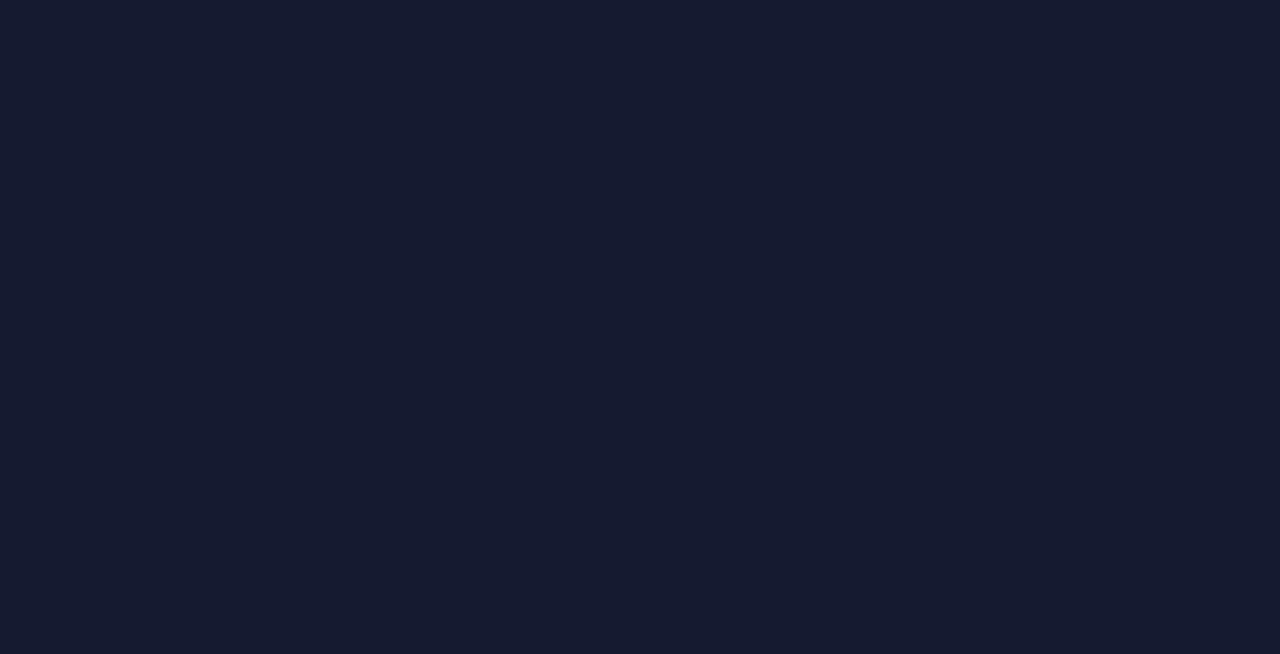 scroll, scrollTop: 0, scrollLeft: 0, axis: both 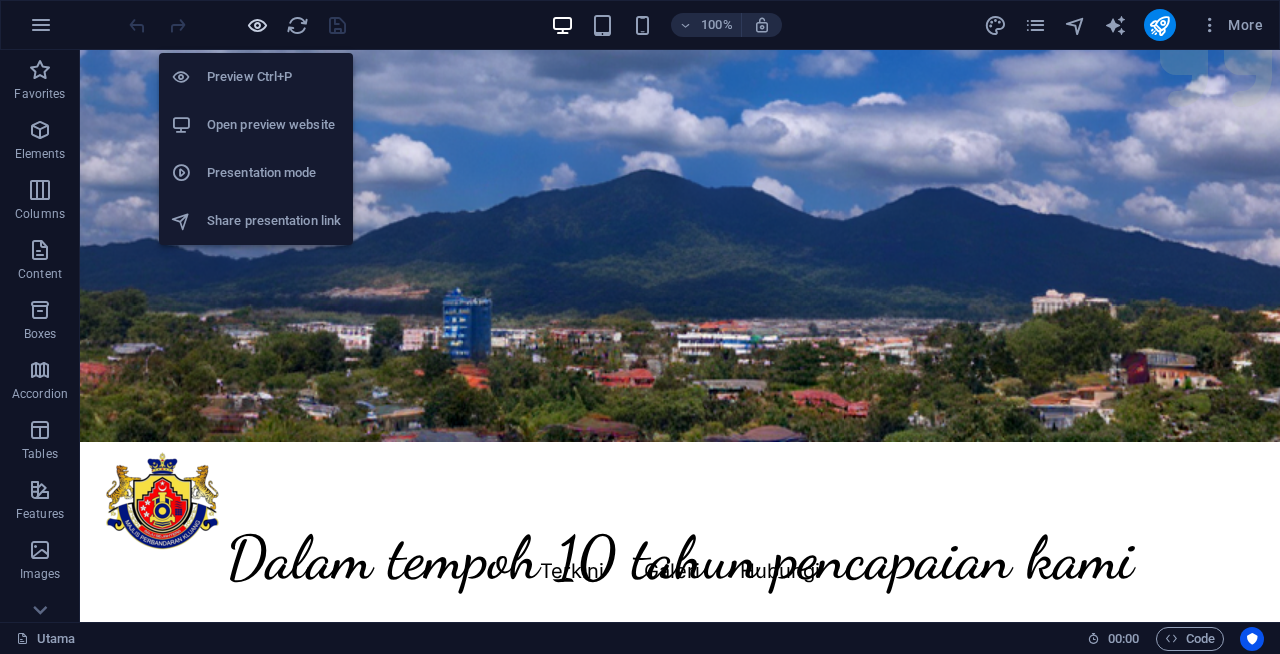click at bounding box center (257, 25) 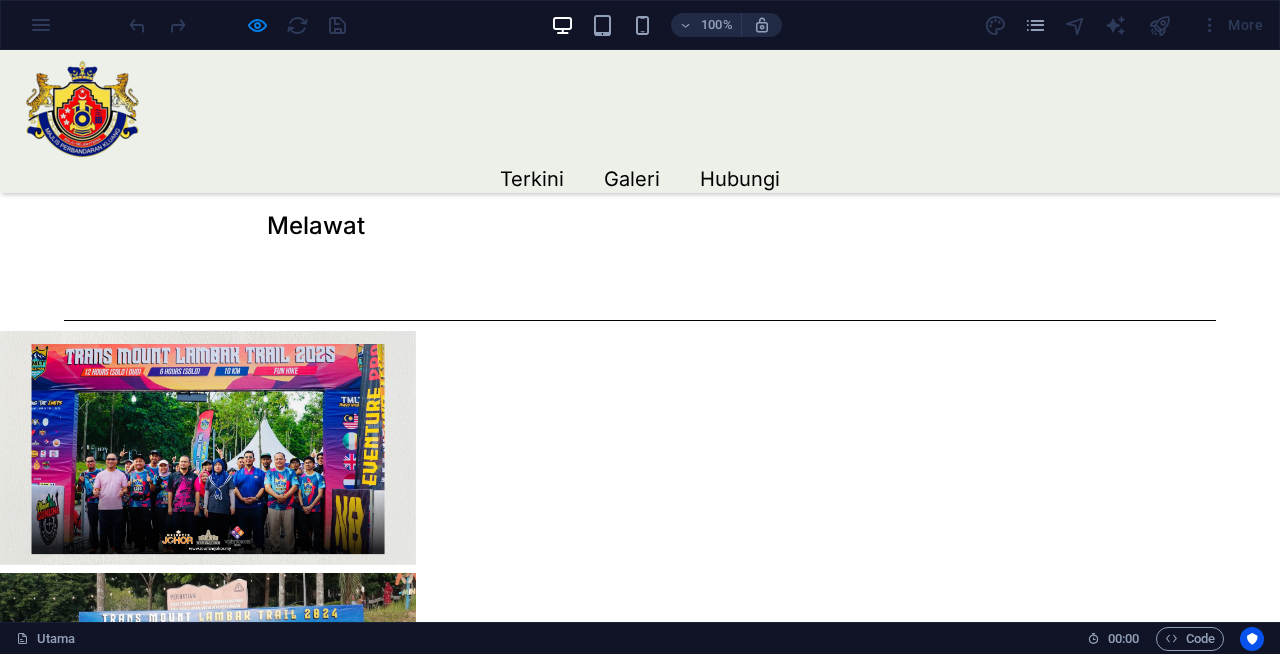 scroll, scrollTop: 1274, scrollLeft: 0, axis: vertical 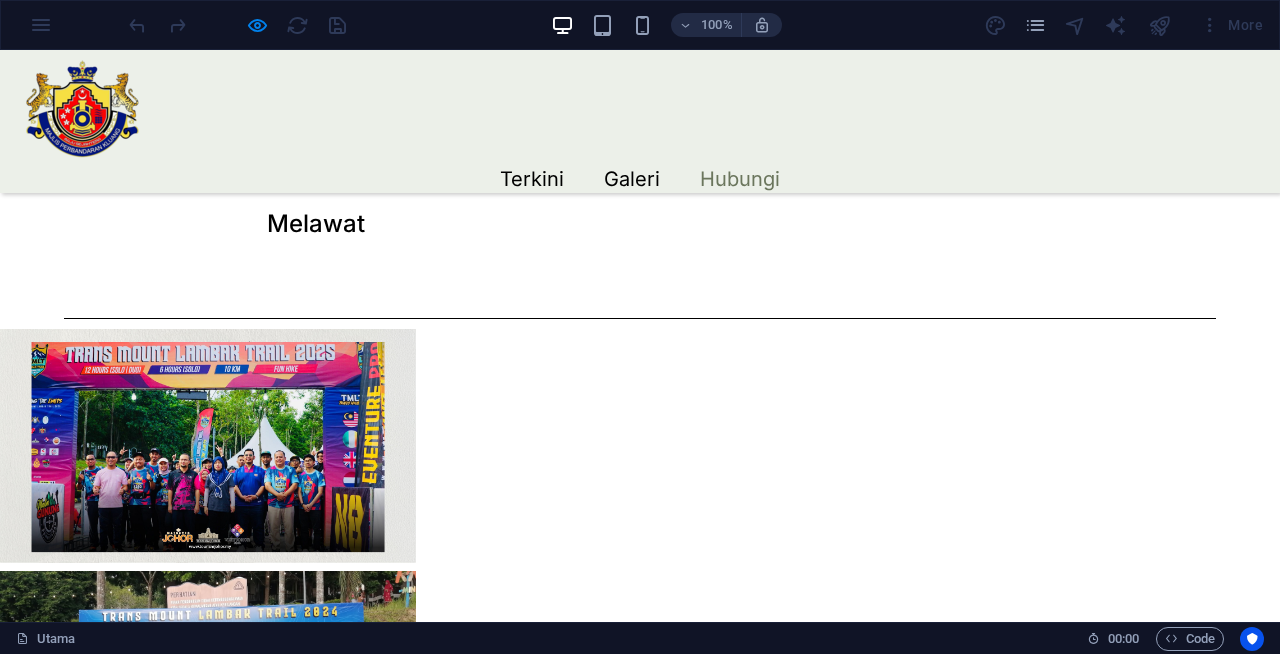 click on "Hubungi" at bounding box center (740, 179) 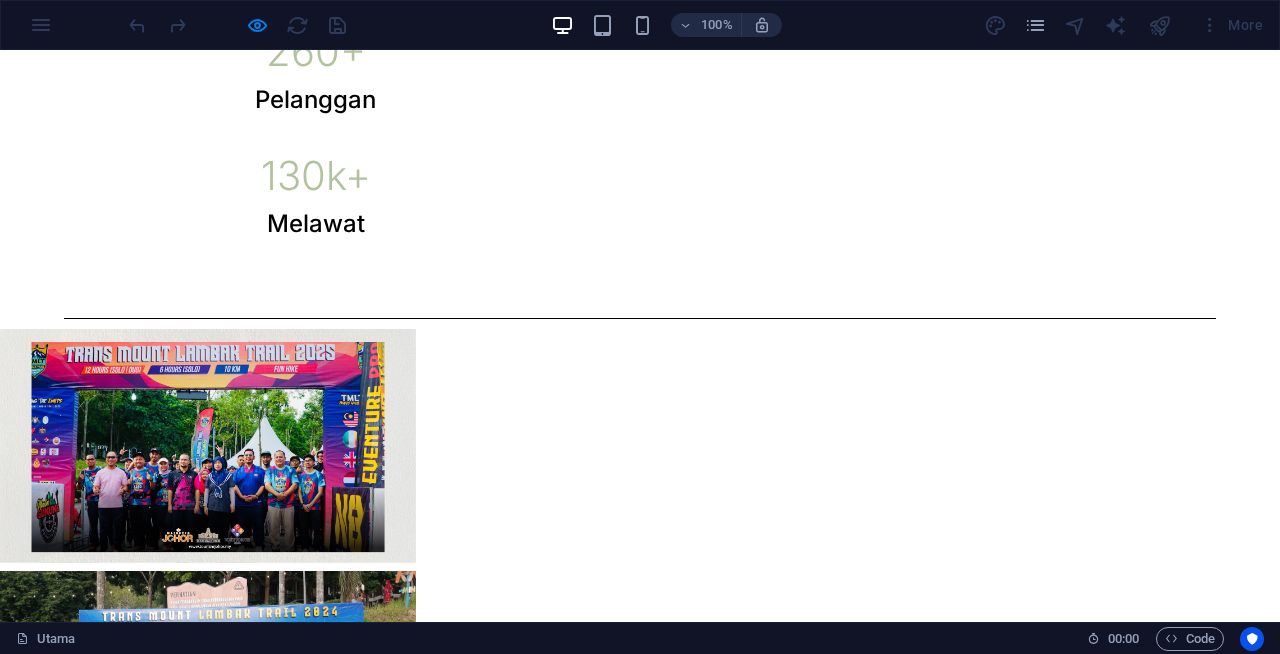 scroll, scrollTop: 0, scrollLeft: 0, axis: both 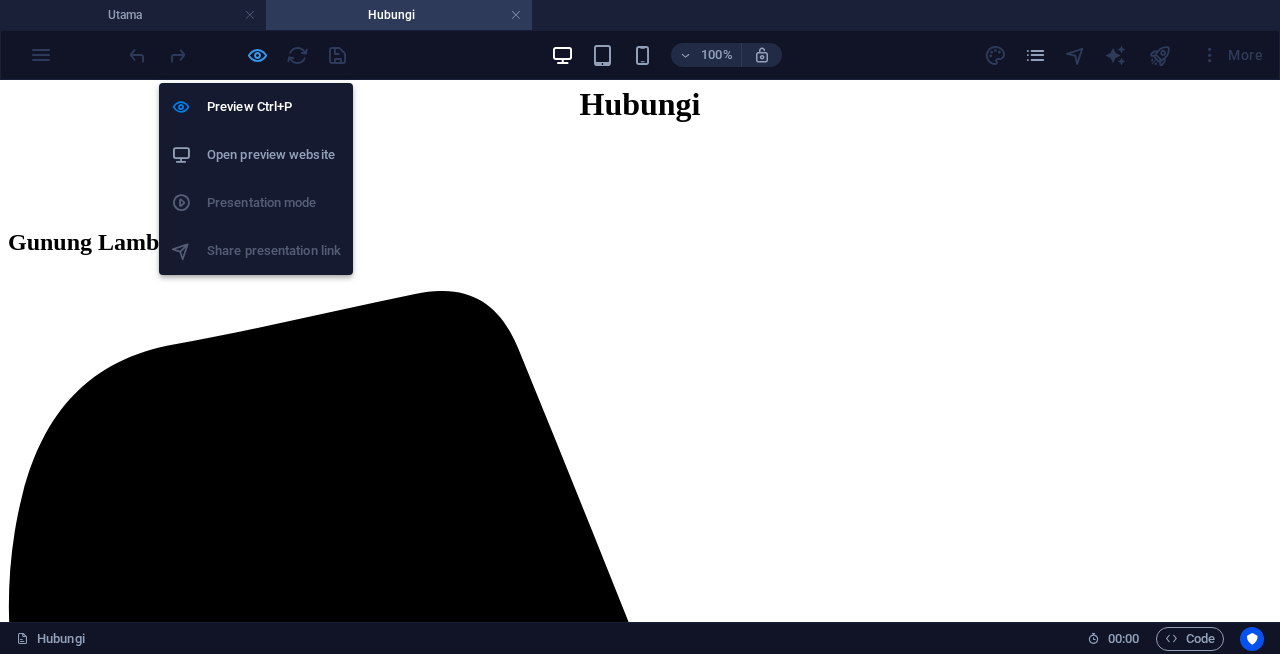 click at bounding box center (257, 55) 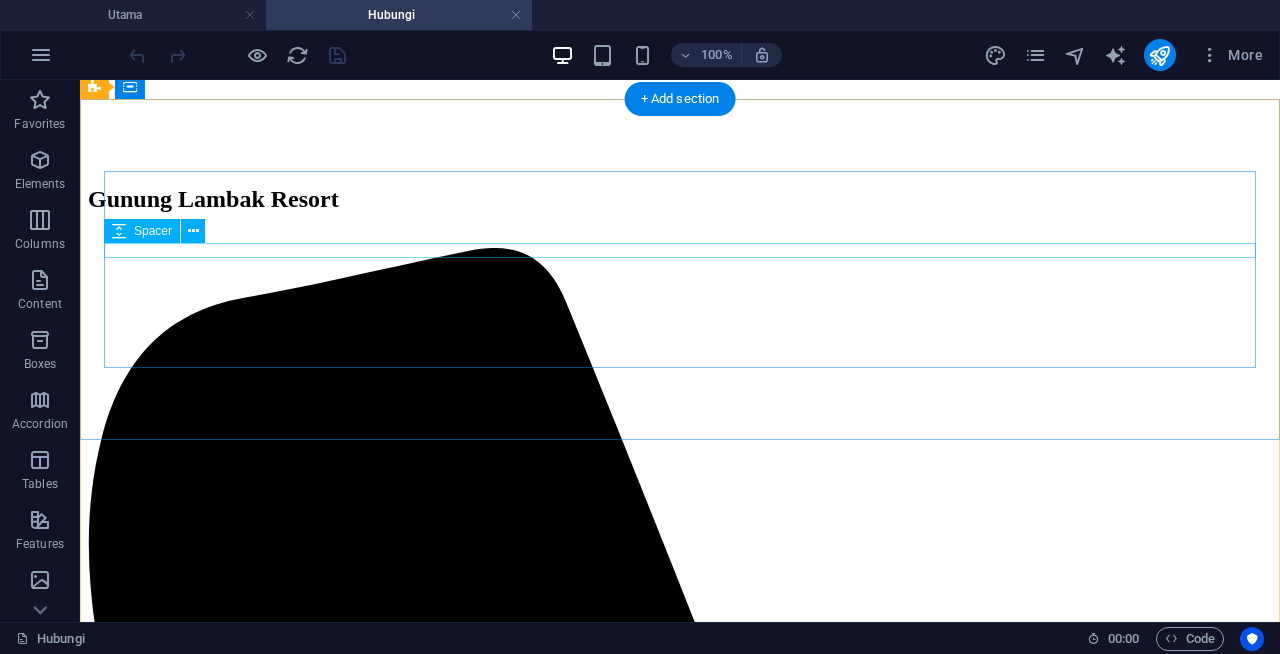 scroll, scrollTop: 344, scrollLeft: 0, axis: vertical 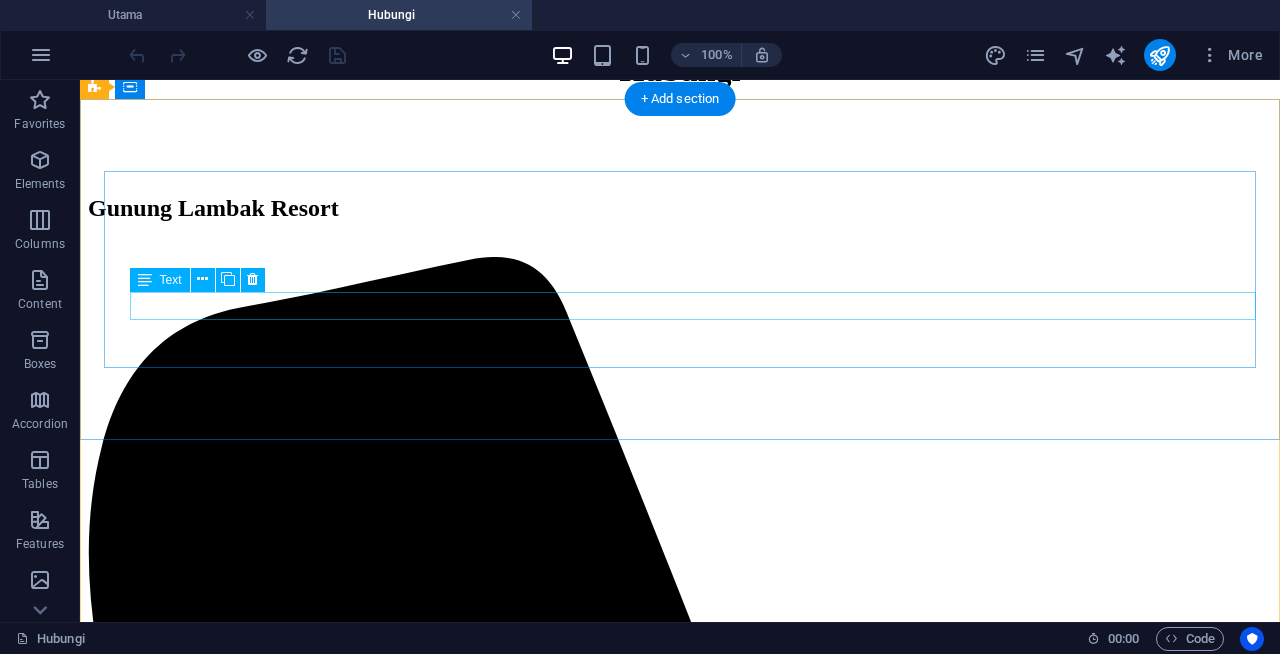click on "salasgununglambak@gmail.com" at bounding box center (680, 3348) 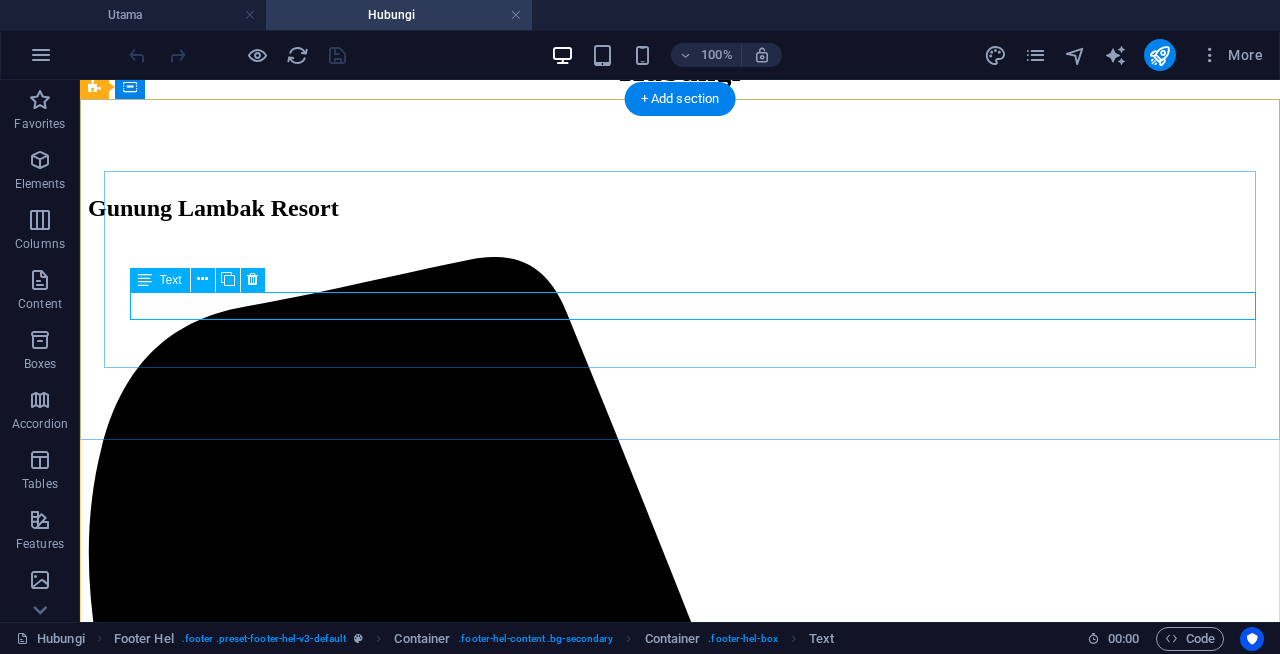 click on "salasgununglambak@gmail.com" at bounding box center (680, 3348) 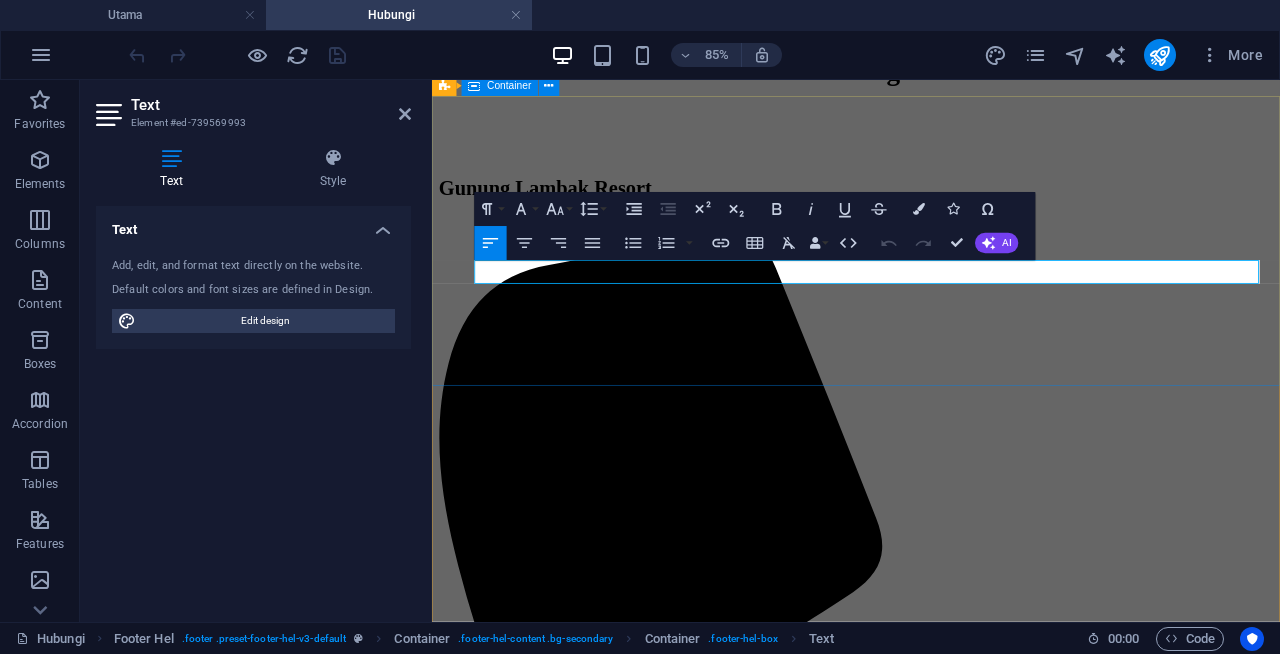 click on "Gunung Lambak Resort +60 12-792 4814 salasgununglambak@gmail.com" at bounding box center (931, 2960) 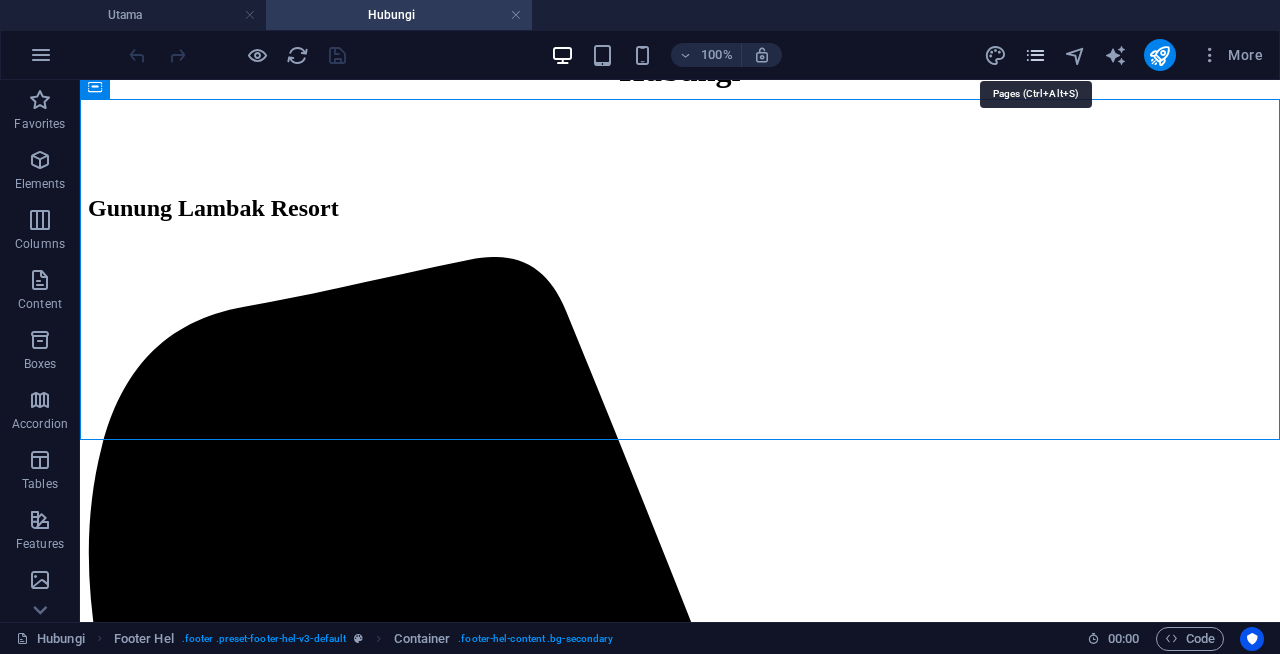 click at bounding box center (1035, 55) 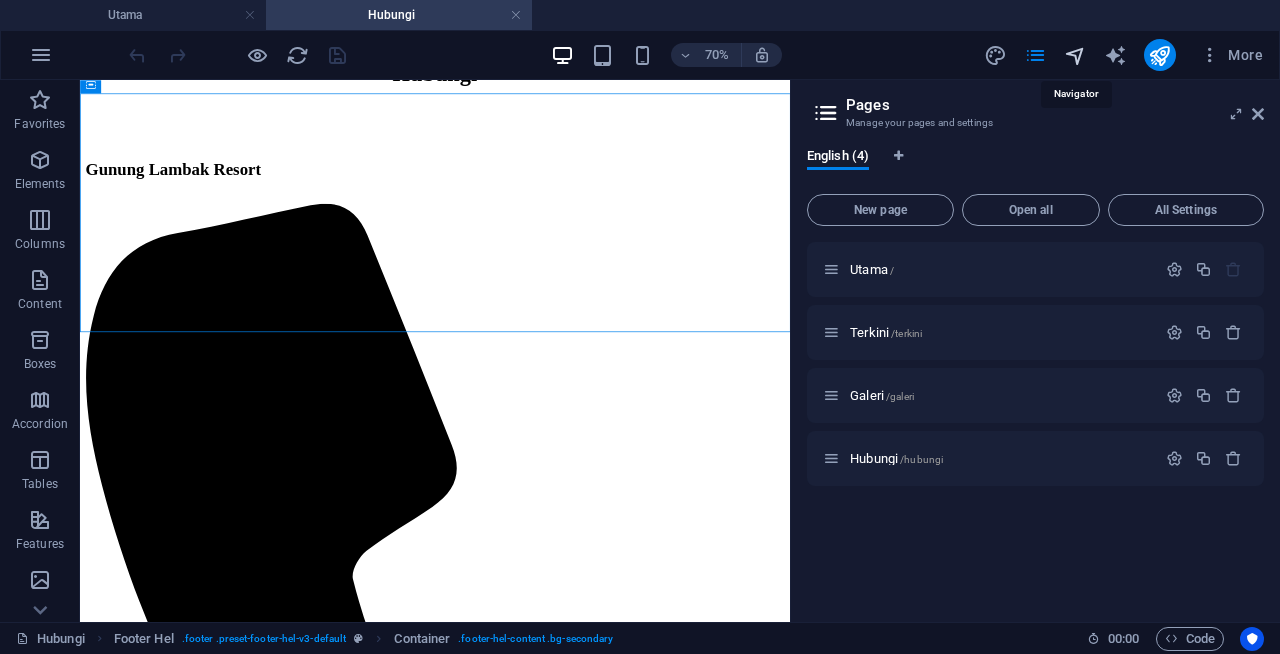 click at bounding box center (1075, 55) 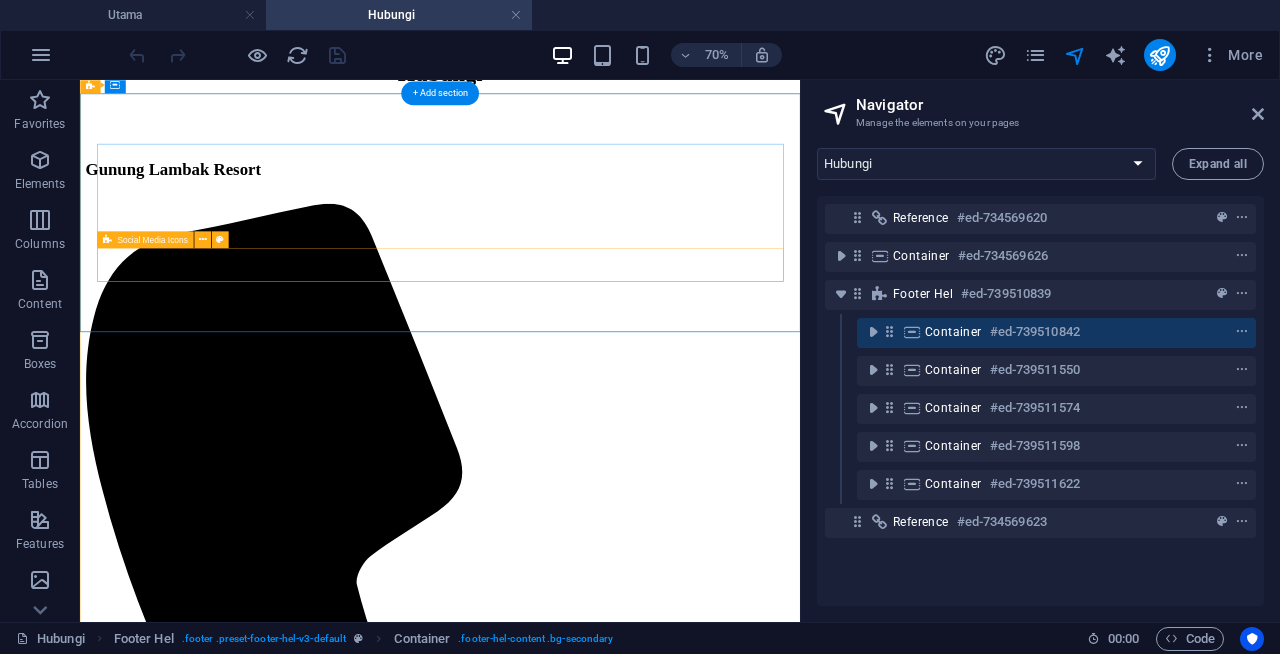 click at bounding box center [594, 4417] 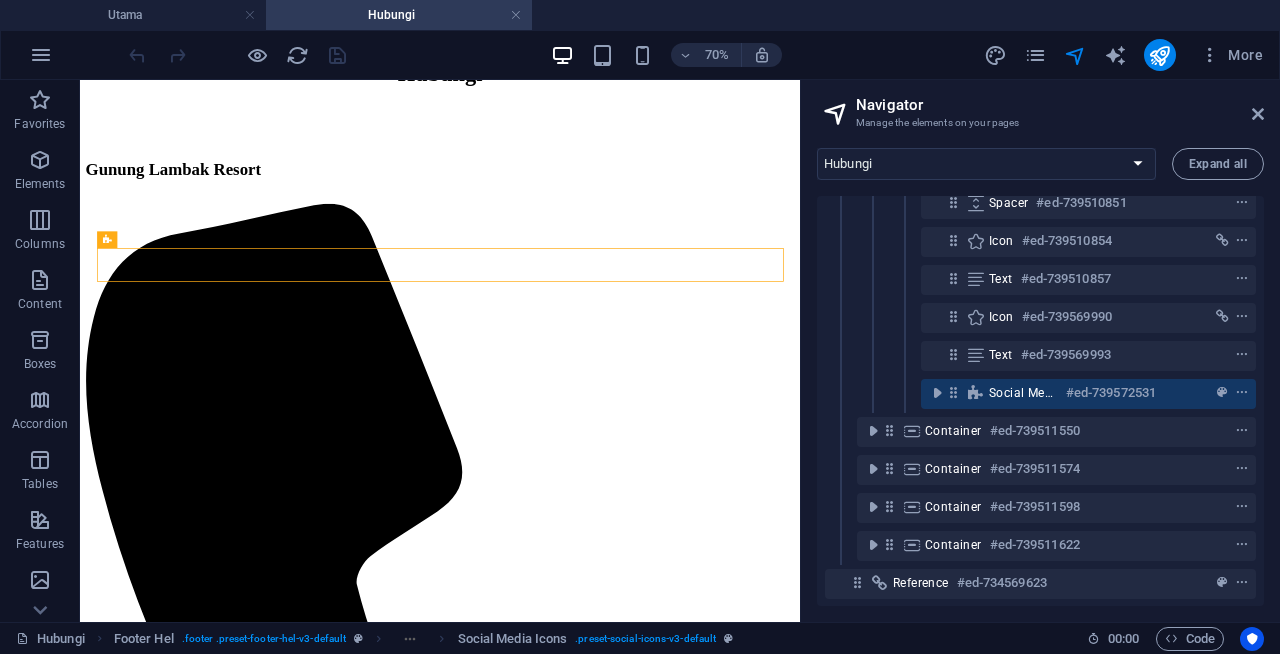 scroll, scrollTop: 244, scrollLeft: 0, axis: vertical 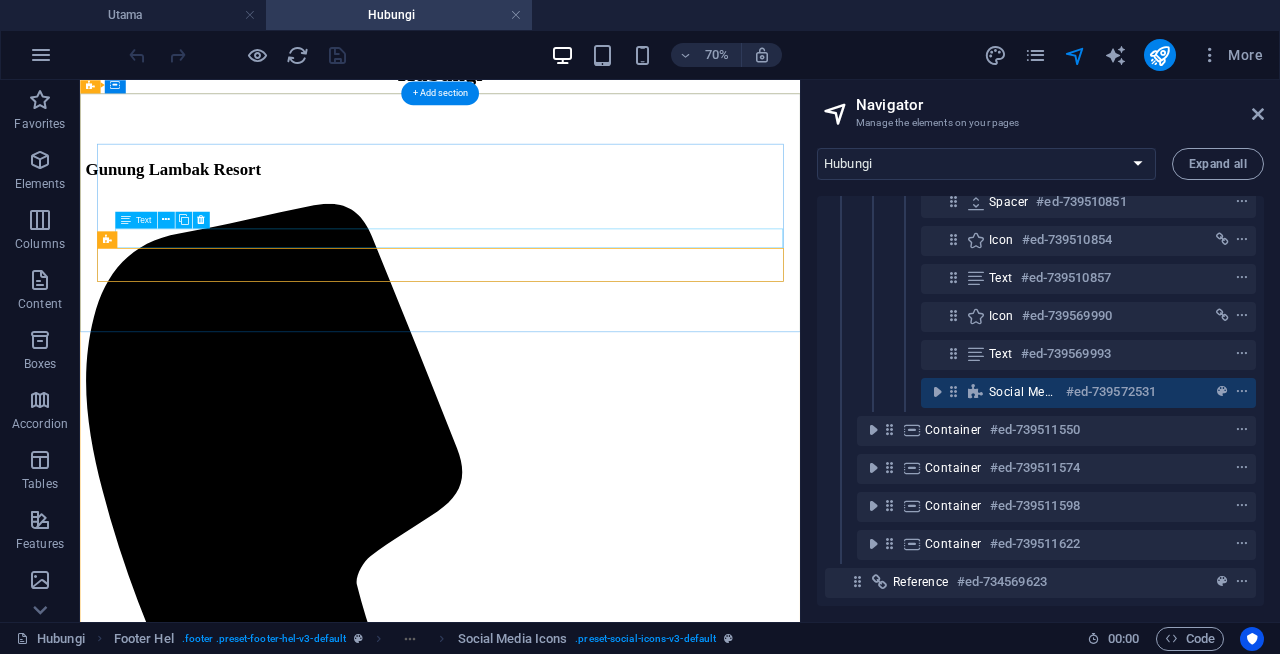 click on "salasgununglambak@gmail.com" at bounding box center (594, 2915) 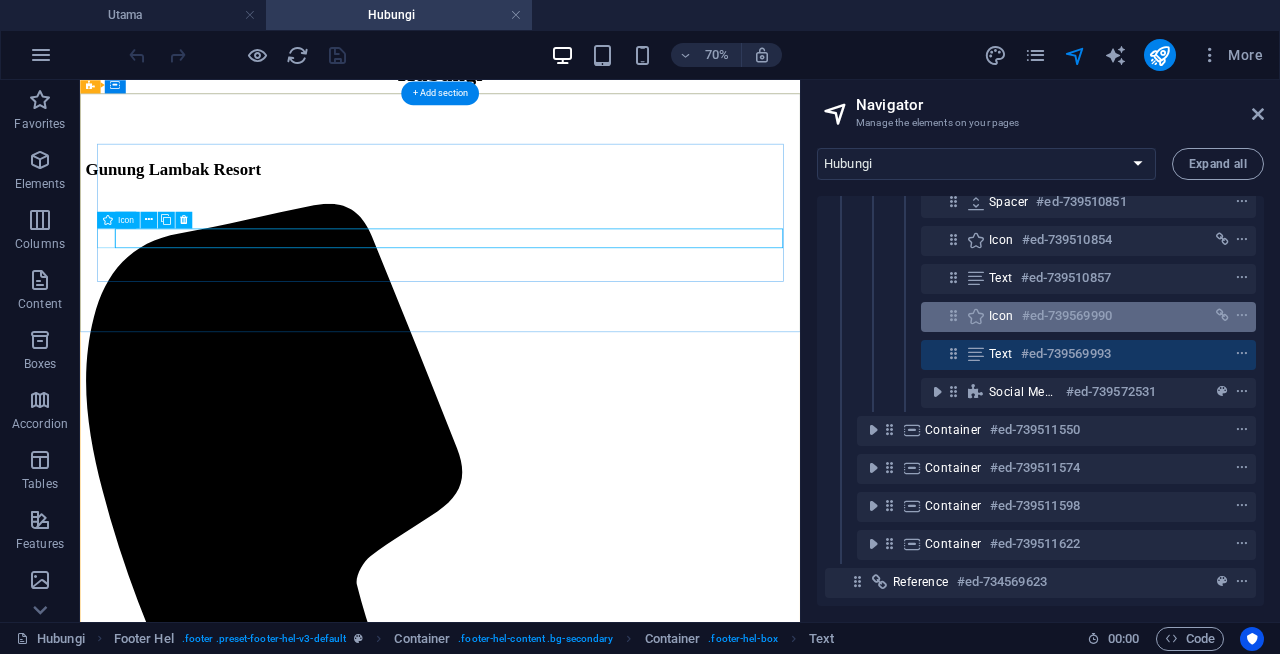 click on "#ed-739569990" at bounding box center [1067, 316] 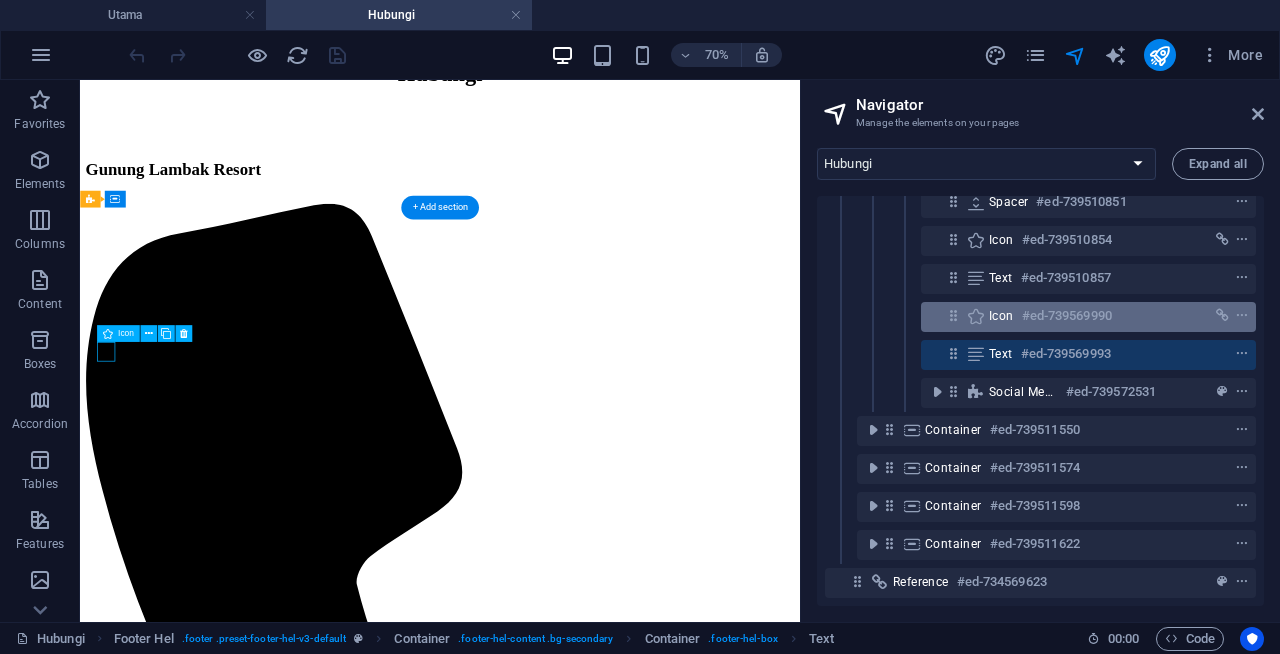 scroll, scrollTop: 181, scrollLeft: 0, axis: vertical 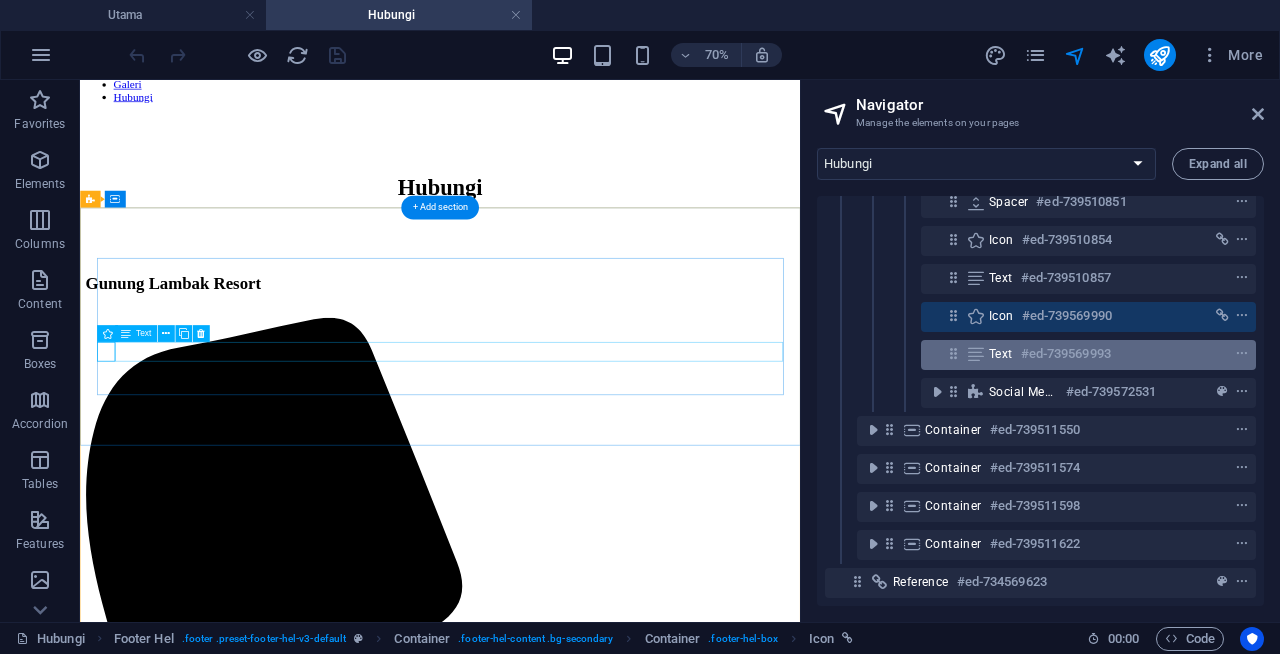 click on "#ed-739569993" at bounding box center [1066, 354] 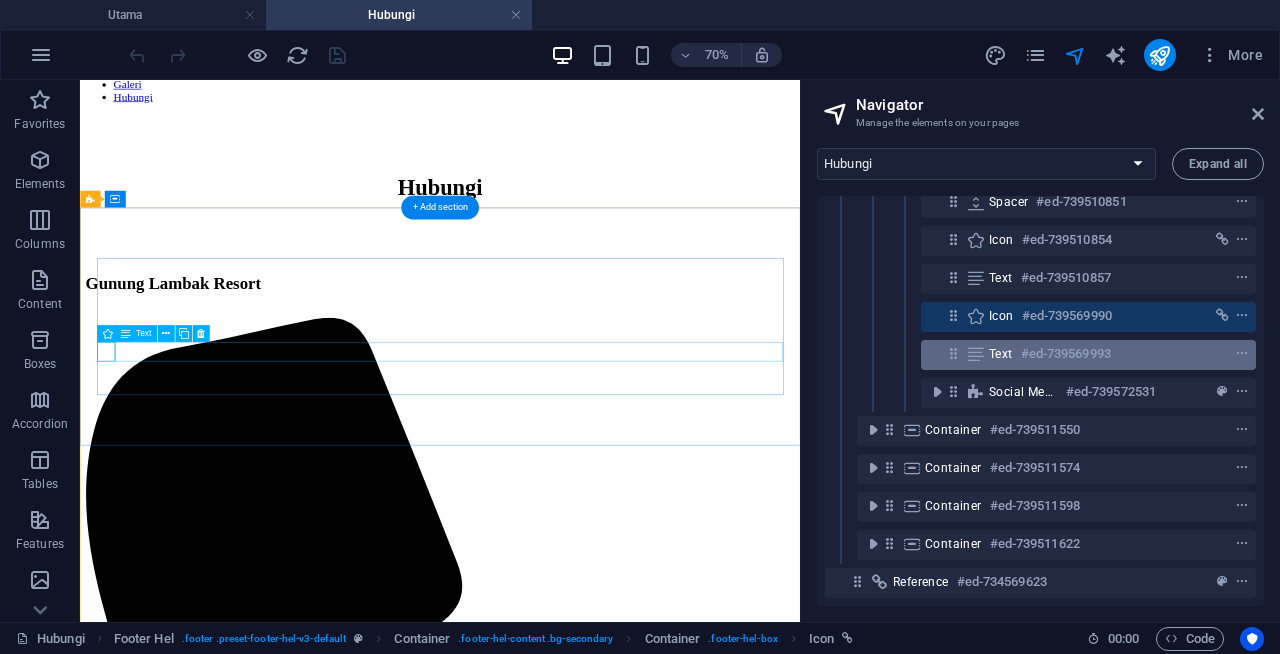 scroll, scrollTop: 182, scrollLeft: 0, axis: vertical 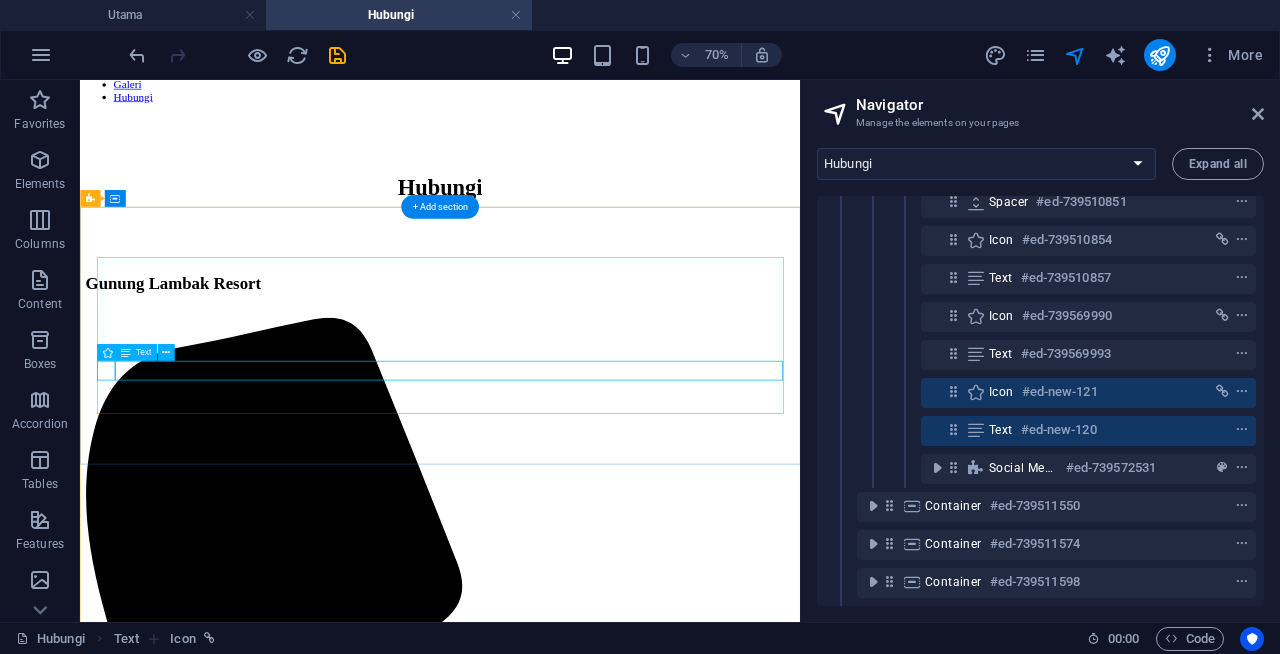 click on "salasgununglambak@gmail.com" at bounding box center (594, 4249) 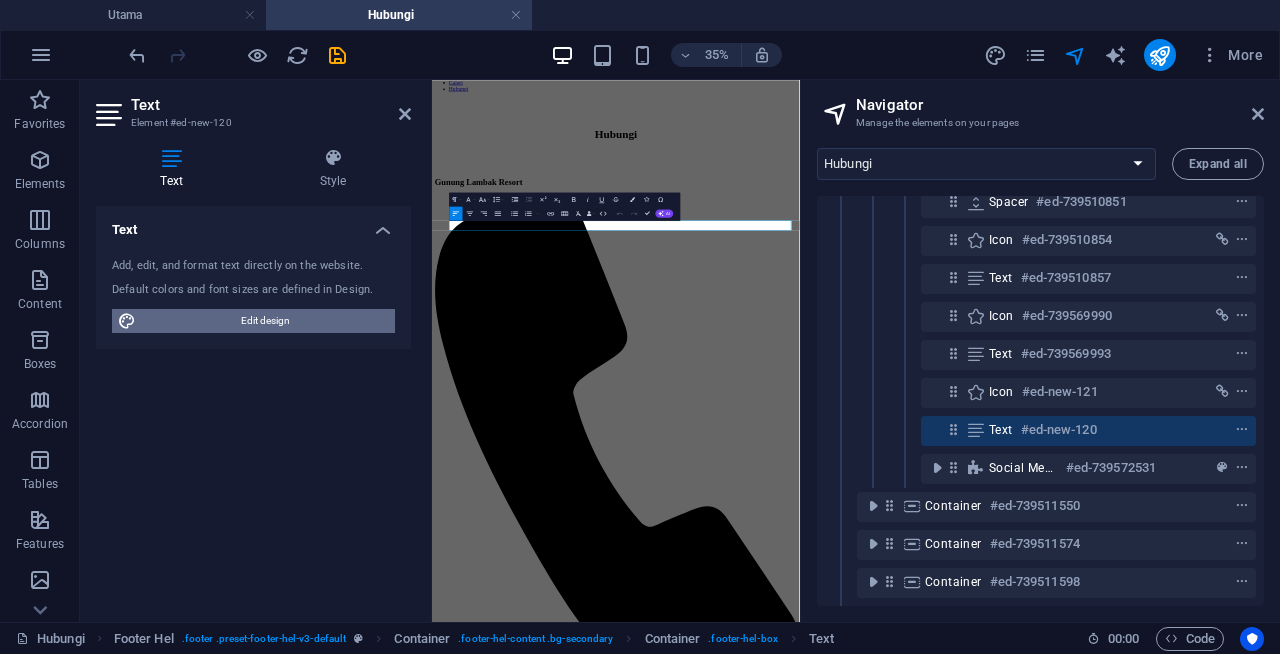 click on "Edit design" at bounding box center (265, 321) 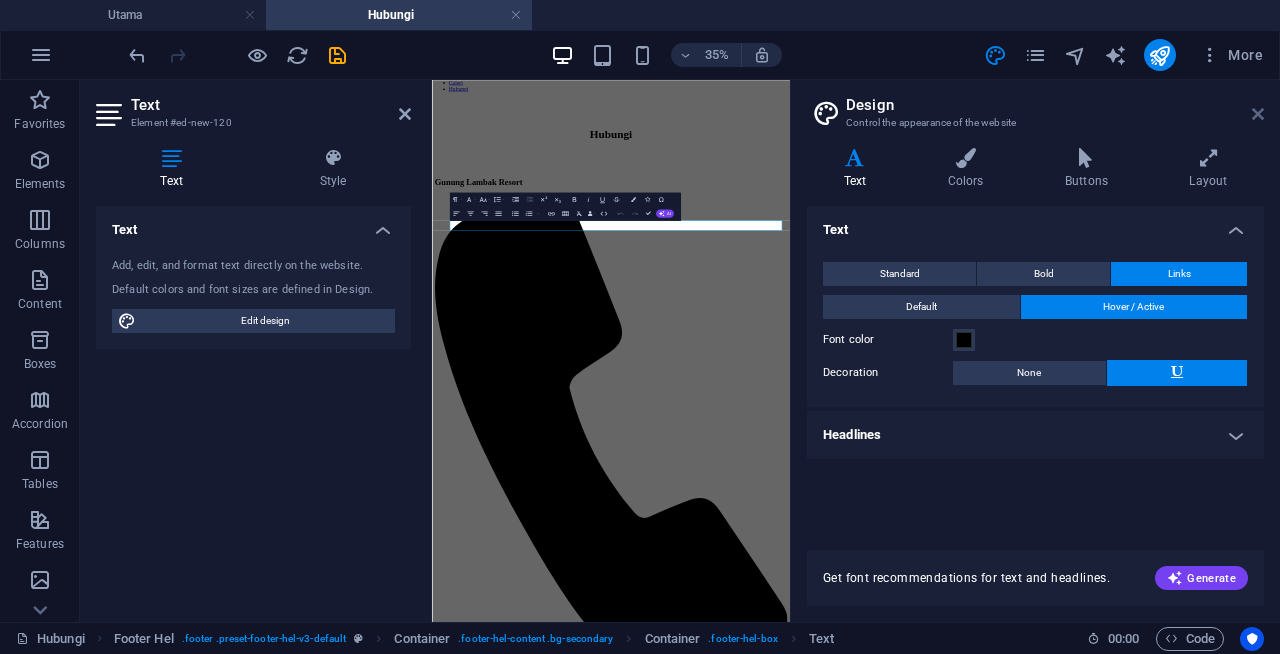 click at bounding box center (1258, 114) 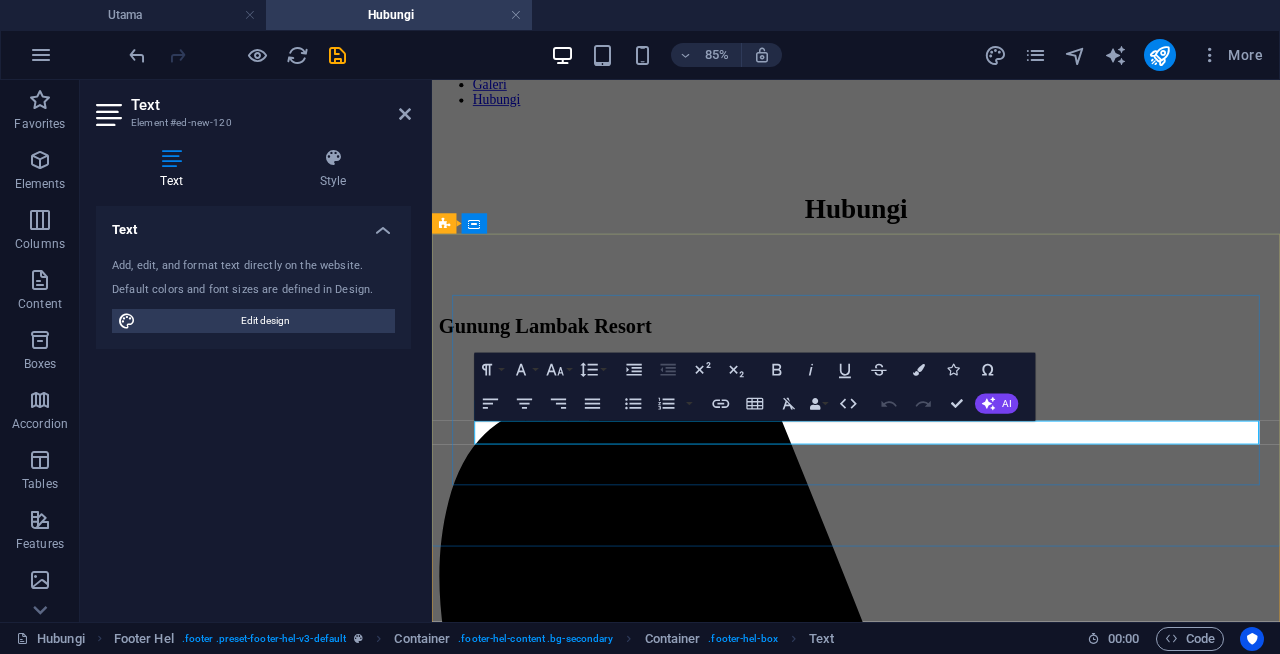 click on "salasgununglambak@gmail.com" at bounding box center [931, 4136] 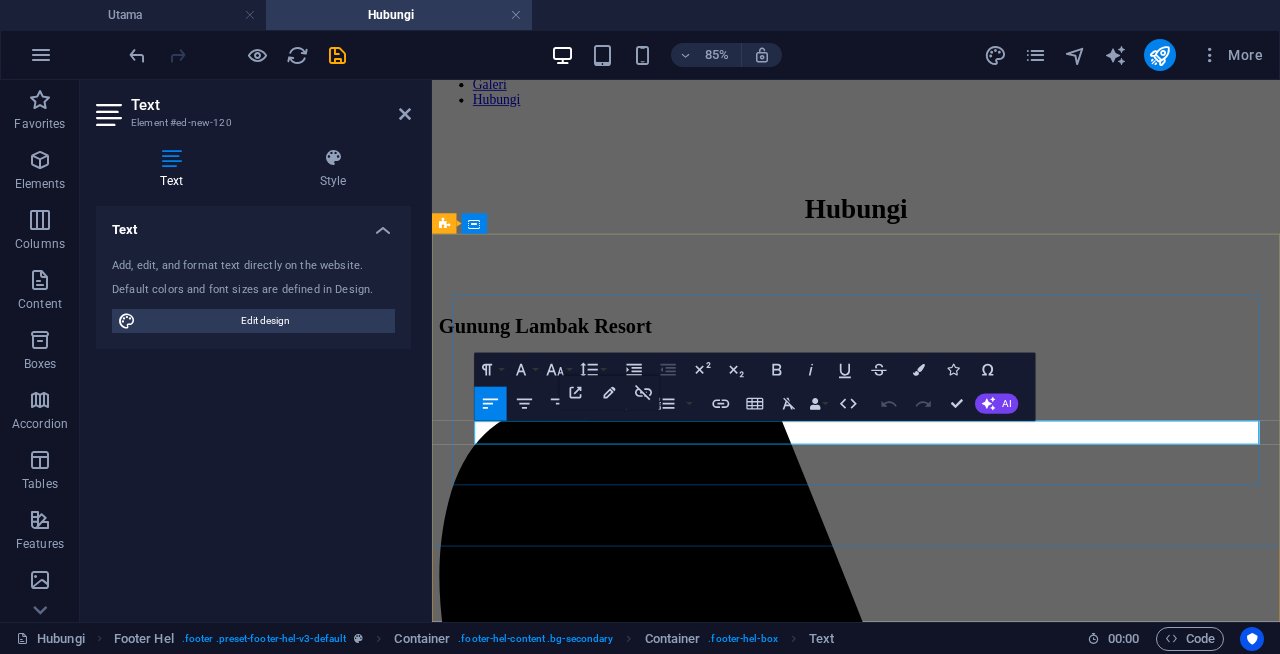 click on "salasgununglambak@gmail.com" at bounding box center [931, 4136] 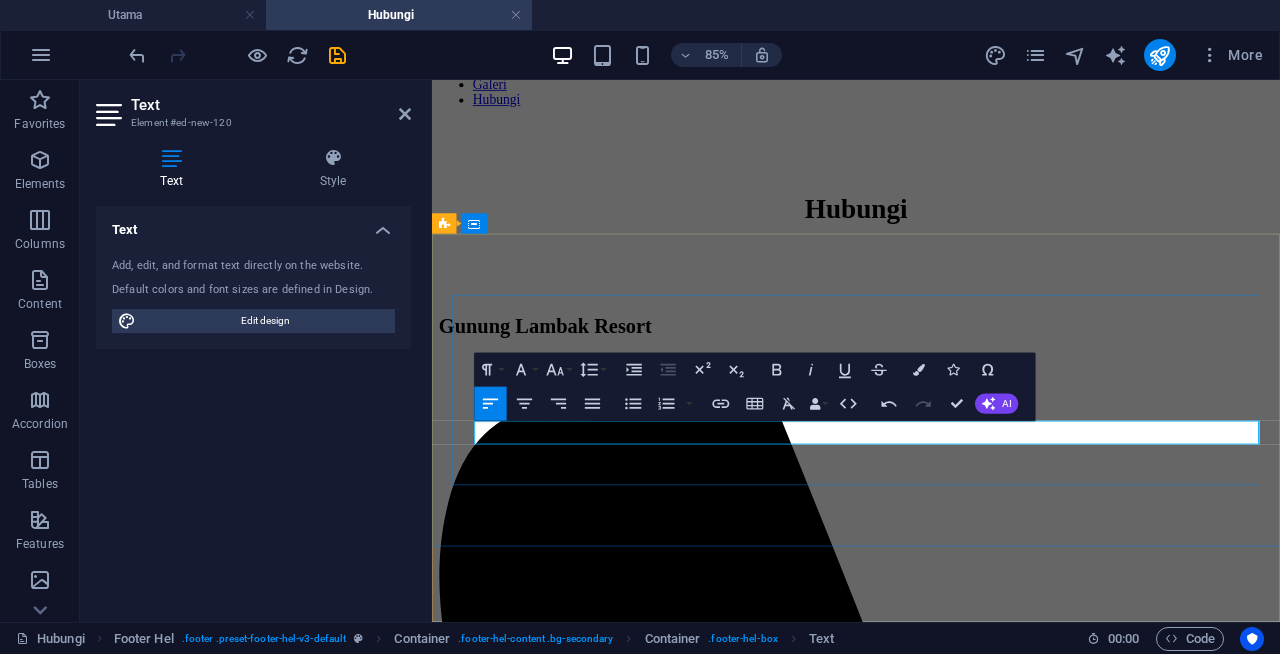 click on "https://live.ipms247.com/booking/book-rooms-013942" at bounding box center (931, 4136) 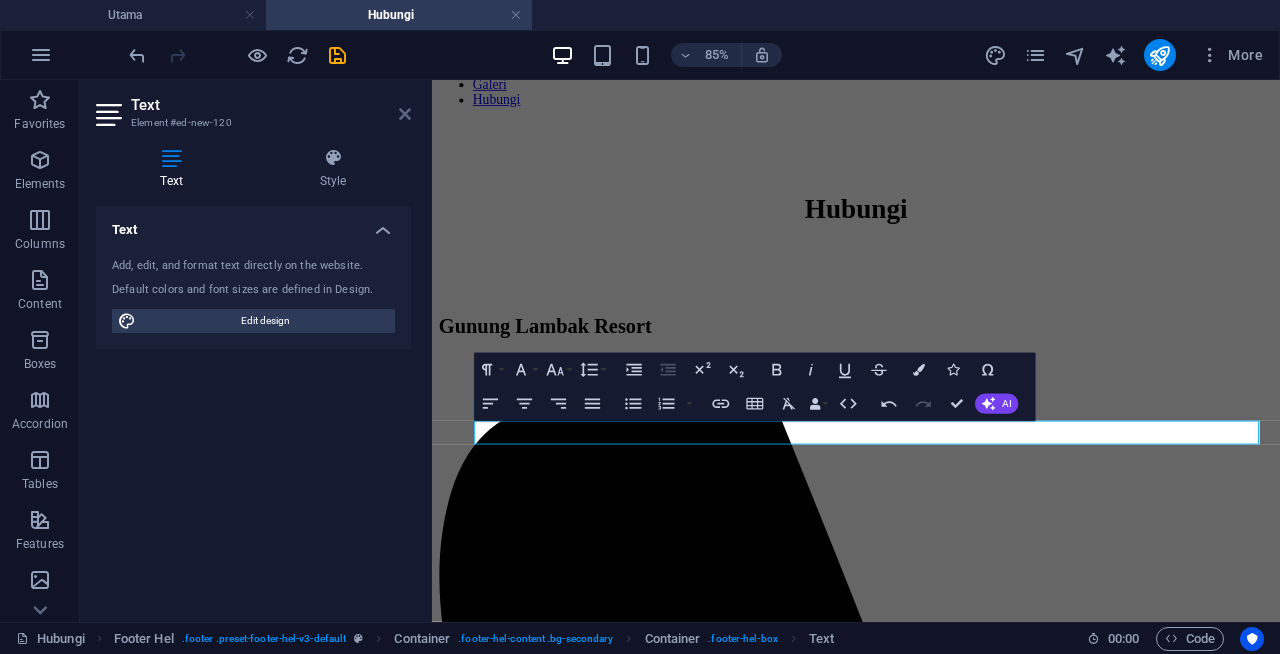 click at bounding box center [405, 114] 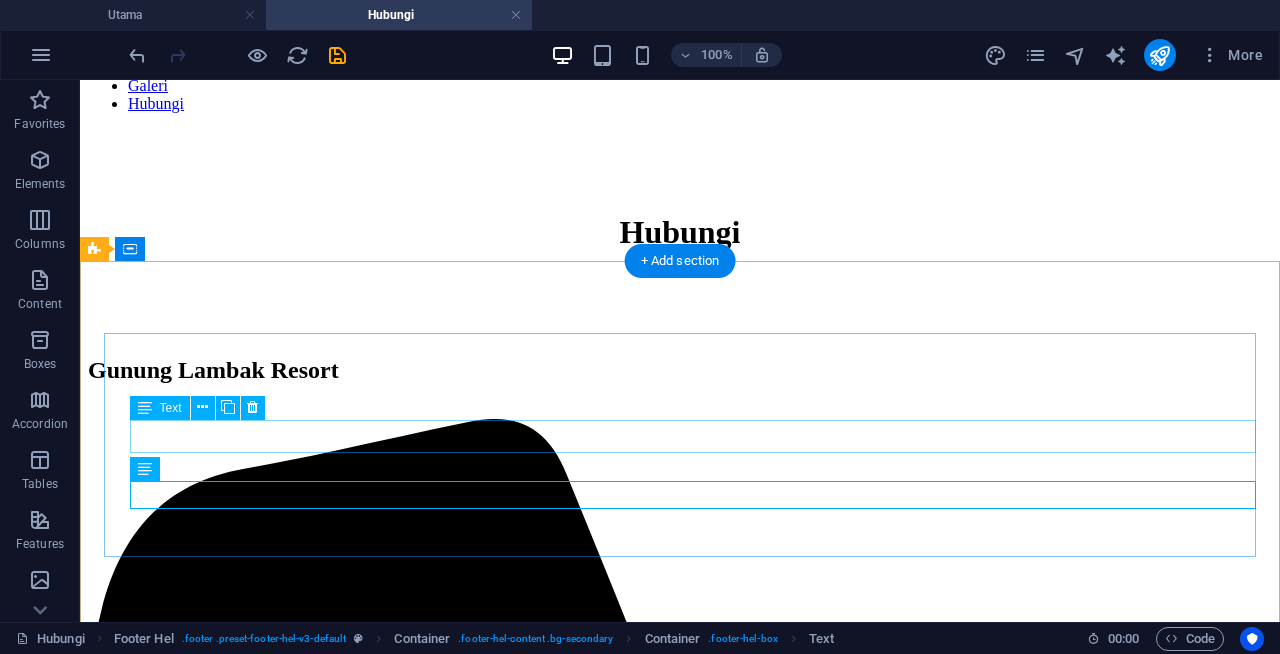 click on "+60 12-792 4814" at bounding box center (680, 2144) 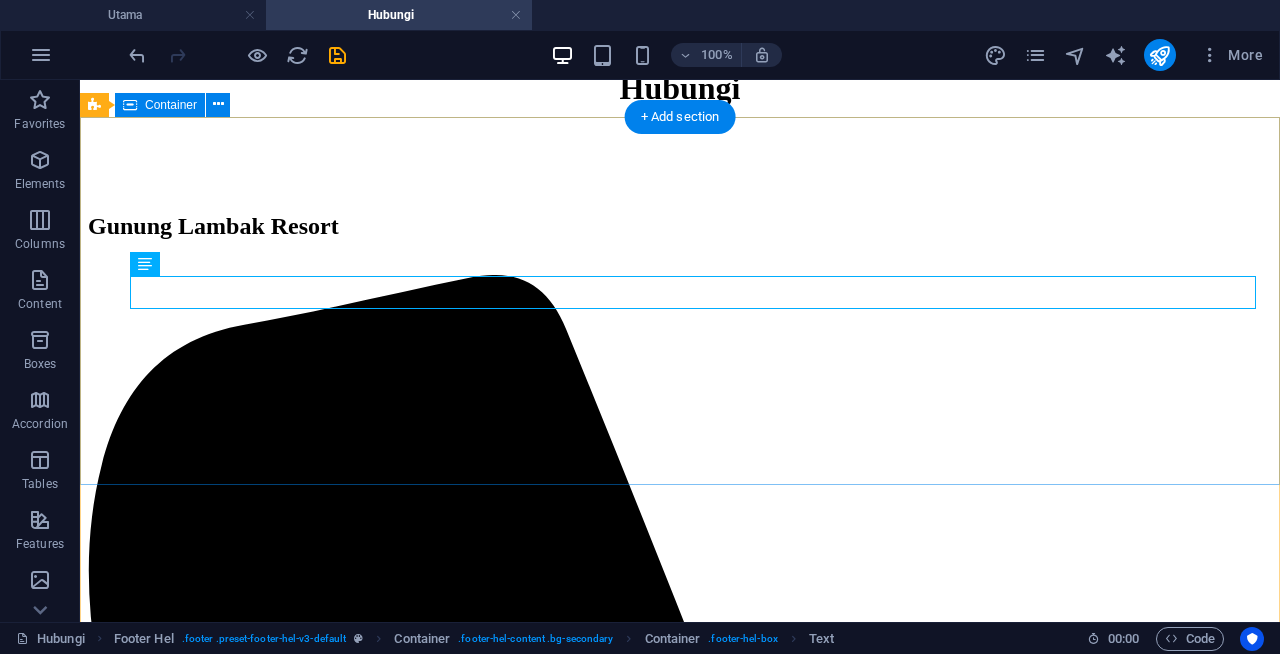 scroll, scrollTop: 325, scrollLeft: 0, axis: vertical 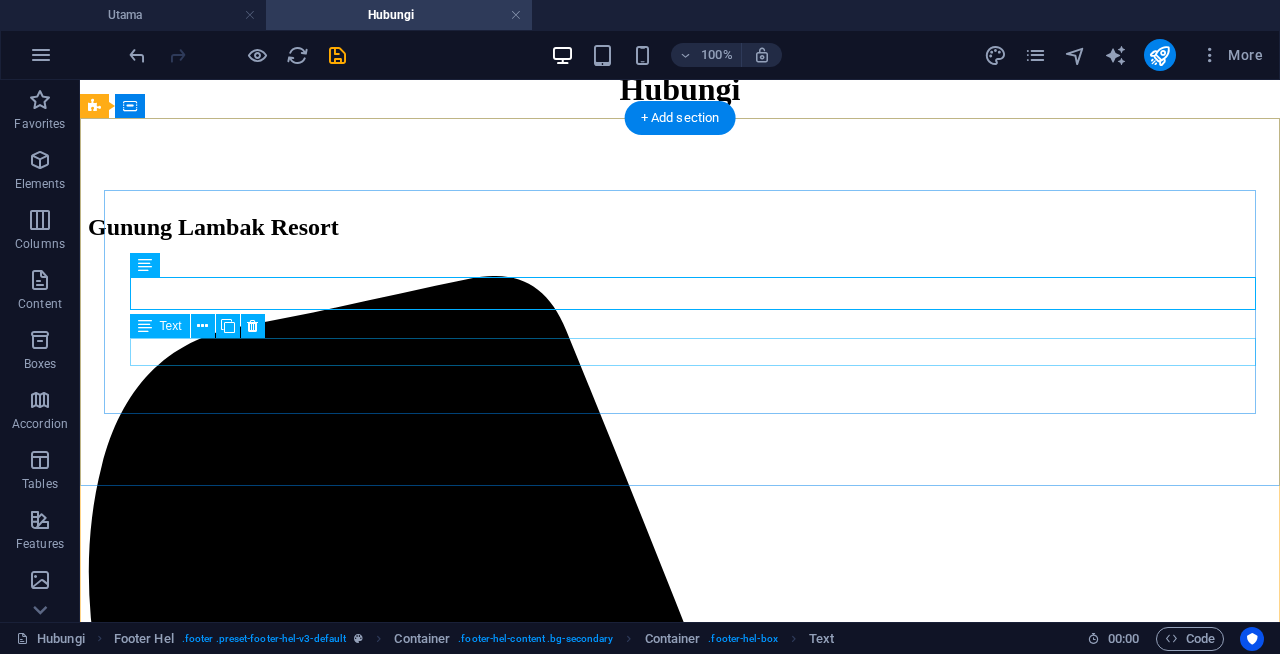 click on "https://live.ipms247.com/booking/book-rooms-013942" at bounding box center (680, 4727) 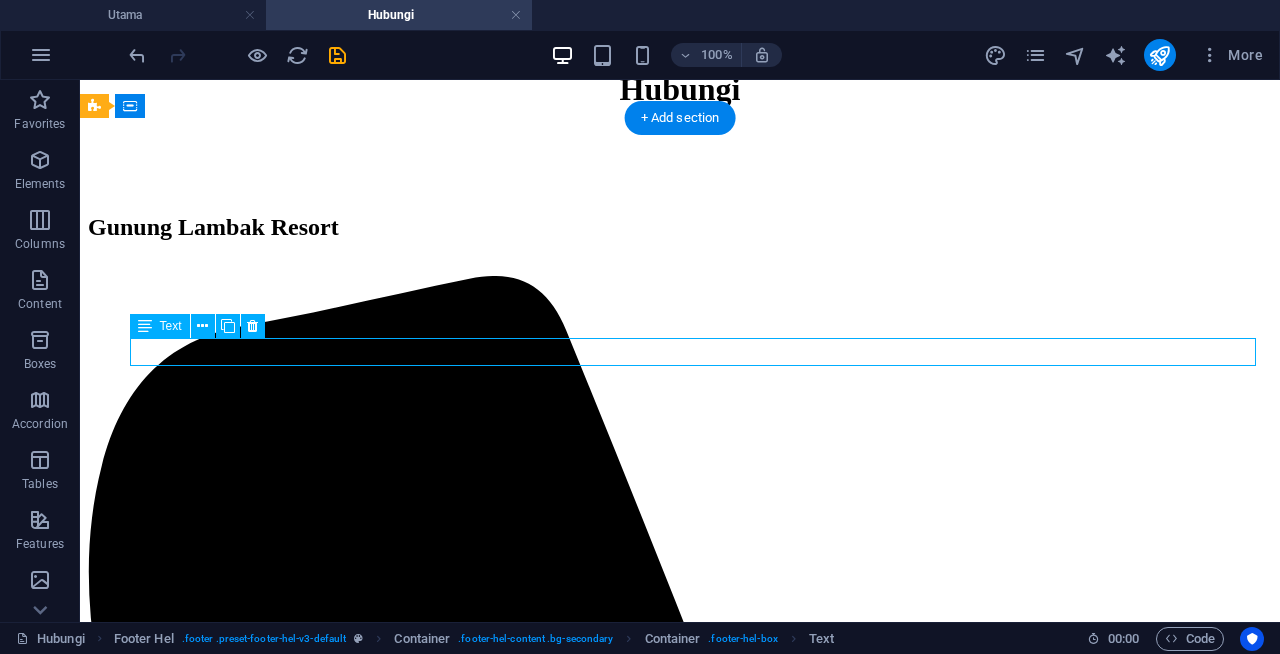 click on "https://live.ipms247.com/booking/book-rooms-013942" at bounding box center (680, 4727) 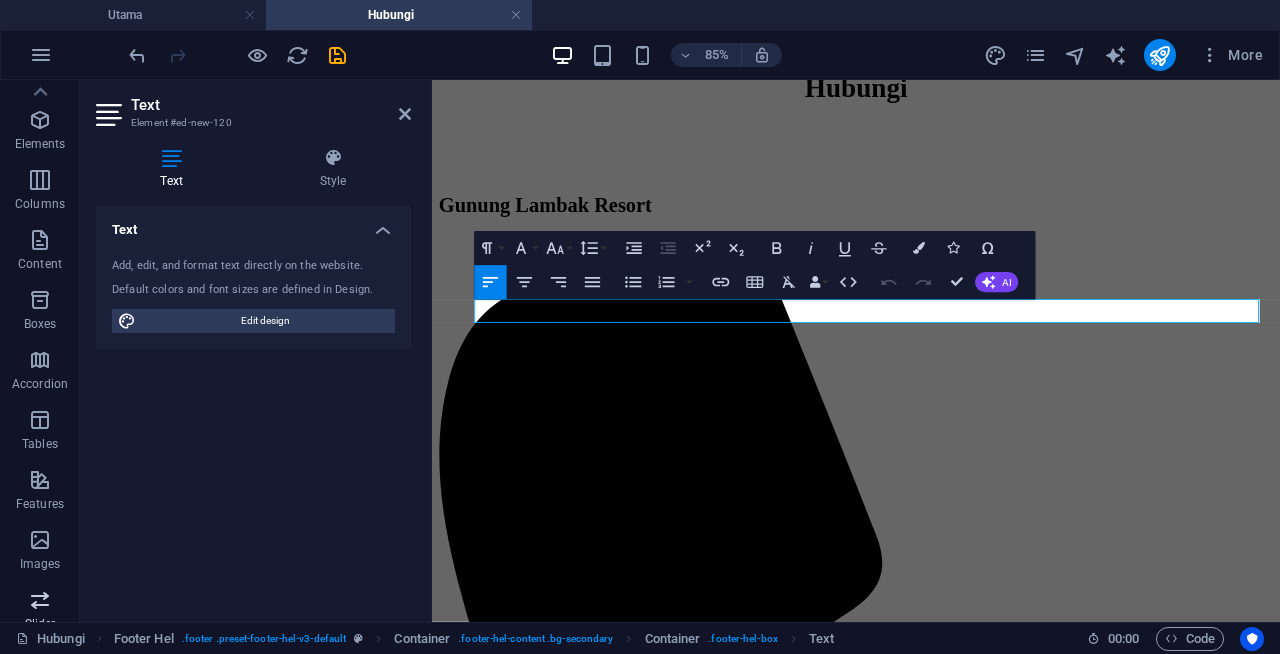 scroll, scrollTop: 0, scrollLeft: 0, axis: both 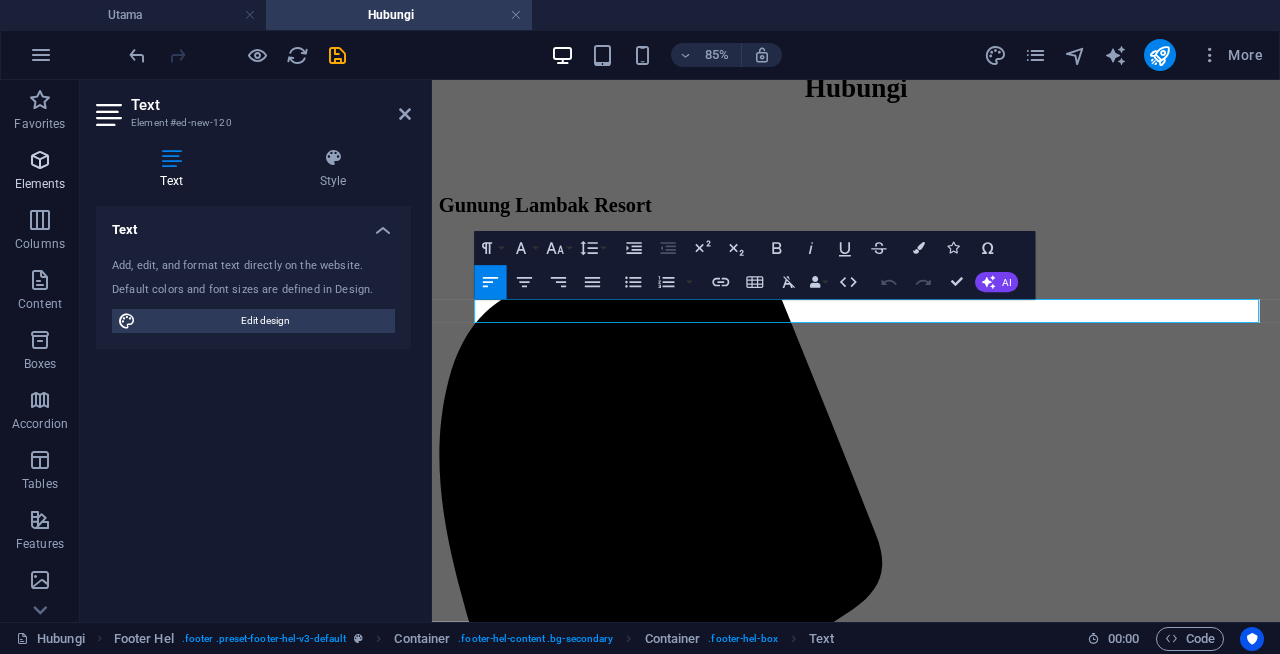 click at bounding box center (40, 160) 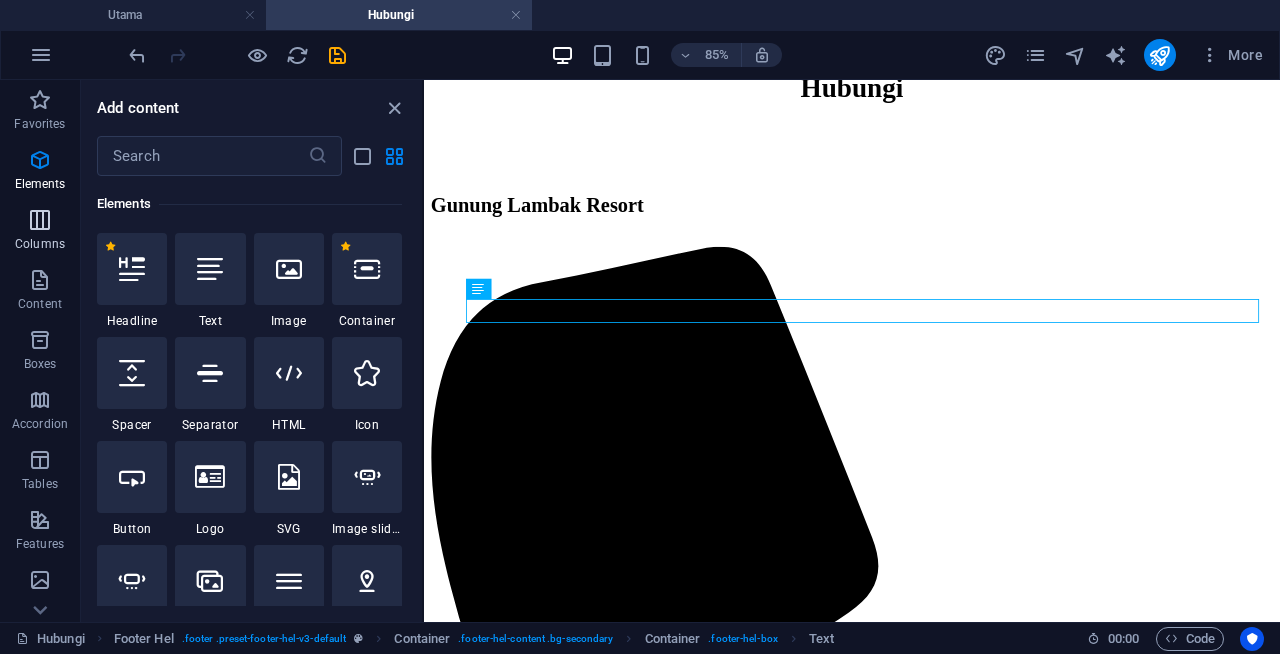 click at bounding box center [40, 220] 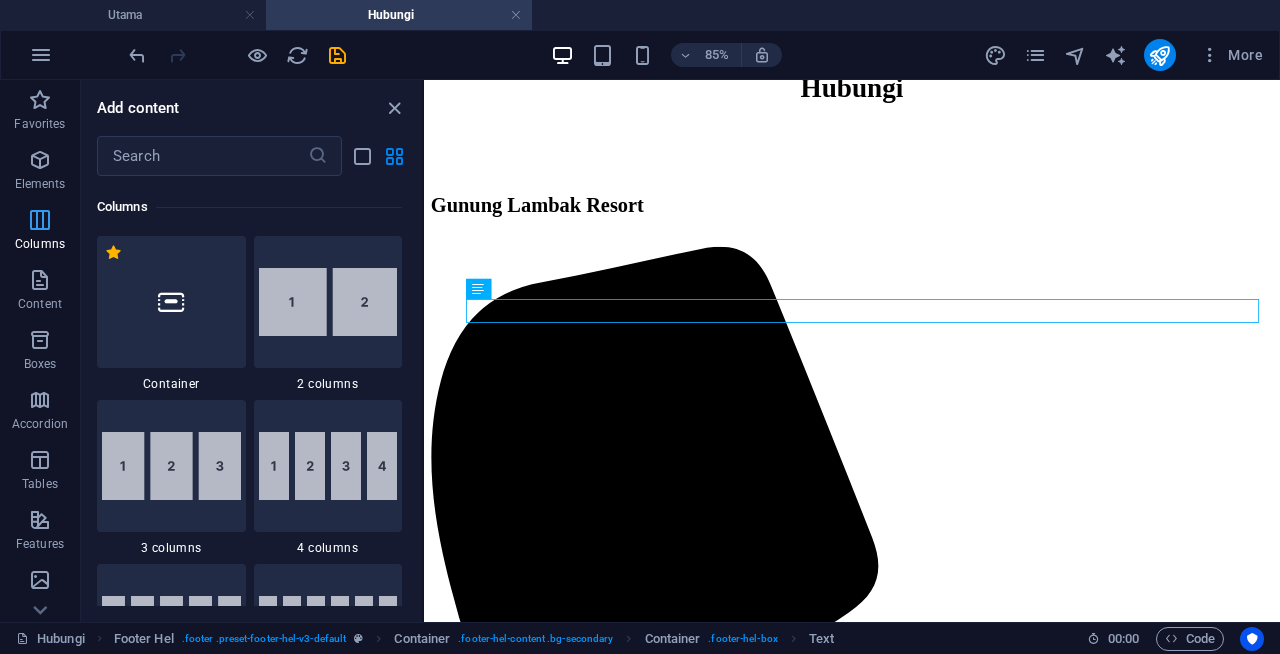 scroll, scrollTop: 990, scrollLeft: 0, axis: vertical 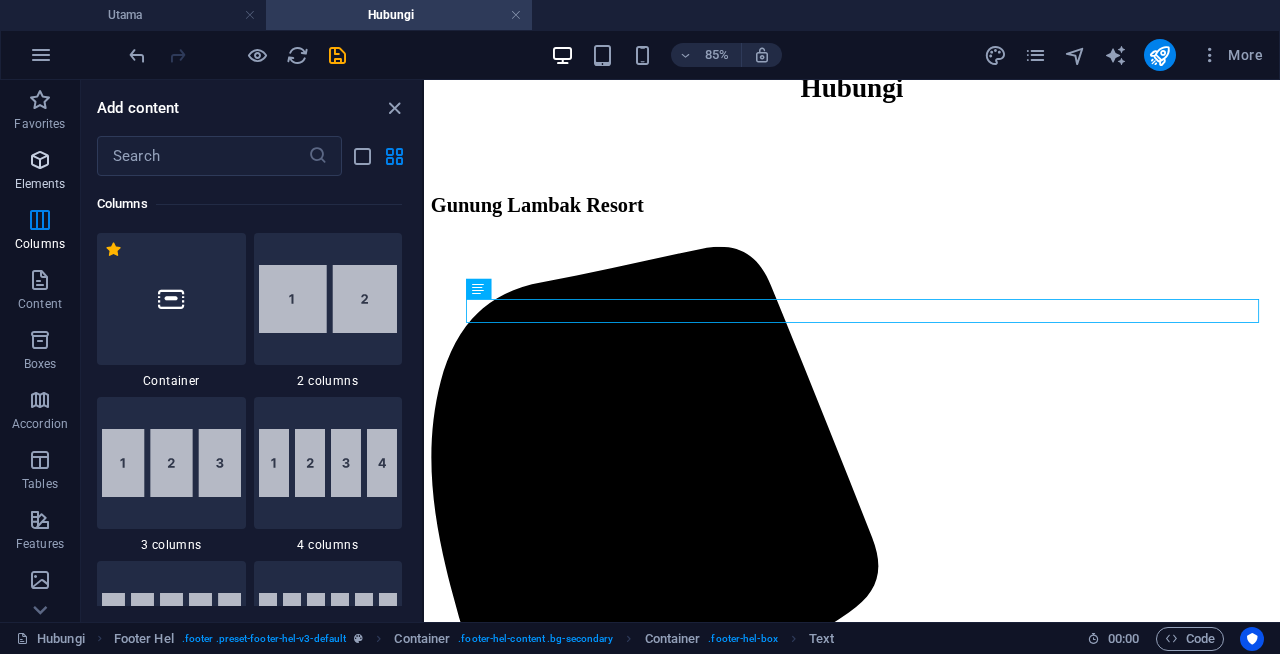 click at bounding box center (40, 160) 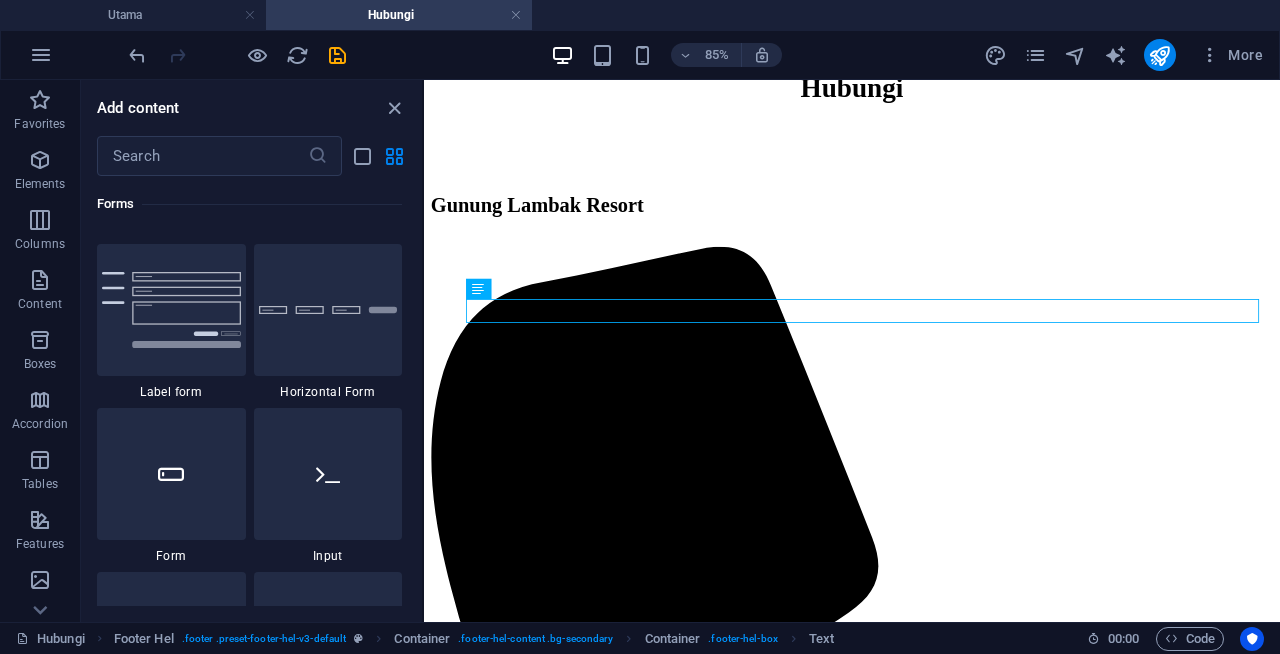 scroll, scrollTop: 14931, scrollLeft: 0, axis: vertical 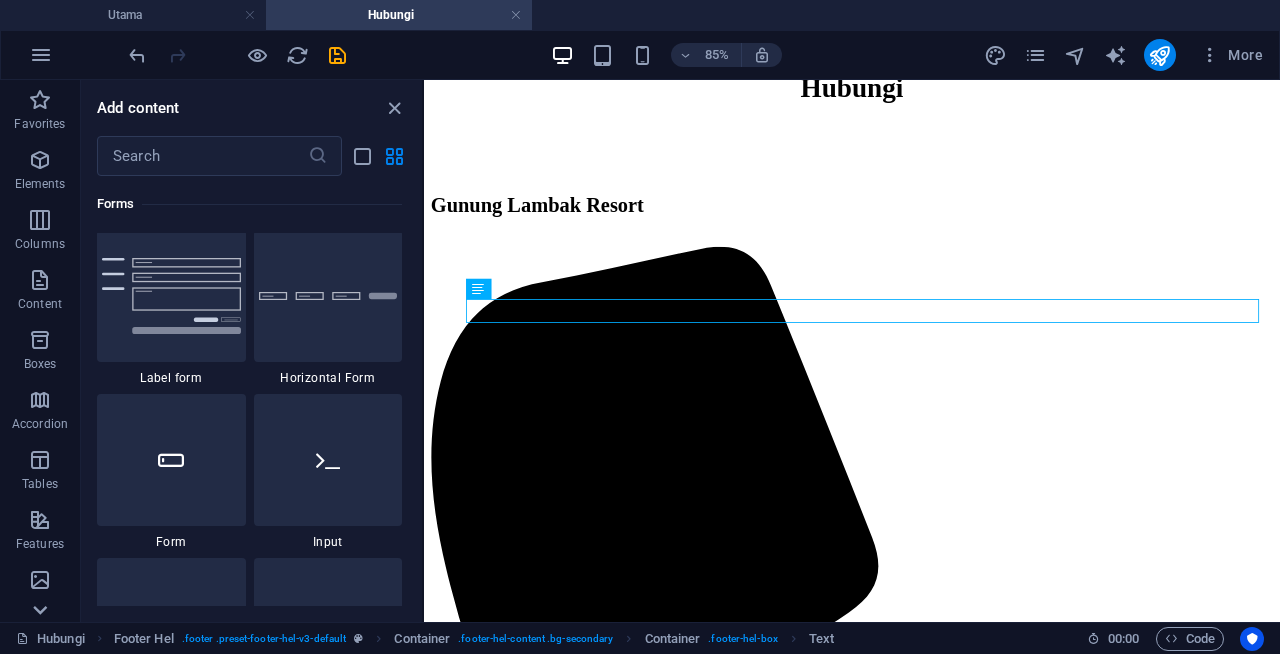 click 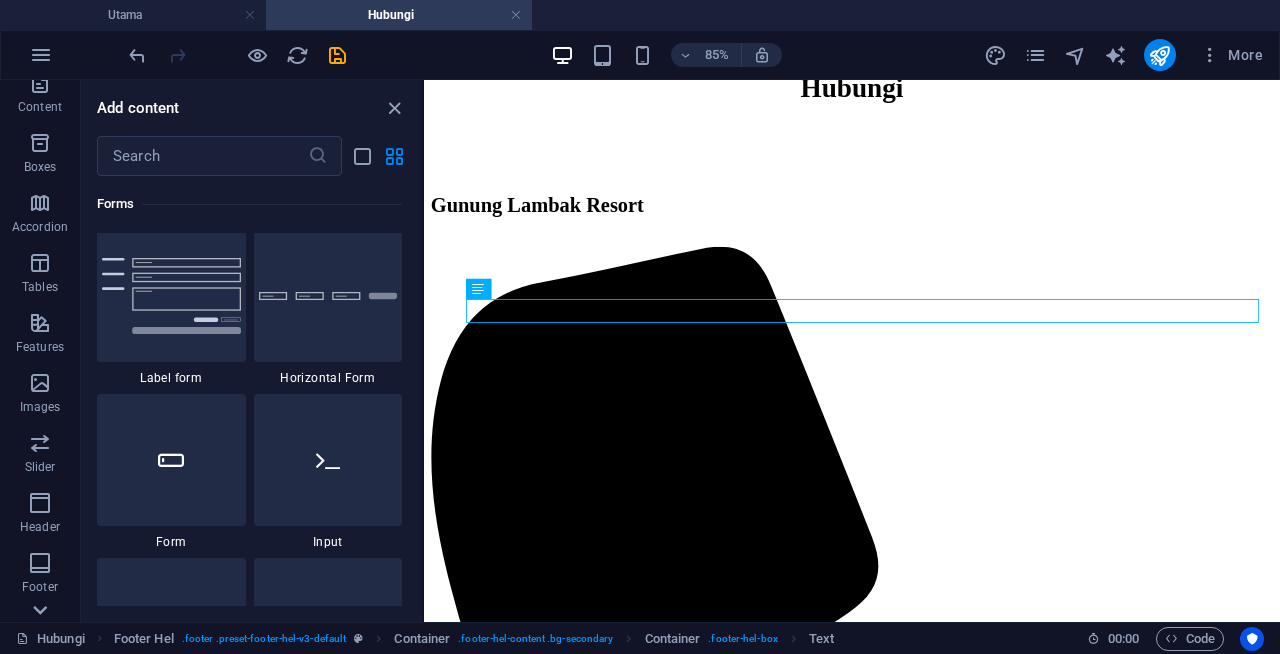 scroll, scrollTop: 358, scrollLeft: 0, axis: vertical 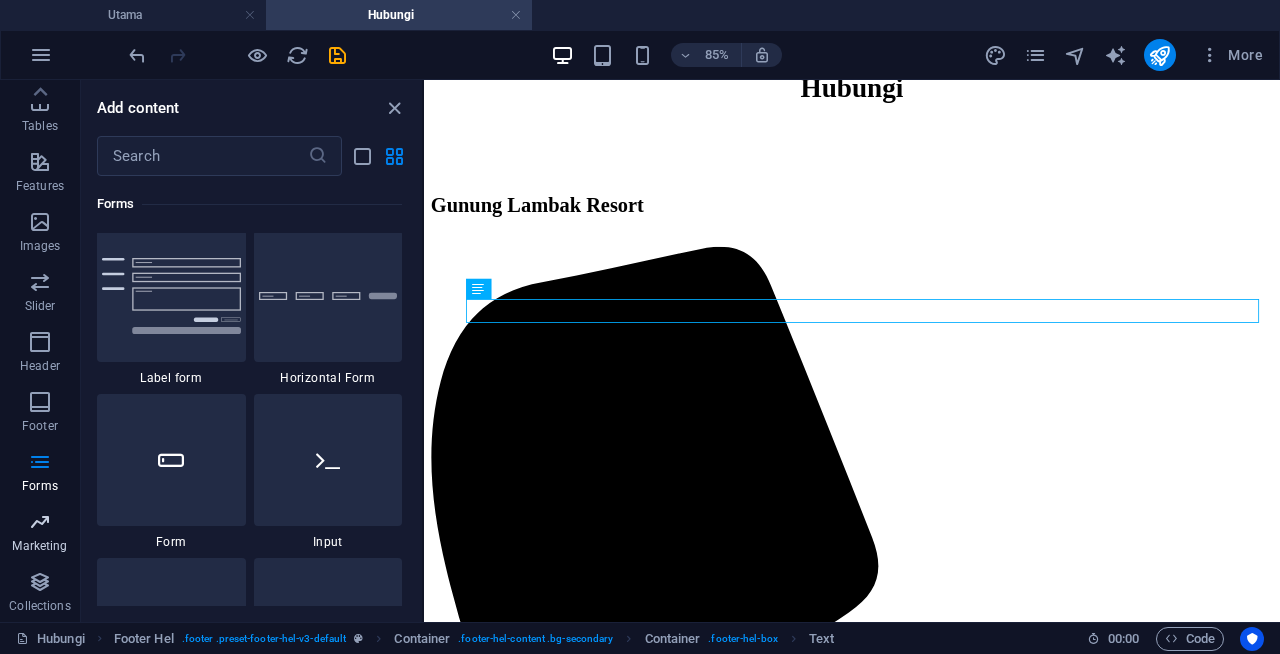 click on "Marketing" at bounding box center [39, 546] 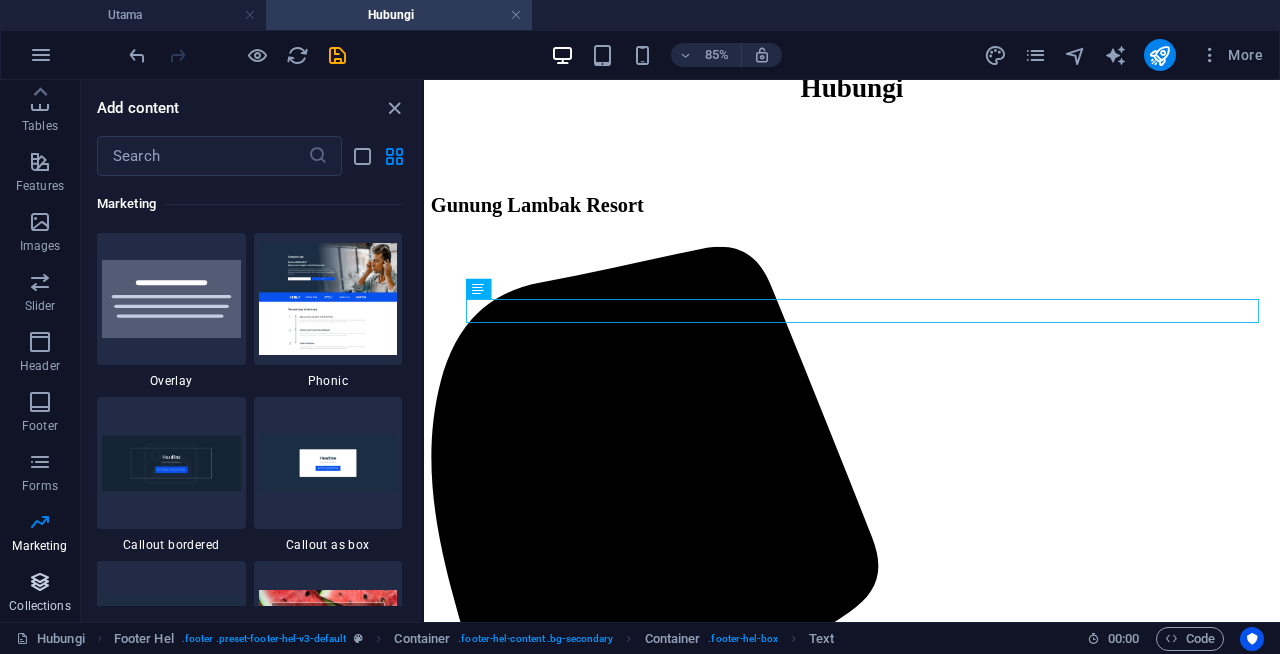 click at bounding box center (40, 582) 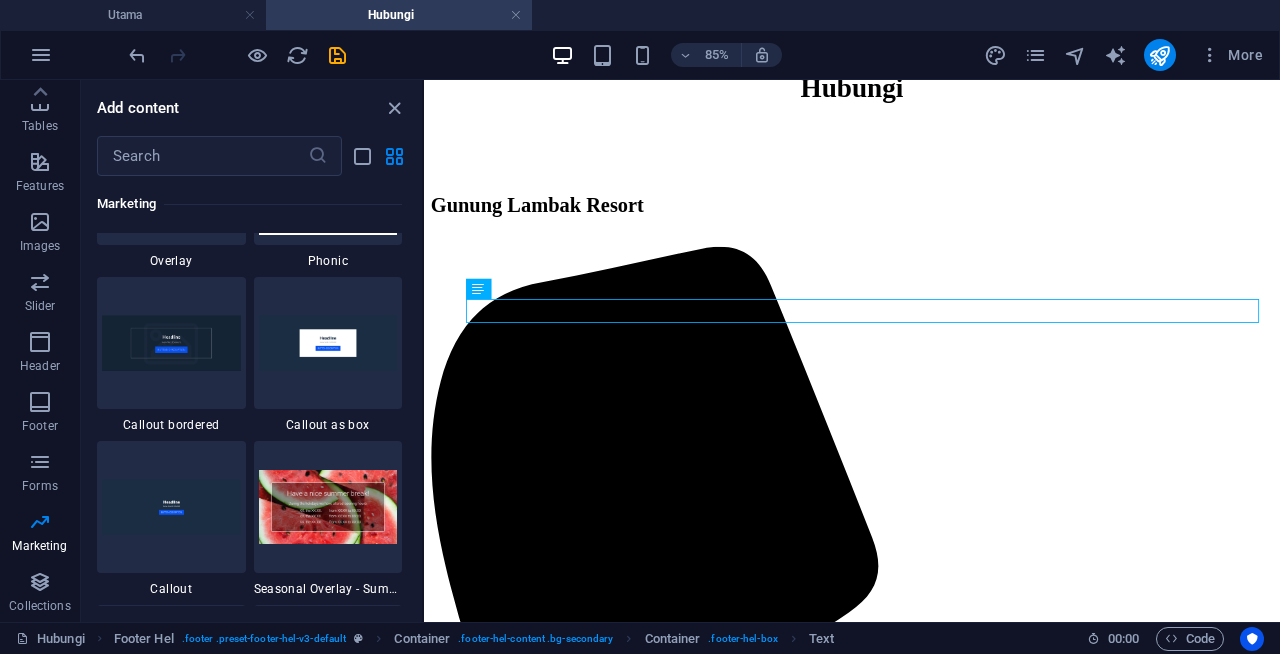 scroll, scrollTop: 16408, scrollLeft: 0, axis: vertical 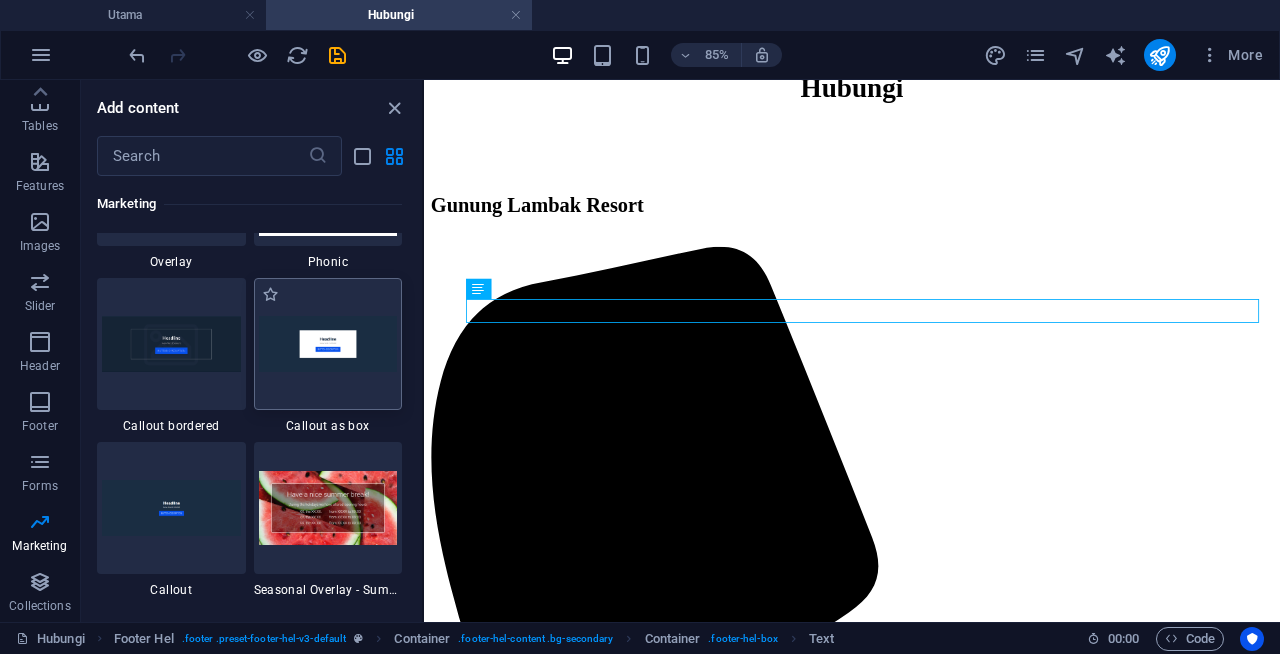 click at bounding box center (328, 343) 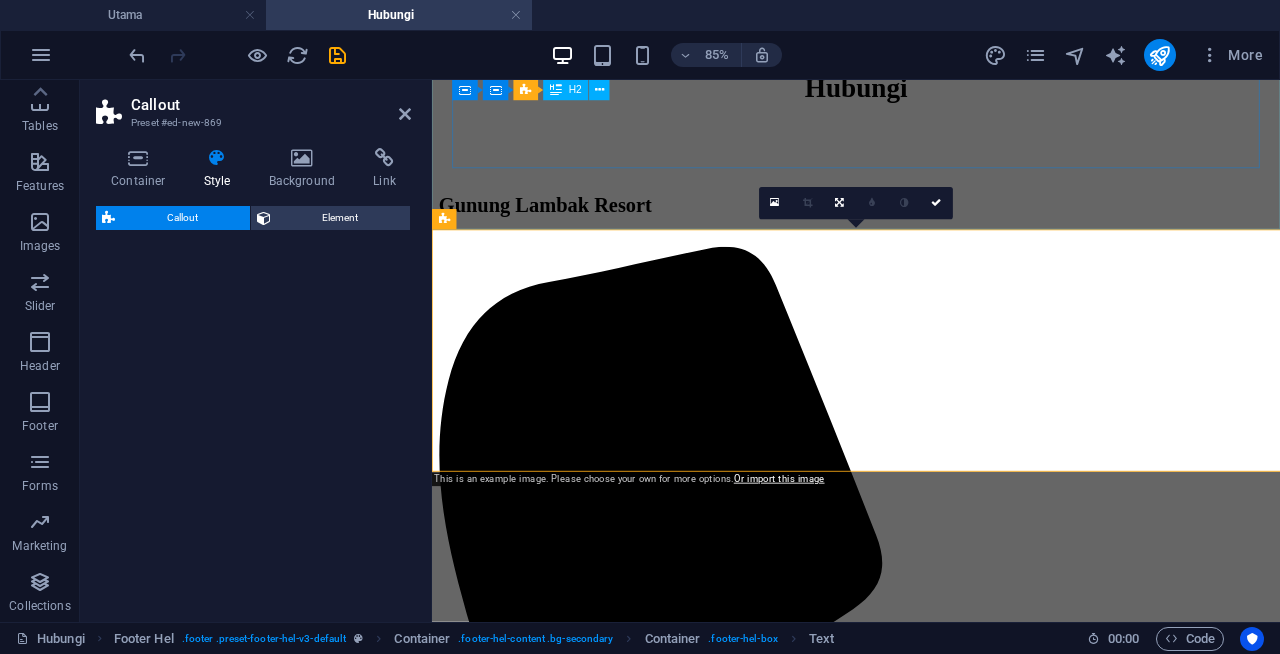 select on "rem" 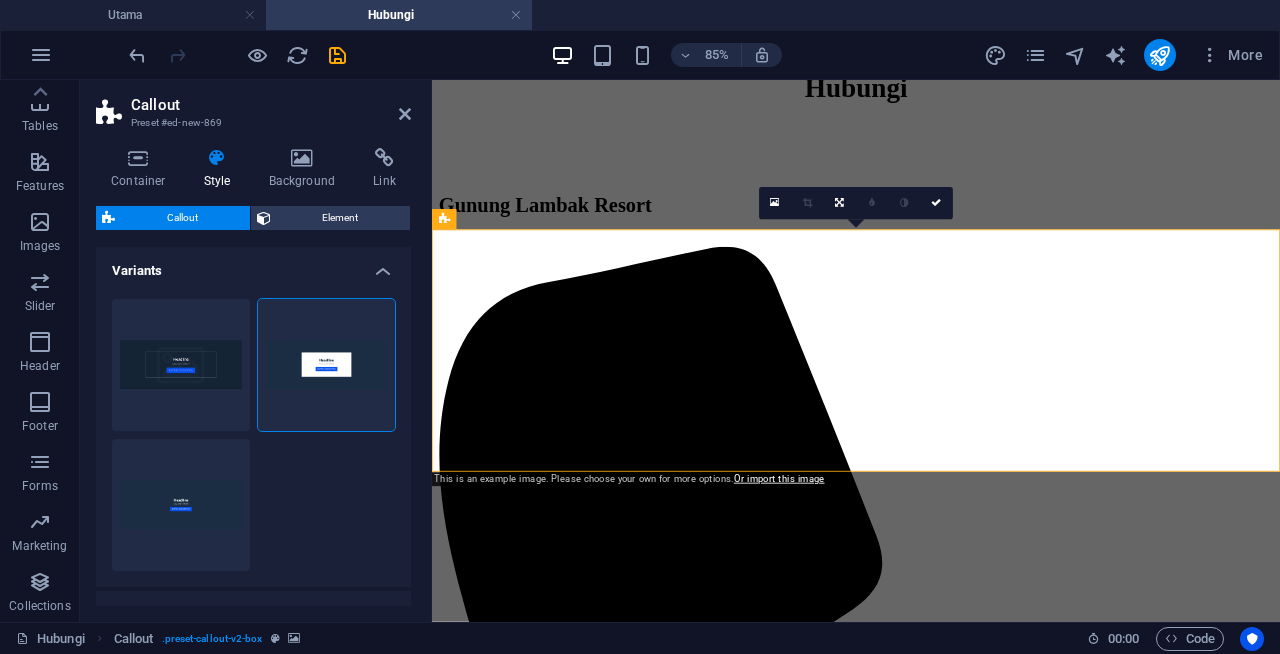 scroll, scrollTop: 1890, scrollLeft: 0, axis: vertical 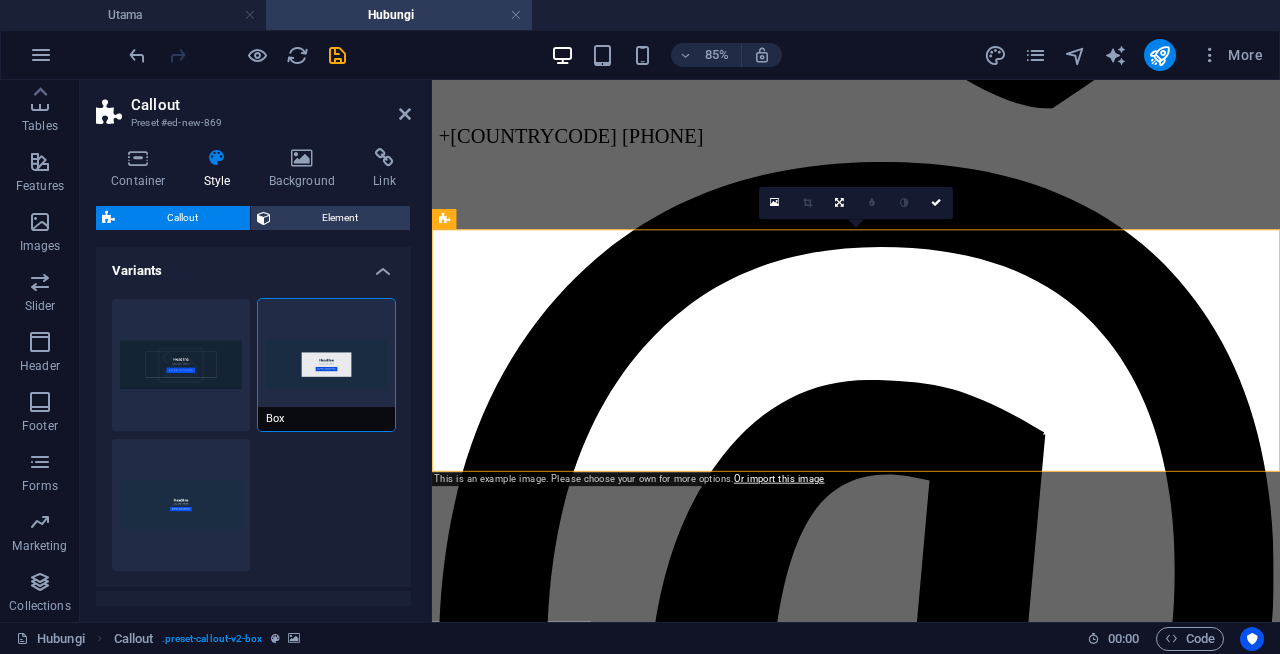 click on "Callout Preset #ed-new-869
Container Style Background Link Size Height Default px rem % vh vw Min. height None px rem % vh vw Width Default px rem % em vh vw Min. width None px rem % vh vw Content width Default Custom width Width Default px rem % em vh vw Min. width None px rem % vh vw Default padding Custom spacing Default content width and padding can be changed under Design. Edit design Layout (Flexbox) Alignment Determines the flex direction. Default Main axis Determine how elements should behave along the main axis inside this container (justify content). Default Side axis Control the vertical direction of the element inside of the container (align items). Default Wrap Default On Off Fill Controls the distances and direction of elements on the y-axis across several lines (align content). Default Accessibility ARIA helps assistive technologies (like screen readers) to understand the role, state, and behavior of web elements Role The ARIA role defines the purpose of an element.  None Alert" at bounding box center (680, 351) 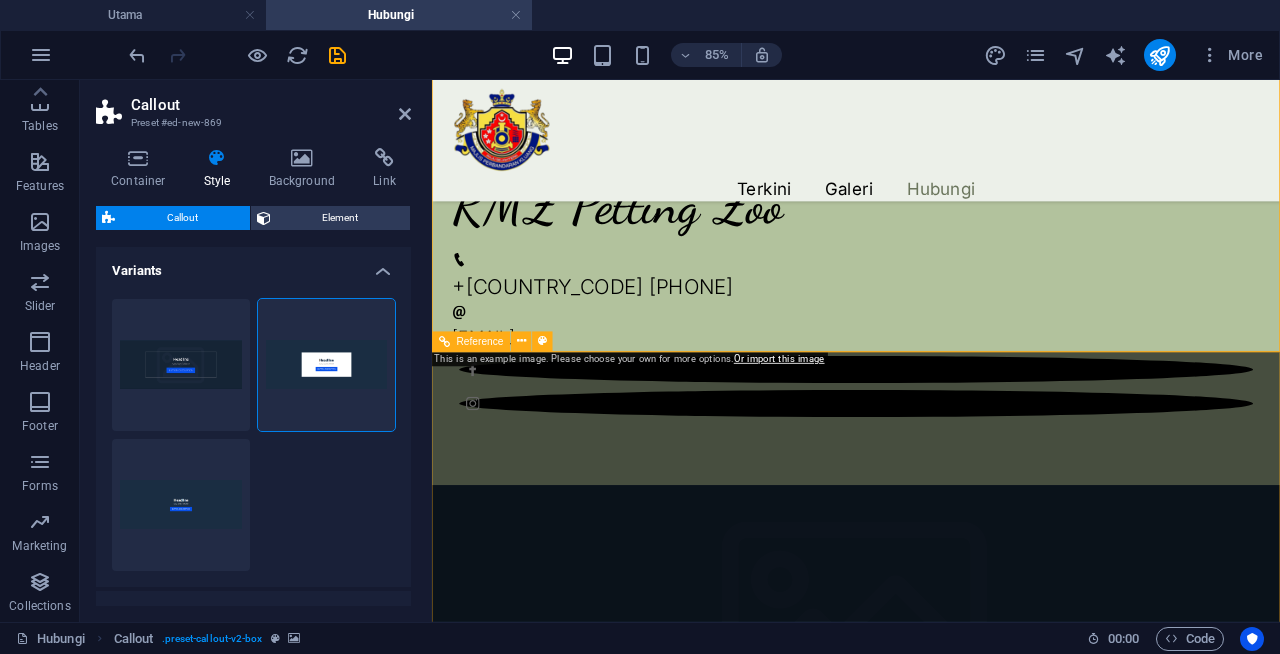scroll, scrollTop: 2113, scrollLeft: 0, axis: vertical 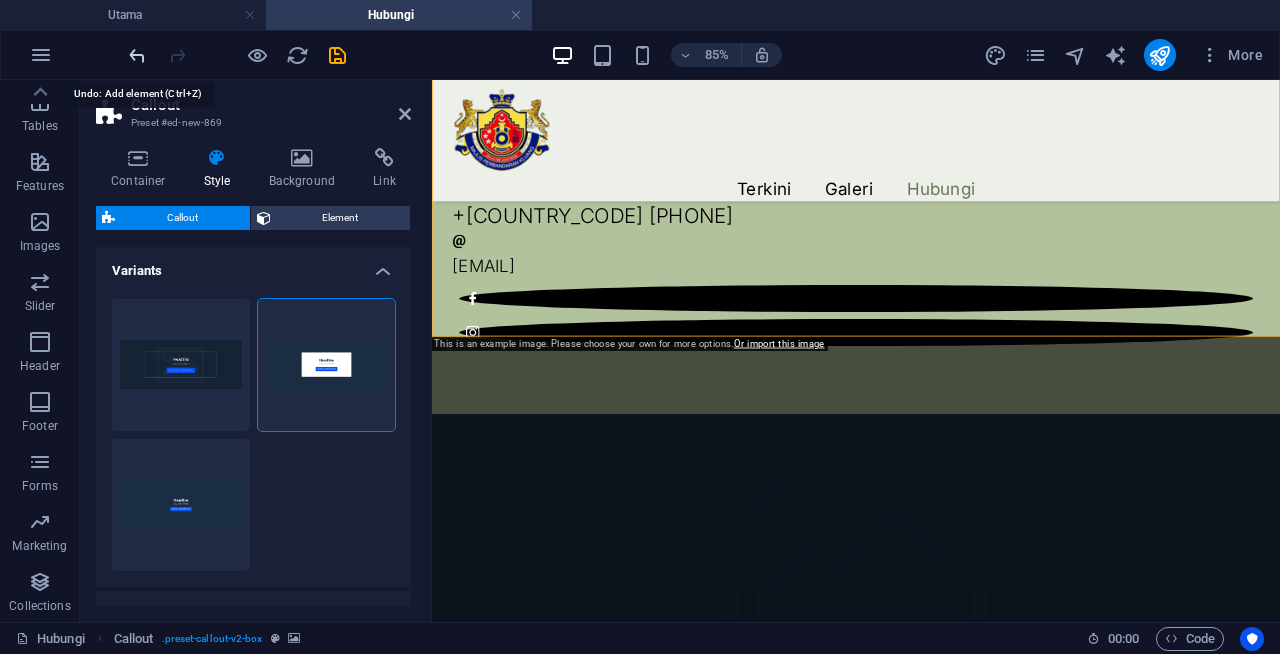 click at bounding box center (137, 55) 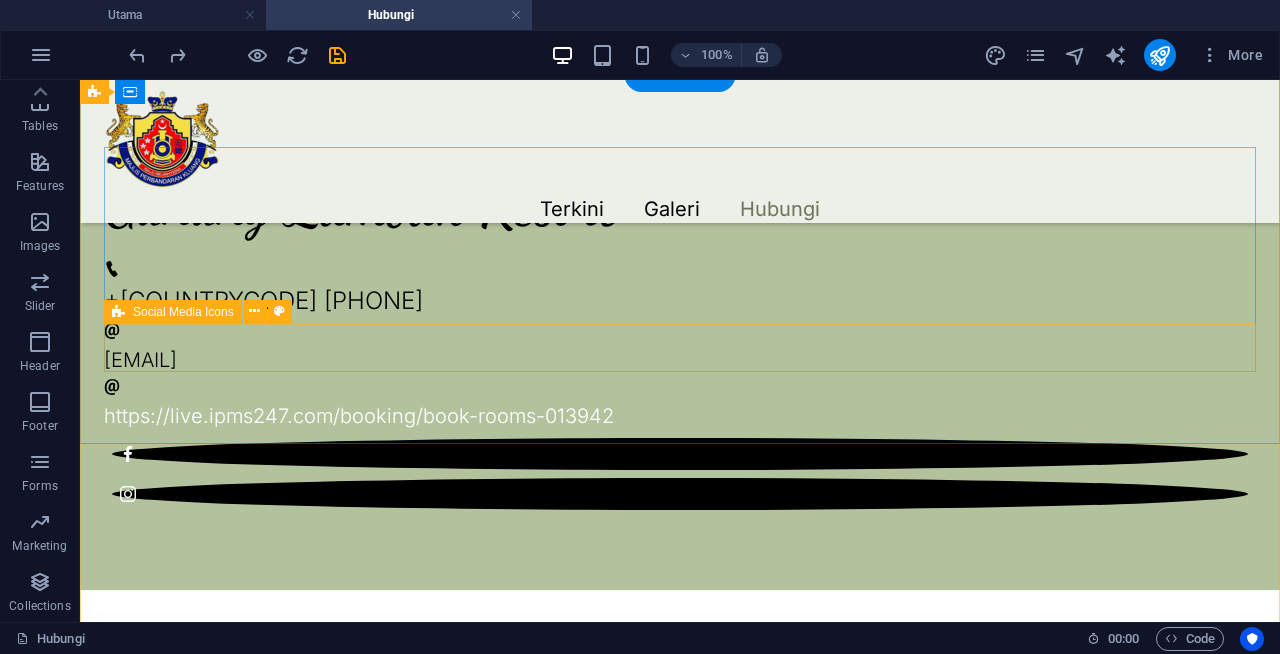 scroll, scrollTop: 368, scrollLeft: 0, axis: vertical 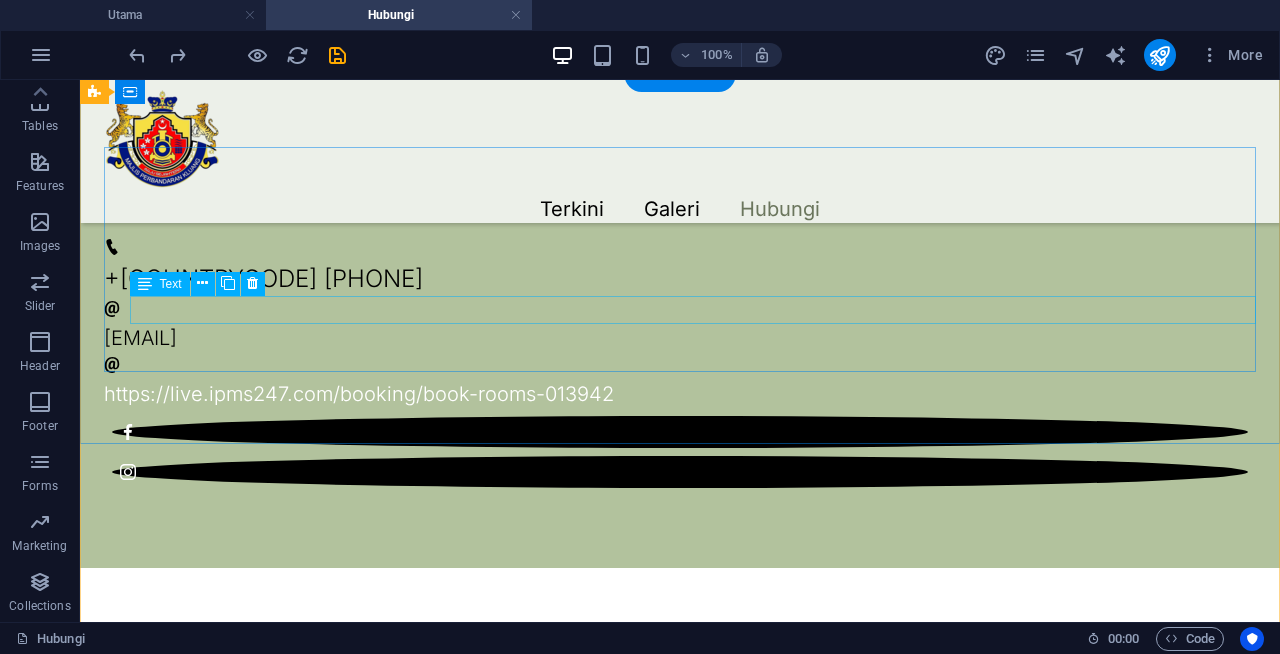 click on "https://live.ipms247.com/booking/book-rooms-013942" at bounding box center [680, 394] 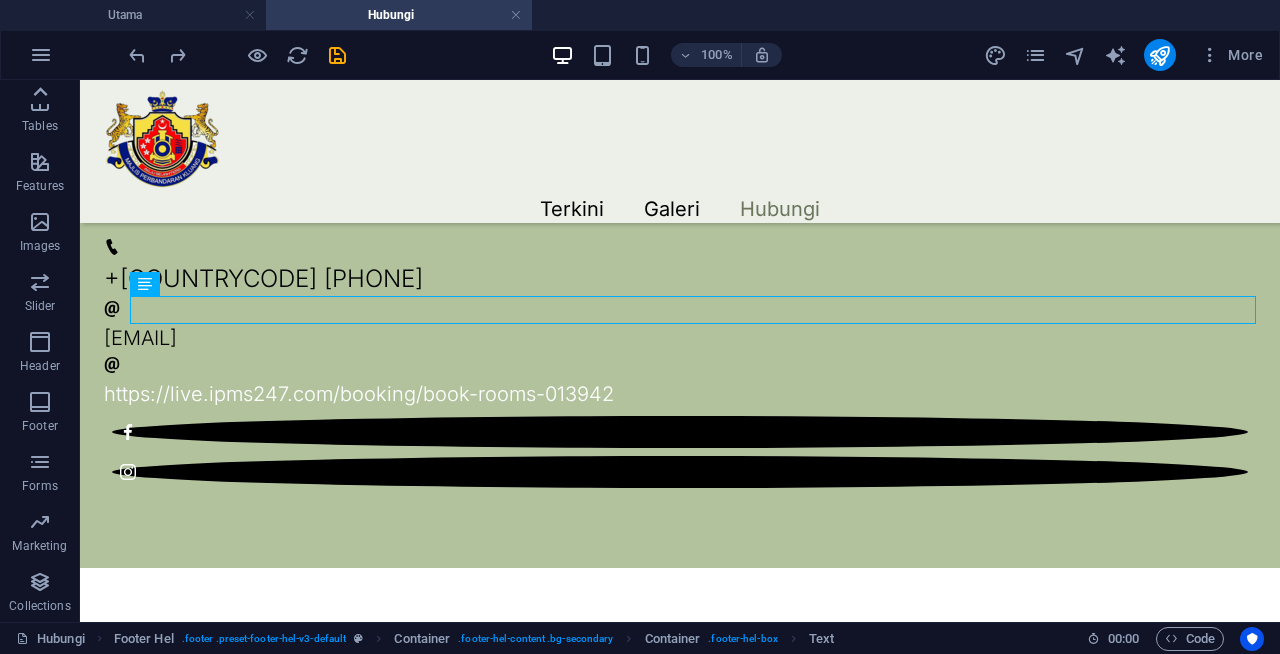 click 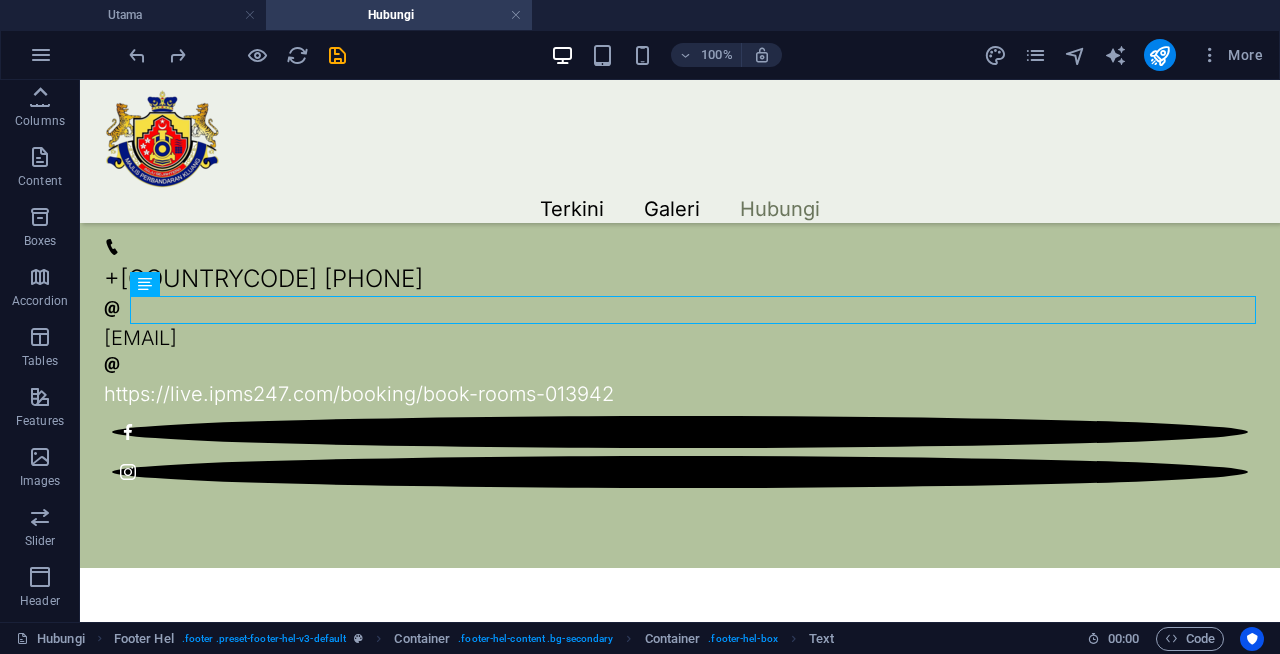 scroll, scrollTop: 0, scrollLeft: 0, axis: both 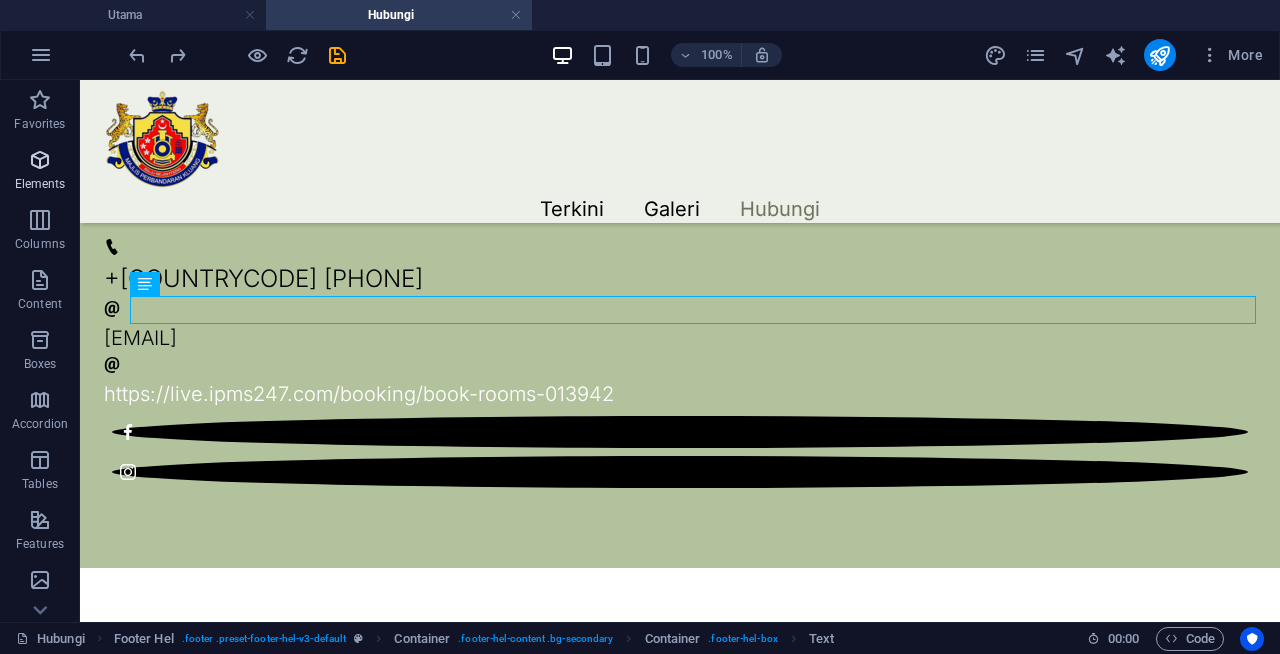 click at bounding box center (40, 160) 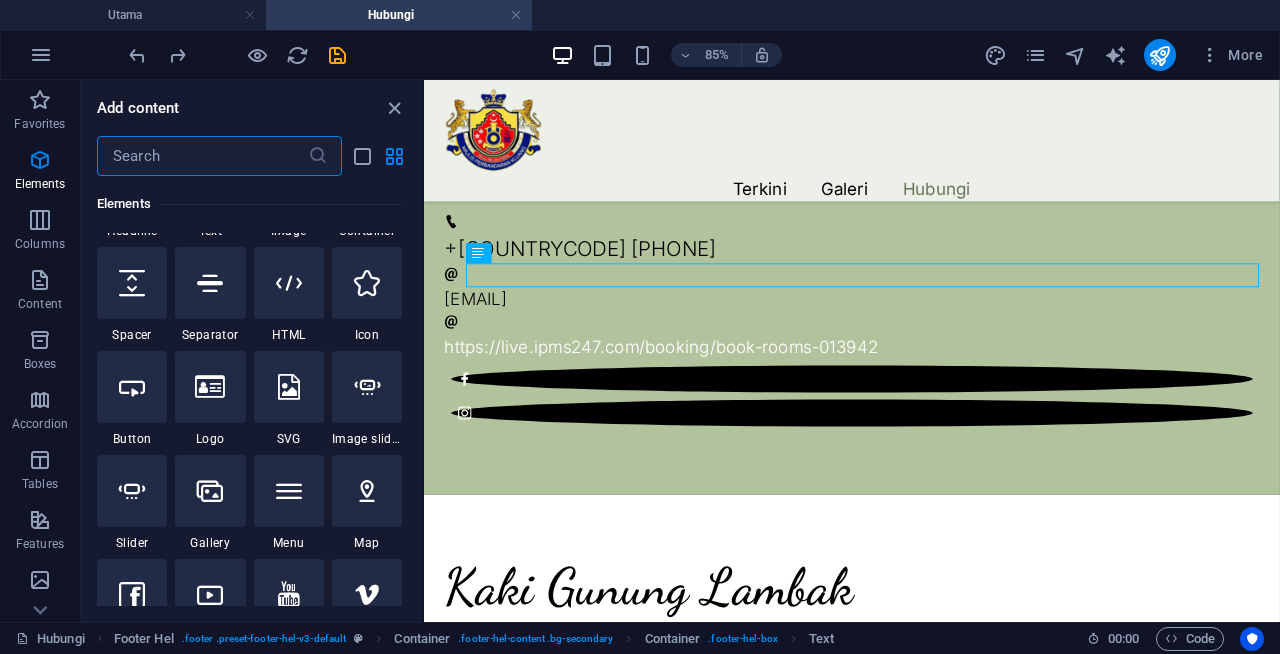 scroll, scrollTop: 320, scrollLeft: 0, axis: vertical 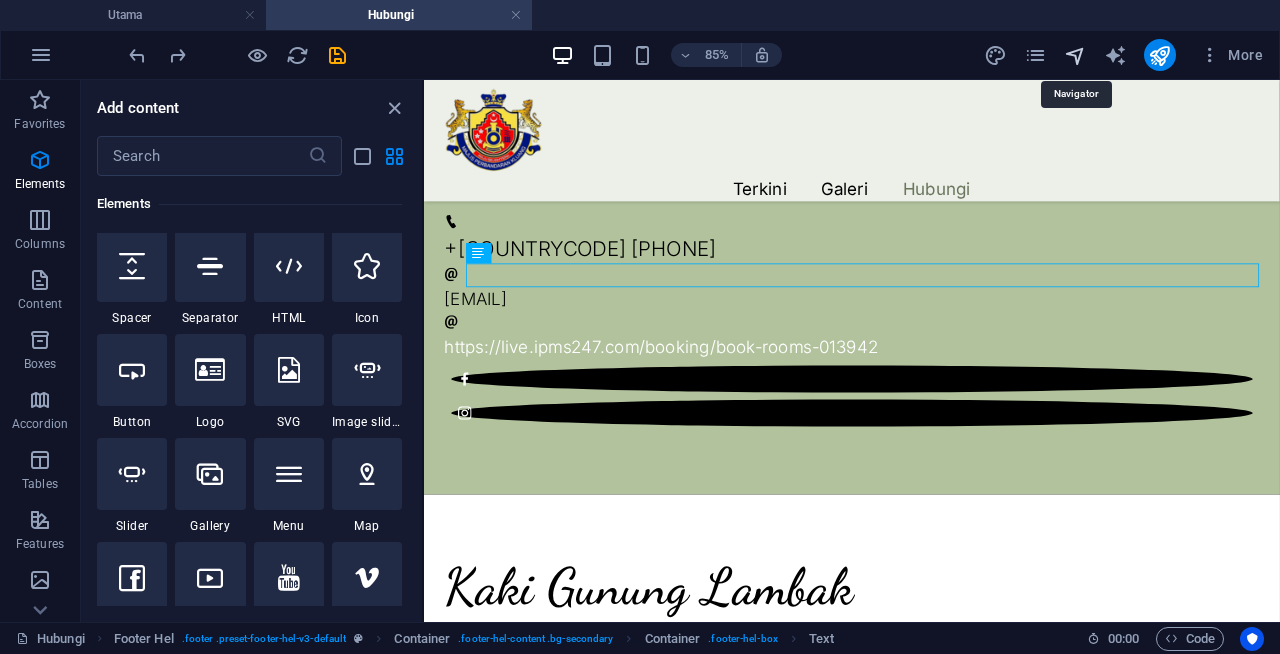 click at bounding box center (1075, 55) 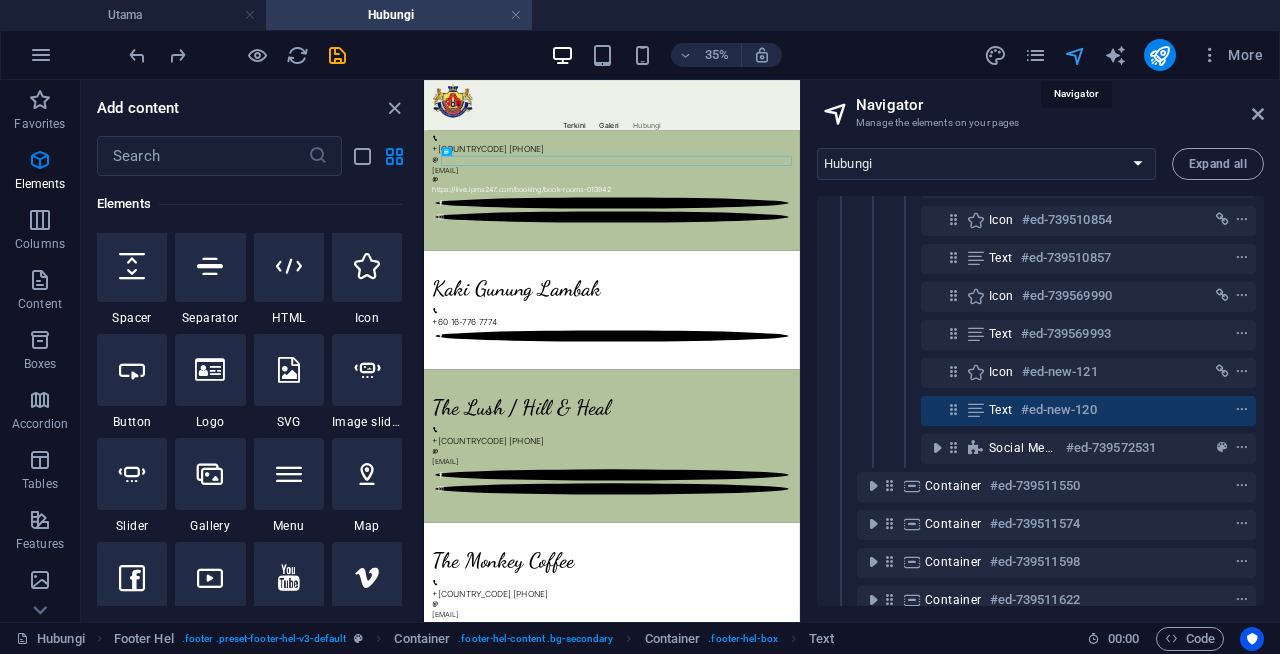 scroll, scrollTop: 282, scrollLeft: 0, axis: vertical 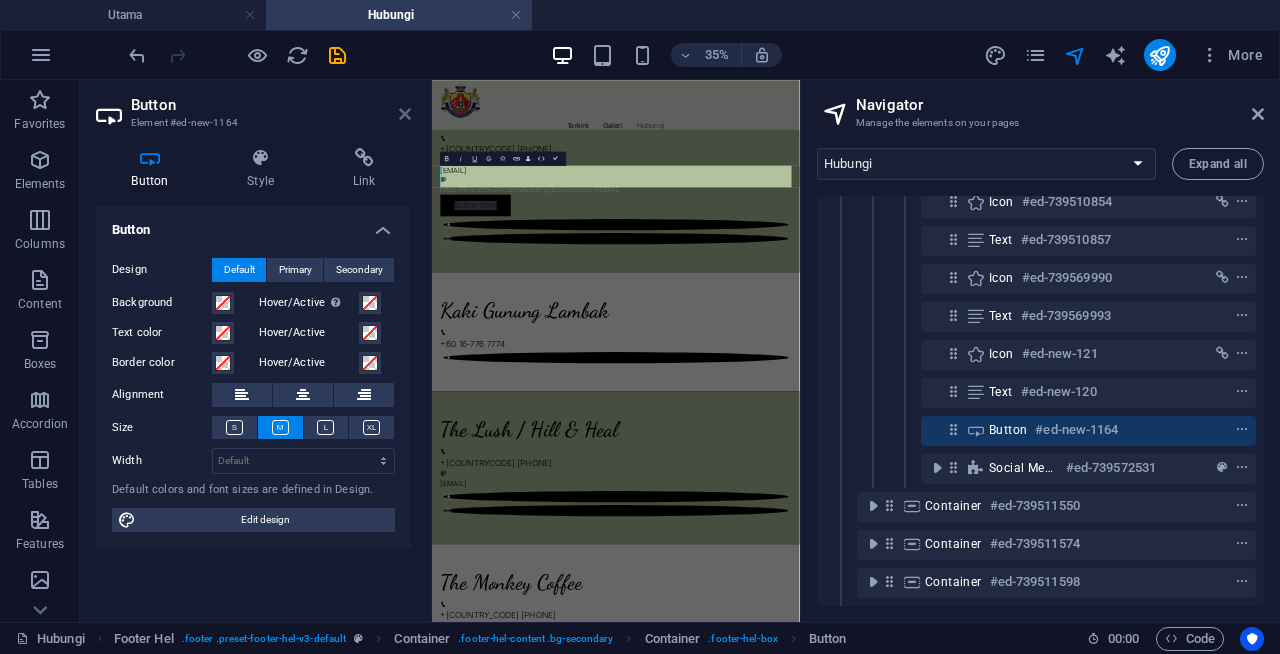 click at bounding box center [405, 114] 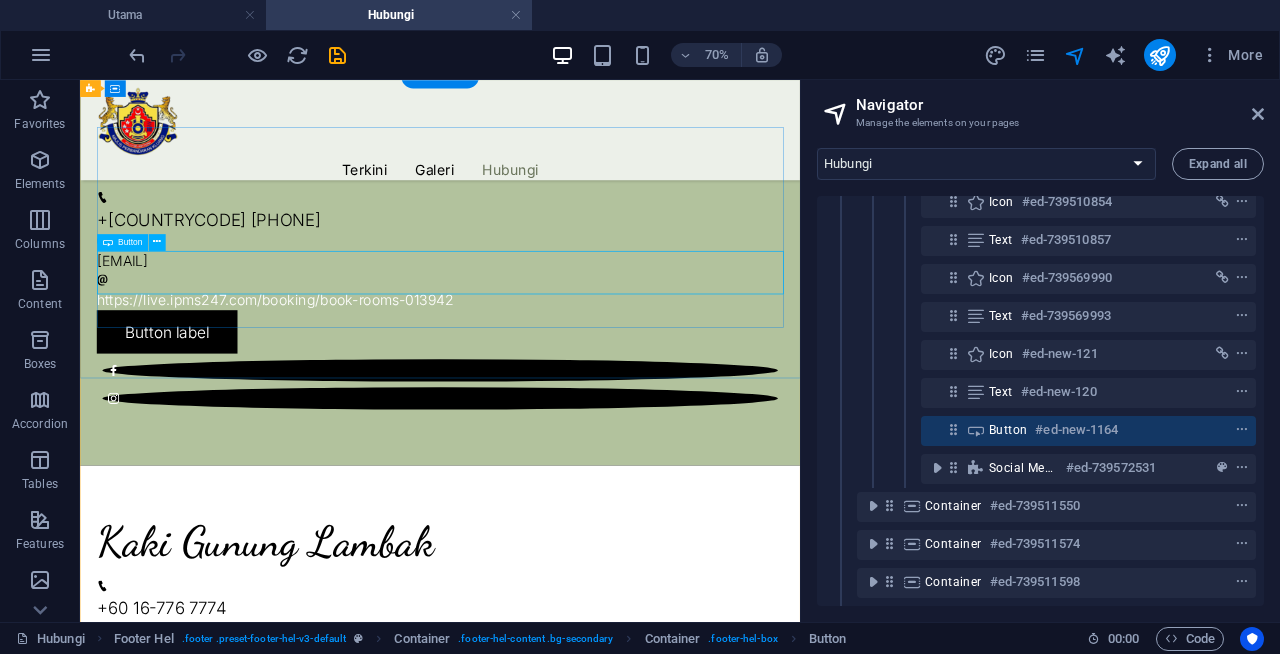 click on "Button label" at bounding box center [594, 439] 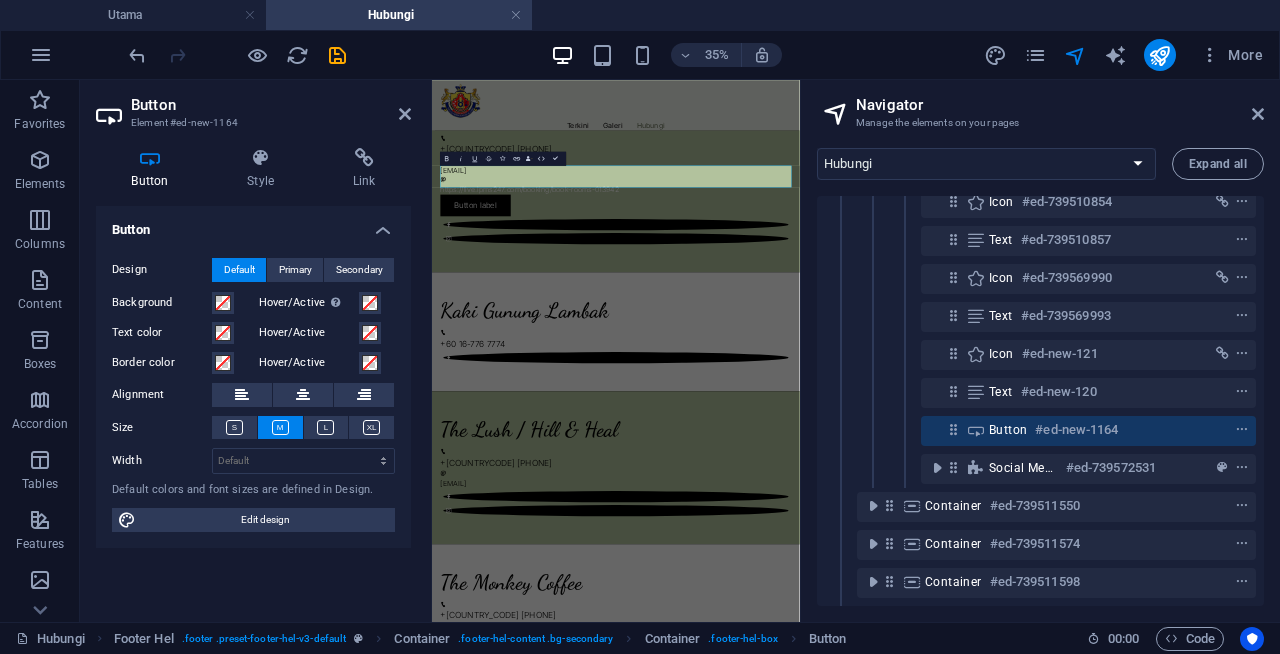 click on "Design" at bounding box center (162, 270) 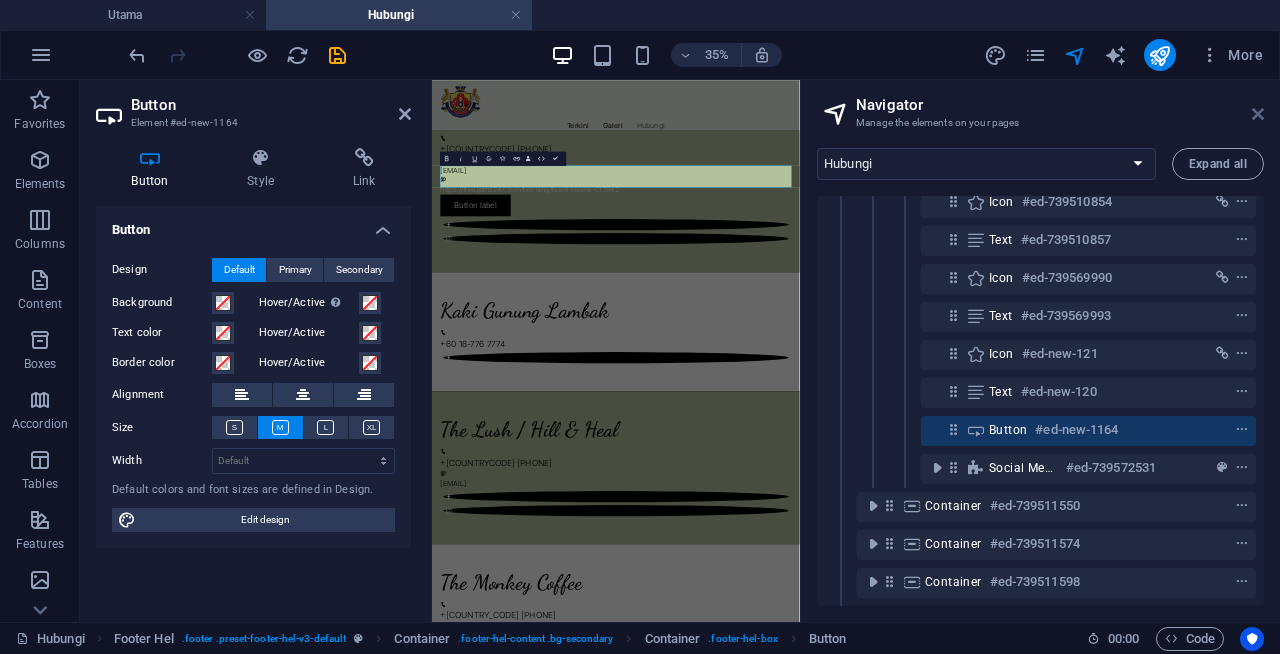 click at bounding box center [1258, 114] 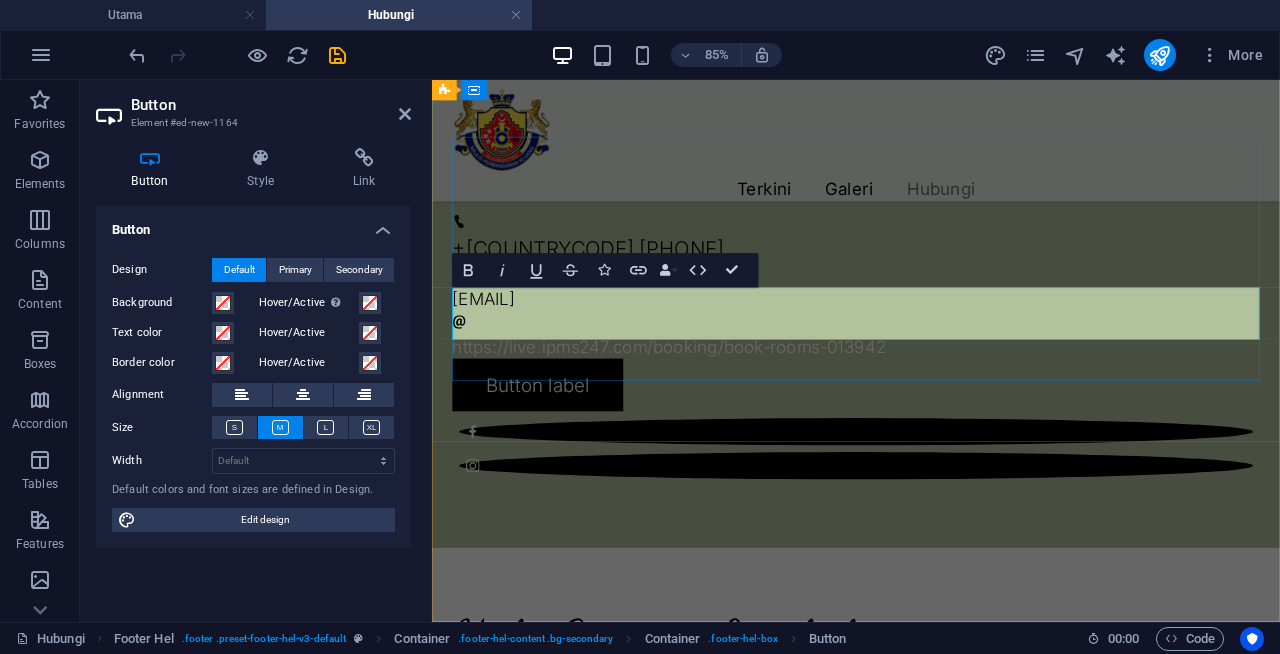 click on "Button label" at bounding box center [931, 439] 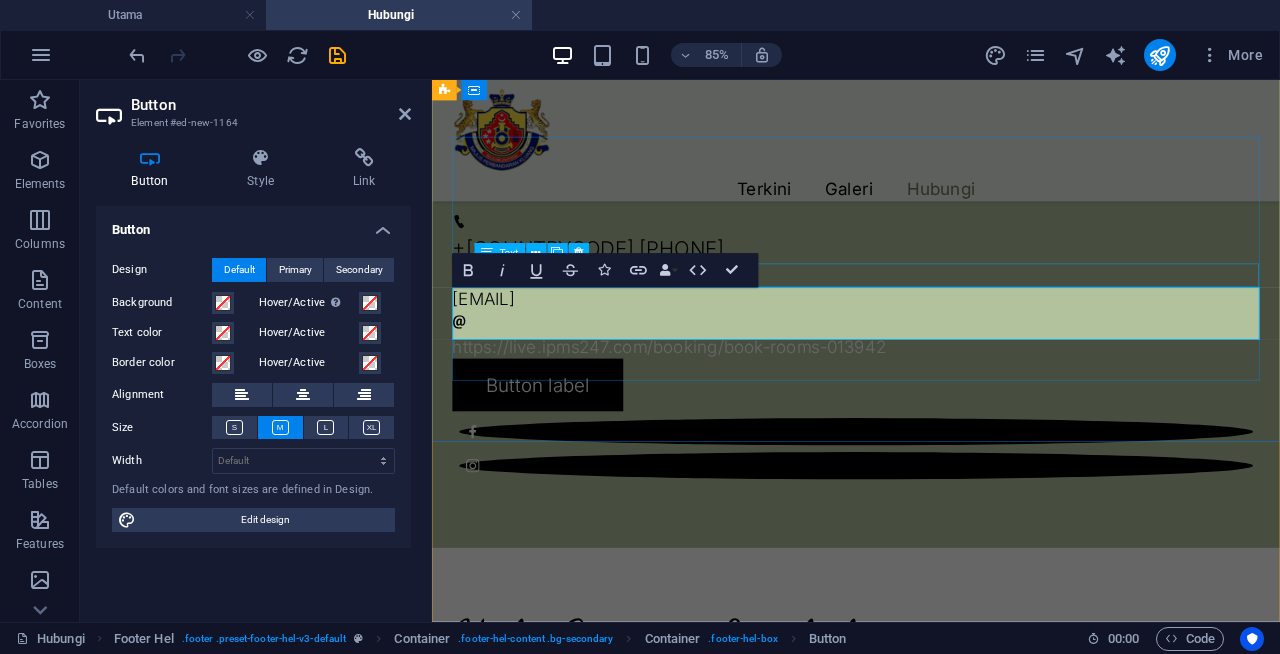 click on "https://live.ipms247.com/booking/book-rooms-013942" at bounding box center [931, 394] 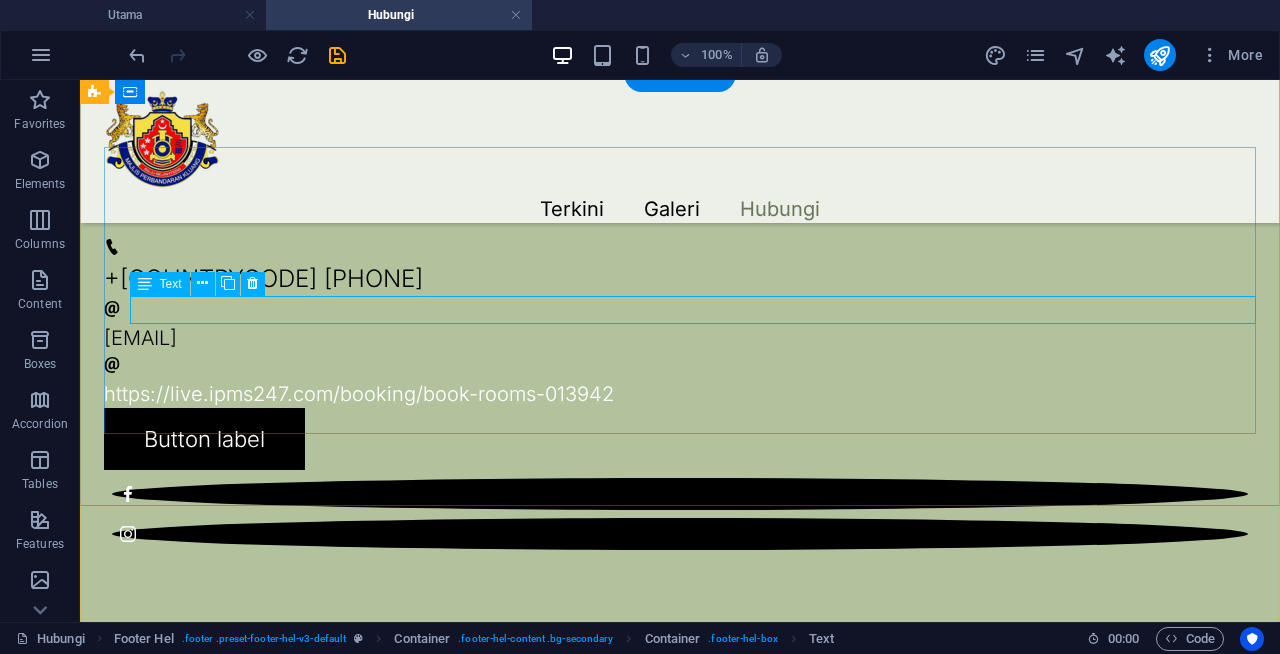 click on "https://live.ipms247.com/booking/book-rooms-013942" at bounding box center [680, 394] 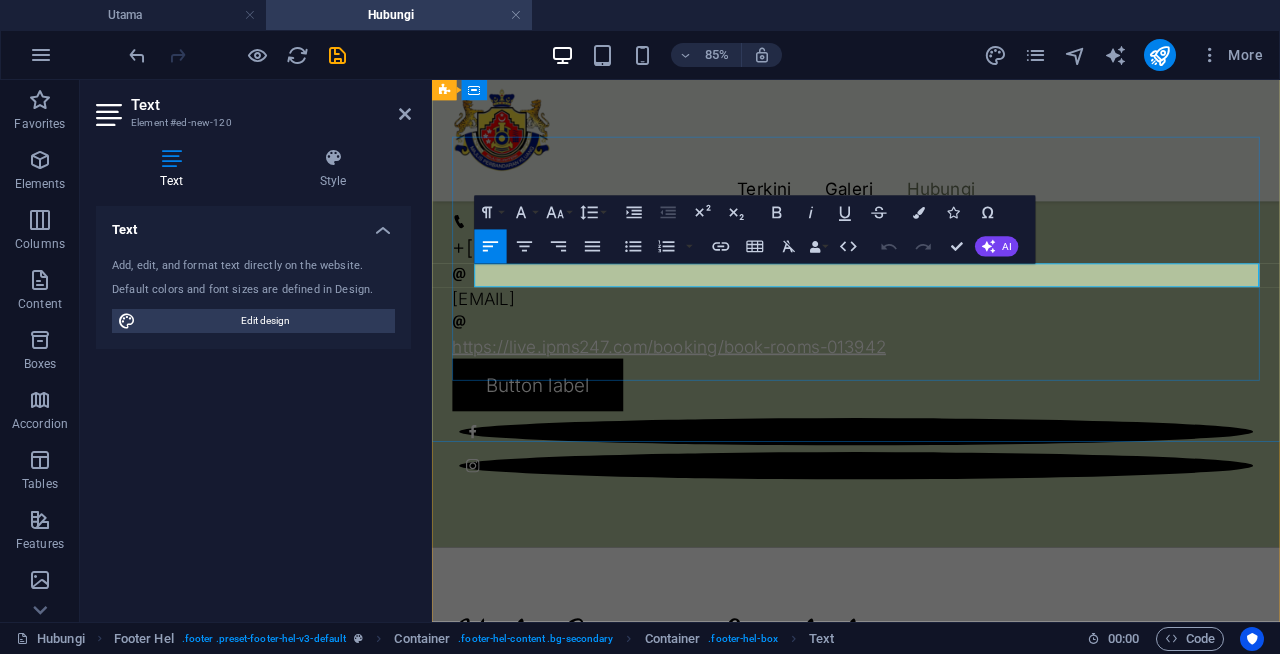 click on "https://live.ipms247.com/booking/book-rooms-013942" at bounding box center (711, 394) 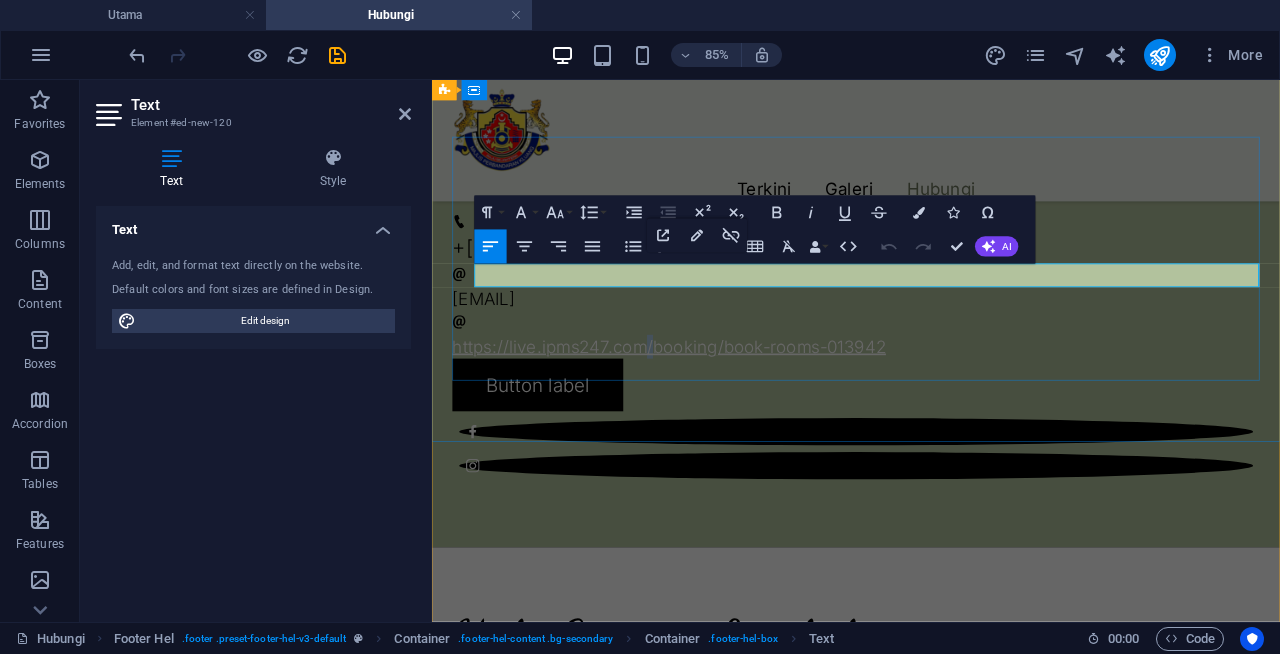 click on "https://live.ipms247.com/booking/book-rooms-013942" at bounding box center (711, 394) 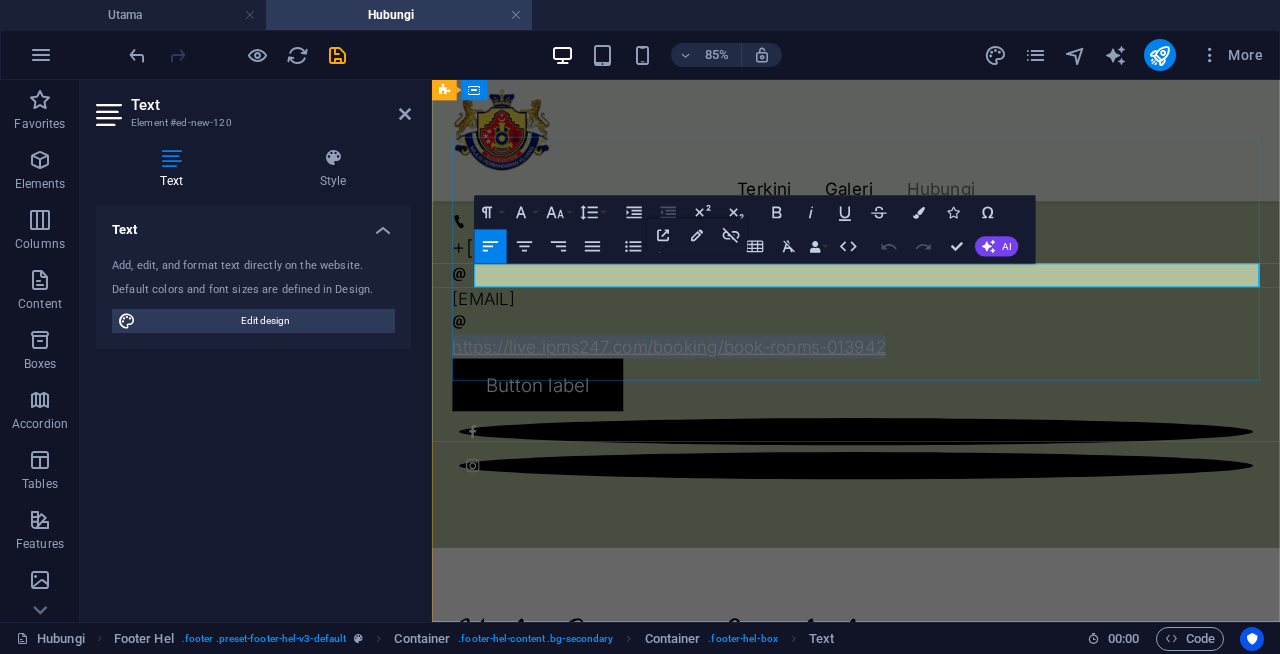 click on "https://live.ipms247.com/booking/book-rooms-013942" at bounding box center [711, 394] 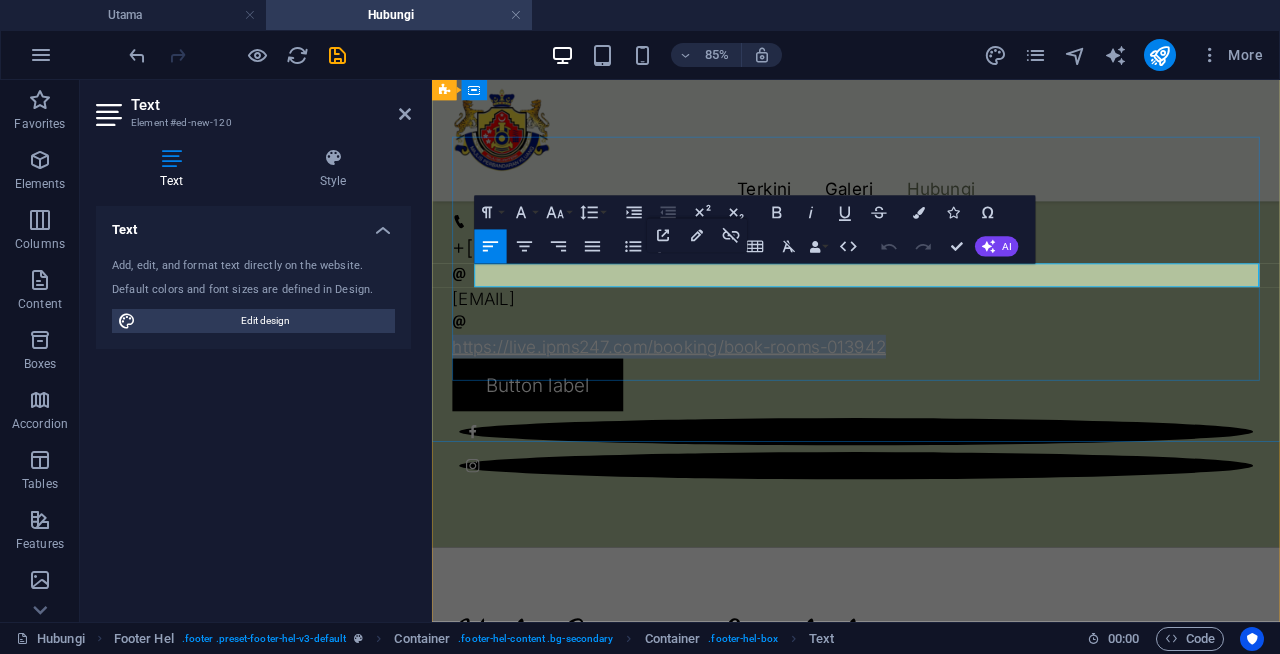 copy on "https://live.ipms247.com/booking/book-rooms-013942" 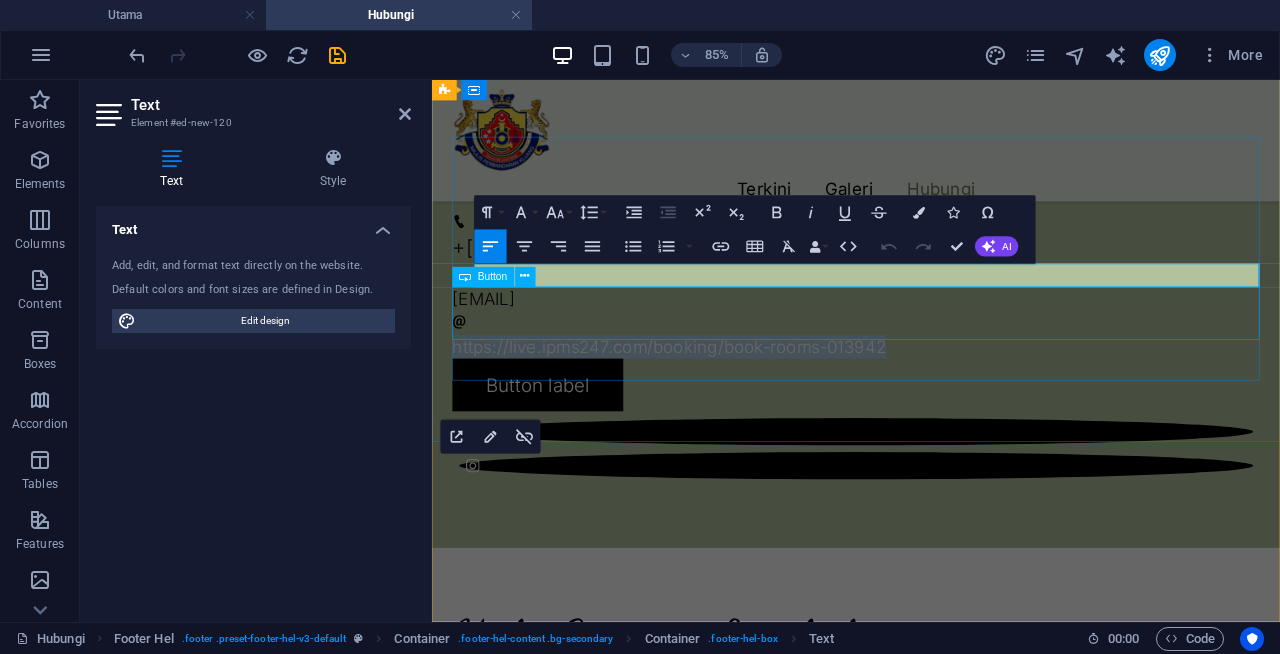 click on "Button label" at bounding box center [931, 439] 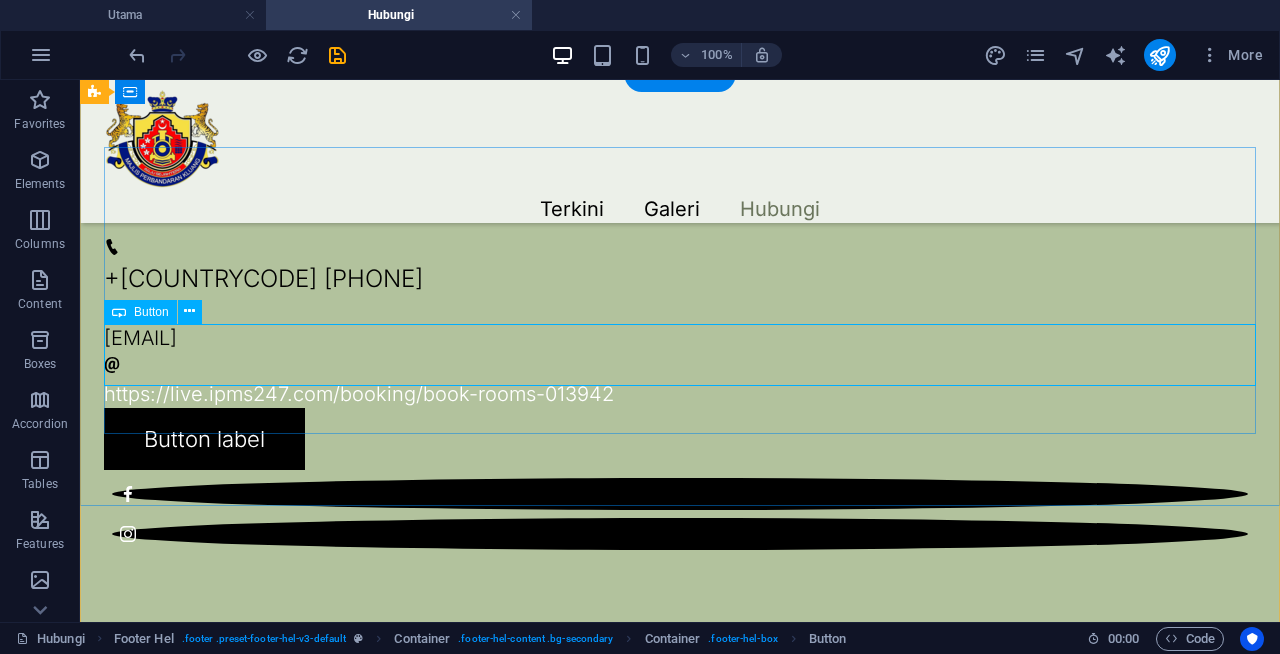click on "Button label" at bounding box center (680, 439) 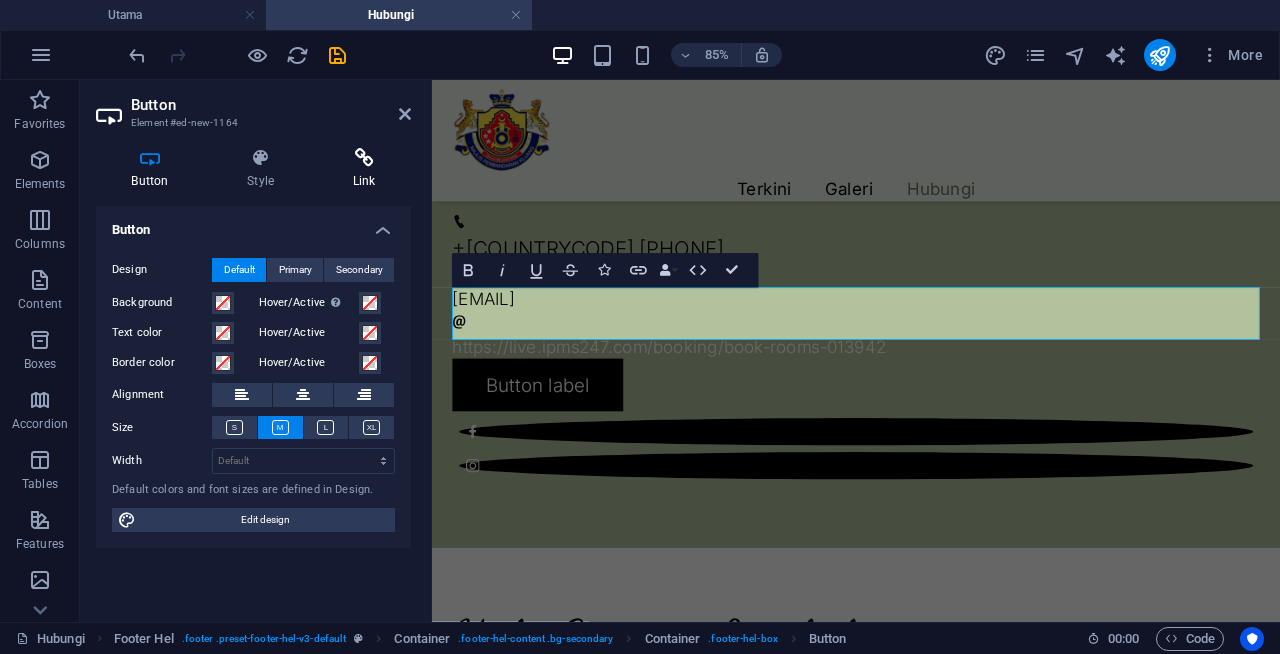 click at bounding box center (364, 158) 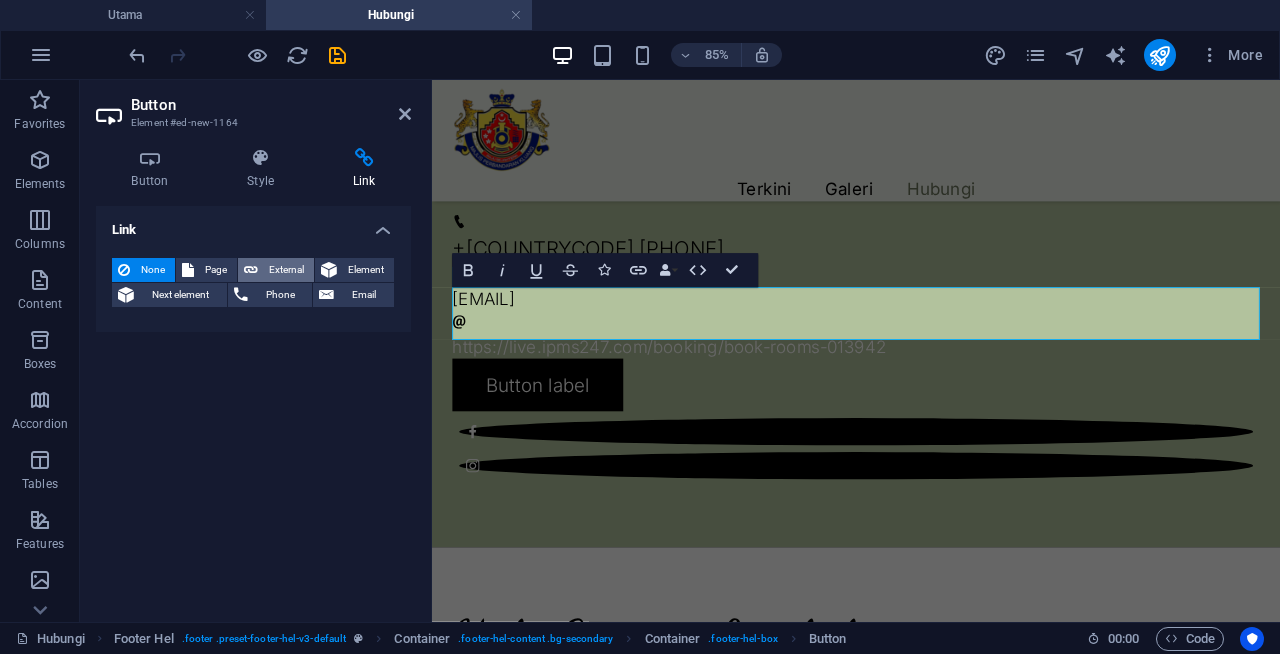 click on "External" at bounding box center [286, 270] 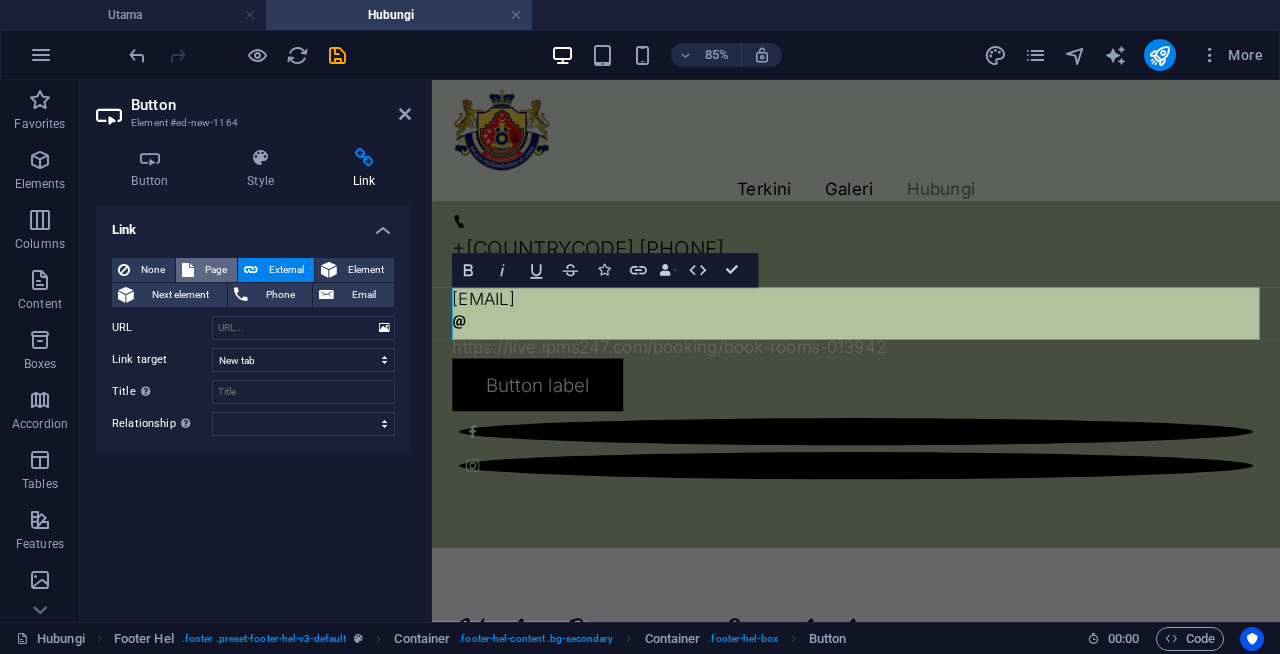 click on "Page" at bounding box center [215, 270] 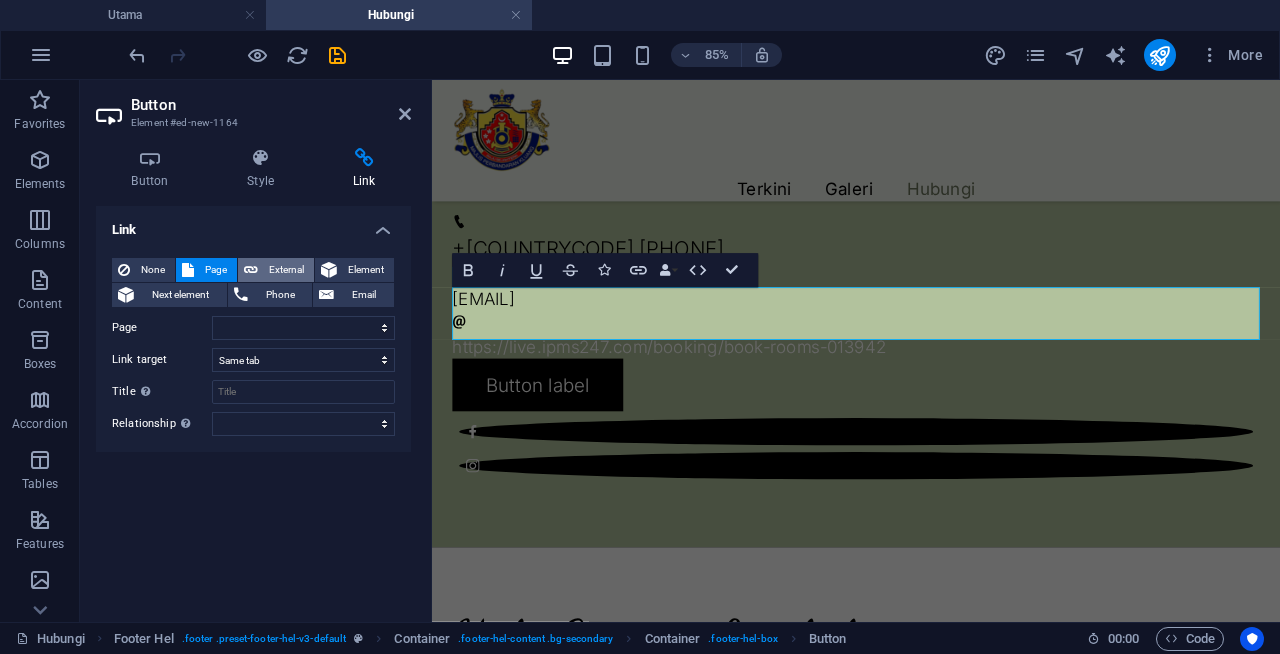 click on "External" at bounding box center [286, 270] 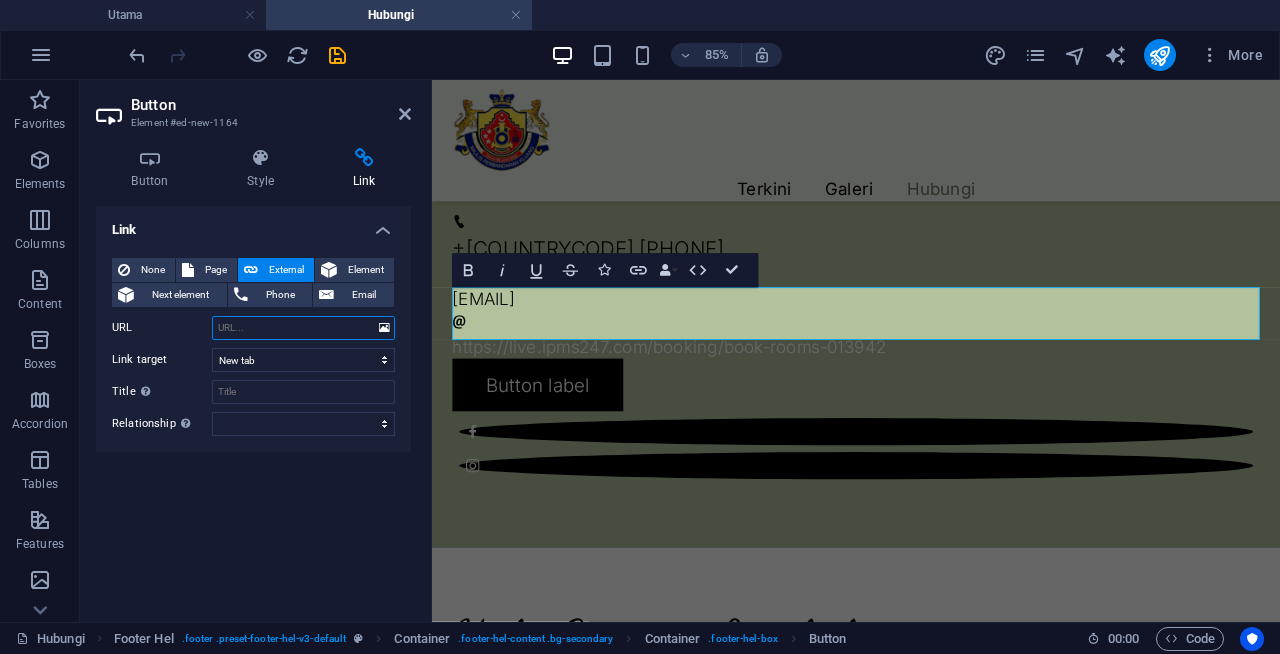 paste on "https://live.ipms247.com/booking/book-rooms-013942" 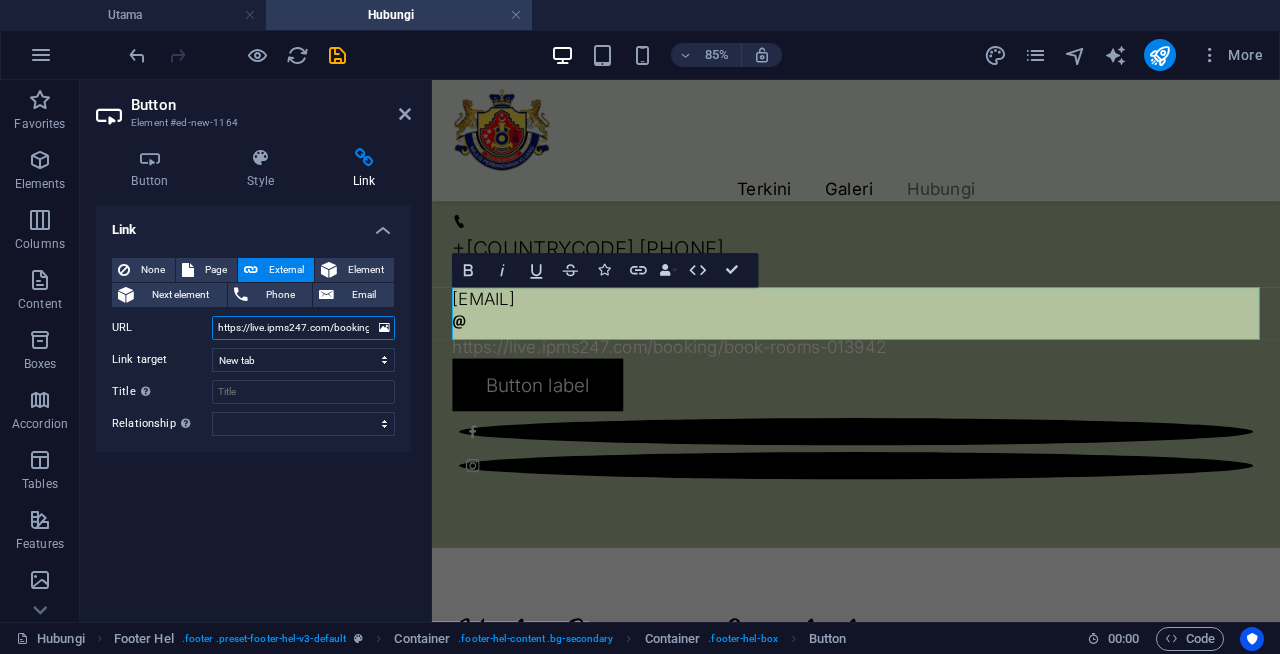 scroll, scrollTop: 0, scrollLeft: 94, axis: horizontal 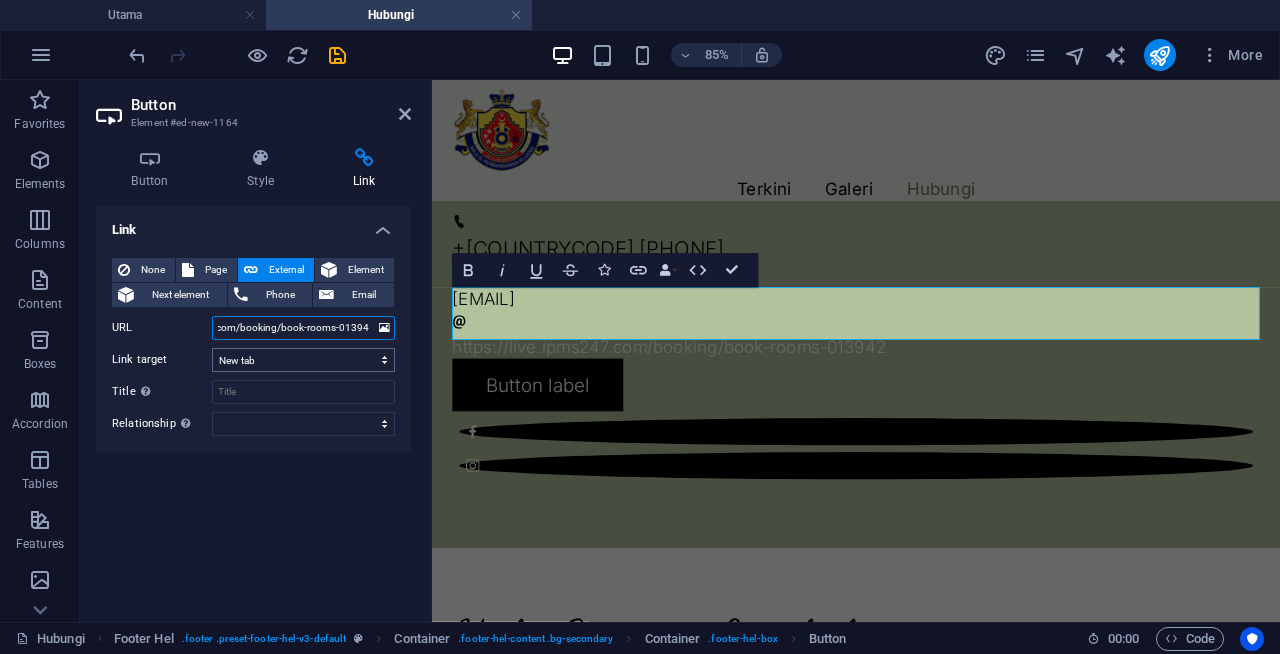 type on "https://live.ipms247.com/booking/book-rooms-013942" 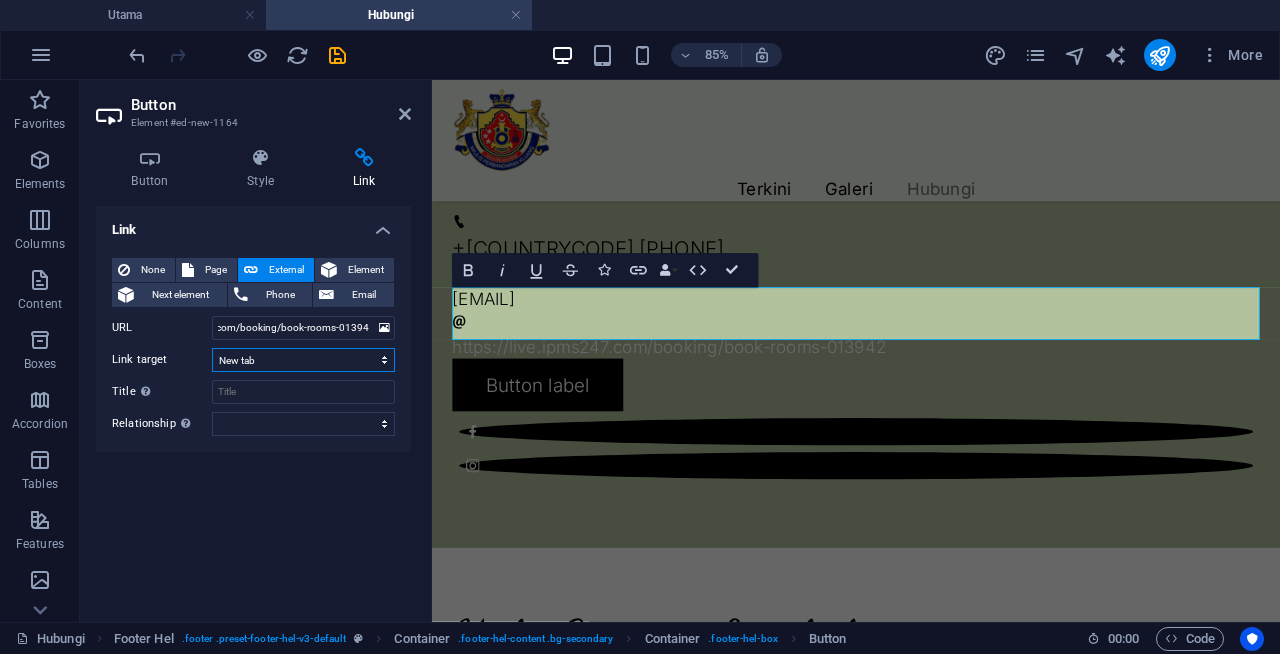 click on "New tab Same tab Overlay" at bounding box center (303, 360) 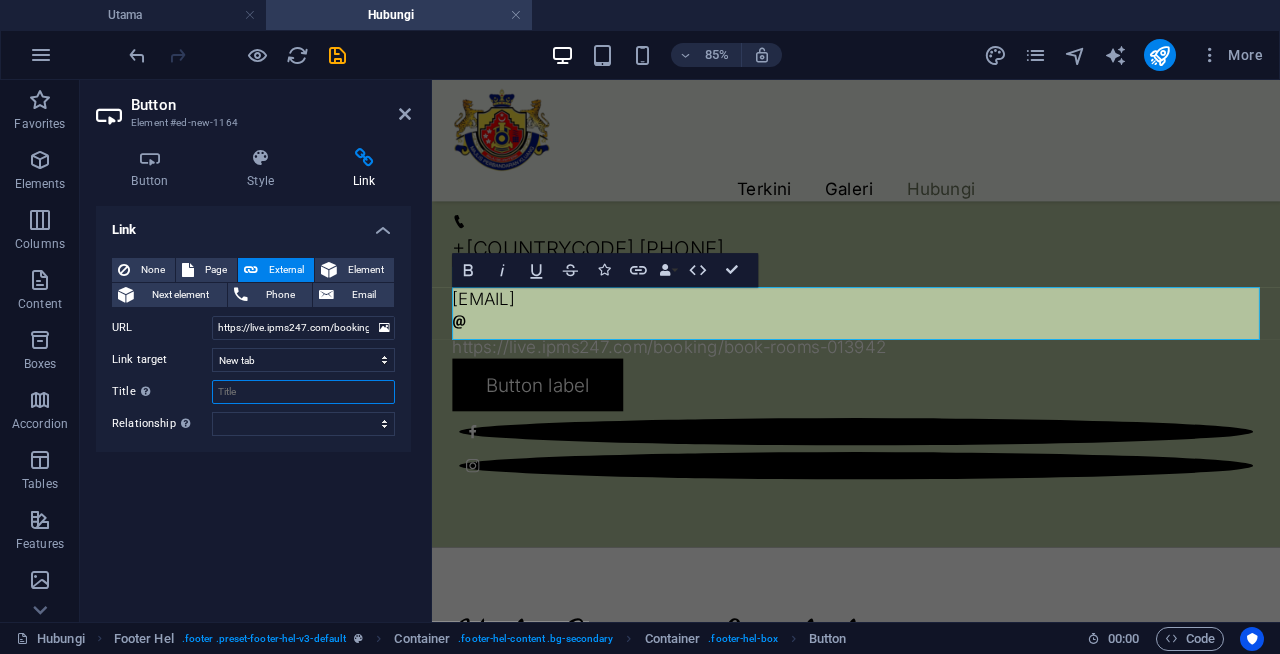 click on "Title Additional link description, should not be the same as the link text. The title is most often shown as a tooltip text when the mouse moves over the element. Leave empty if uncertain." at bounding box center (303, 392) 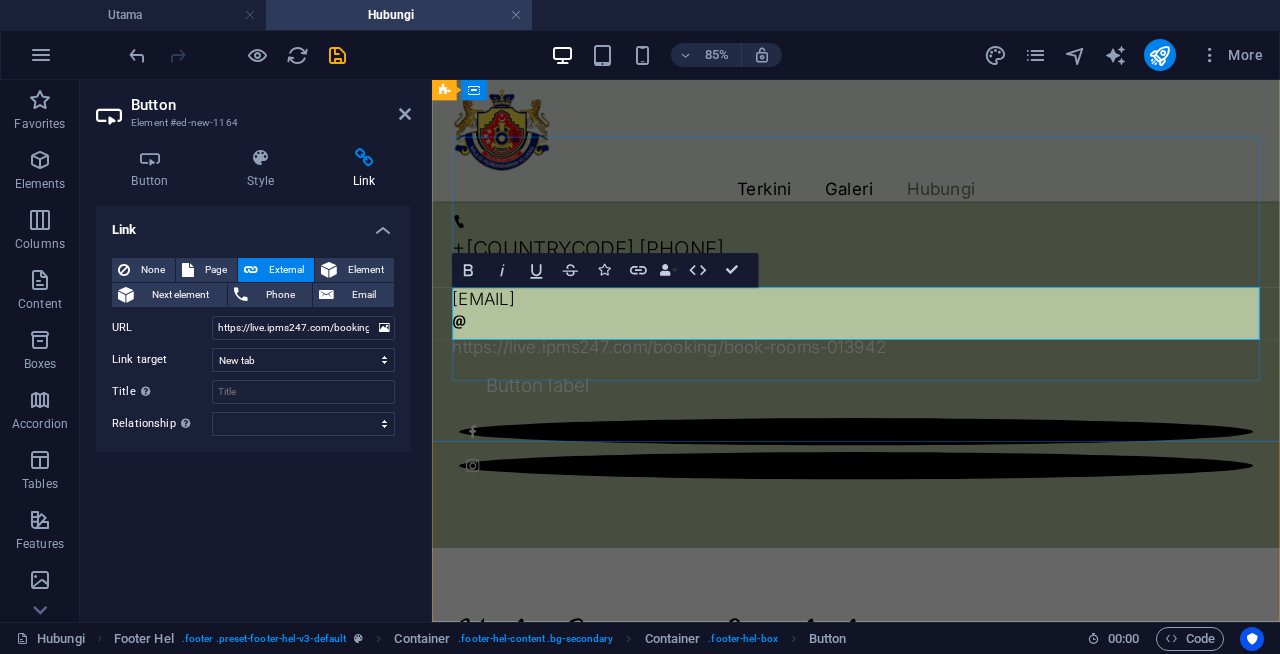 click on "Button label" at bounding box center (556, 439) 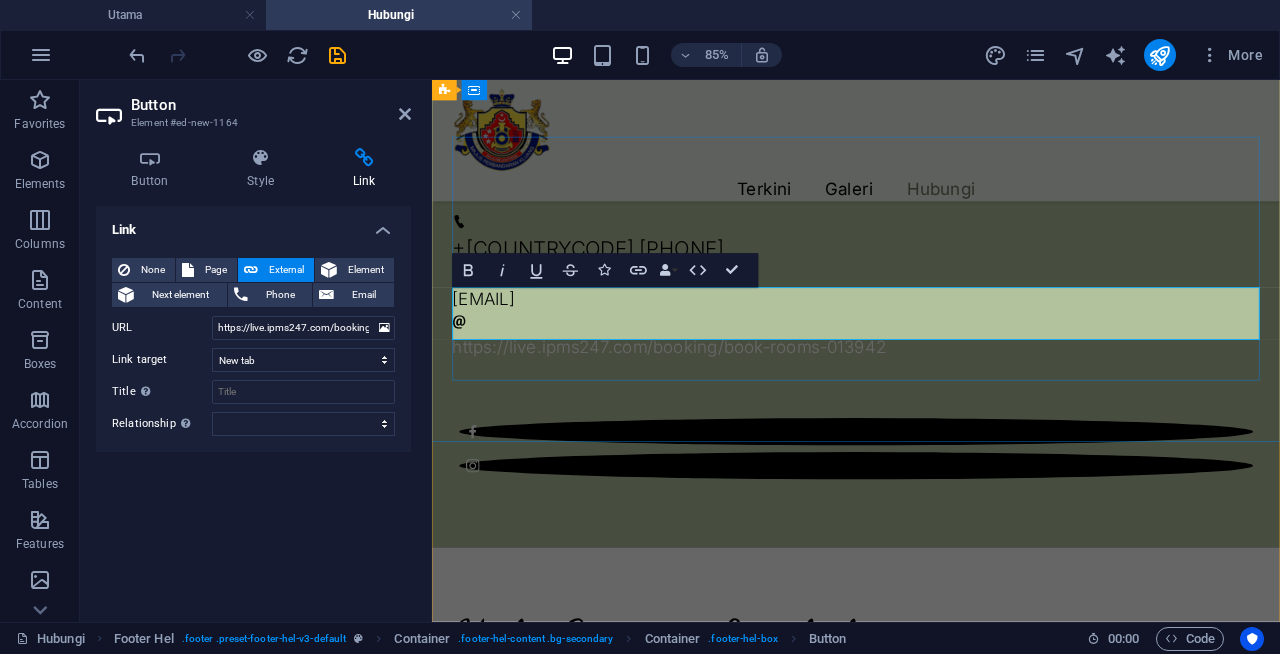 type 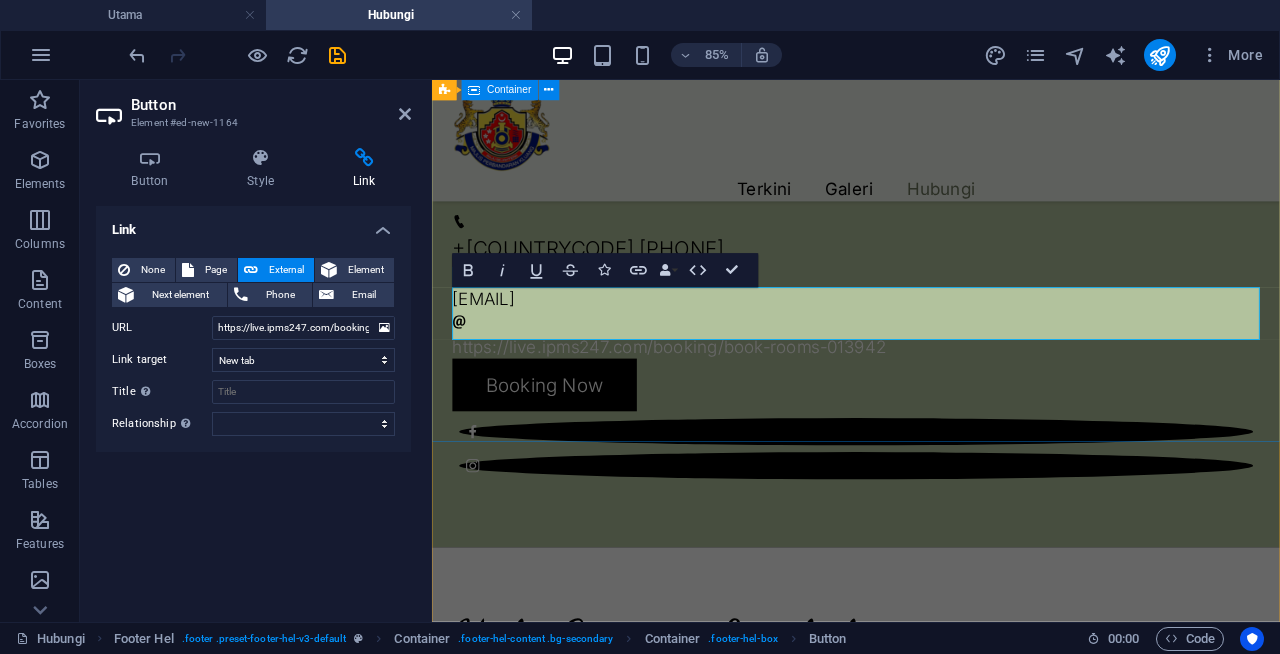 click on "Gunung Lambak Resort +60 12-792 4814 salasgununglambak@gmail.com https://live.ipms247.com/booking/book-rooms-013942 Booking Now" at bounding box center [931, 352] 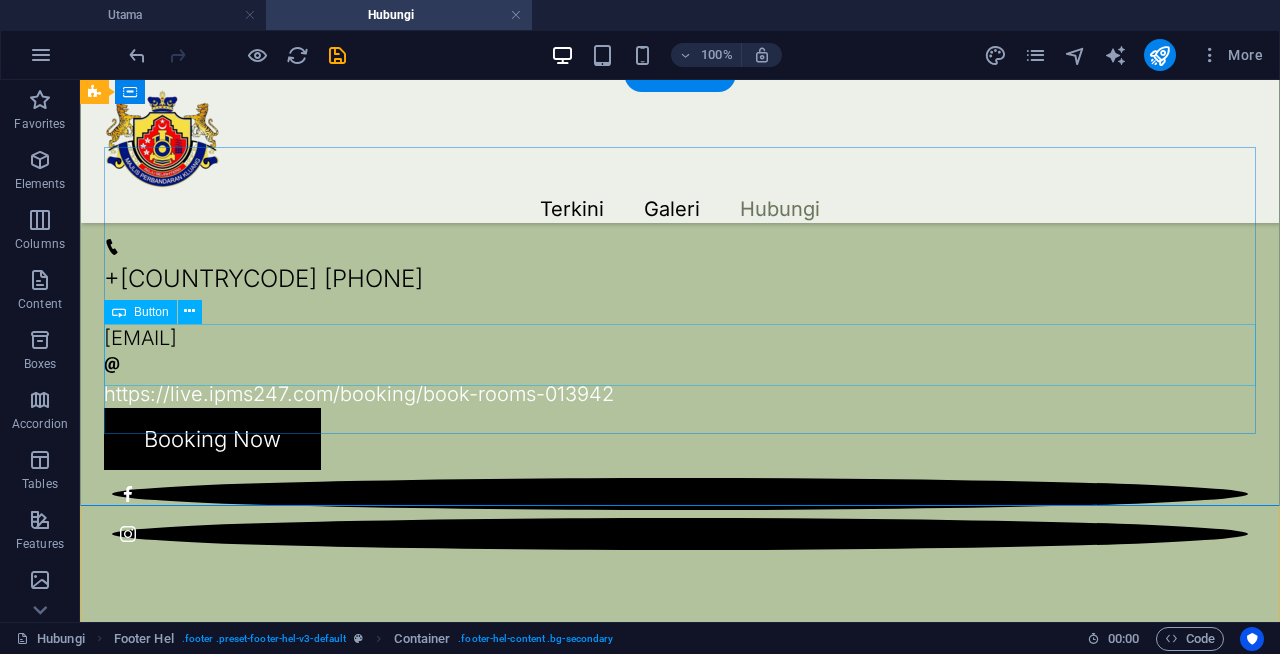 click on "Booking Now" at bounding box center [680, 439] 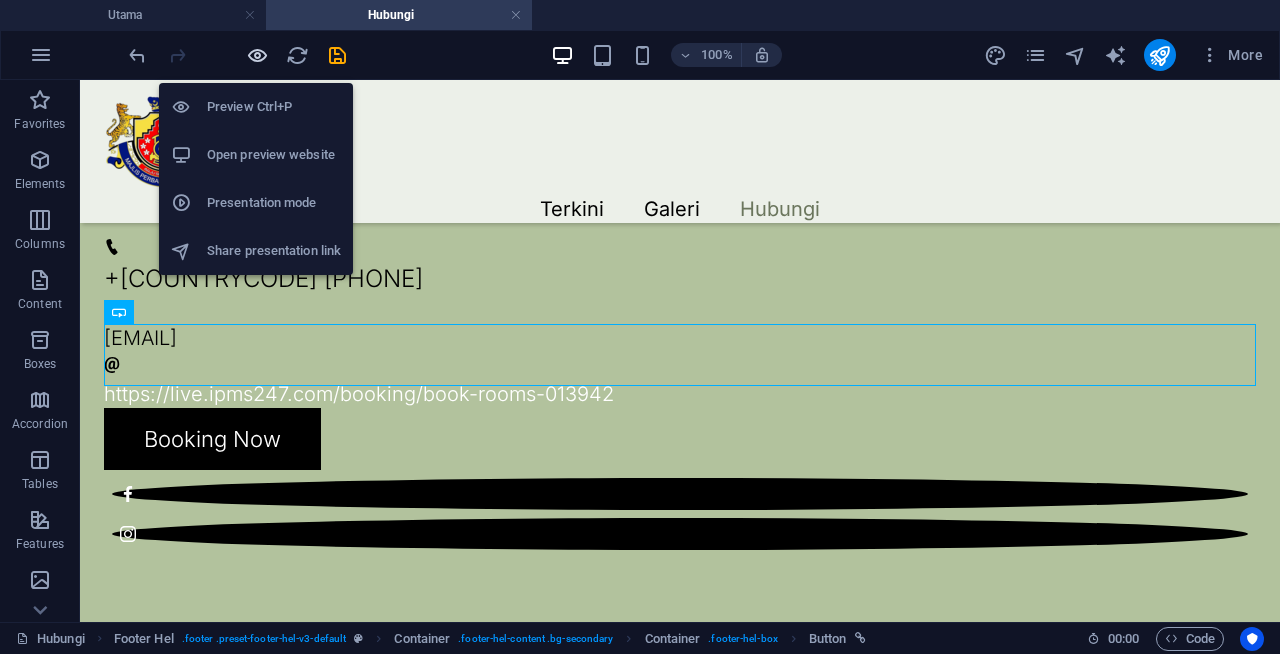 click at bounding box center (257, 55) 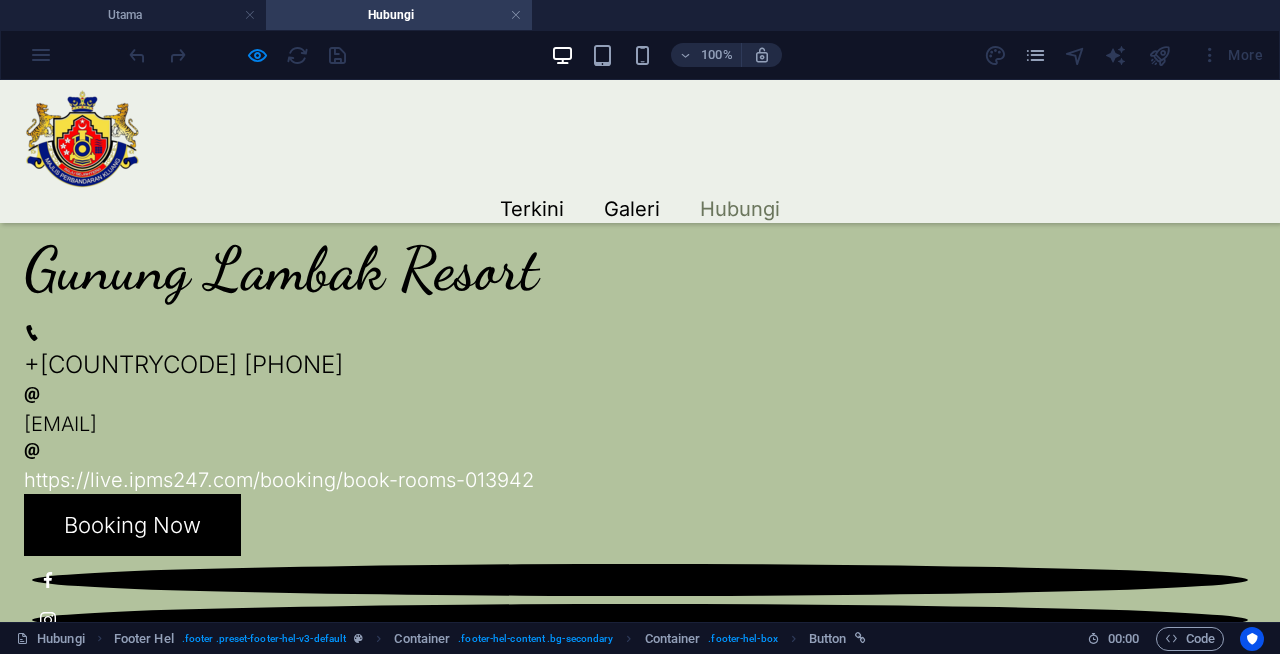 scroll, scrollTop: 270, scrollLeft: 0, axis: vertical 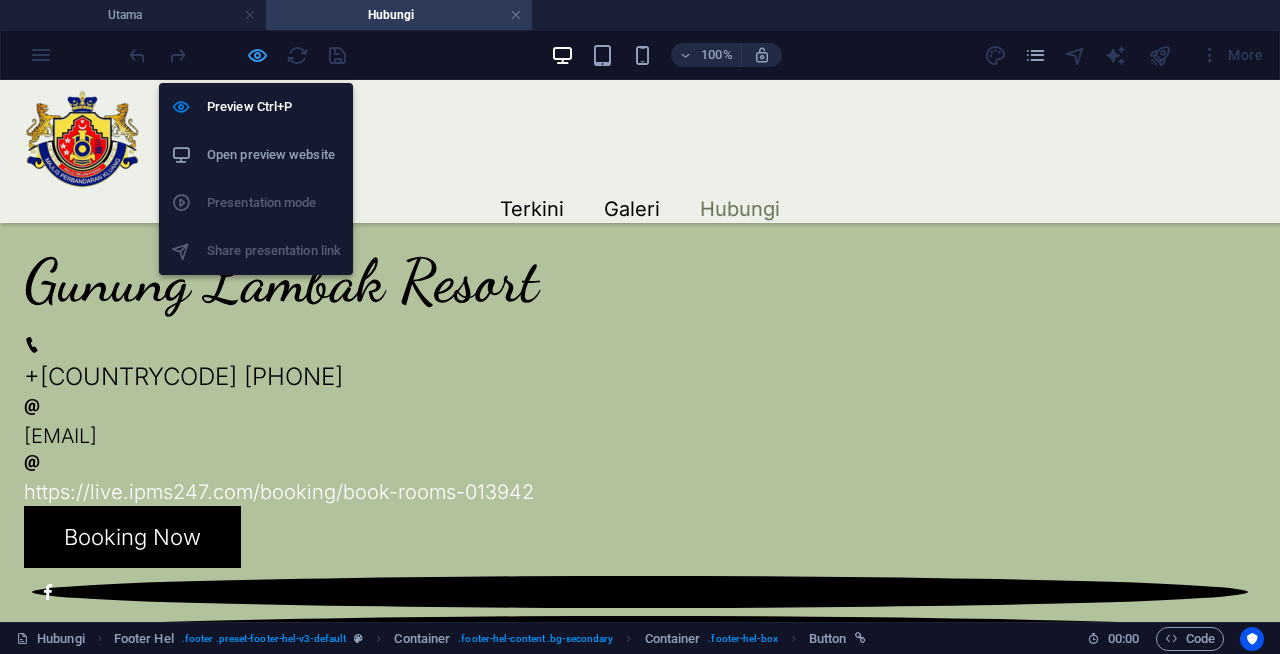 click at bounding box center (257, 55) 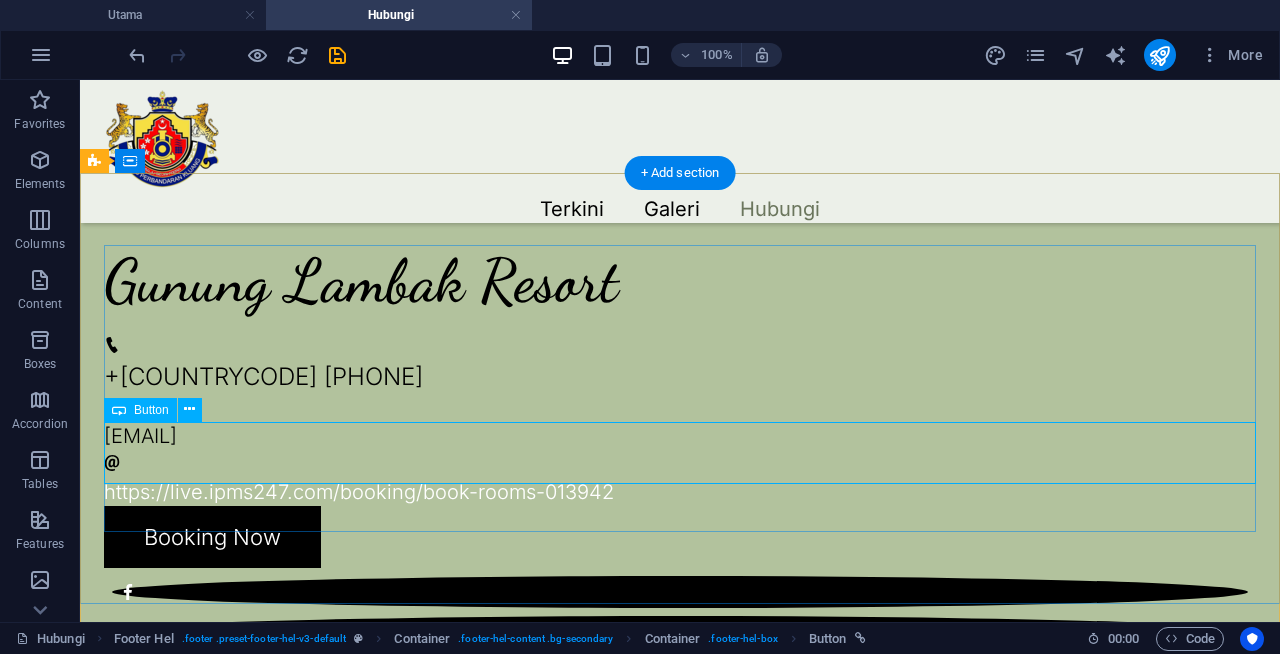 click on "Booking Now" at bounding box center (680, 537) 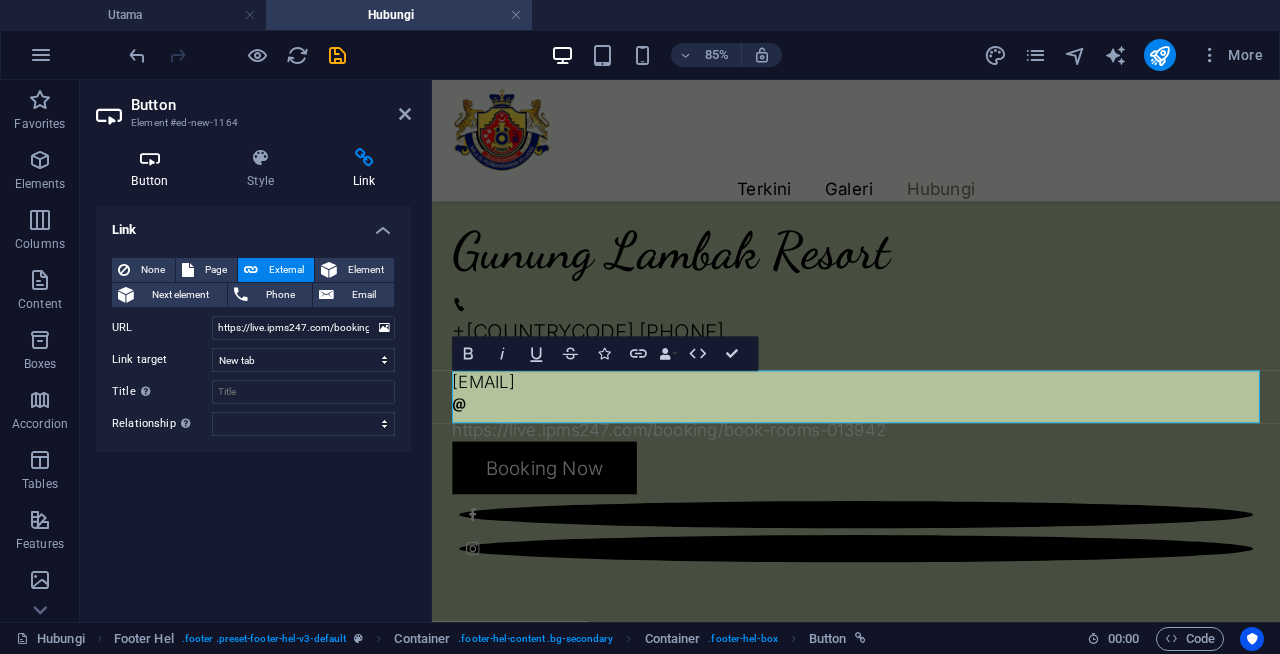 click at bounding box center (150, 158) 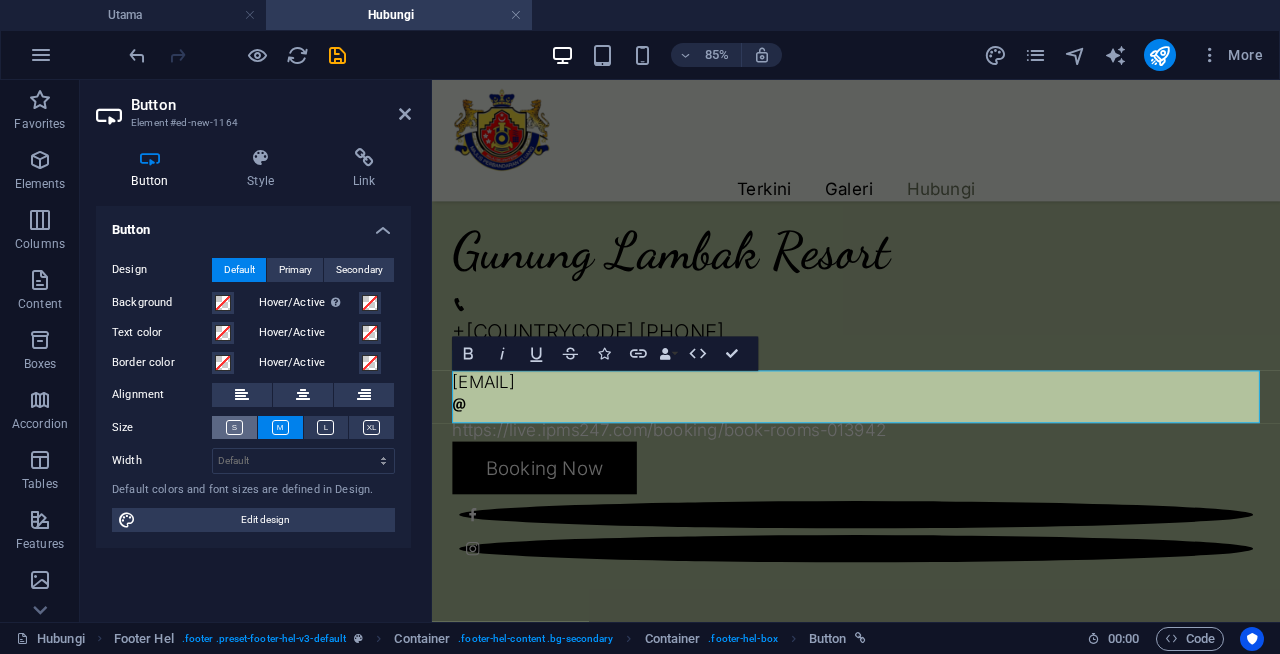 click at bounding box center (234, 427) 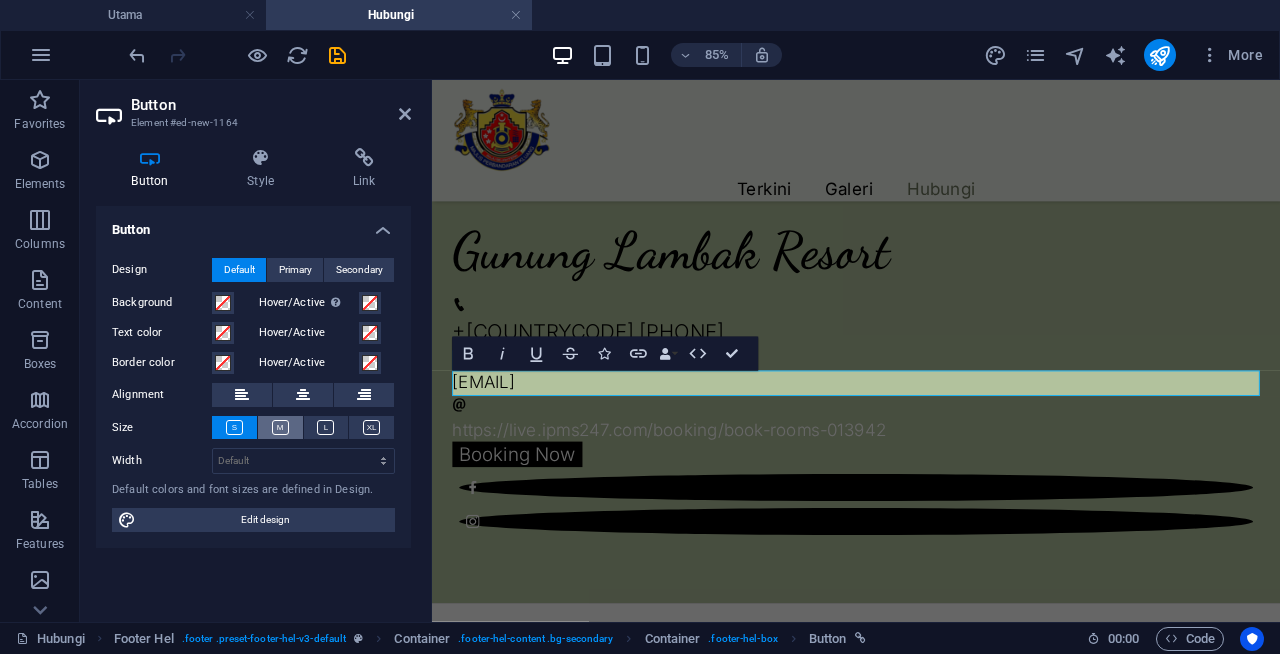 click at bounding box center [280, 427] 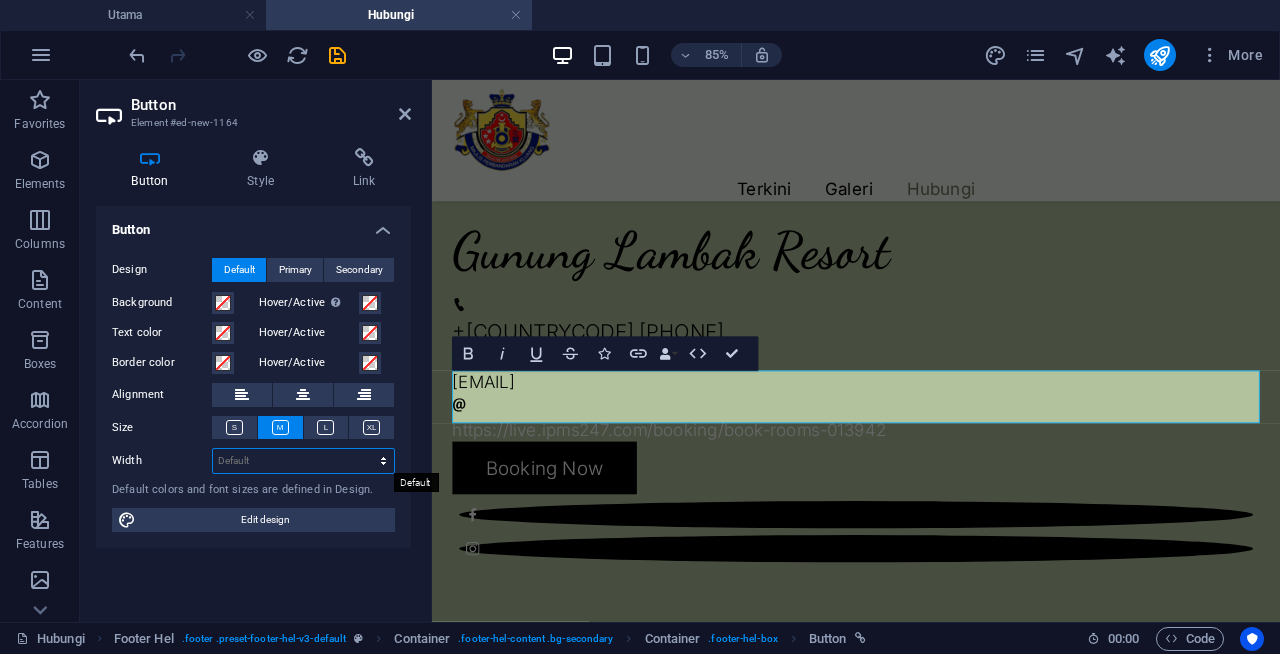 click on "Default px rem % em vh vw" at bounding box center (303, 461) 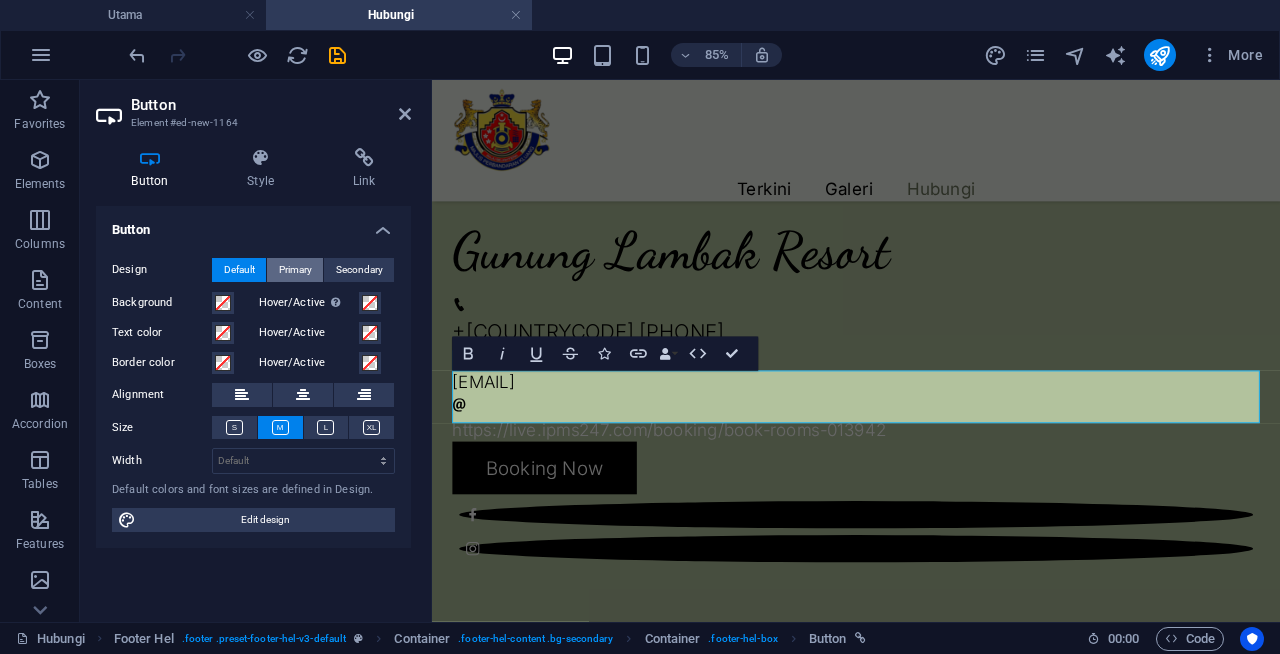 click on "Primary" at bounding box center [295, 270] 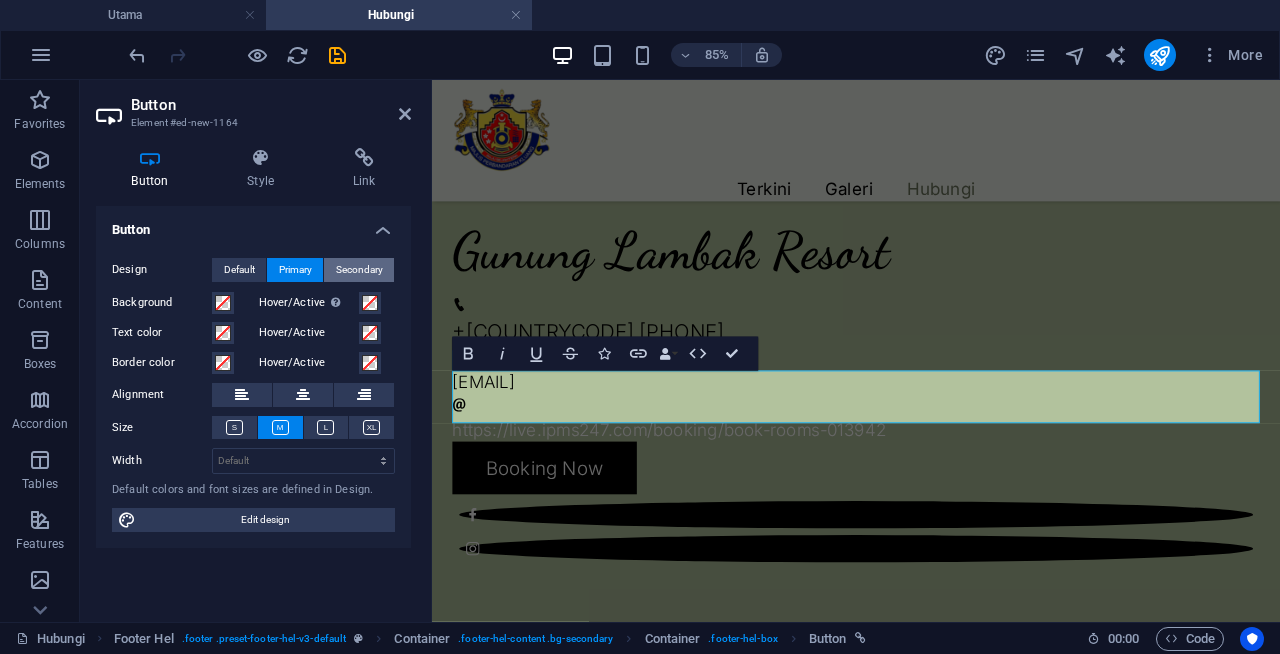 click on "Secondary" at bounding box center [359, 270] 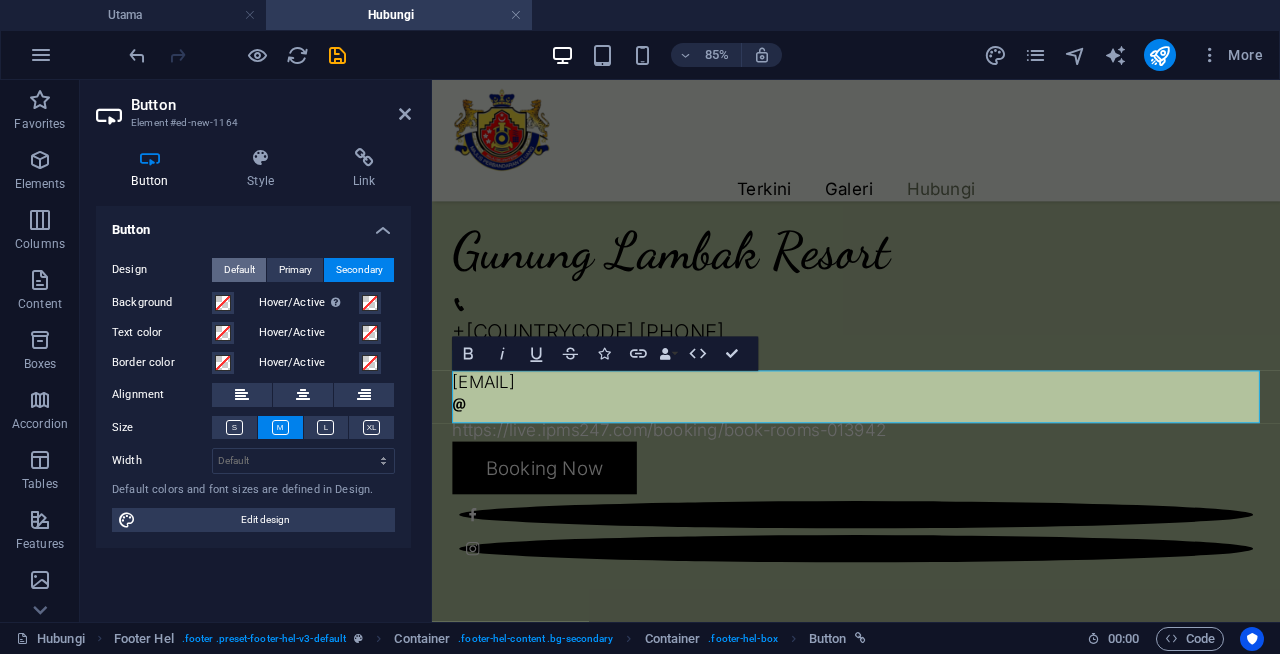 click on "Default" at bounding box center [239, 270] 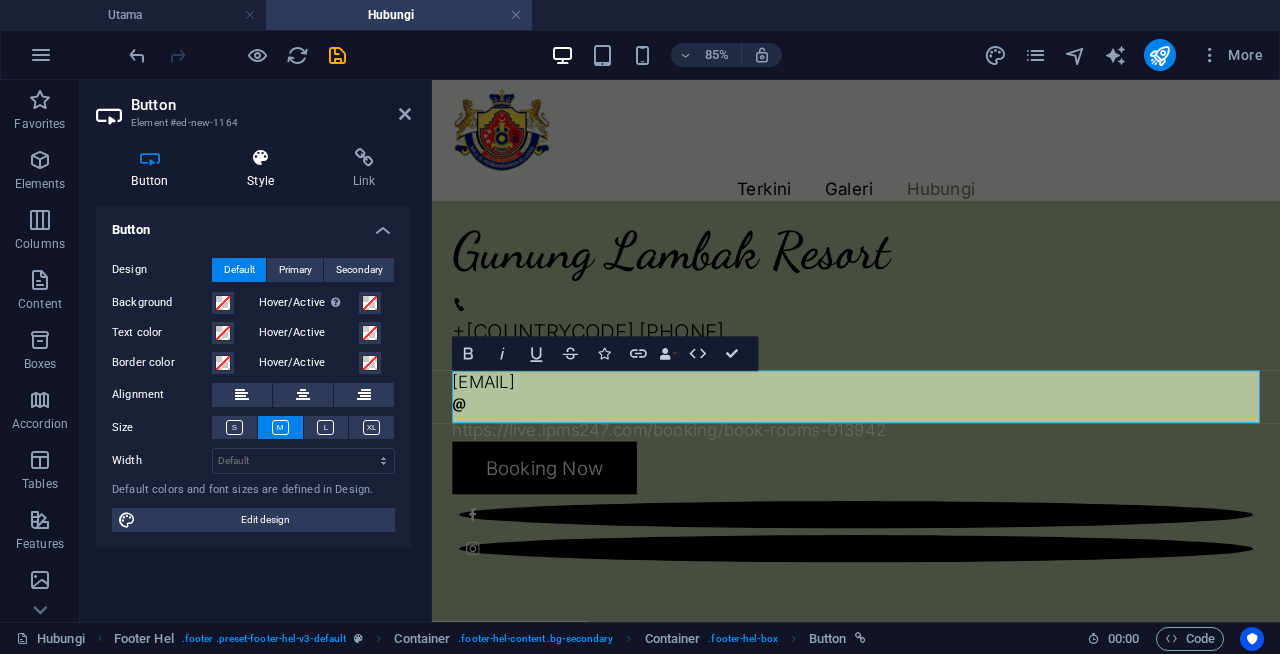 click at bounding box center [261, 158] 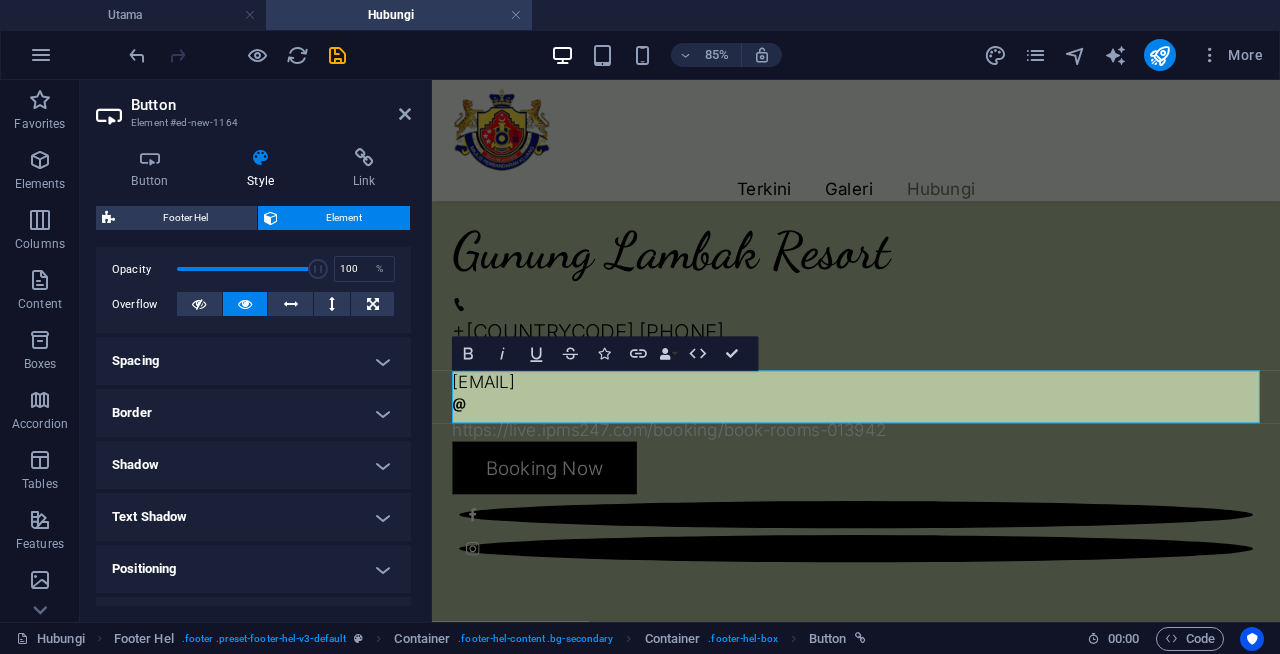 scroll, scrollTop: 296, scrollLeft: 0, axis: vertical 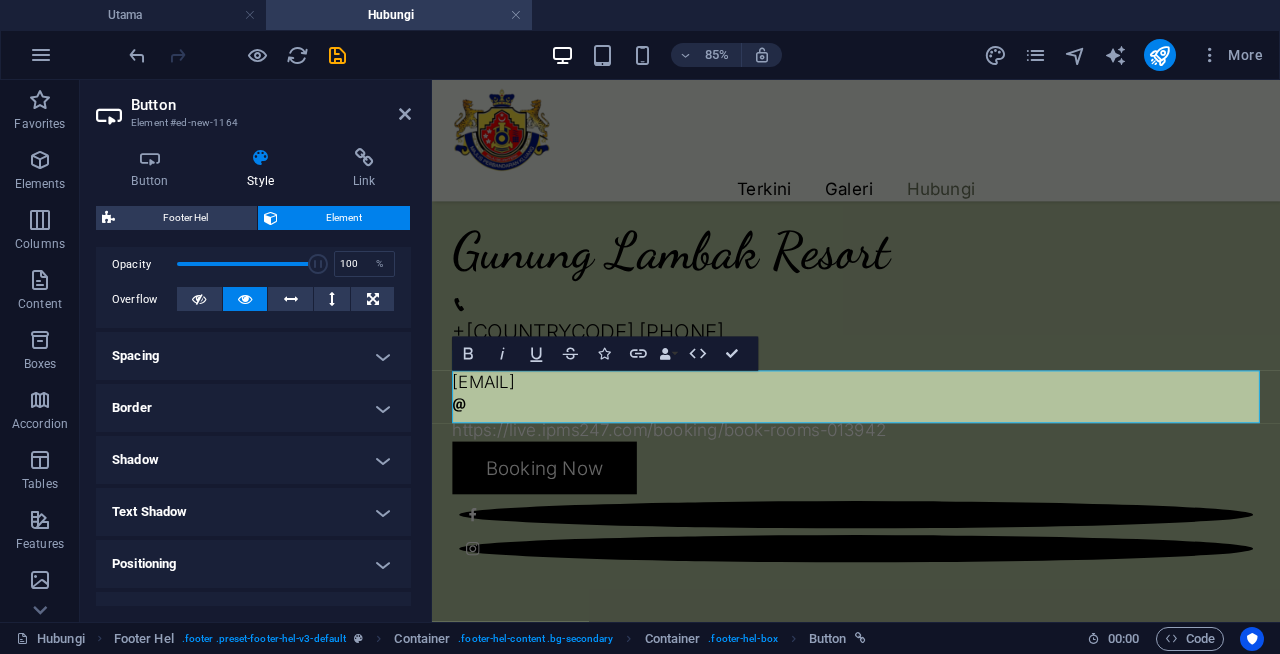 click on "Spacing" at bounding box center [253, 356] 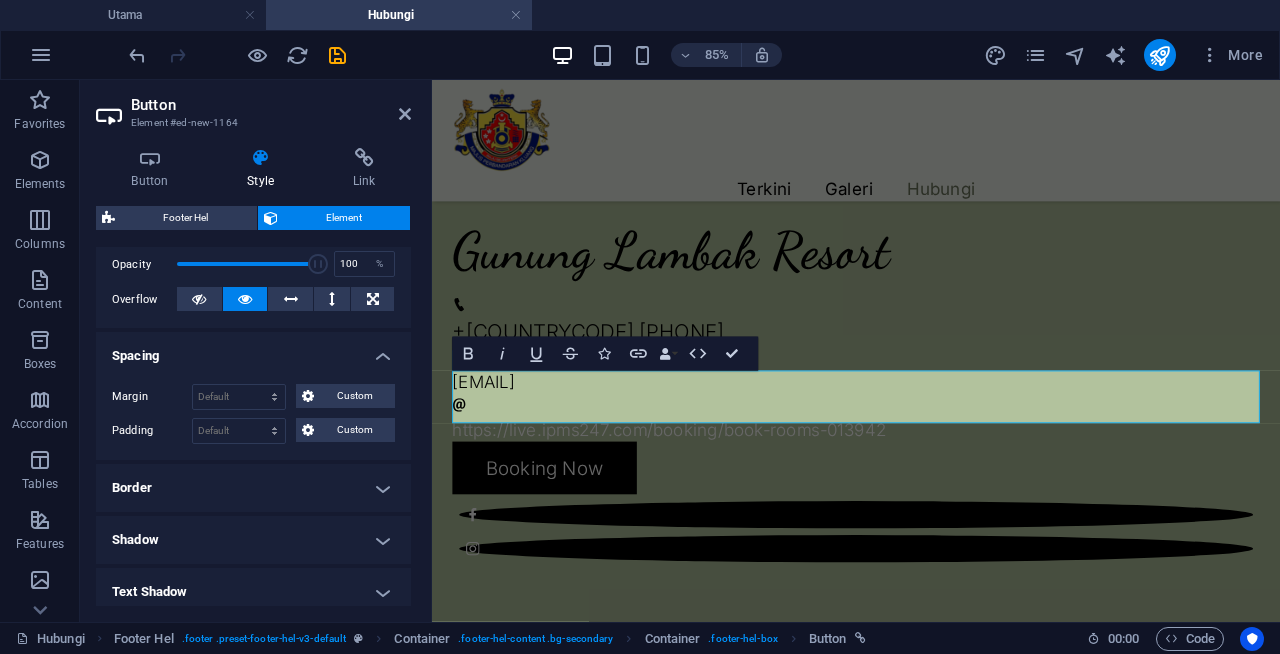 click on "Border" at bounding box center (253, 488) 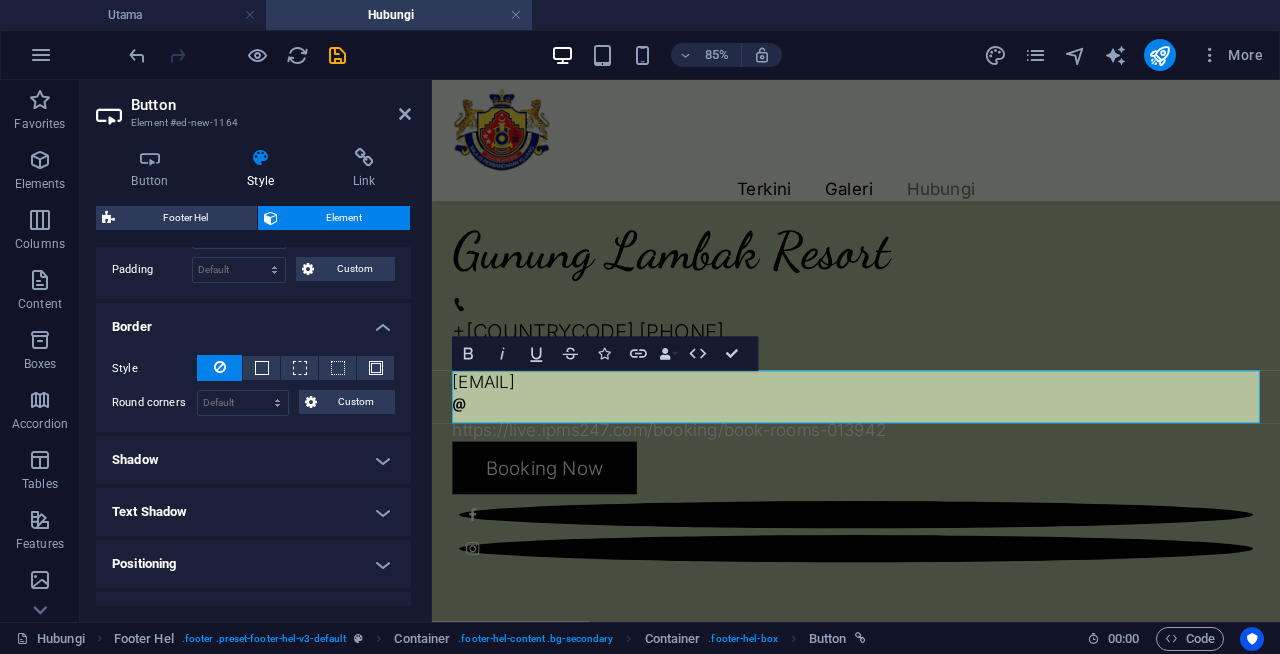 scroll, scrollTop: 455, scrollLeft: 0, axis: vertical 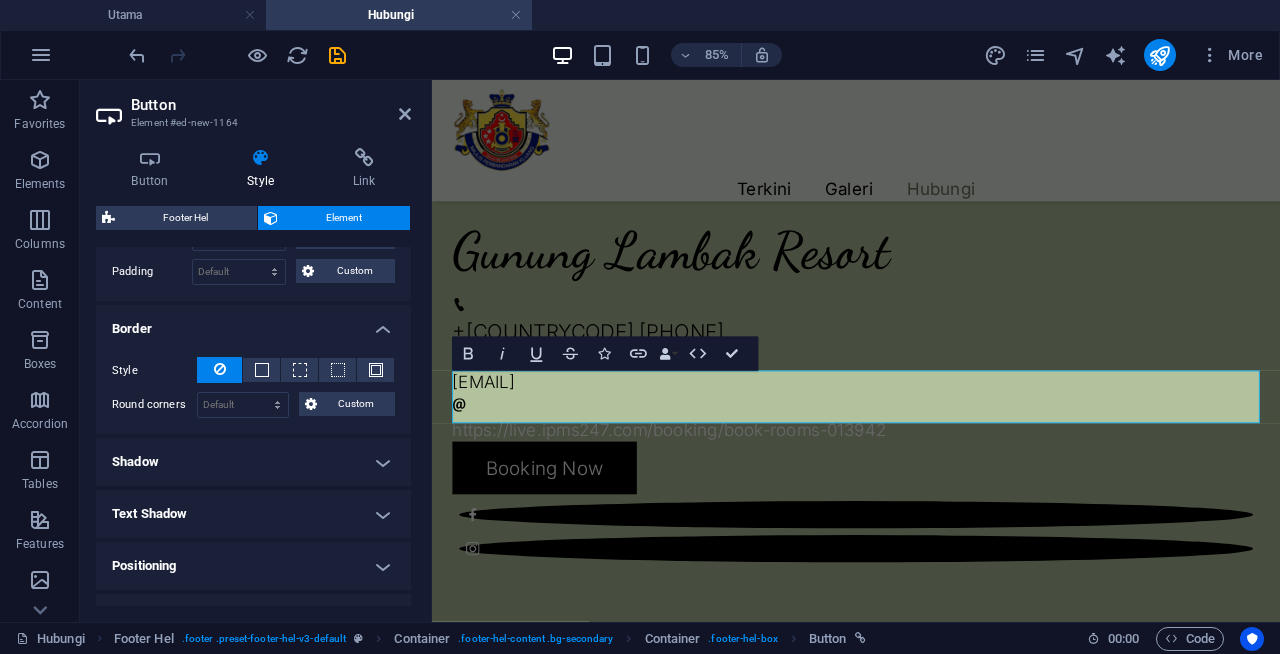 click on "Shadow" at bounding box center [253, 462] 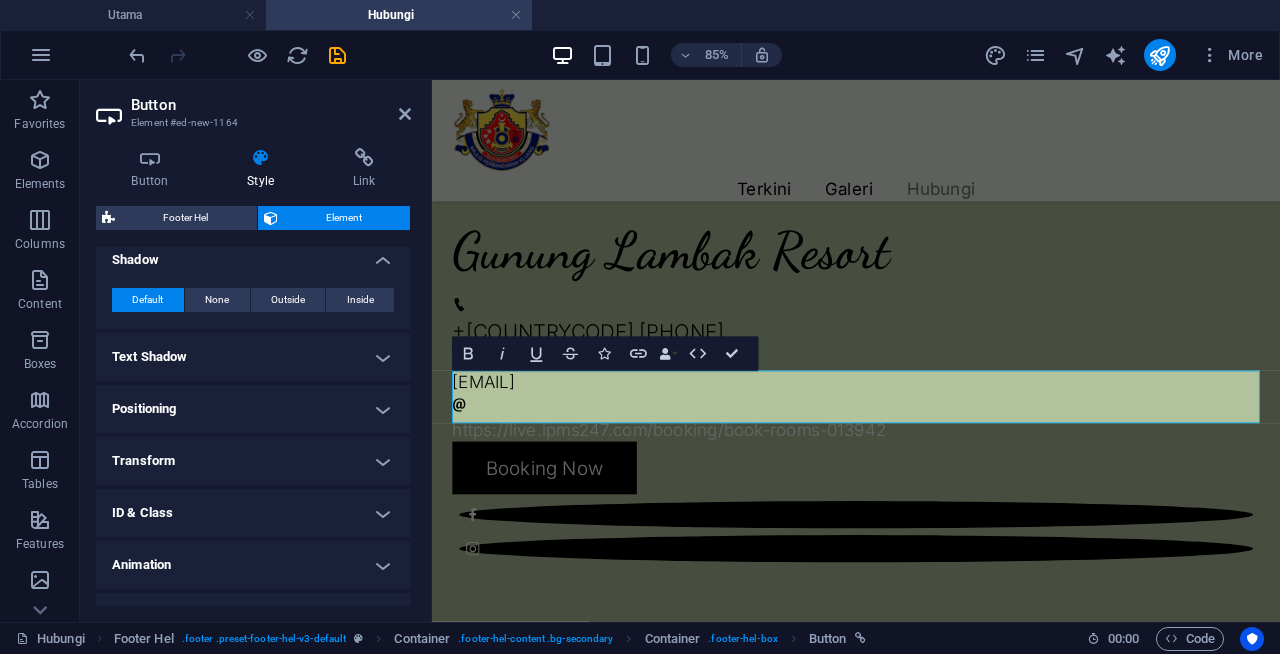 scroll, scrollTop: 658, scrollLeft: 0, axis: vertical 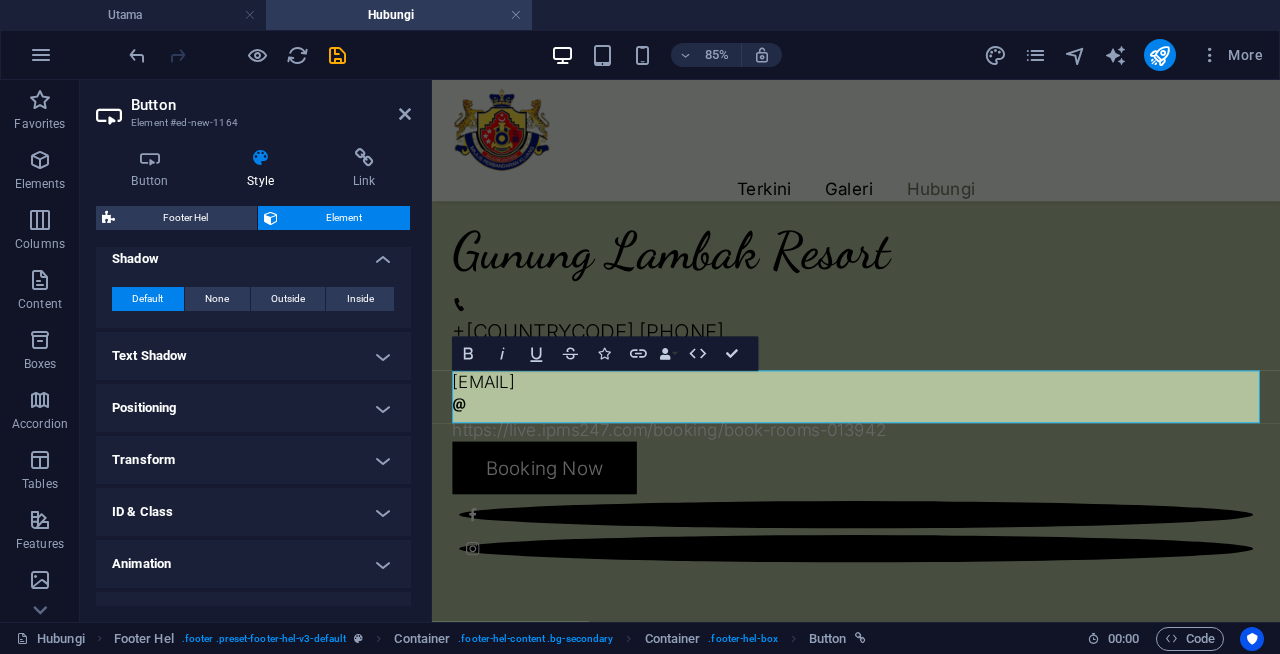 click on "Text Shadow" at bounding box center [253, 356] 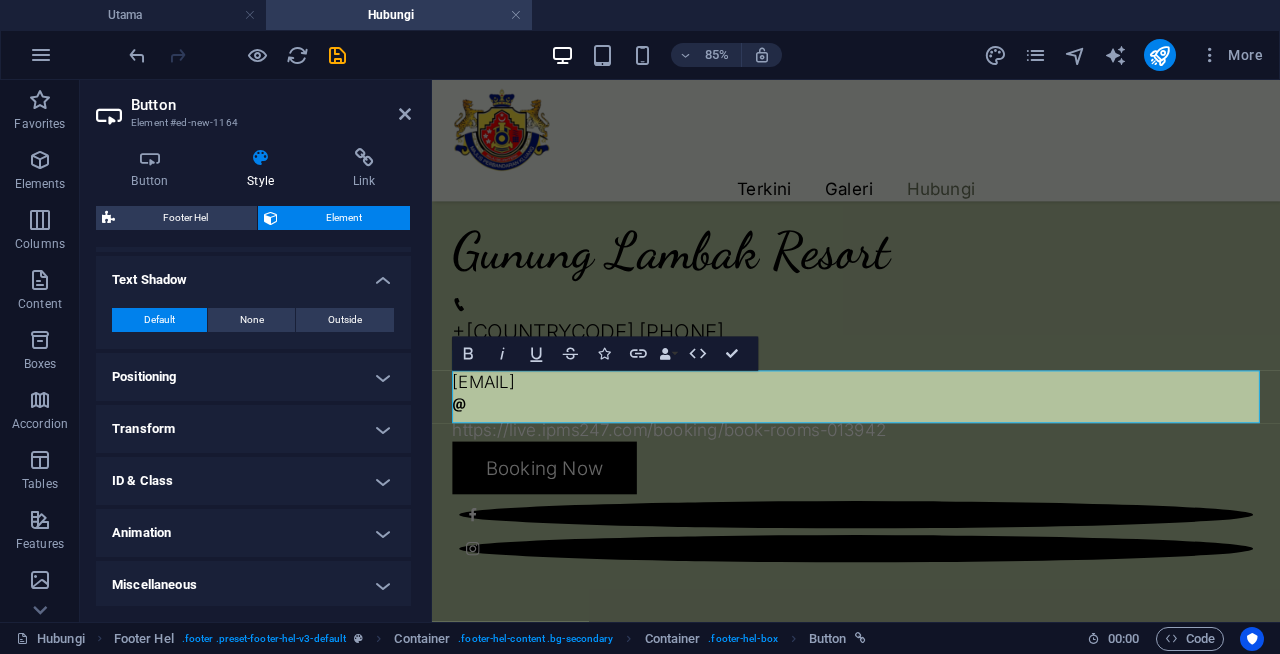 scroll, scrollTop: 736, scrollLeft: 0, axis: vertical 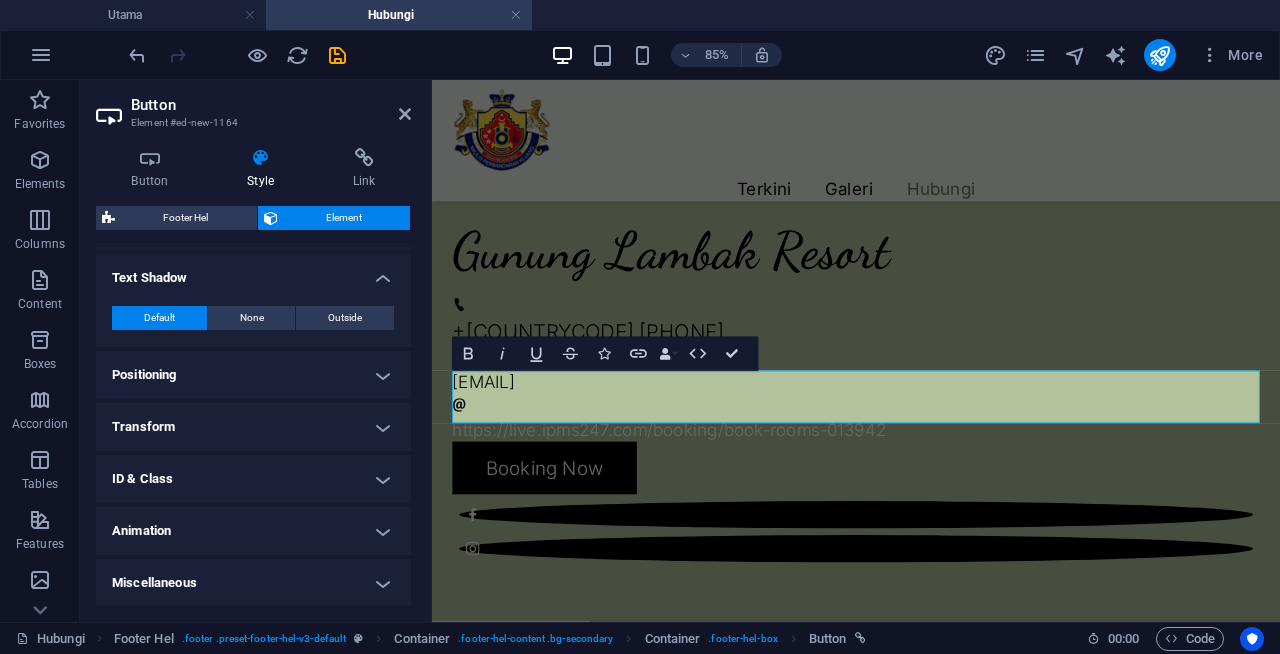 click on "Miscellaneous" at bounding box center [253, 583] 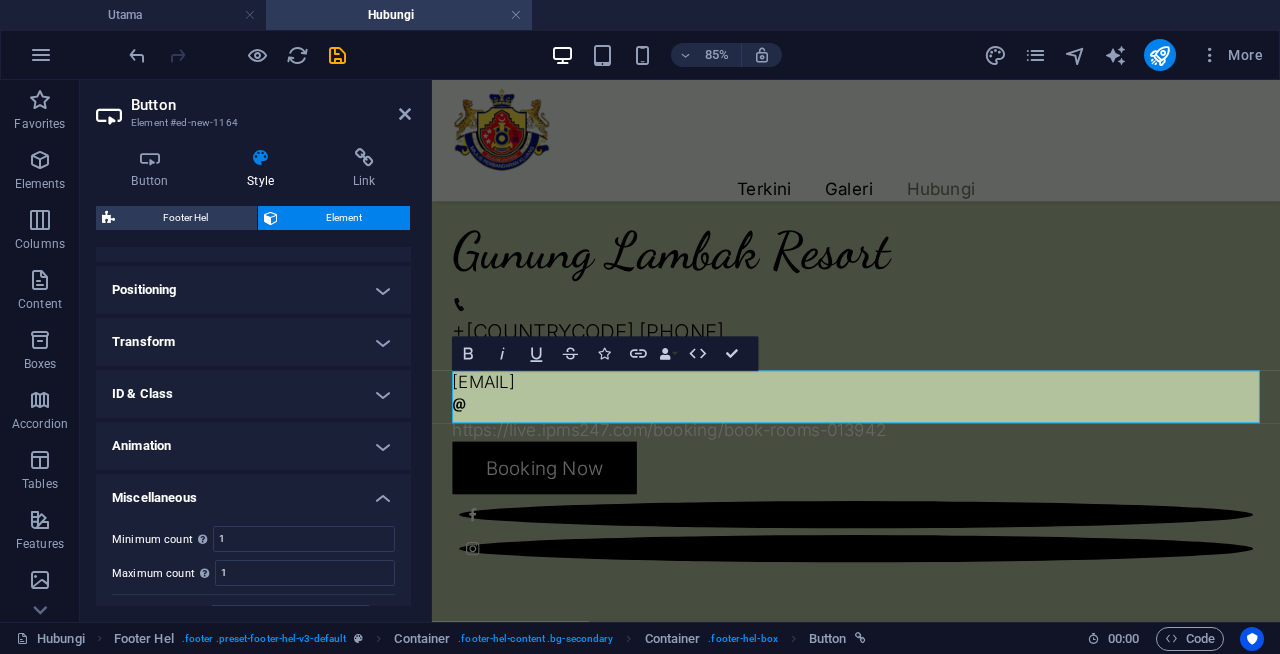 scroll, scrollTop: 860, scrollLeft: 0, axis: vertical 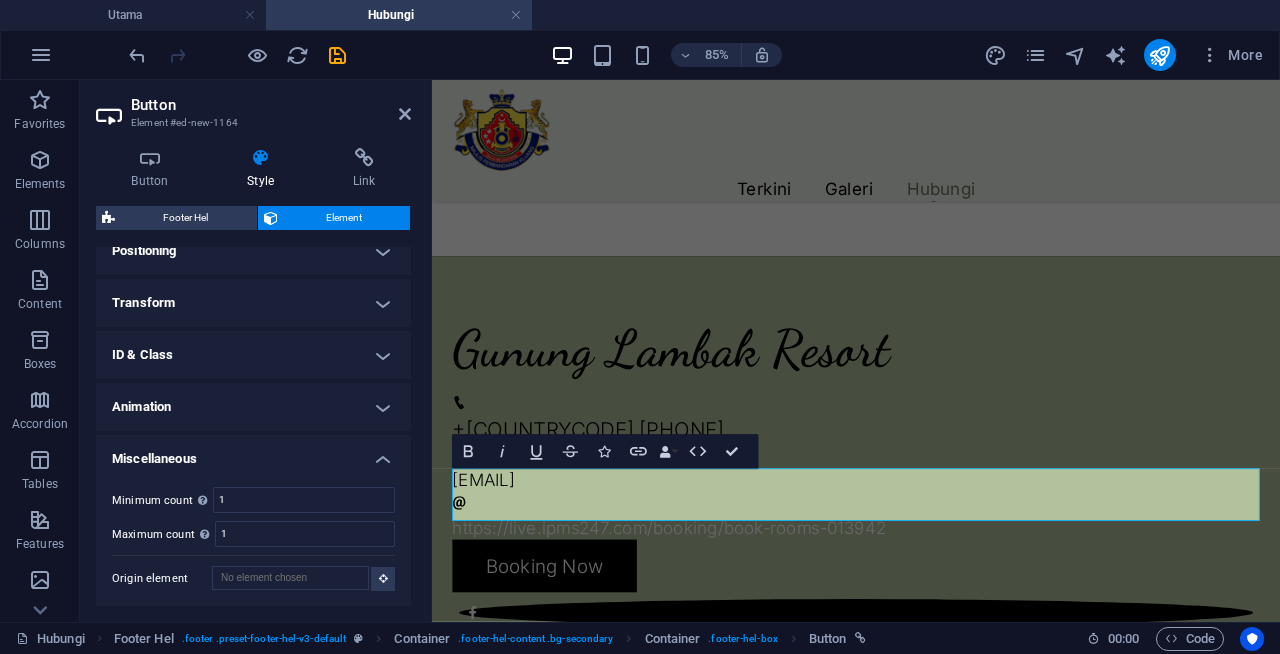 click on "Animation" at bounding box center [253, 407] 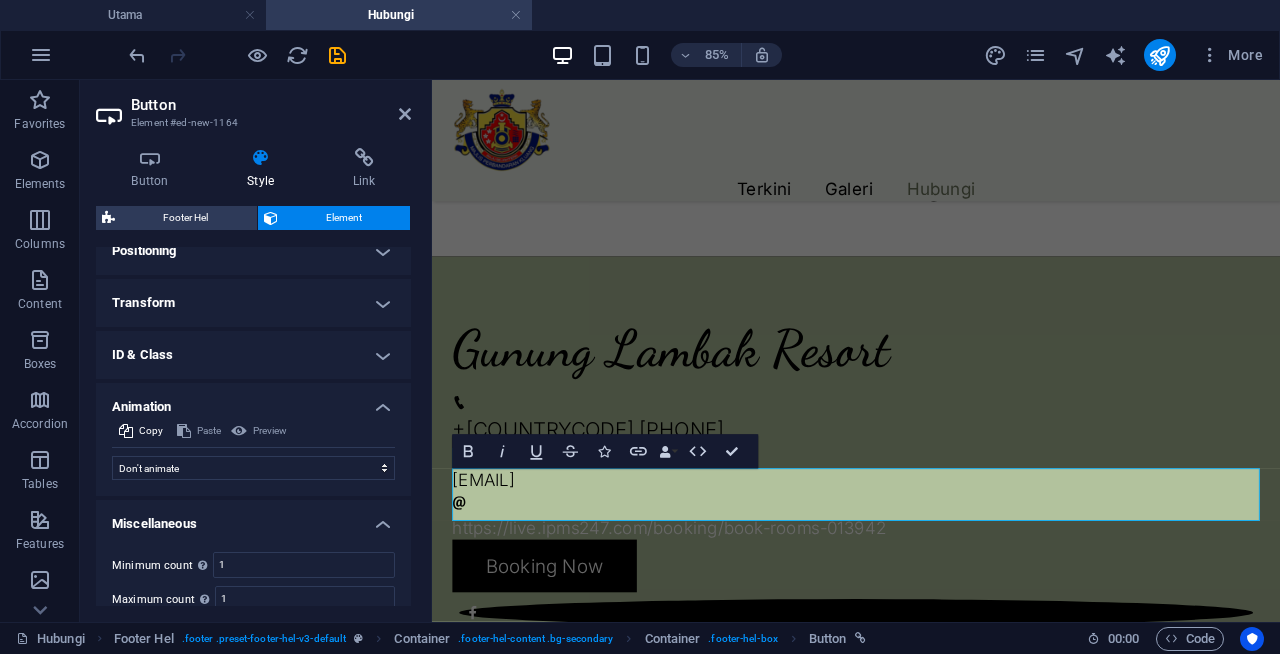 click on "ID & Class" at bounding box center [253, 355] 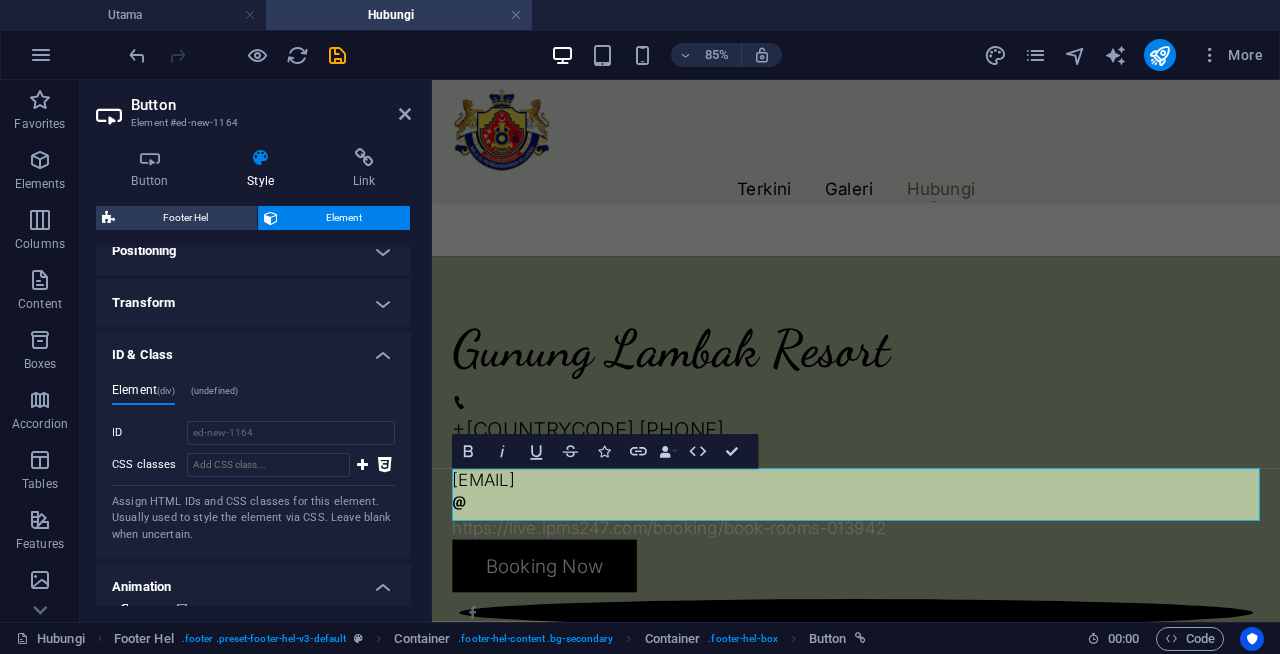 click on "Transform" at bounding box center [253, 303] 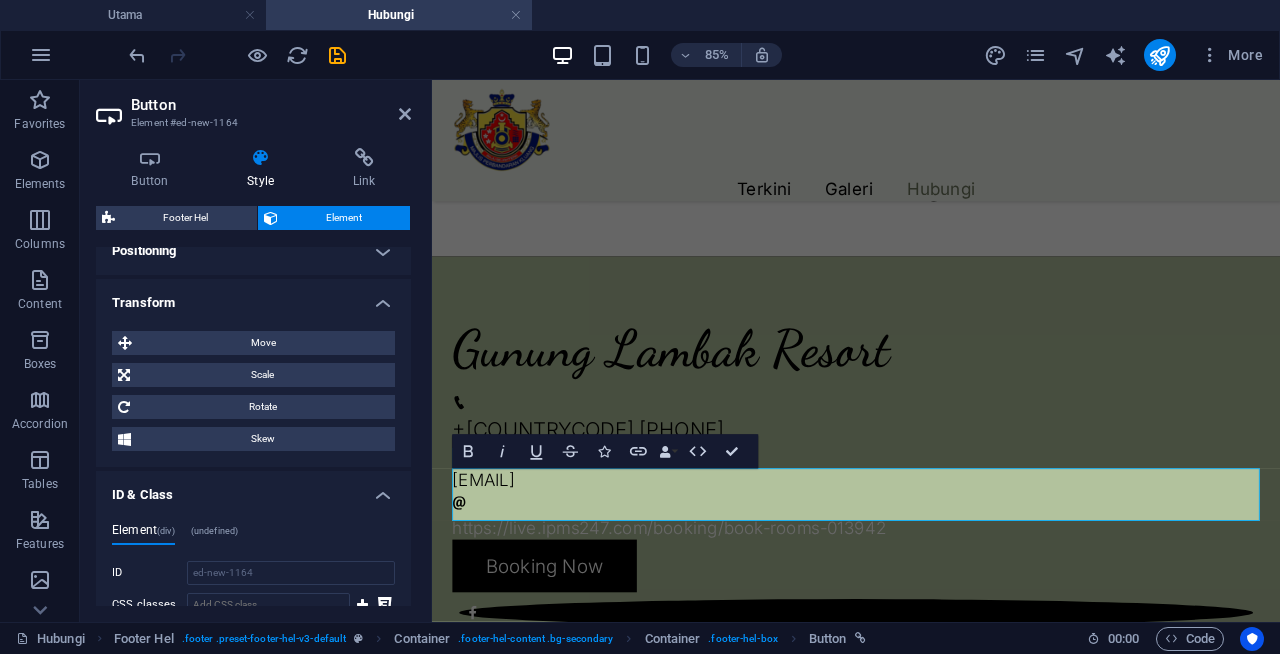 click on "Positioning" at bounding box center [253, 251] 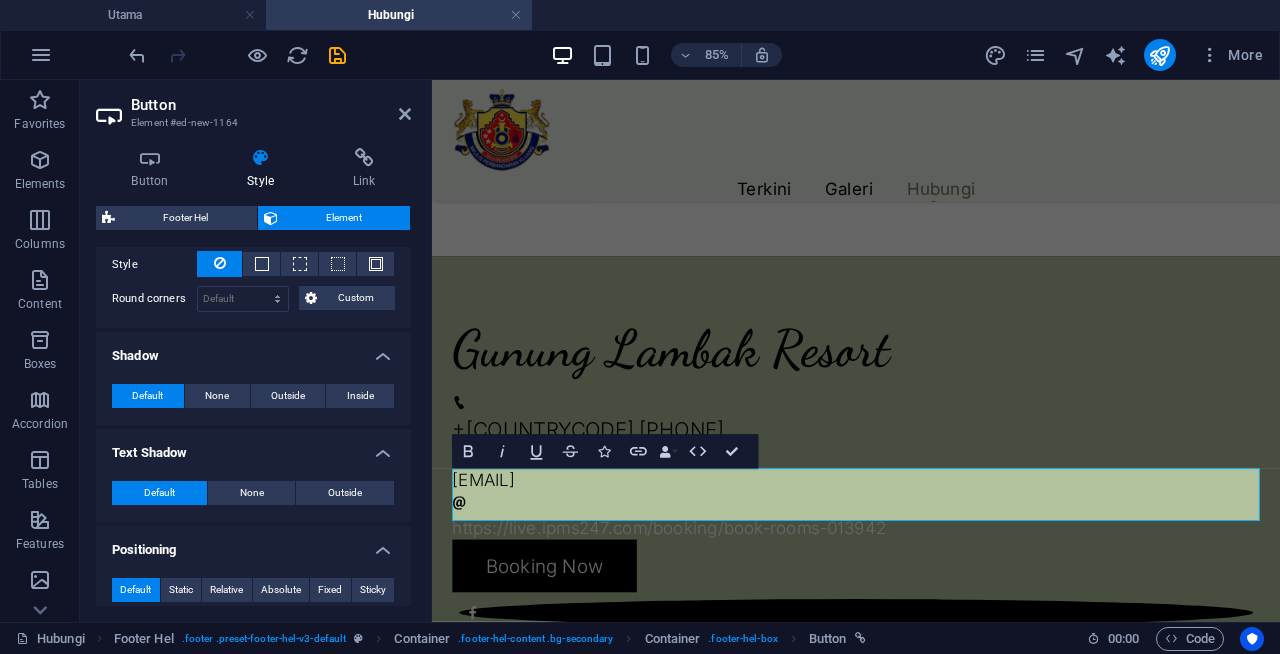scroll, scrollTop: 552, scrollLeft: 0, axis: vertical 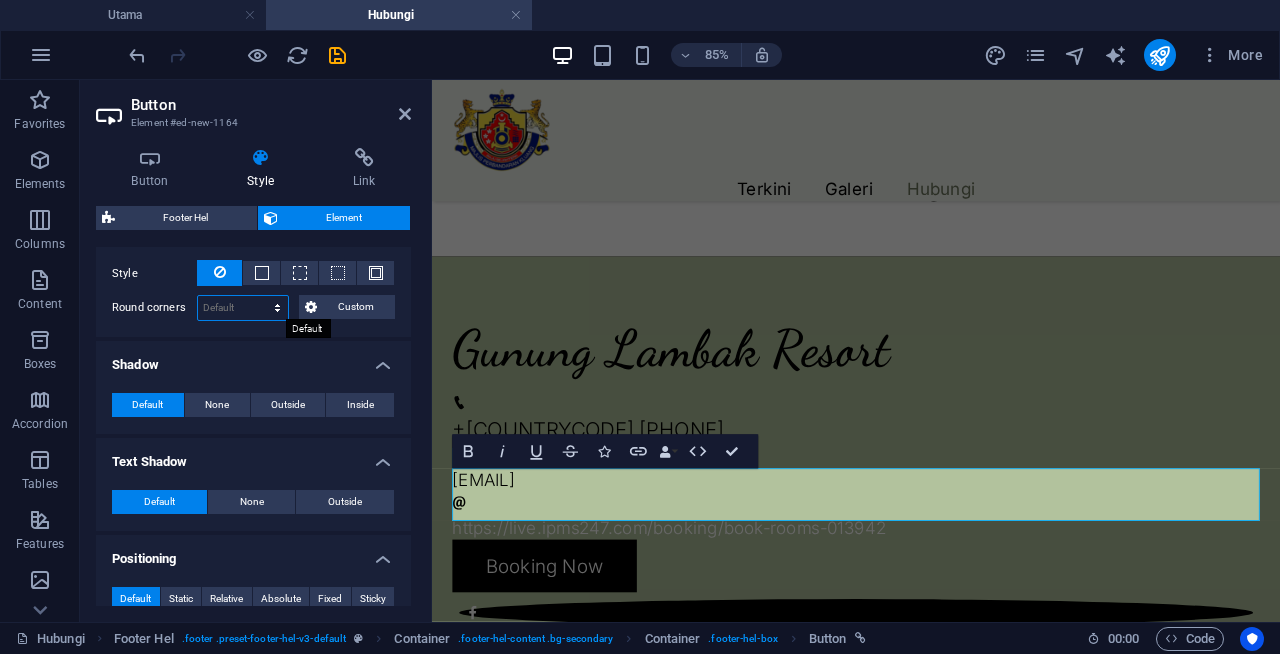 click on "Default px rem % vh vw Custom" at bounding box center [243, 308] 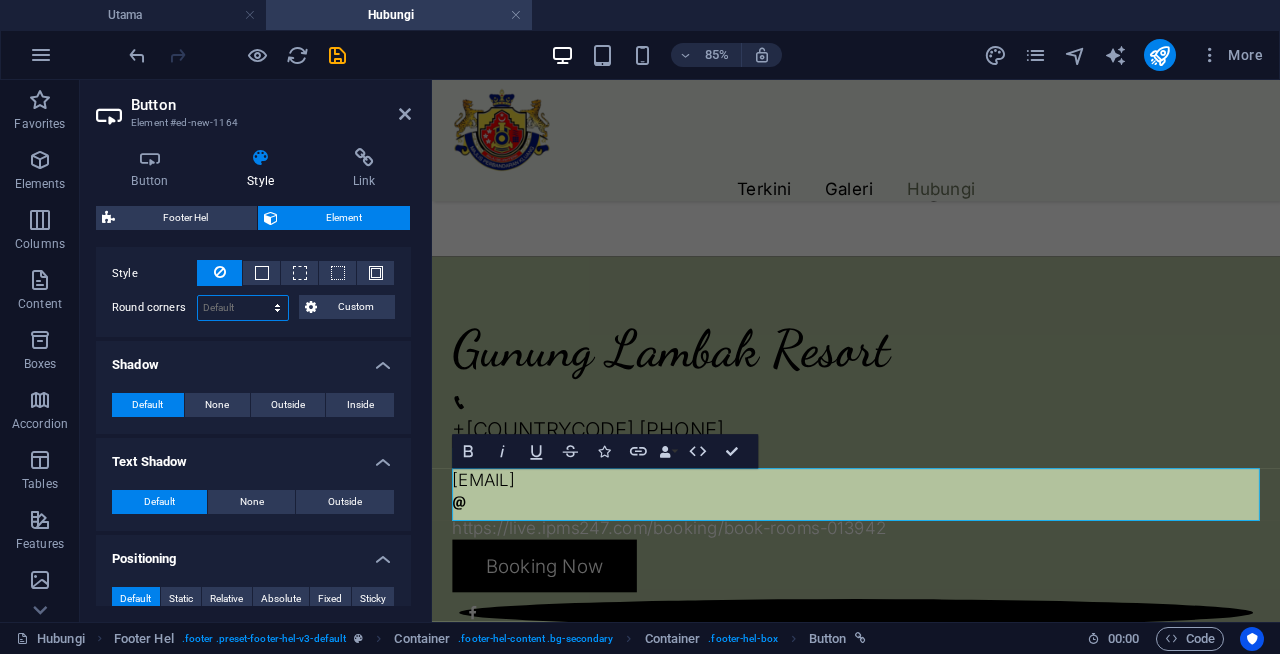 select on "px" 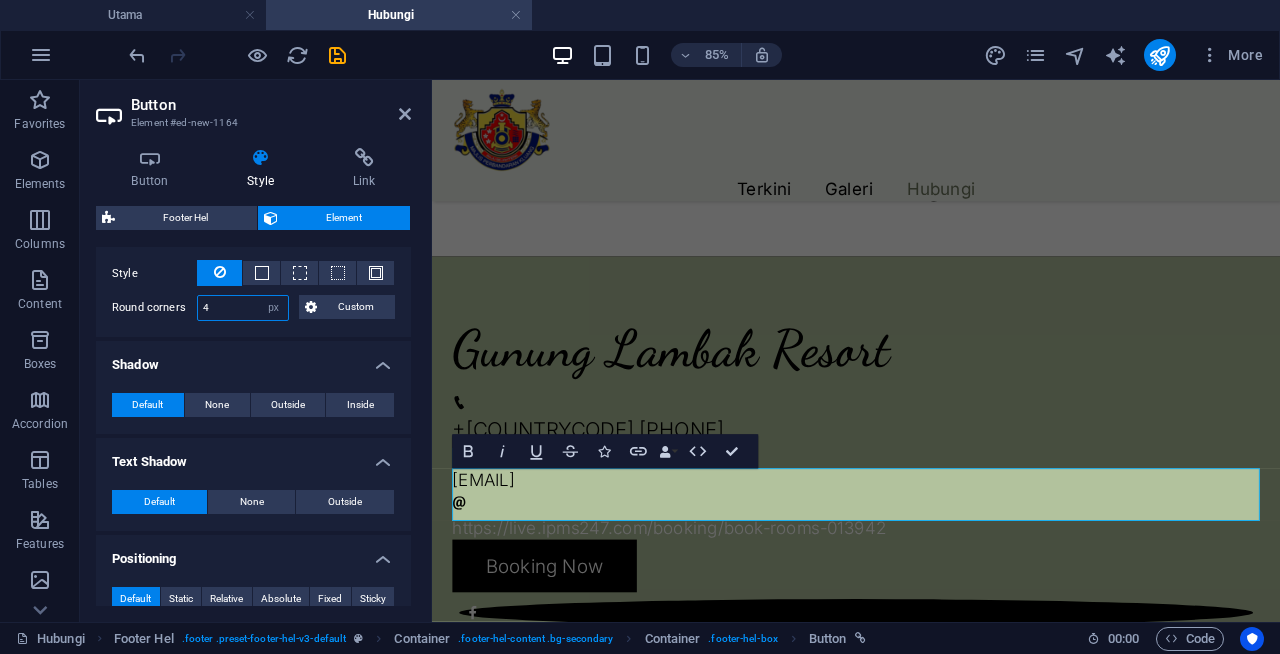 type on "5" 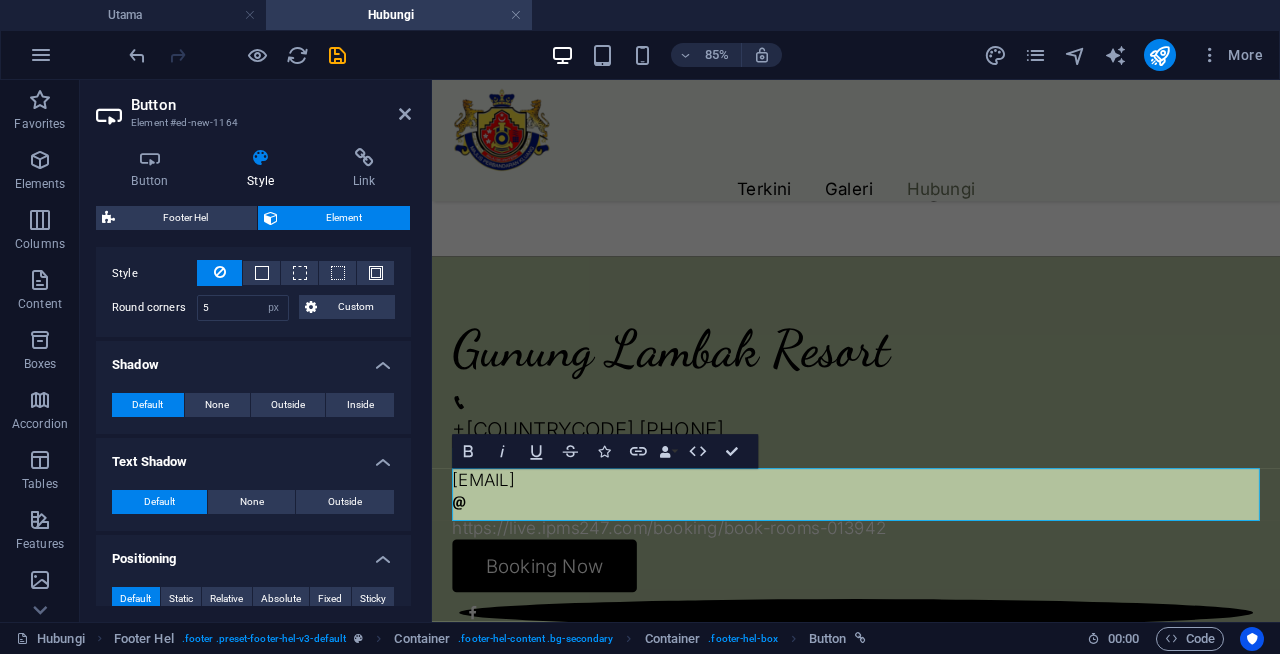 click on "Shadow" at bounding box center [253, 359] 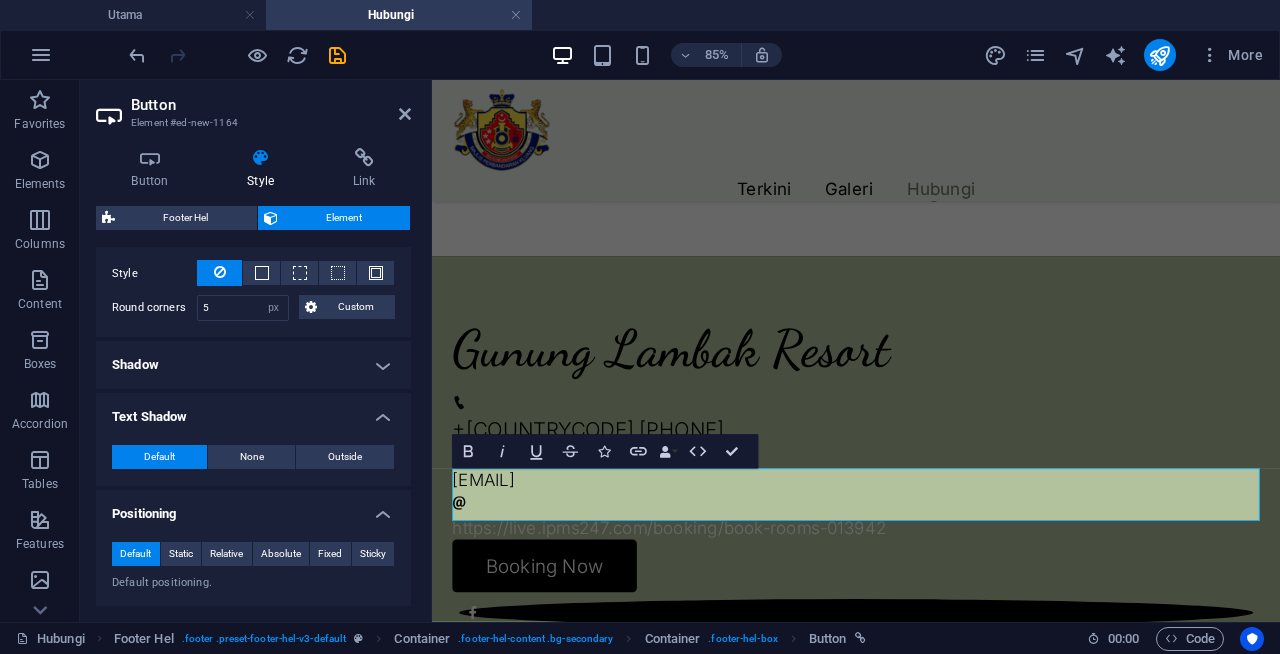 click on "Layout How this element expands within the layout (Flexbox). Size Default auto px % 1/1 1/2 1/3 1/4 1/5 1/6 1/7 1/8 1/9 1/10 Grow Shrink Order Container layout Visible Visible Opacity 100 % Overflow Spacing Margin Default auto px % rem vw vh Custom Custom auto px % rem vw vh auto px % rem vw vh auto px % rem vw vh auto px % rem vw vh Padding Default px rem % vh vw Custom Custom px rem % vh vw px rem % vh vw px rem % vh vw px rem % vh vw Border Style              - Width 1 auto px rem % vh vw Custom Custom 1 auto px rem % vh vw 1 auto px rem % vh vw 1 auto px rem % vh vw 1 auto px rem % vh vw  - Color Round corners 5 Default px rem % vh vw Custom Custom 5 px rem % vh vw 5 px rem % vh vw 5 px rem % vh vw 5 px rem % vh vw Shadow Default None Outside Inside Color X offset 0 px rem vh vw Y offset 0 px rem vh vw Blur 0 px rem % vh vw Spread 0 px rem vh vw Text Shadow Default None Outside Color X offset 0 px rem vh vw Y offset 0 px rem vh vw Blur 0 px rem % vh vw Positioning Default Static Relative Fixed %" at bounding box center [253, 510] 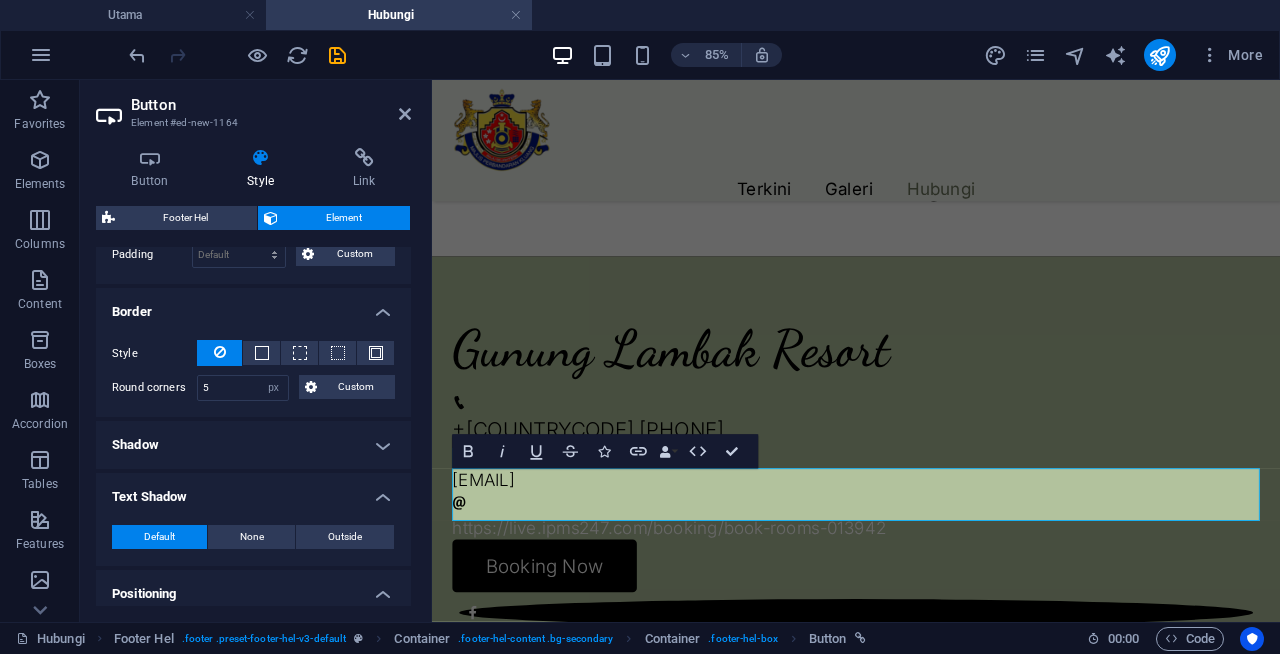 scroll, scrollTop: 453, scrollLeft: 0, axis: vertical 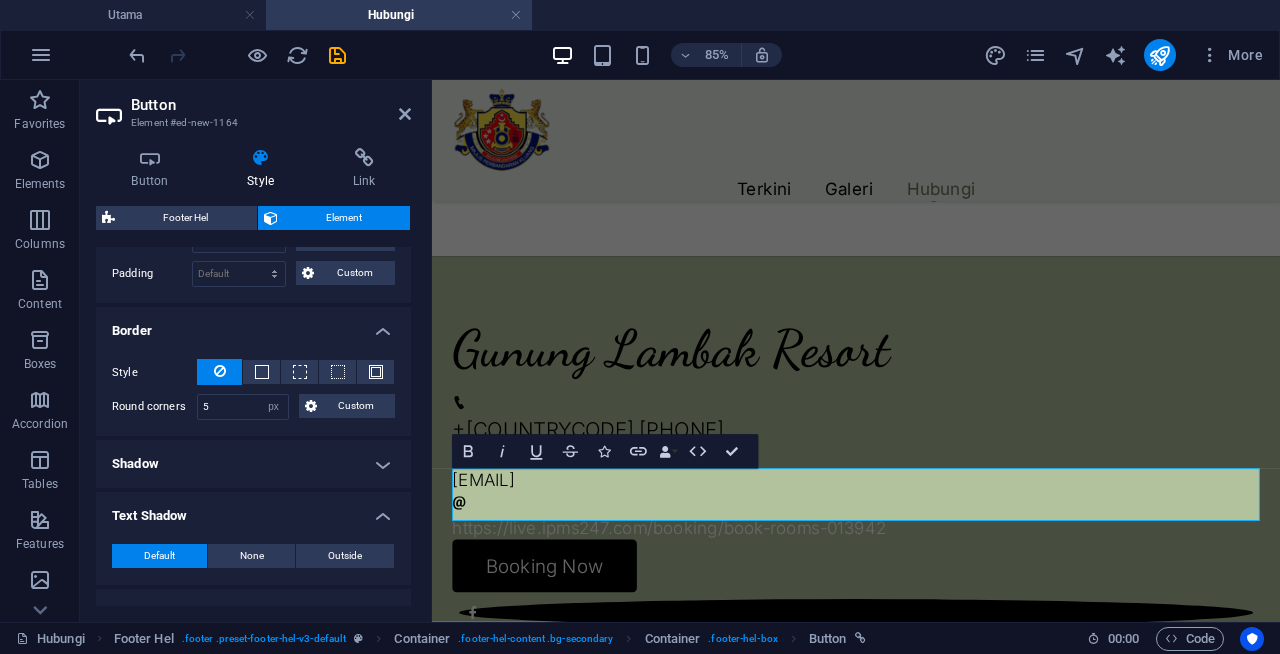 click on "Border" at bounding box center (253, 325) 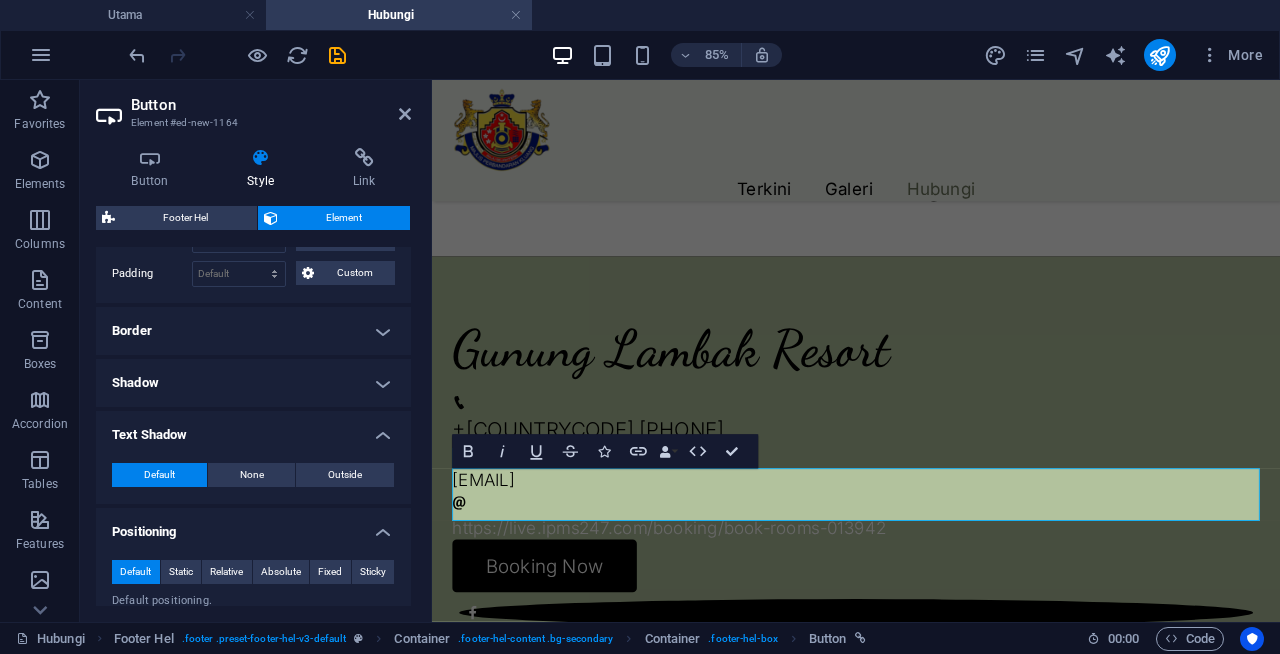 click on "Text Shadow" at bounding box center (253, 429) 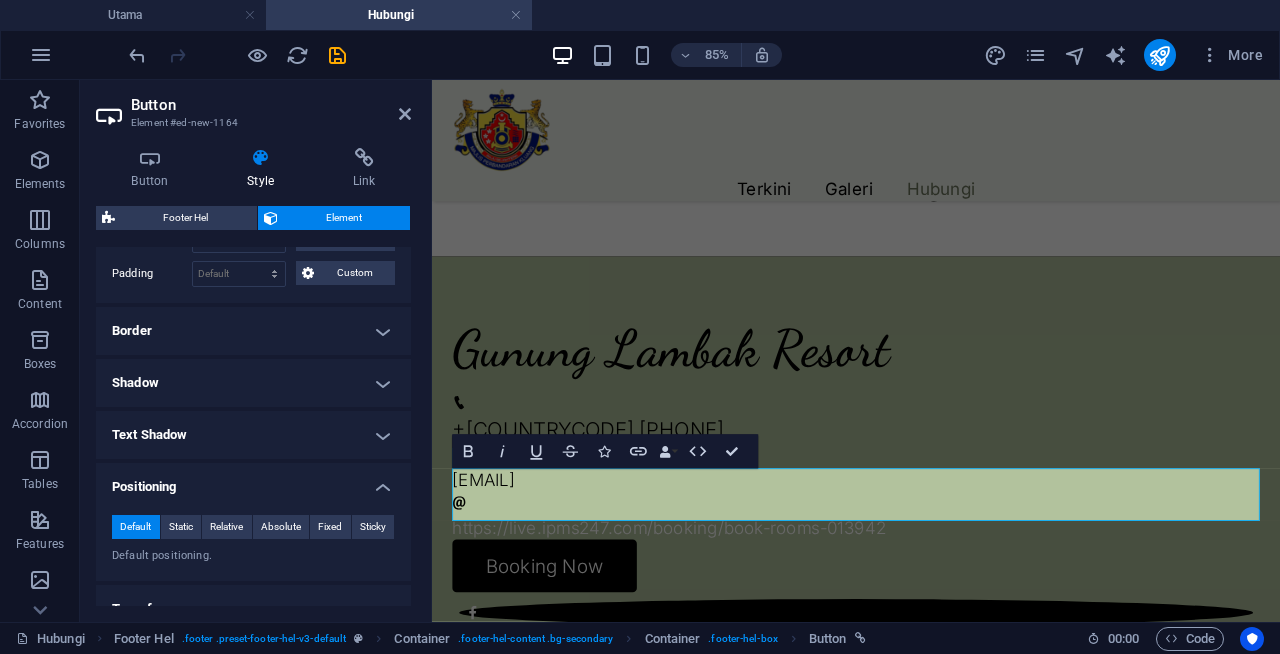 click on "Border" at bounding box center [253, 331] 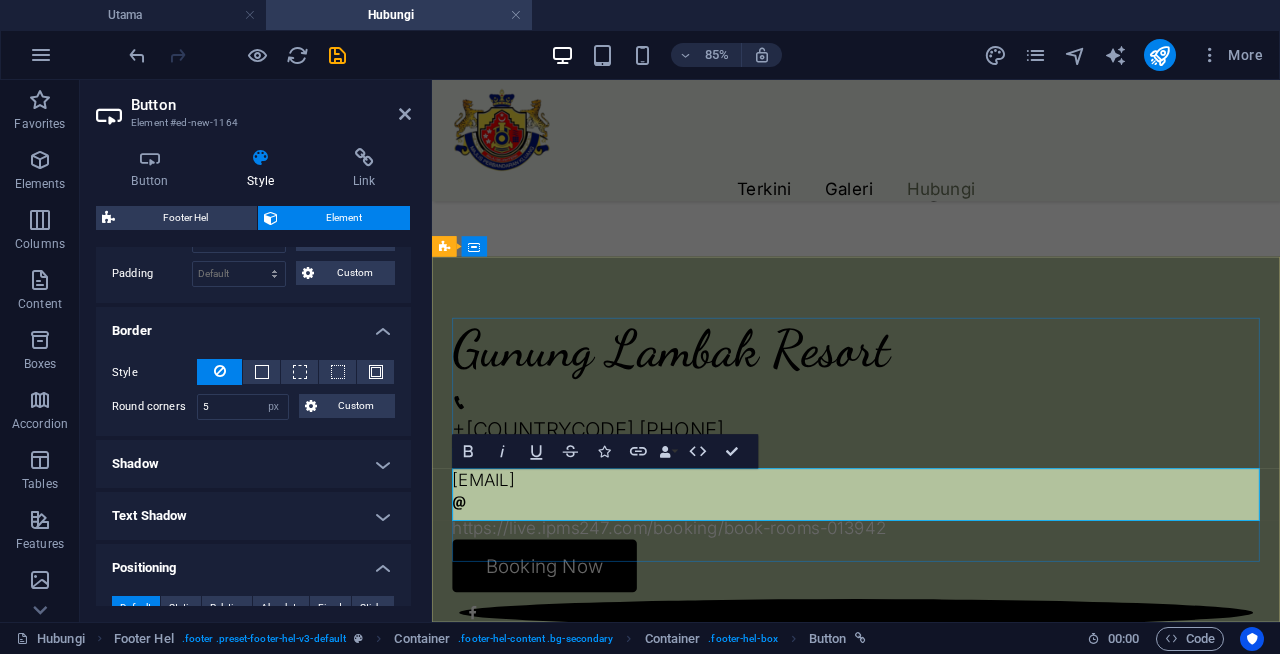 click on "Booking Now" at bounding box center (931, 652) 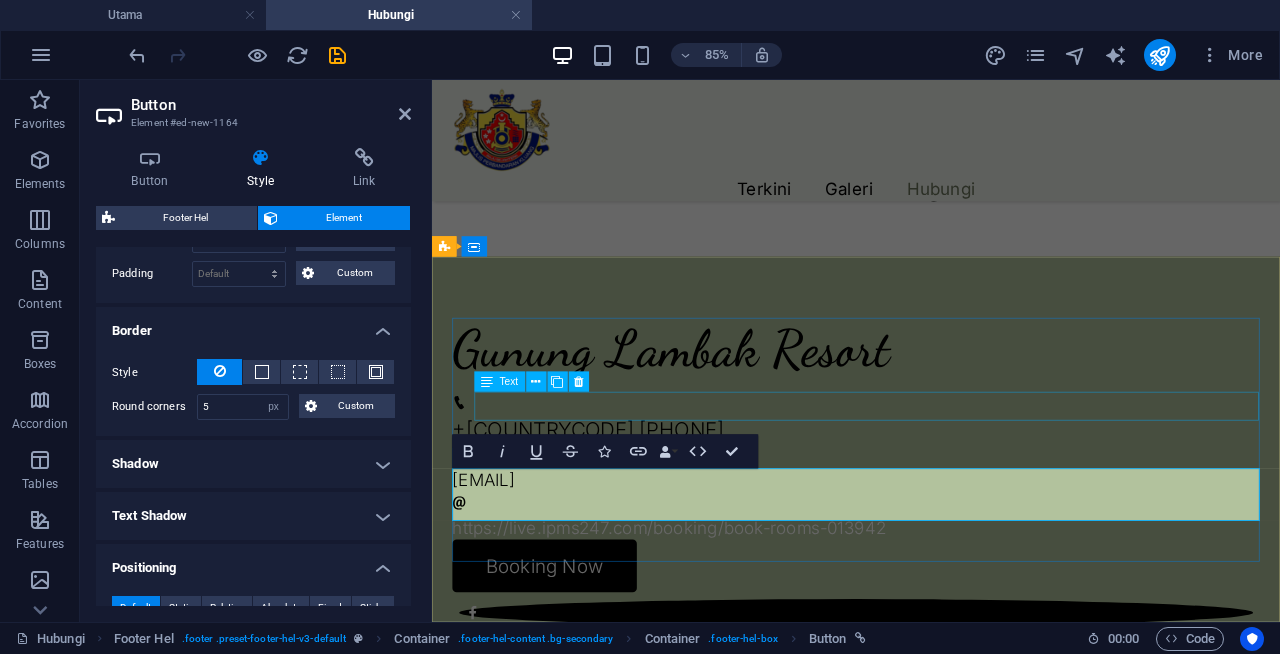 click on "+60 12-792 4814" at bounding box center (931, 492) 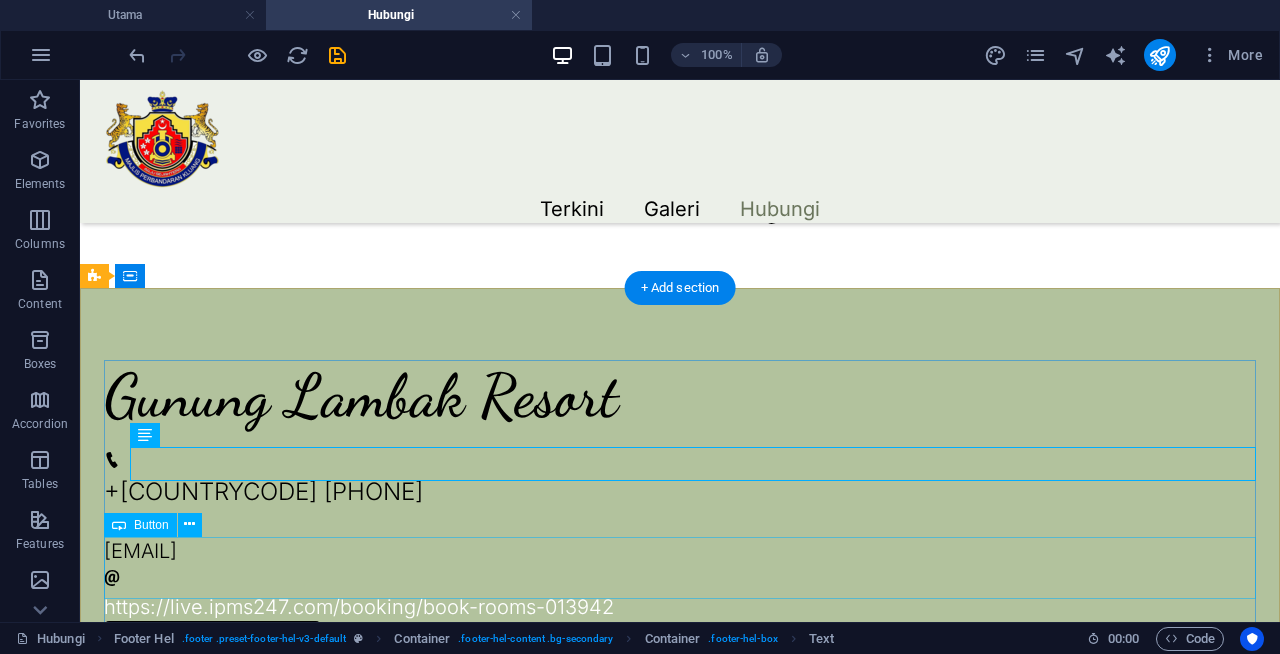 click on "Booking Now" at bounding box center [680, 652] 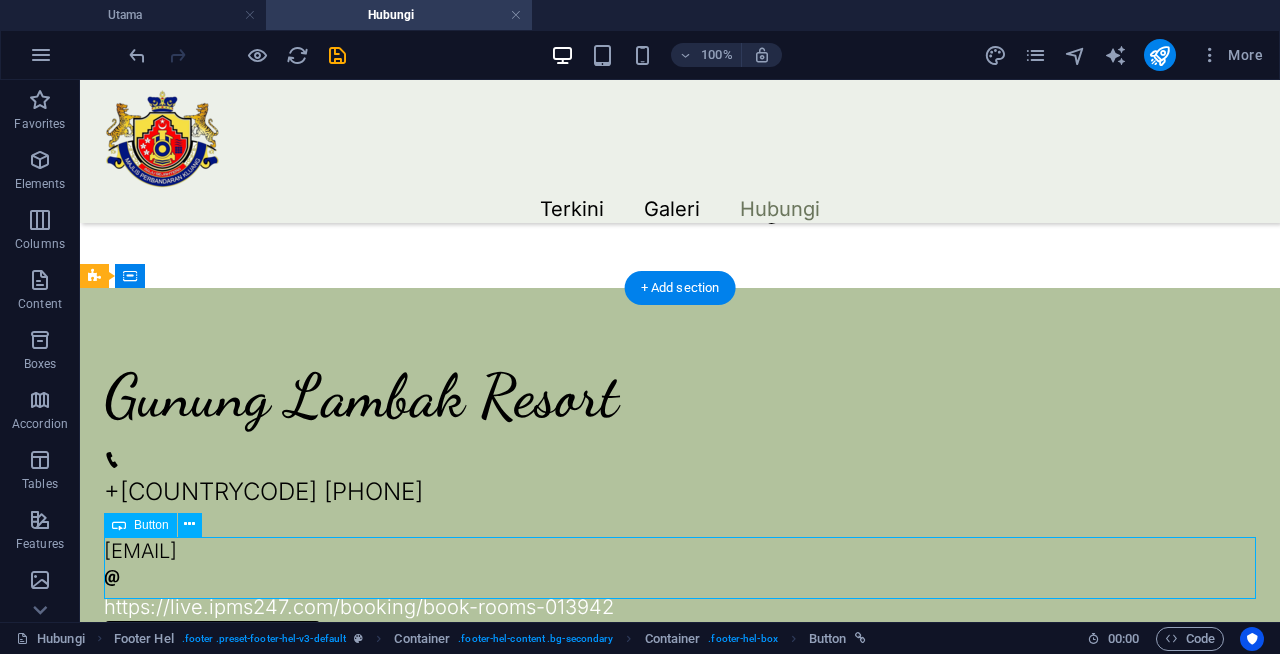 click on "Booking Now" at bounding box center [680, 652] 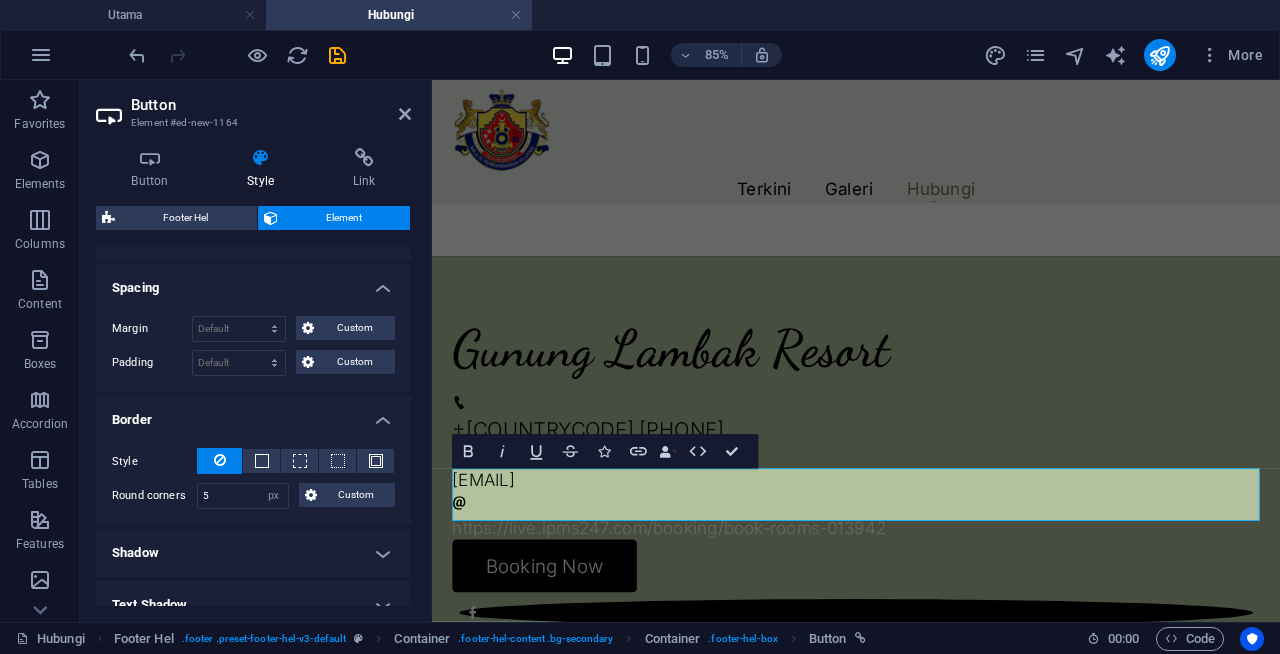 scroll, scrollTop: 366, scrollLeft: 0, axis: vertical 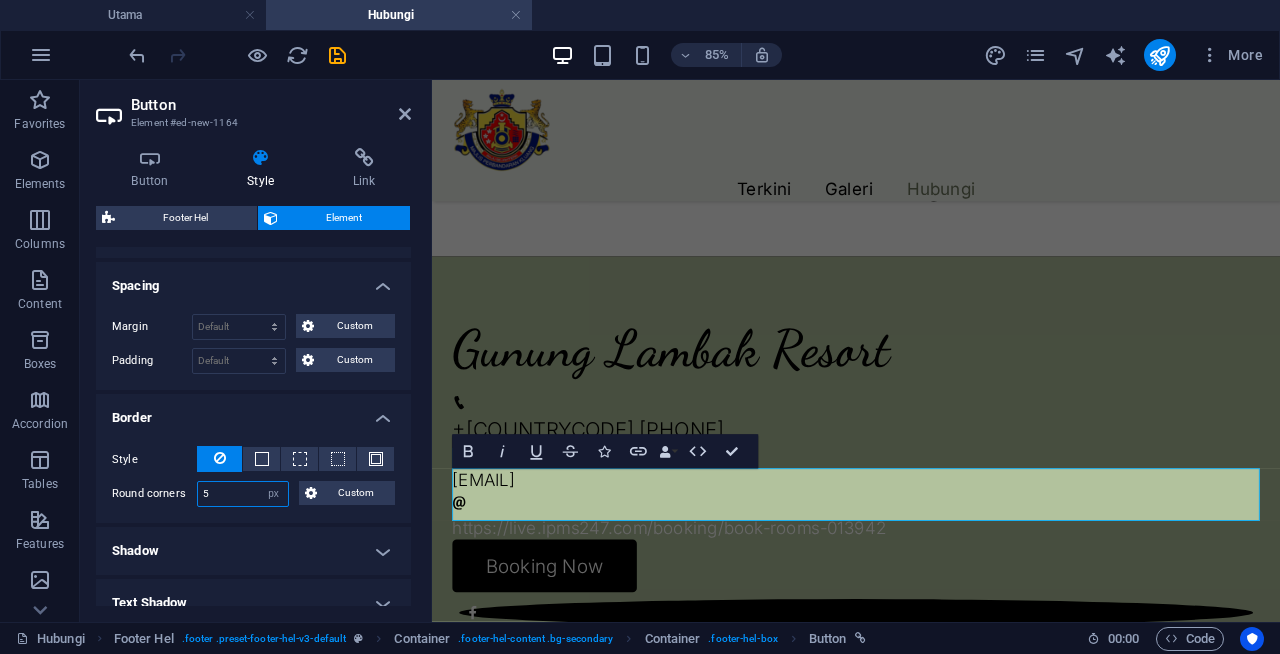 click on "5" at bounding box center (243, 494) 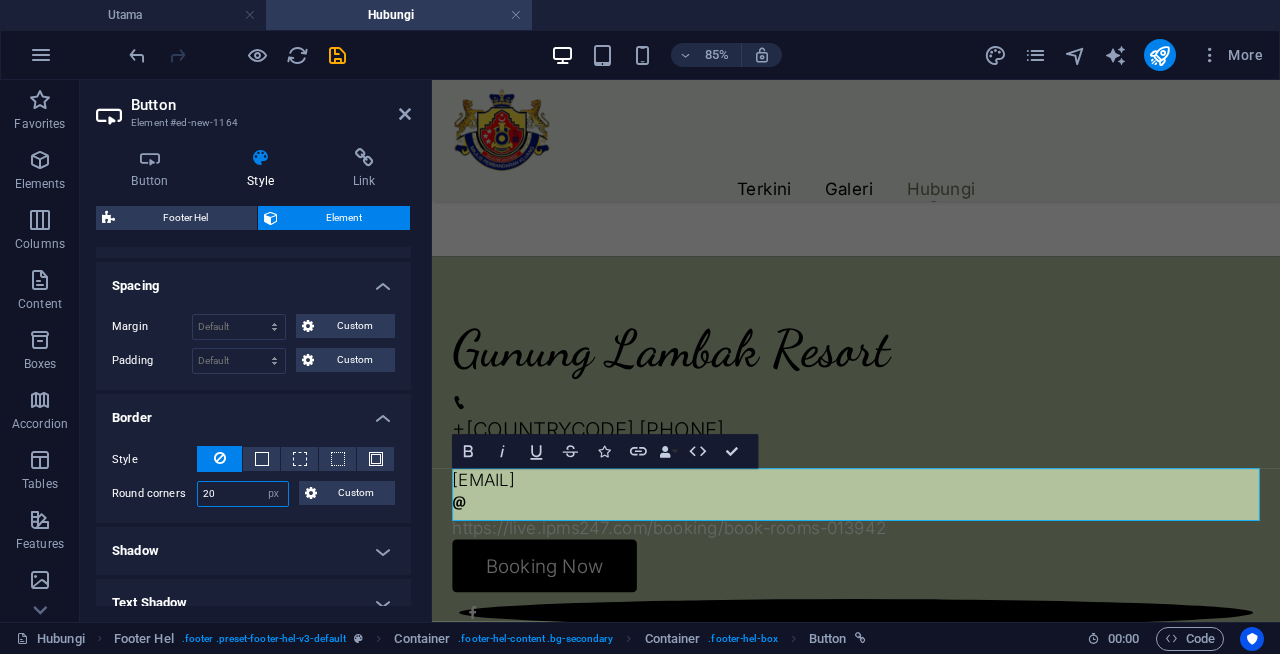 type on "20" 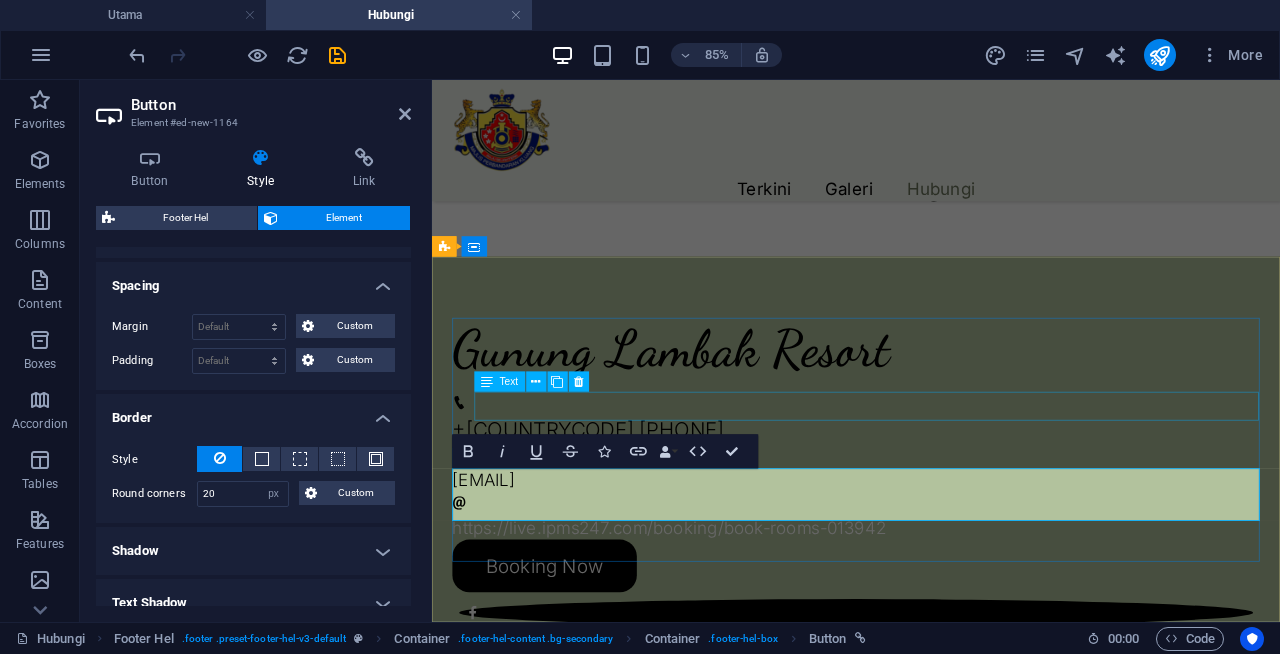 click on "+60 12-792 4814" at bounding box center [931, 492] 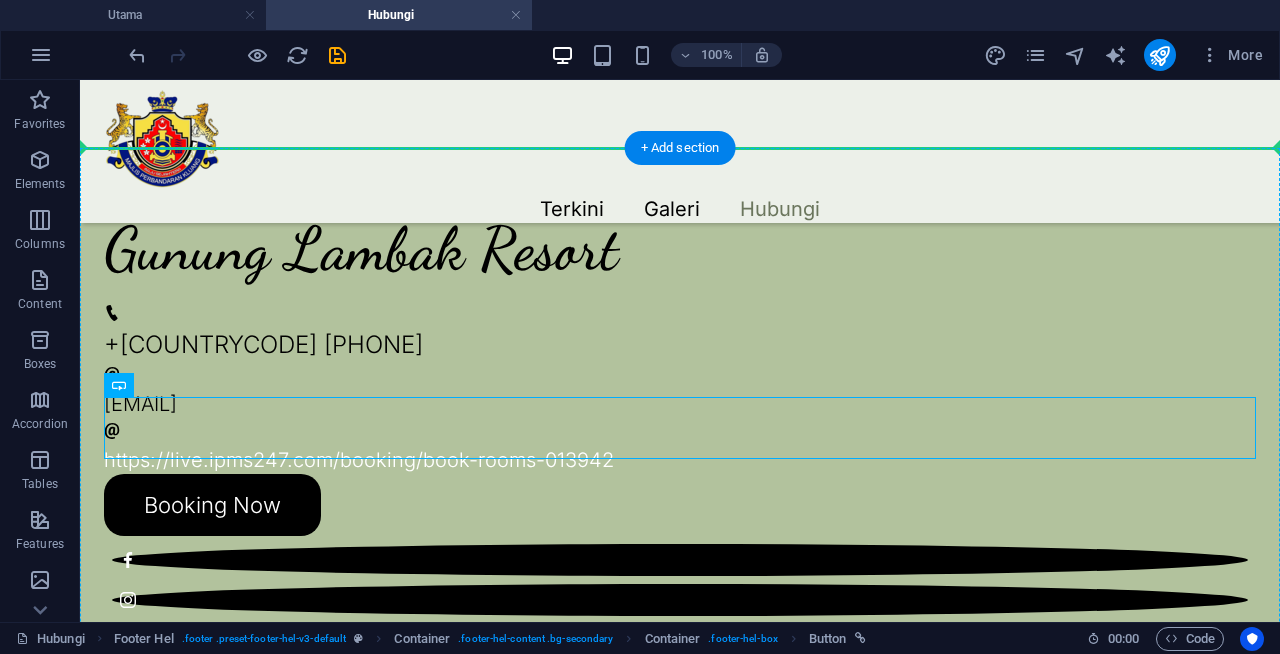 scroll, scrollTop: 305, scrollLeft: 0, axis: vertical 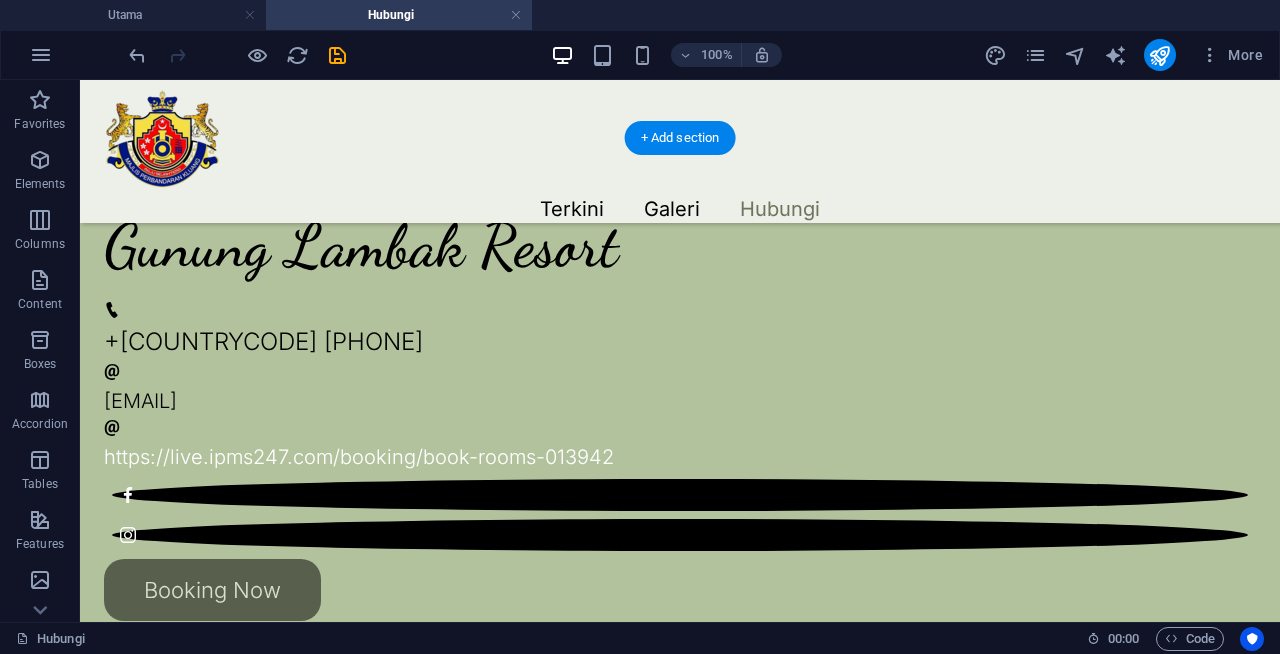 drag, startPoint x: 305, startPoint y: 478, endPoint x: 220, endPoint y: 432, distance: 96.64885 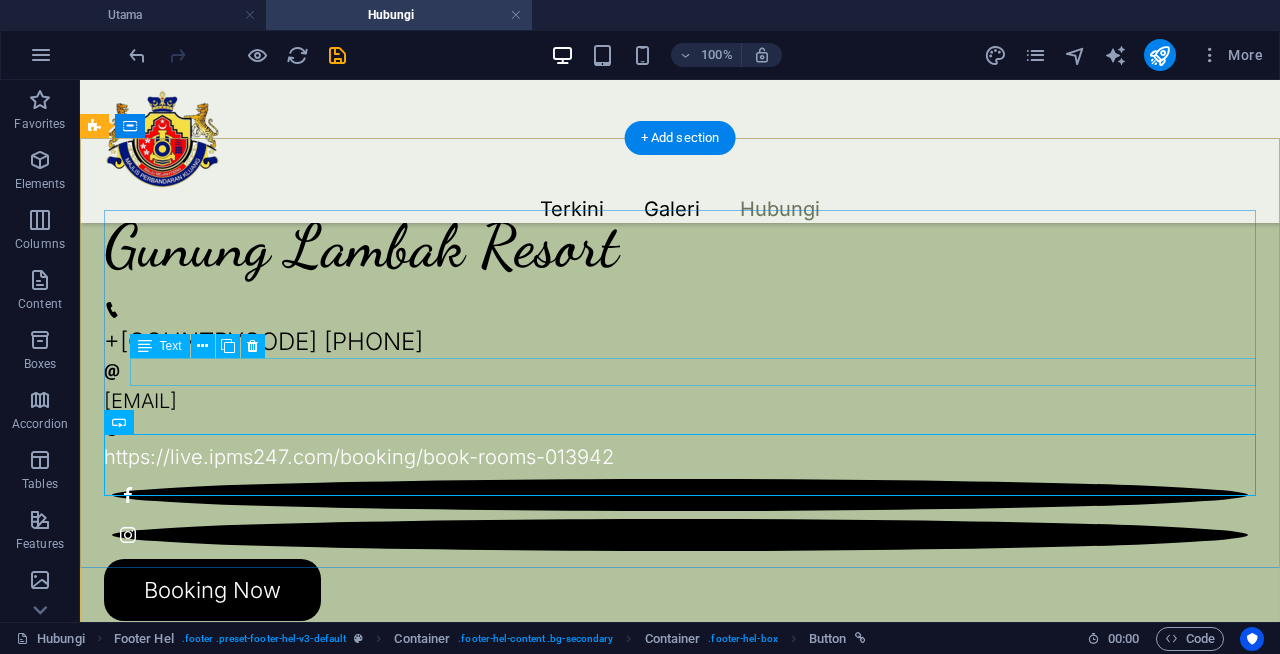 click on "https://live.ipms247.com/booking/book-rooms-013942" at bounding box center [680, 457] 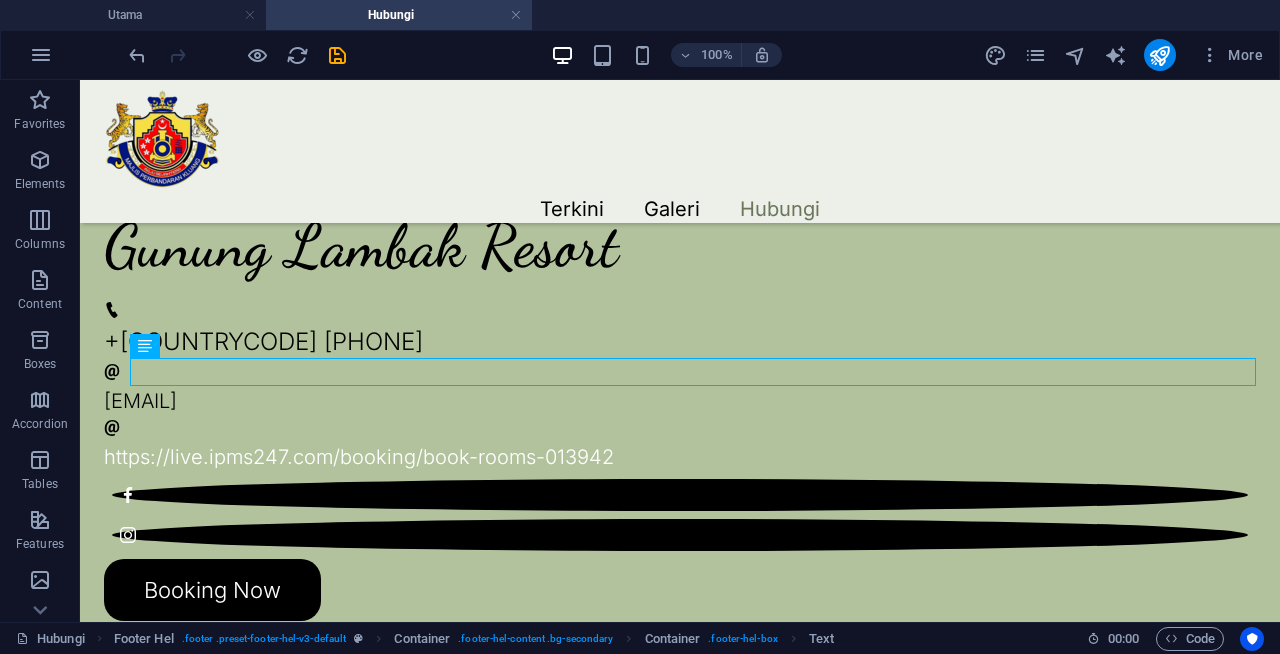 click at bounding box center [1076, 55] 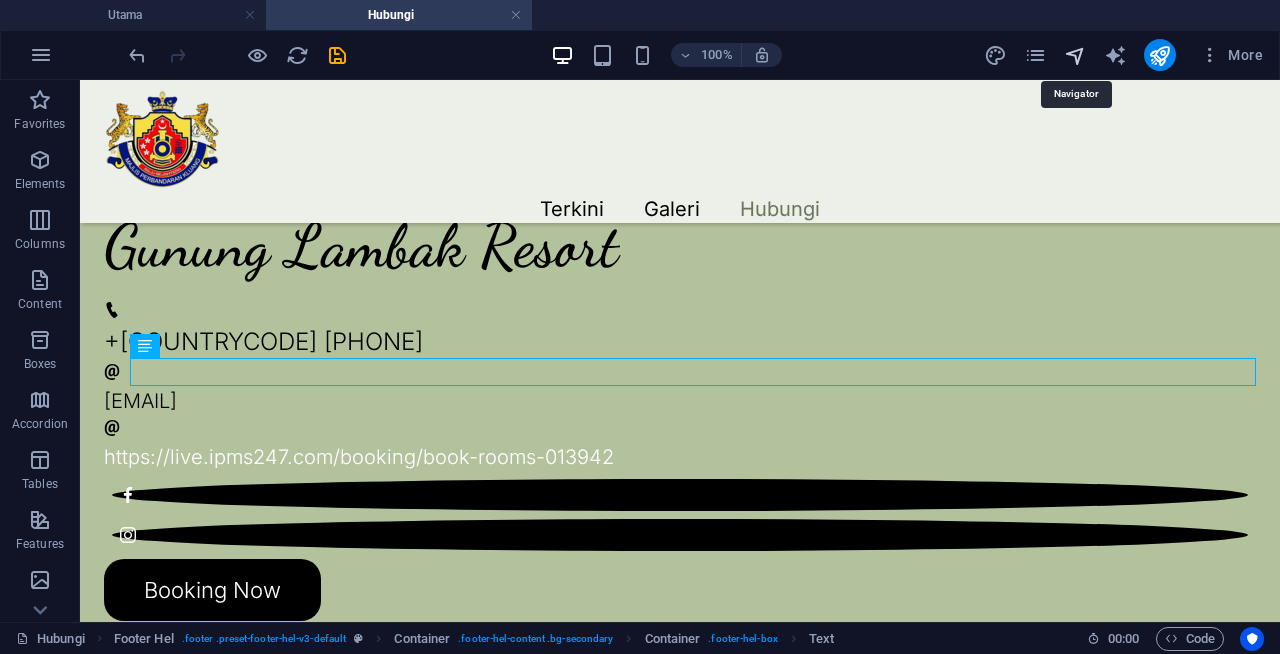click at bounding box center [1075, 55] 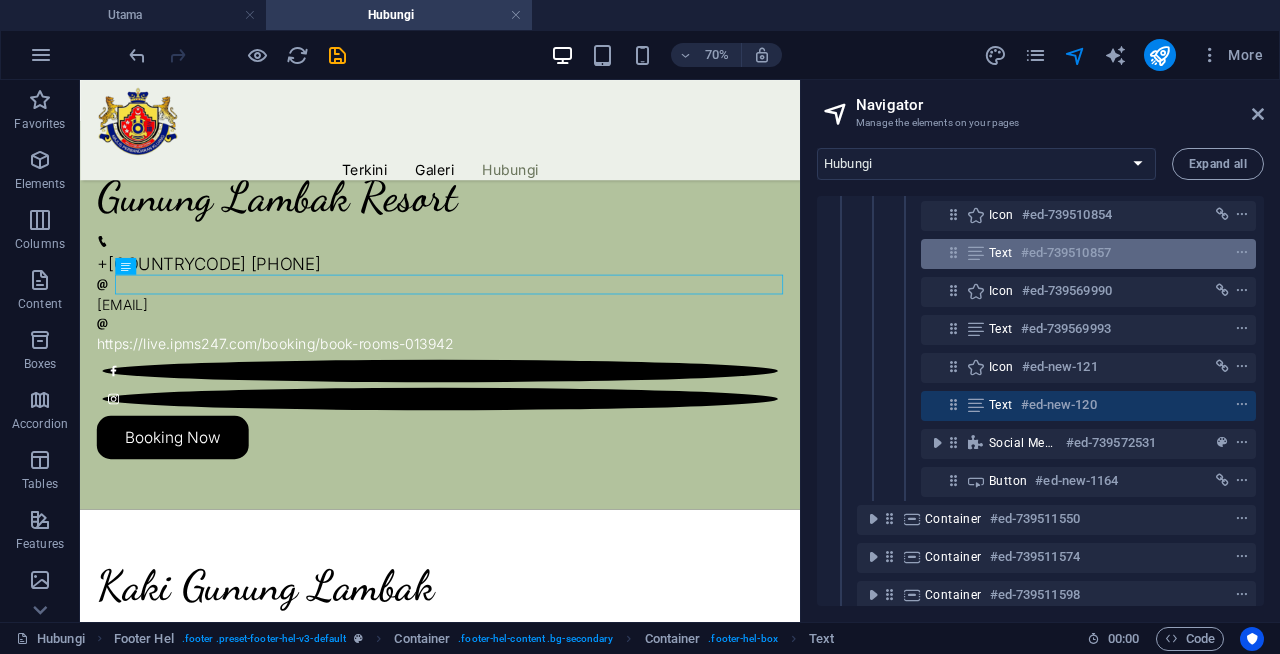 scroll, scrollTop: 282, scrollLeft: 0, axis: vertical 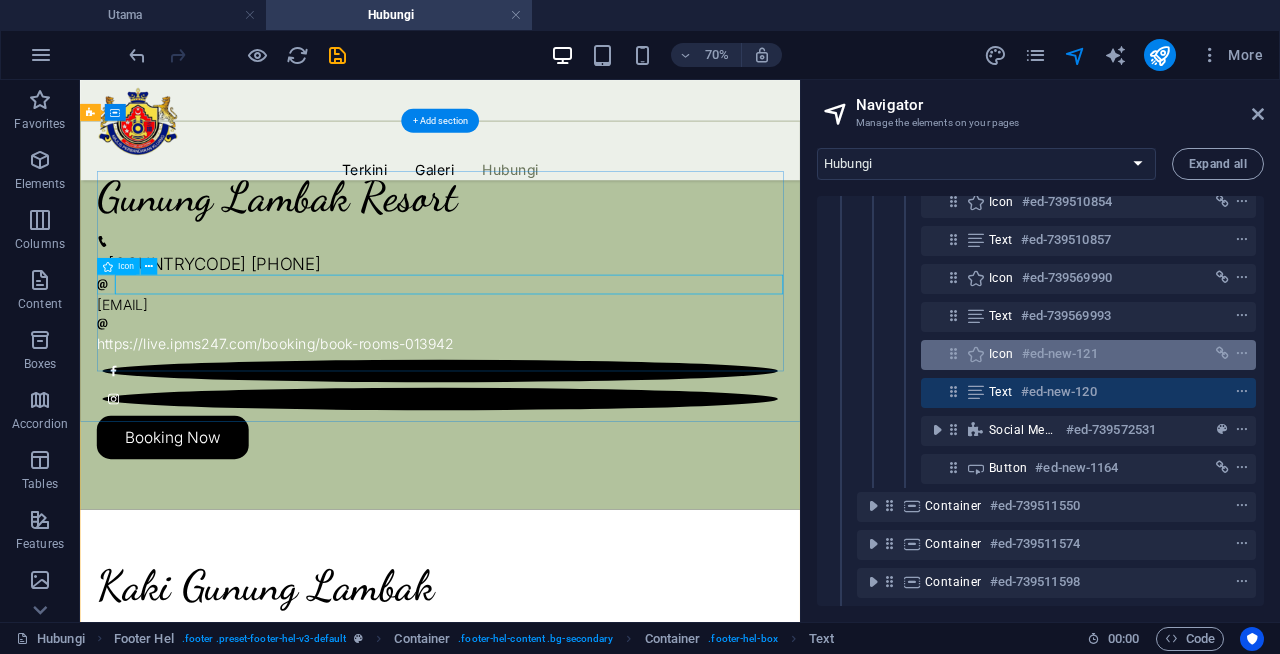 type 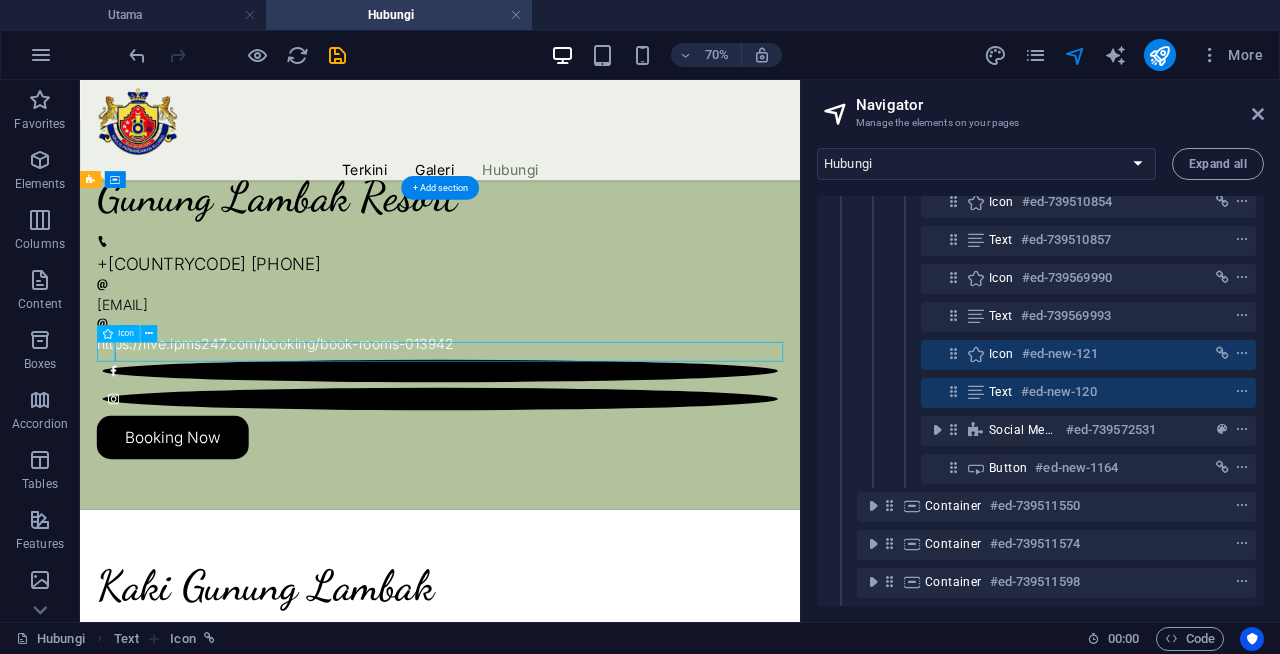 scroll, scrollTop: 209, scrollLeft: 0, axis: vertical 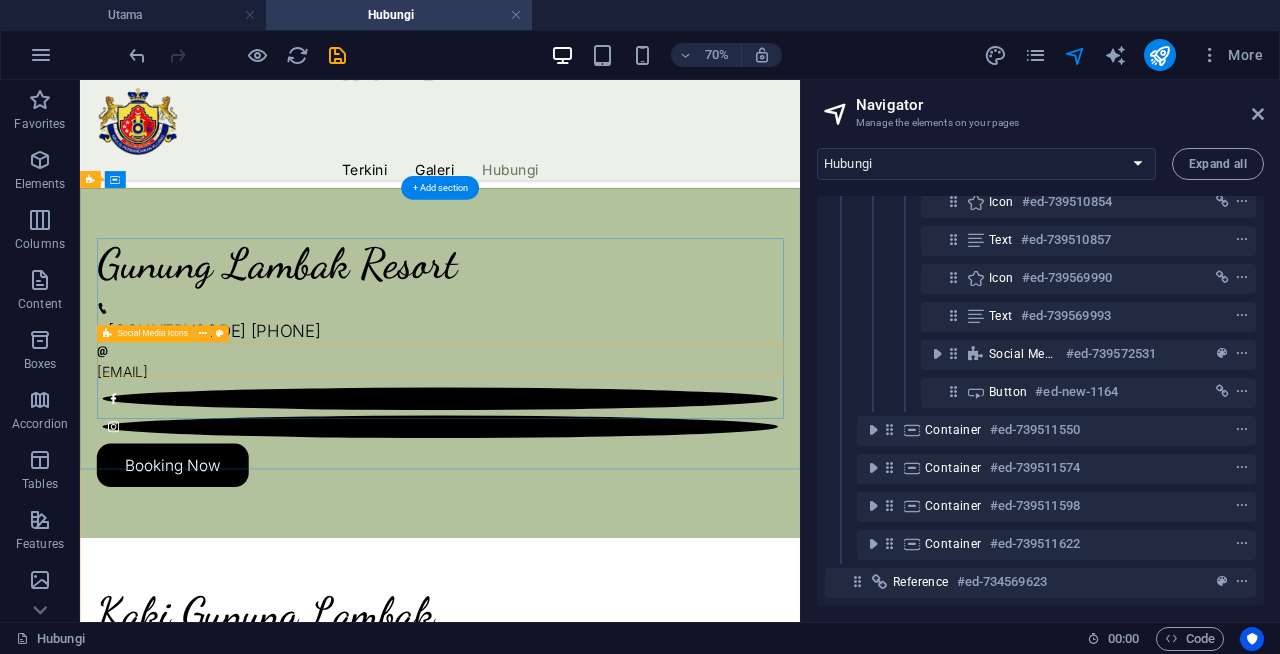 click at bounding box center [594, 555] 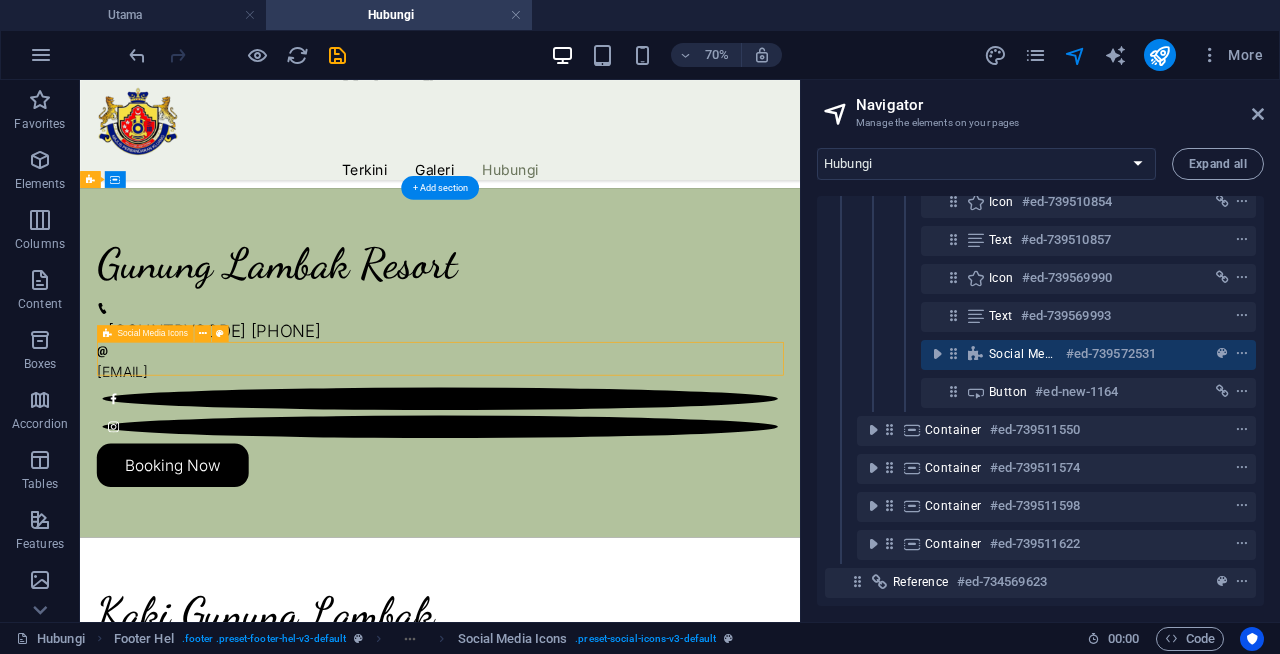 click at bounding box center [594, 555] 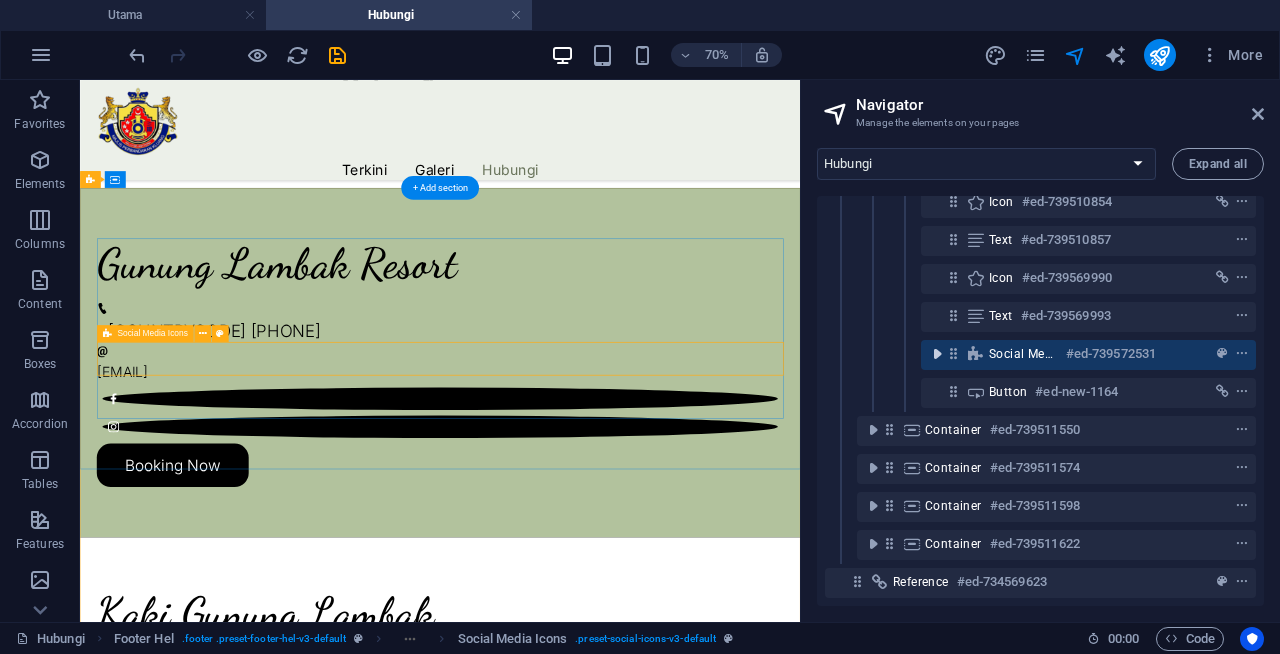 click at bounding box center [937, 354] 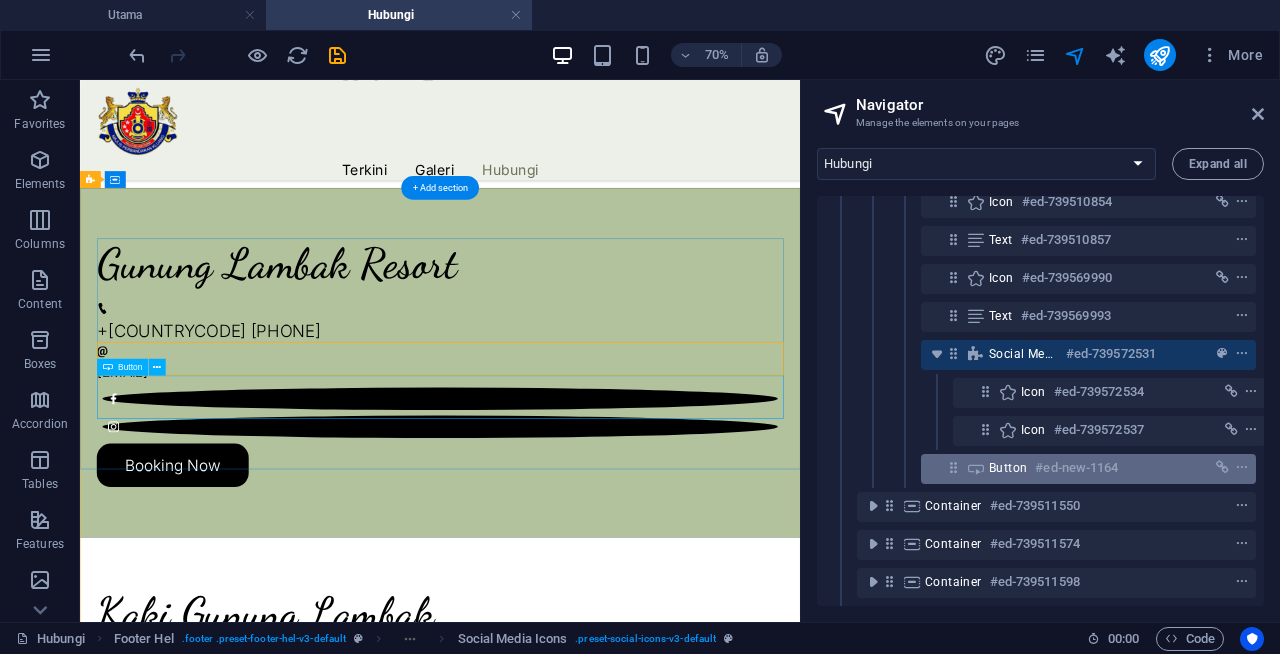 drag, startPoint x: 987, startPoint y: 467, endPoint x: 964, endPoint y: 479, distance: 25.942244 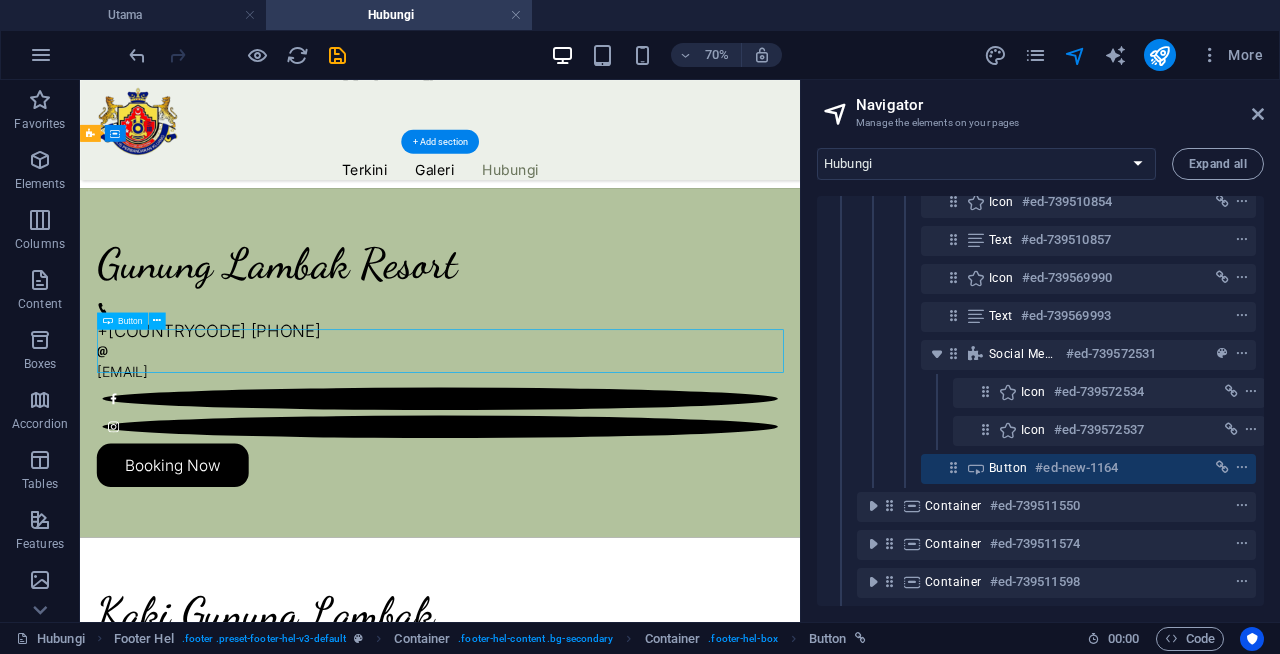 scroll, scrollTop: 275, scrollLeft: 0, axis: vertical 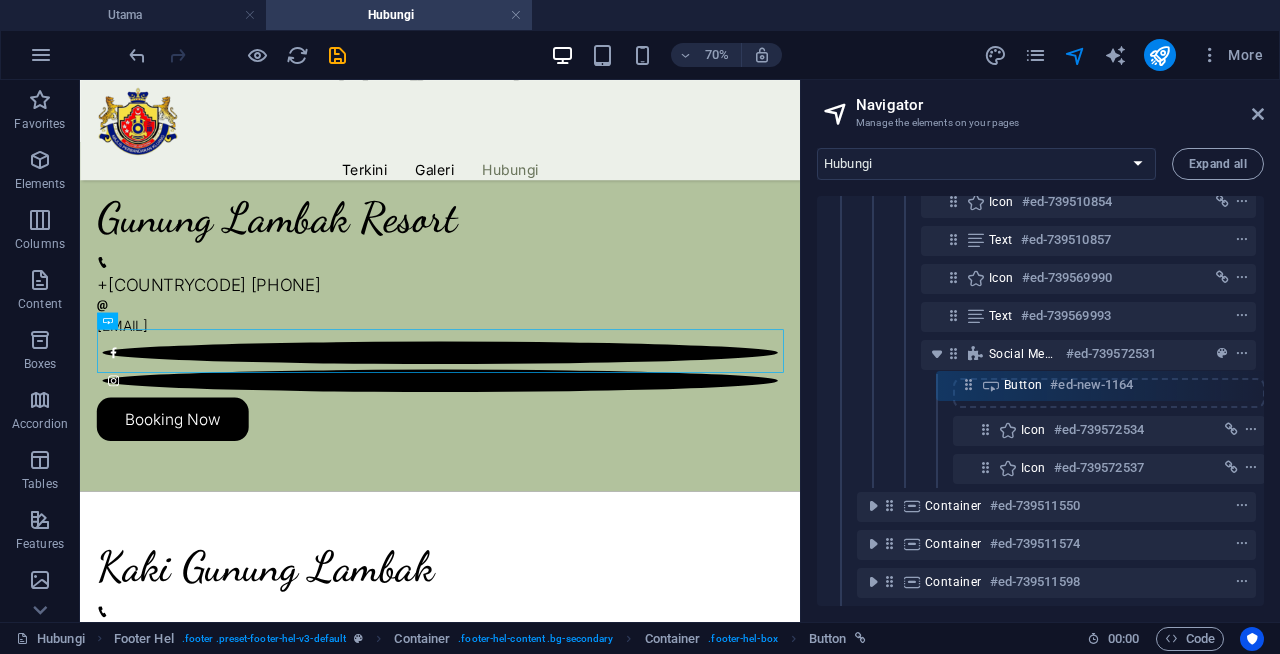 drag, startPoint x: 948, startPoint y: 466, endPoint x: 963, endPoint y: 384, distance: 83.360664 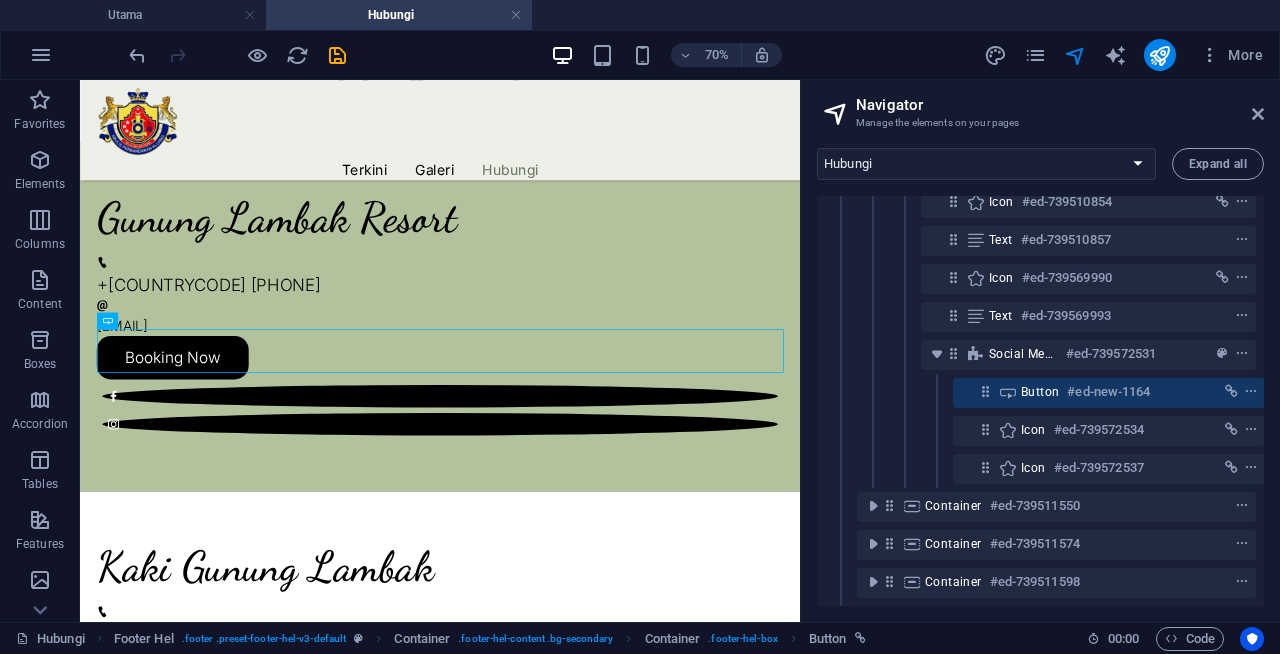 scroll, scrollTop: 282, scrollLeft: 5, axis: both 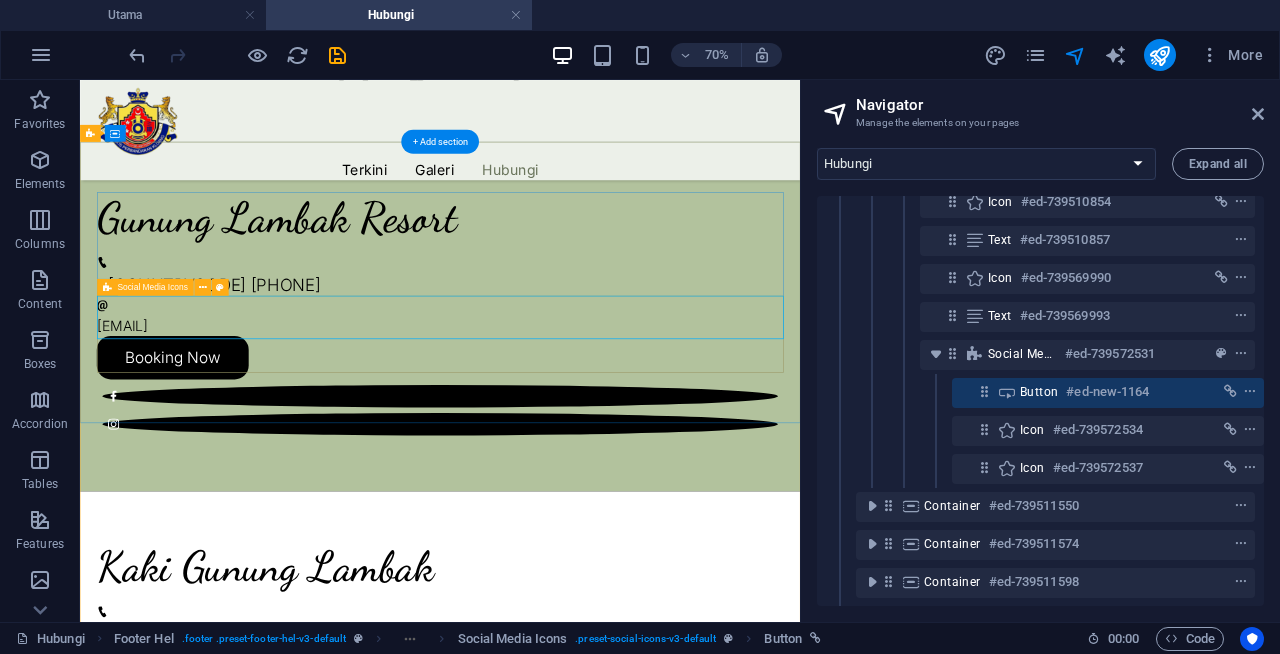 click on "Booking Now" at bounding box center [594, 520] 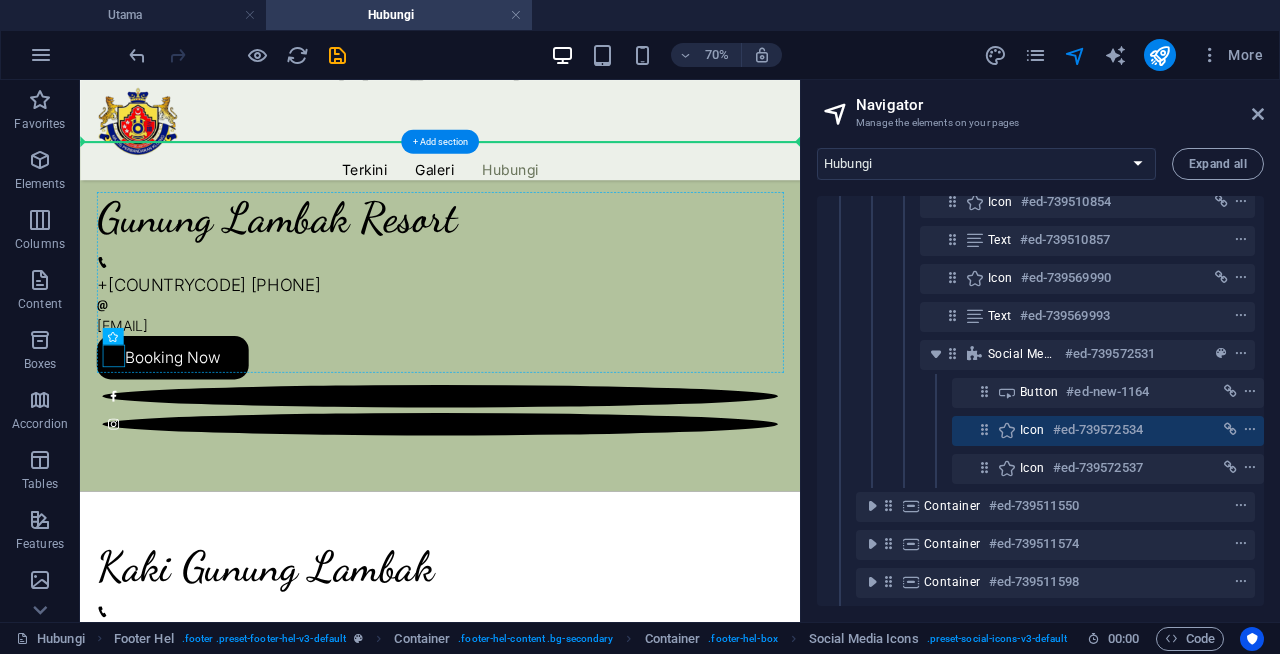 drag, startPoint x: 128, startPoint y: 471, endPoint x: 233, endPoint y: 486, distance: 106.06602 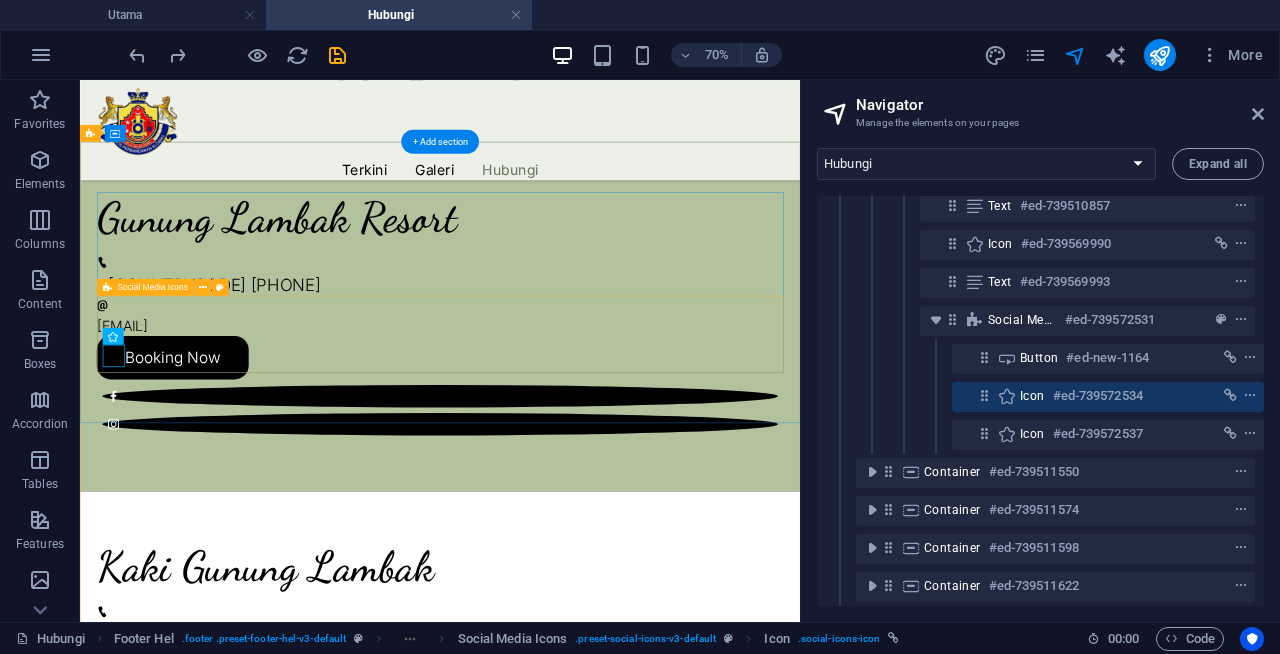 scroll, scrollTop: 320, scrollLeft: 5, axis: both 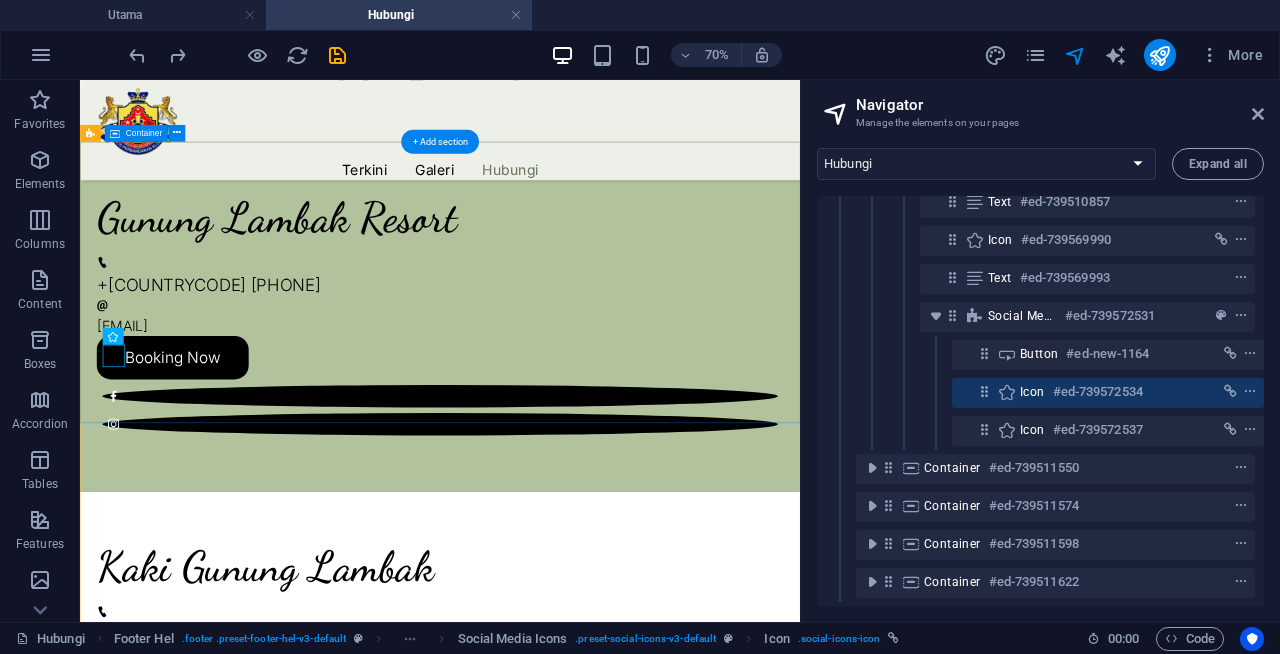 click on "Gunung Lambak Resort +60 12-792 4814 salasgununglambak@gmail.com Booking Now" at bounding box center (594, 417) 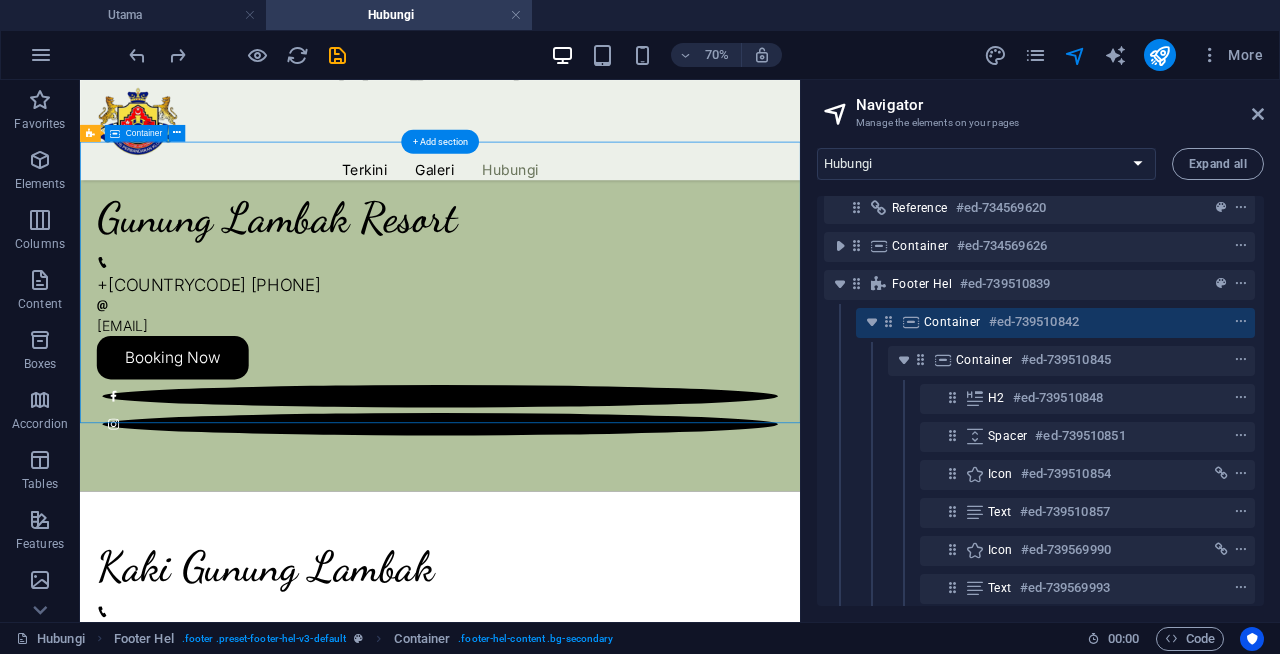 scroll, scrollTop: 0, scrollLeft: 5, axis: horizontal 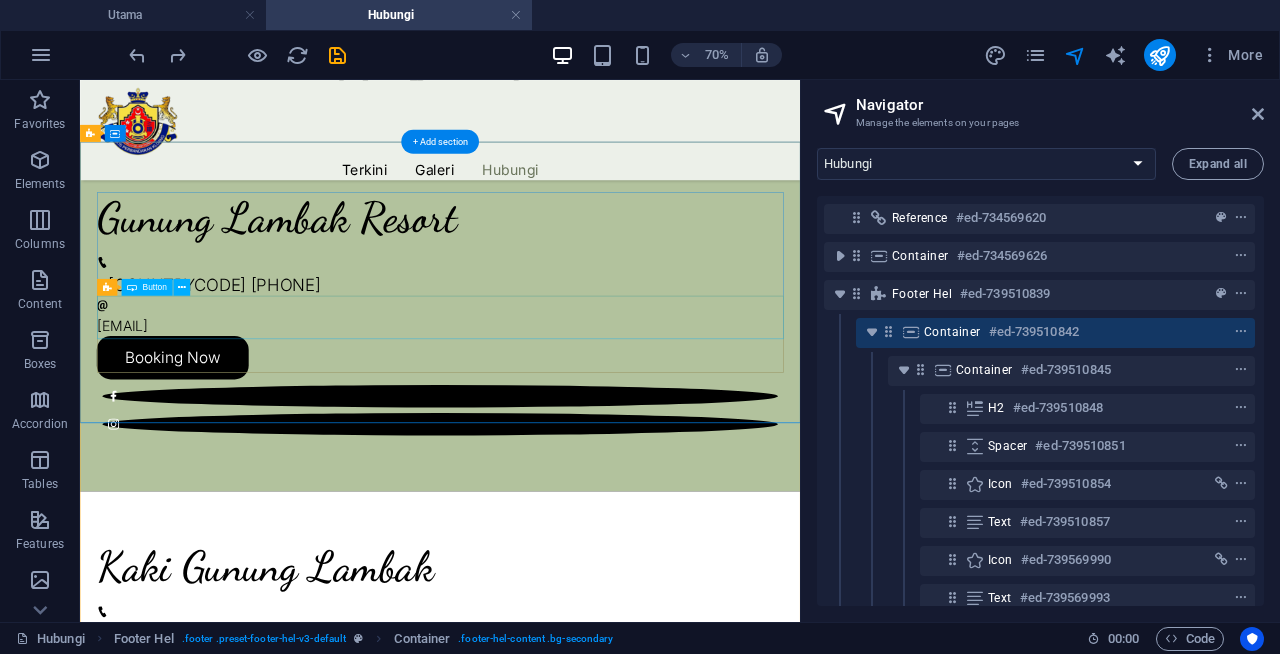 click on "Booking Now" at bounding box center (594, 476) 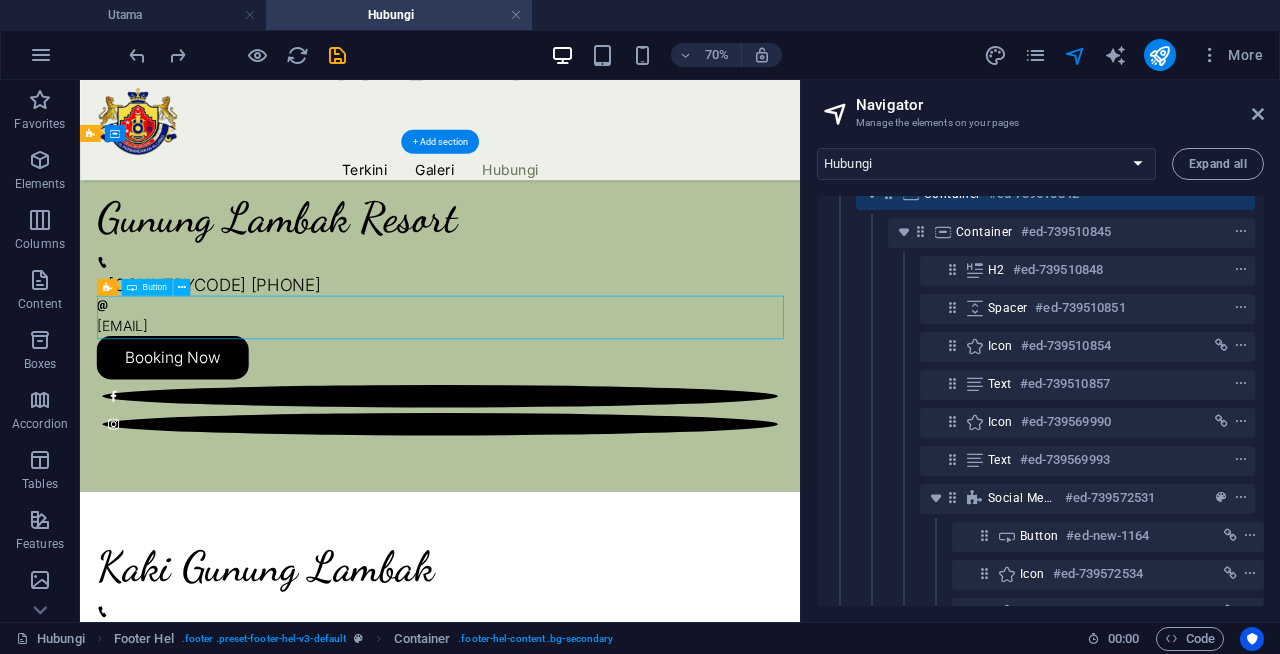 click on "Booking Now" at bounding box center (594, 476) 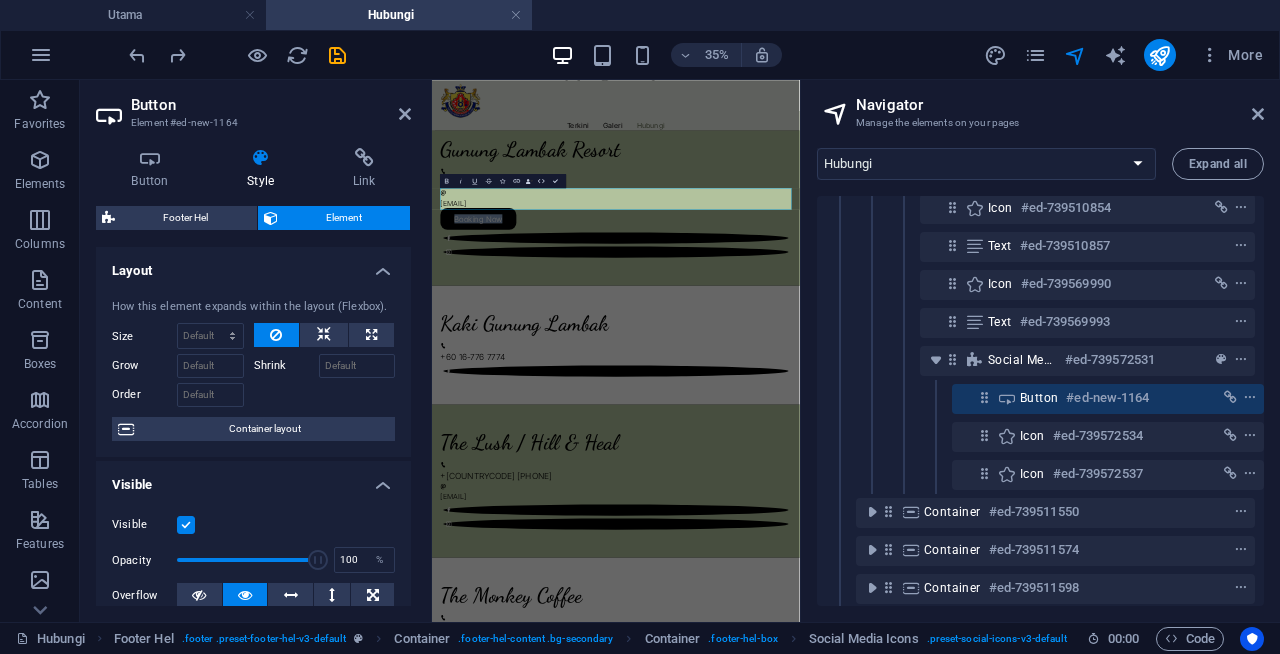 scroll, scrollTop: 282, scrollLeft: 5, axis: both 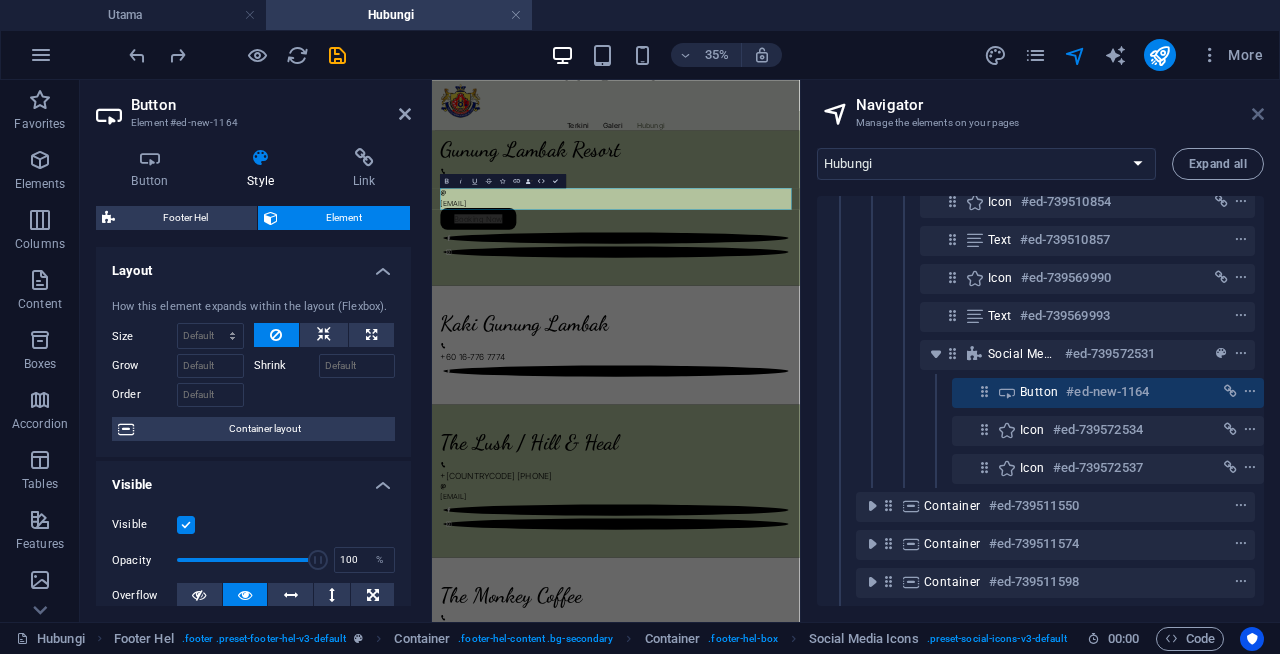 click at bounding box center (1258, 114) 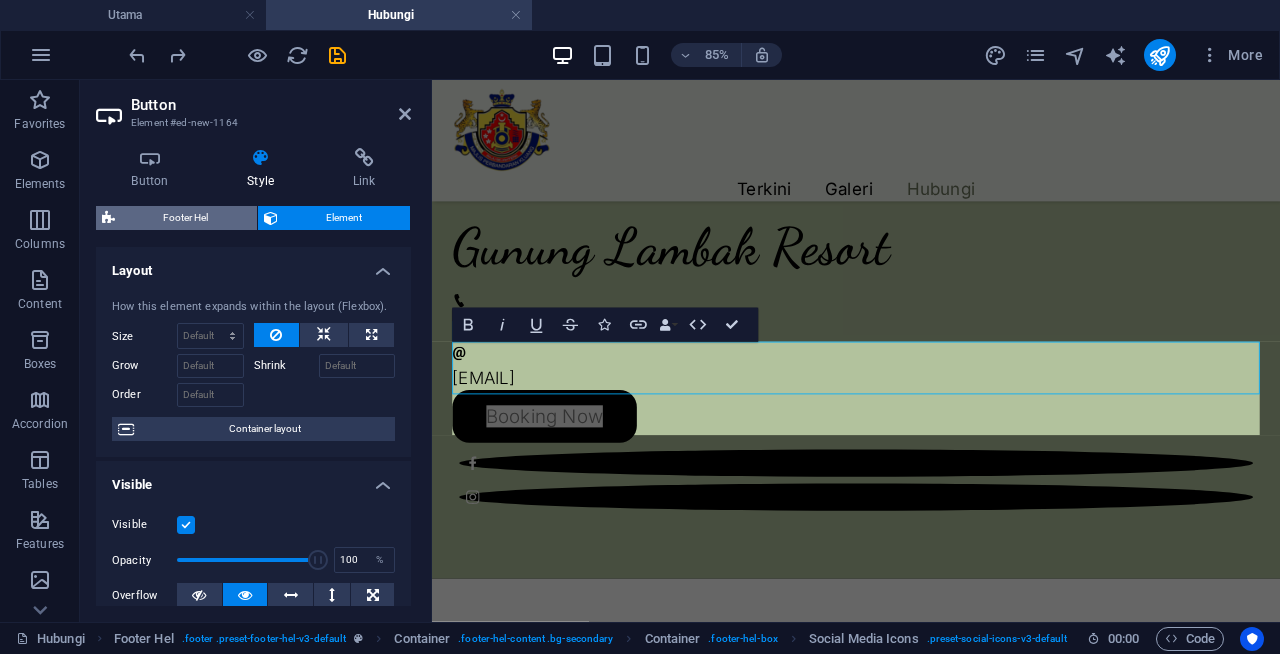 click on "Footer Hel" at bounding box center (186, 218) 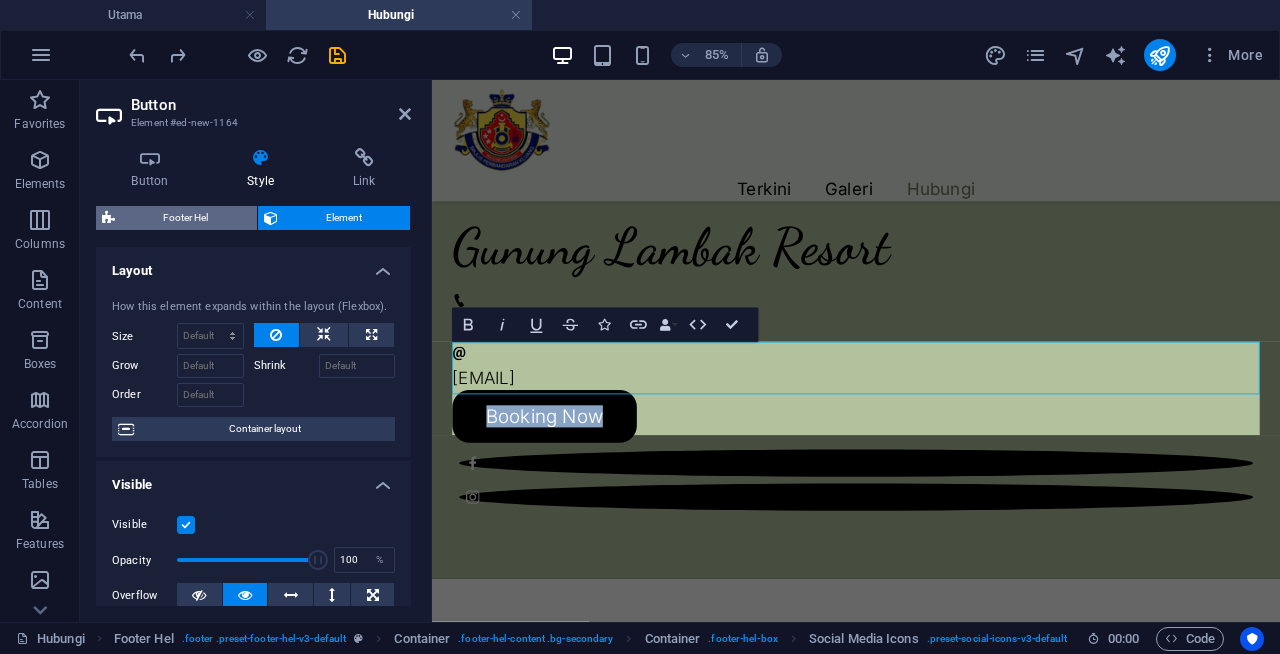select on "rem" 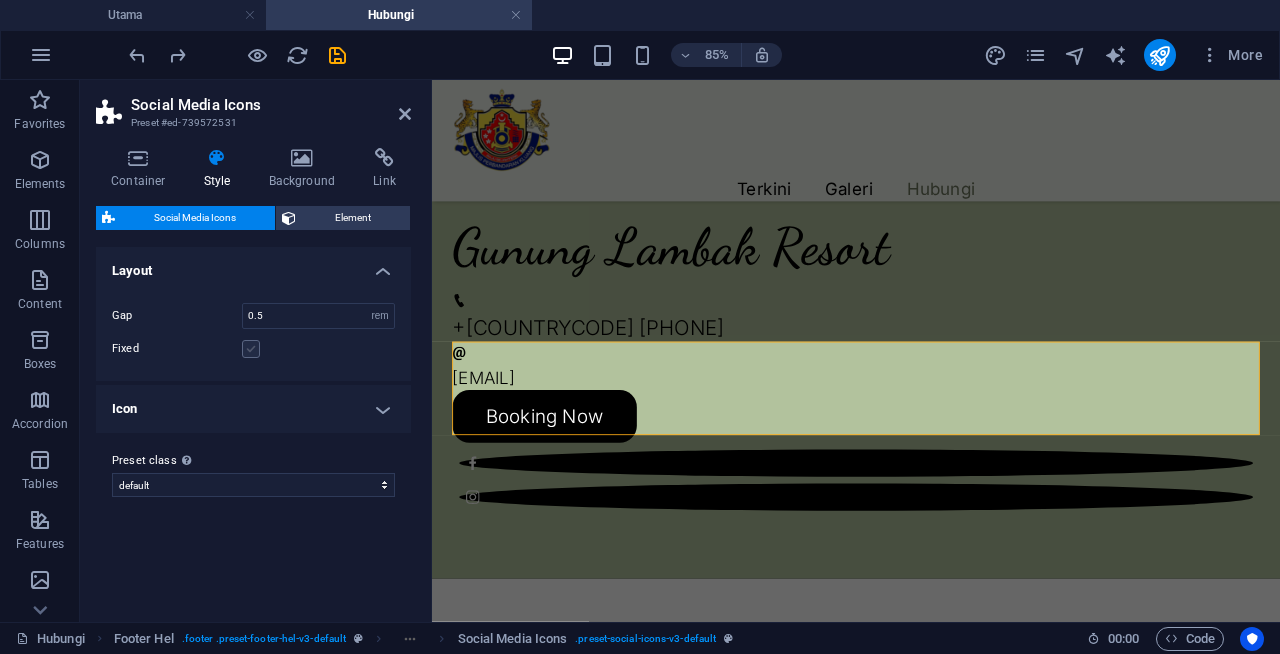 click at bounding box center [251, 349] 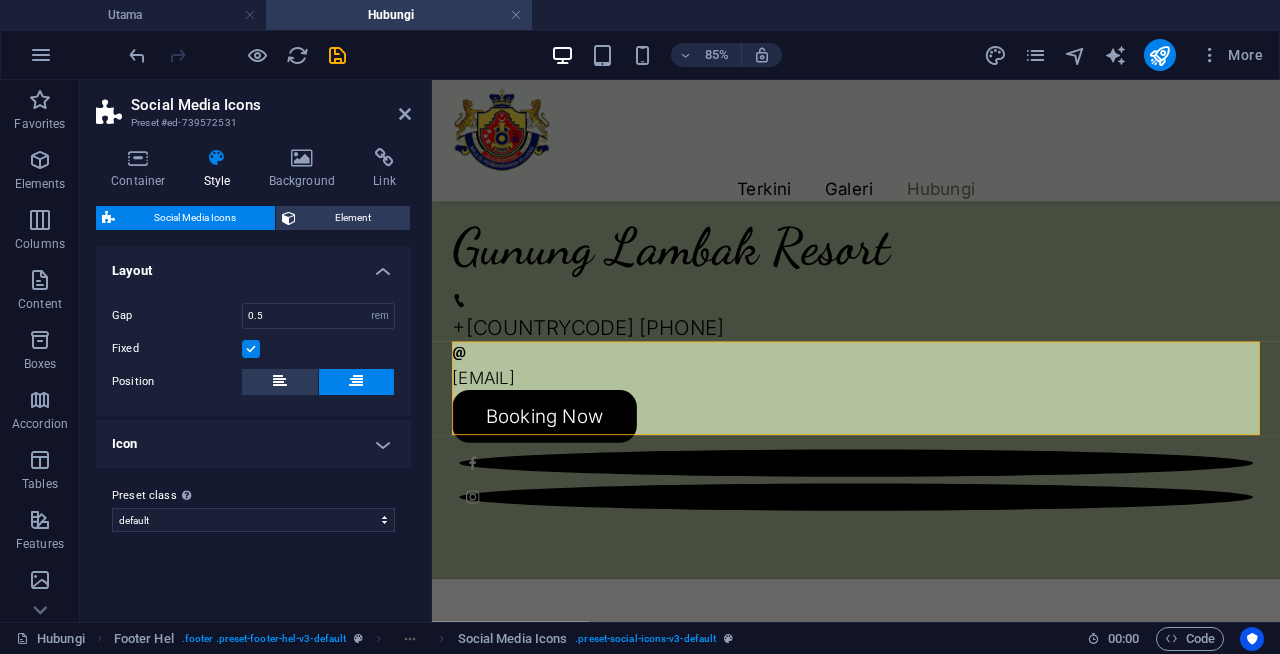 click at bounding box center (251, 349) 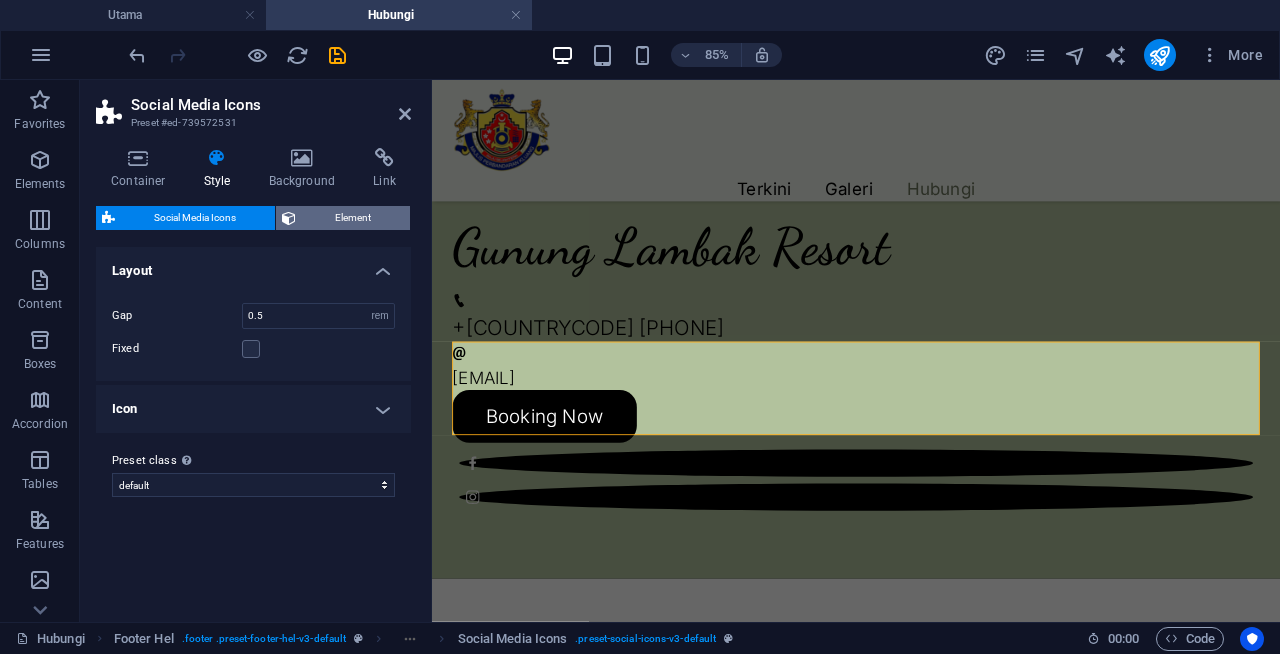 click on "Element" at bounding box center [353, 218] 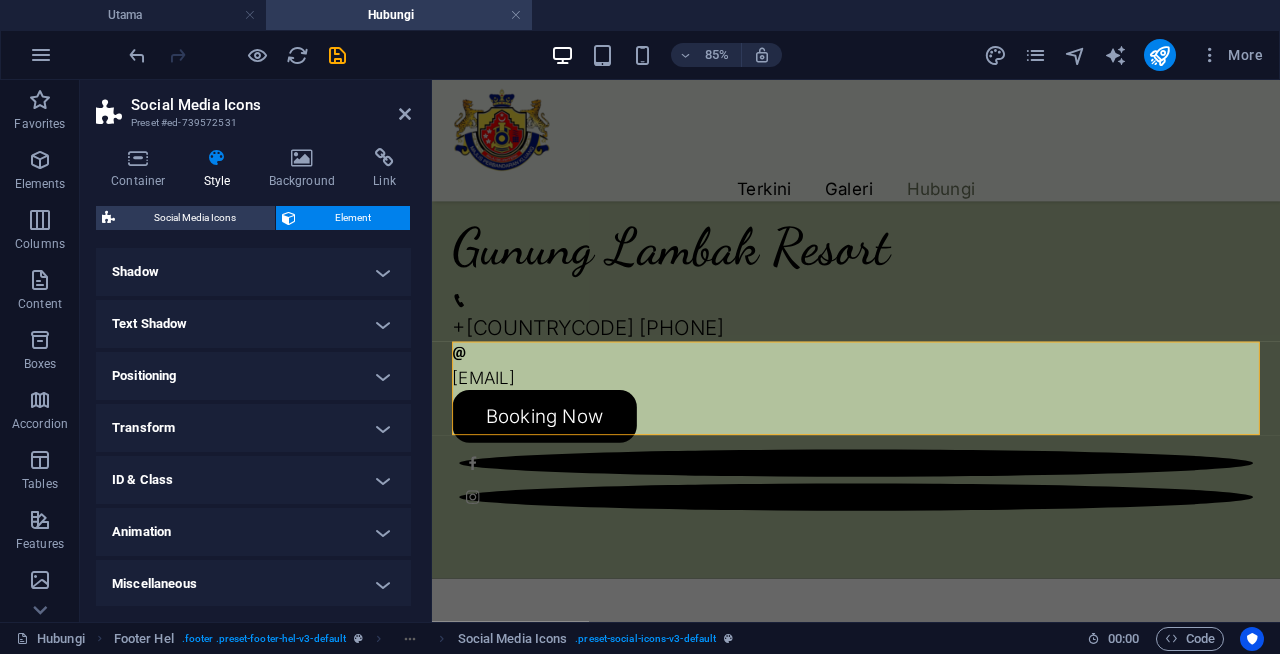 scroll, scrollTop: 486, scrollLeft: 0, axis: vertical 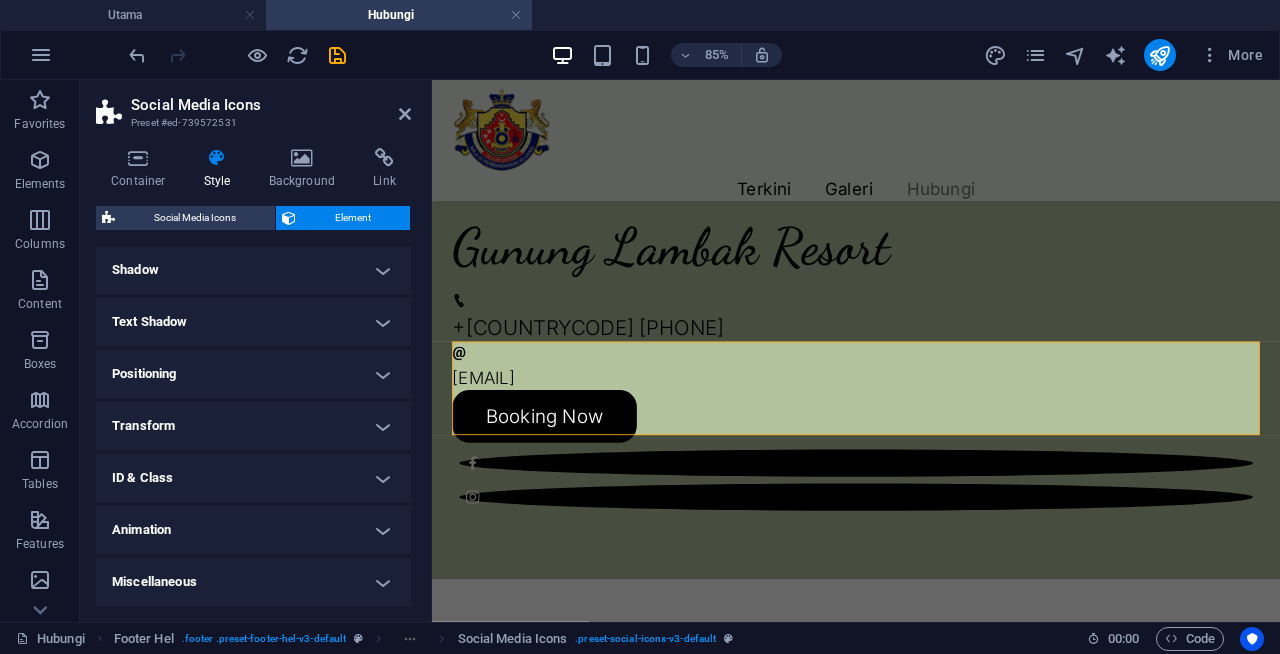 click on "Miscellaneous" at bounding box center (253, 582) 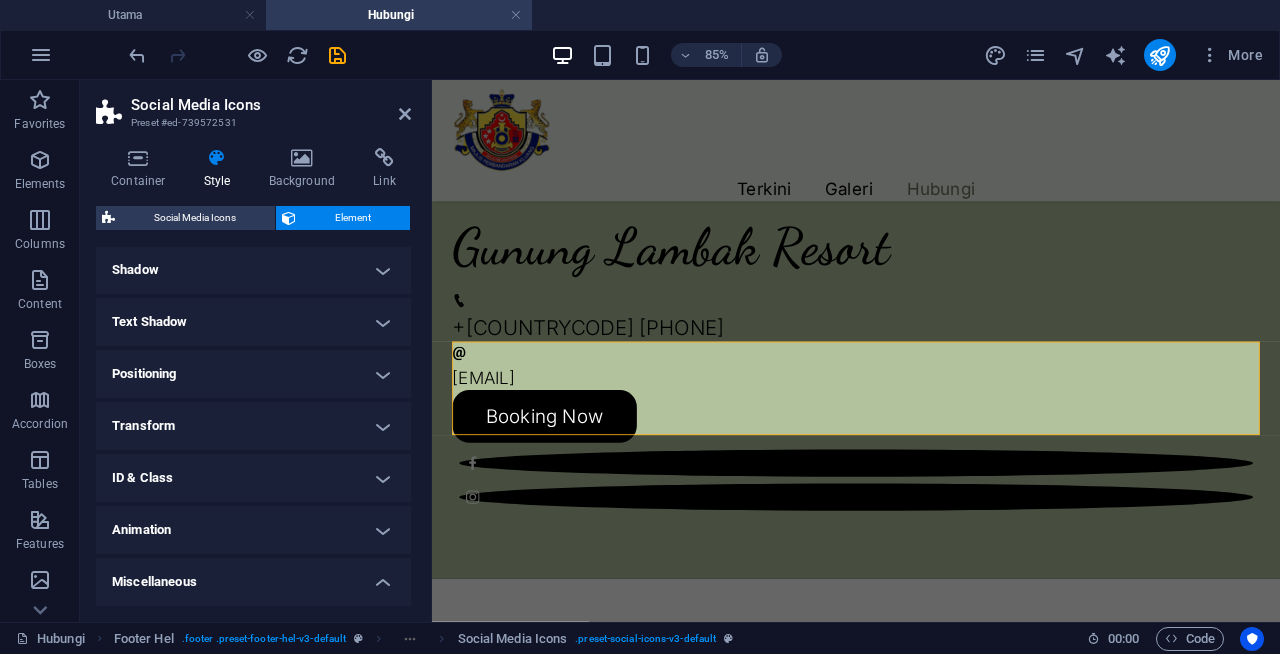 scroll, scrollTop: 610, scrollLeft: 0, axis: vertical 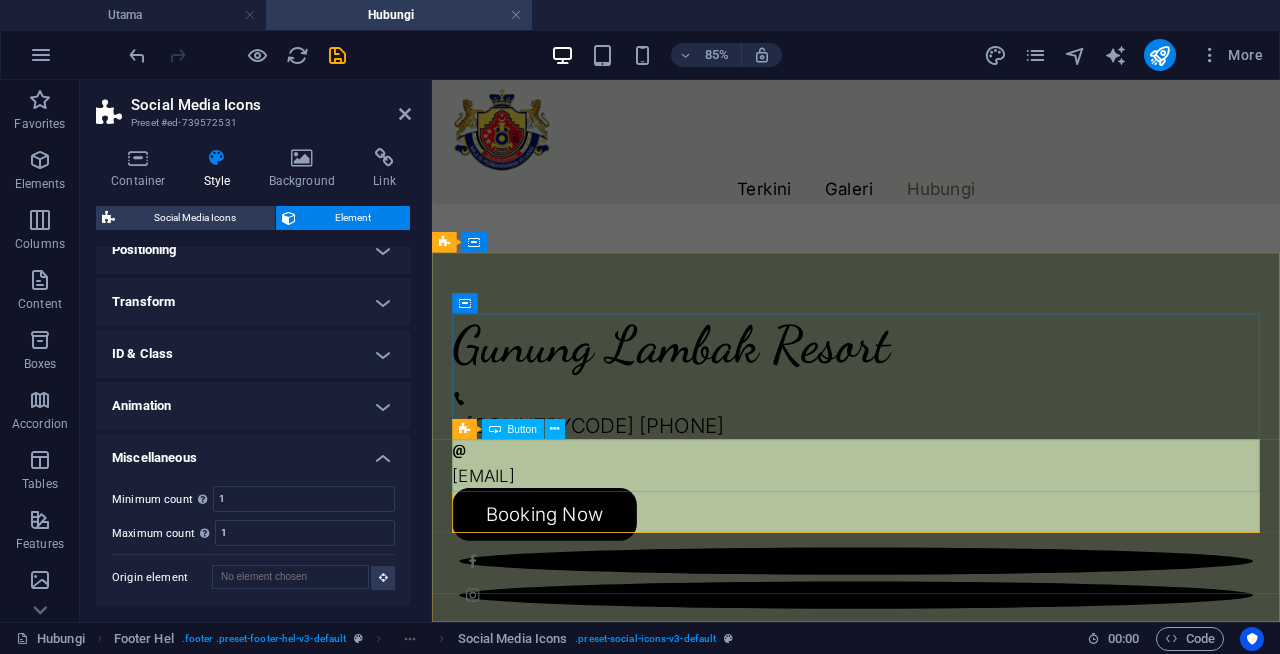 click on "Booking Now" at bounding box center (931, 591) 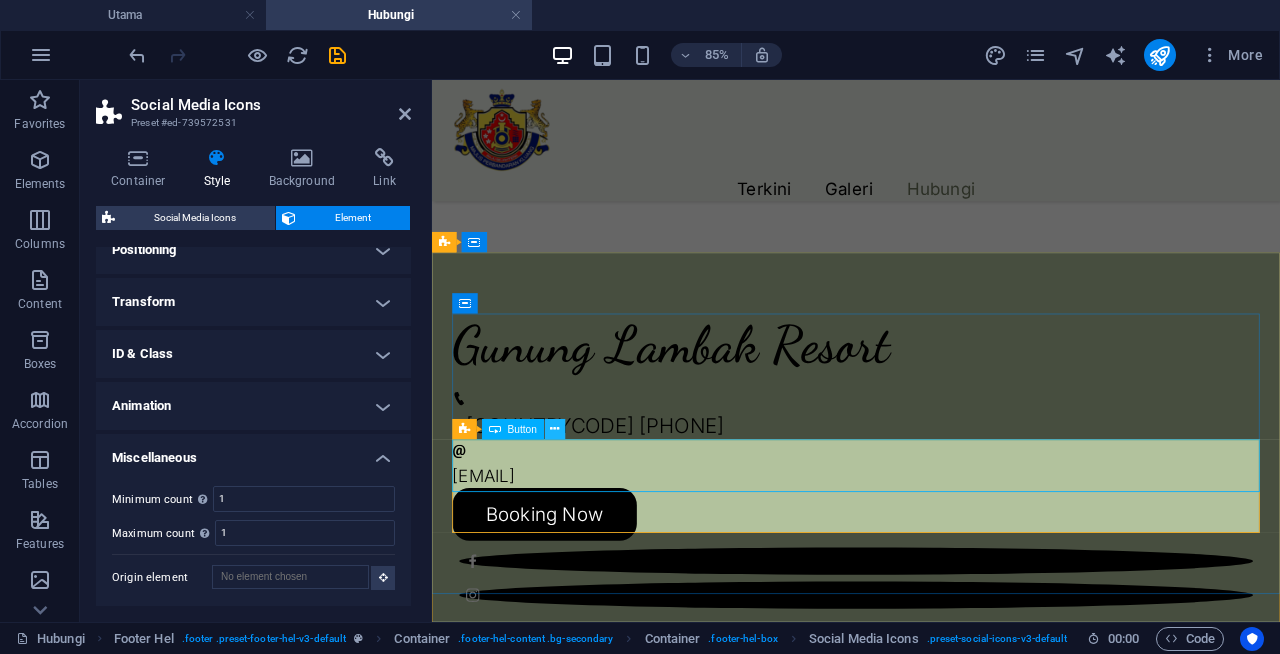 click at bounding box center (554, 430) 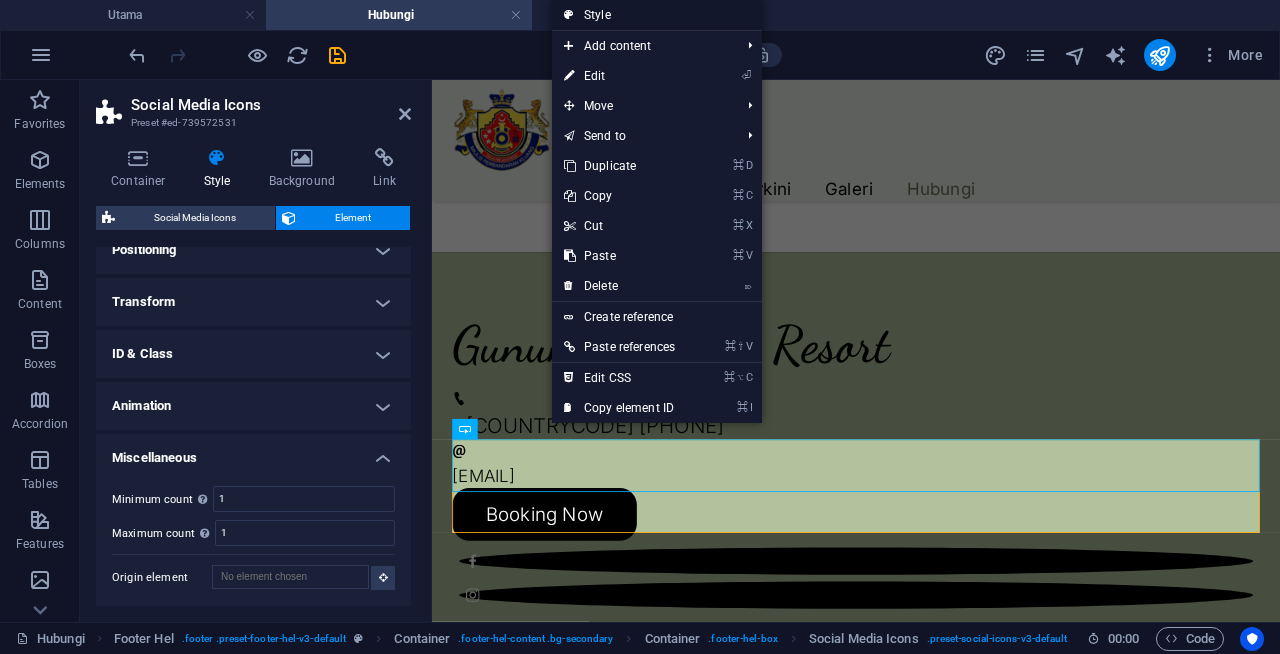 click on "Style" at bounding box center [657, 15] 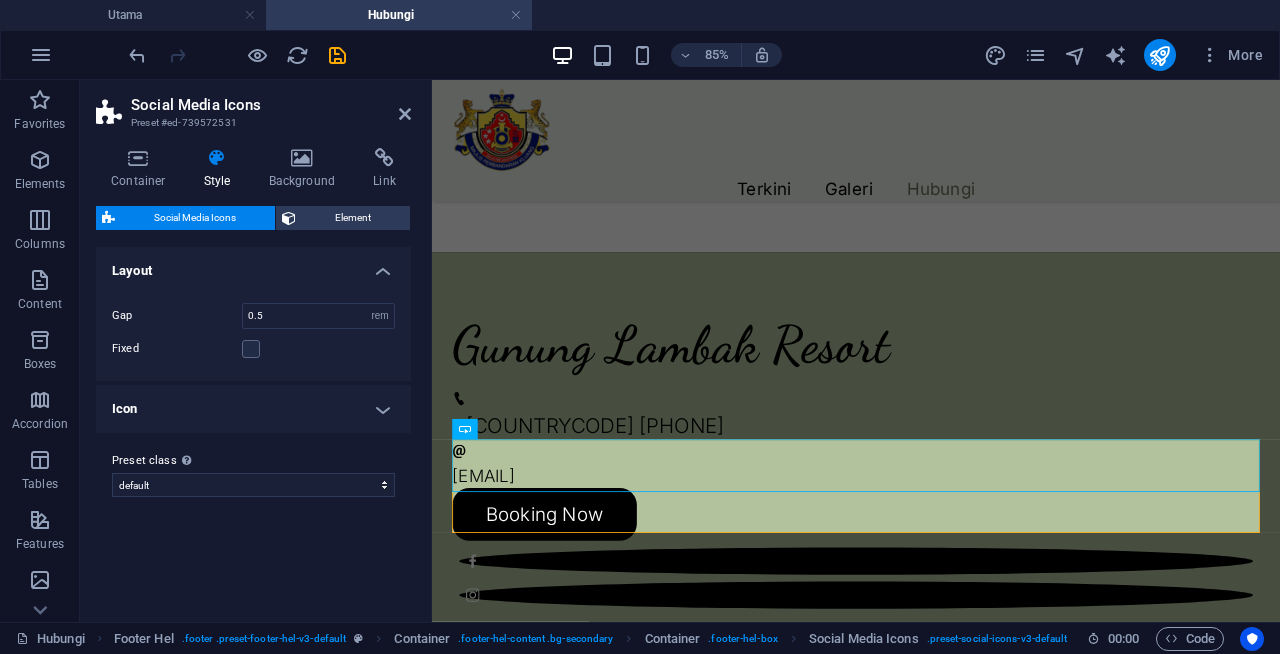 click on "Layout" at bounding box center (253, 265) 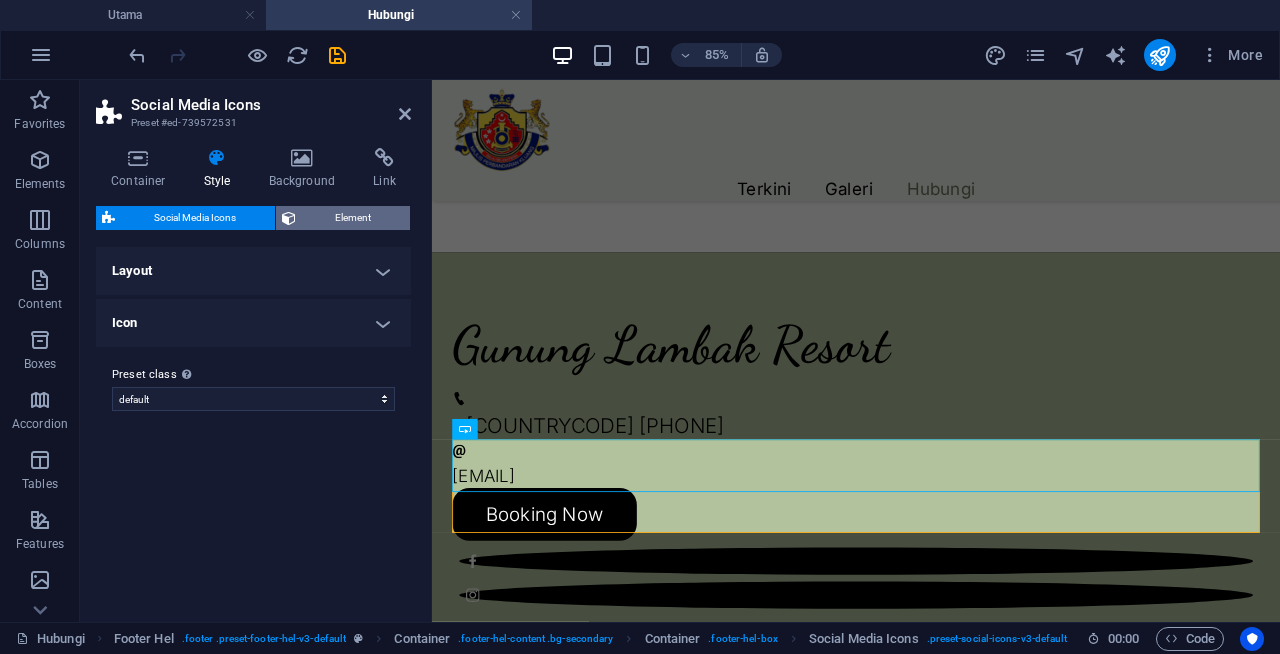 click on "Element" at bounding box center (353, 218) 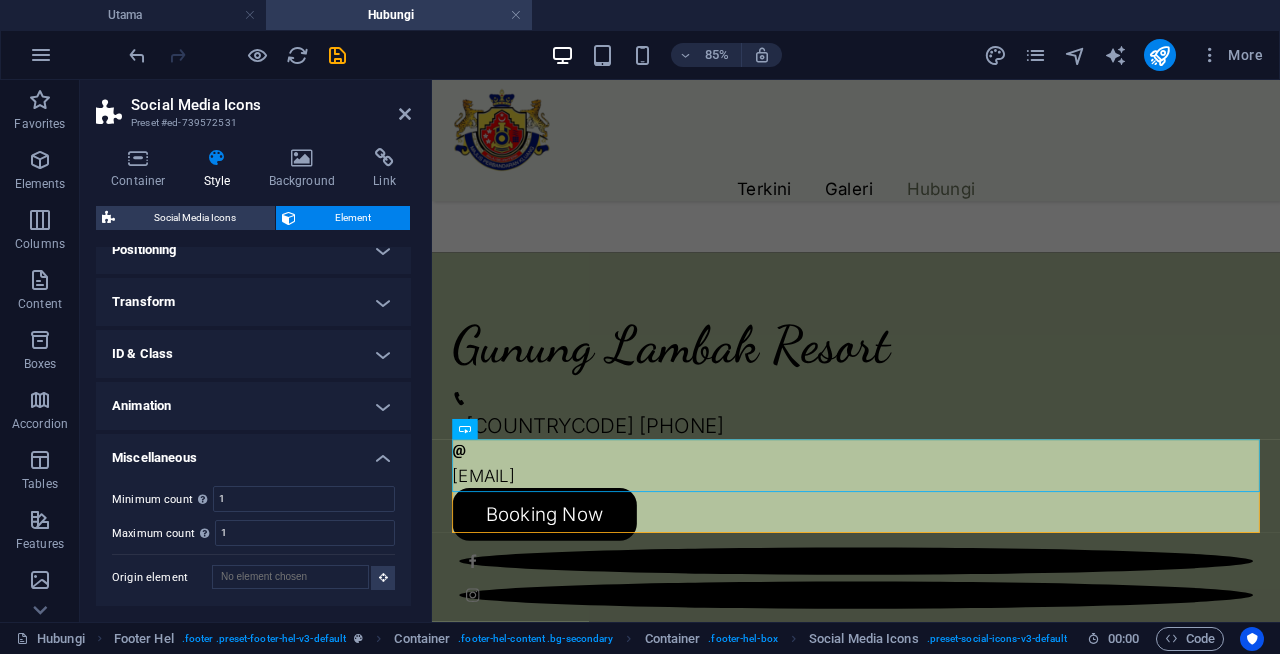 click on "Miscellaneous" at bounding box center (253, 452) 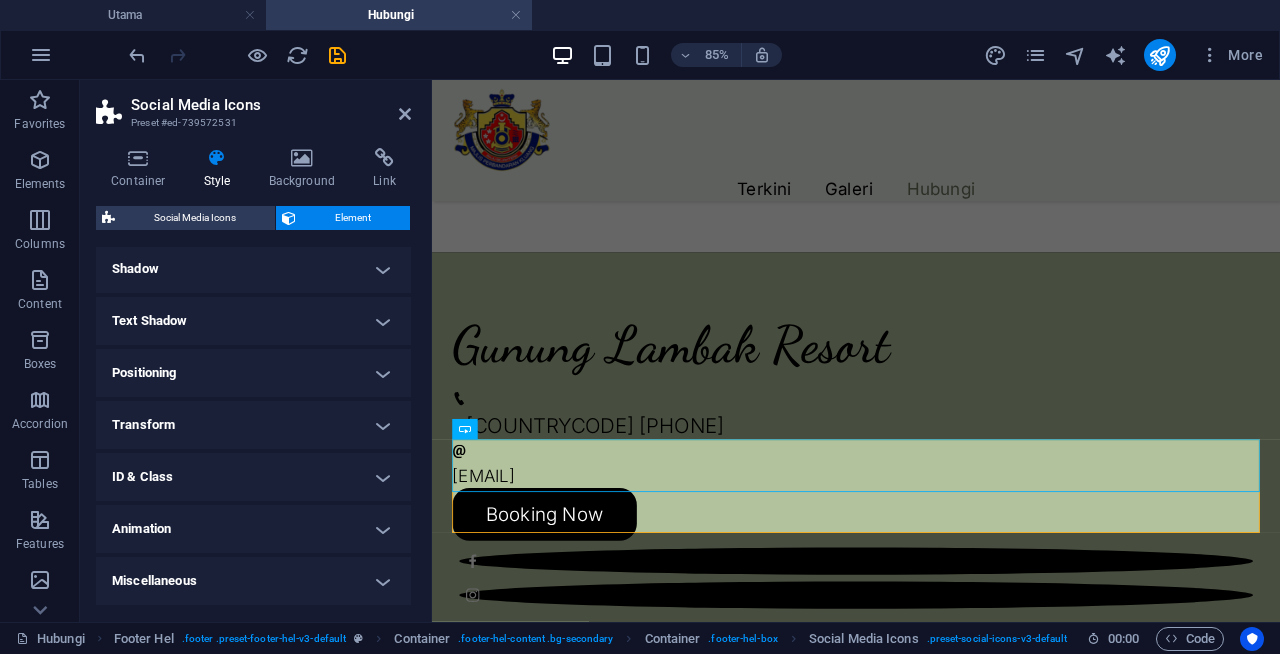 scroll, scrollTop: 486, scrollLeft: 0, axis: vertical 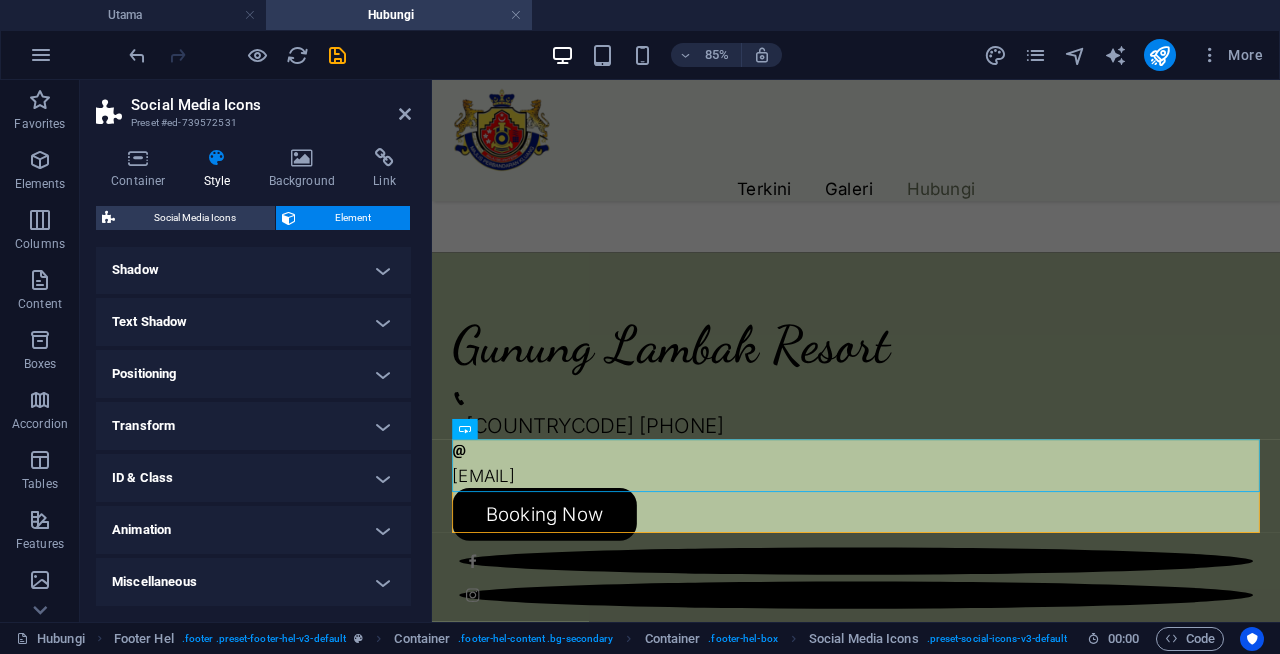 click on "Animation" at bounding box center [253, 530] 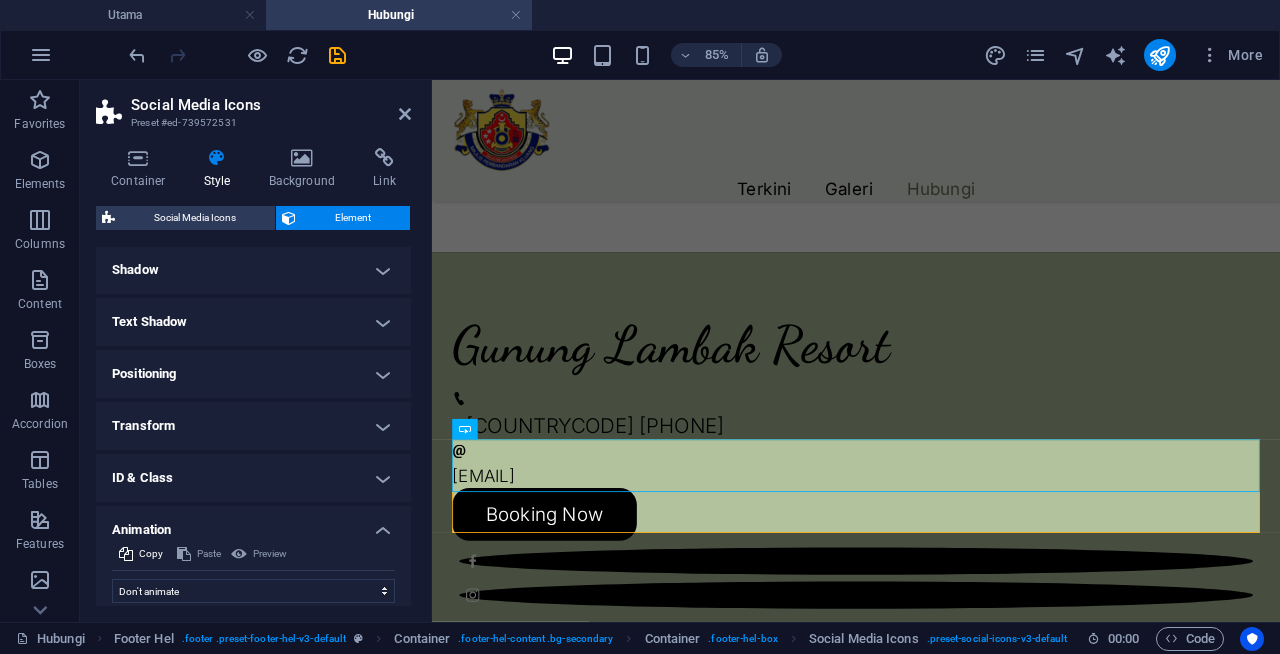 scroll, scrollTop: 551, scrollLeft: 0, axis: vertical 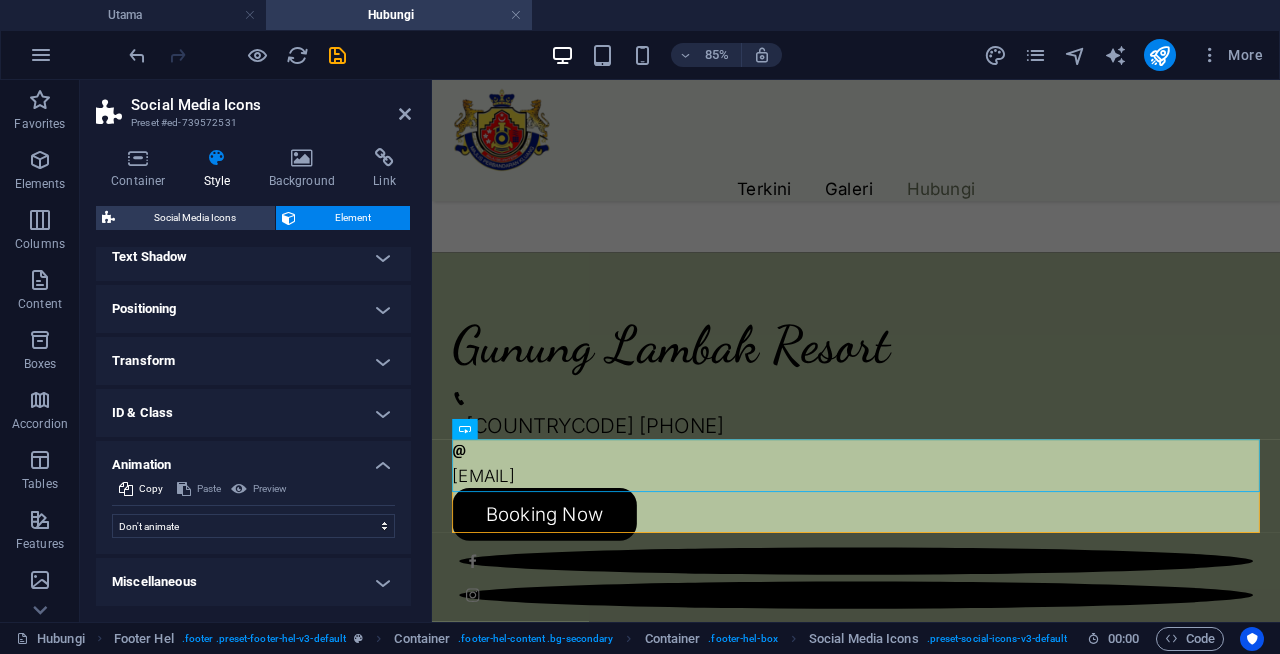 click on "ID & Class" at bounding box center [253, 413] 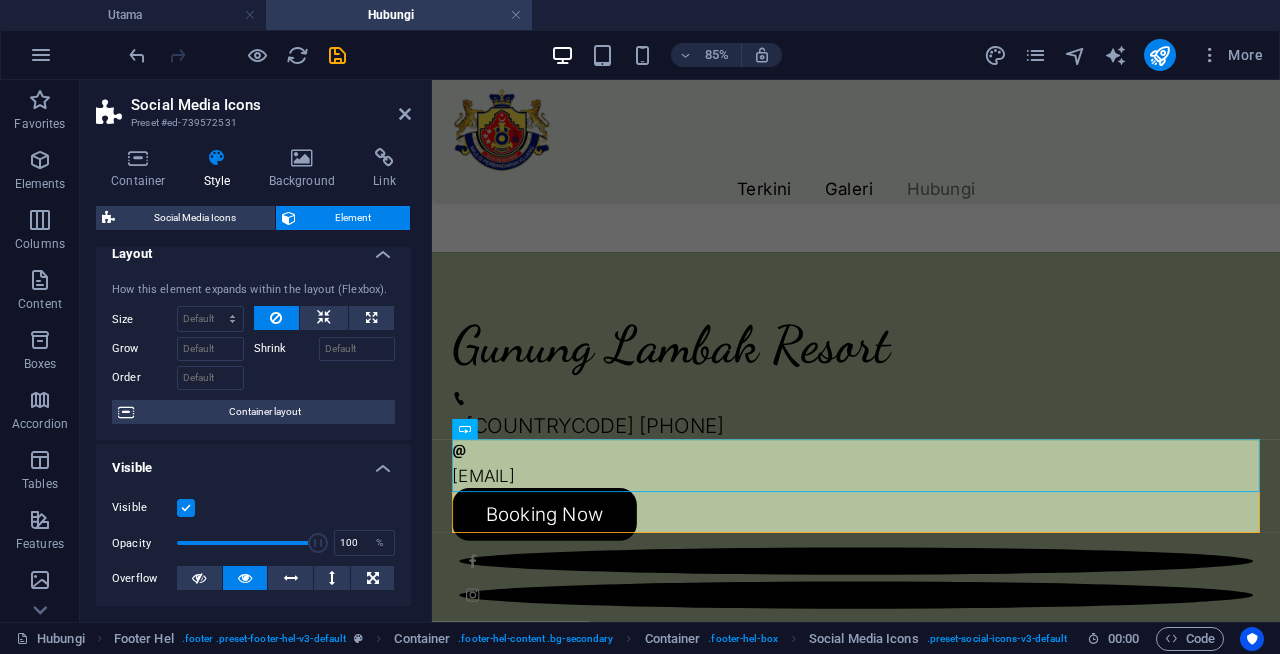 scroll, scrollTop: 0, scrollLeft: 0, axis: both 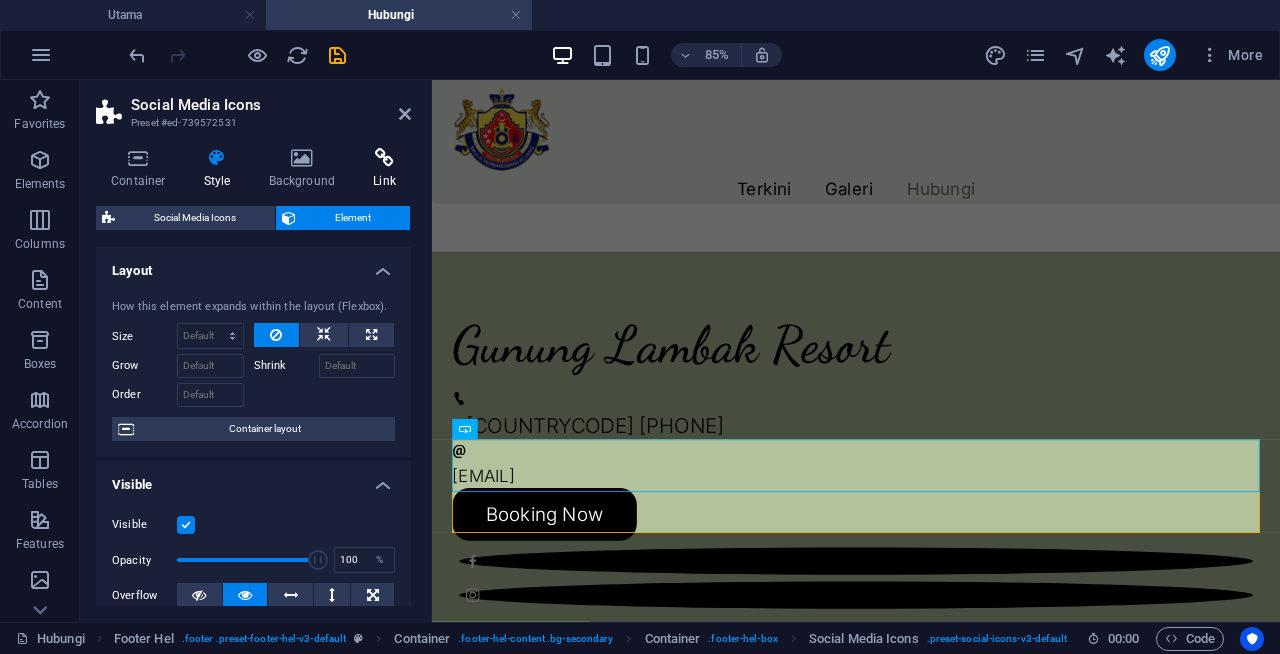 click at bounding box center [384, 158] 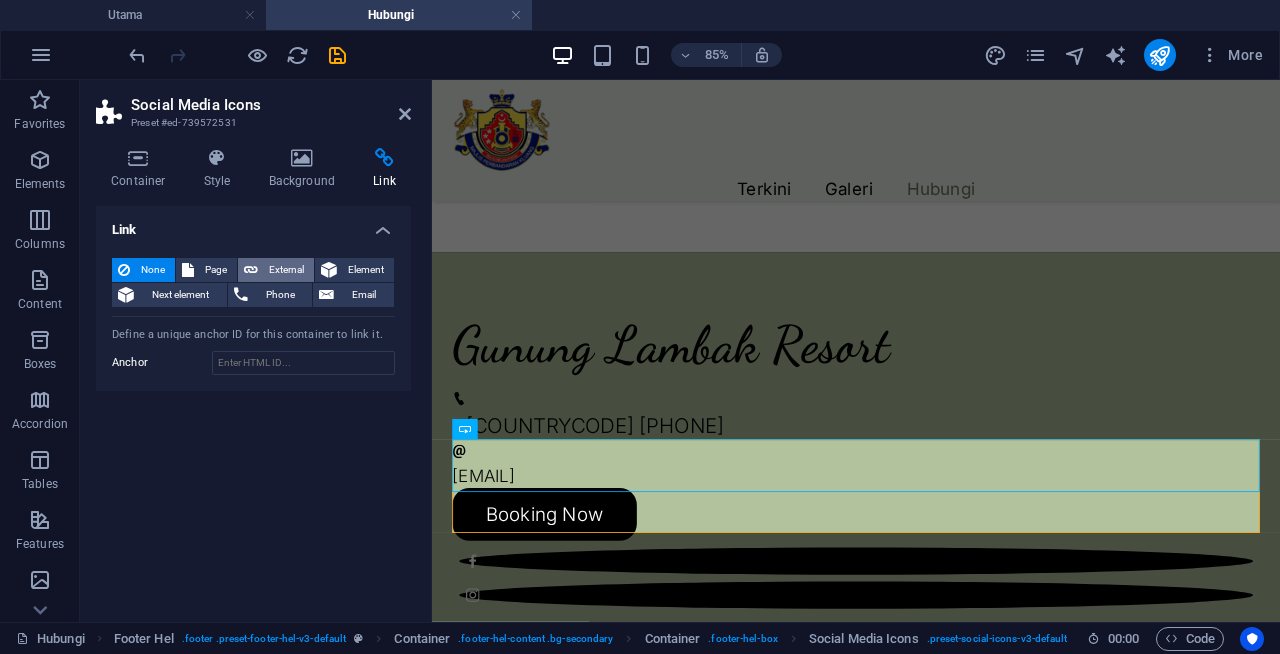 click on "External" at bounding box center (286, 270) 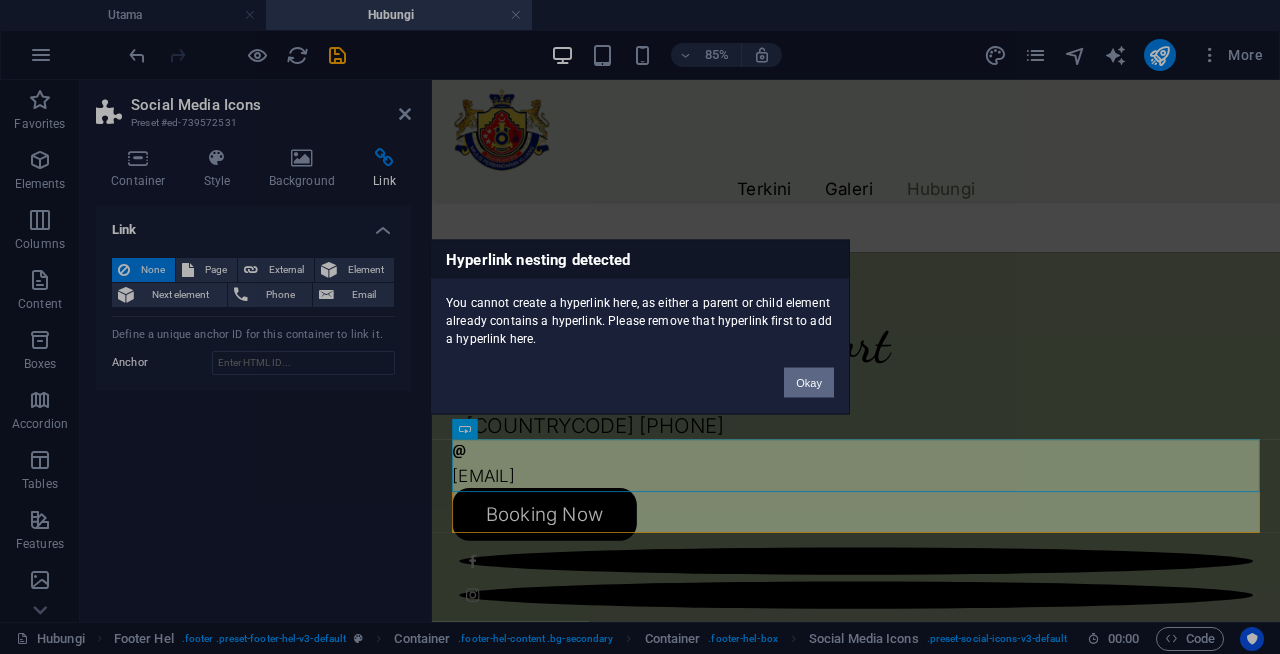 click on "Okay" at bounding box center (809, 383) 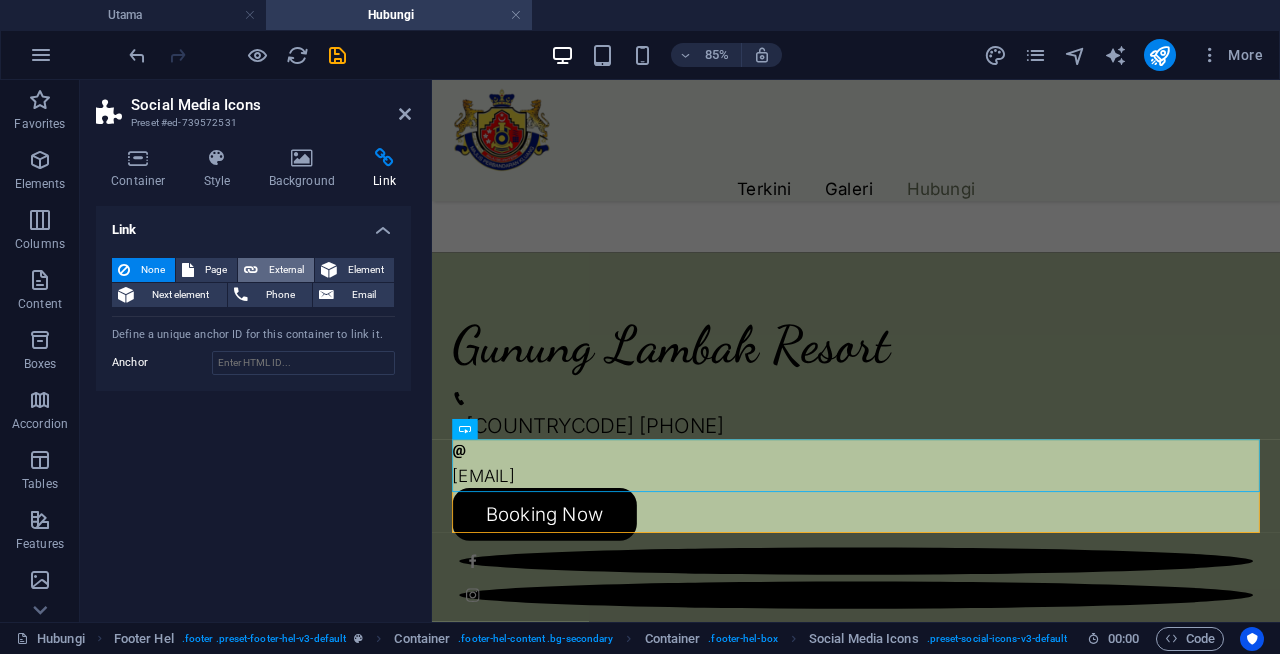 click on "External" at bounding box center [286, 270] 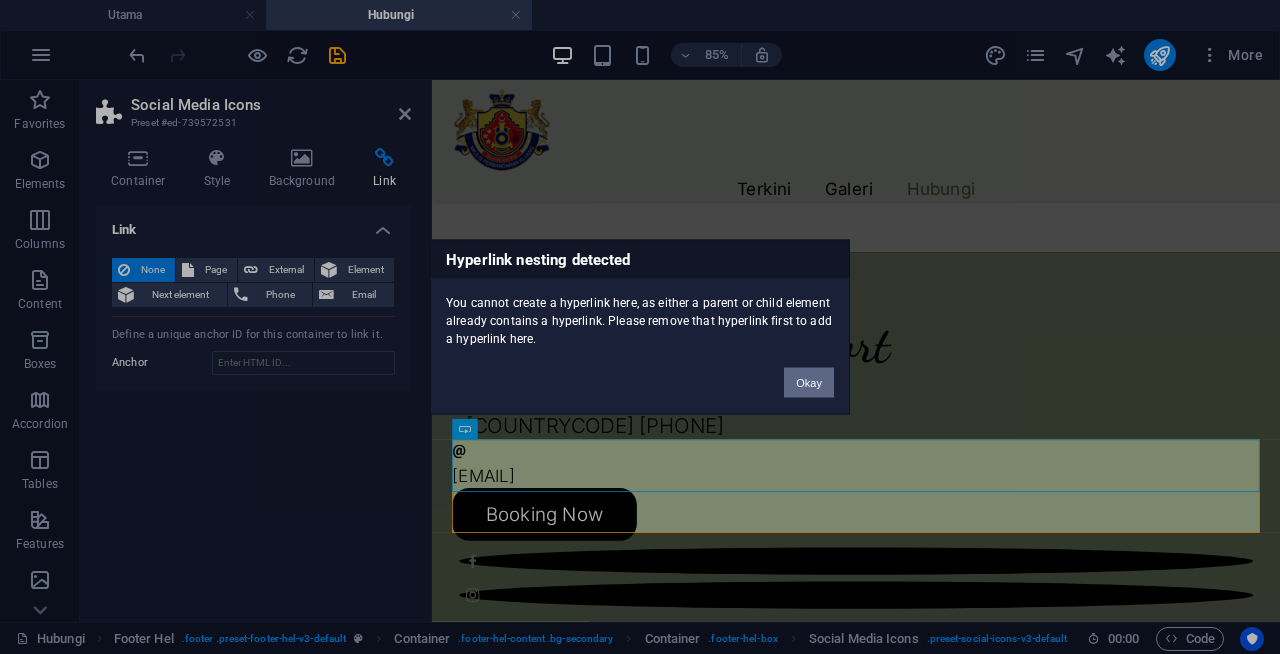 click on "Okay" at bounding box center (809, 383) 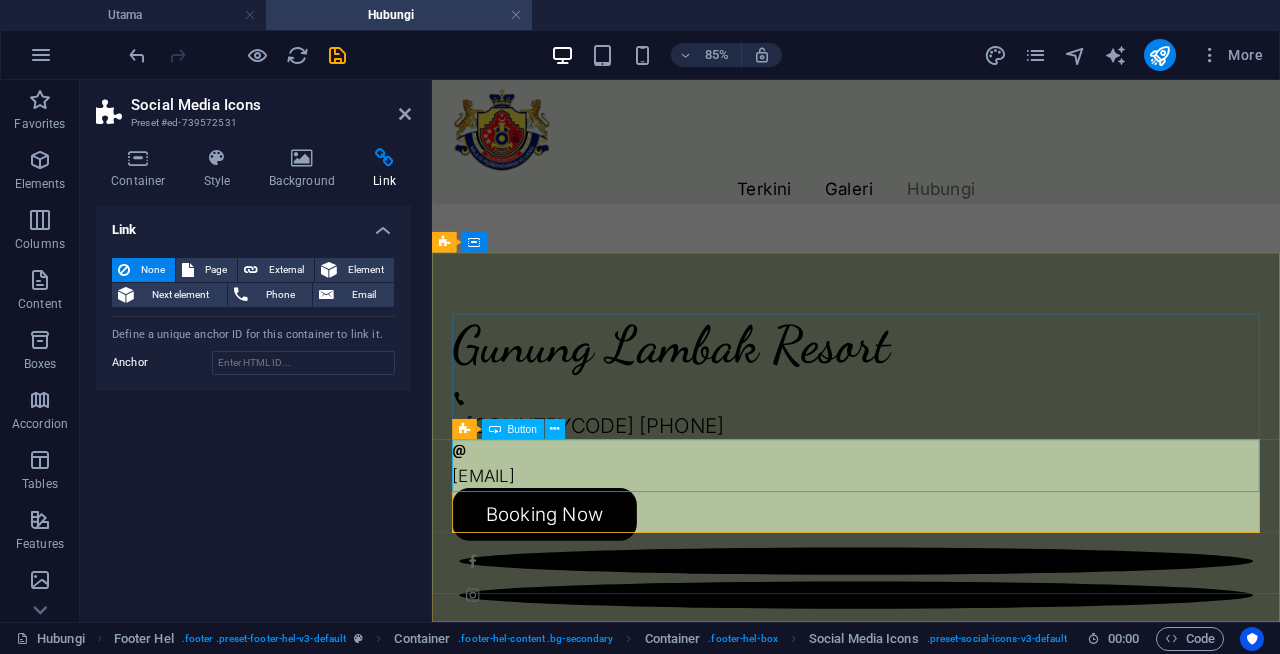 click on "Booking Now" at bounding box center [931, 591] 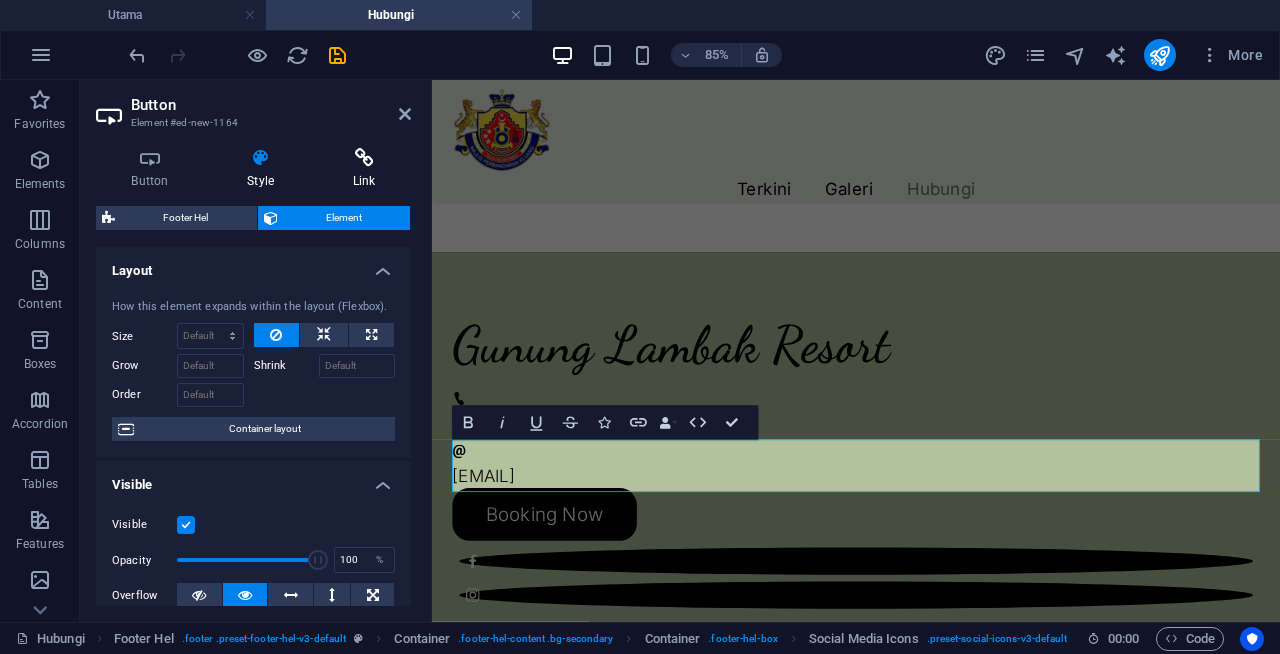 click at bounding box center [364, 158] 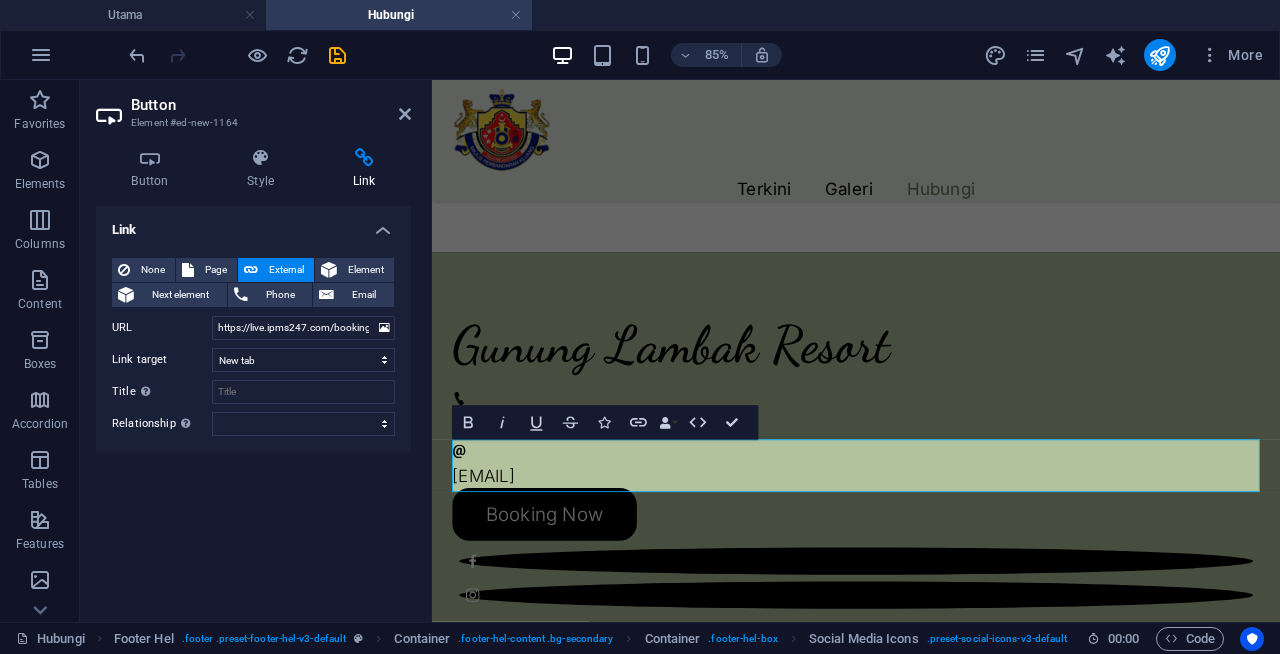 click on "External" at bounding box center (286, 270) 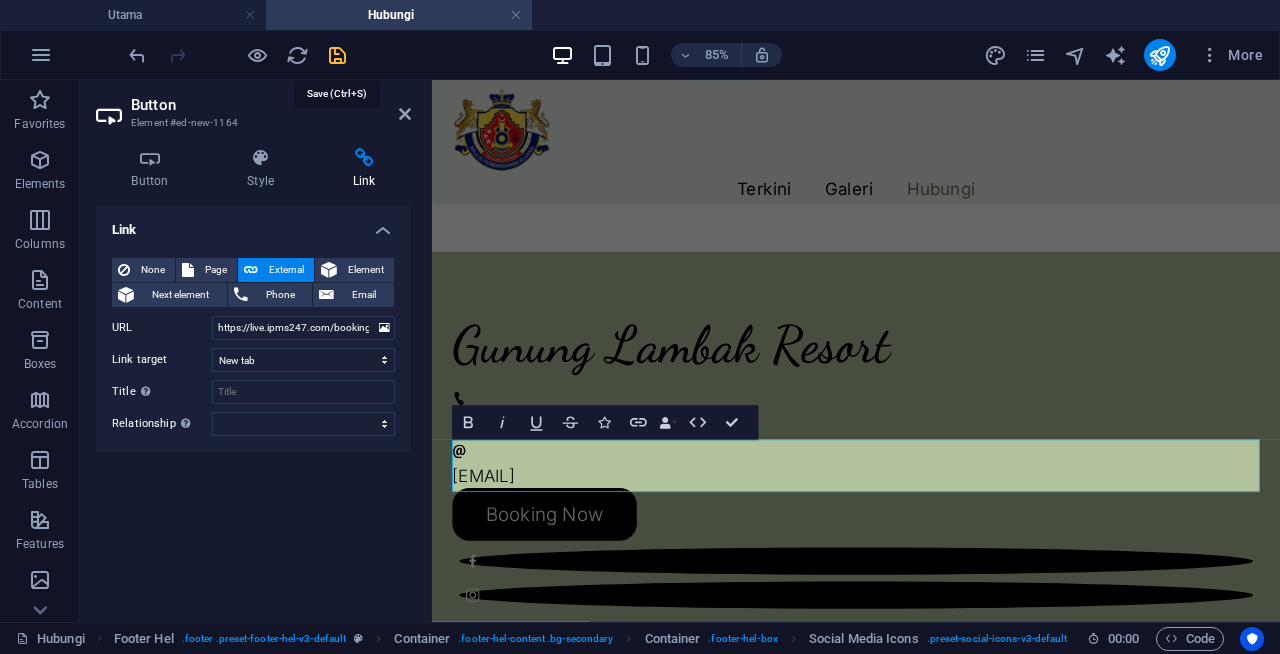 click at bounding box center (337, 55) 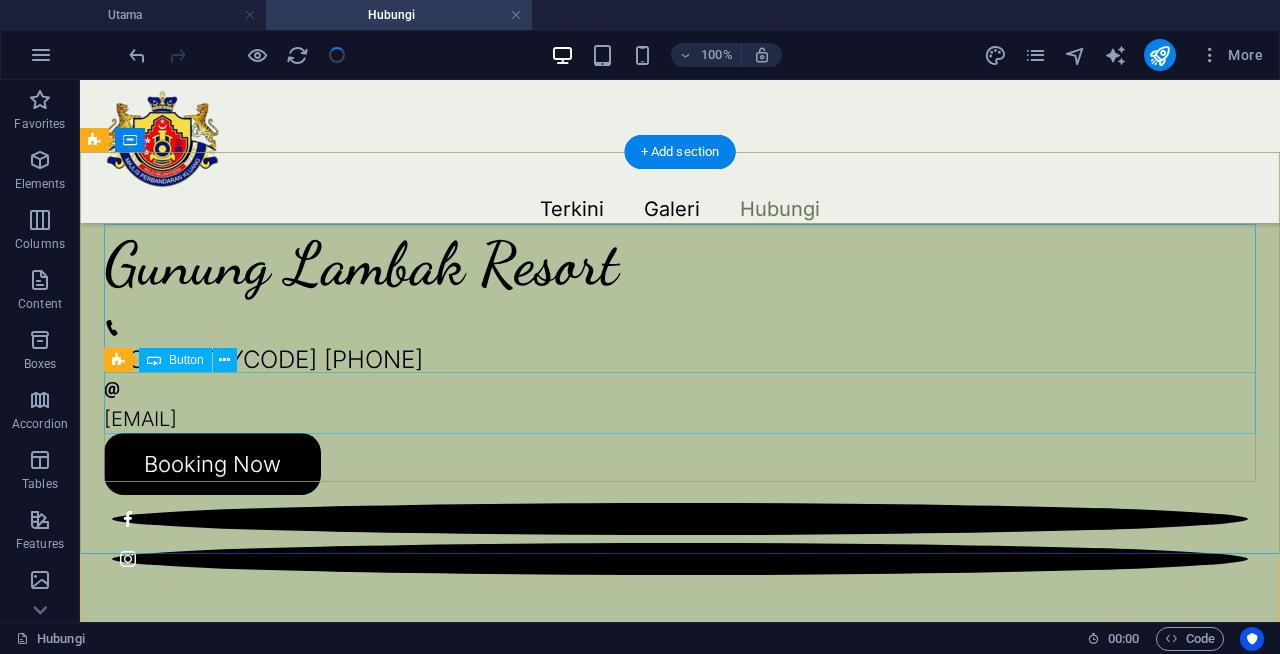 scroll, scrollTop: 291, scrollLeft: 0, axis: vertical 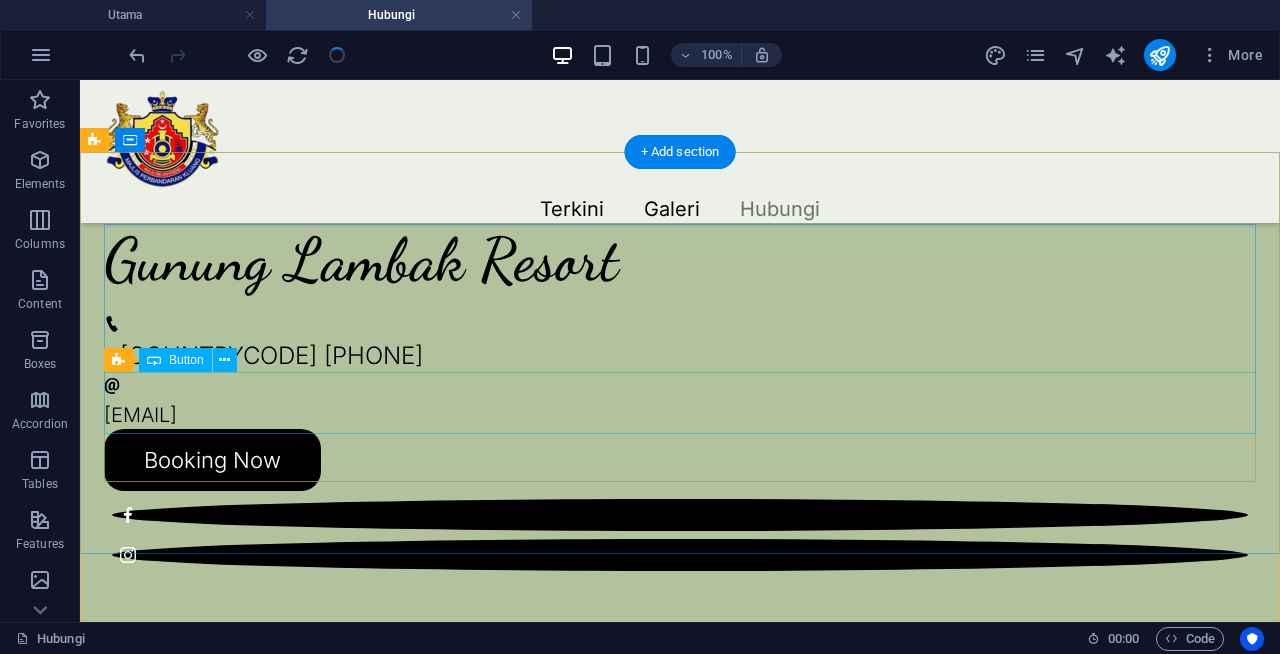 click on "Booking Now" at bounding box center [680, 460] 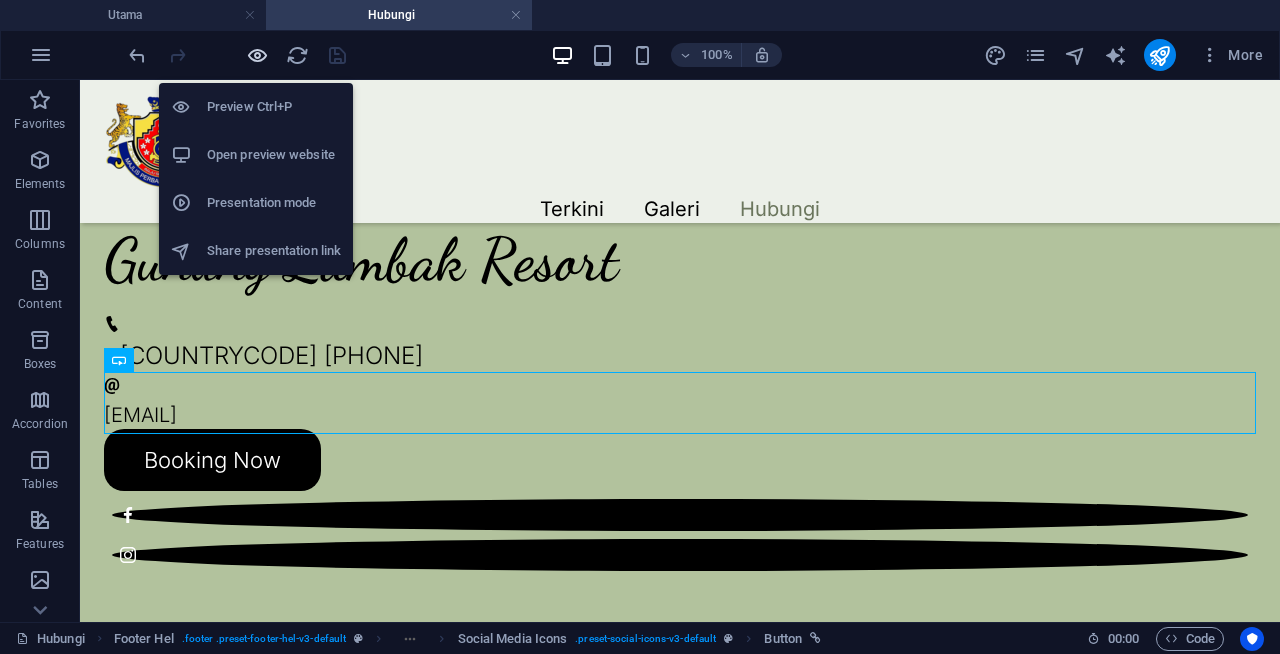 click at bounding box center (257, 55) 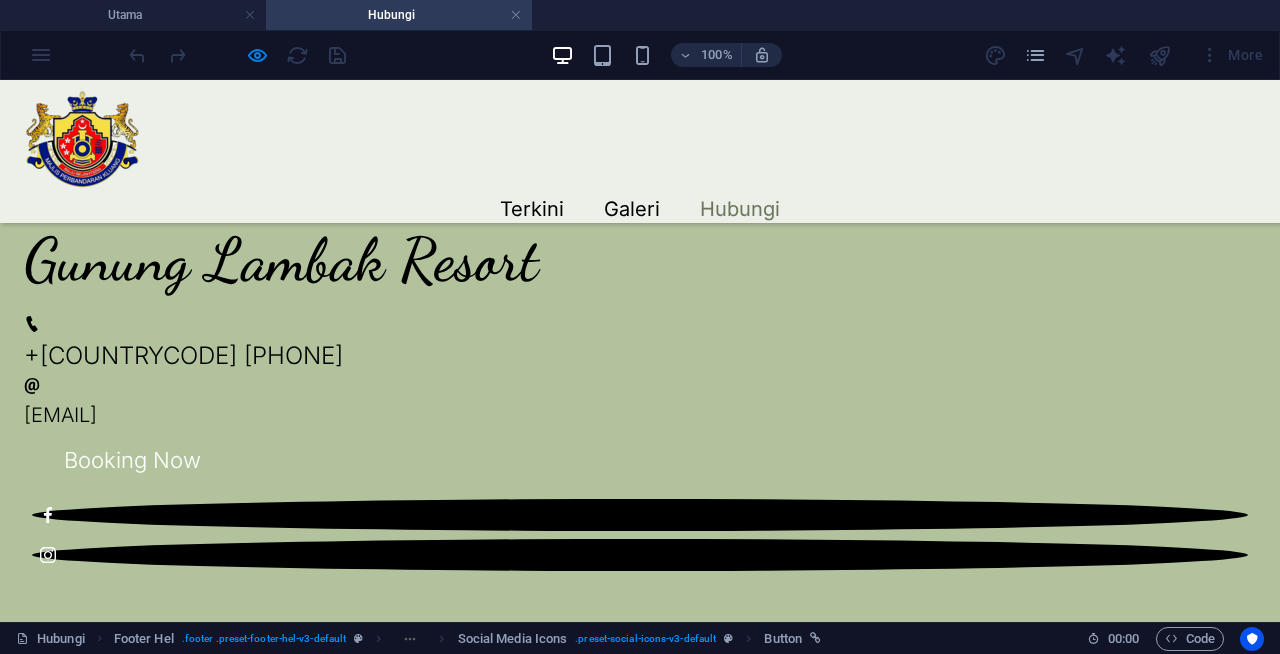 click on "Booking Now" at bounding box center [132, 460] 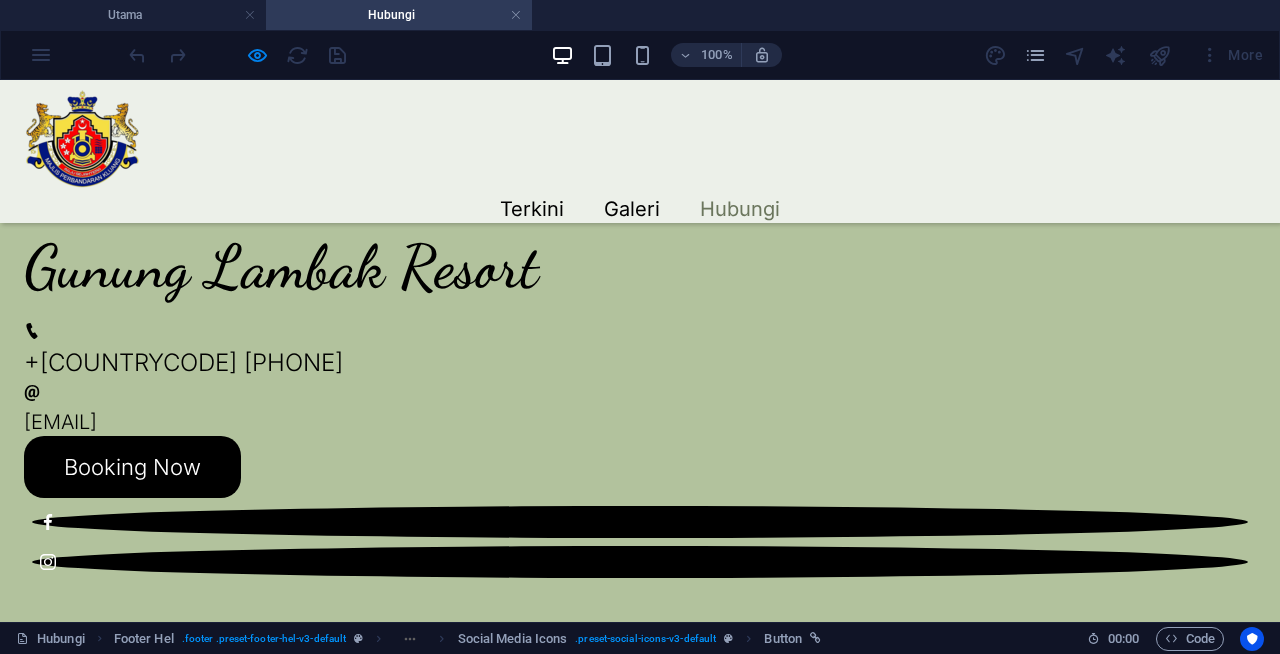 scroll, scrollTop: 292, scrollLeft: 0, axis: vertical 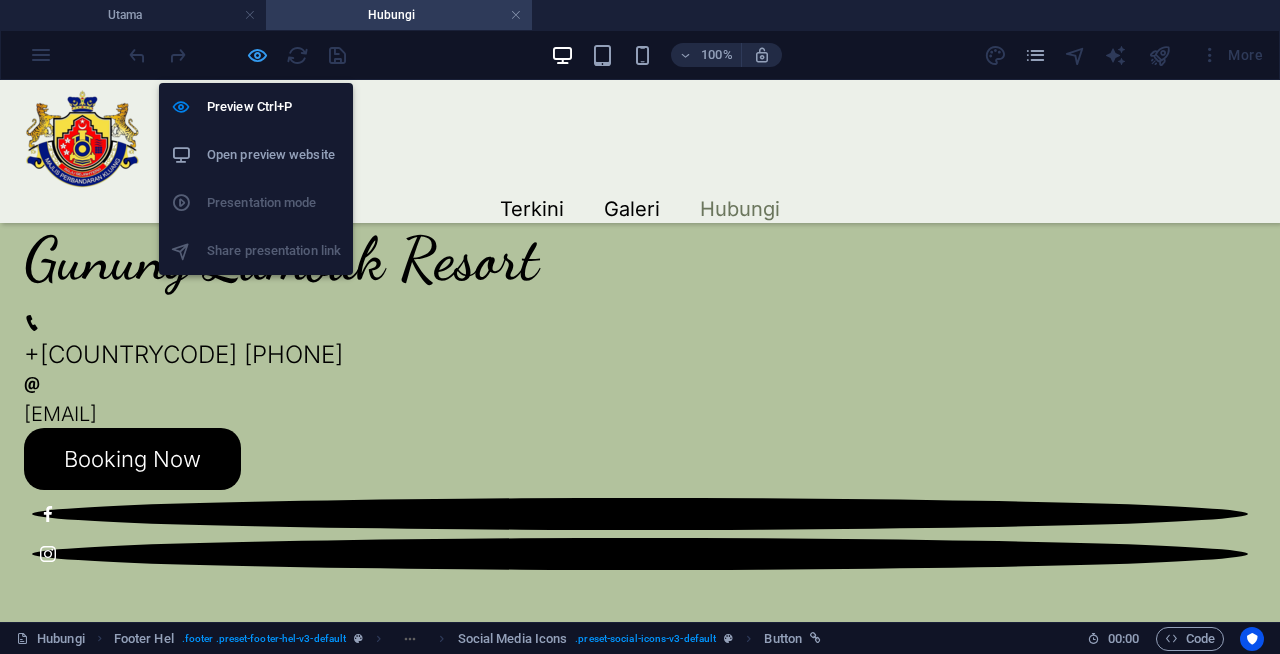 click at bounding box center (257, 55) 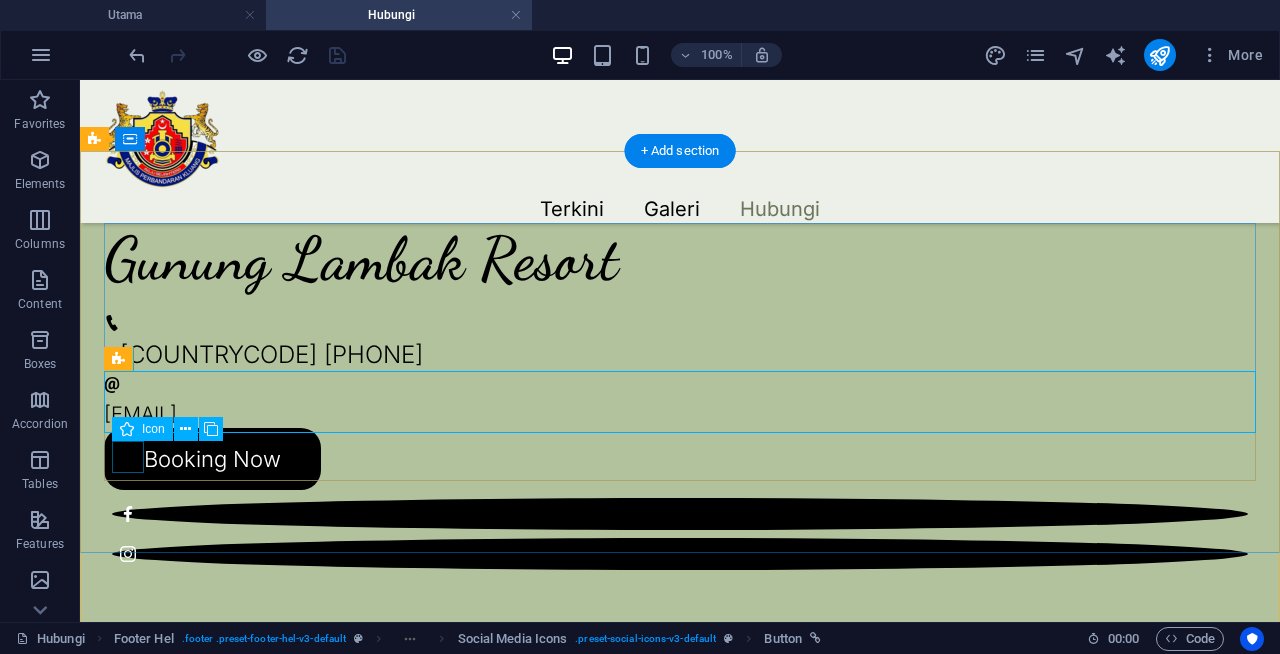 click at bounding box center [680, 514] 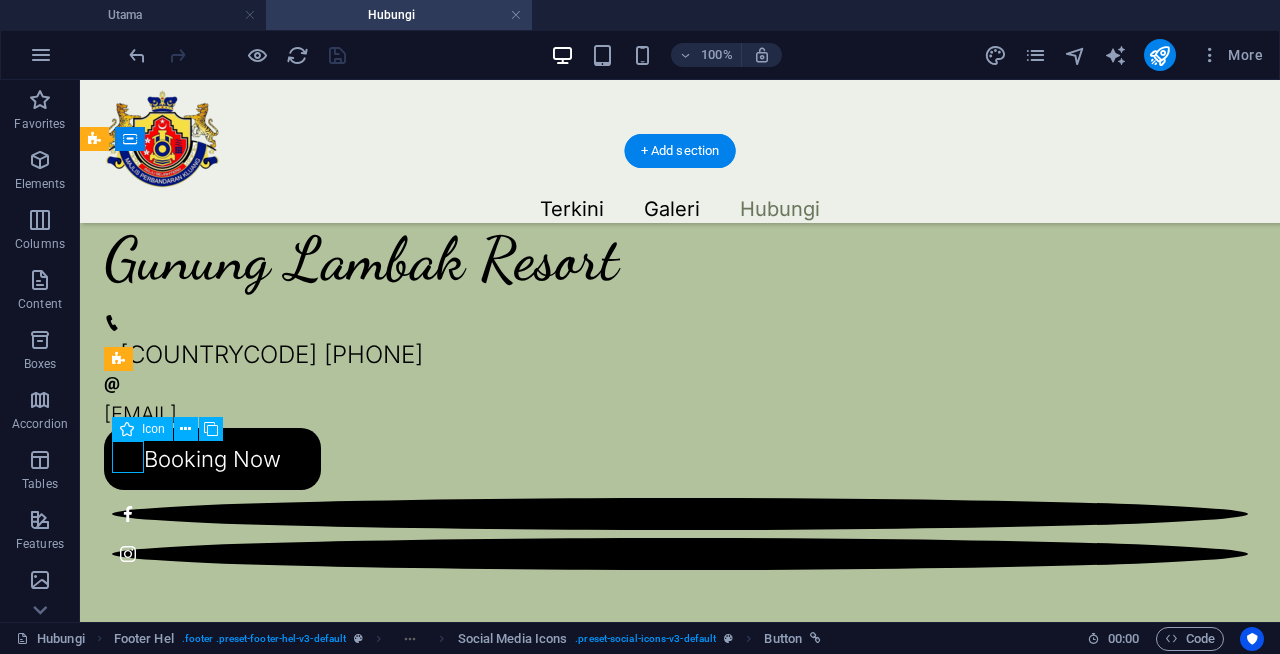click at bounding box center [680, 514] 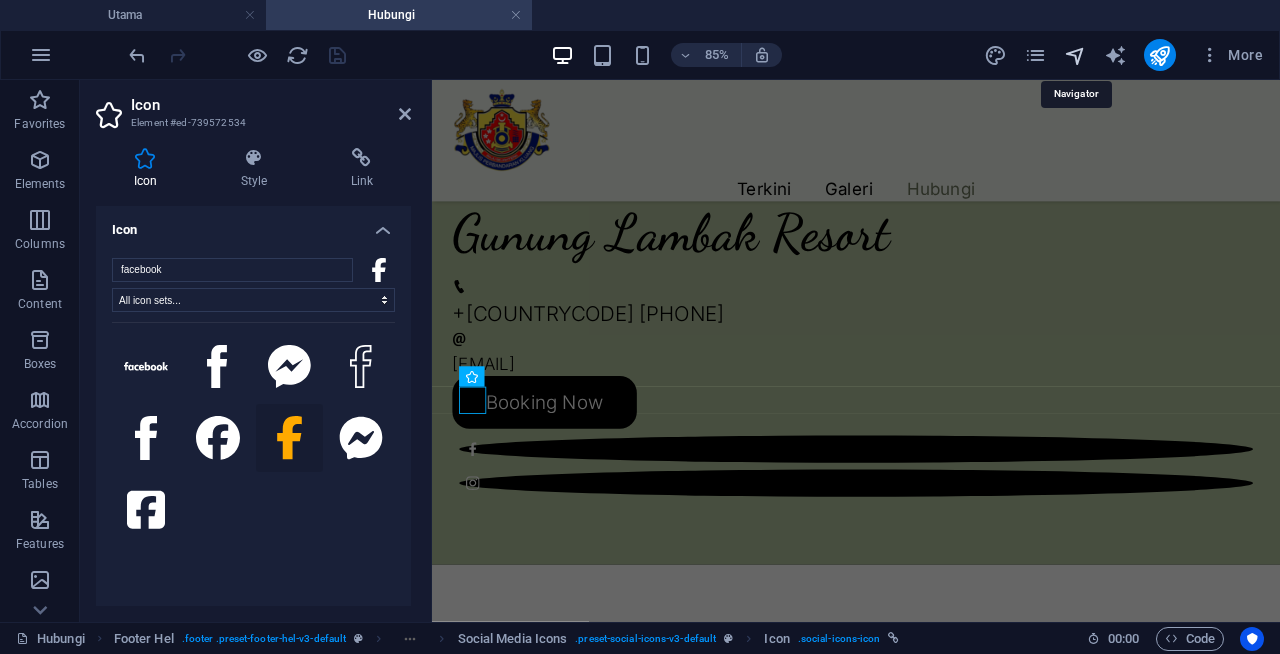 click at bounding box center (1075, 55) 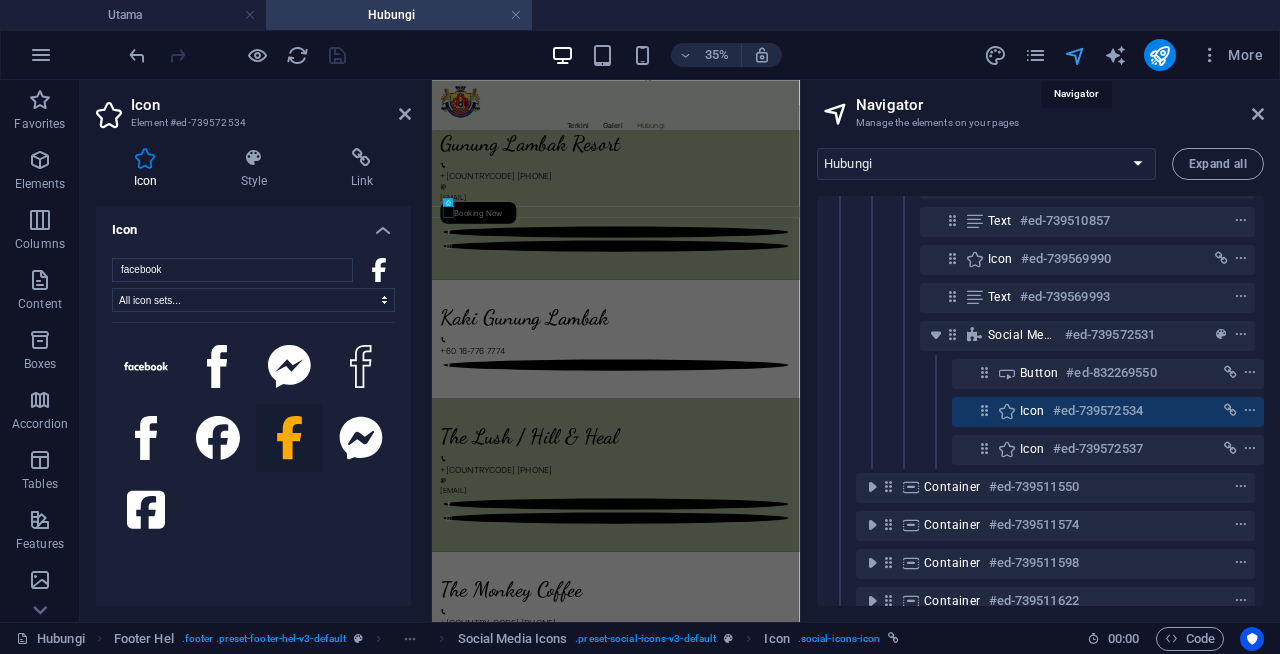 scroll, scrollTop: 320, scrollLeft: 5, axis: both 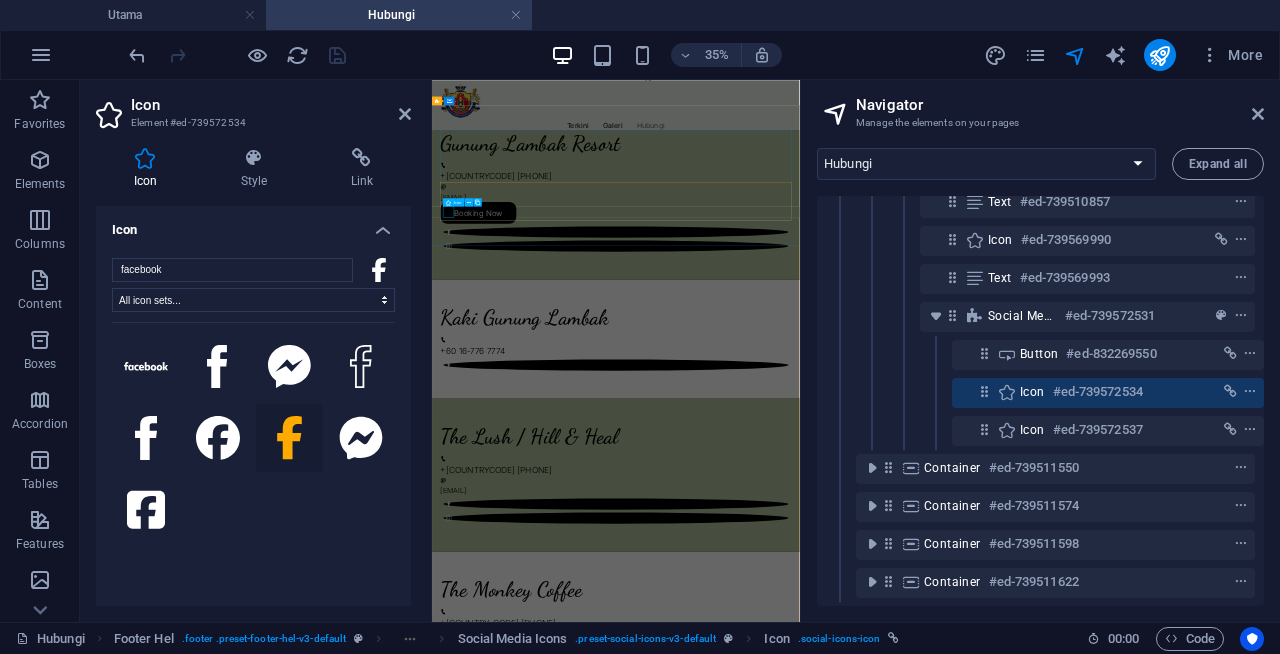 click on "#ed-739572534" at bounding box center [1098, 392] 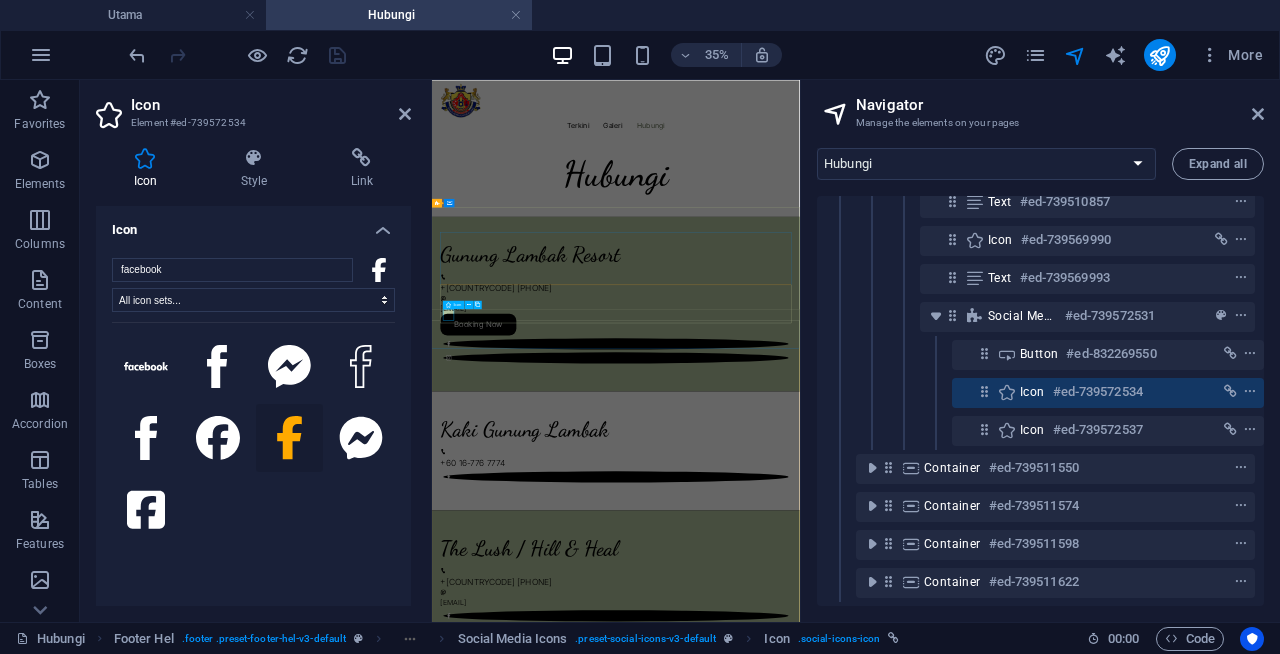 click on "#ed-739572534" at bounding box center (1098, 392) 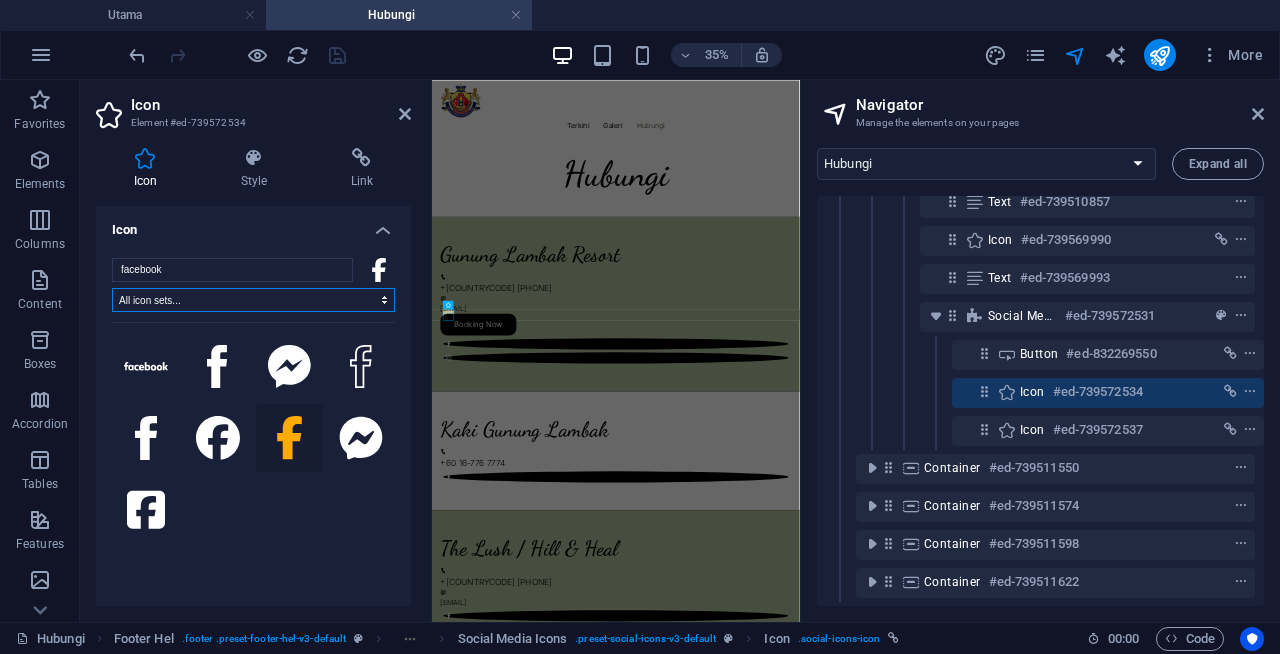 click on "All icon sets... IcoFont Ionicons FontAwesome Brands FontAwesome Duotone FontAwesome Solid FontAwesome Regular FontAwesome Light FontAwesome Thin FontAwesome Sharp Solid FontAwesome Sharp Regular FontAwesome Sharp Light FontAwesome Sharp Thin" at bounding box center [253, 300] 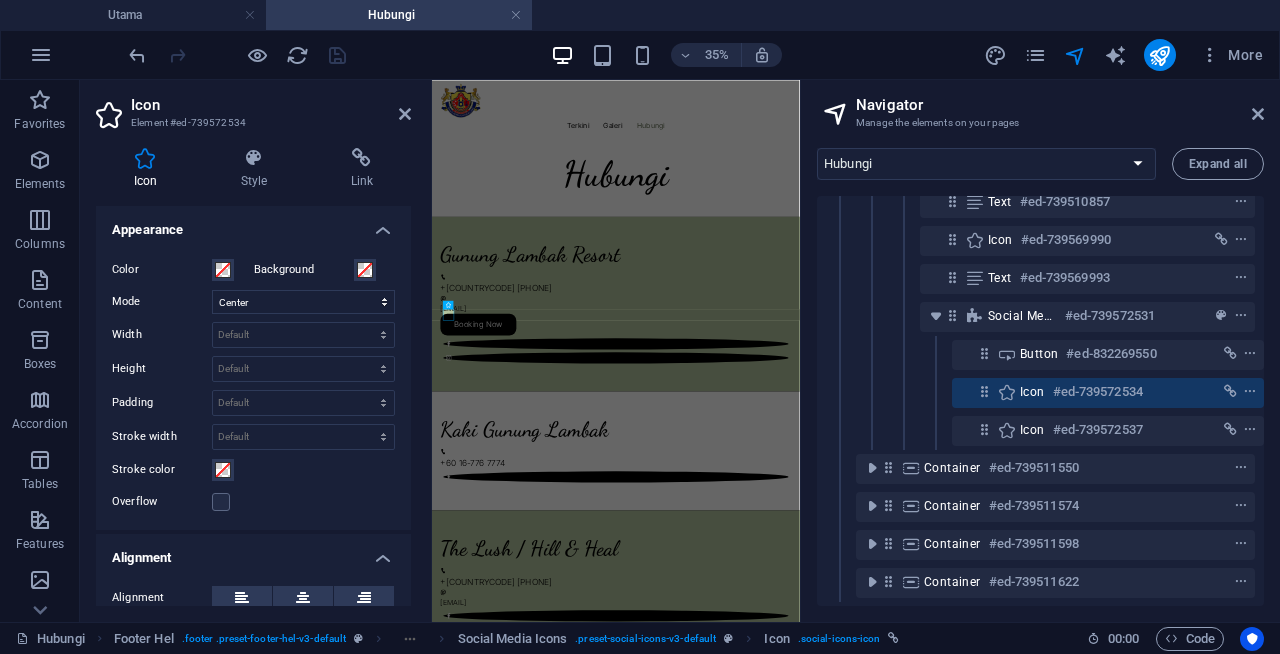 scroll, scrollTop: 440, scrollLeft: 0, axis: vertical 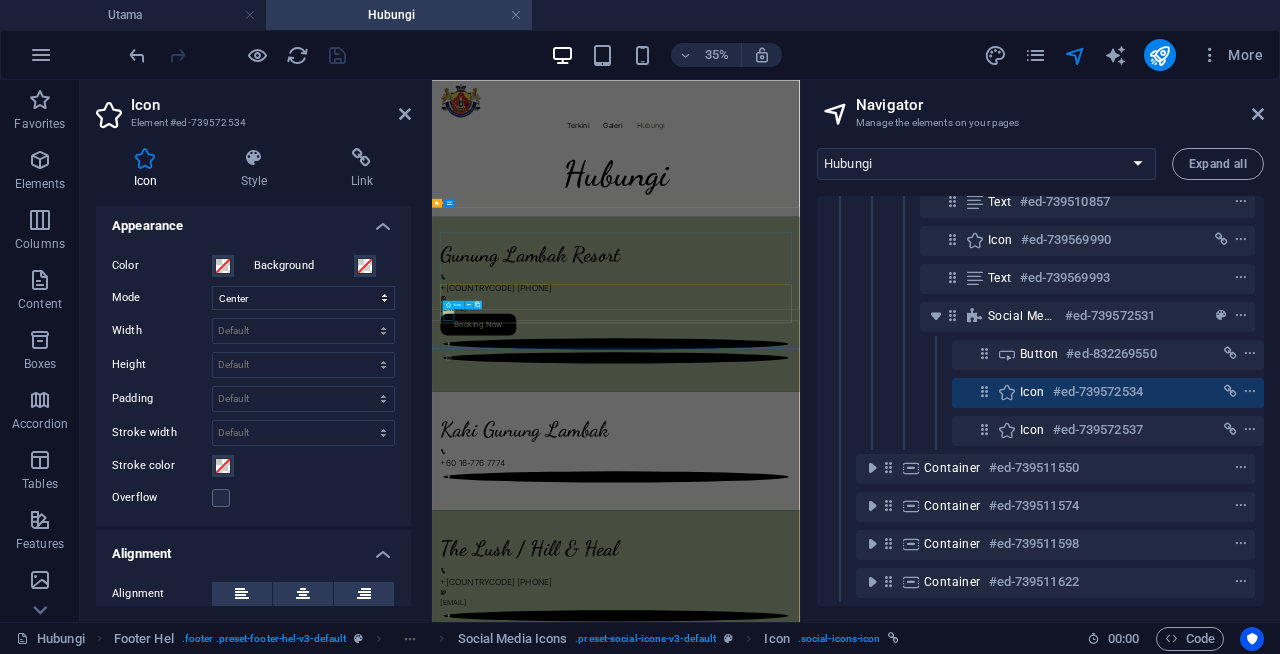 click at bounding box center [478, 304] 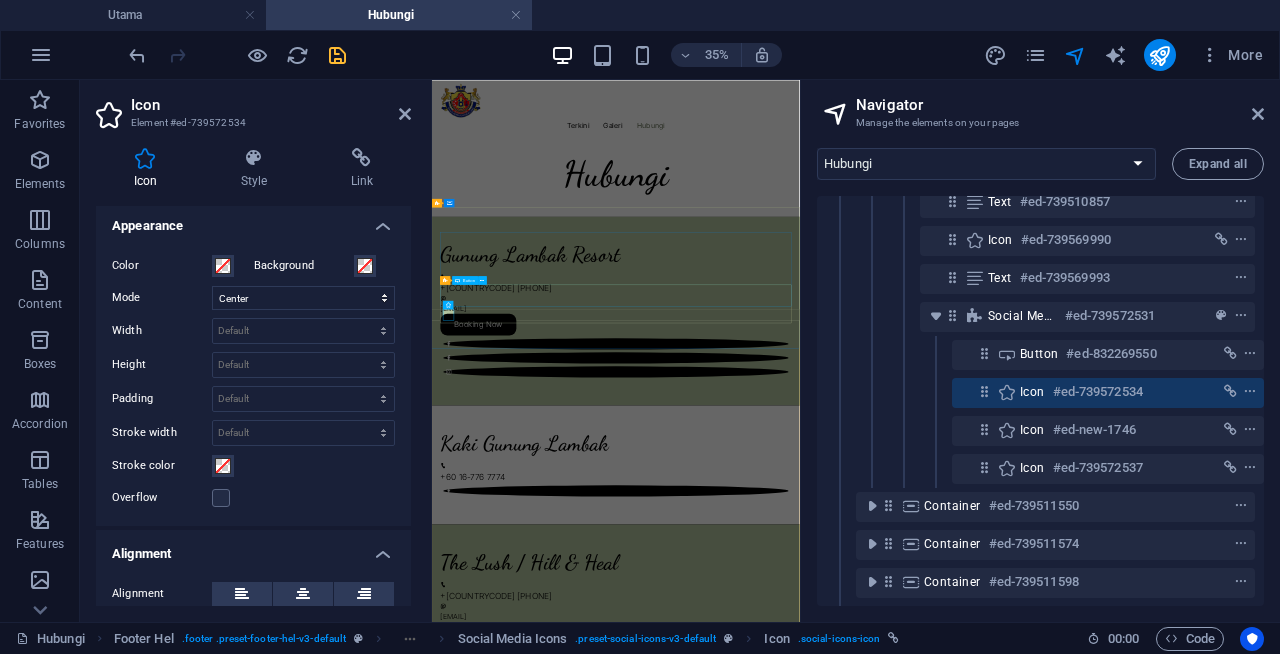 click on "Booking Now" at bounding box center [957, 779] 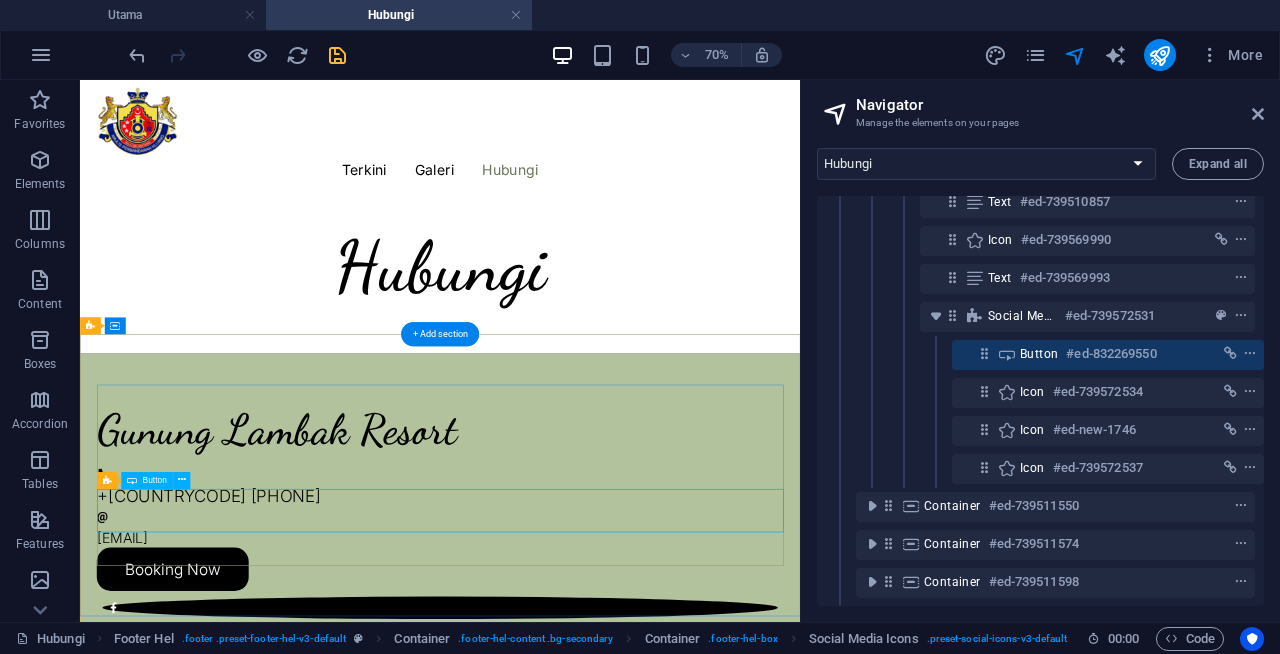 click on "Booking Now" at bounding box center [594, 779] 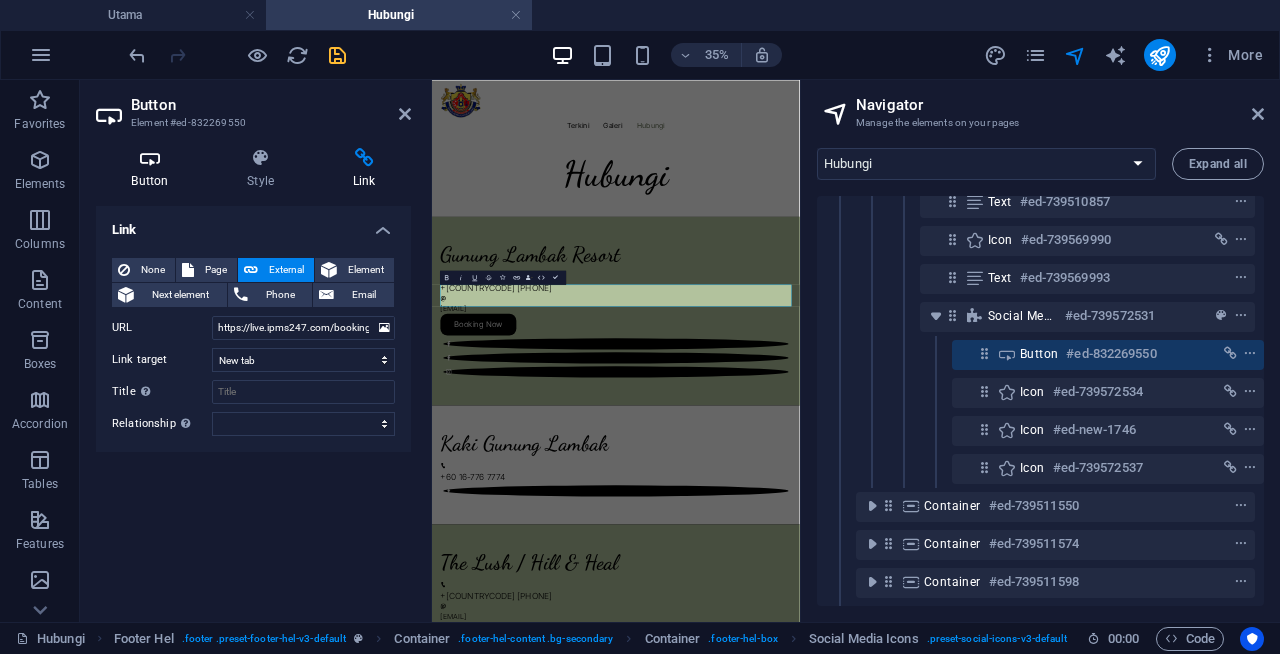 click at bounding box center (150, 158) 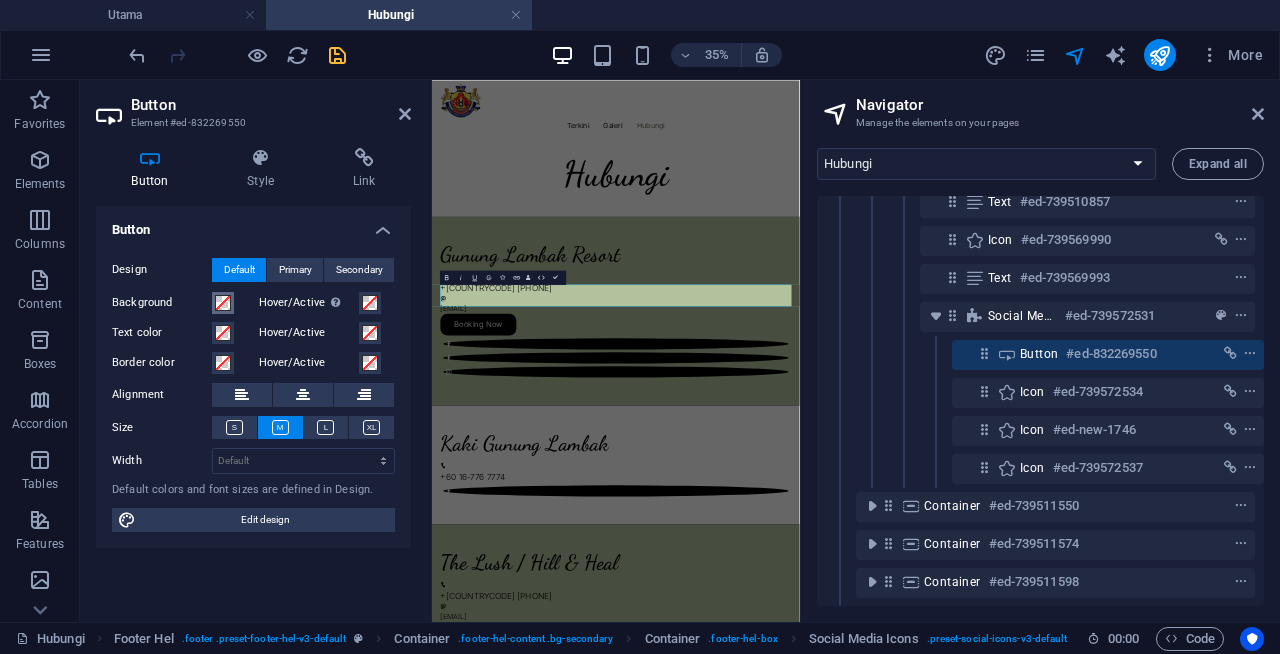 click at bounding box center [223, 303] 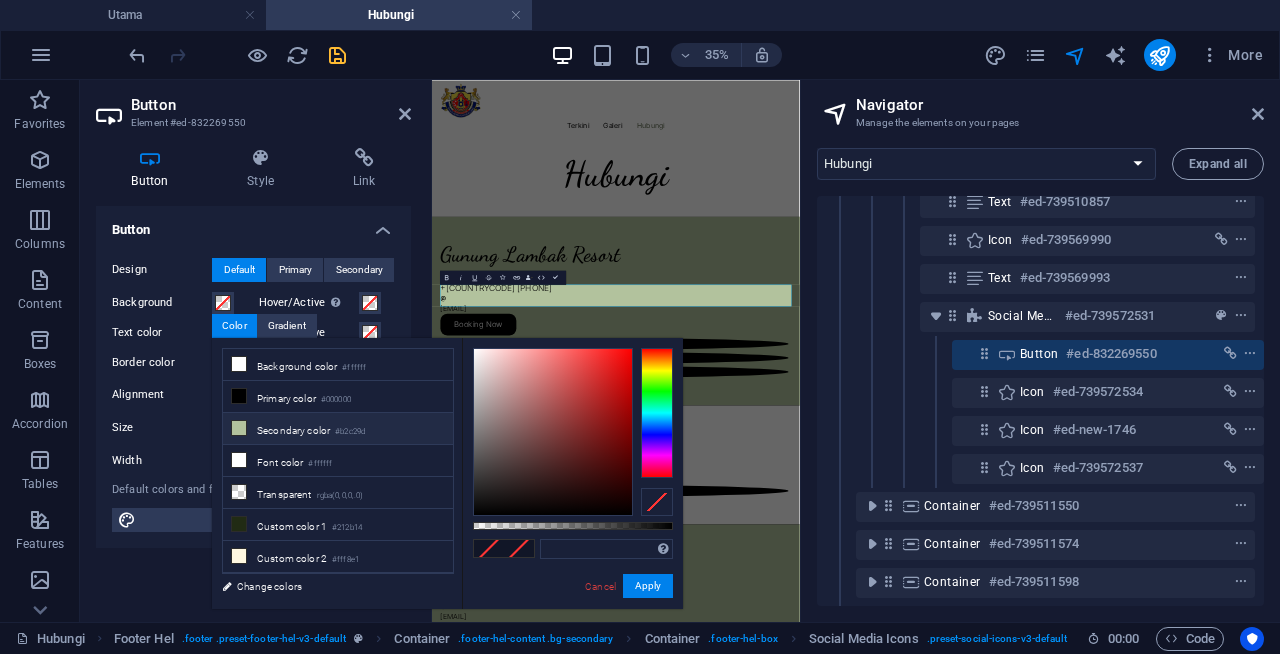 click at bounding box center [239, 428] 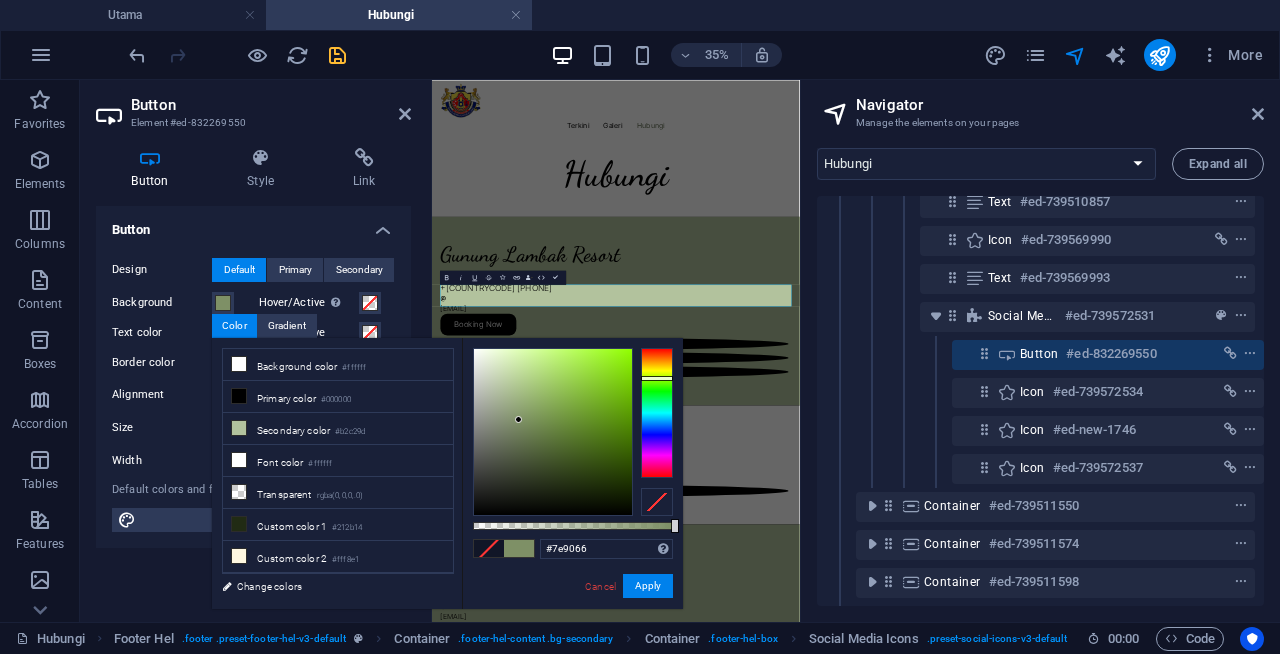 click at bounding box center [553, 432] 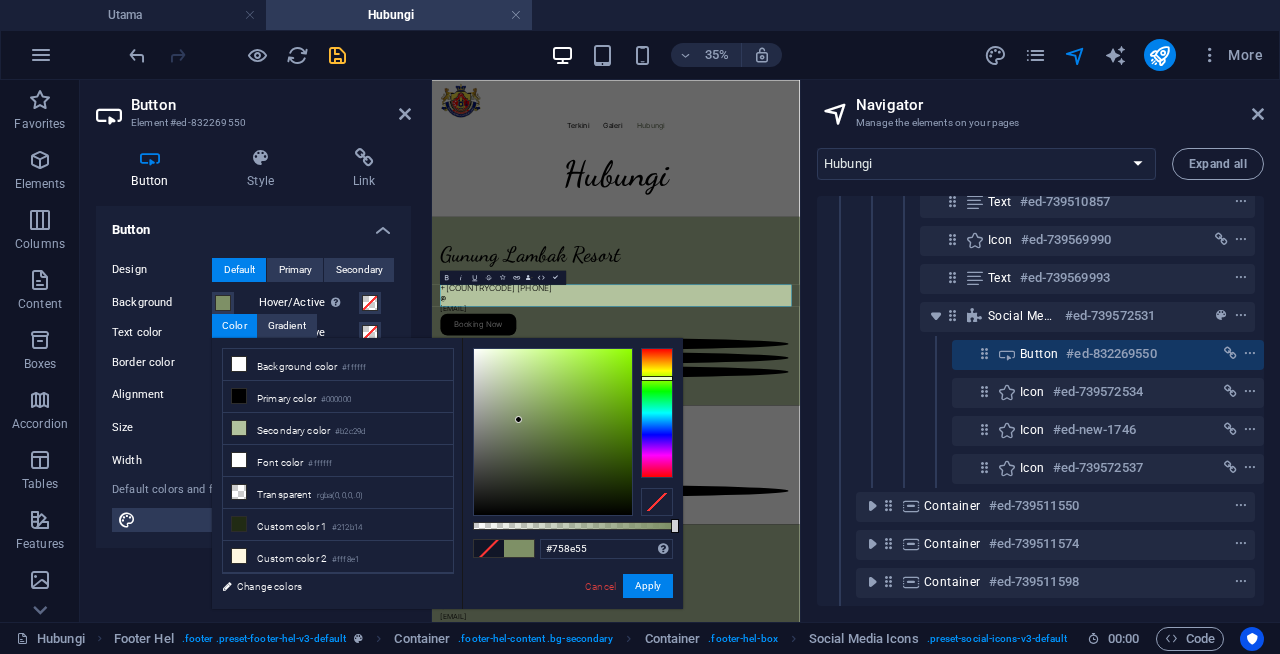 click at bounding box center (553, 432) 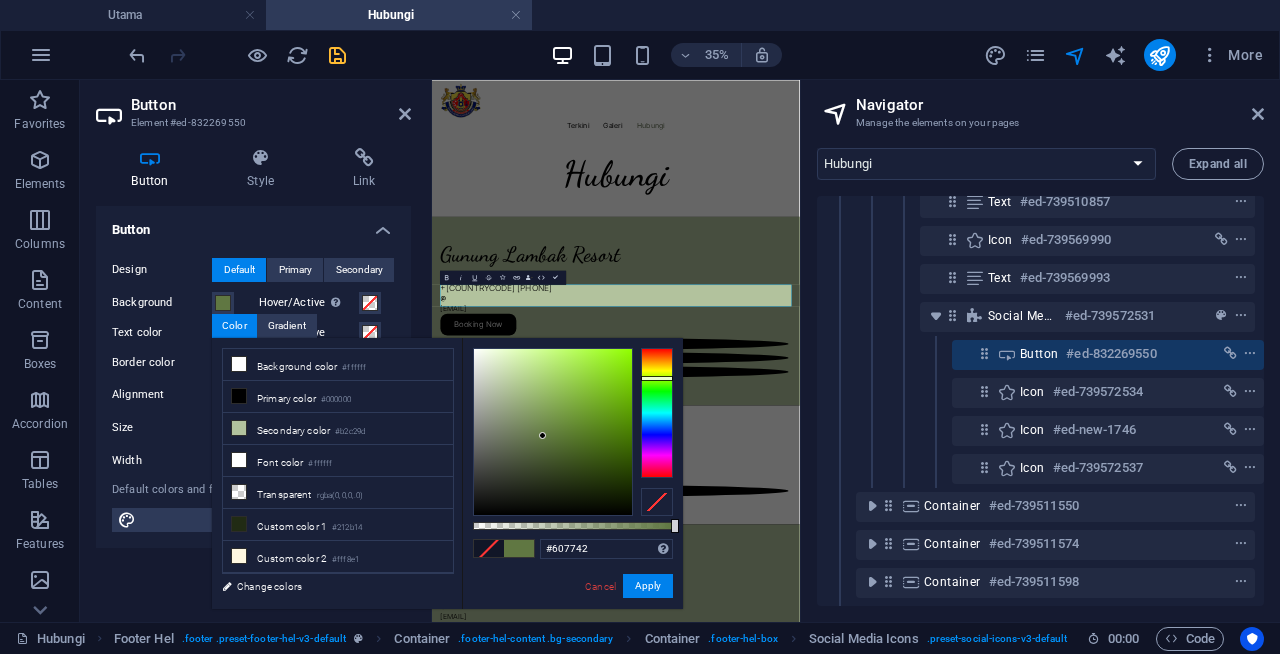 click at bounding box center [553, 432] 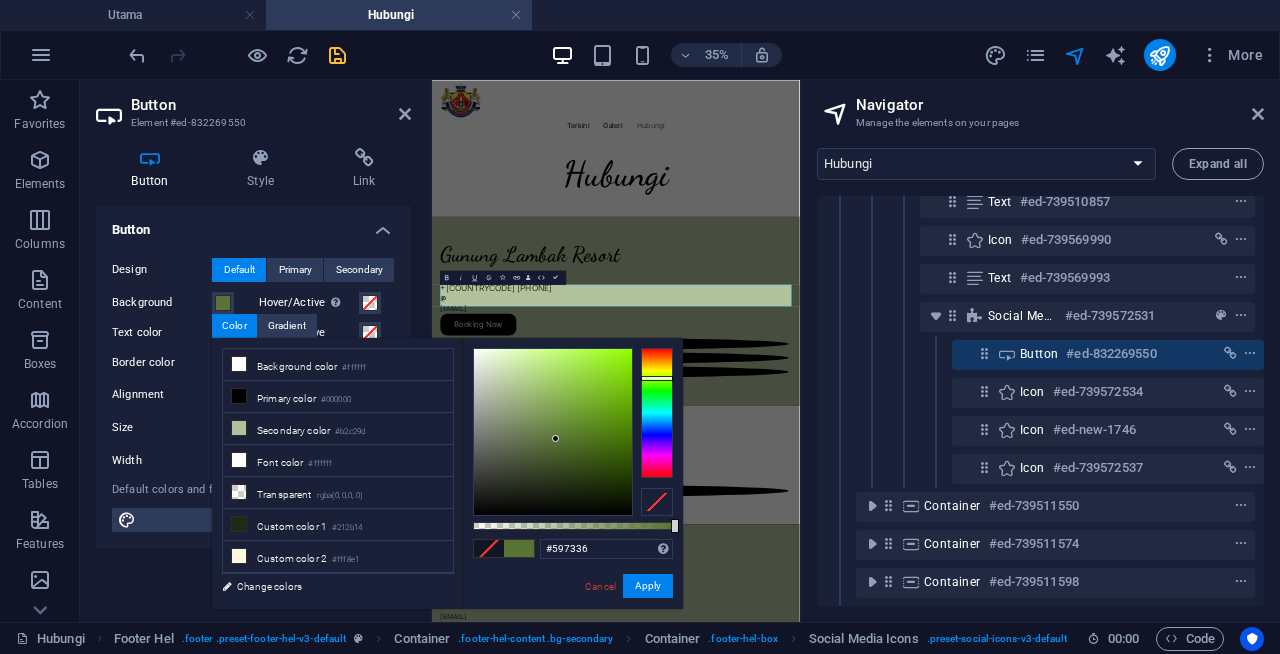 click at bounding box center (553, 432) 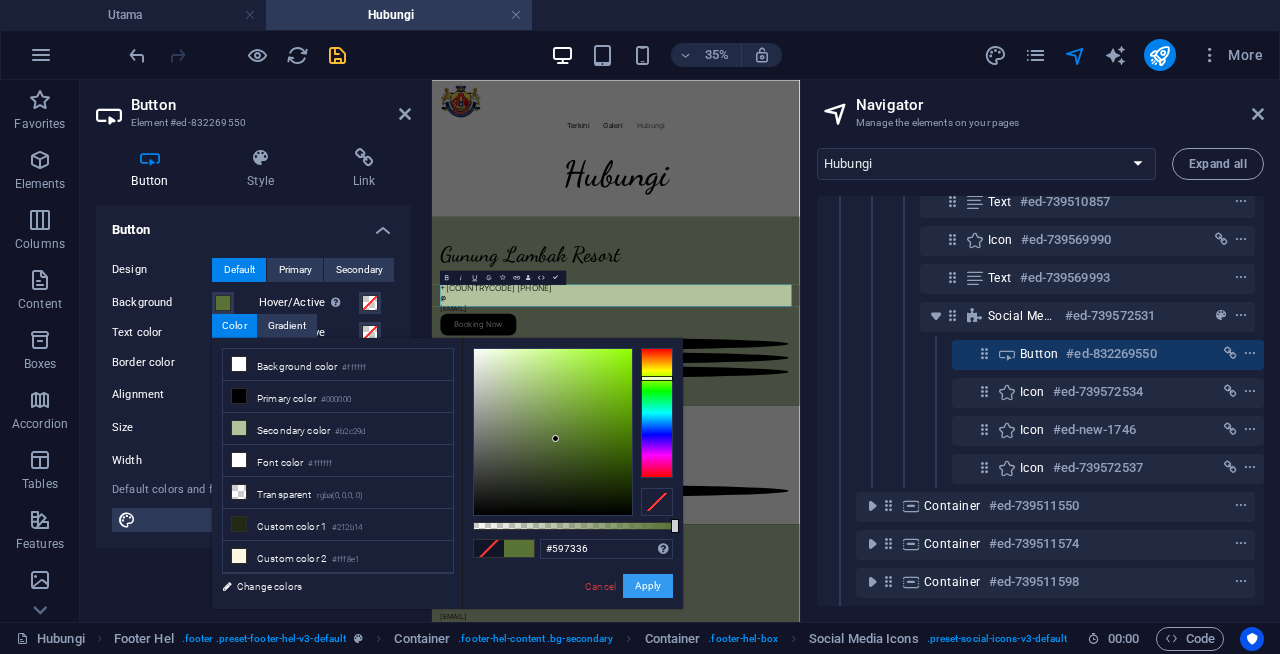 click on "Apply" at bounding box center (648, 586) 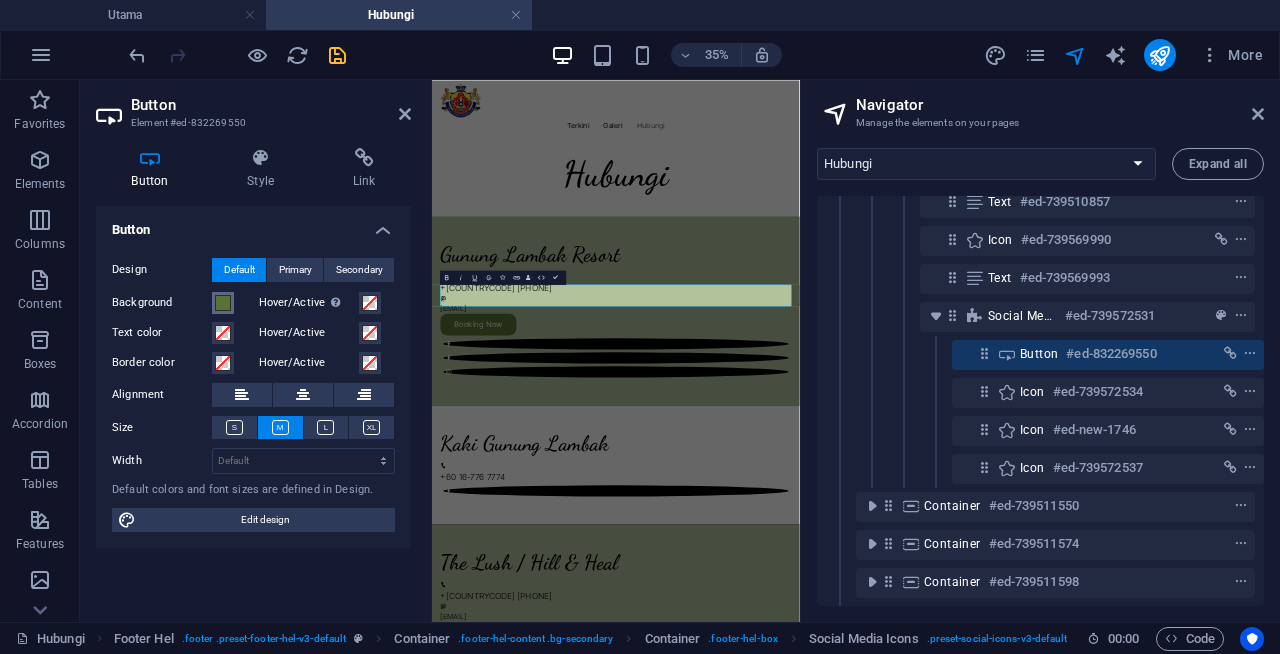 click at bounding box center (223, 303) 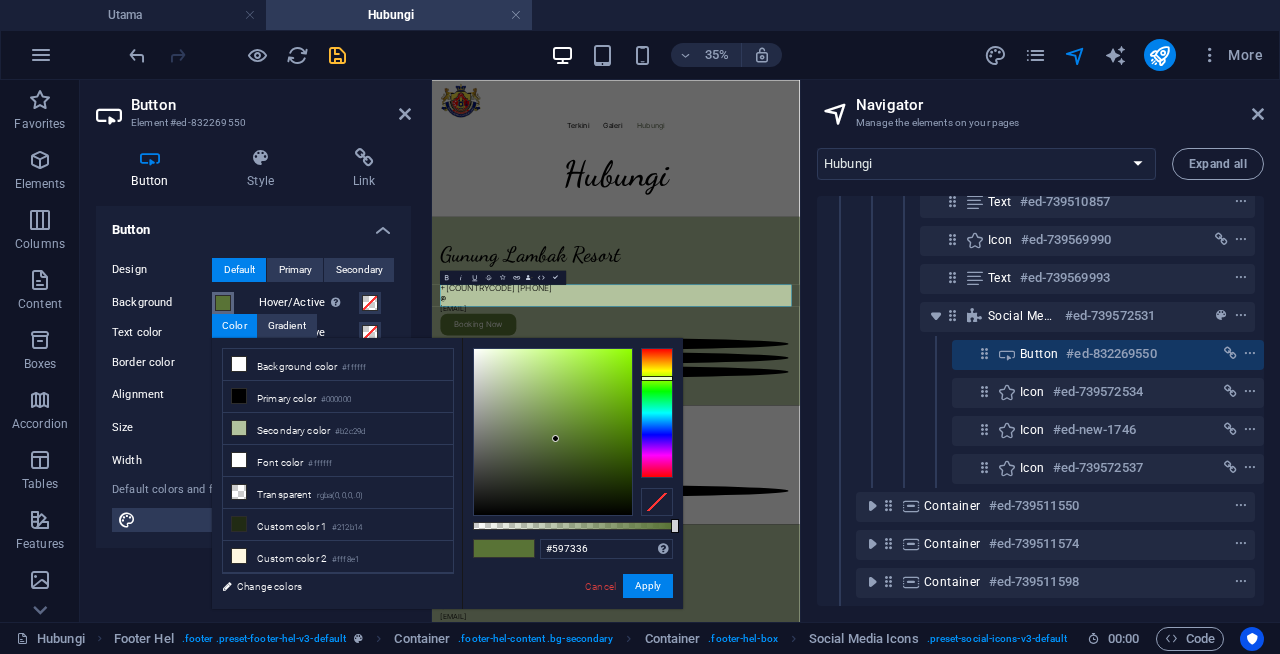 type on "#45621e" 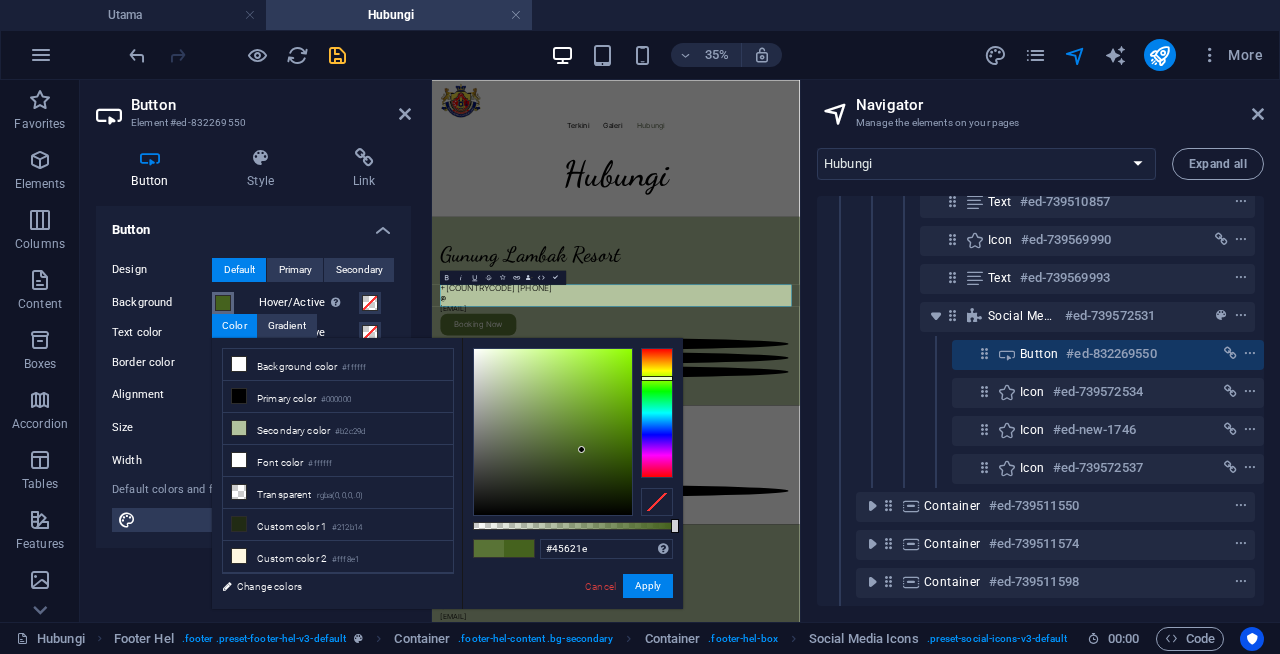 click at bounding box center [553, 432] 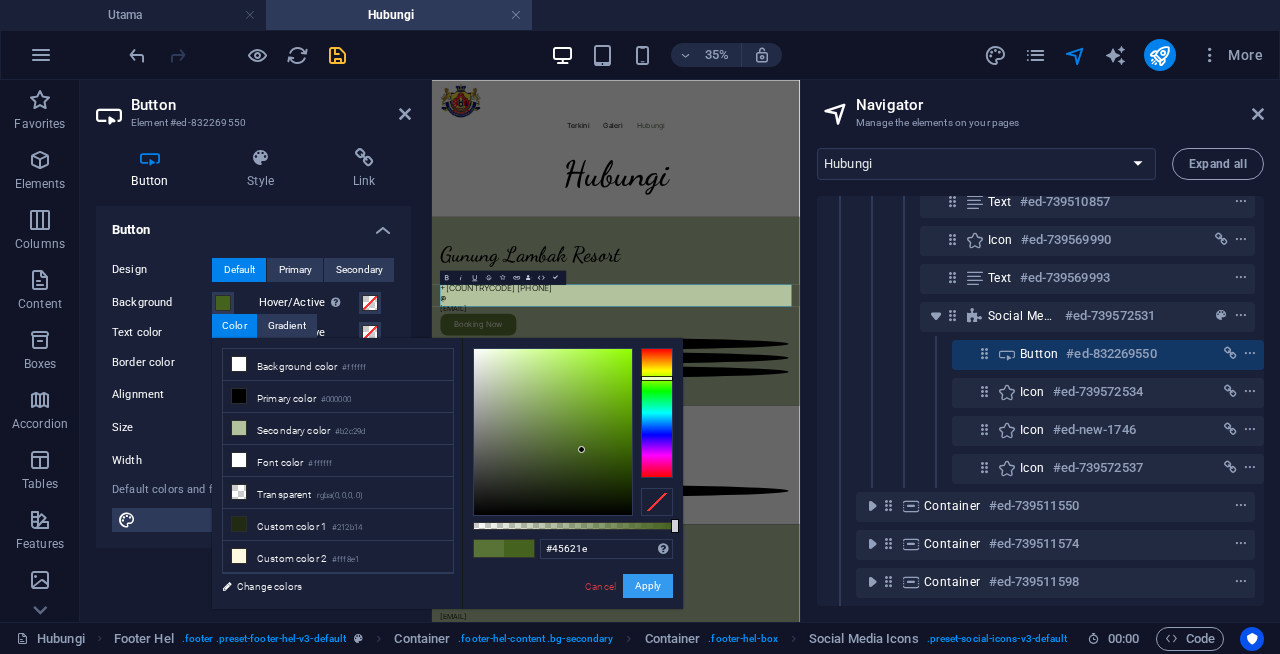 click on "Apply" at bounding box center [648, 586] 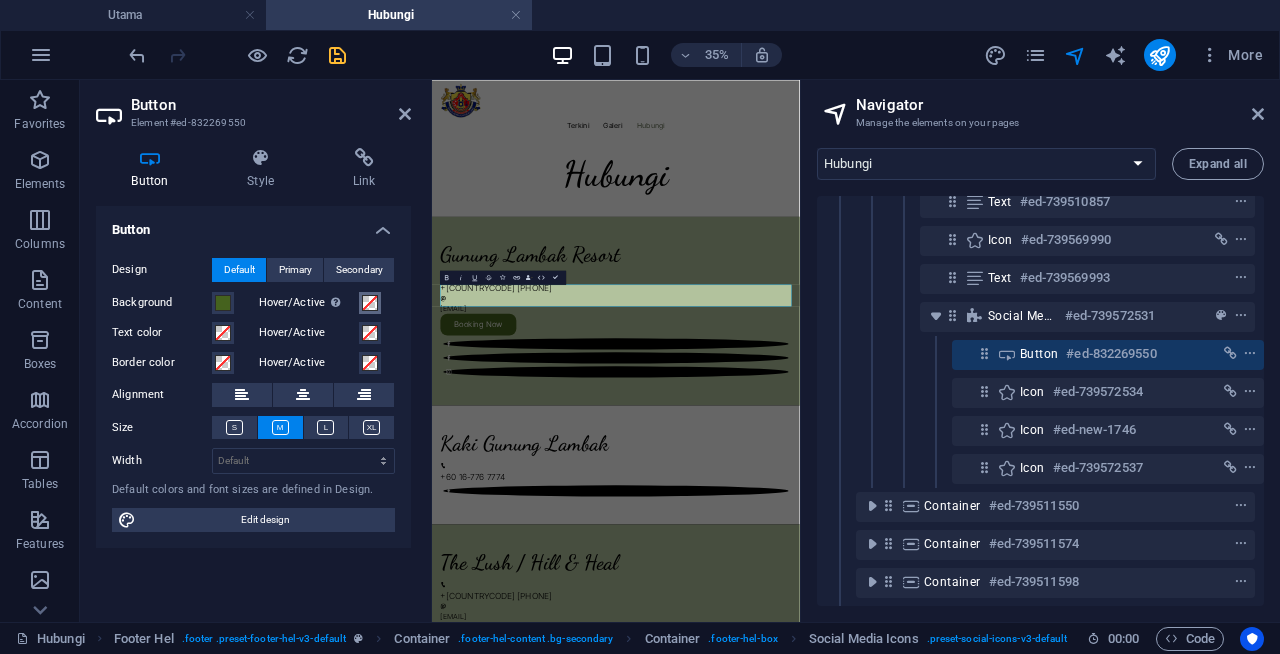 click at bounding box center (370, 303) 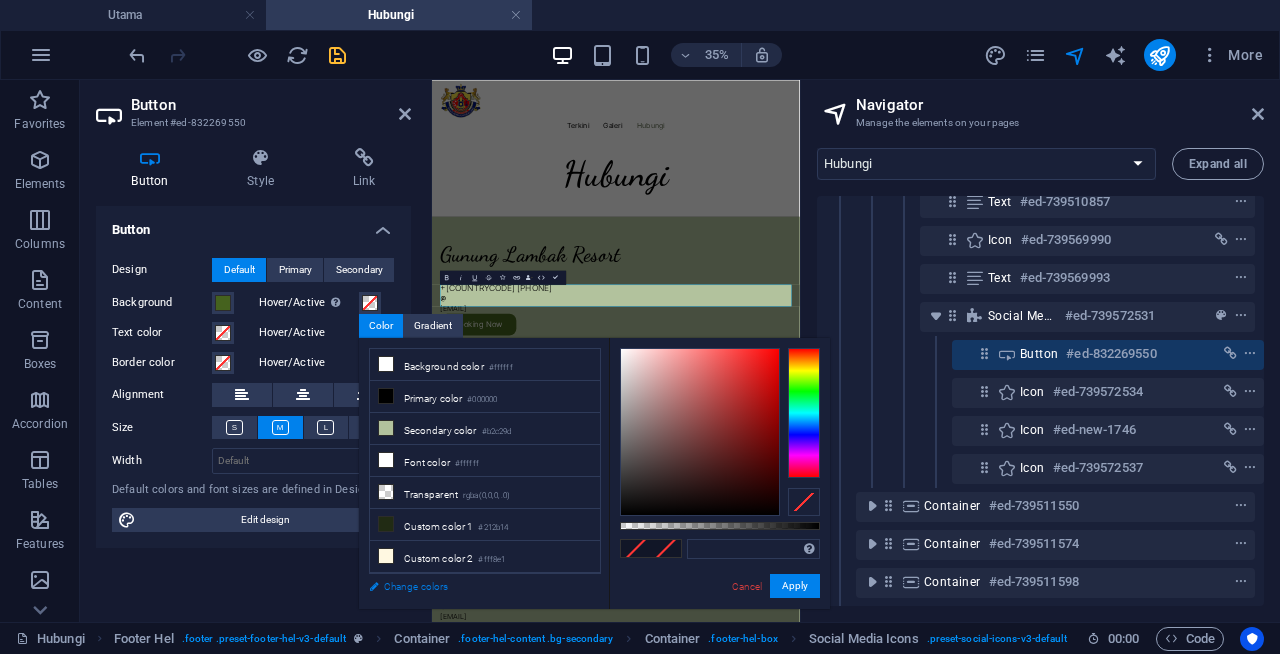click on "Change colors" at bounding box center (475, 586) 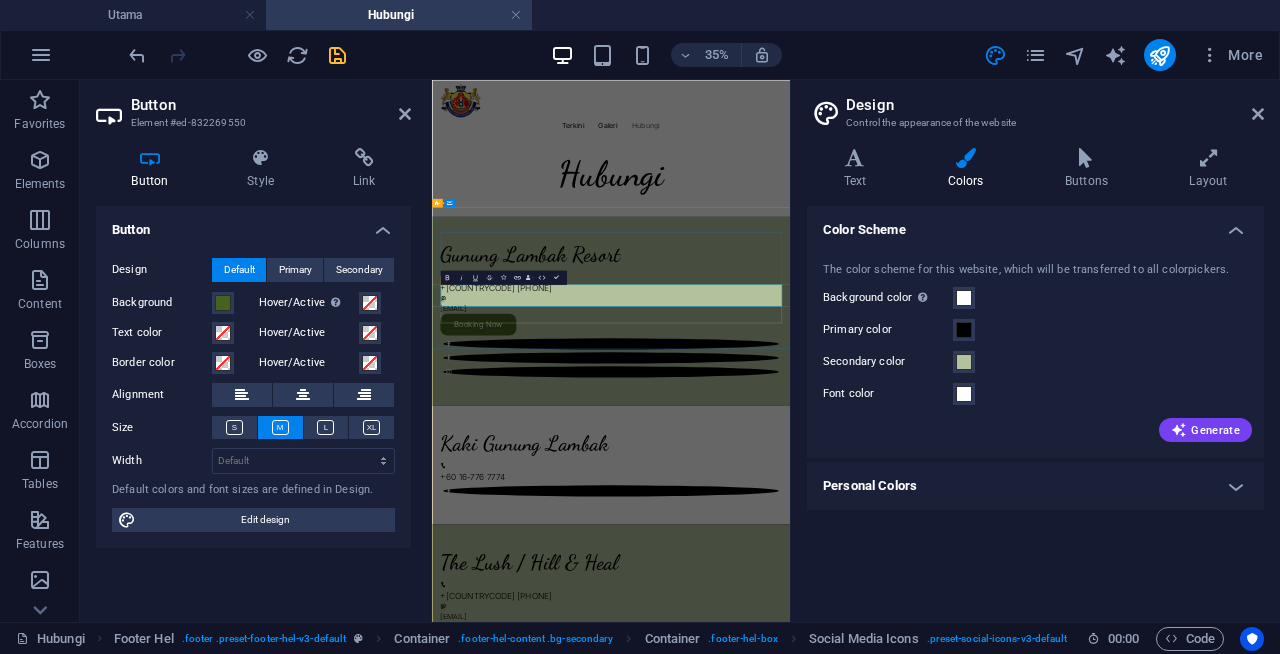 click on "Booking Now" at bounding box center [564, 779] 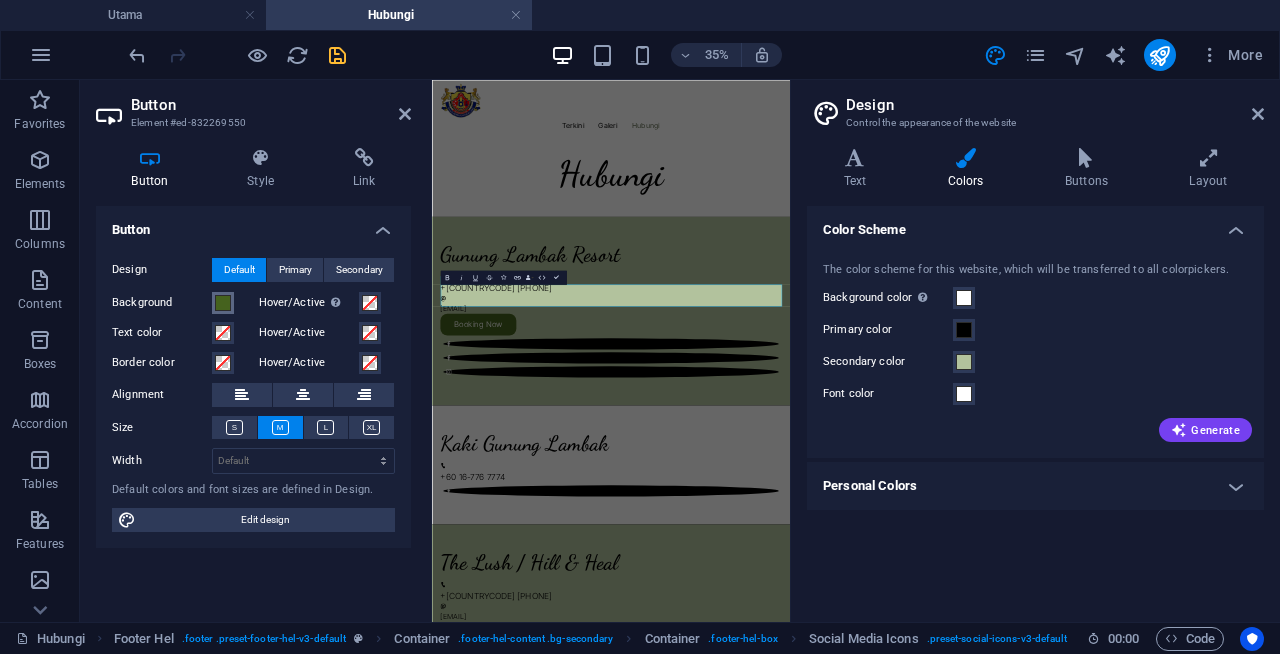 click at bounding box center [223, 303] 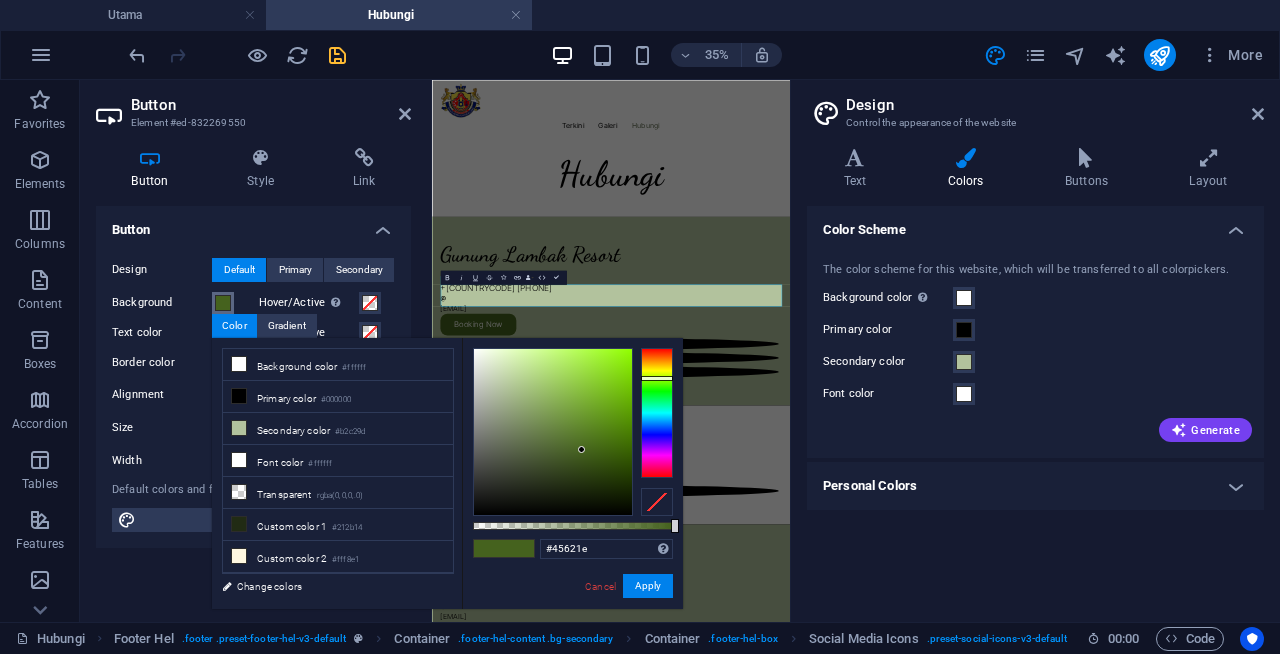 click at bounding box center [223, 303] 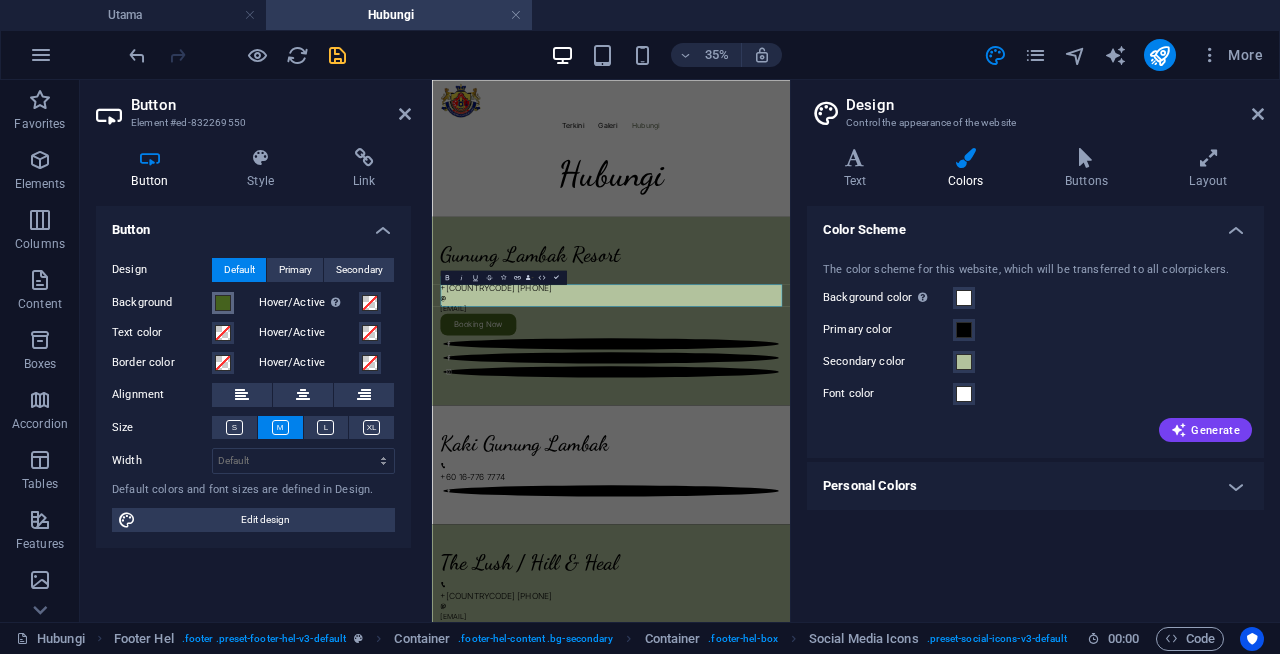 click on "Background" at bounding box center (223, 303) 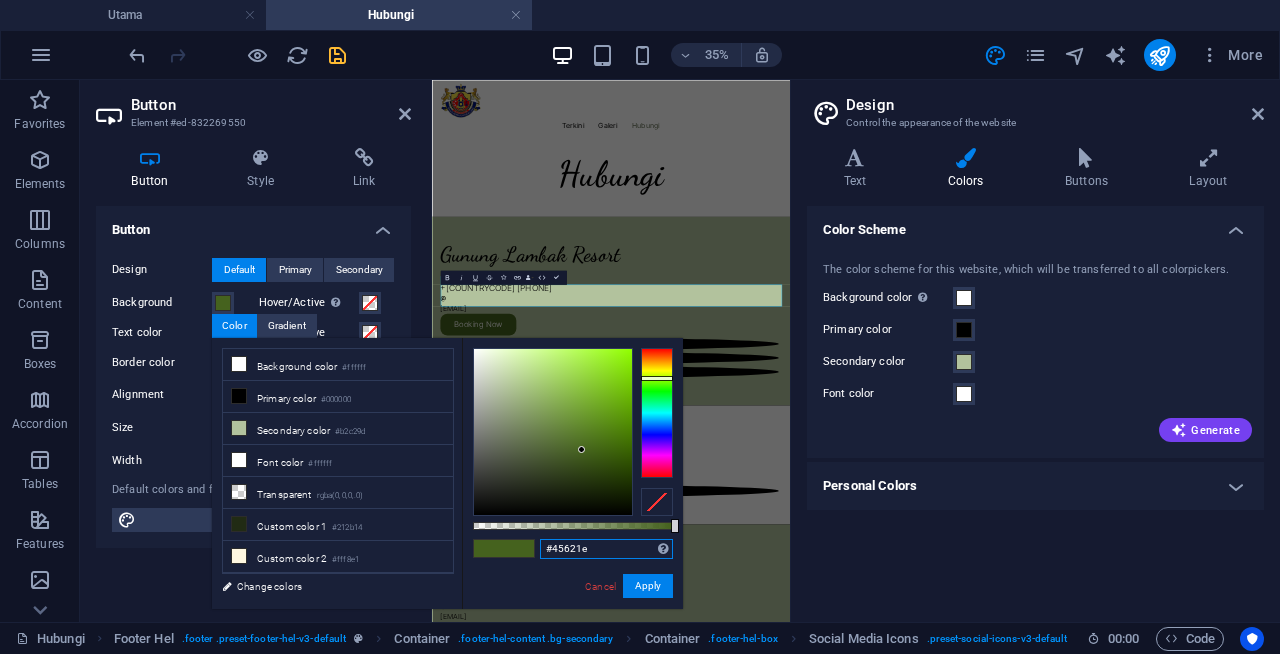 click on "#45621e" at bounding box center (606, 549) 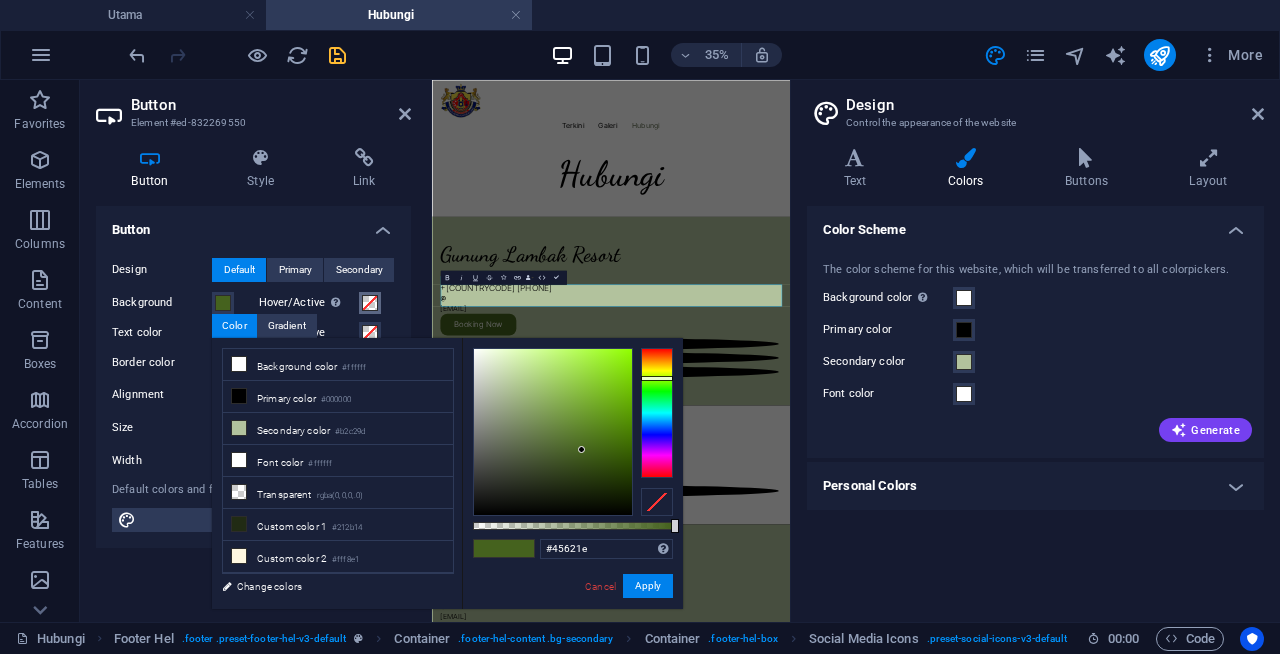 click at bounding box center (370, 303) 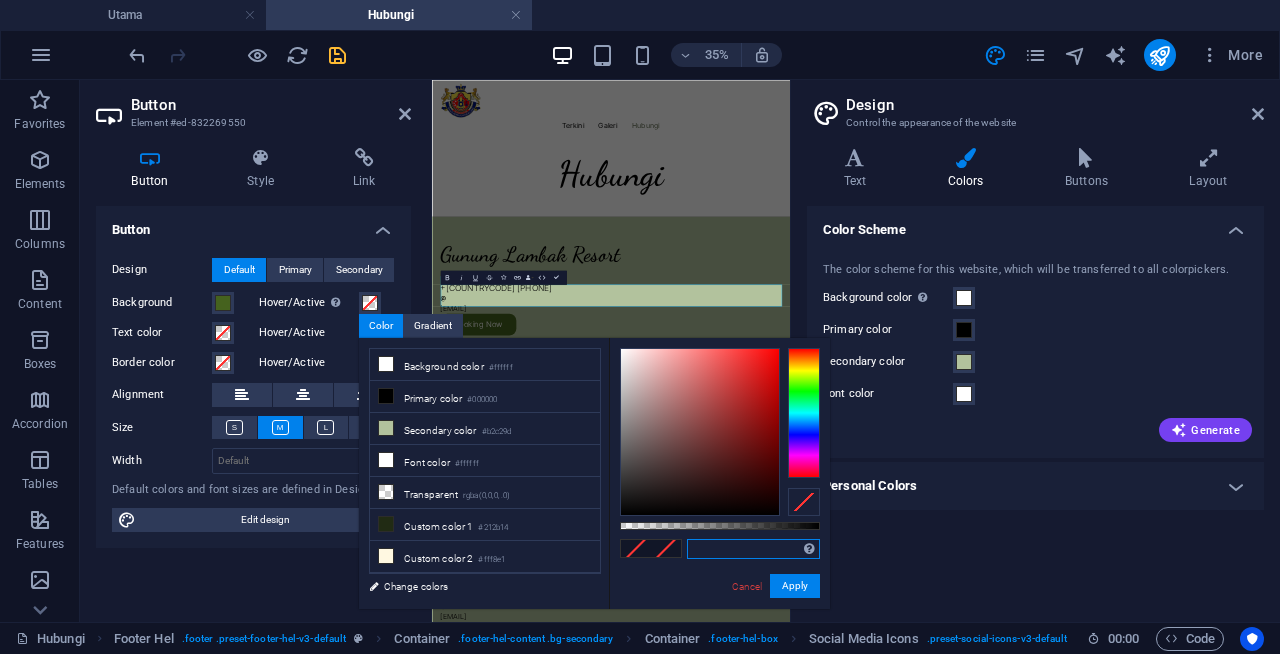click at bounding box center (753, 549) 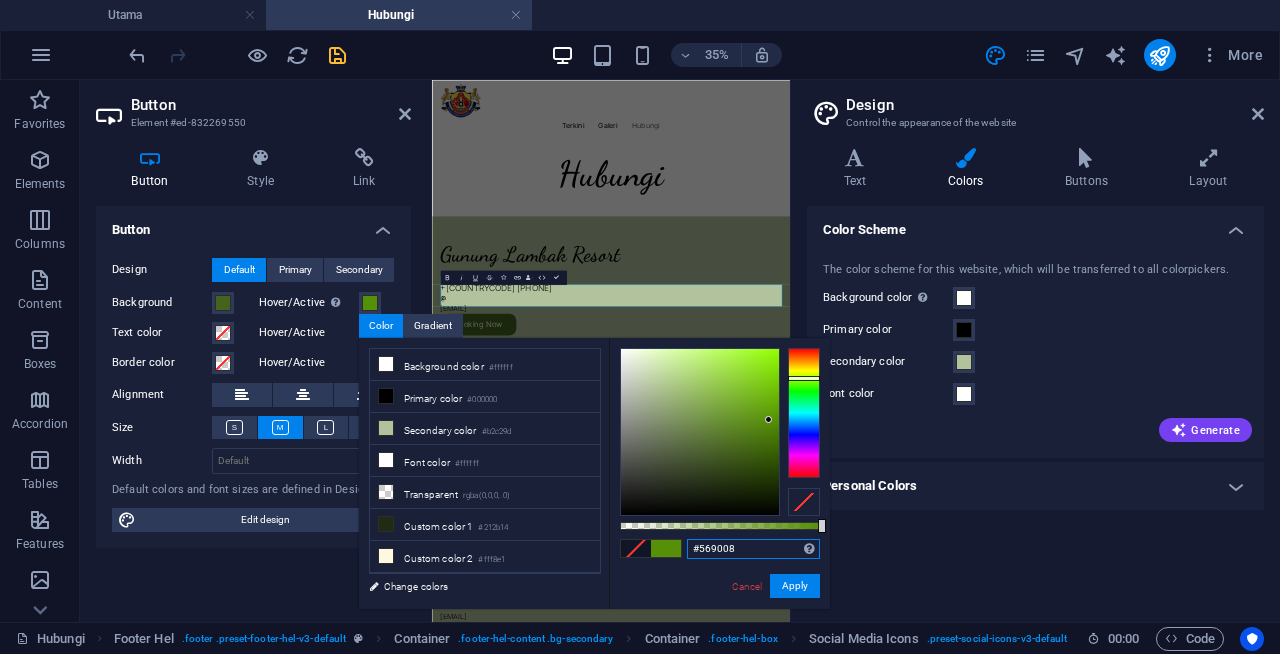 click at bounding box center [700, 432] 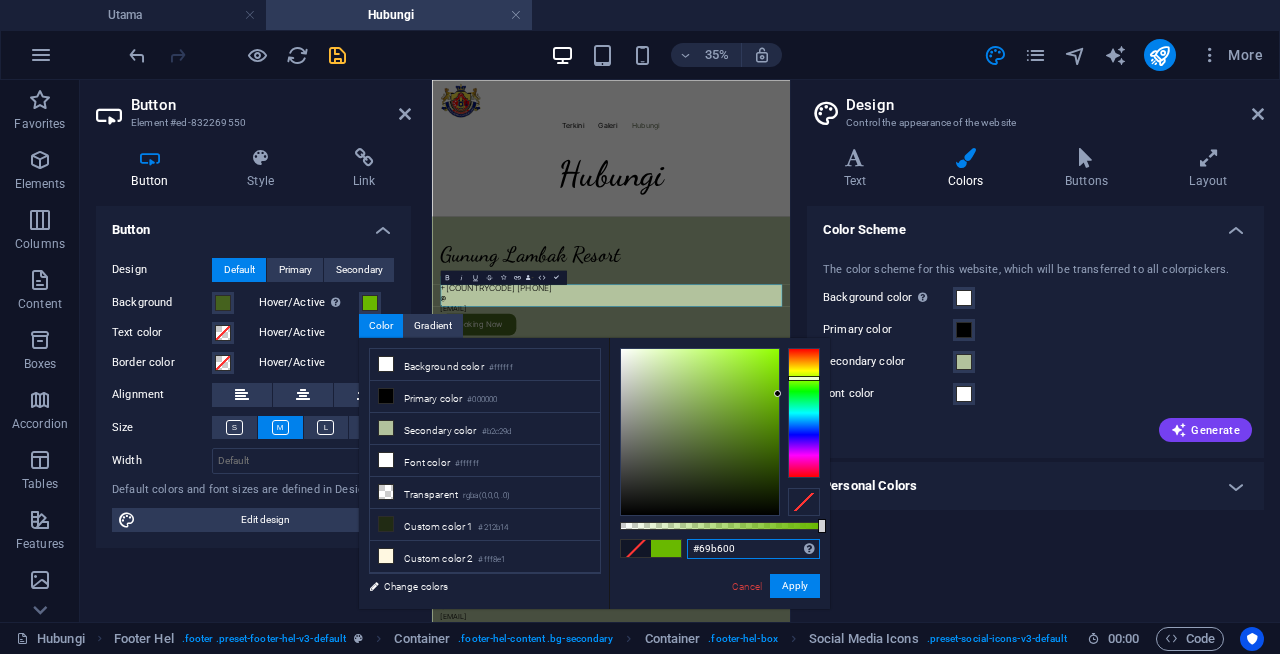 drag, startPoint x: 769, startPoint y: 420, endPoint x: 782, endPoint y: 396, distance: 27.294687 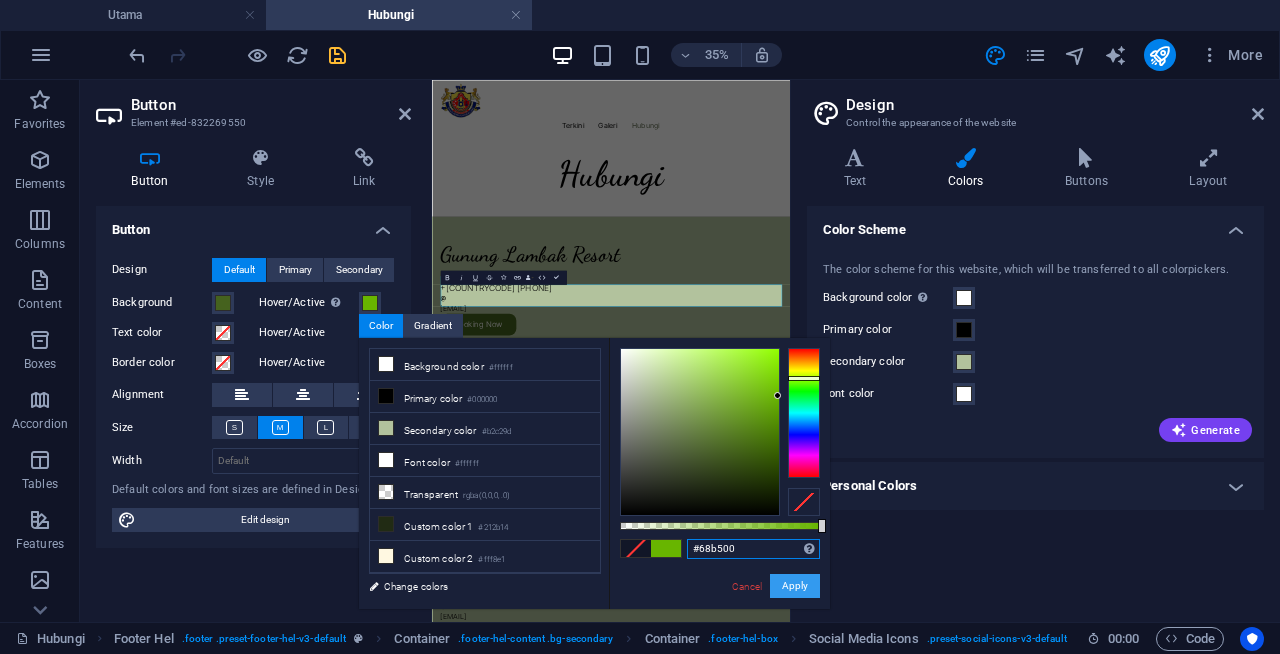 type on "#68b500" 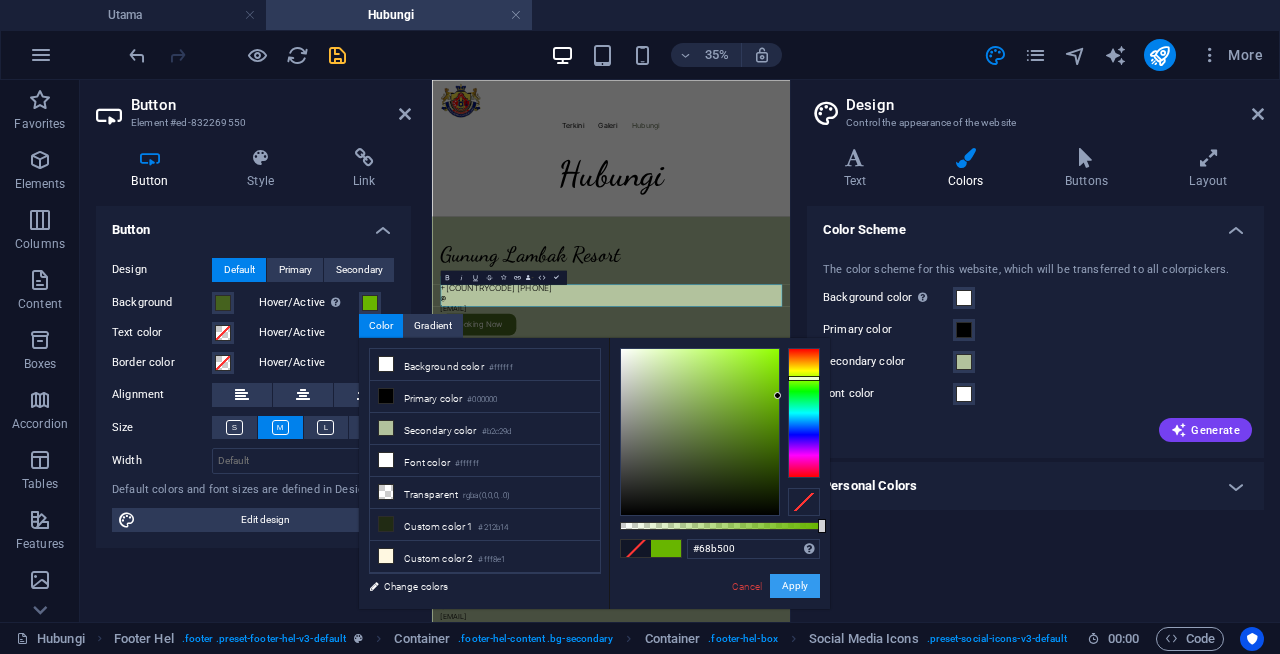click on "Apply" at bounding box center (795, 586) 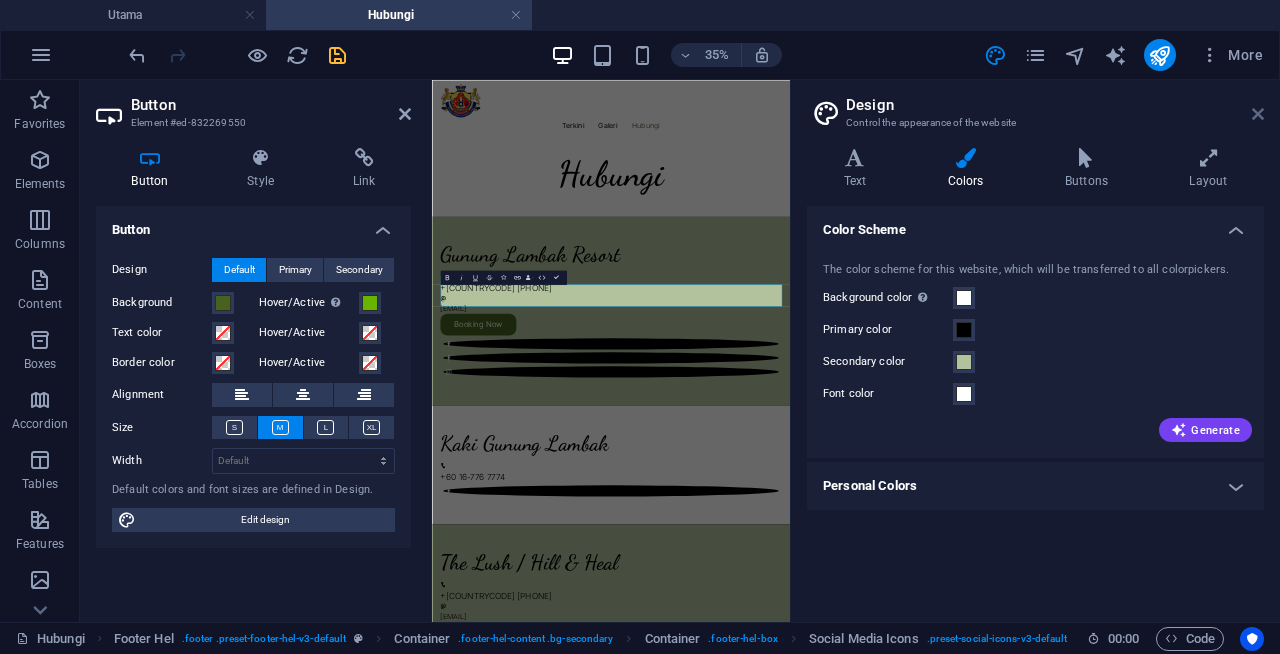 click at bounding box center [1258, 114] 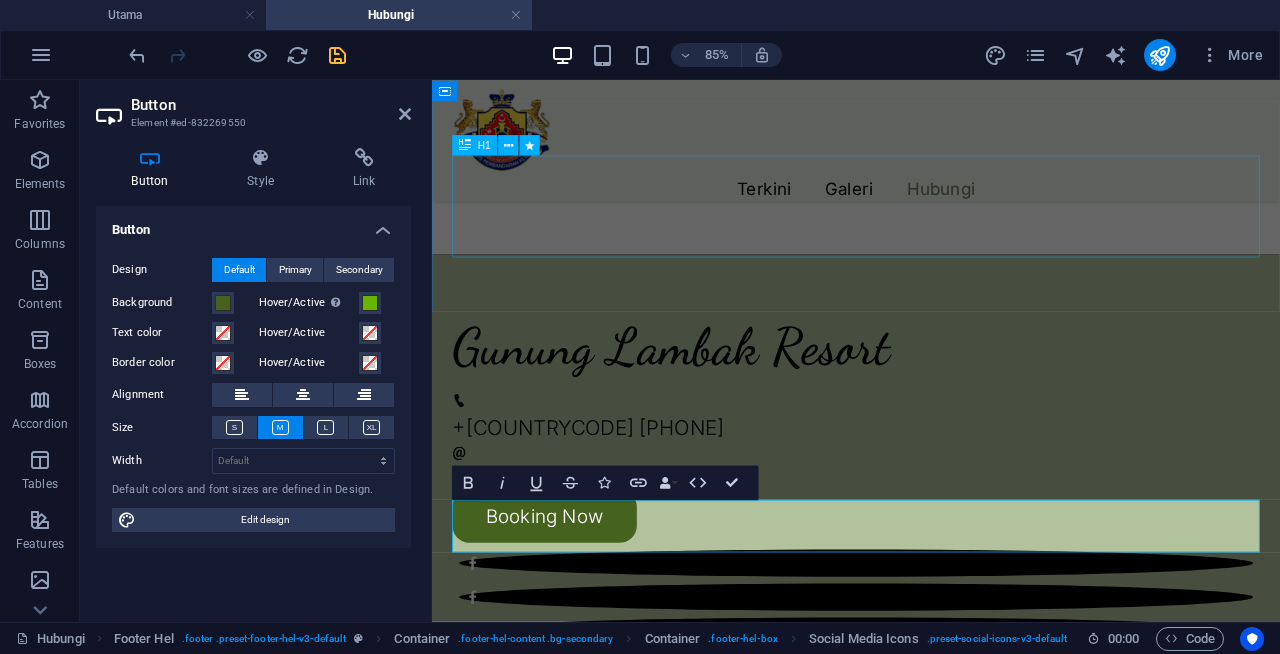 scroll, scrollTop: 174, scrollLeft: 0, axis: vertical 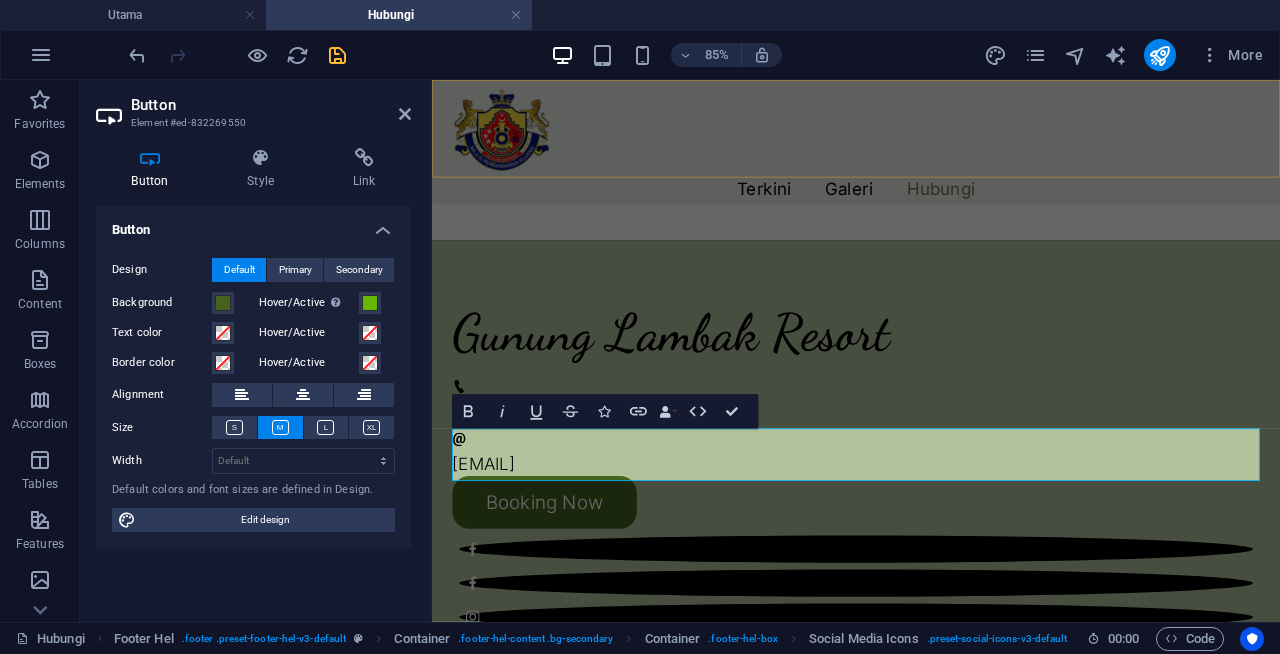 click at bounding box center [931, 137] 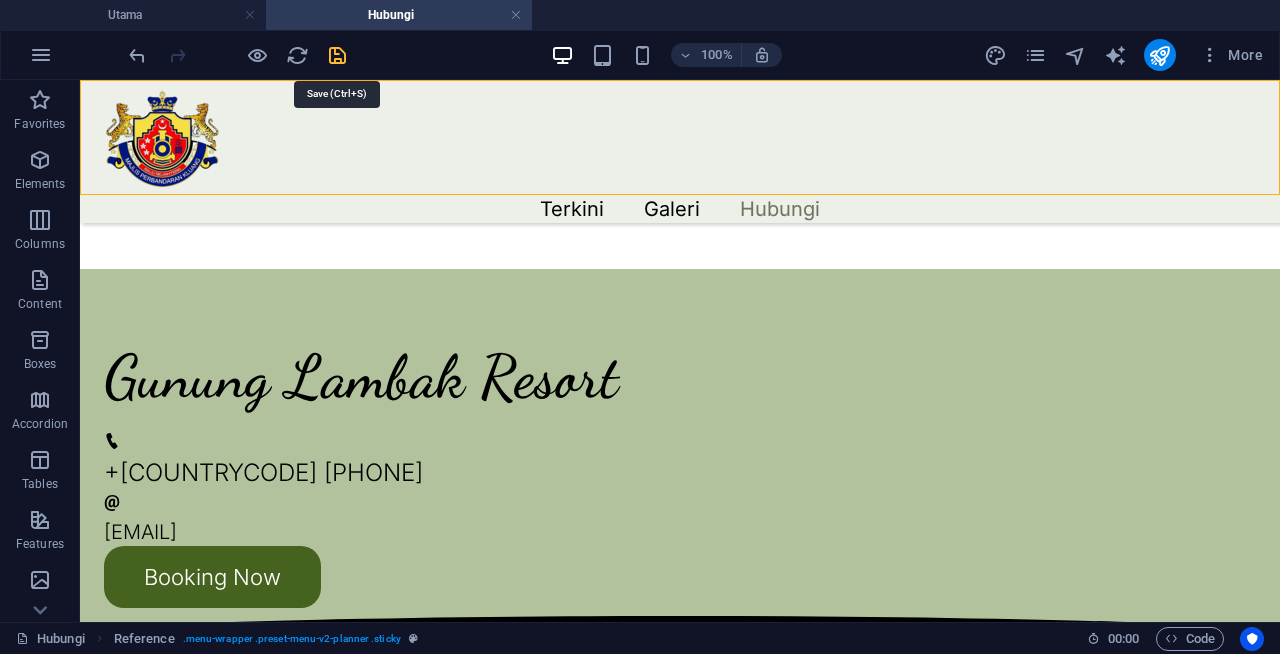 click at bounding box center (337, 55) 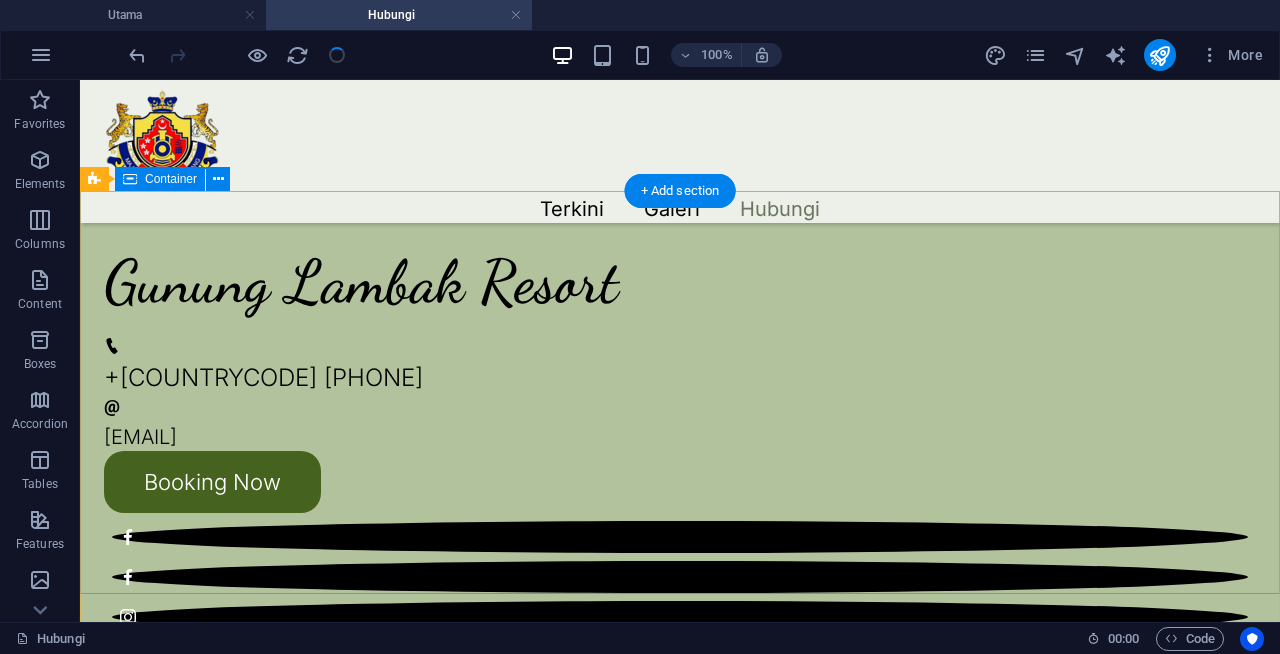 scroll, scrollTop: 283, scrollLeft: 0, axis: vertical 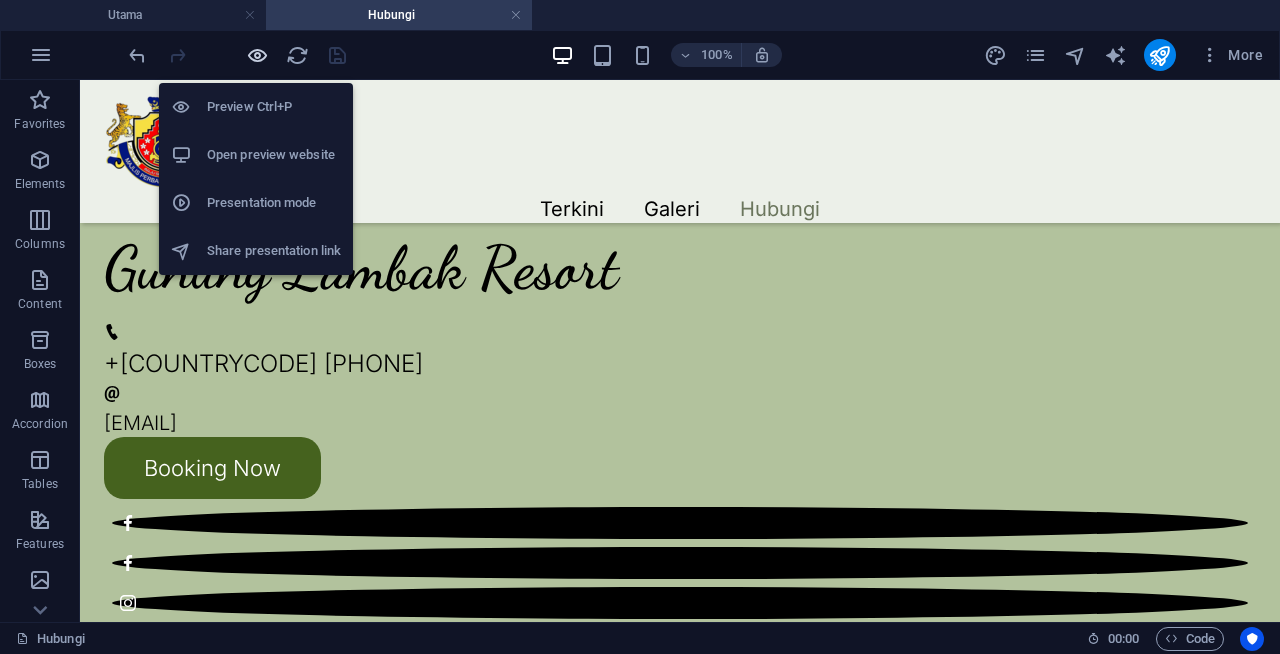 click at bounding box center [257, 55] 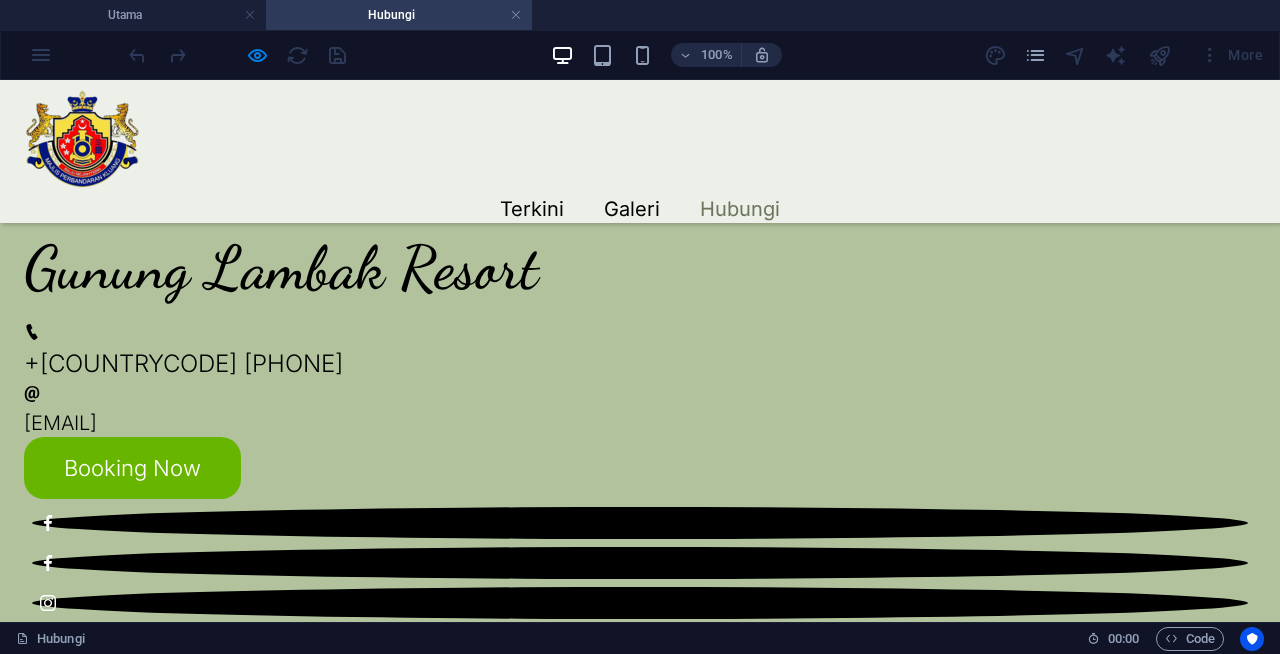 click on "Booking Now" at bounding box center [132, 468] 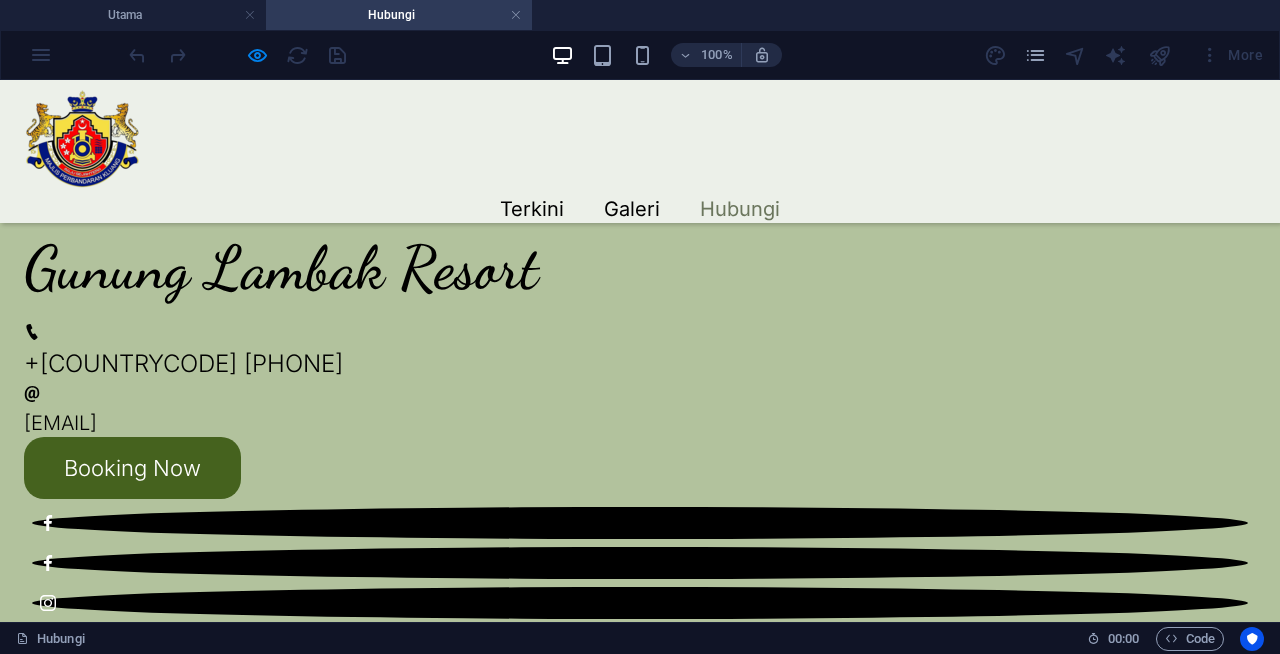 click at bounding box center [81, 137] 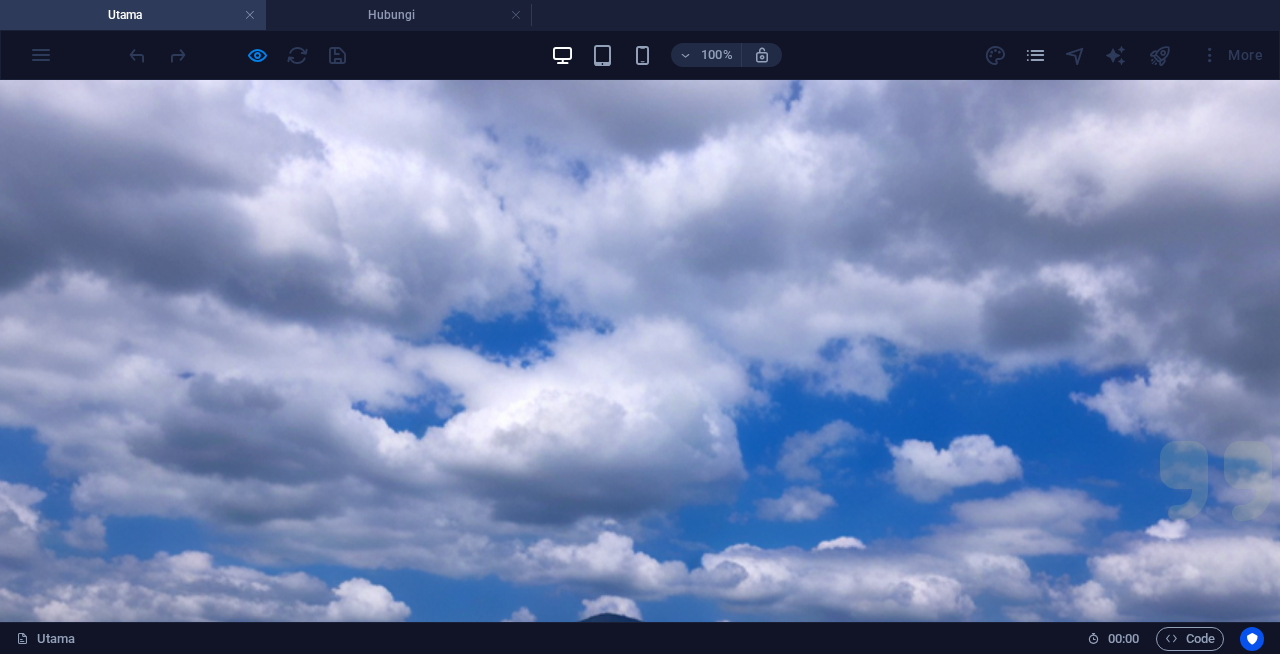 scroll, scrollTop: 0, scrollLeft: 0, axis: both 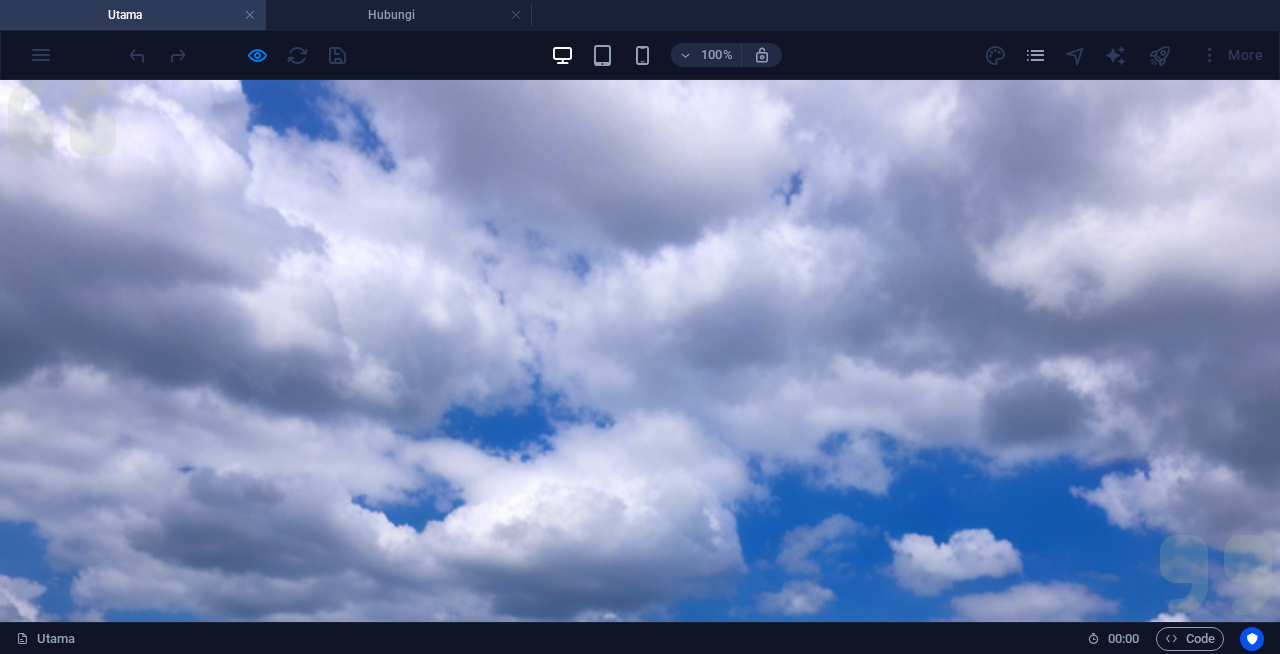 click on "Terkini" at bounding box center [532, 1109] 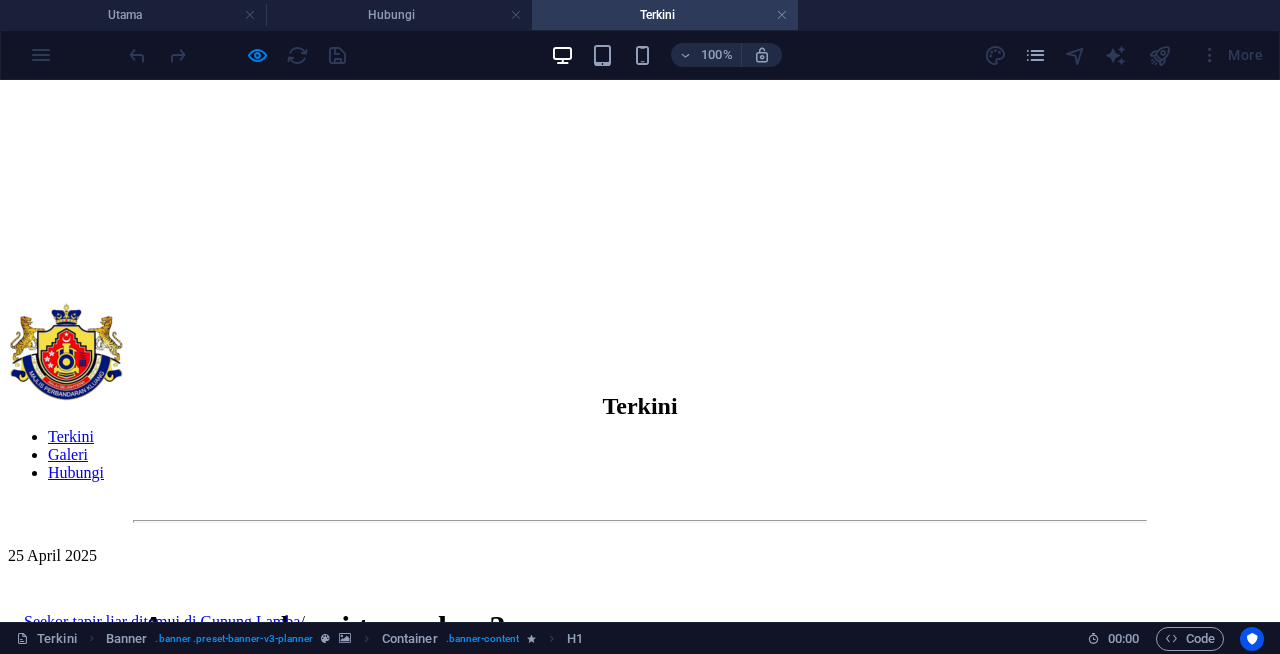 scroll, scrollTop: 718, scrollLeft: 0, axis: vertical 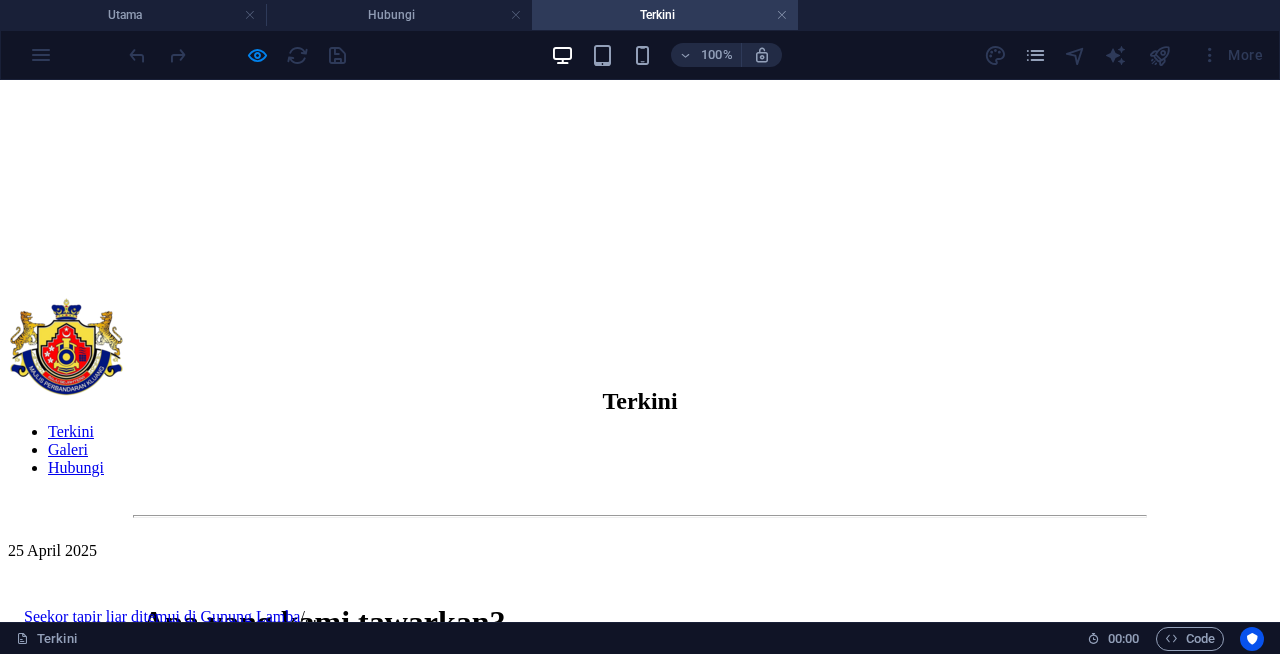 click at bounding box center [640, -612] 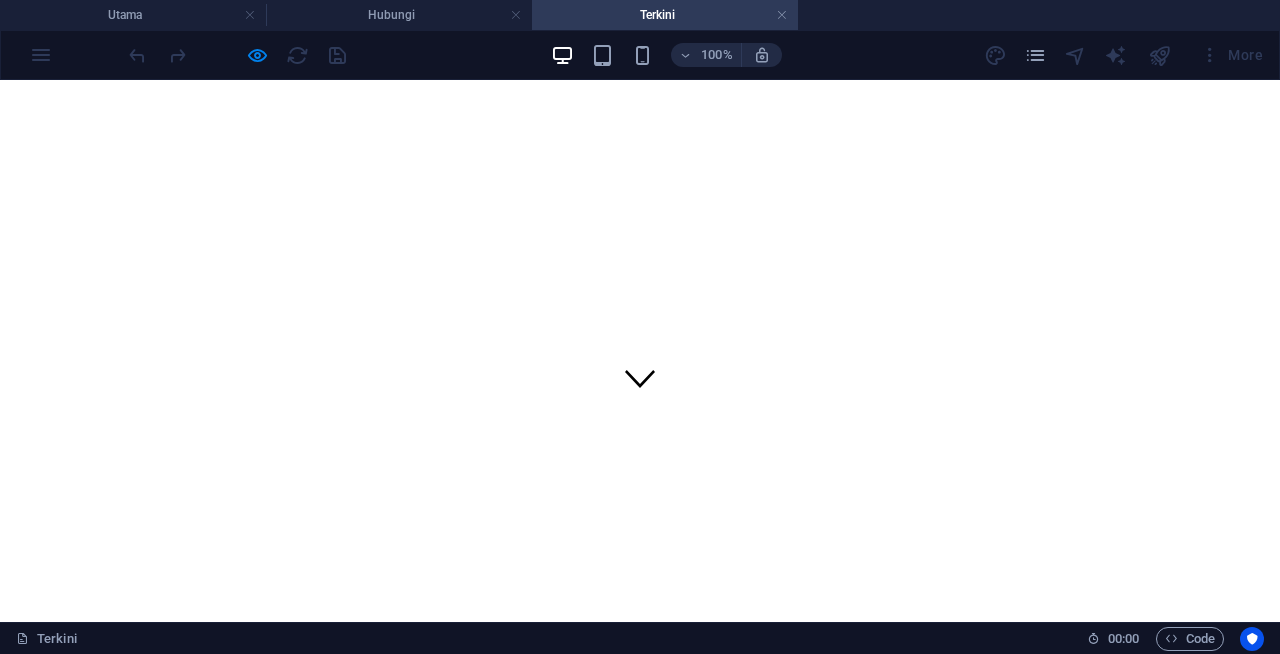 scroll, scrollTop: 183, scrollLeft: 0, axis: vertical 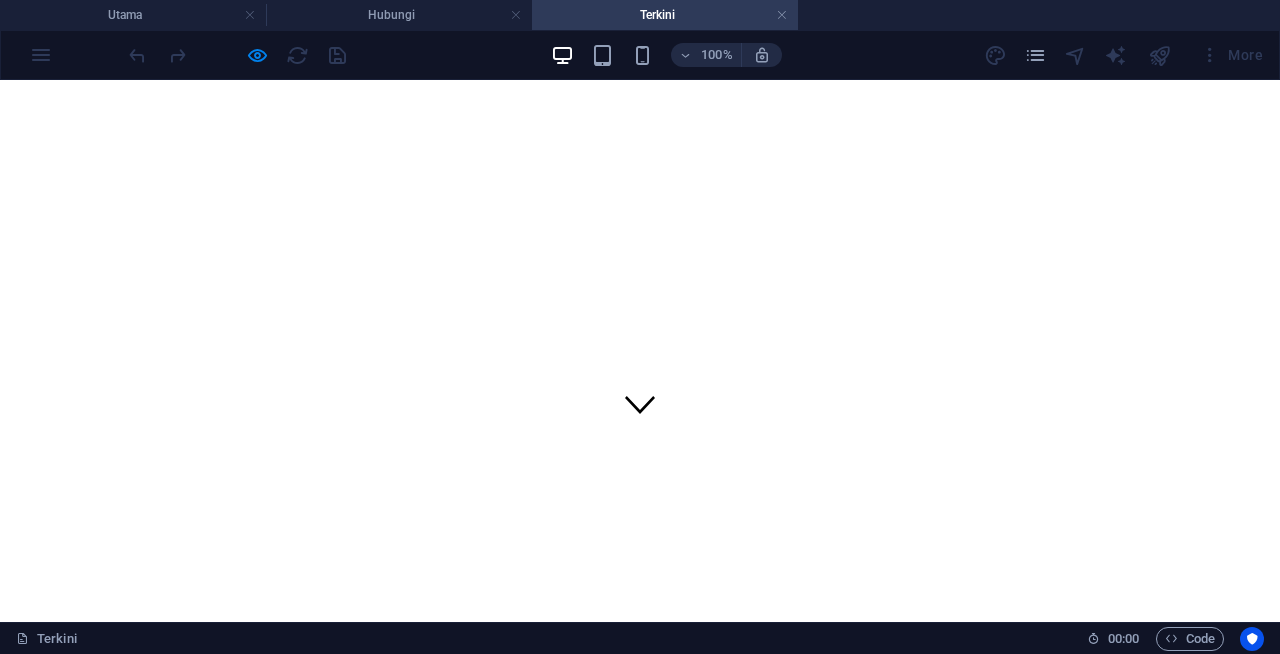 click at bounding box center [640, -77] 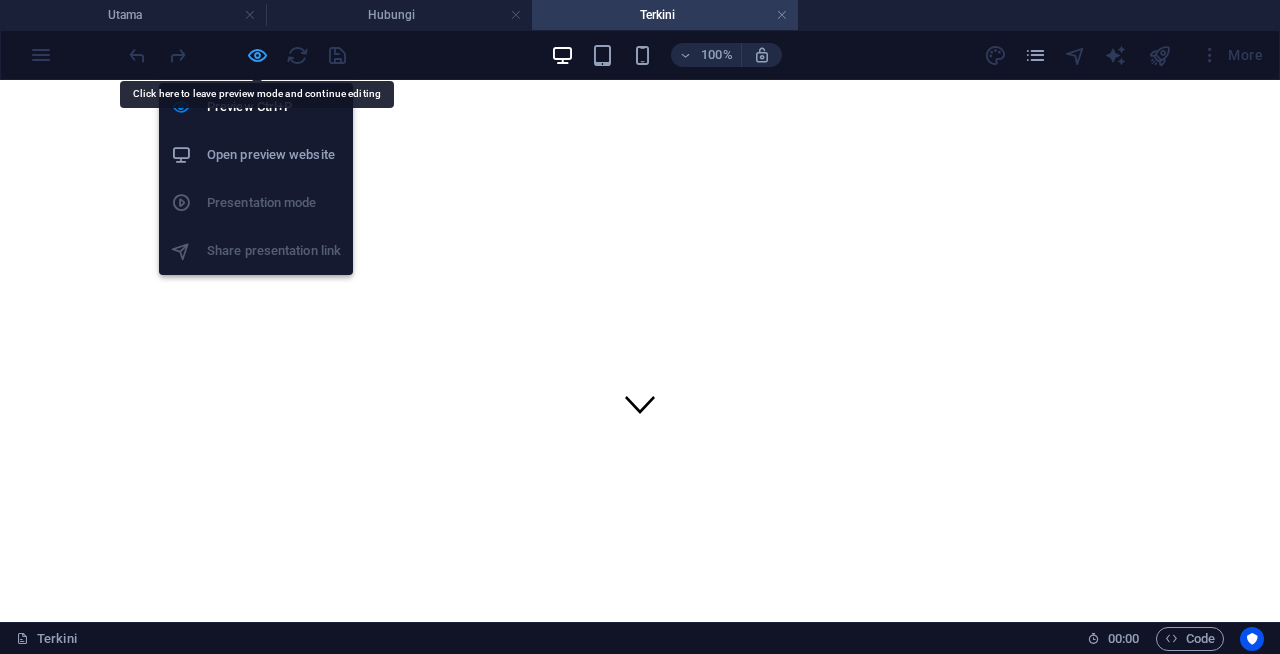 click at bounding box center [257, 55] 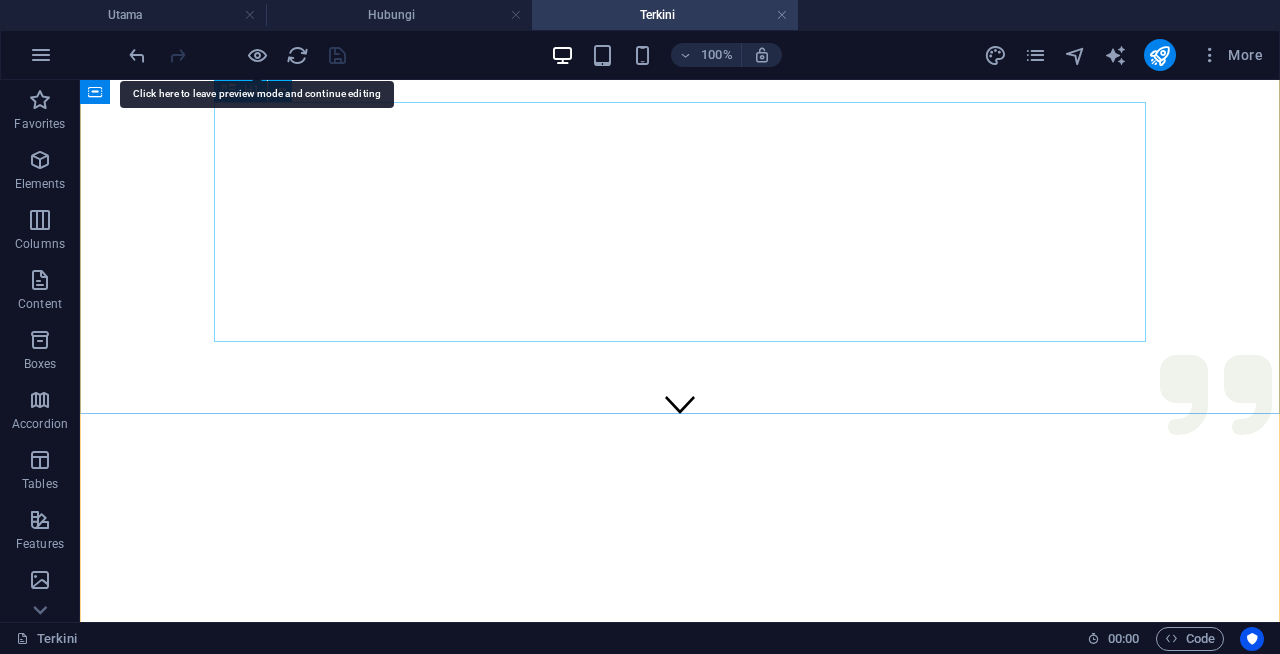 click on "Apa yang kami tawarkan?" at bounding box center (680, 1157) 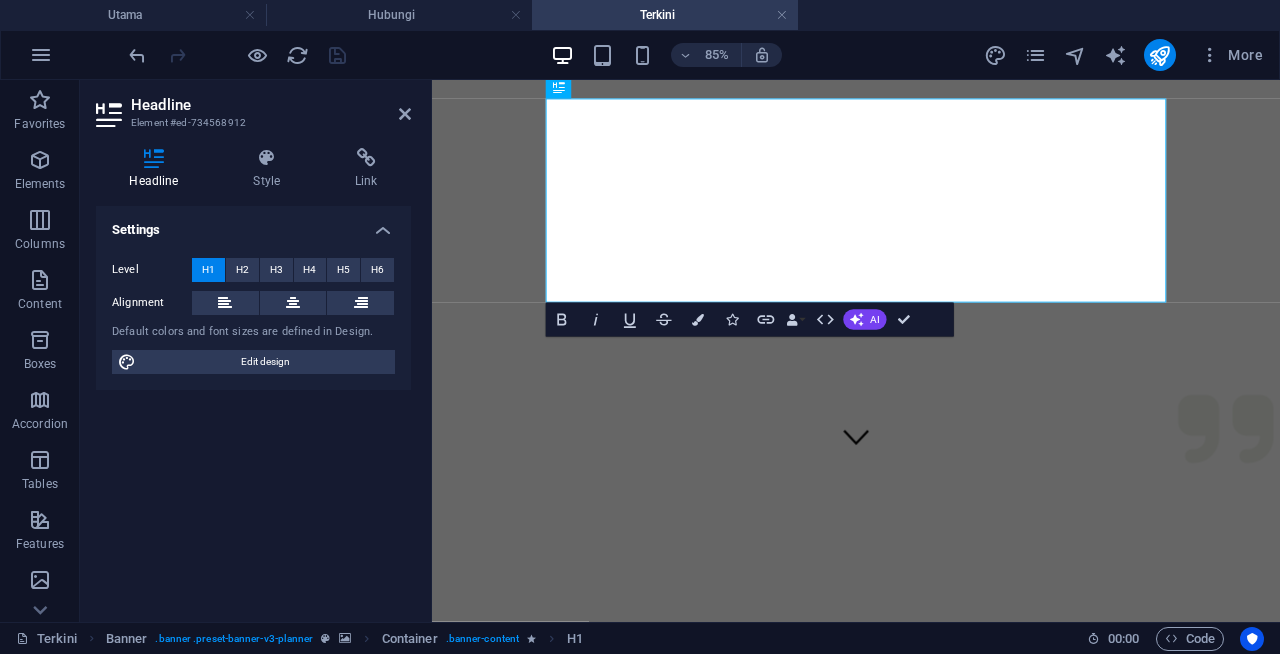 click at bounding box center [931, -77] 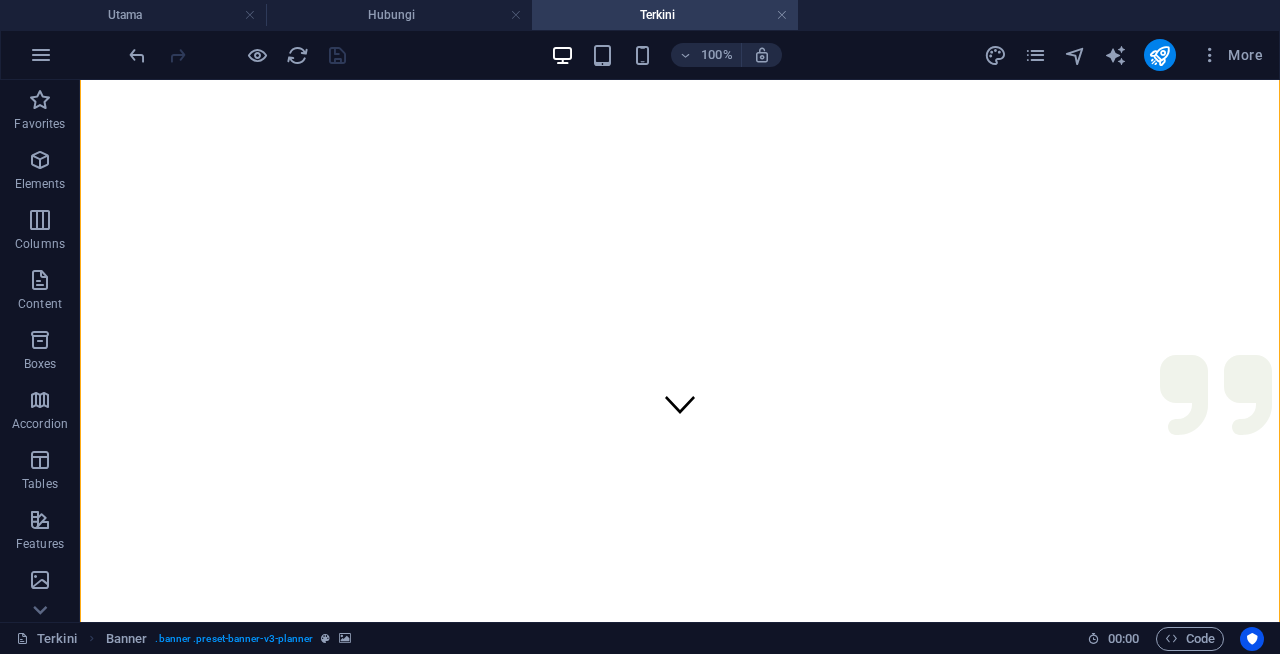 click at bounding box center (680, -77) 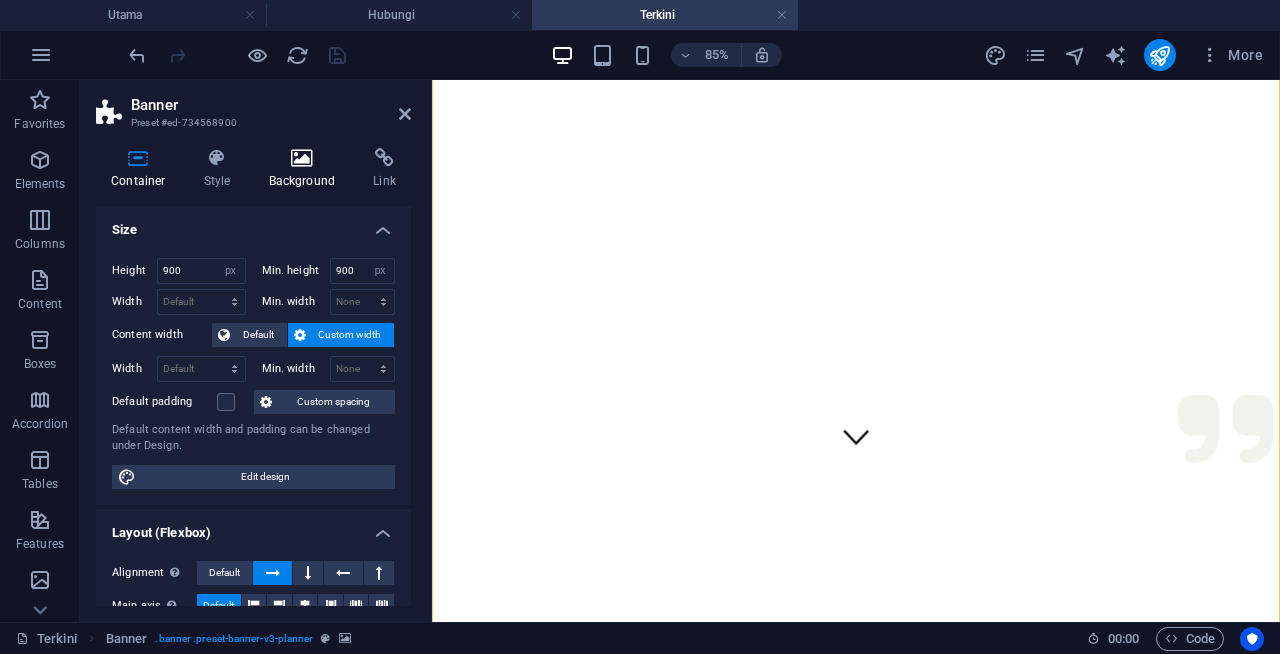 click at bounding box center [302, 158] 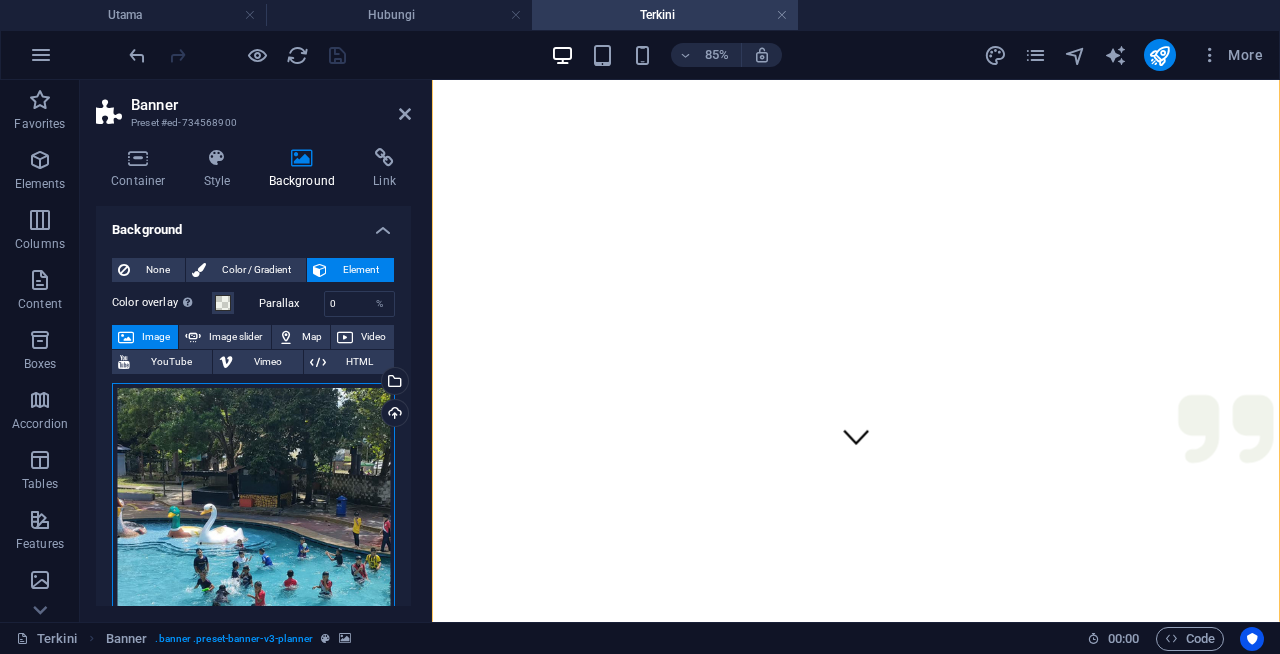 click on "Drag files here, click to choose files or select files from Files or our free stock photos & videos" at bounding box center (253, 558) 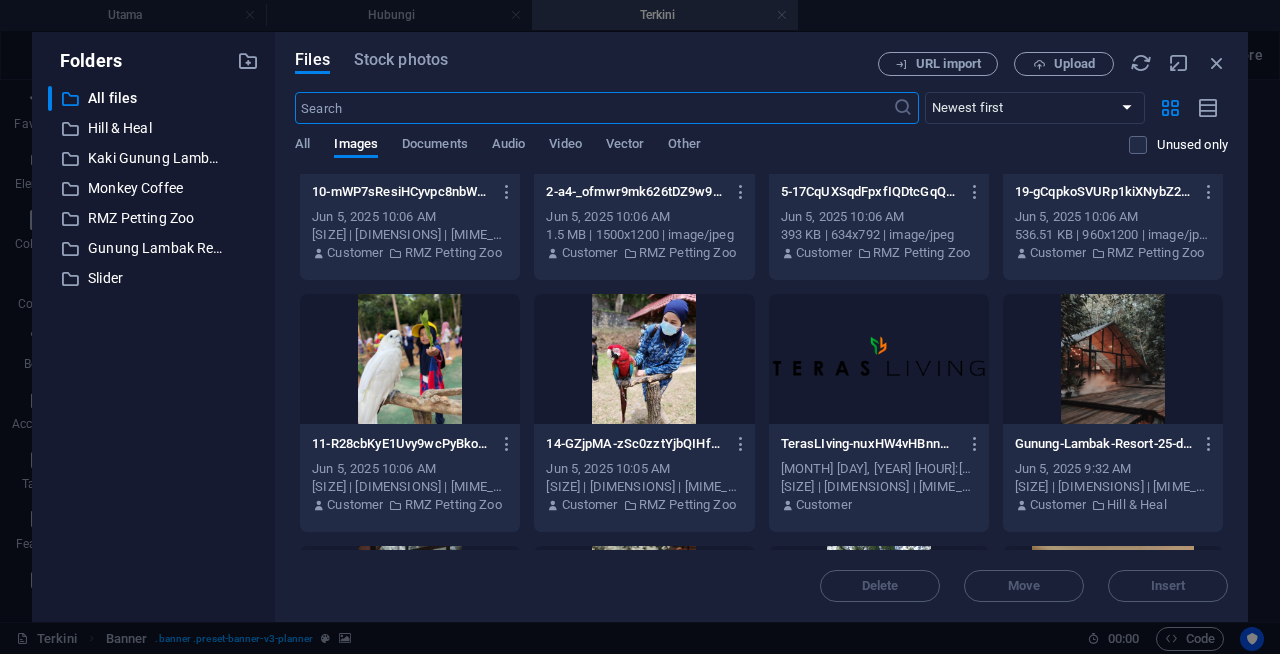 scroll, scrollTop: 2399, scrollLeft: 0, axis: vertical 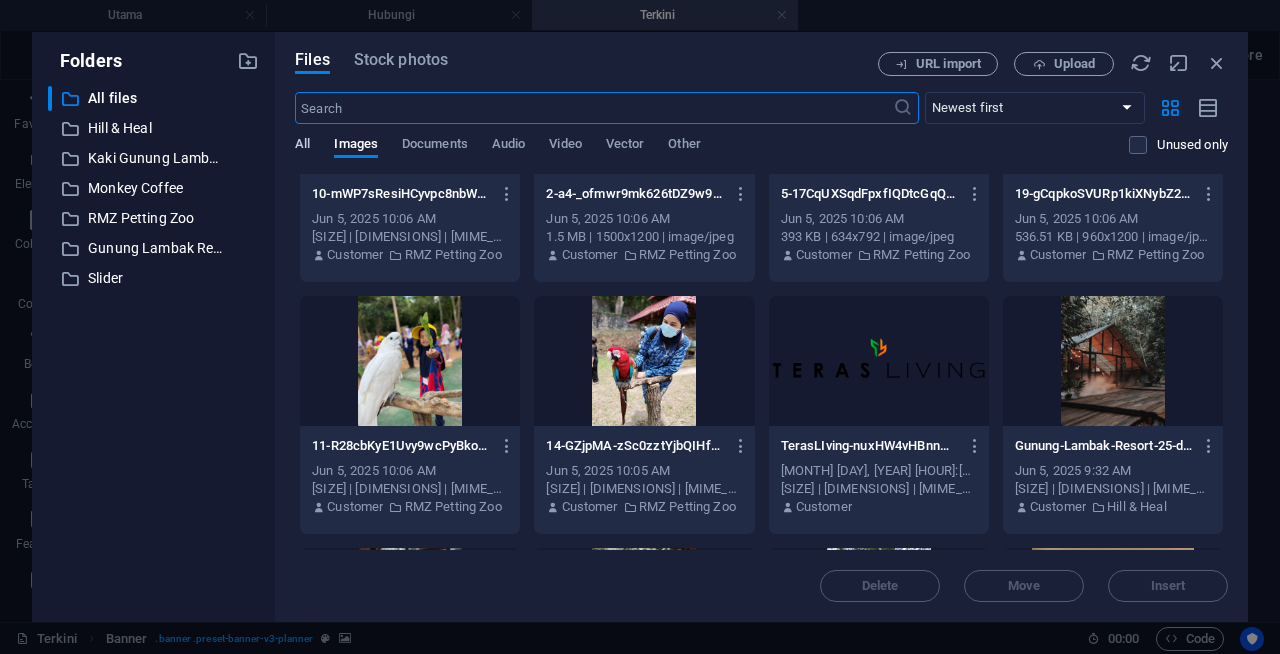 click on "All" at bounding box center [302, 146] 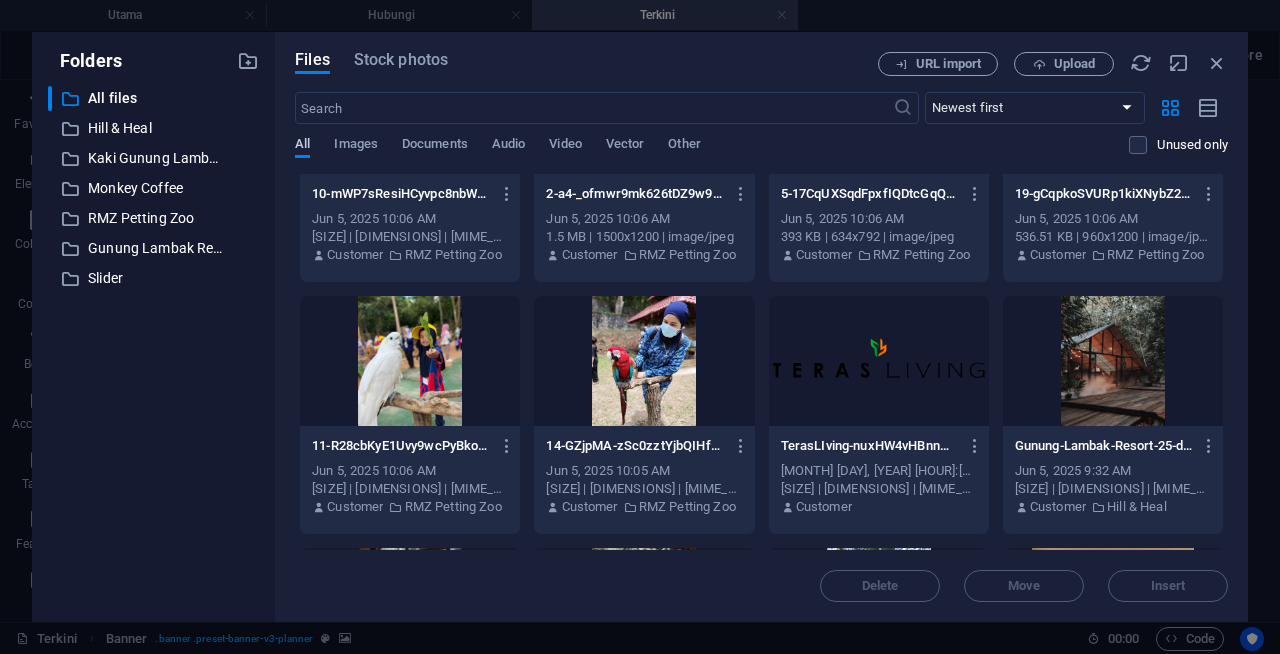 scroll, scrollTop: 2399, scrollLeft: 0, axis: vertical 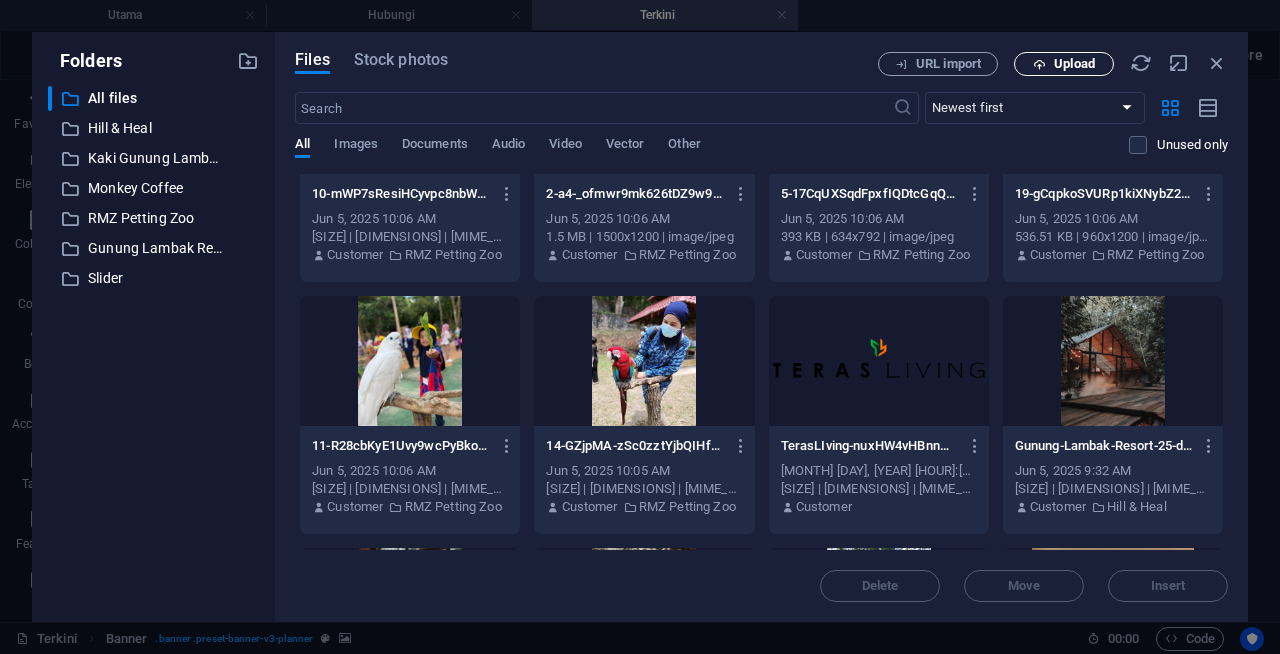 click at bounding box center [1039, 64] 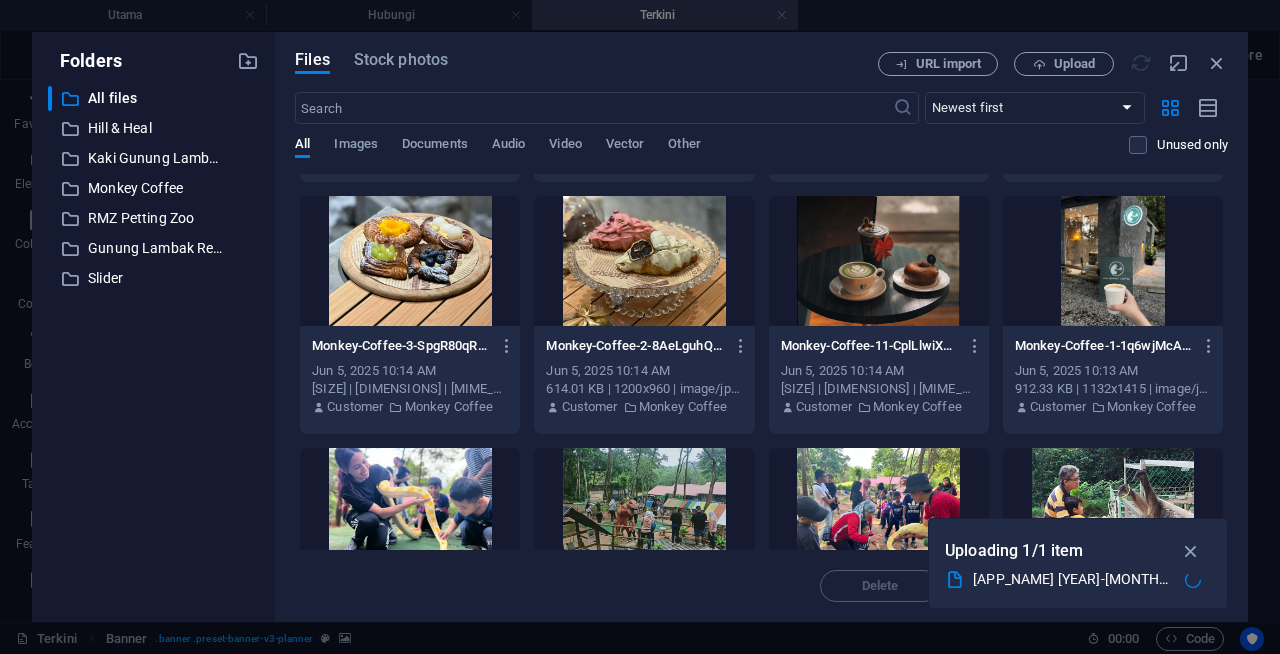 scroll, scrollTop: 0, scrollLeft: 0, axis: both 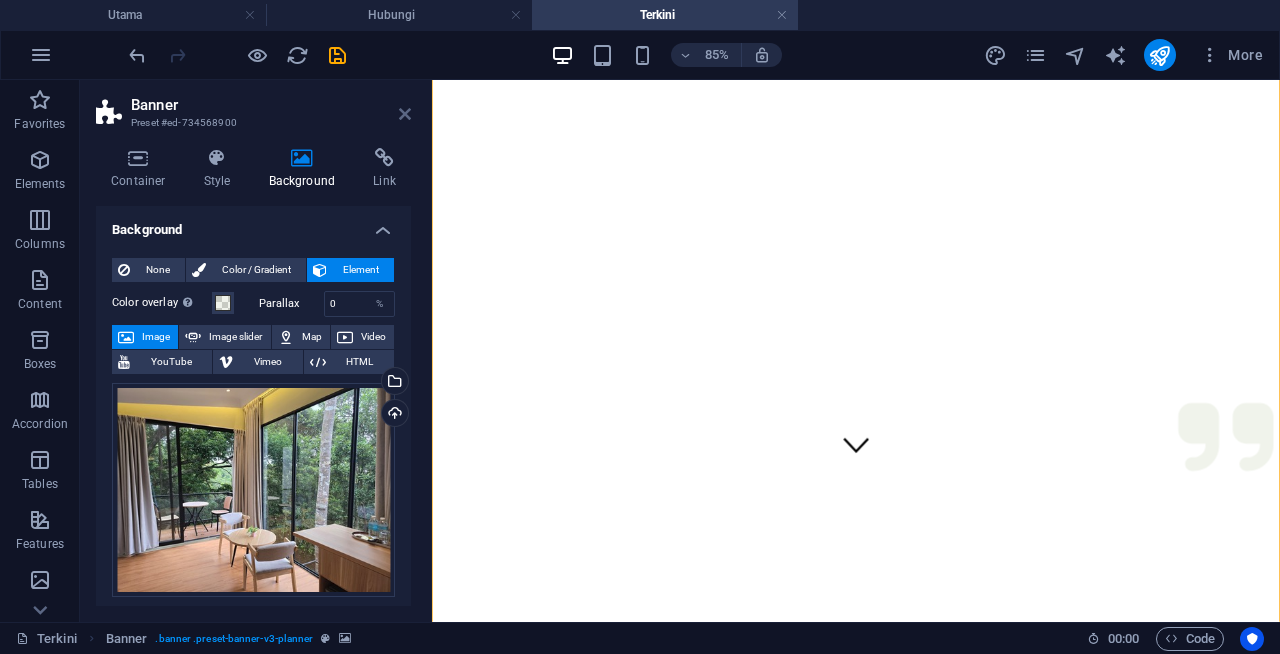 click at bounding box center [405, 114] 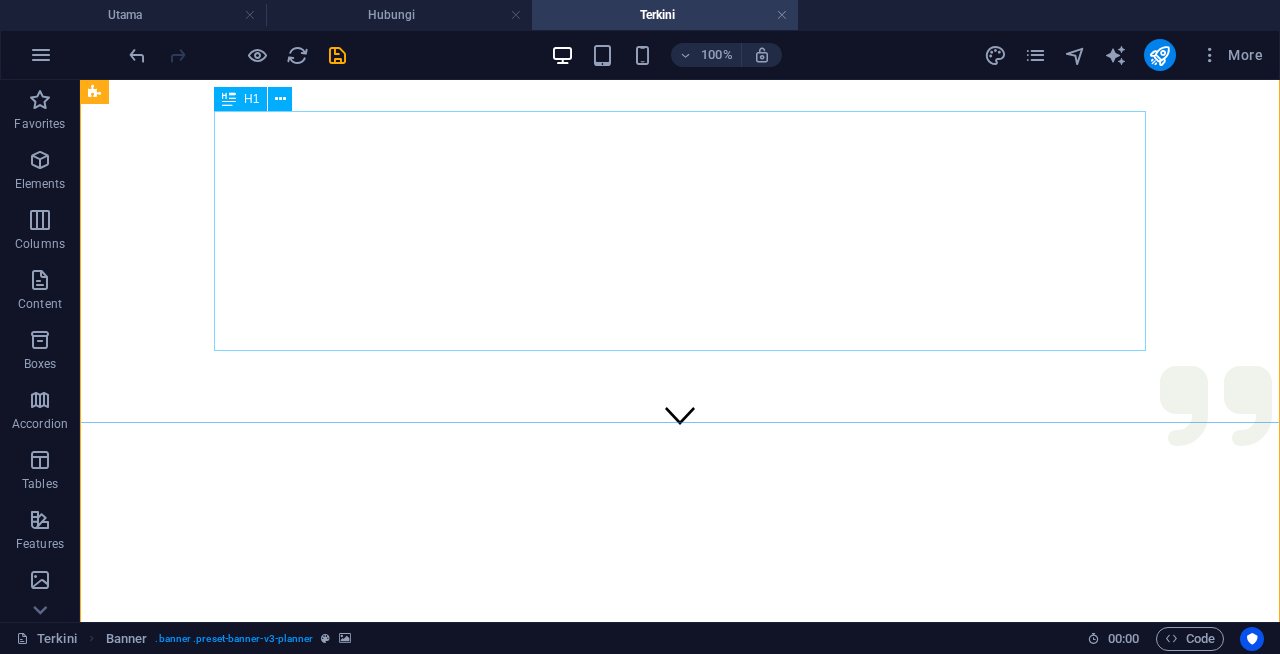 scroll, scrollTop: 177, scrollLeft: 0, axis: vertical 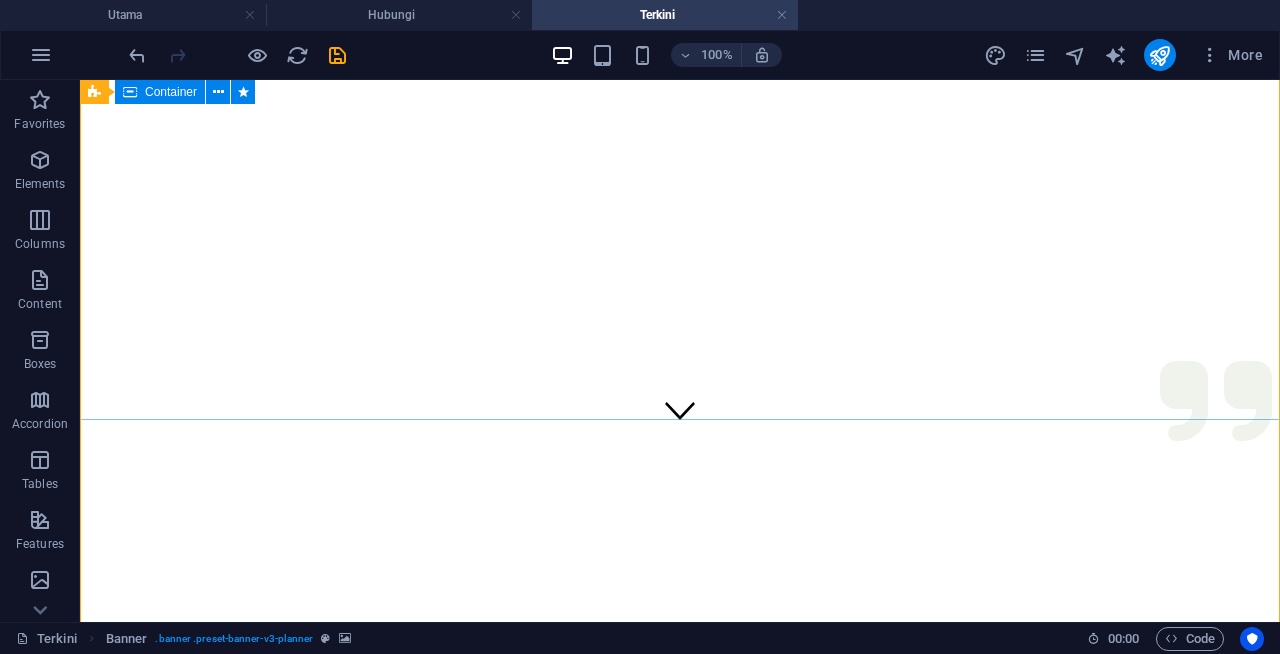 click on "Apa yang kami tawarkan? Lihat semua cara kami boleh membantu dalam merancang acara anda yang seterusnya" at bounding box center (680, 1166) 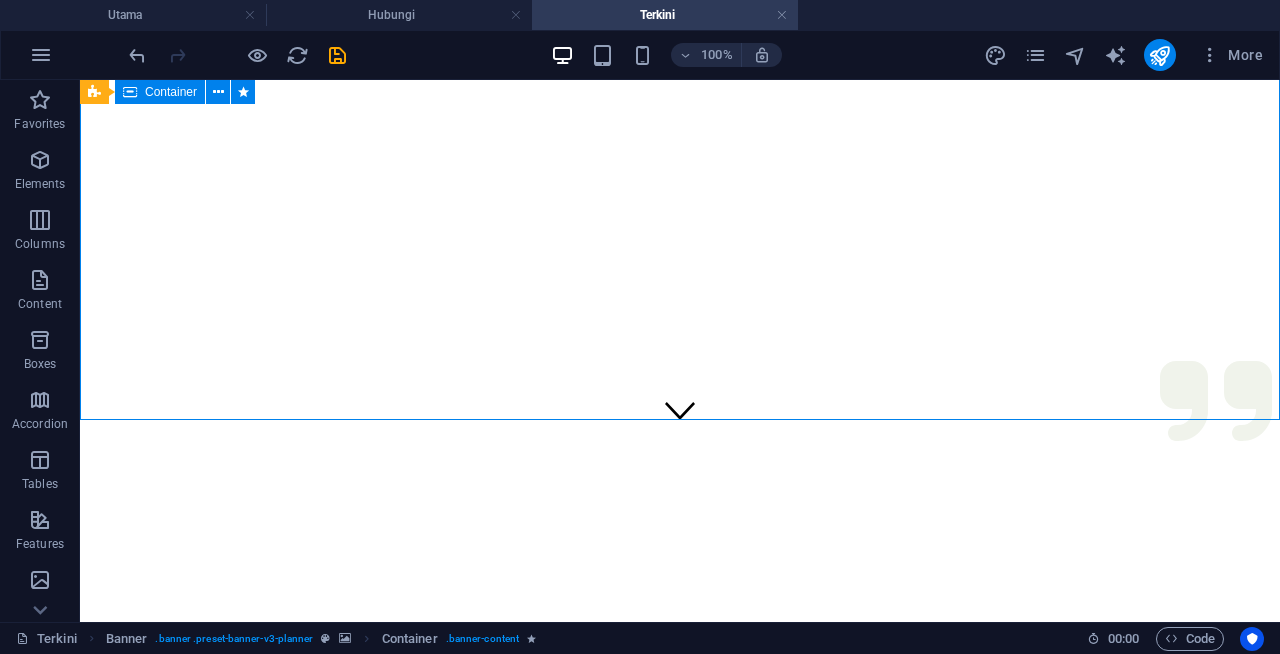 click on "Apa yang kami tawarkan? Lihat semua cara kami boleh membantu dalam merancang acara anda yang seterusnya" at bounding box center [680, 1166] 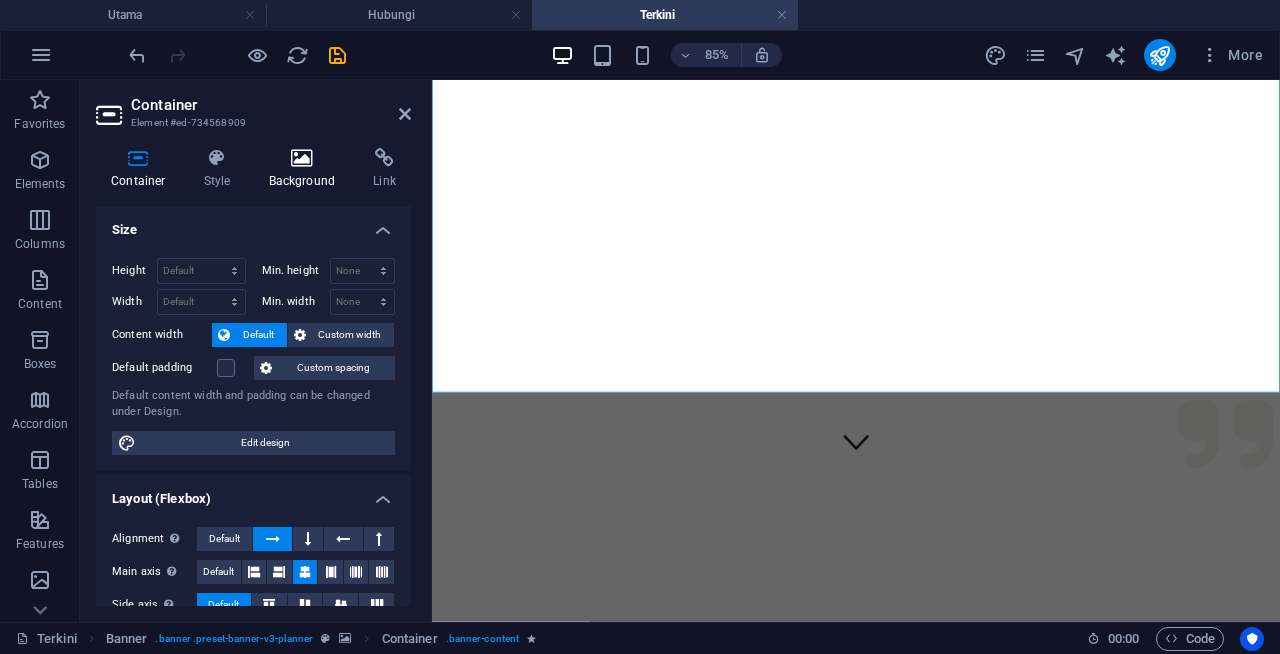 click at bounding box center [302, 158] 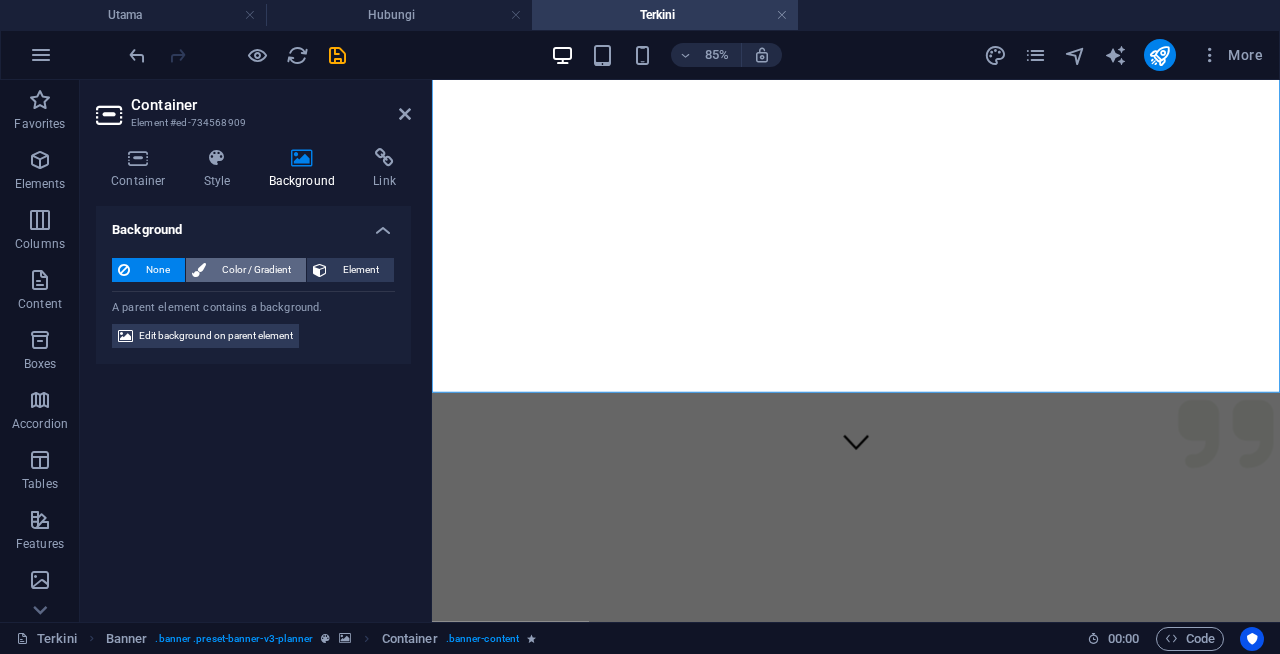click on "Color / Gradient" at bounding box center [256, 270] 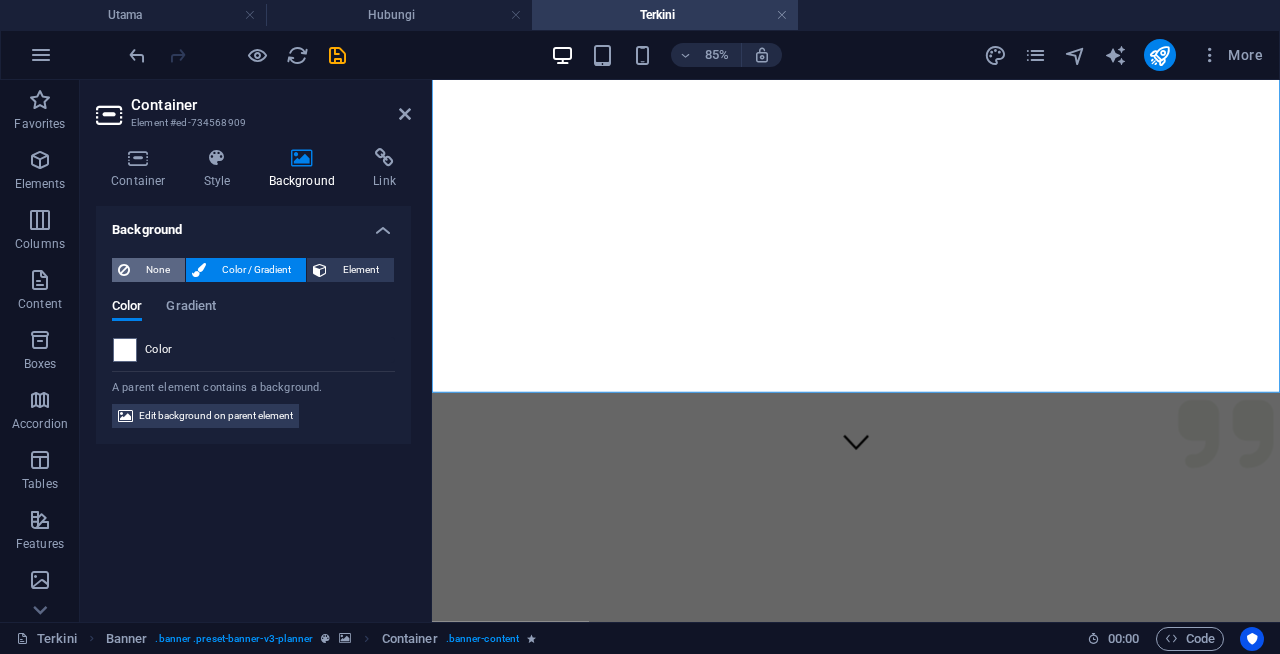 click on "None" at bounding box center [157, 270] 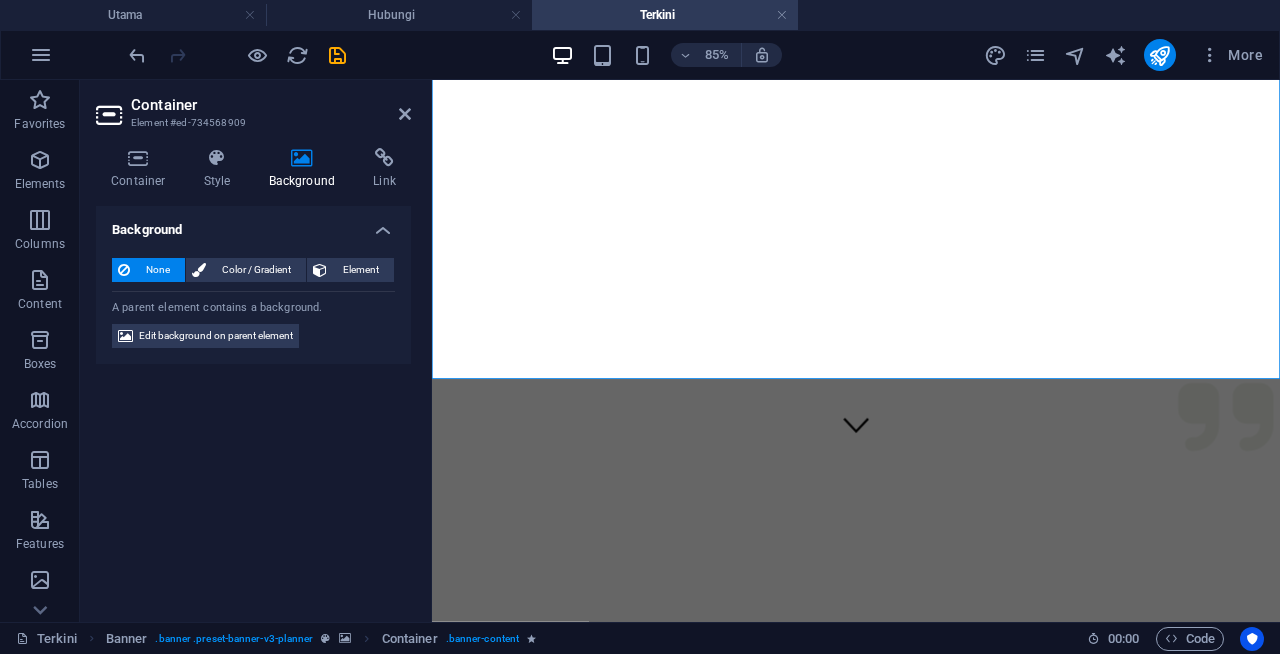 scroll, scrollTop: 193, scrollLeft: 0, axis: vertical 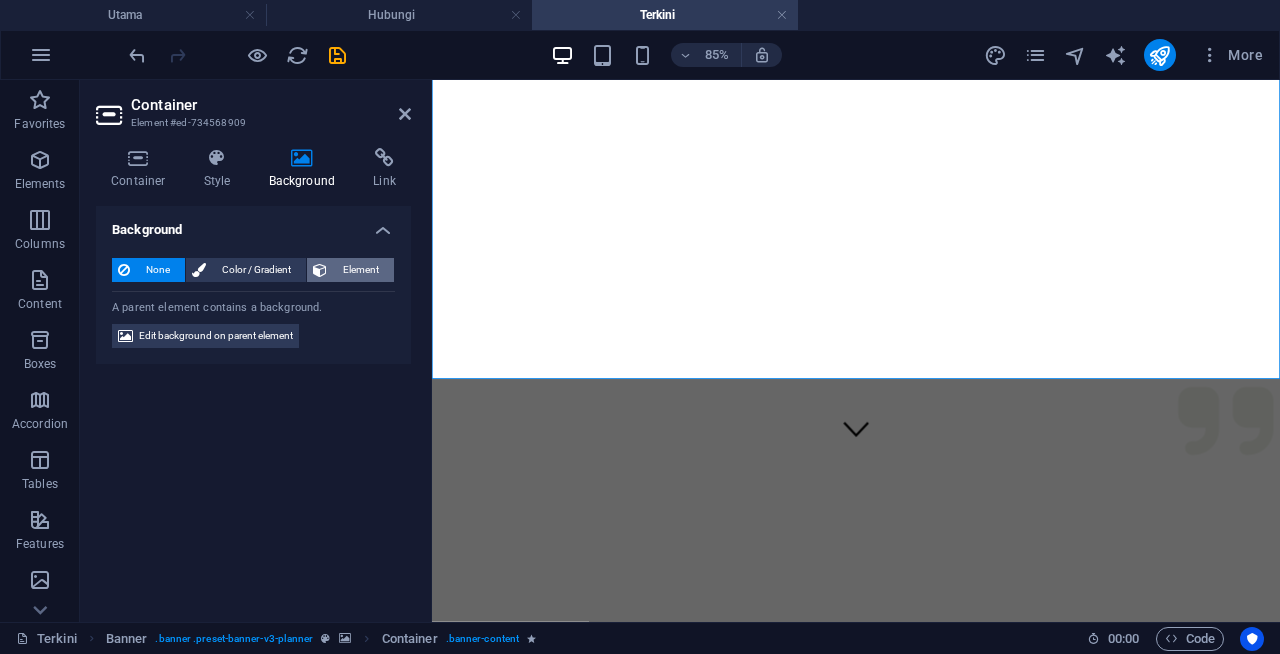 click on "Element" at bounding box center [360, 270] 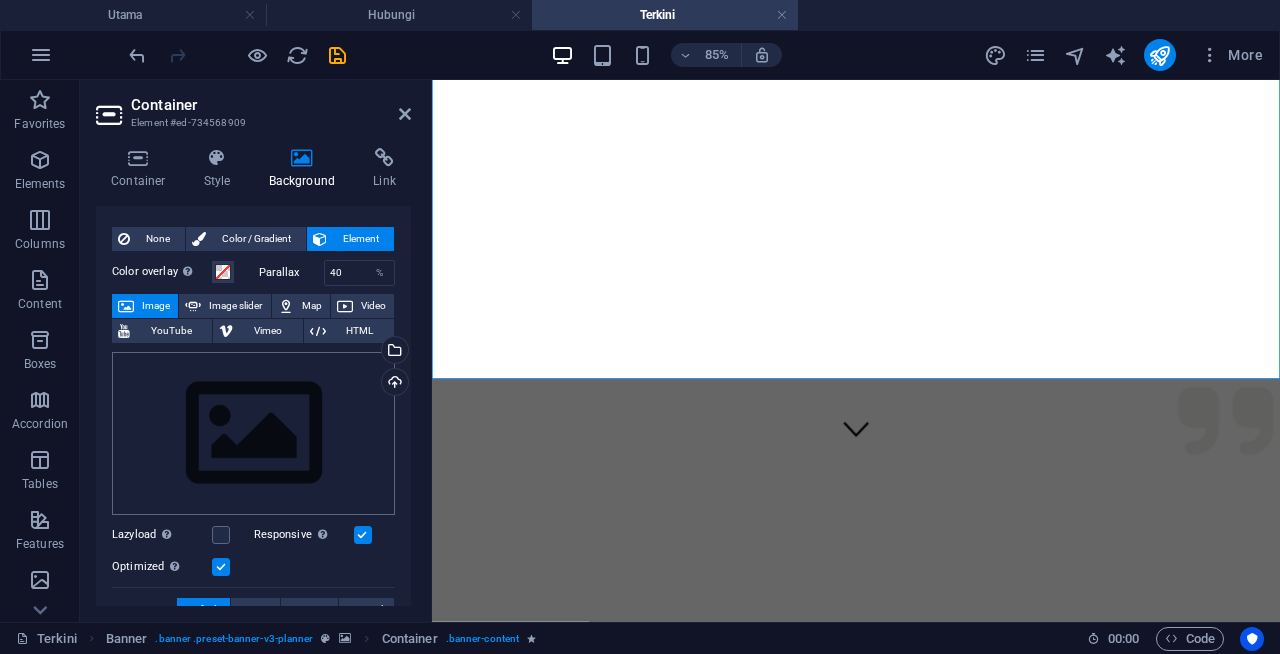 scroll, scrollTop: 21, scrollLeft: 0, axis: vertical 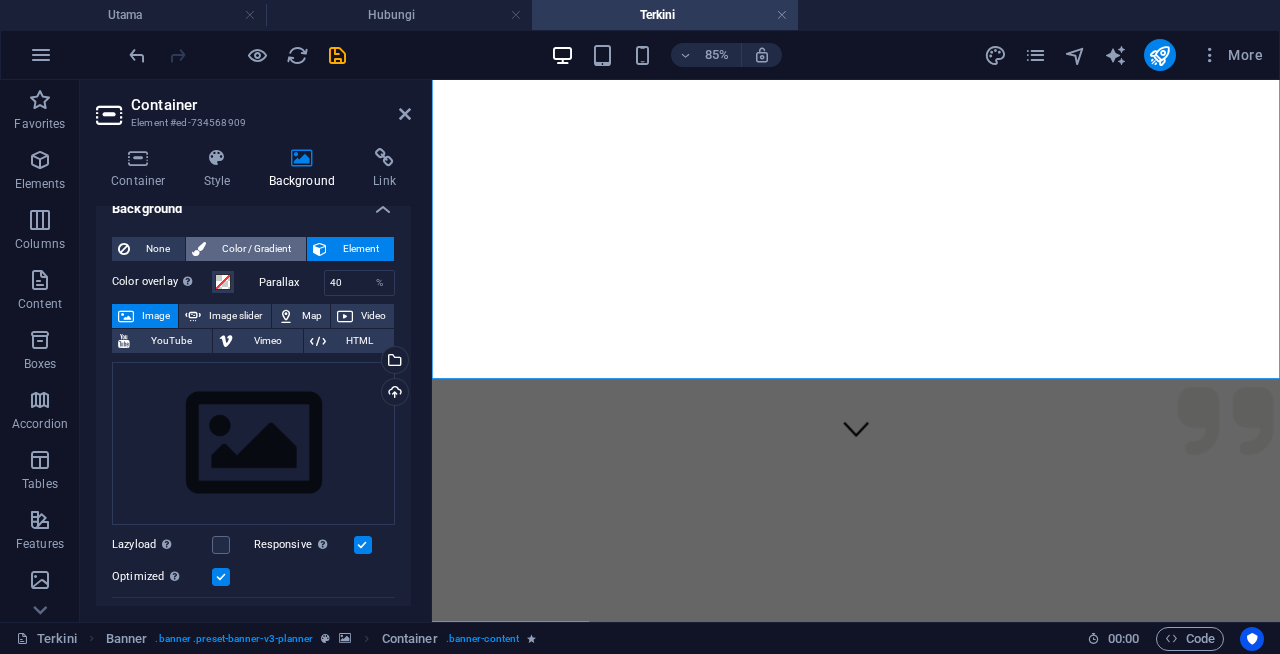click on "Color / Gradient" at bounding box center [256, 249] 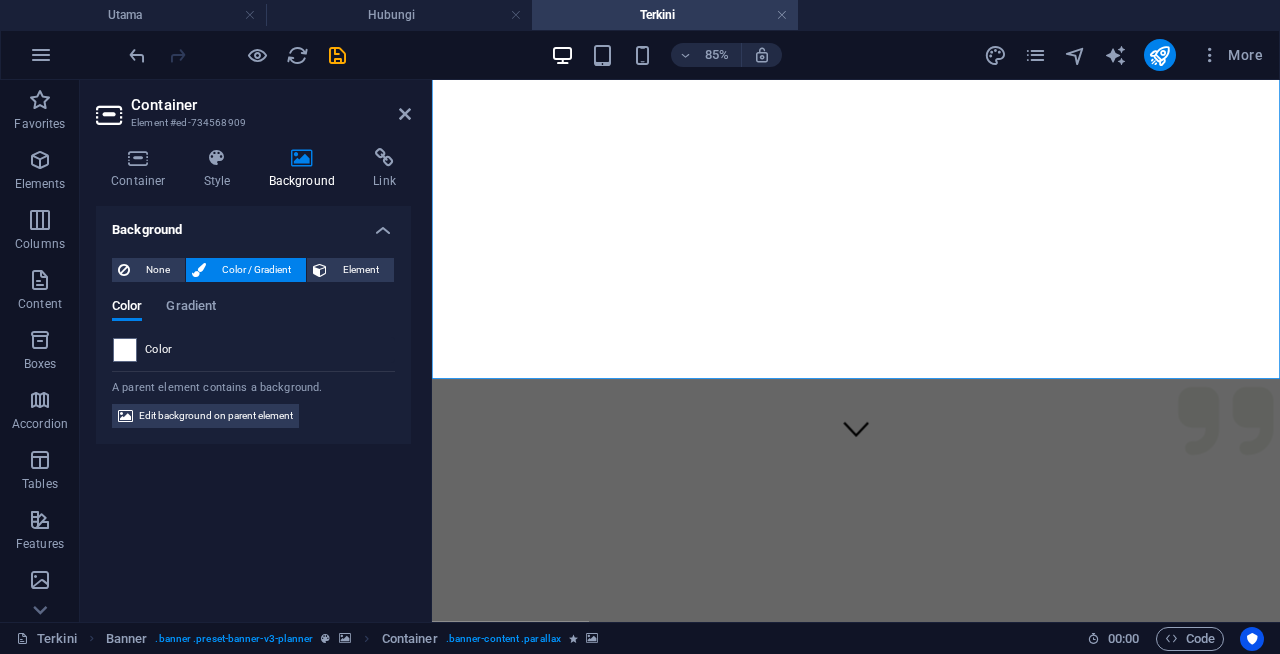 scroll, scrollTop: 0, scrollLeft: 0, axis: both 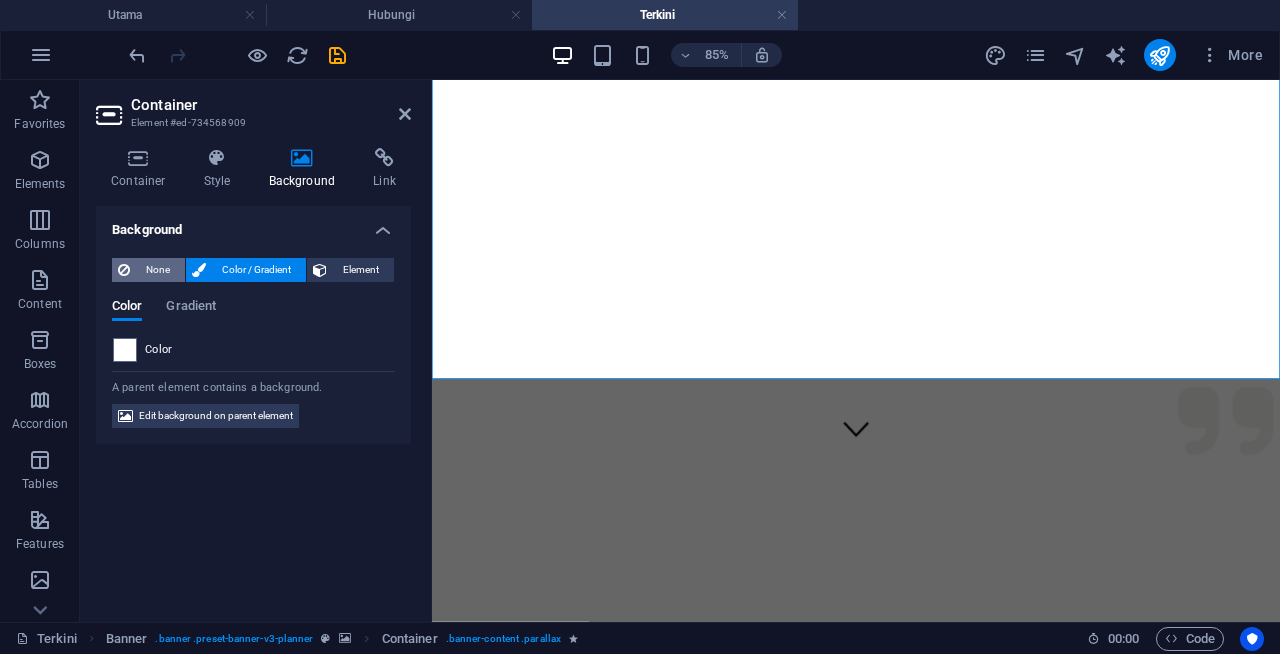 click on "None" at bounding box center (157, 270) 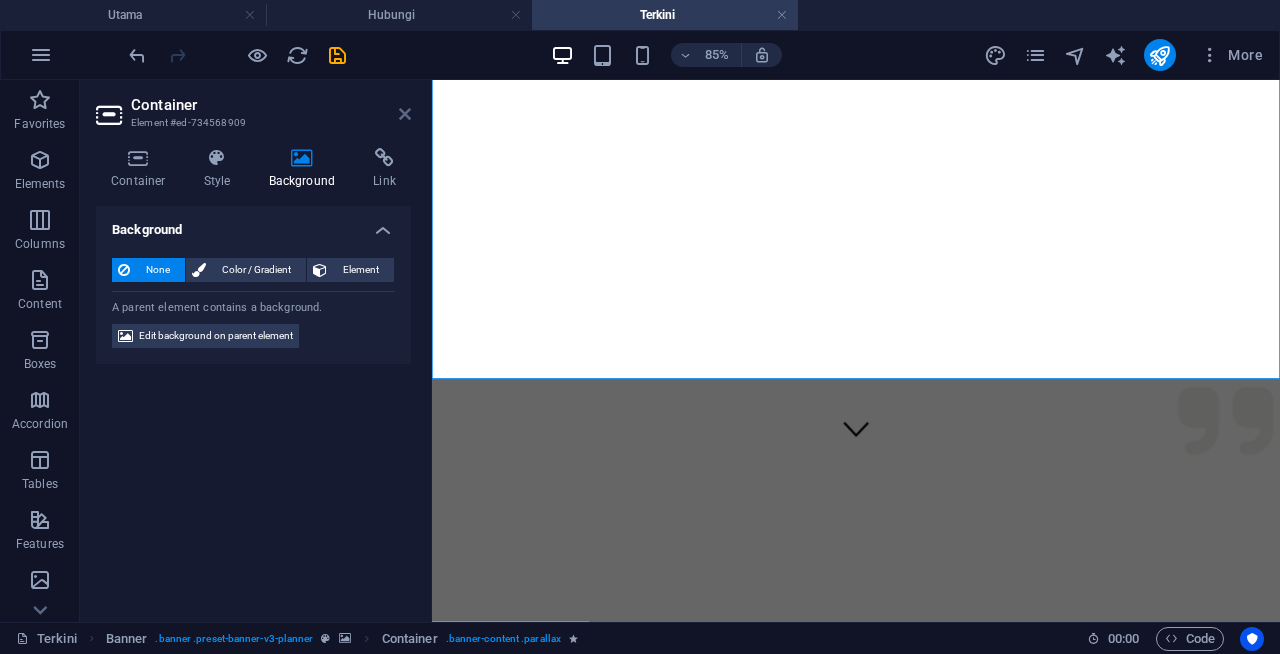 click at bounding box center (405, 114) 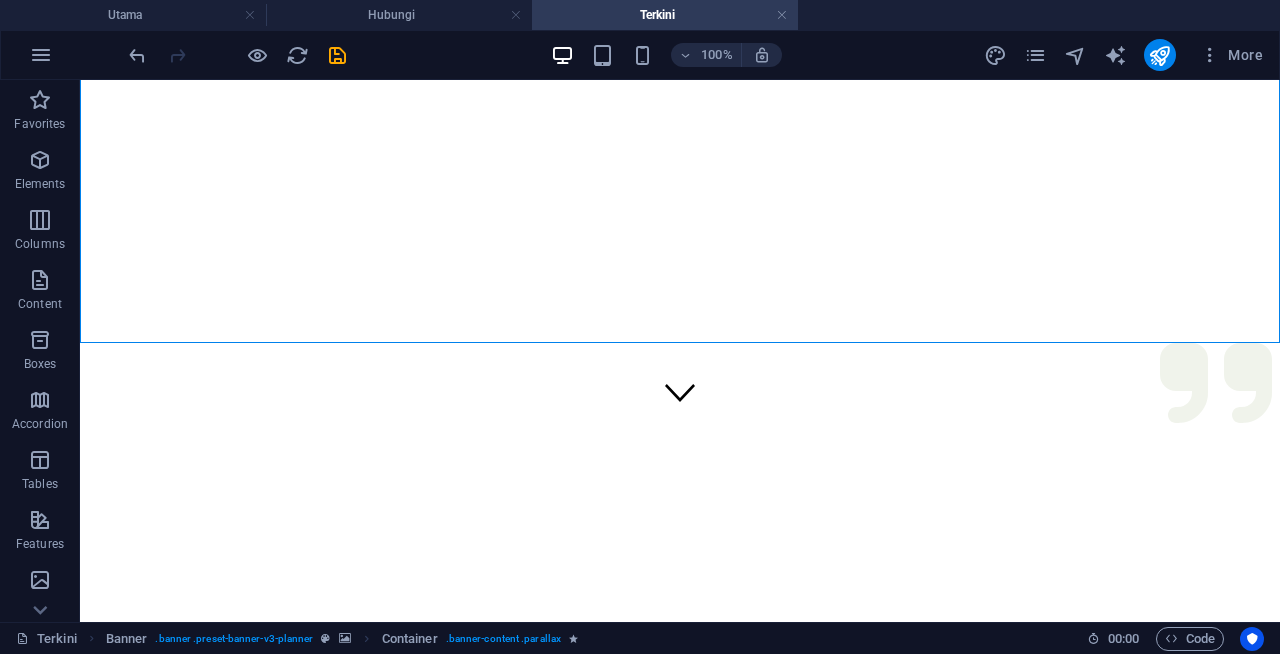 scroll, scrollTop: 193, scrollLeft: 0, axis: vertical 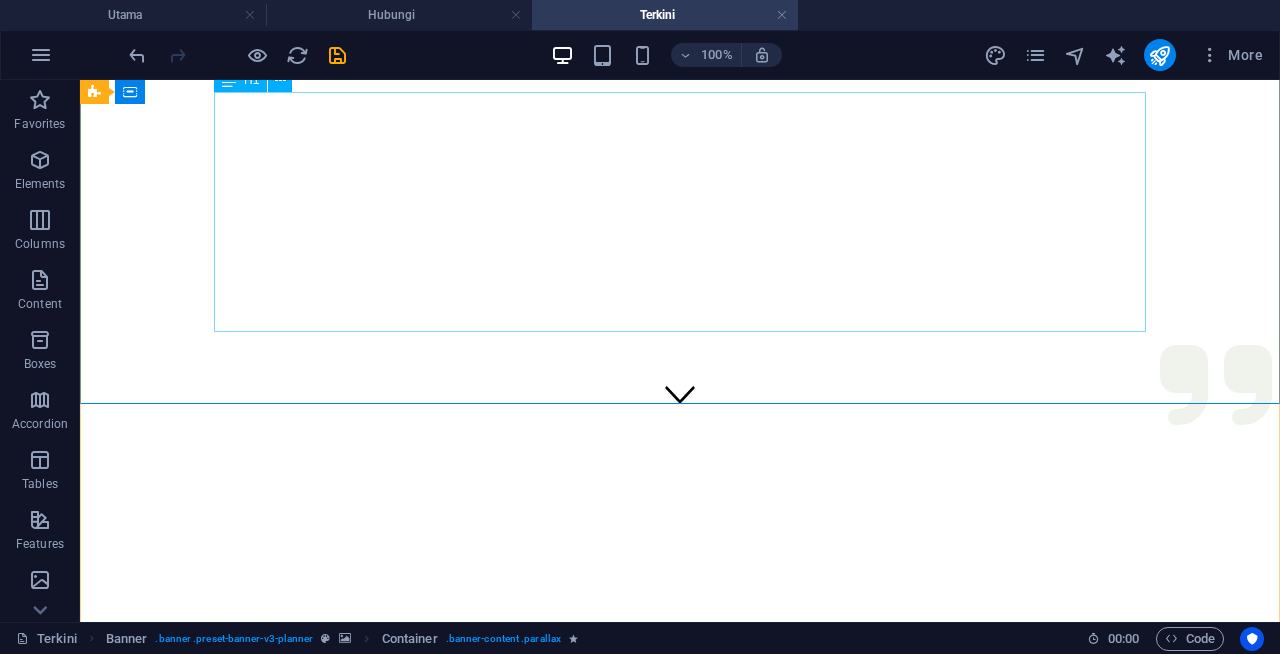 click on "Apa yang kami tawarkan?" at bounding box center (680, 1147) 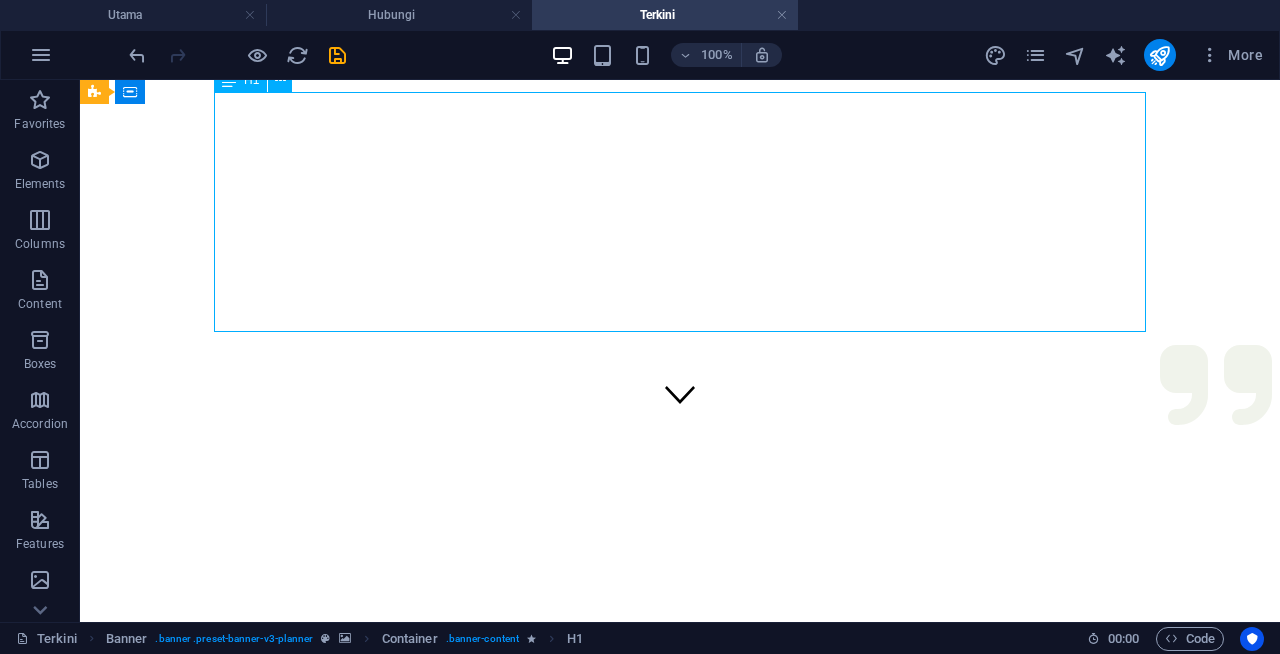 click on "Apa yang kami tawarkan?" at bounding box center [680, 1147] 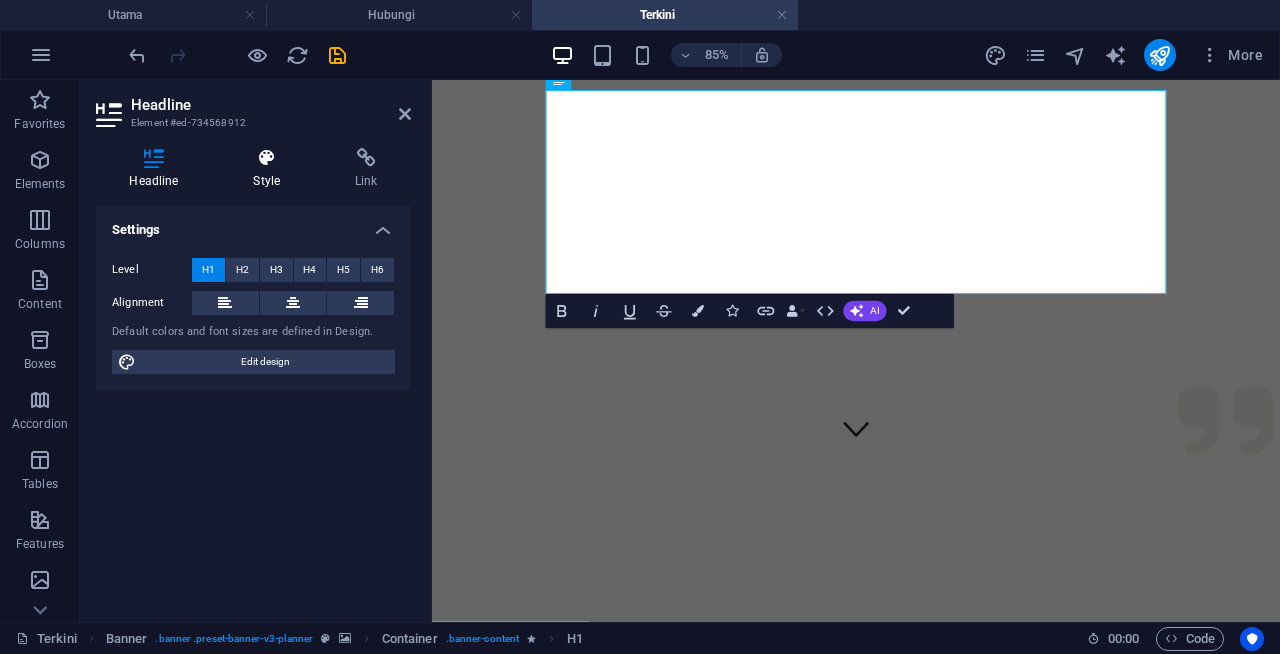 click on "Style" at bounding box center (271, 169) 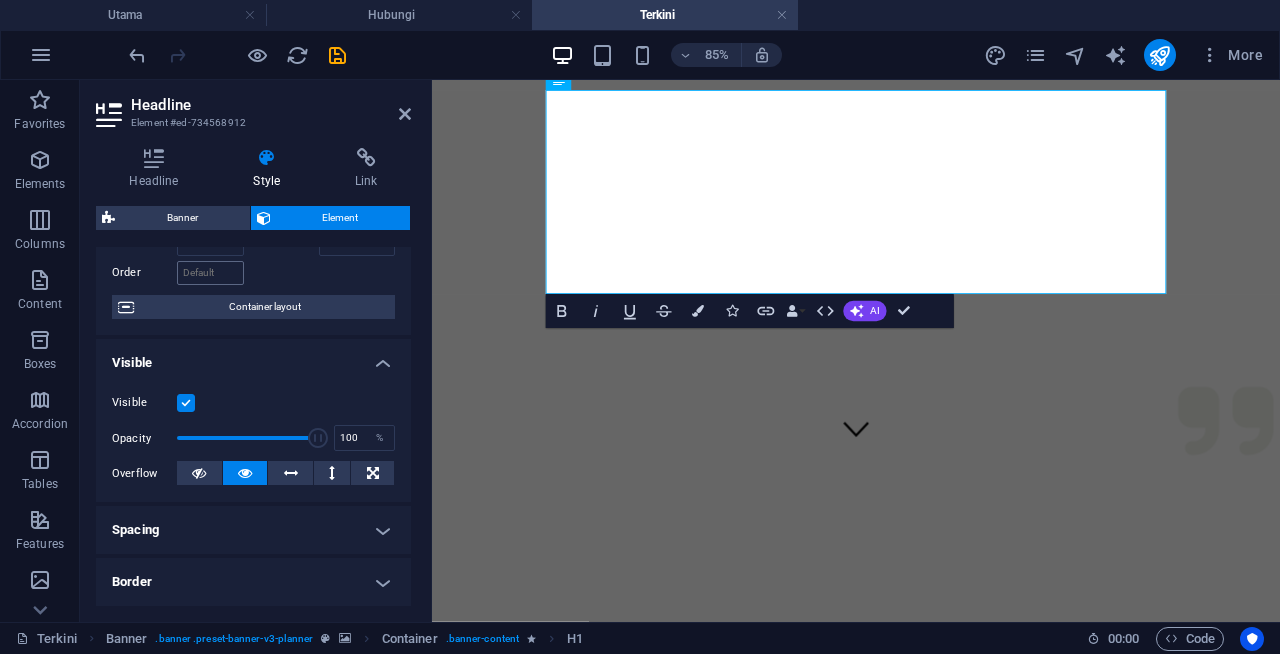 scroll, scrollTop: 0, scrollLeft: 0, axis: both 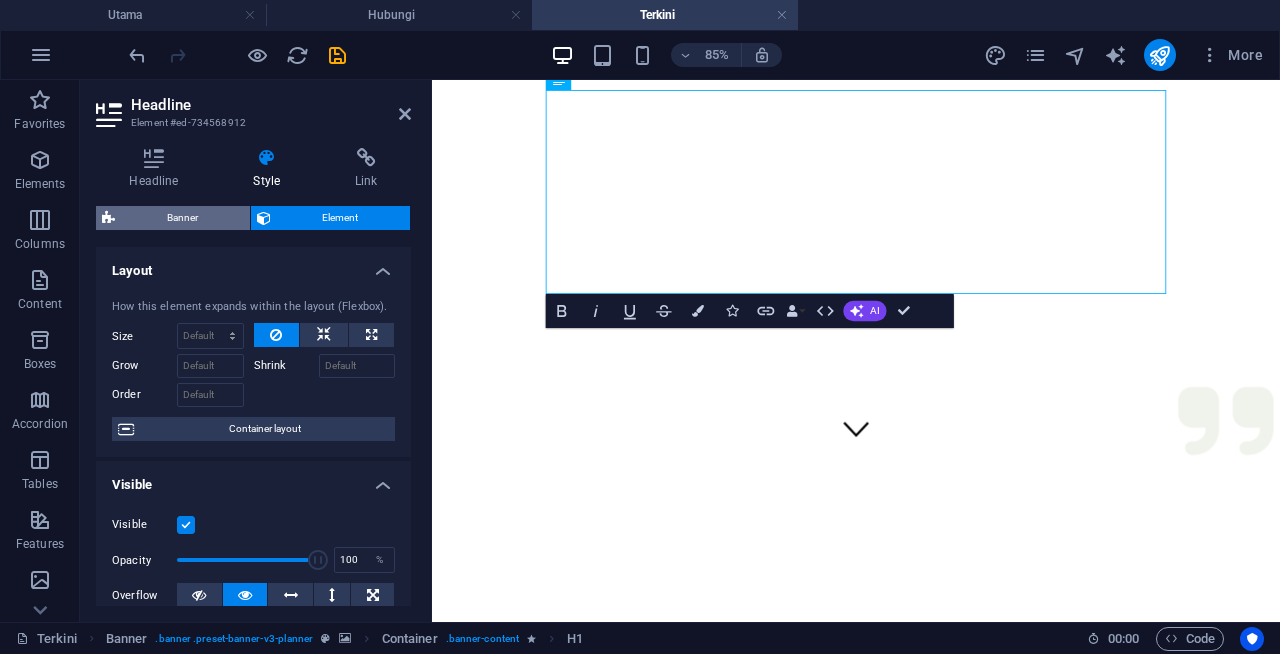 click on "Banner" at bounding box center [182, 218] 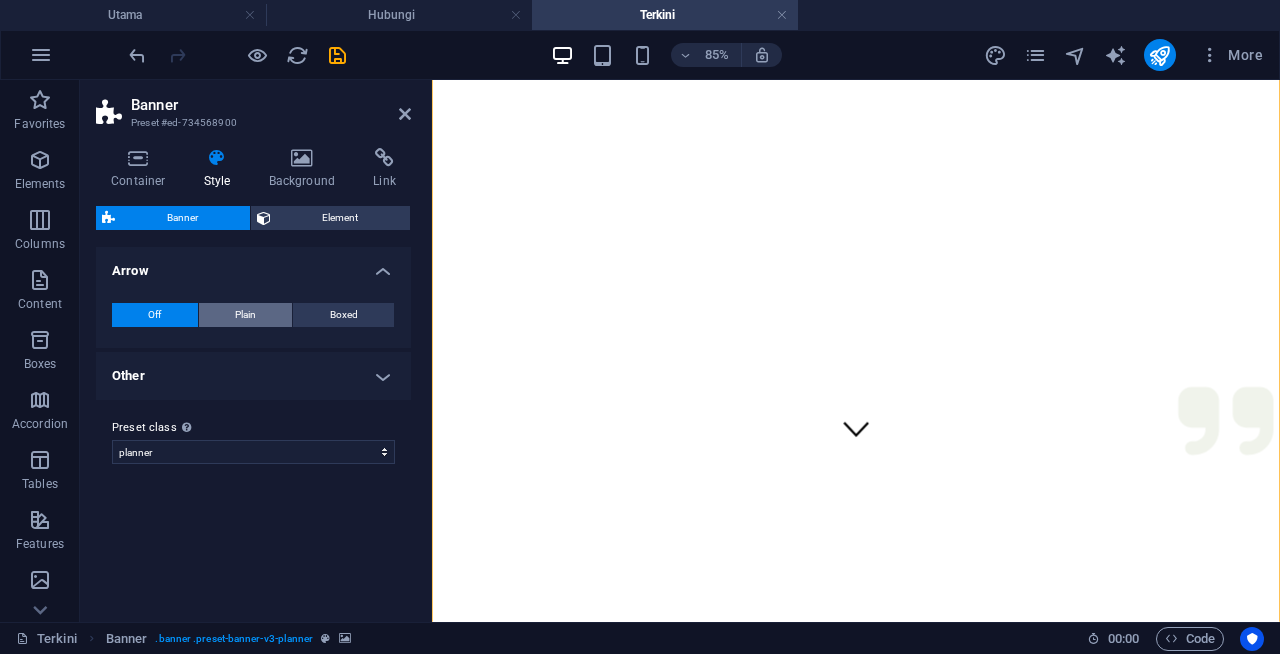 click on "Plain" at bounding box center [245, 315] 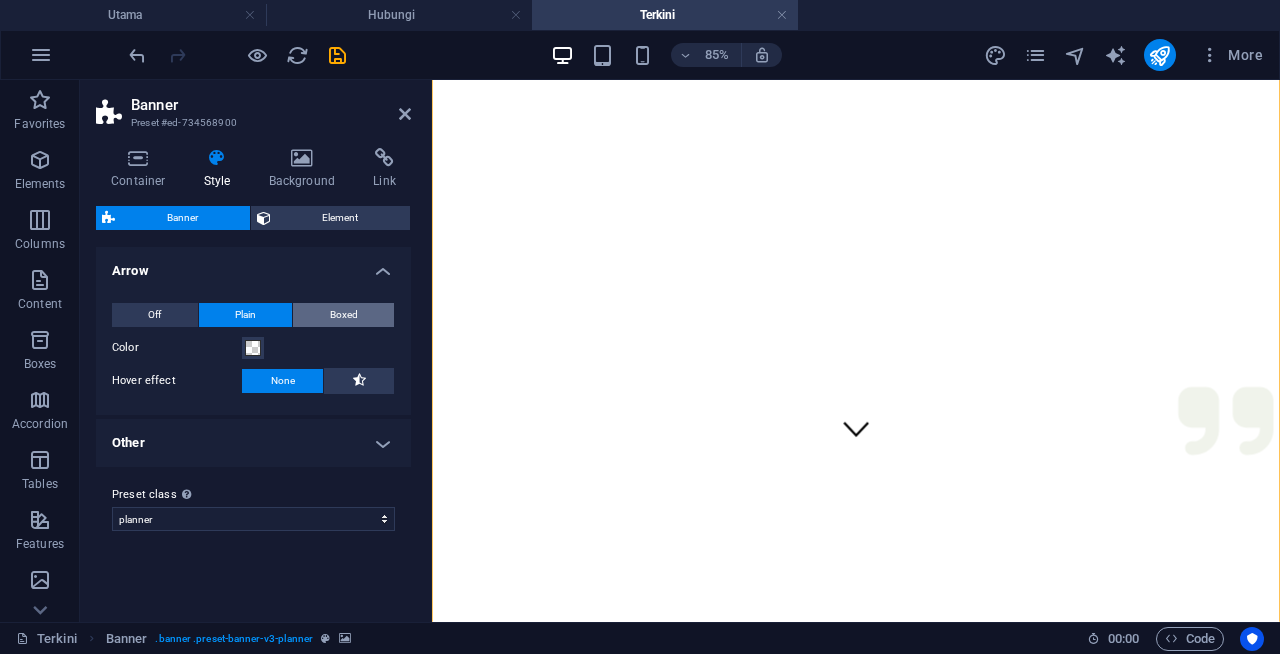 click on "Boxed" at bounding box center [344, 315] 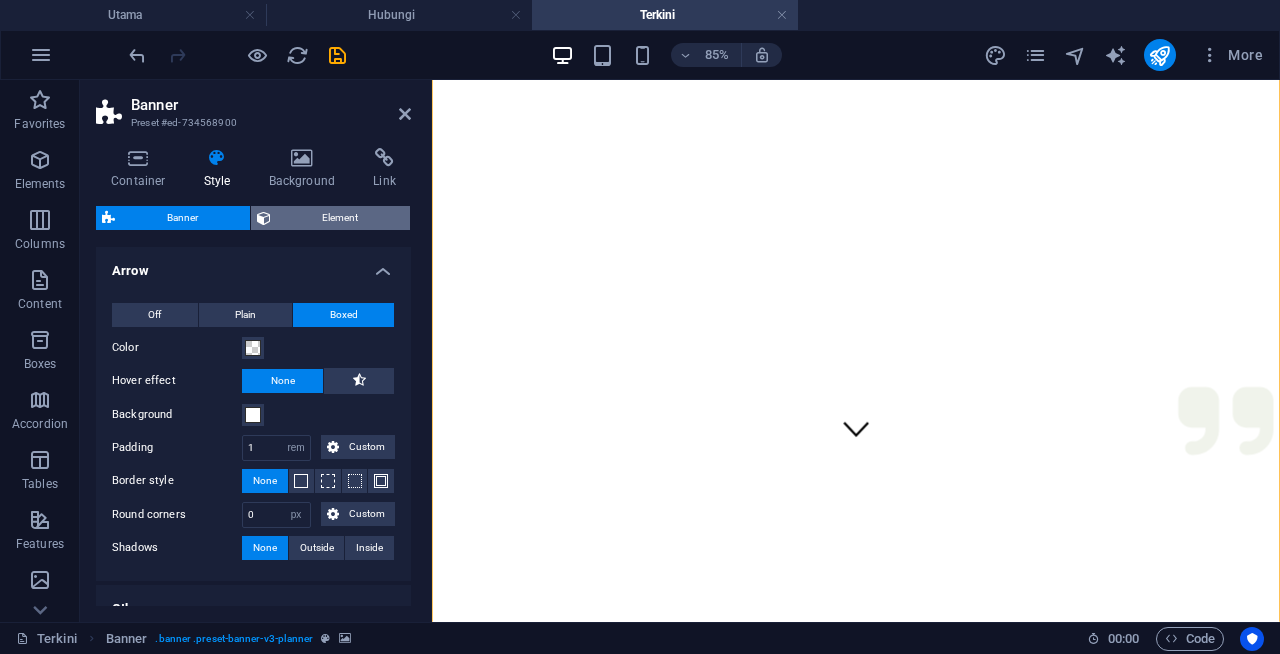 click on "Element" at bounding box center (341, 218) 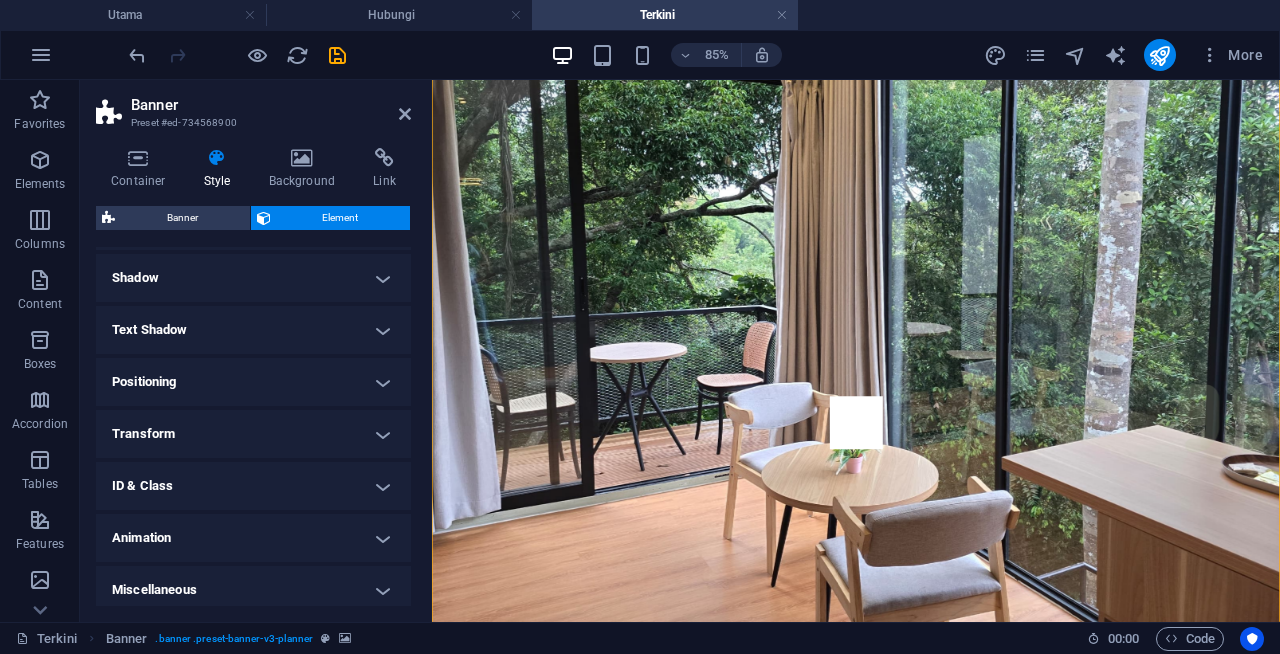 scroll, scrollTop: 271, scrollLeft: 0, axis: vertical 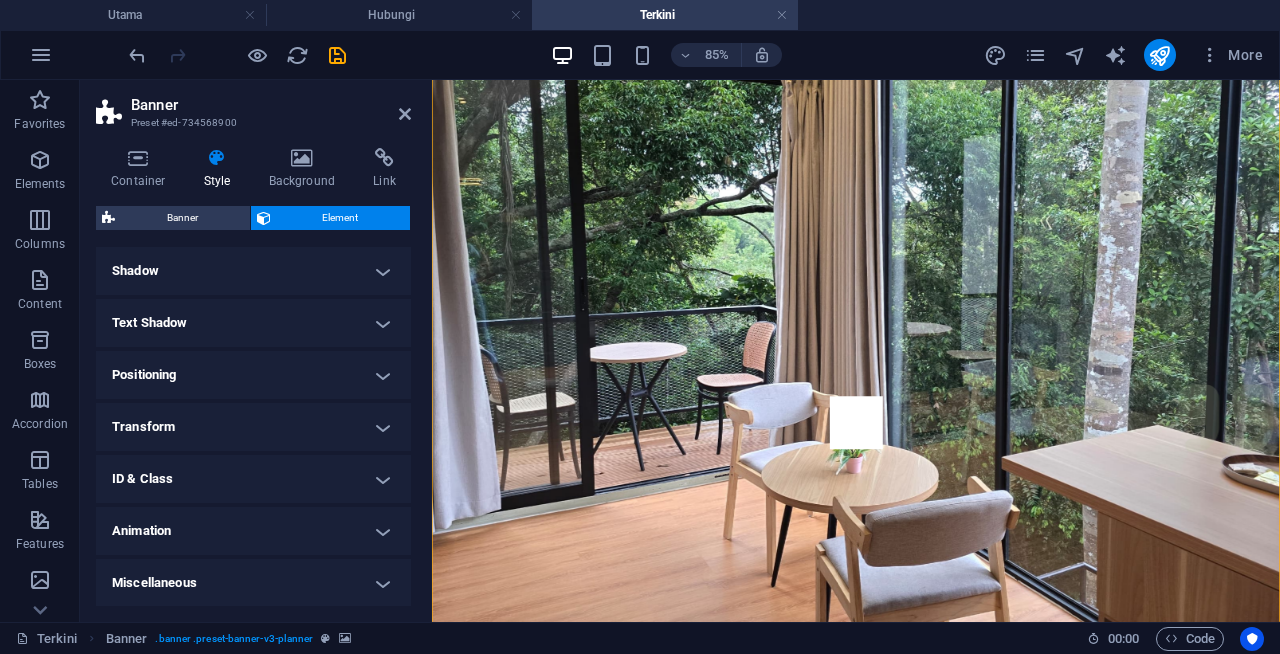 click on "Miscellaneous" at bounding box center (253, 583) 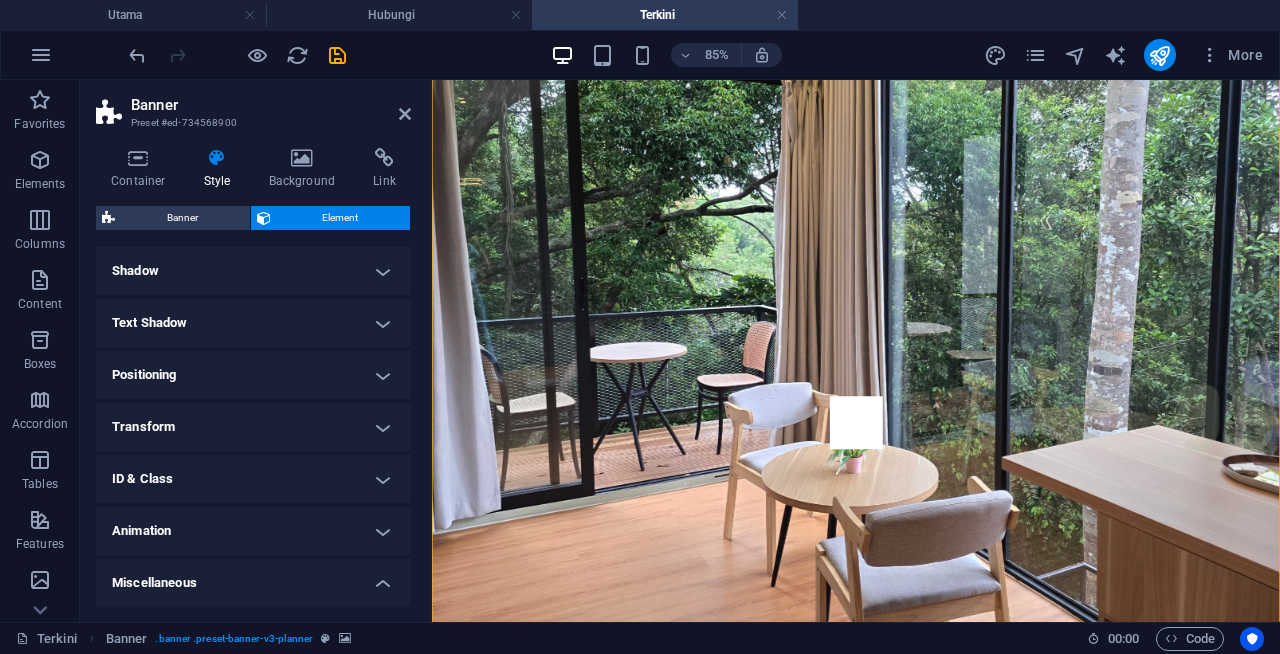 scroll, scrollTop: 395, scrollLeft: 0, axis: vertical 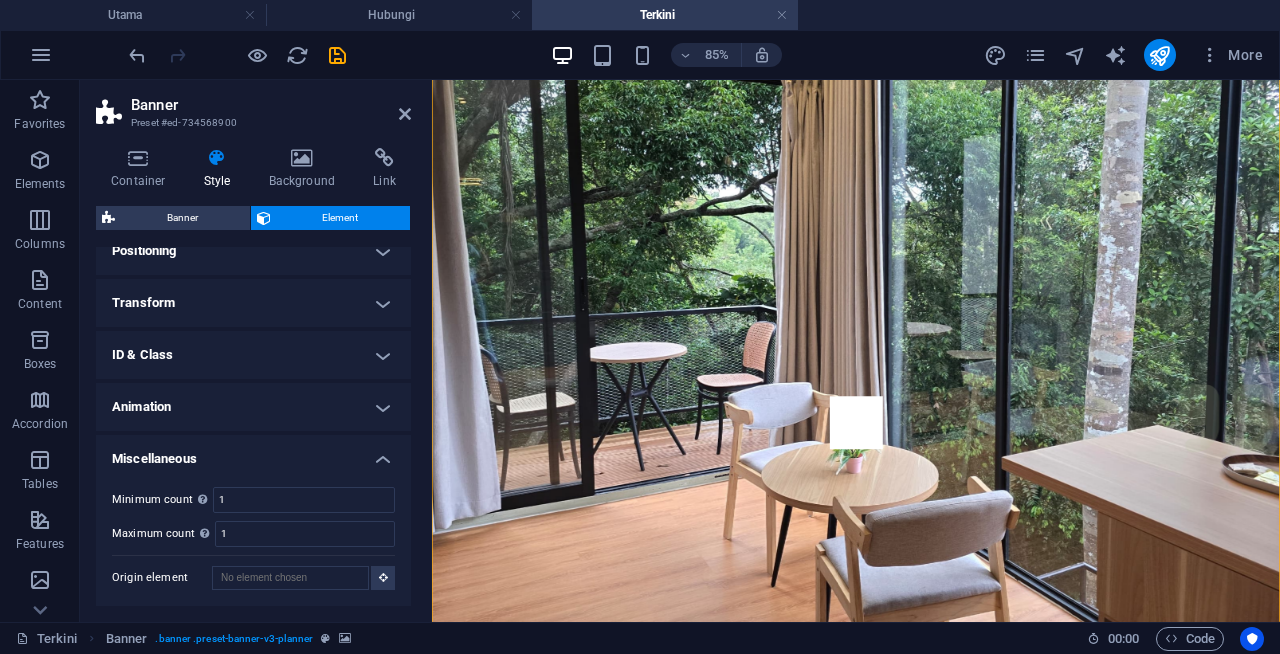 click on "ID & Class" at bounding box center (253, 355) 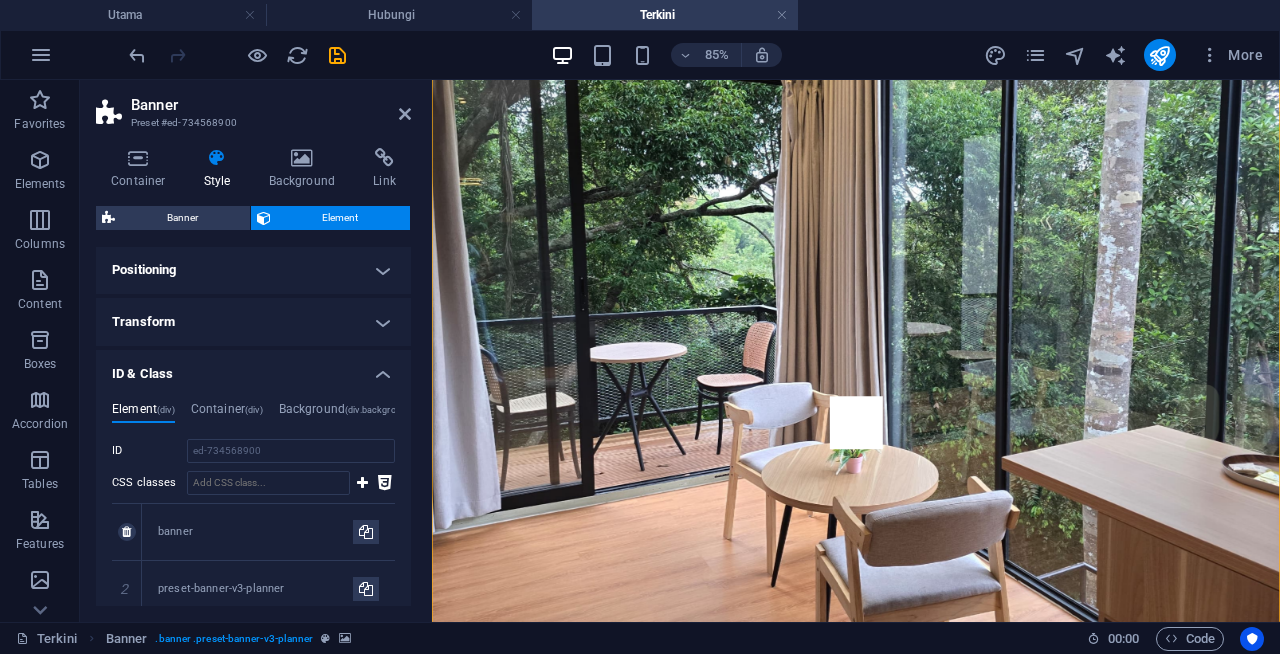 scroll, scrollTop: 372, scrollLeft: 0, axis: vertical 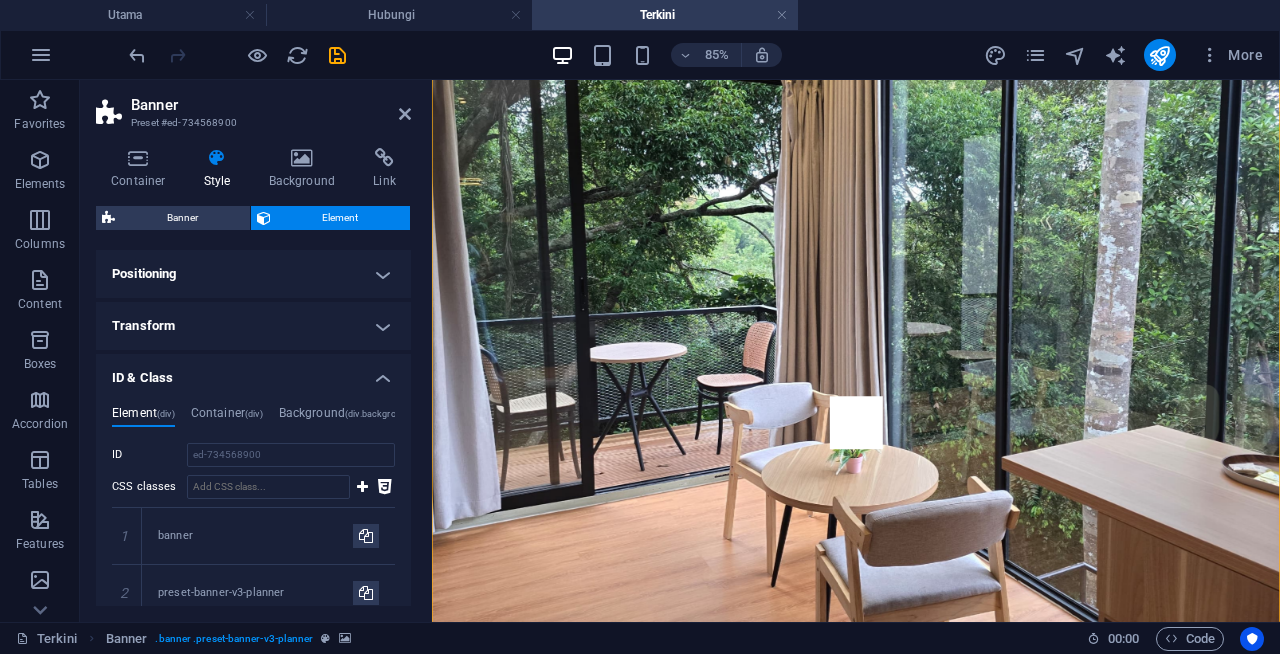 click on "Transform" at bounding box center (253, 326) 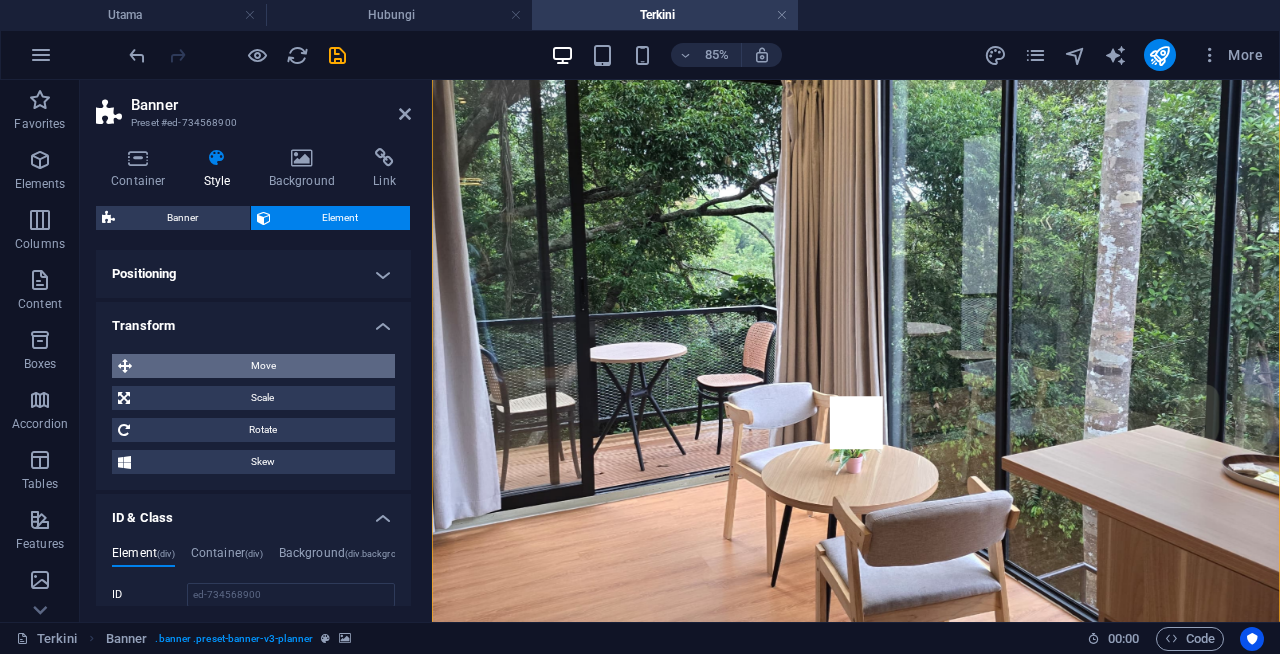 scroll, scrollTop: 274, scrollLeft: 0, axis: vertical 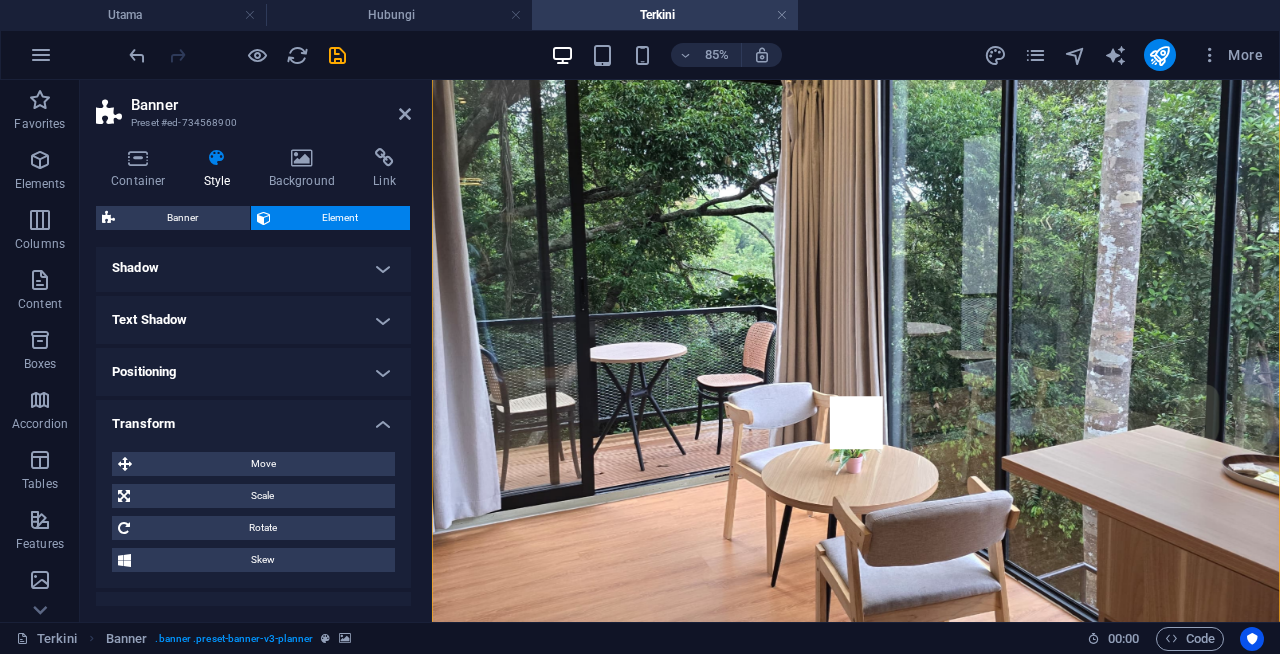 click on "Positioning" at bounding box center [253, 372] 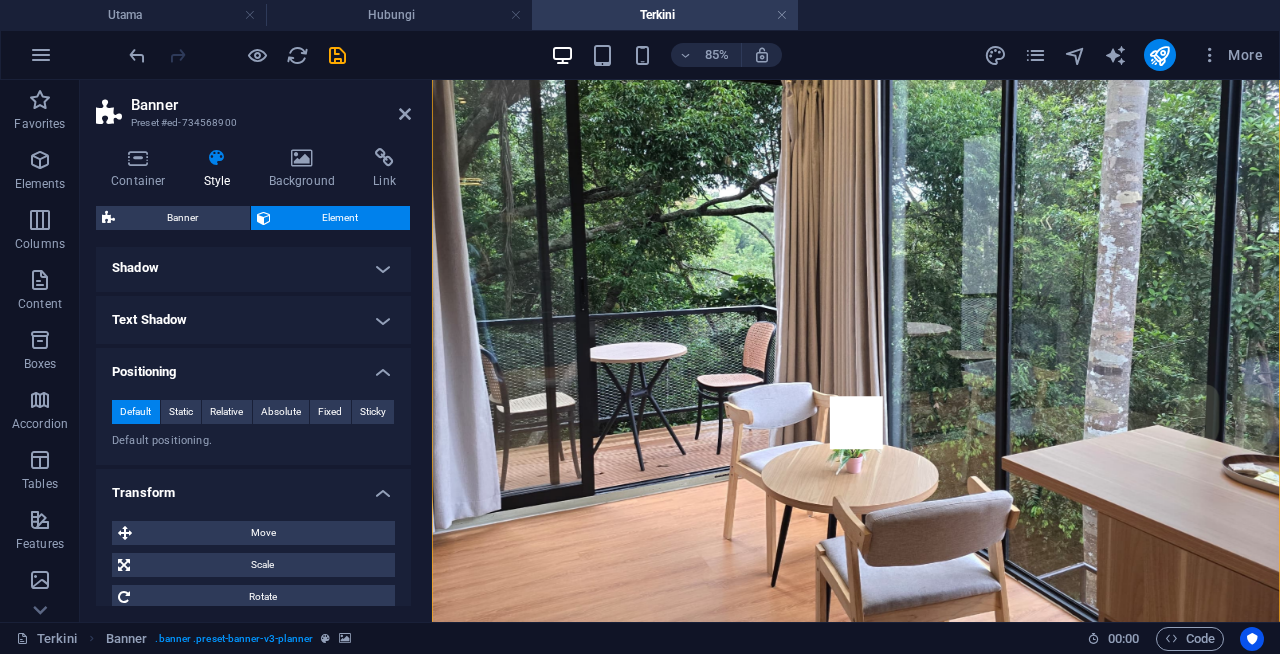 click on "Text Shadow" at bounding box center (253, 320) 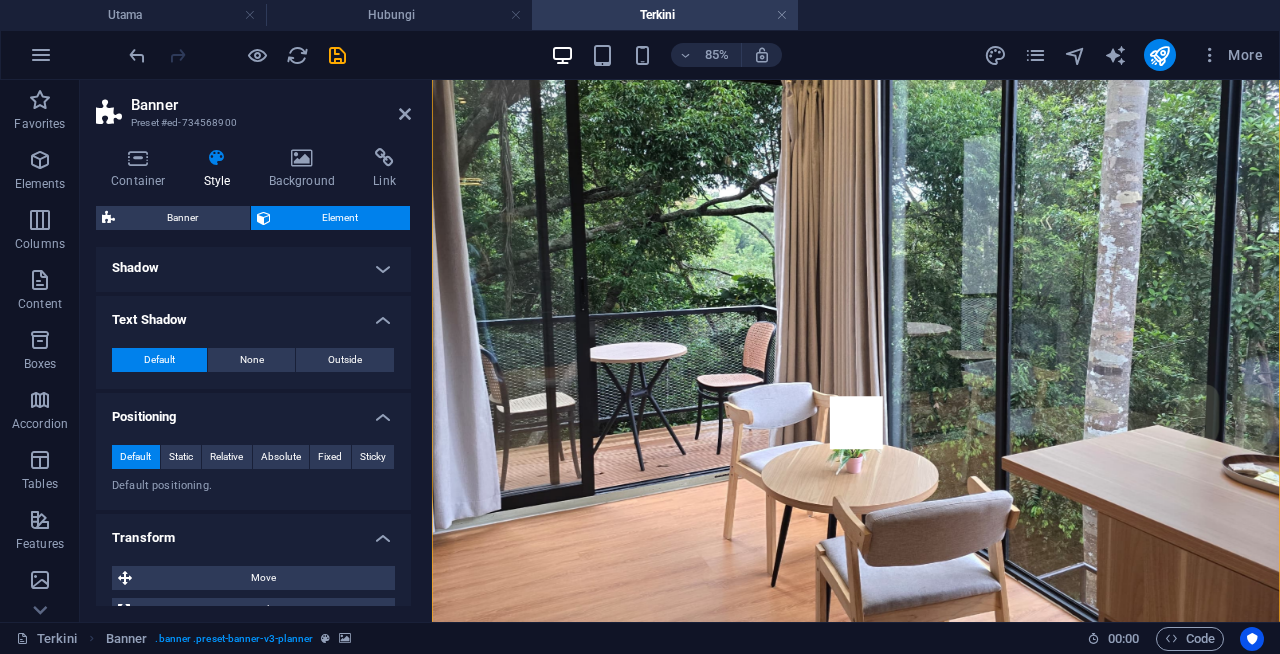 click on "Shadow" at bounding box center (253, 268) 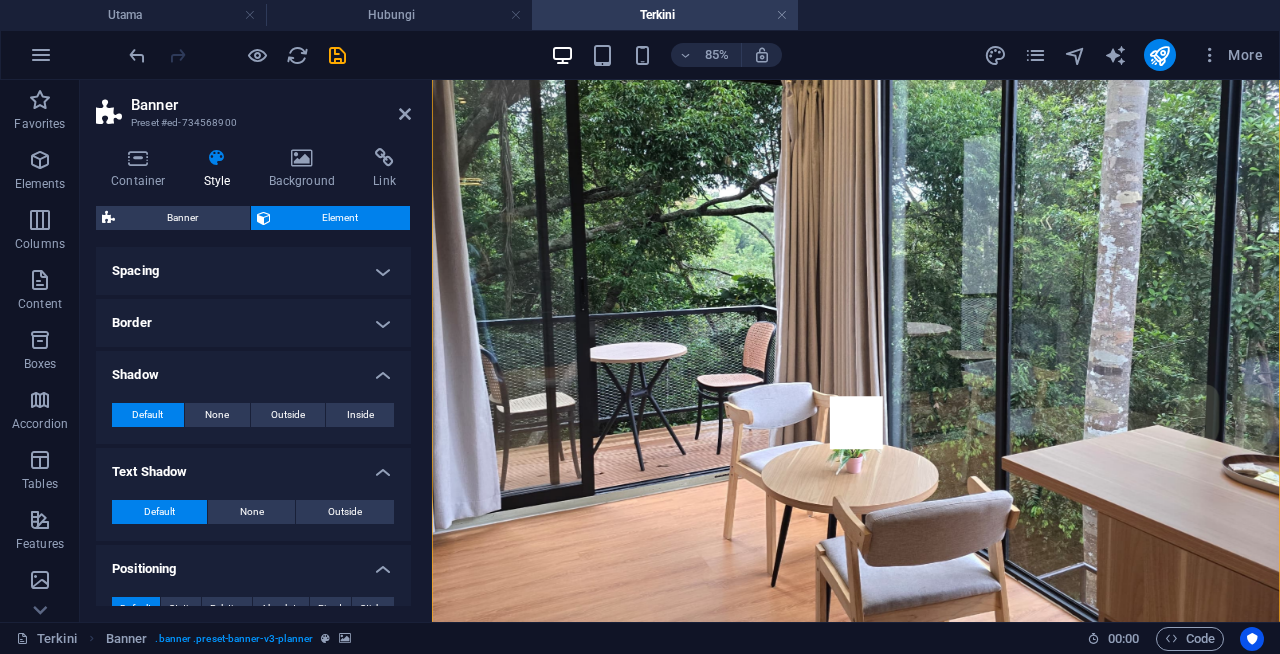 scroll, scrollTop: 161, scrollLeft: 0, axis: vertical 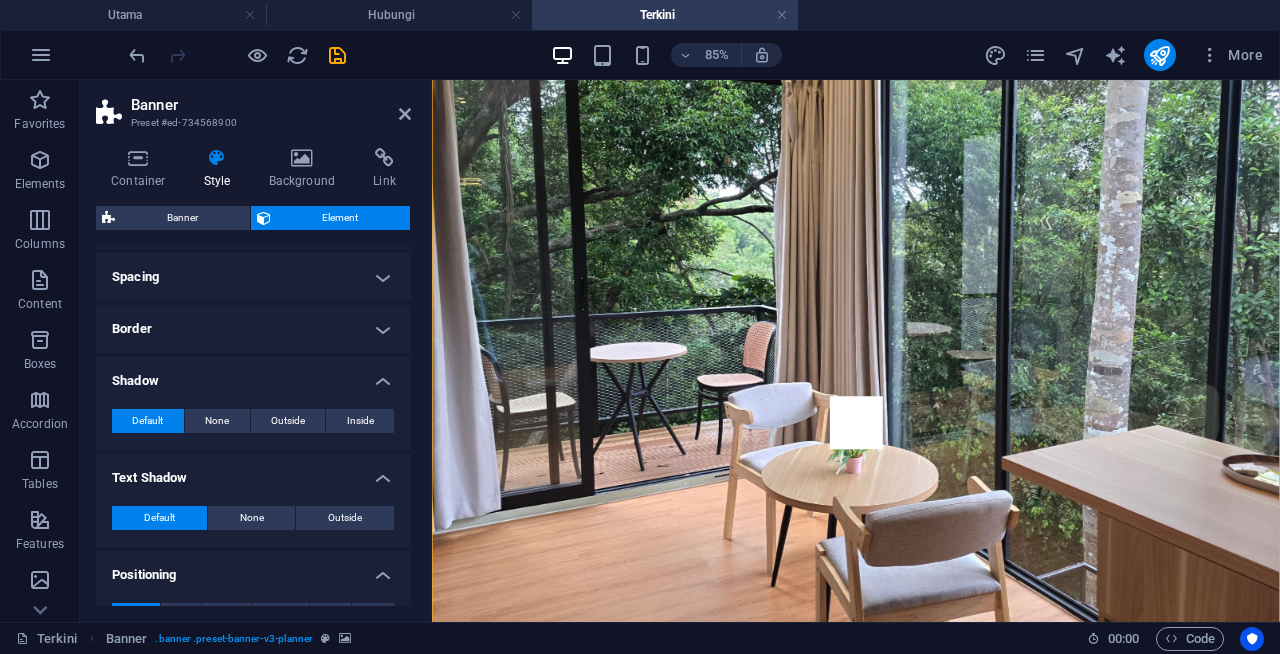 click on "Border" at bounding box center (253, 329) 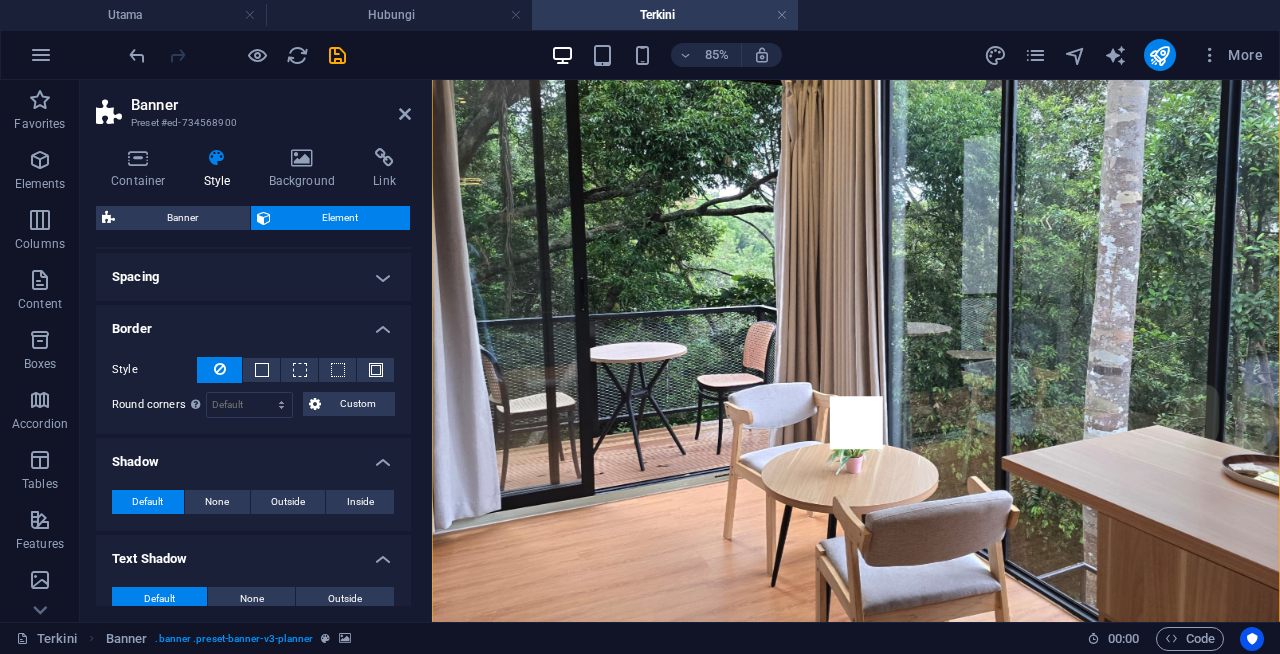 click on "Spacing" at bounding box center (253, 277) 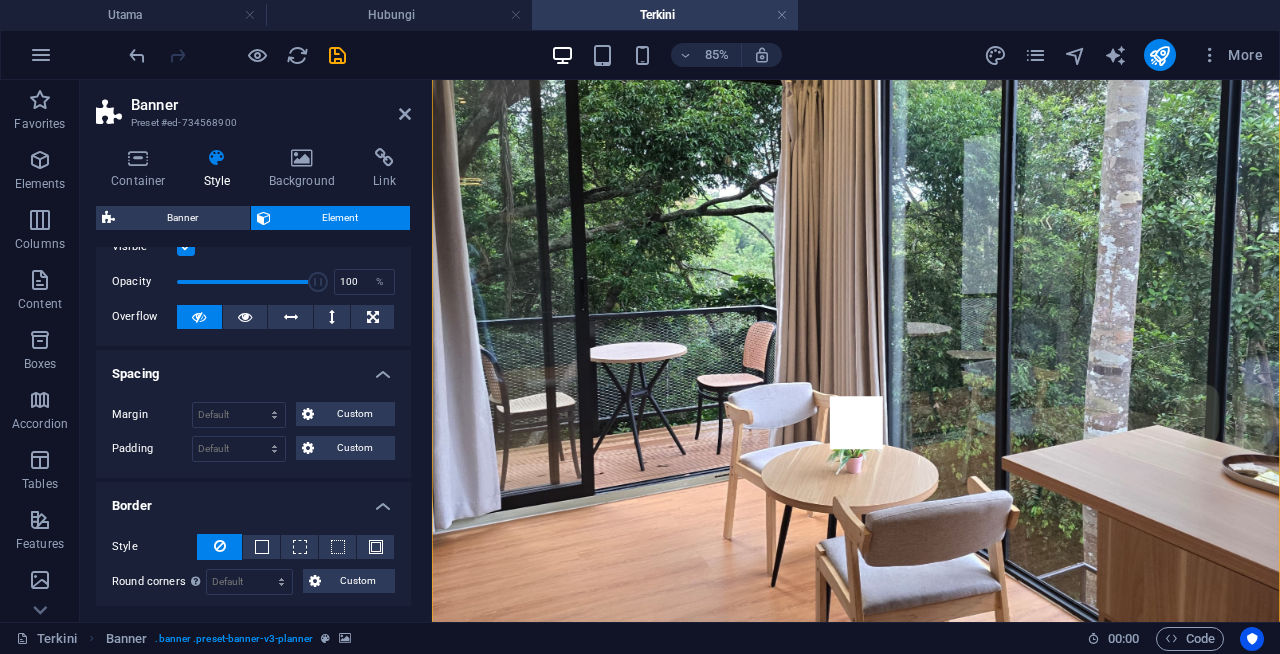 scroll, scrollTop: 0, scrollLeft: 0, axis: both 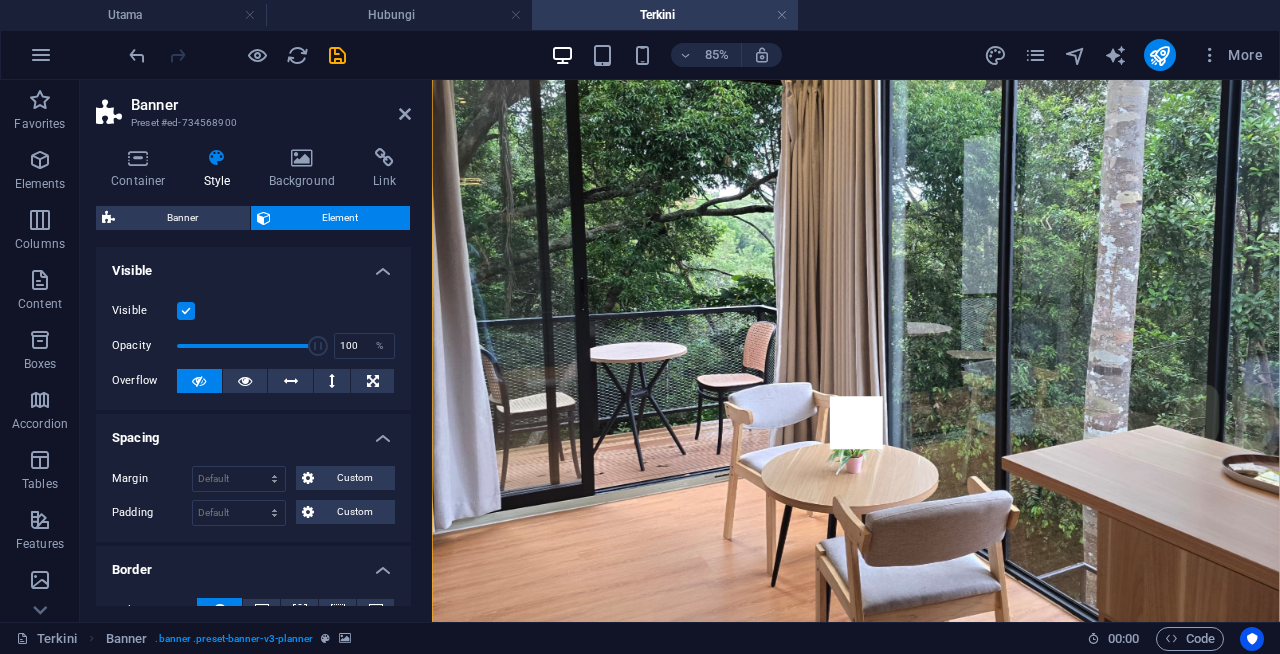 click on "Visible" at bounding box center (253, 265) 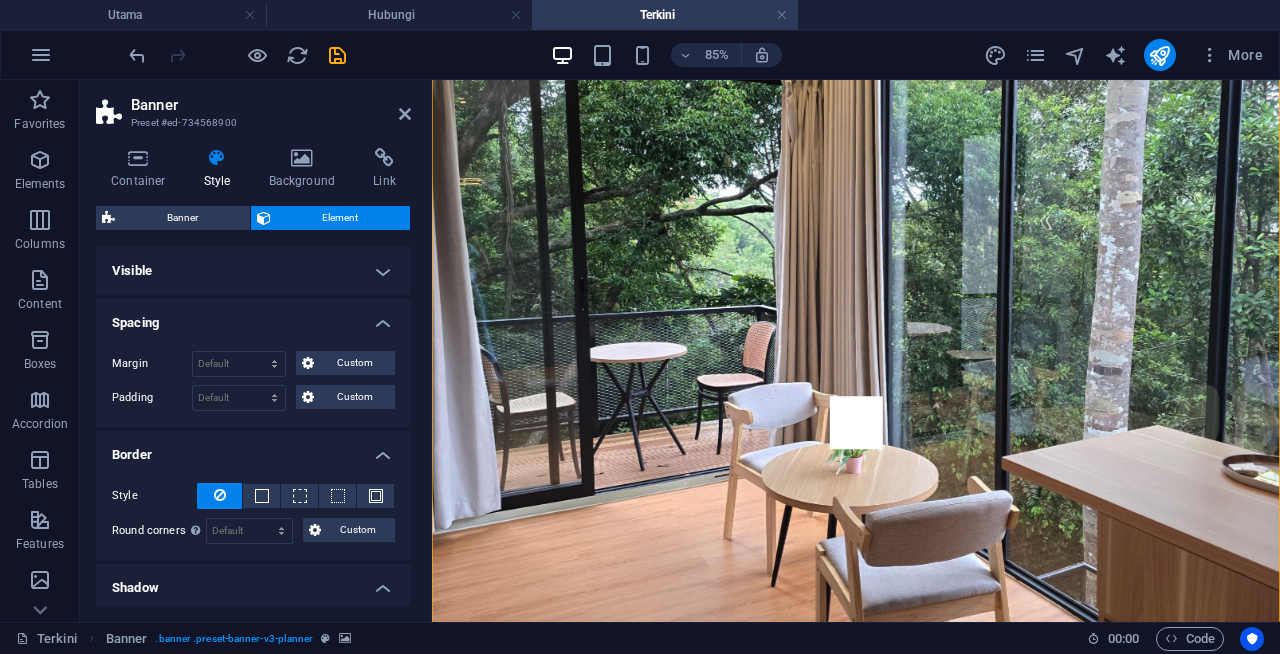 click on "Spacing" at bounding box center (253, 317) 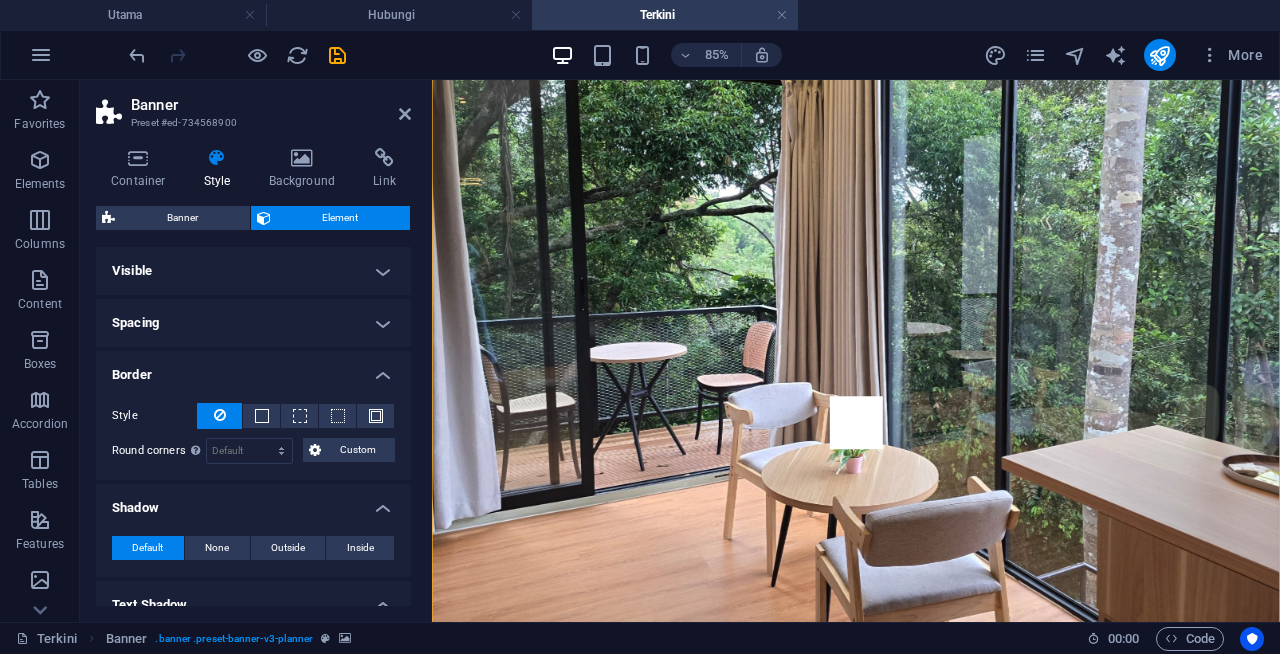 click on "Border" at bounding box center (253, 369) 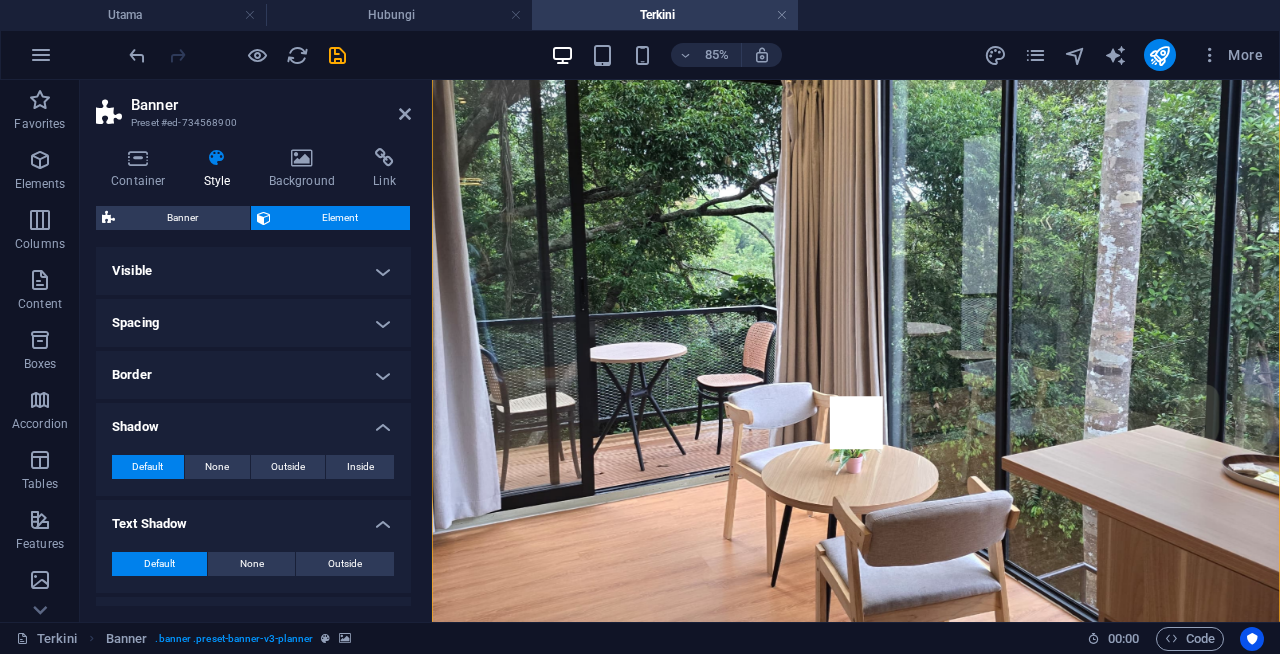 click on "Shadow" at bounding box center (253, 421) 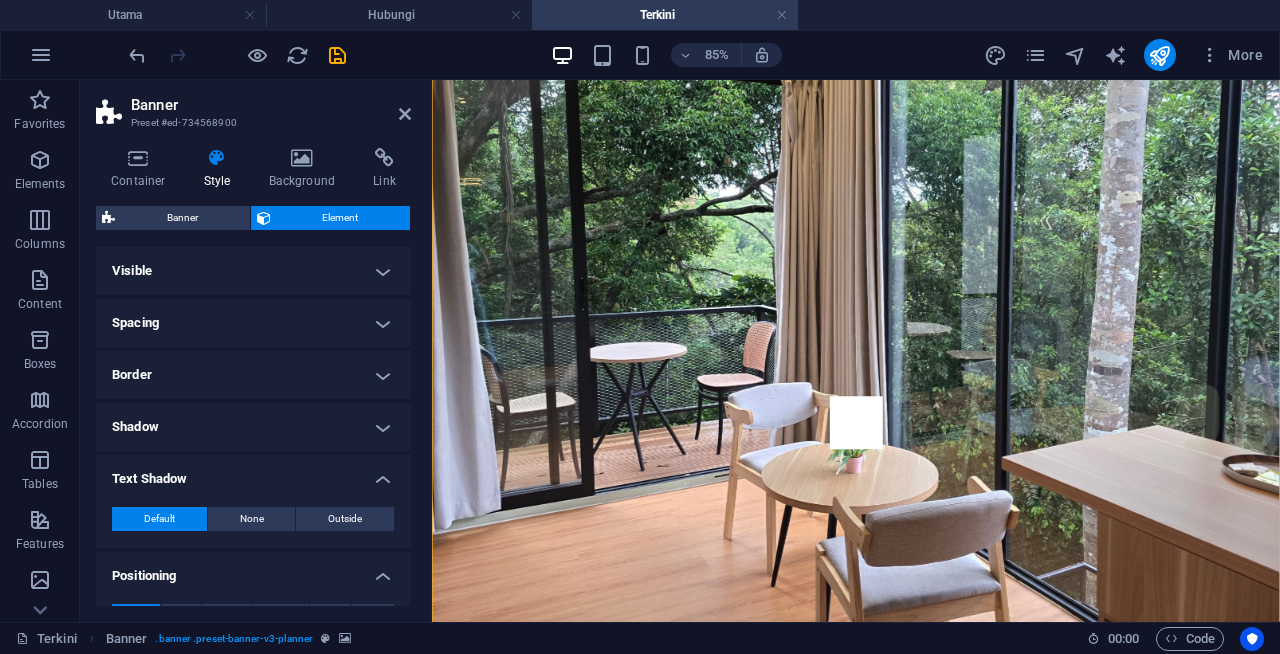 click on "Text Shadow" at bounding box center (253, 473) 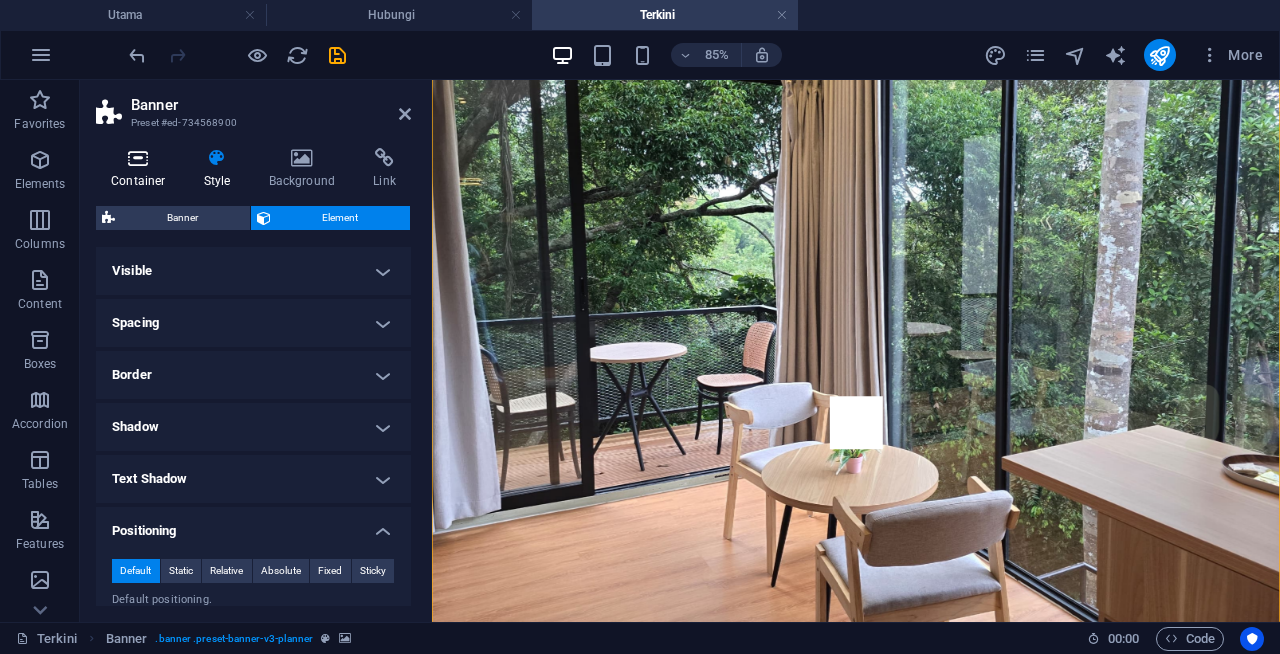 click at bounding box center [138, 158] 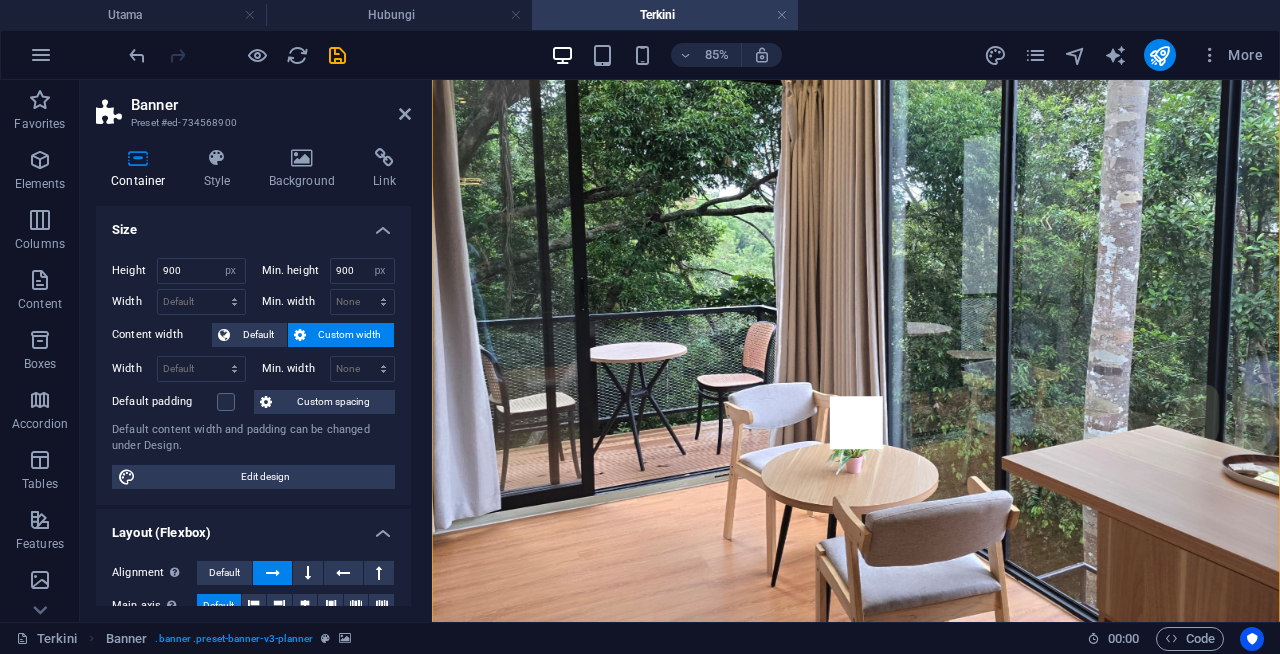 click at bounding box center (931, 337) 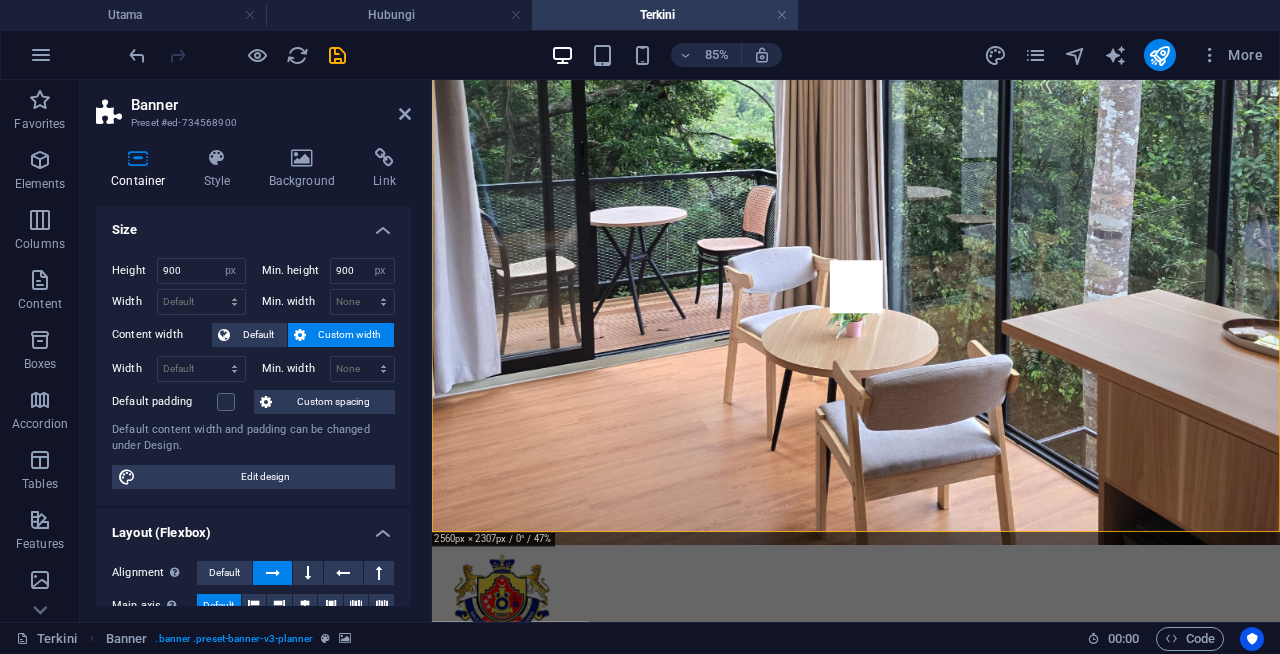 scroll, scrollTop: 370, scrollLeft: 0, axis: vertical 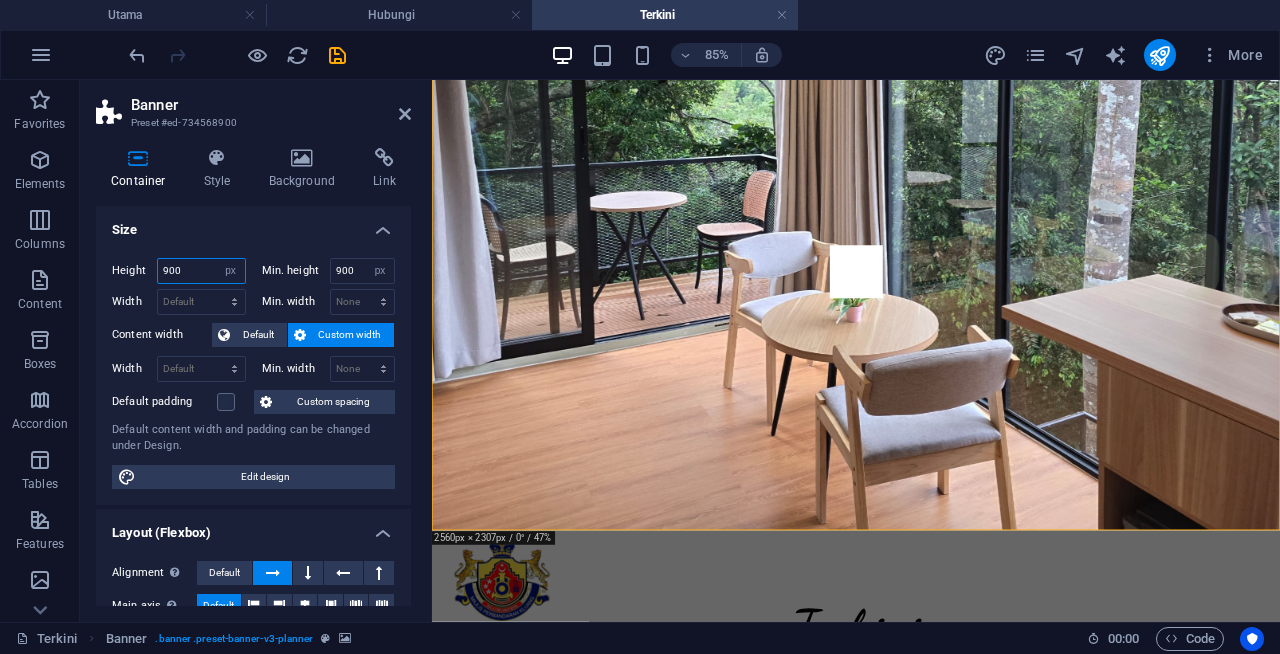 click on "900" at bounding box center [201, 271] 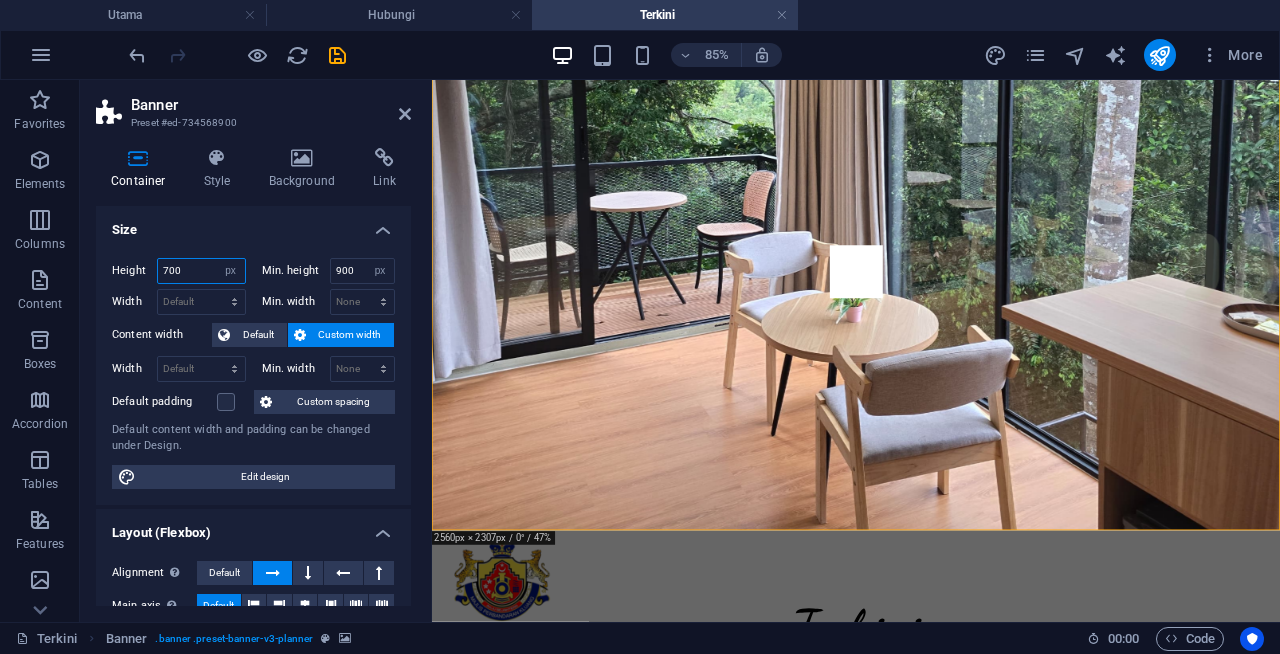 type on "700" 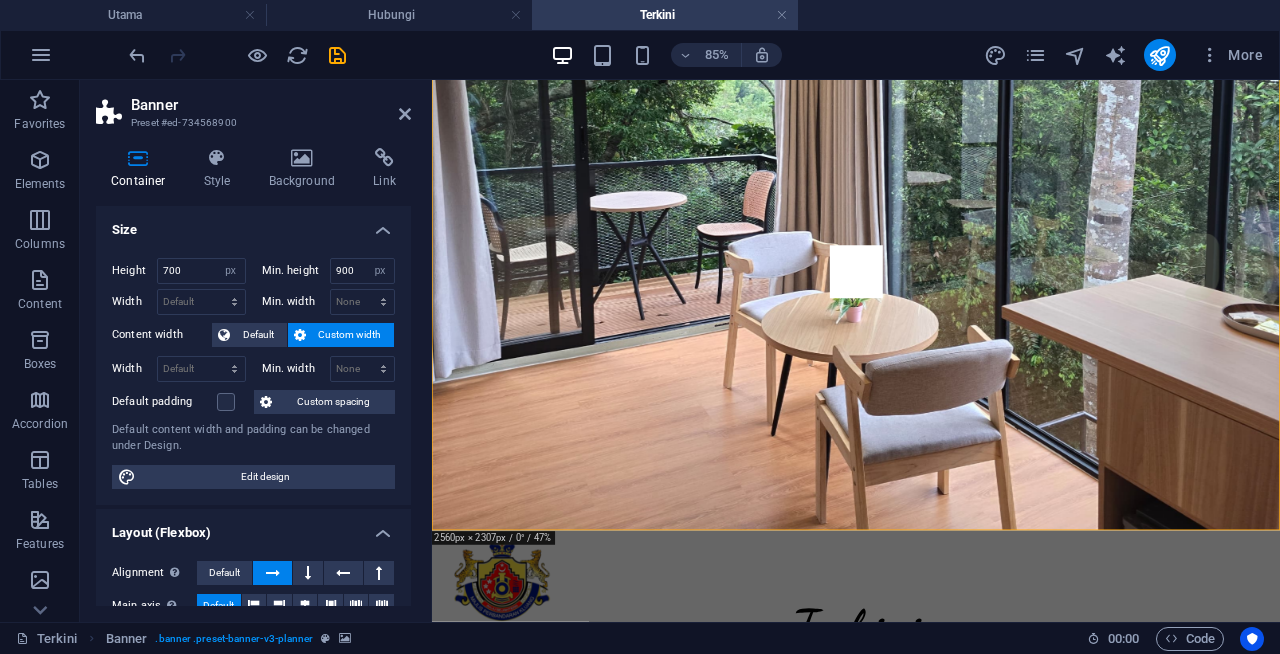 click on "Height 700 Default px rem % vh vw Min. height 900 None px rem % vh vw Width Default px rem % em vh vw Min. width None px rem % vh vw Content width Default Custom width Width Default px rem % em vh vw Min. width None px rem % vh vw Default padding Custom spacing Default content width and padding can be changed under Design. Edit design" at bounding box center (253, 373) 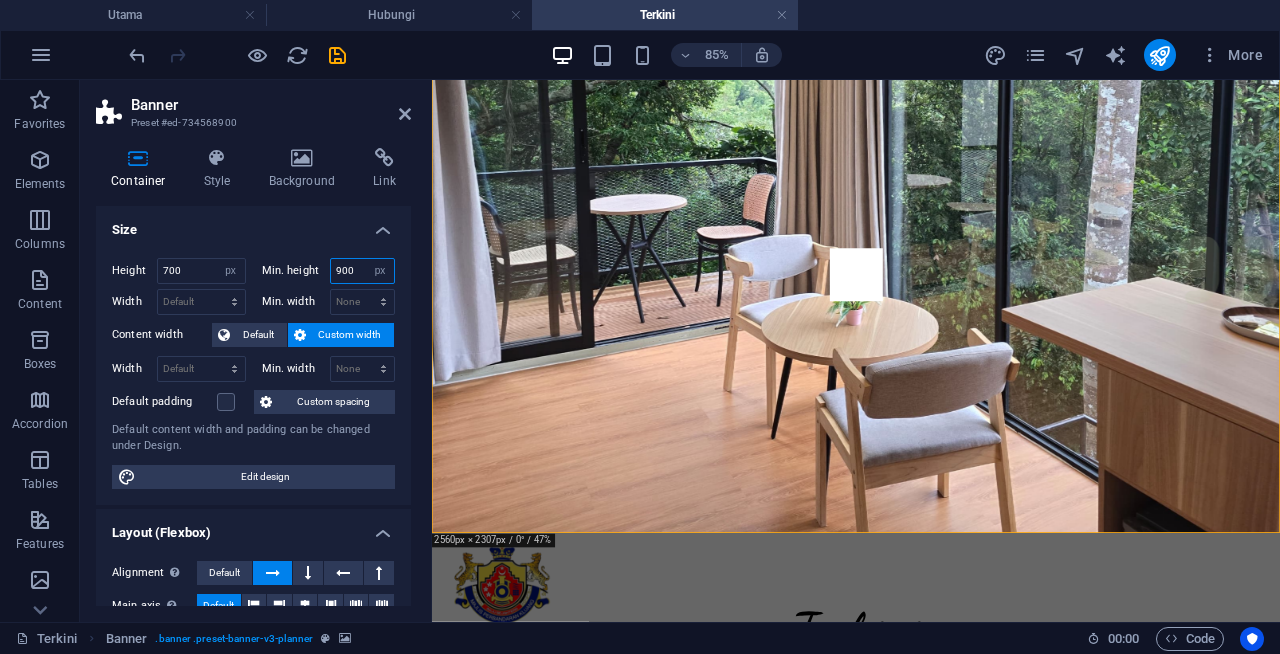 click on "900" at bounding box center (363, 271) 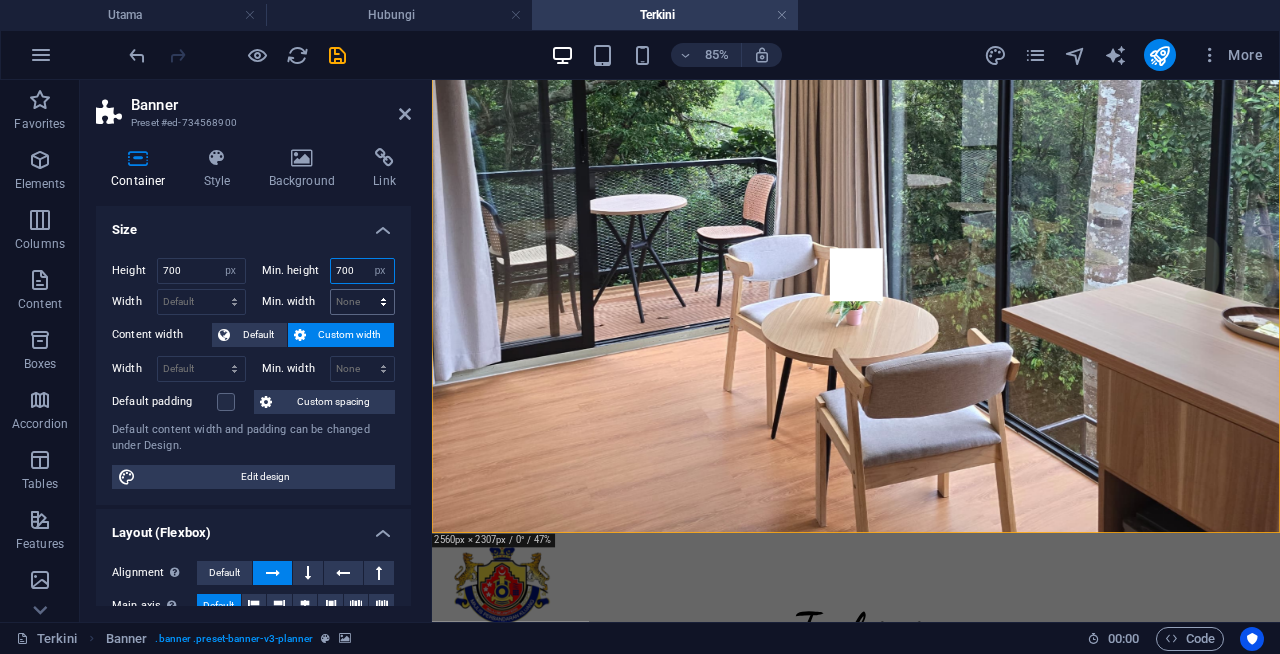 type on "700" 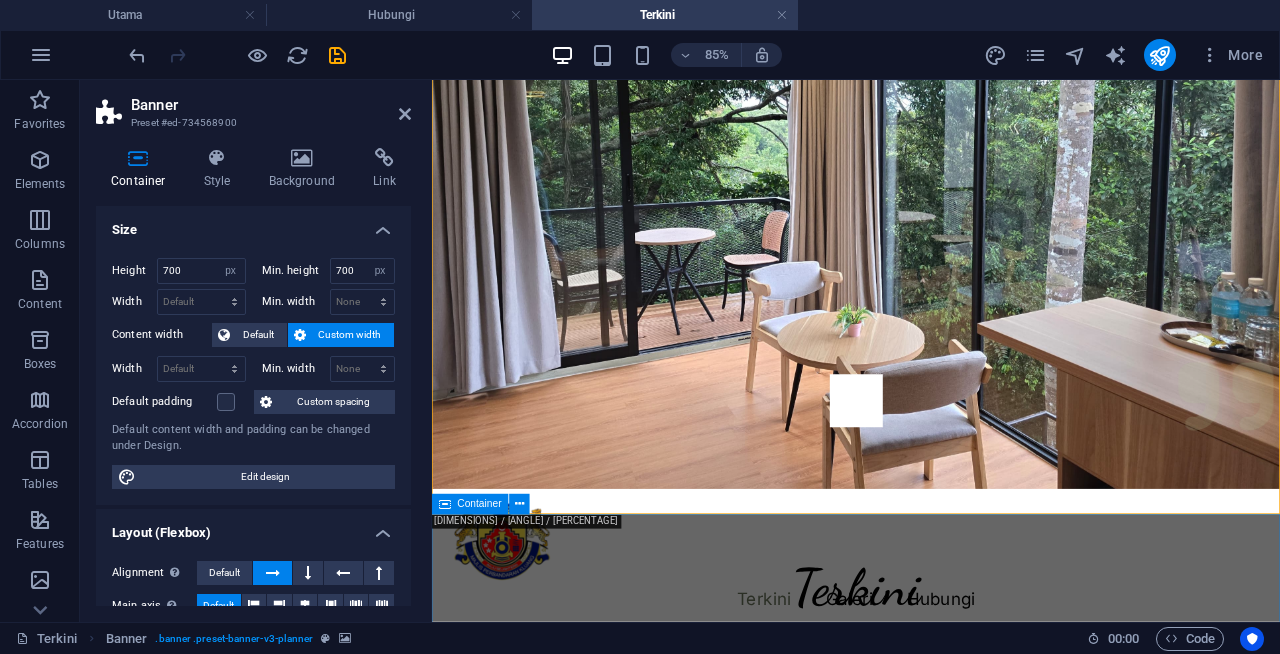scroll, scrollTop: 230, scrollLeft: 0, axis: vertical 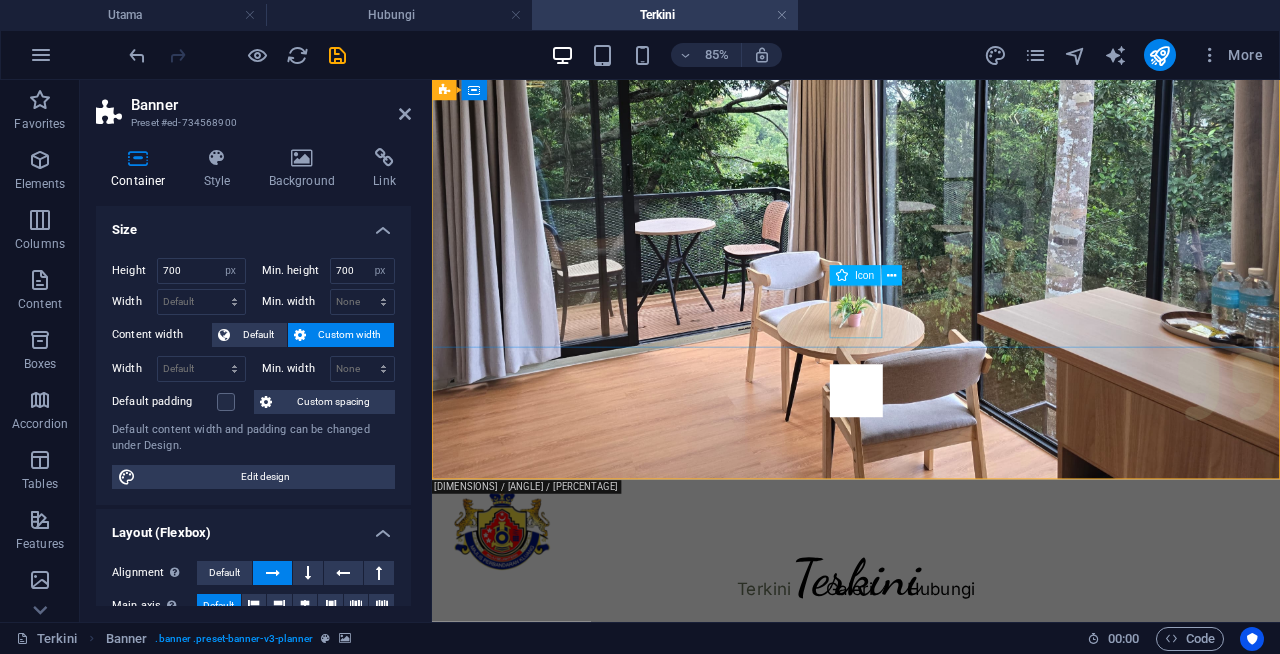 click at bounding box center [931, 446] 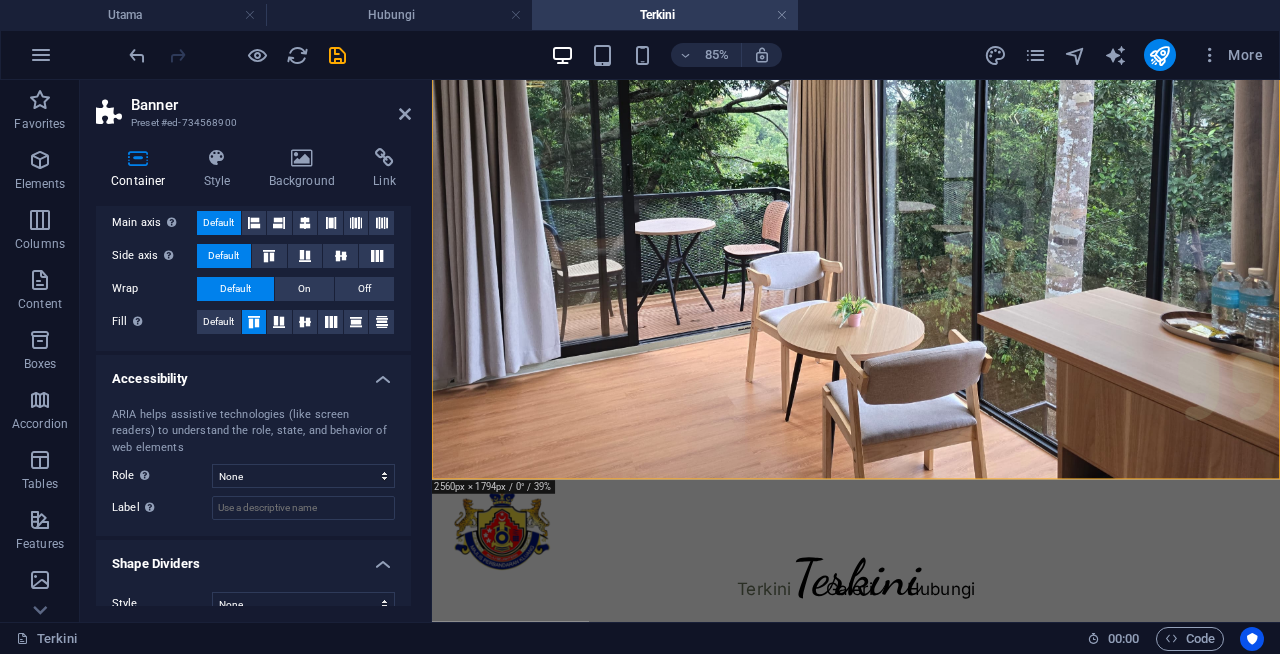 scroll, scrollTop: 409, scrollLeft: 0, axis: vertical 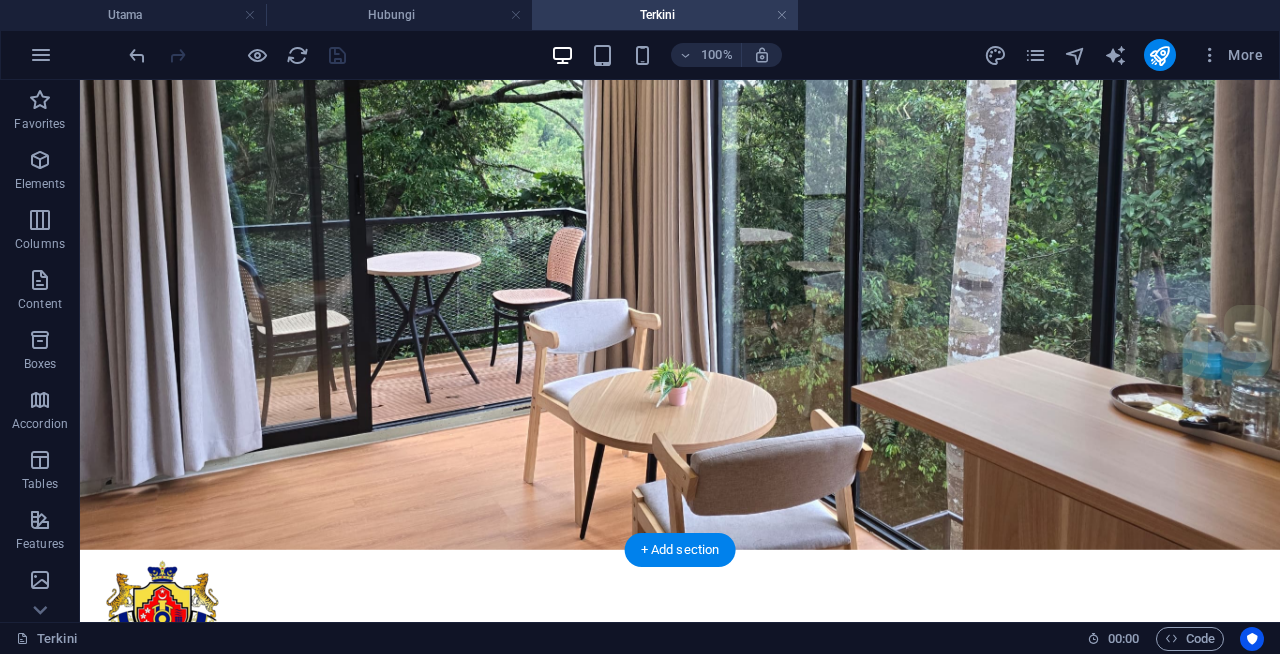 click at bounding box center (680, 200) 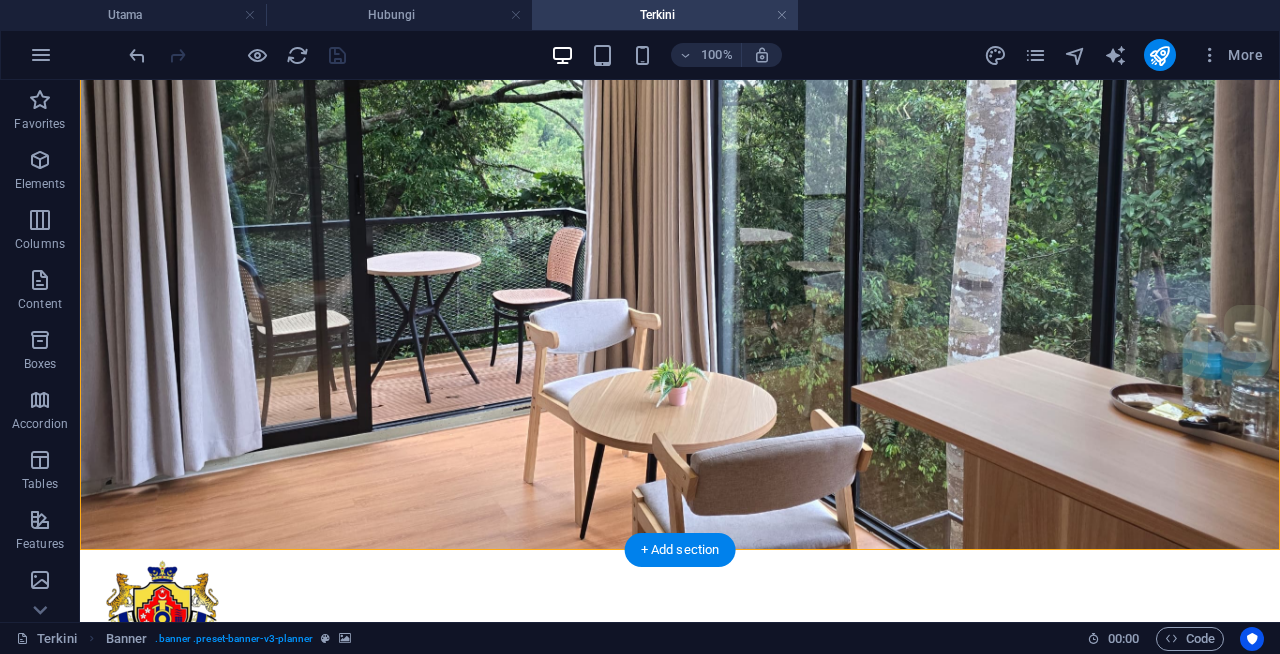 click at bounding box center [680, 200] 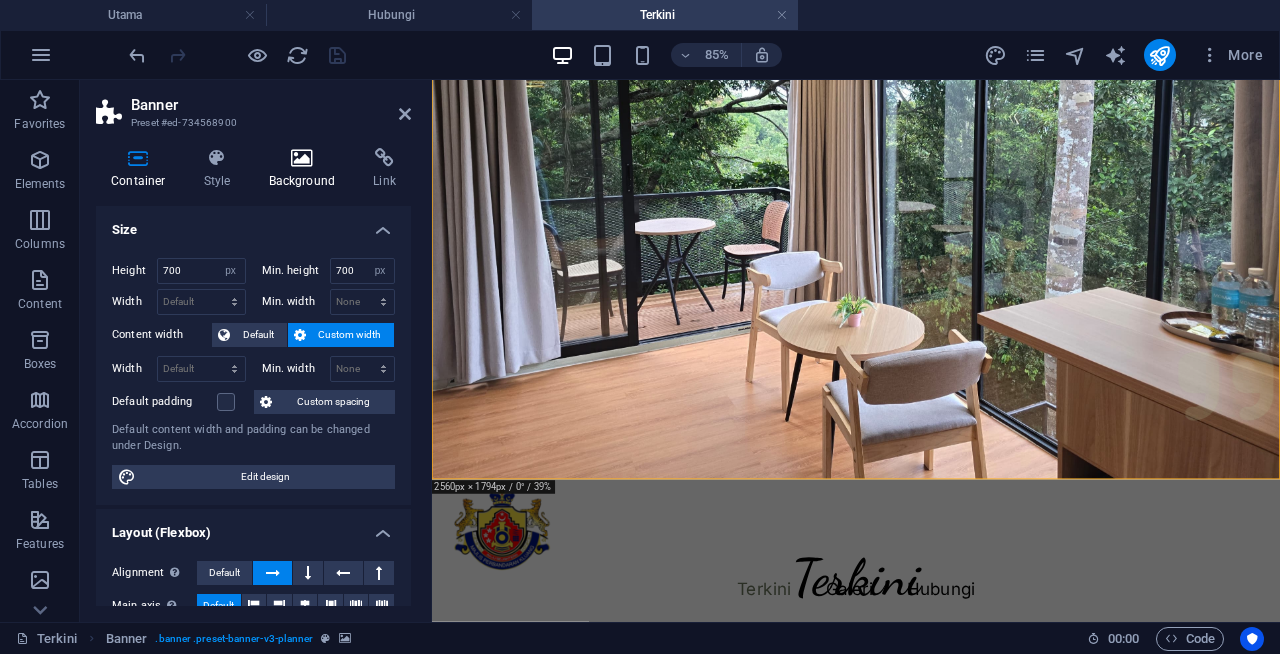 click on "Background" at bounding box center (306, 169) 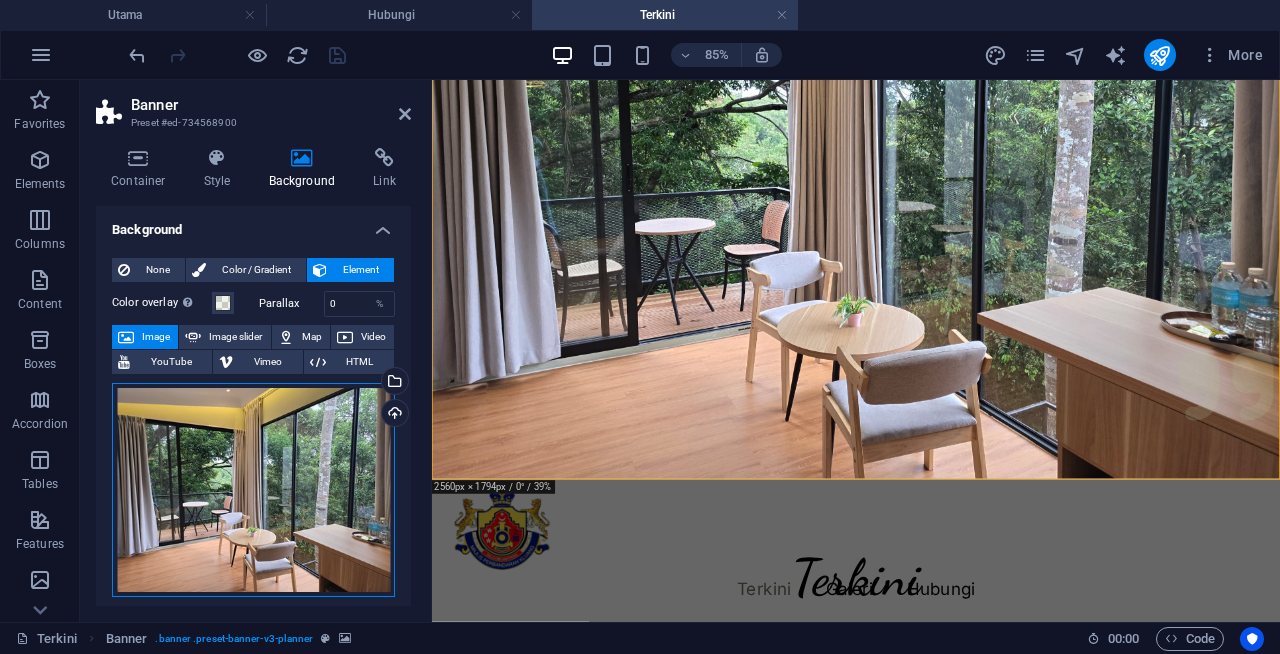 click on "Drag files here, click to choose files or select files from Files or our free stock photos & videos" at bounding box center [253, 490] 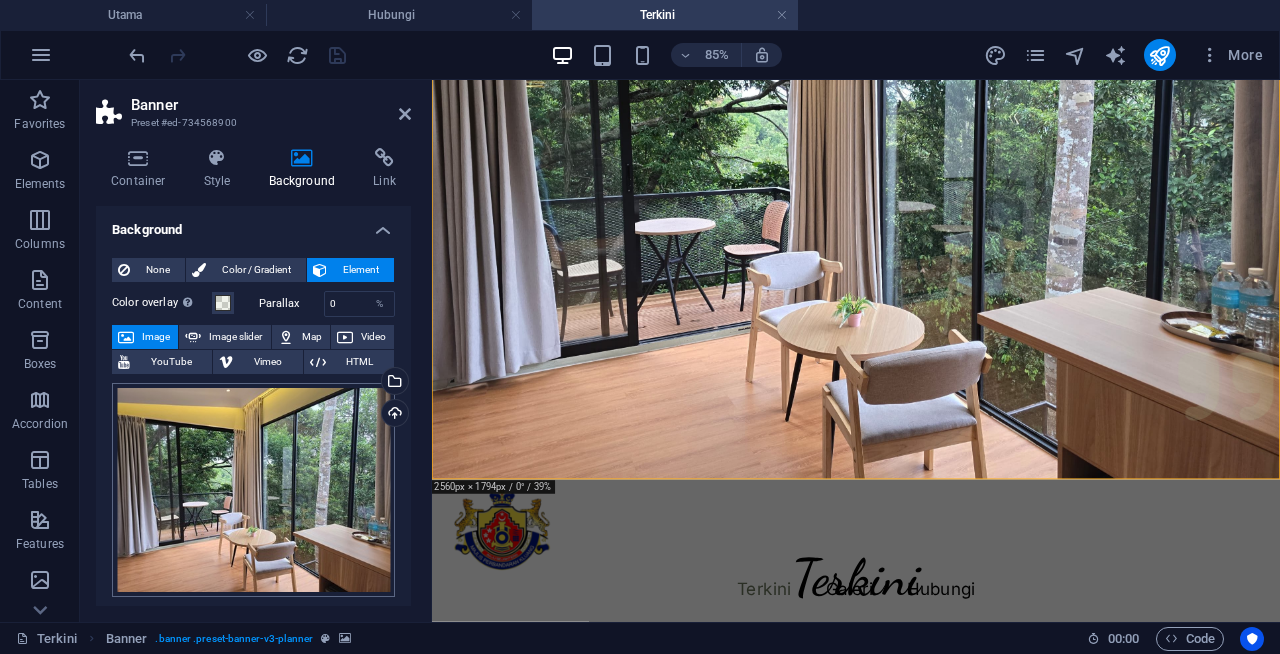 click on "Majlis Perbandaran Kluang Utama Hubungi Terkini Favorites Elements Columns Content Boxes Accordion Tables Features Images Slider Header Footer Forms Marketing Collections
Drag here to replace the existing content. Press “Ctrl” if you want to create a new element.
H2   Banner   Container   Container   H2   Spacer   Container   Counter   HTML   Text   Image   Image series   Image   Container   H2   Spacer   Container   3 columns   Container   H5   Container   Container   H2   Container   Footer Heimdall   HTML   Footer Heimdall   Boxes   Container   Container   H5   Container   Container   Container   Container   Image   Text   Footer Thrud   Container   Spacer   Container   Container   Container   Container   Container   Menu 100% More Utama Banner . banner .preset-banner-v3-planner 00 : 00 Code Favorites Elements Columns Content Boxes Accordion Tables Features Images Slider Header Footer Forms" at bounding box center (640, 327) 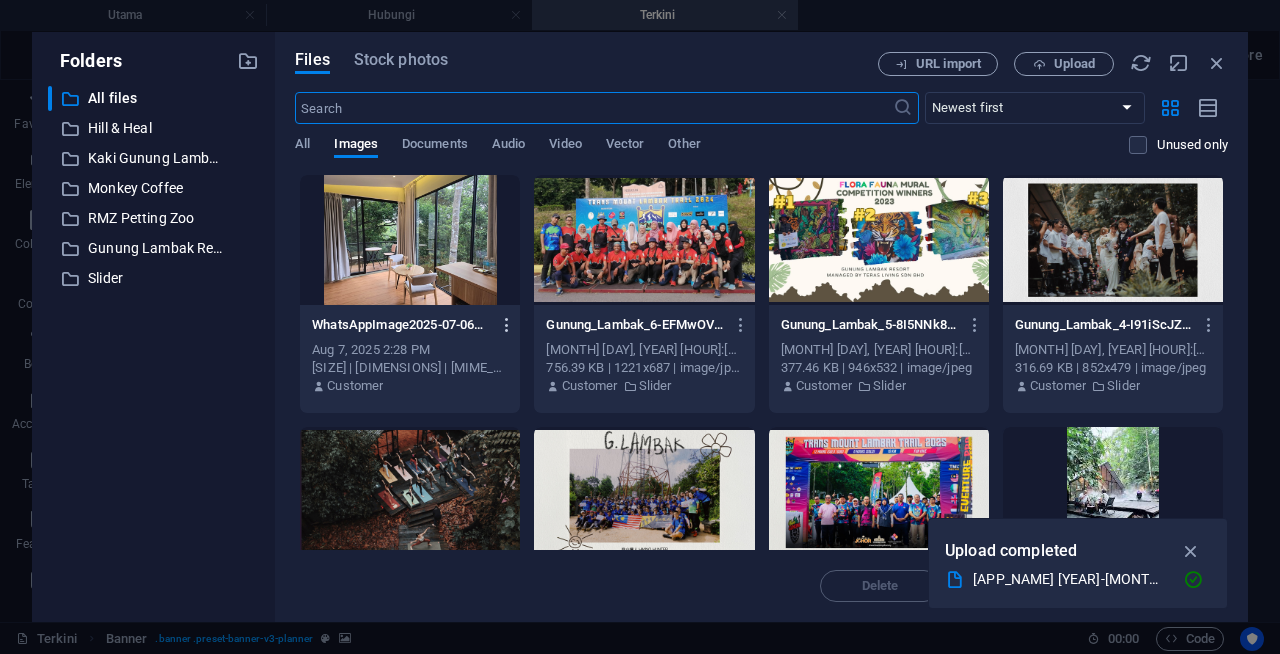 click at bounding box center (507, 325) 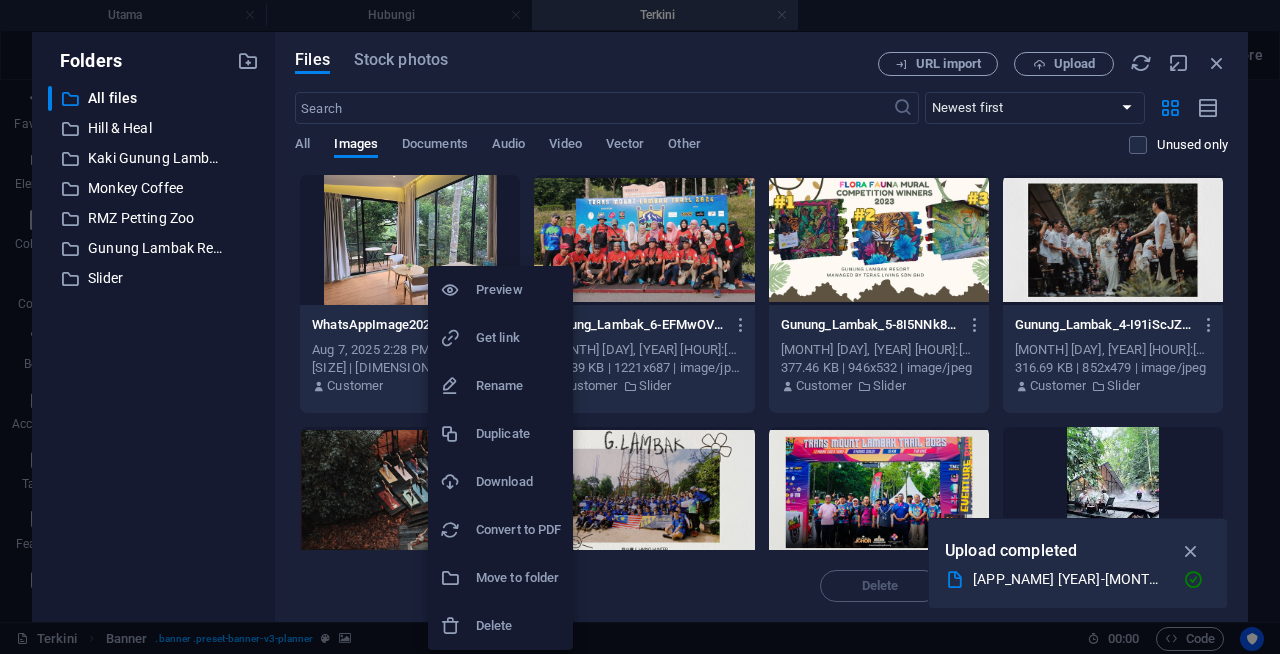 click on "Delete" at bounding box center [518, 626] 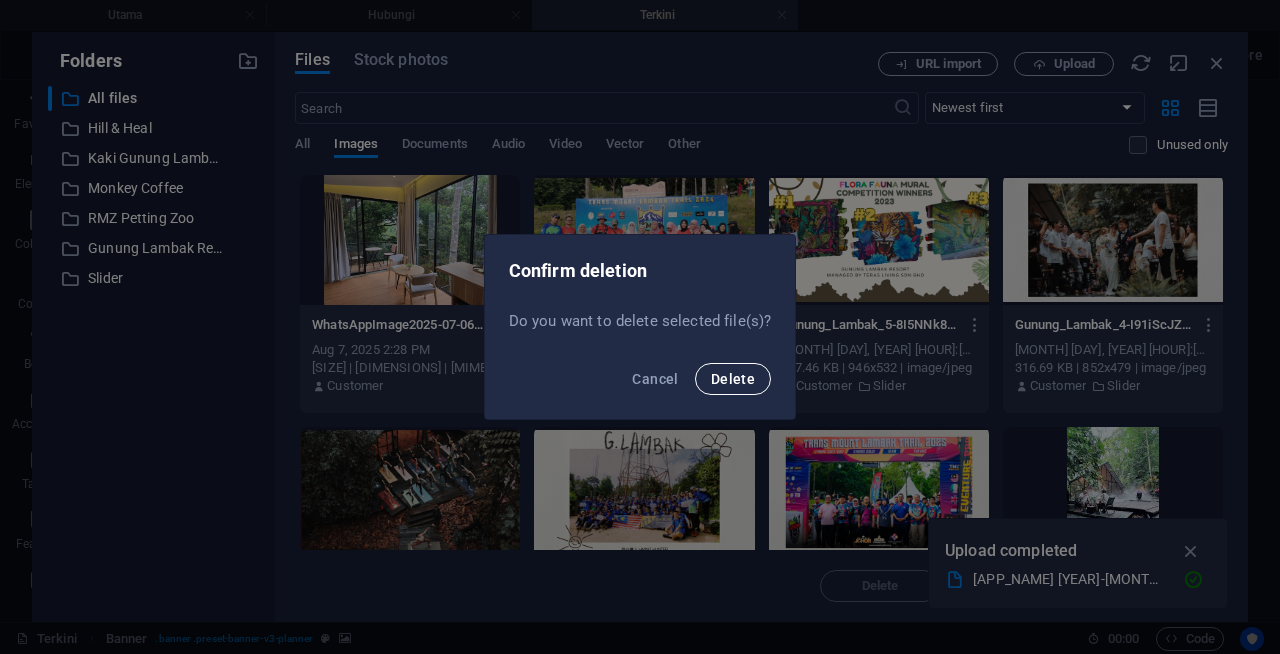 click on "Delete" at bounding box center [733, 379] 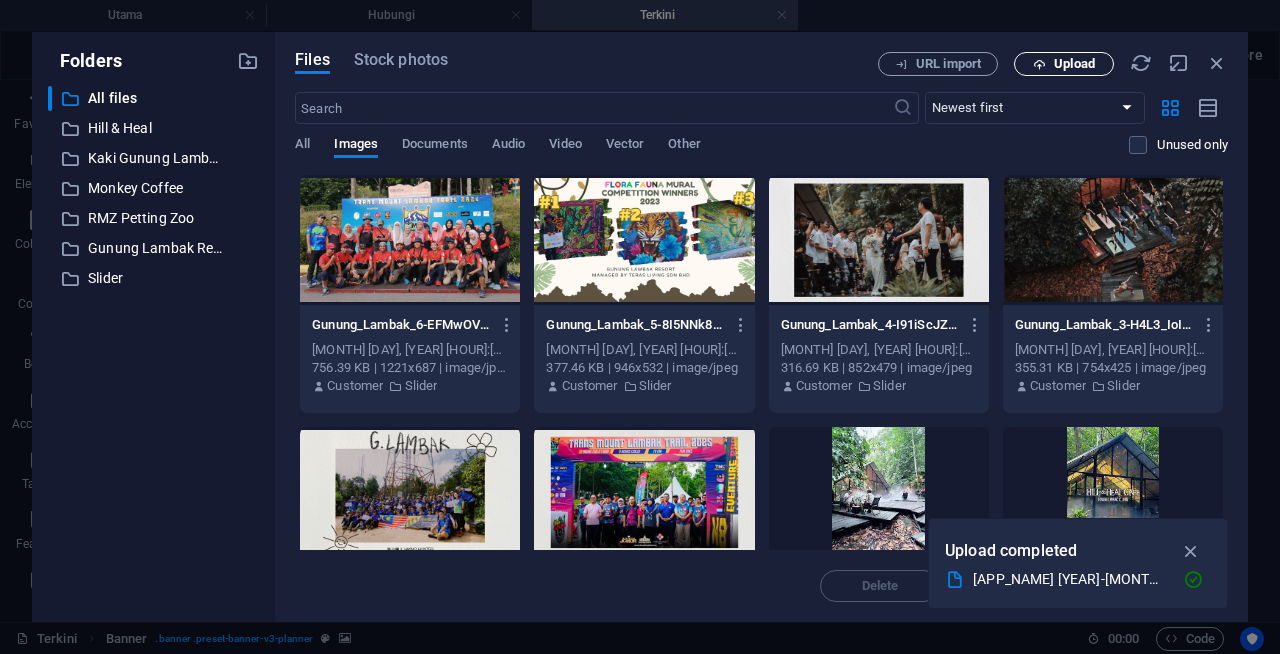 click on "Upload" at bounding box center (1074, 64) 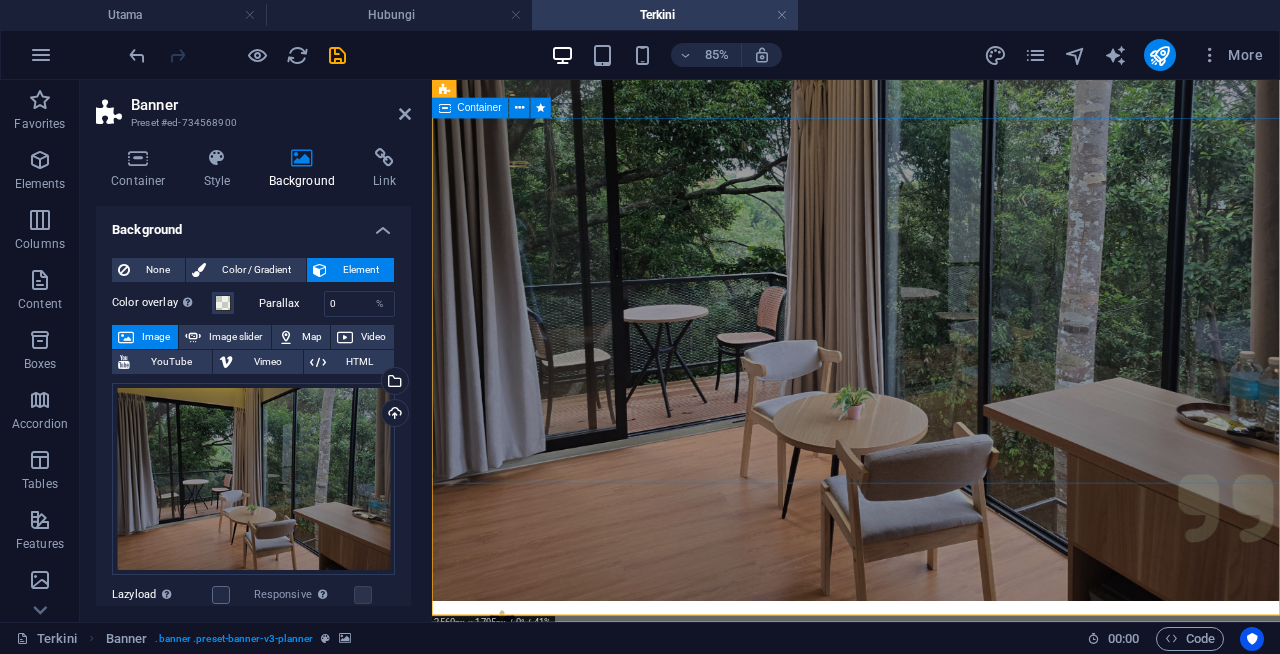 scroll, scrollTop: 88, scrollLeft: 0, axis: vertical 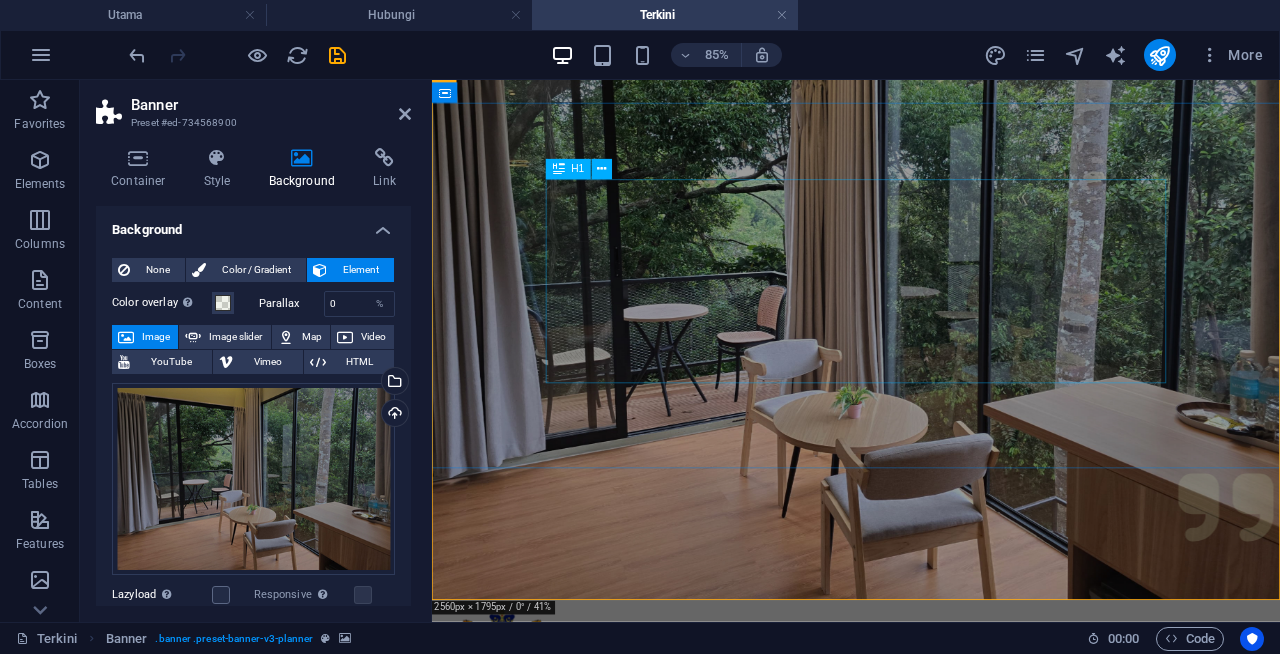 click on "Apa yang kami tawarkan?" at bounding box center [931, 1045] 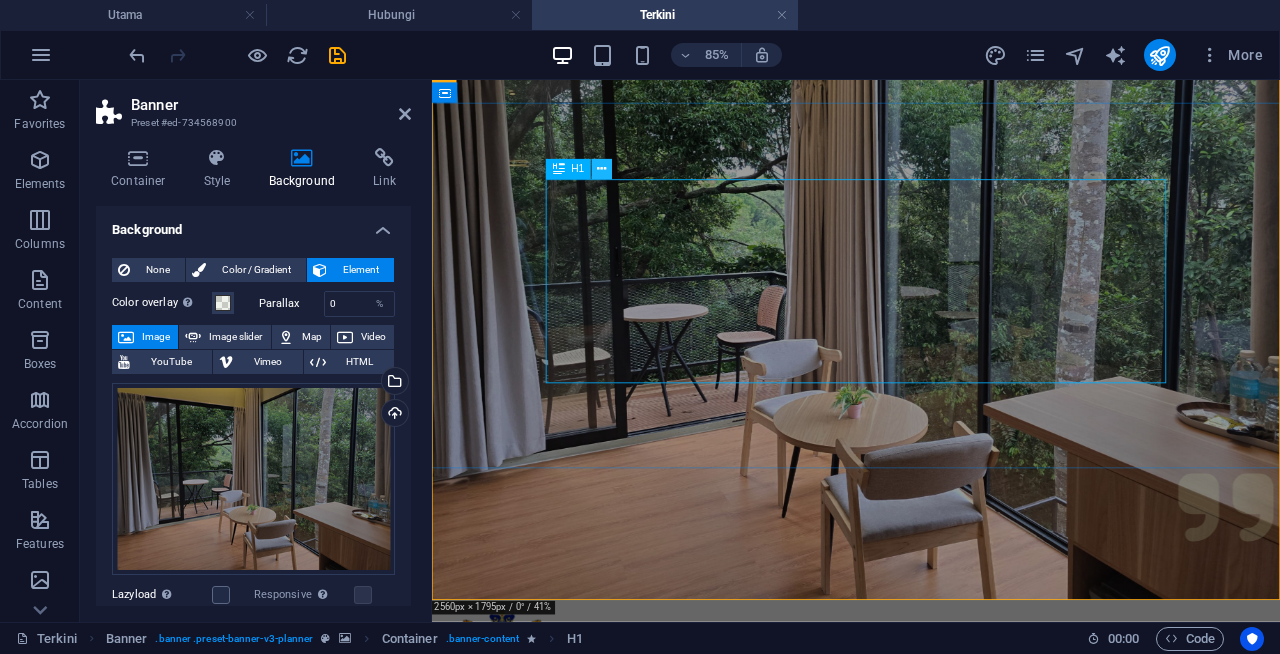 click at bounding box center (602, 169) 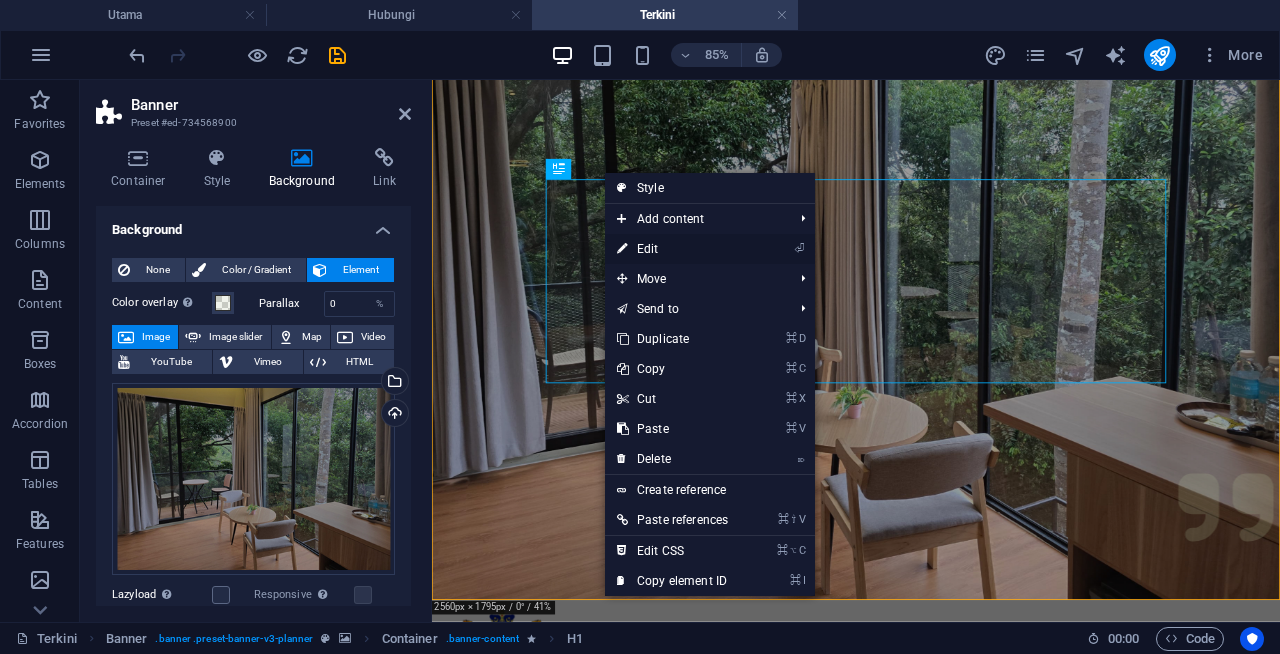 click on "⏎  Edit" at bounding box center (672, 249) 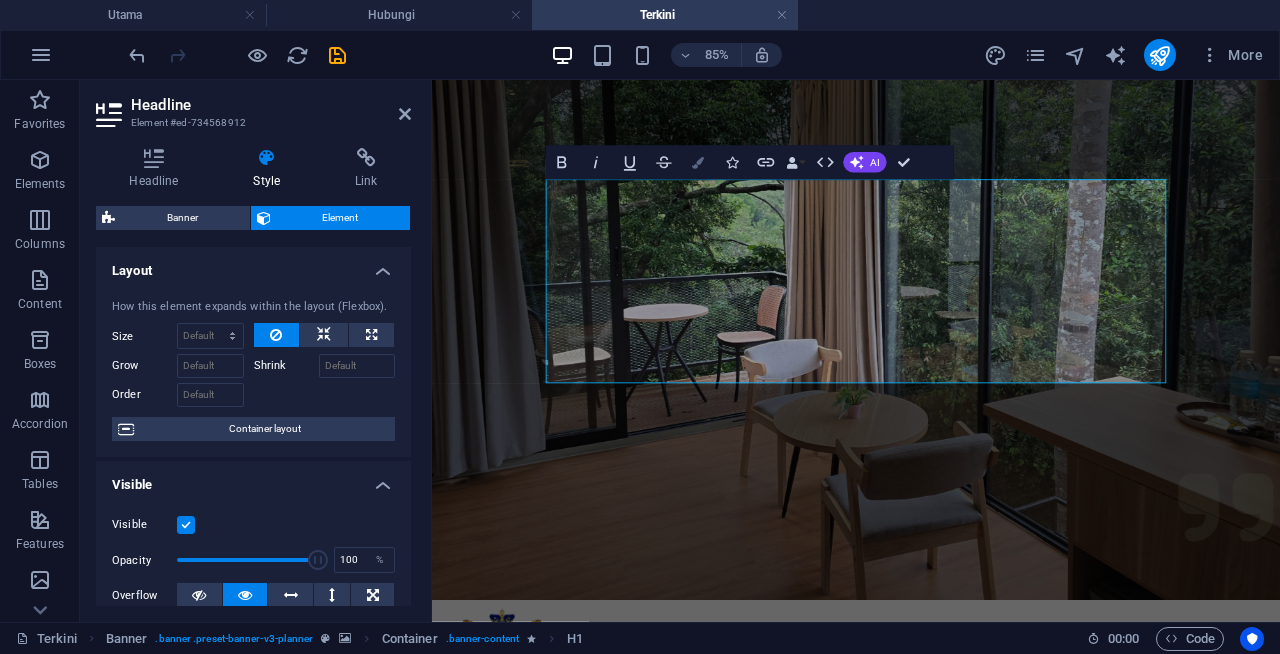 click at bounding box center (698, 163) 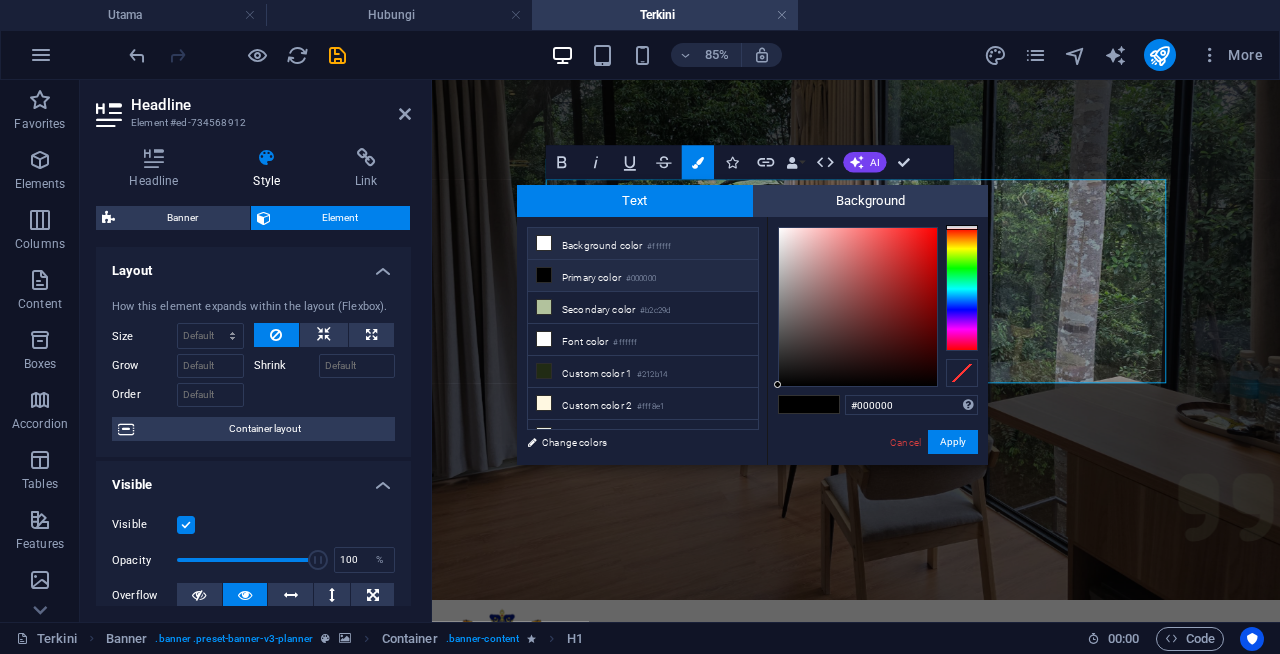 click at bounding box center (544, 243) 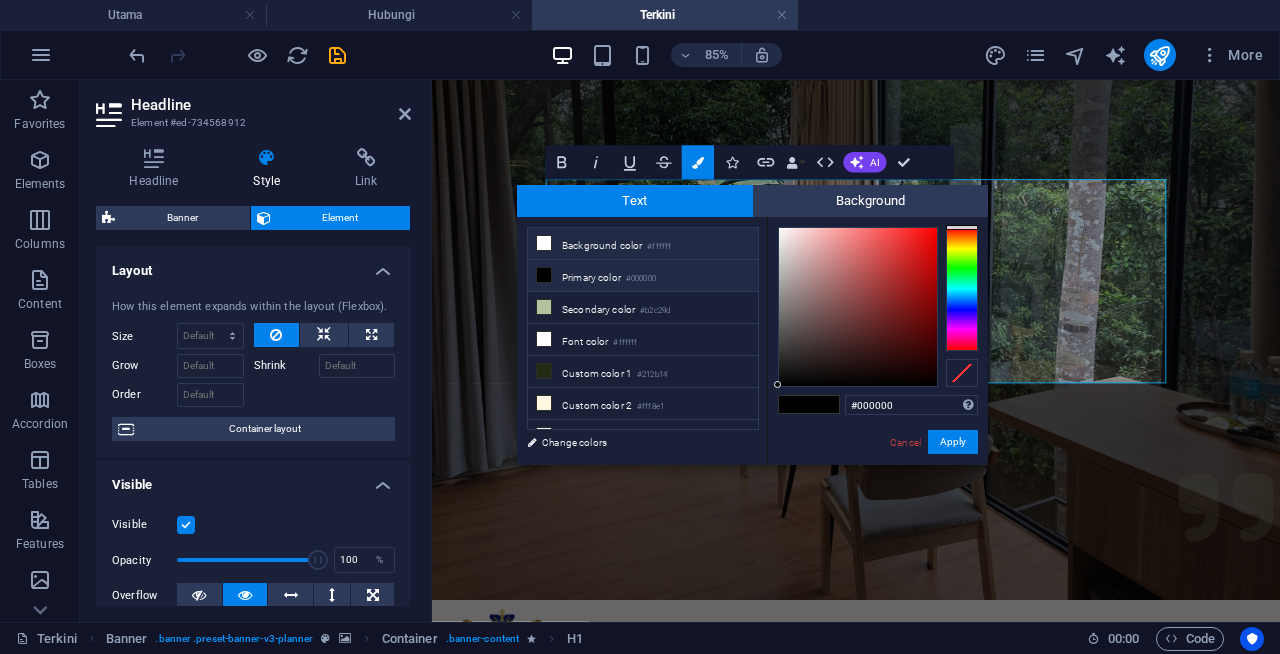 type on "#ffffff" 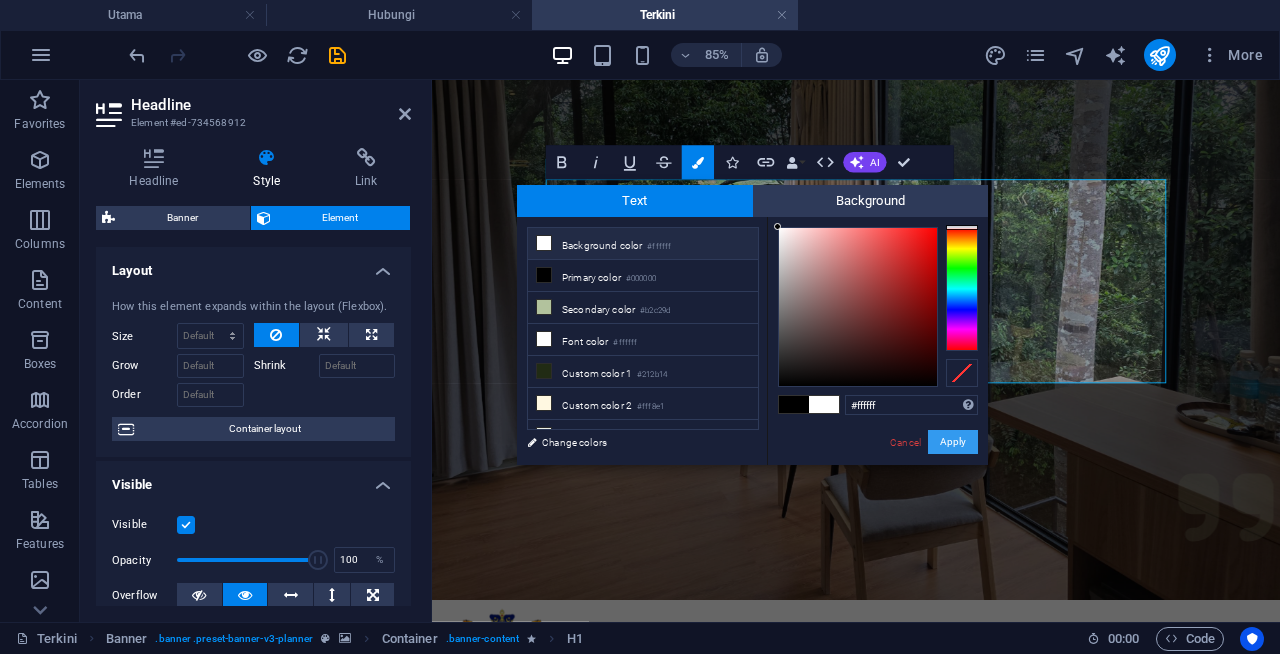 click on "Apply" at bounding box center [953, 442] 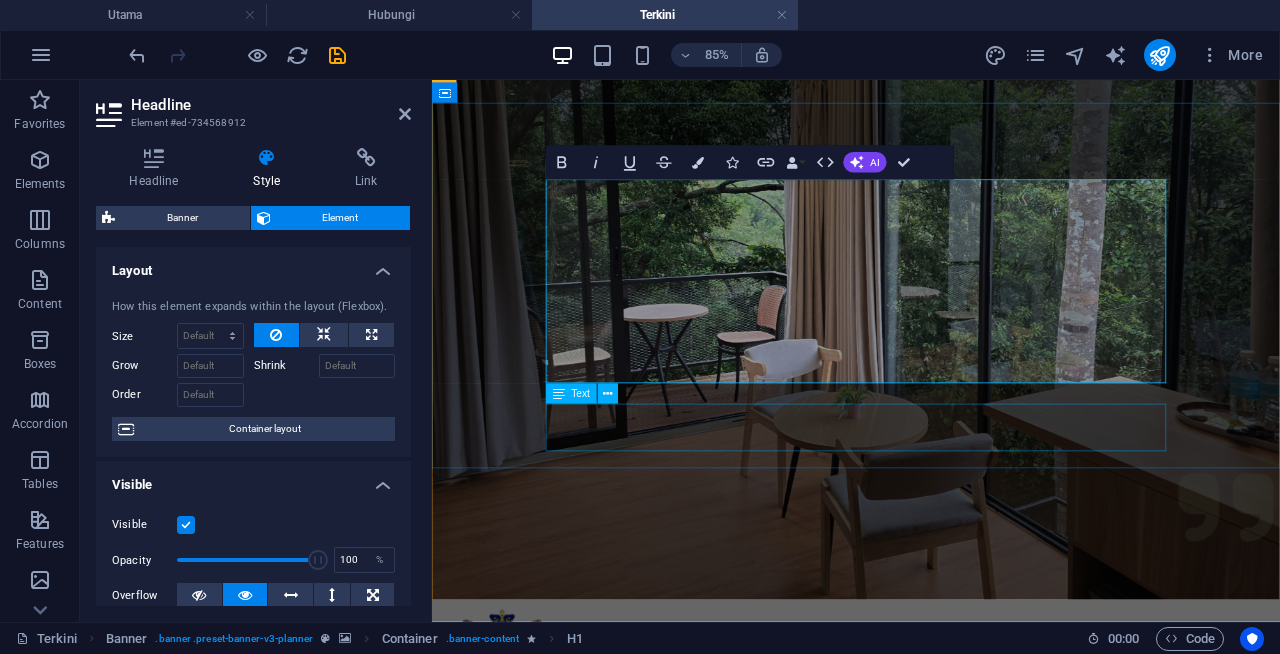 click on "Lihat semua cara kami boleh membantu dalam merancang acara anda yang seterusnya" at bounding box center (931, 1217) 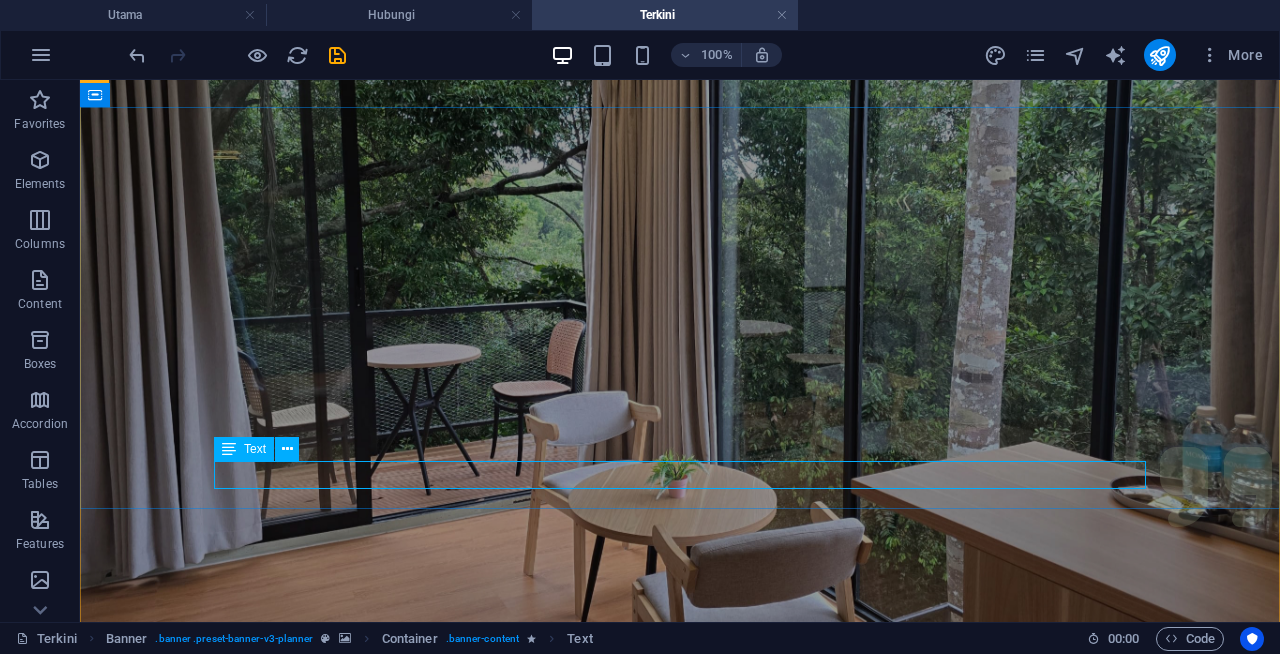 click on "Lihat semua cara kami boleh membantu dalam merancang acara anda yang seterusnya" at bounding box center (680, 1203) 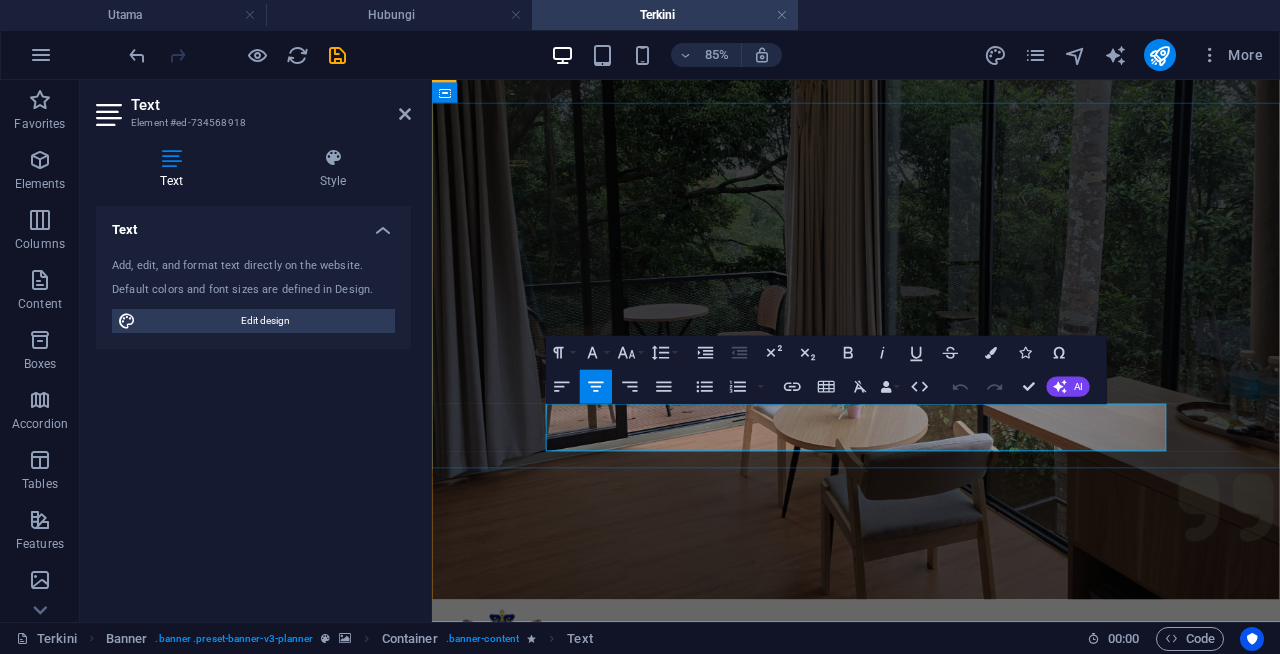 click on "Lihat semua cara kami boleh membantu dalam merancang acara anda yang seterusnya" at bounding box center [931, 1217] 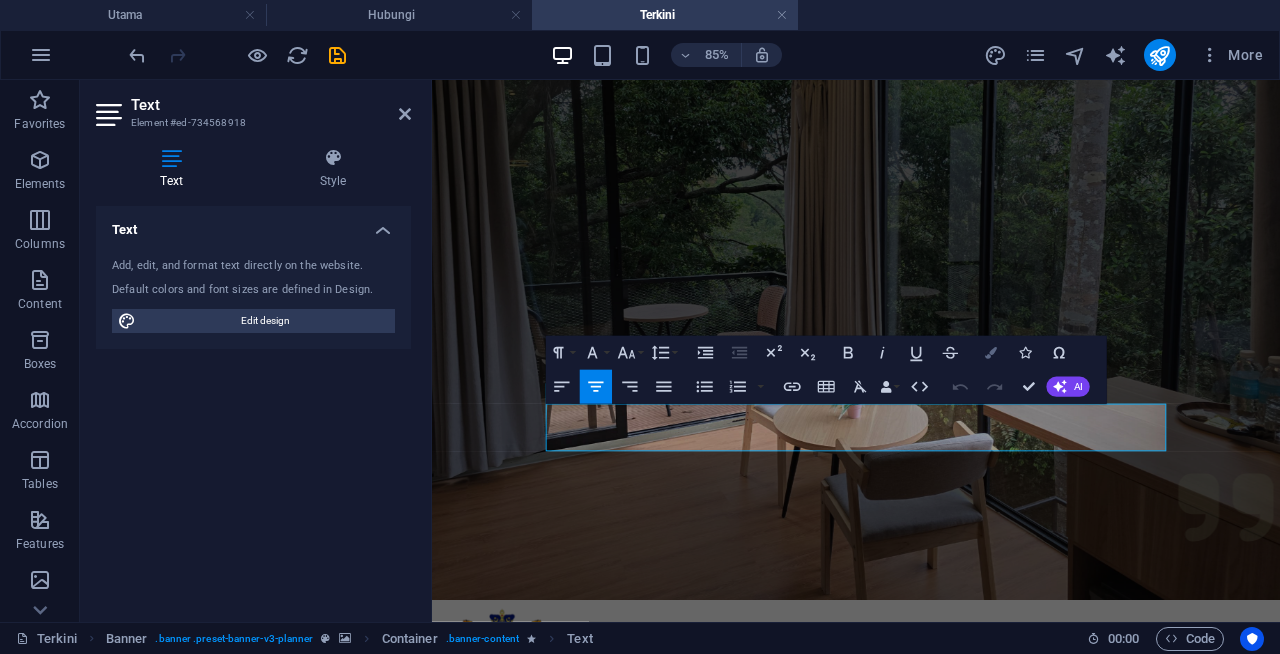 click at bounding box center (991, 353) 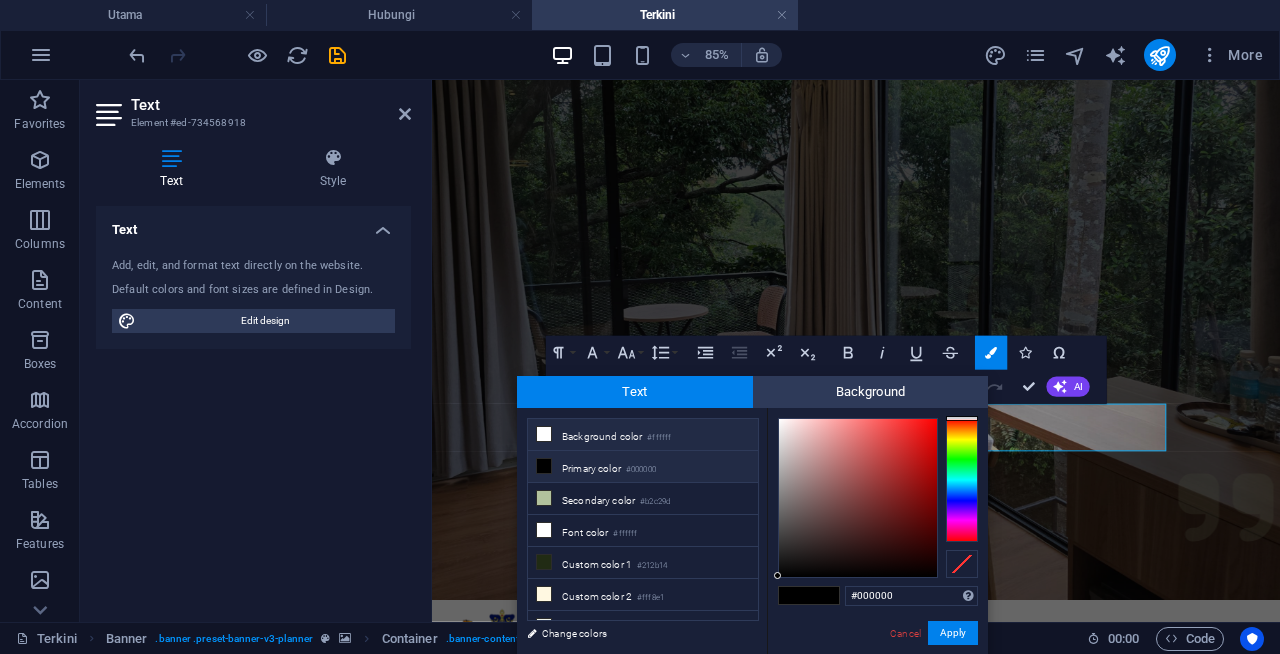 click at bounding box center (544, 434) 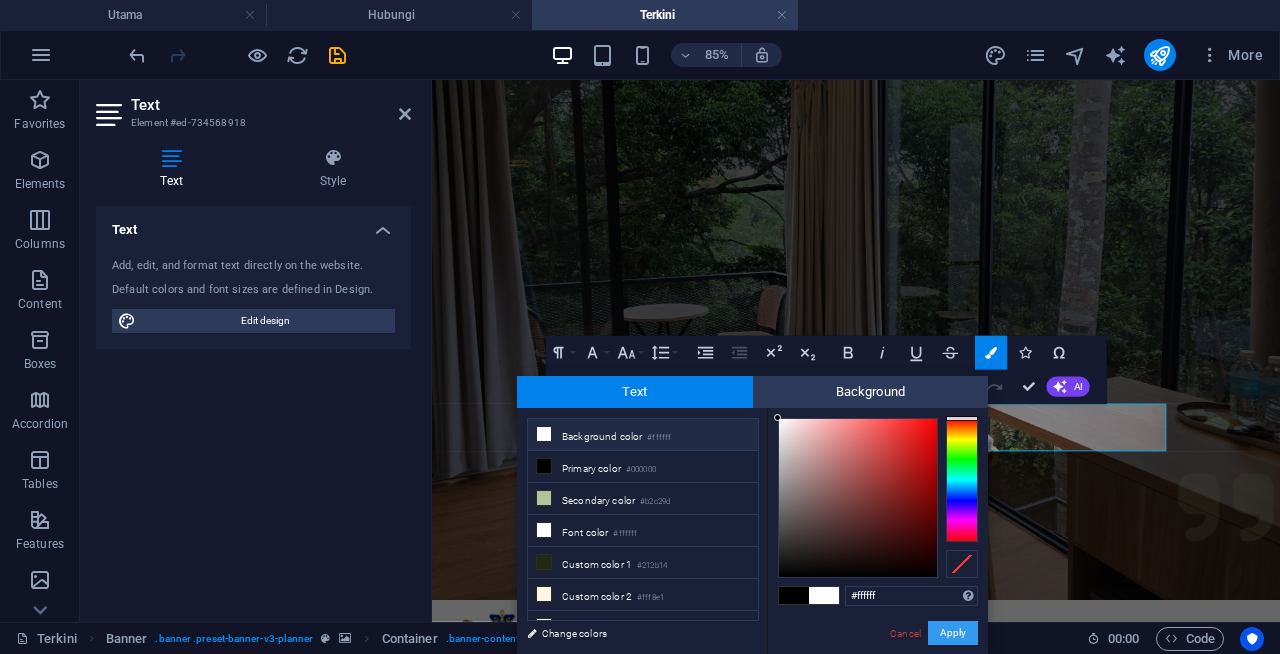 click on "Apply" at bounding box center [953, 633] 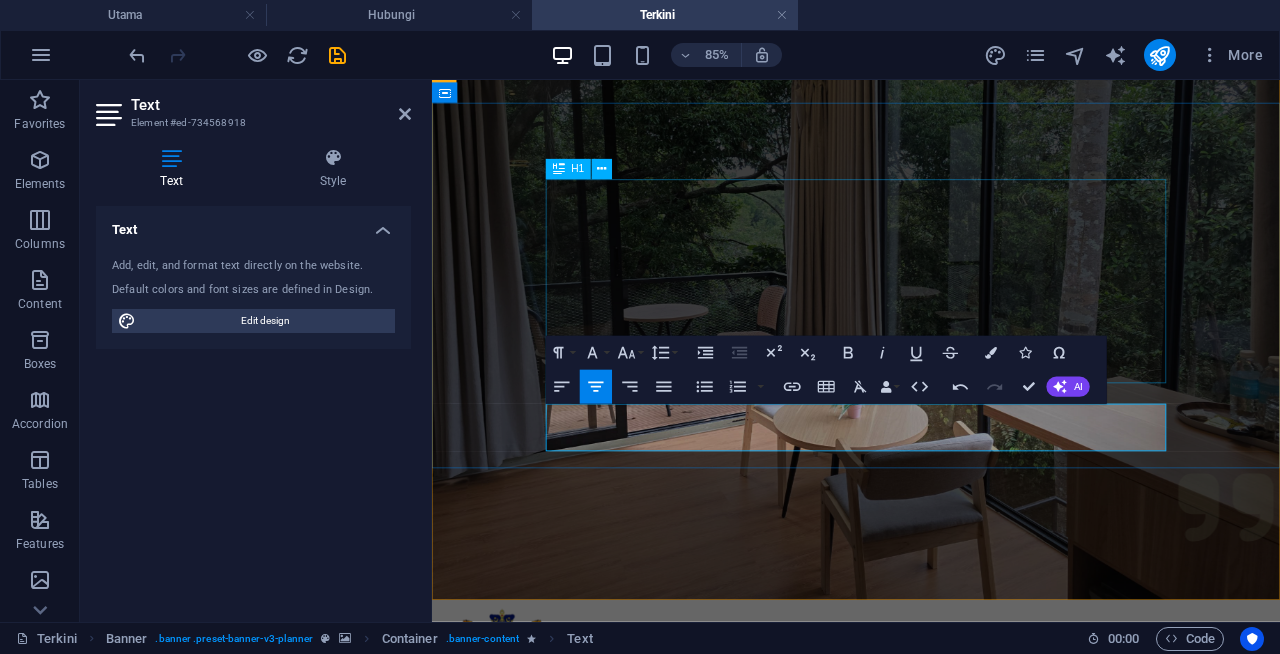 click on "Apa yang kami tawarkan?" at bounding box center (931, 1045) 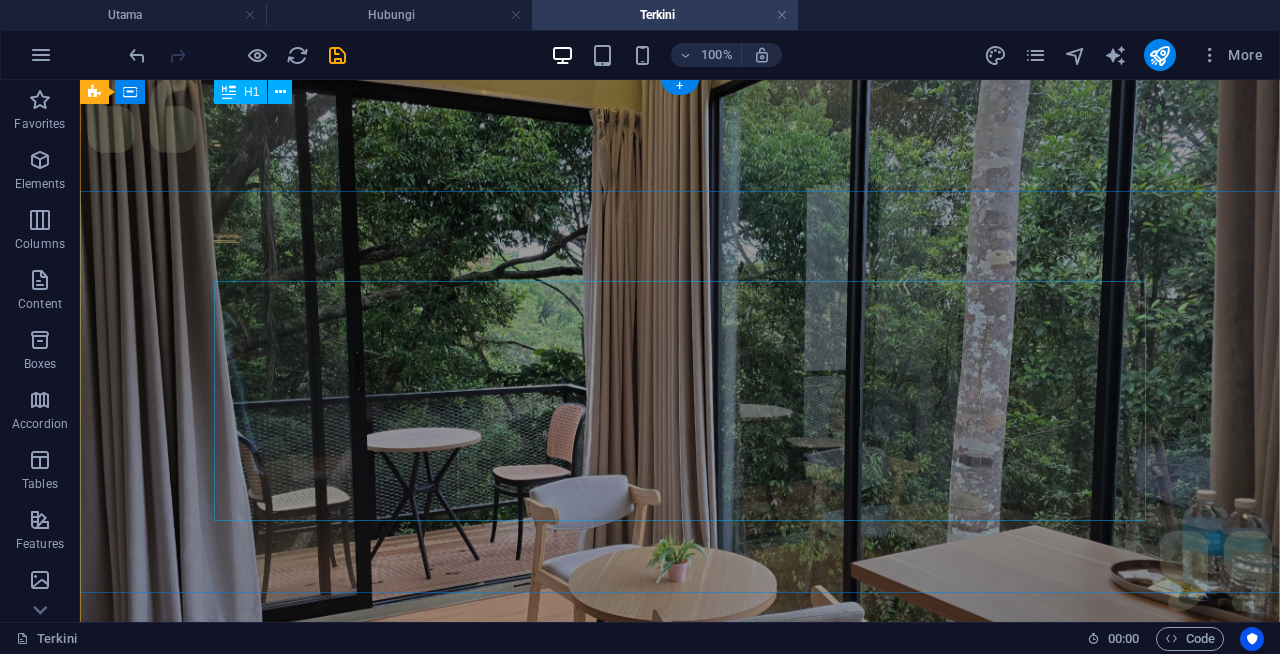 scroll, scrollTop: 0, scrollLeft: 0, axis: both 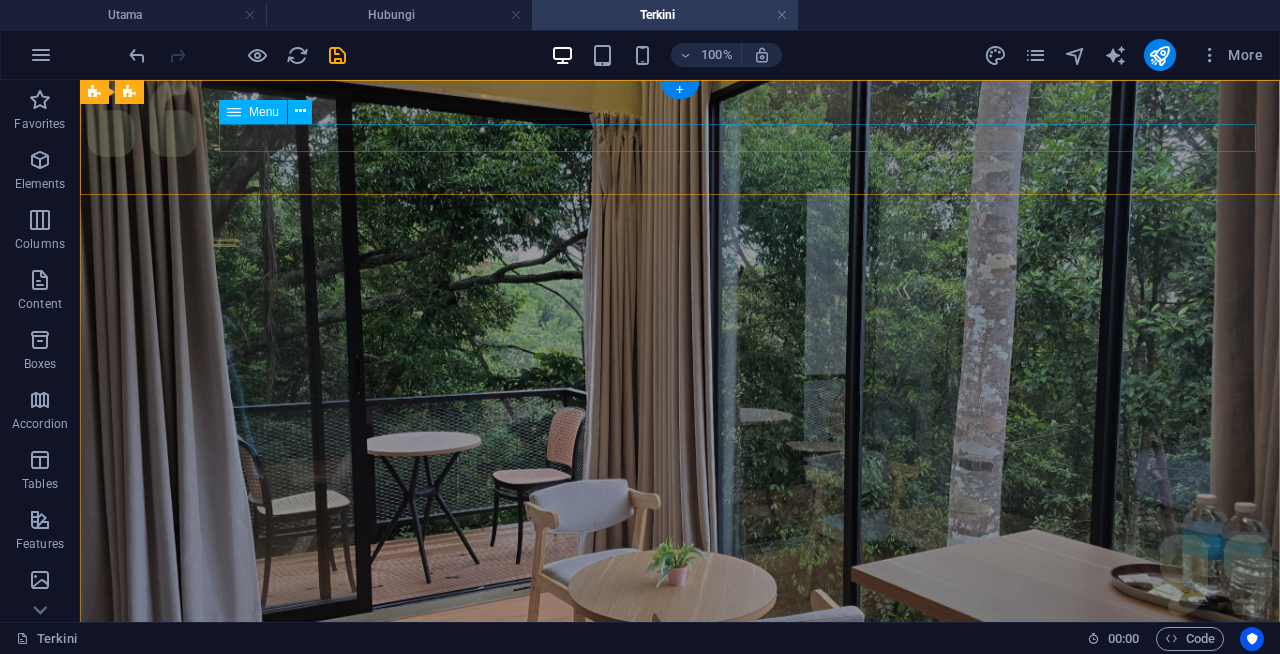 click on "Terkini Galeri Hubungi" at bounding box center [680, 909] 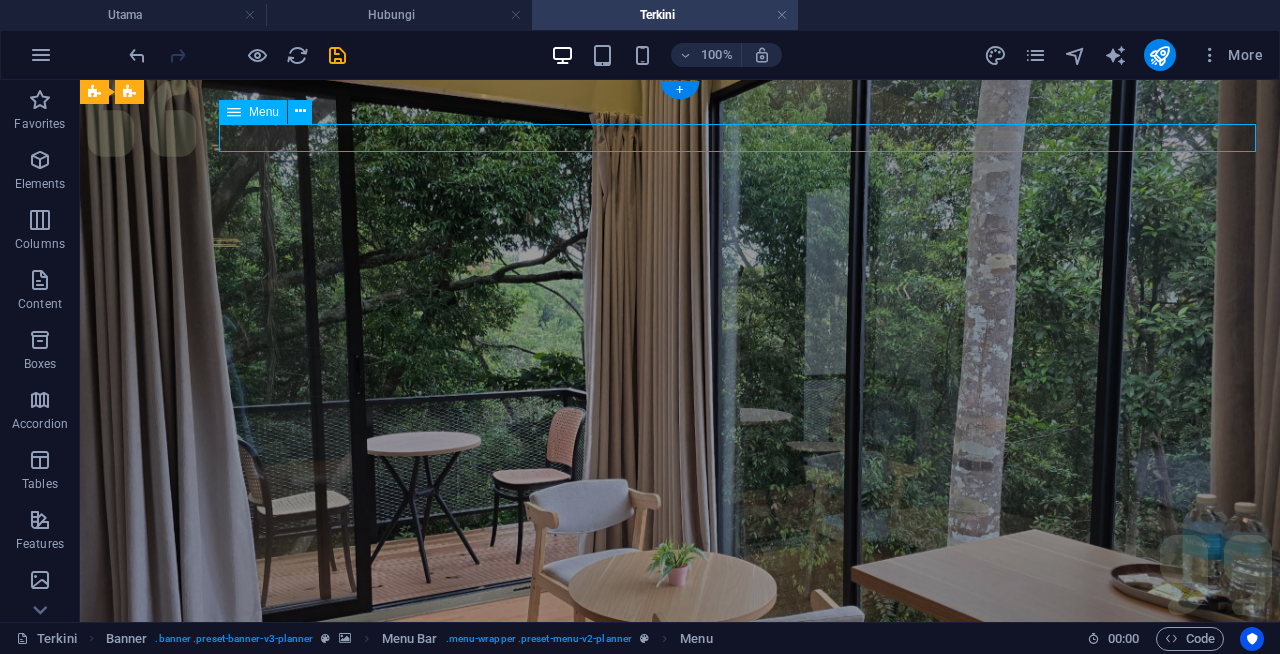 click on "Terkini Galeri Hubungi" at bounding box center [680, 909] 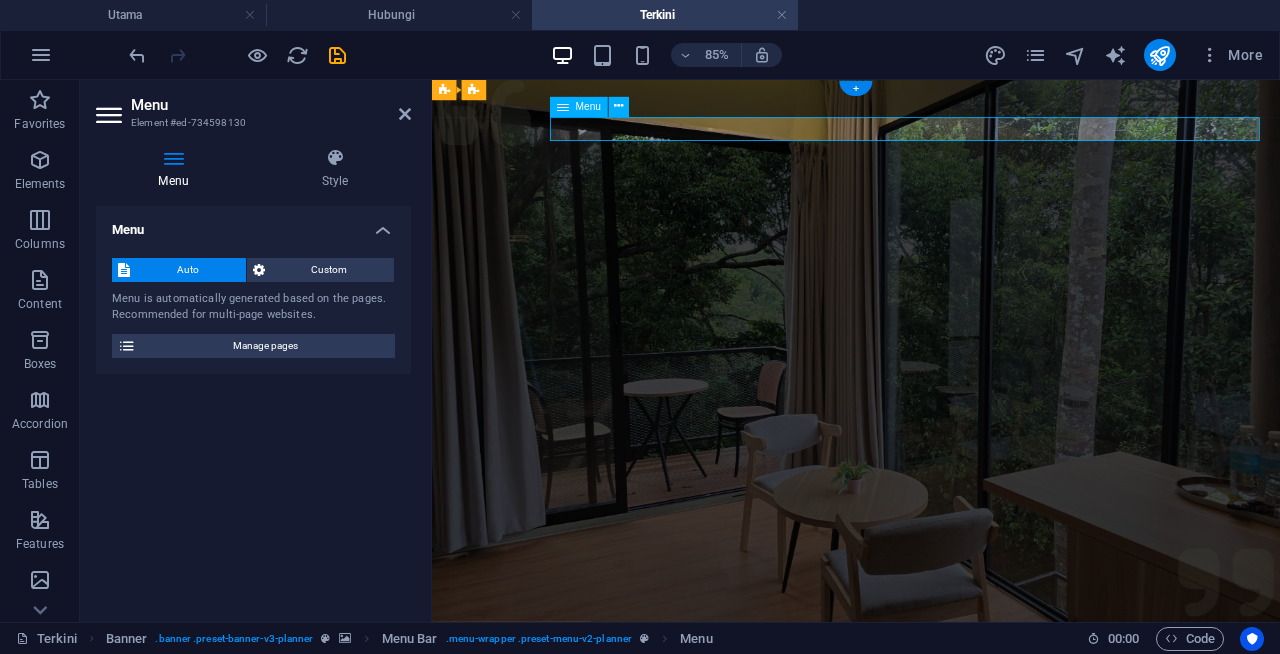 click on "Terkini Galeri Hubungi" at bounding box center [931, 909] 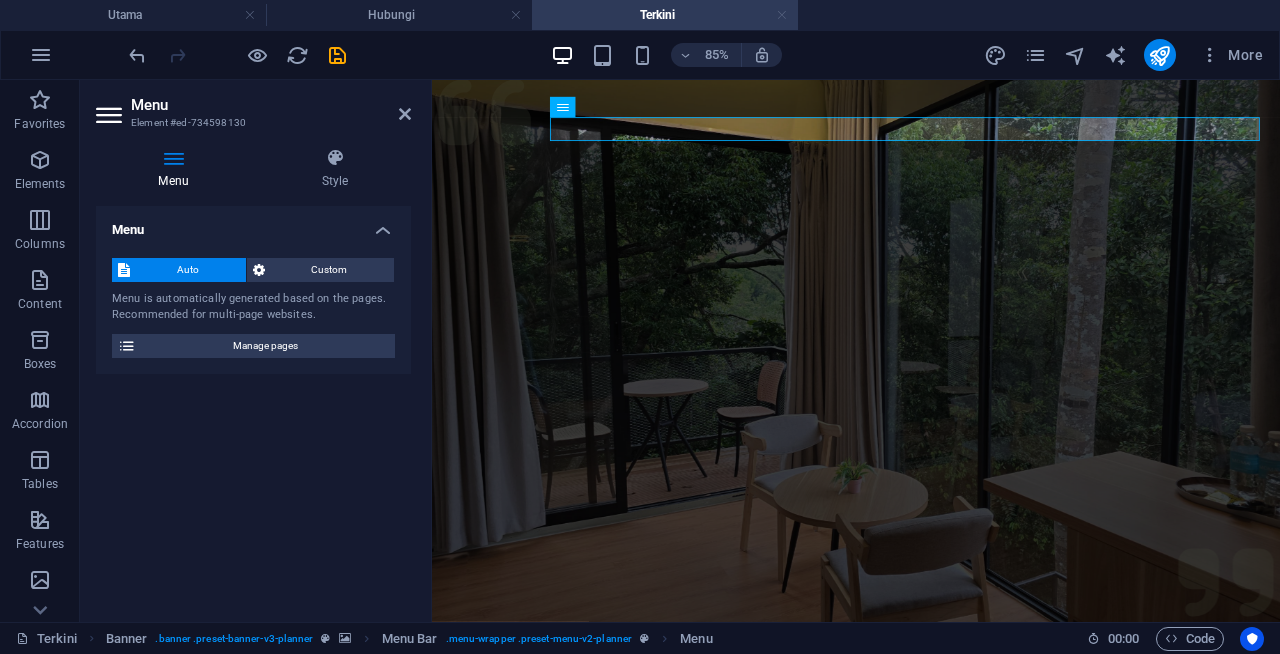 click at bounding box center (782, 15) 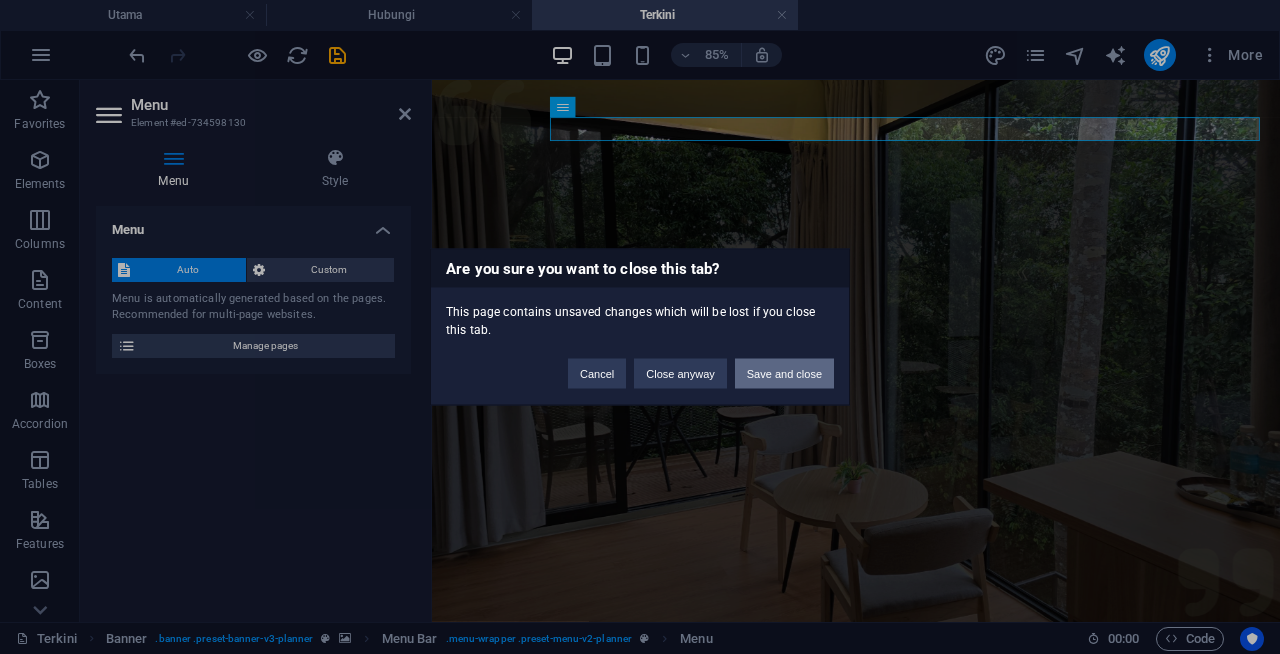 click on "Save and close" at bounding box center (784, 374) 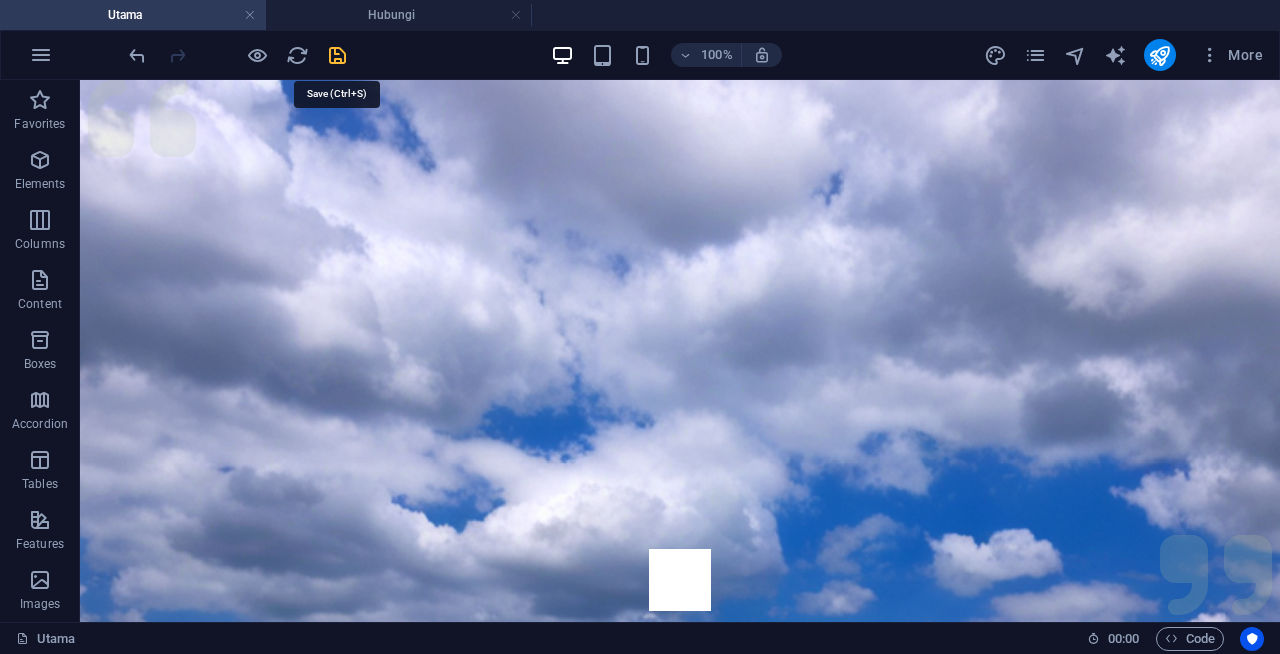 click at bounding box center (337, 55) 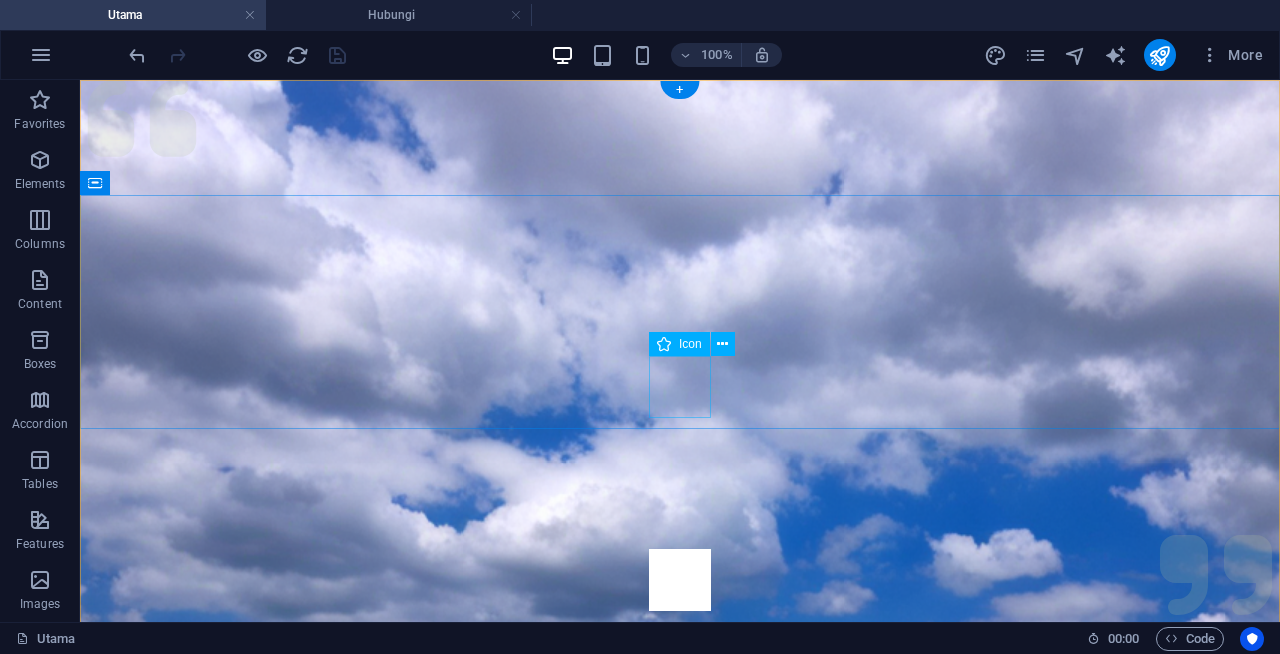 click at bounding box center (680, 580) 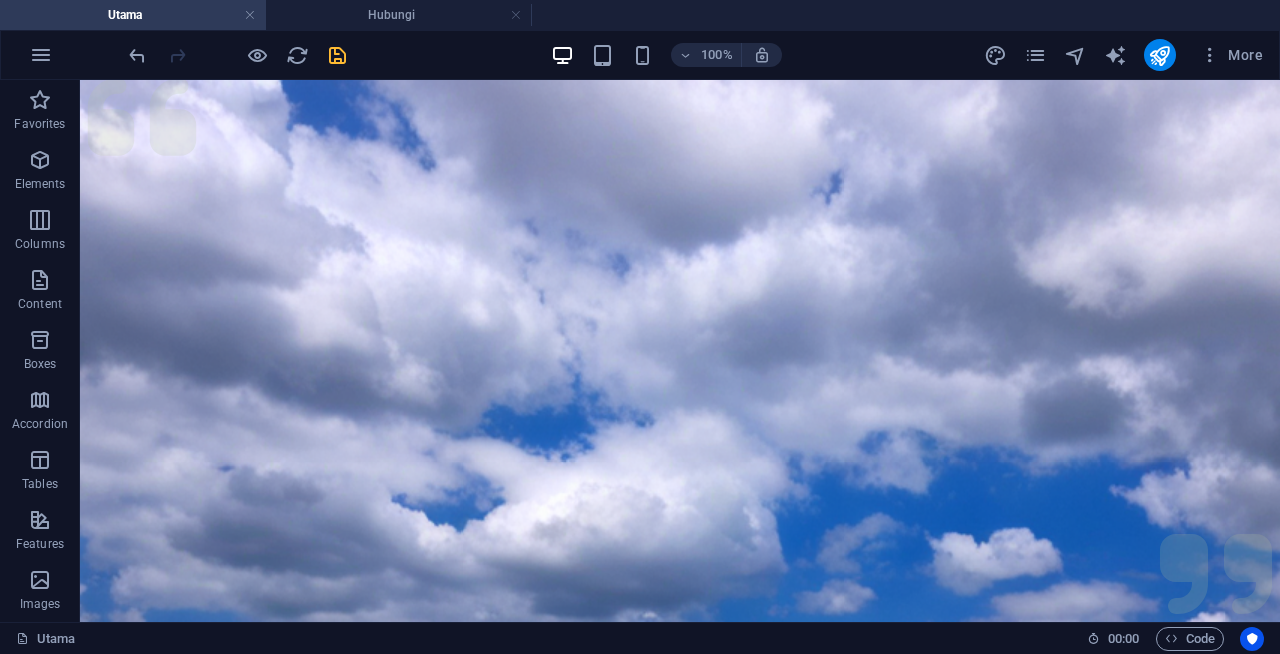 scroll, scrollTop: 0, scrollLeft: 0, axis: both 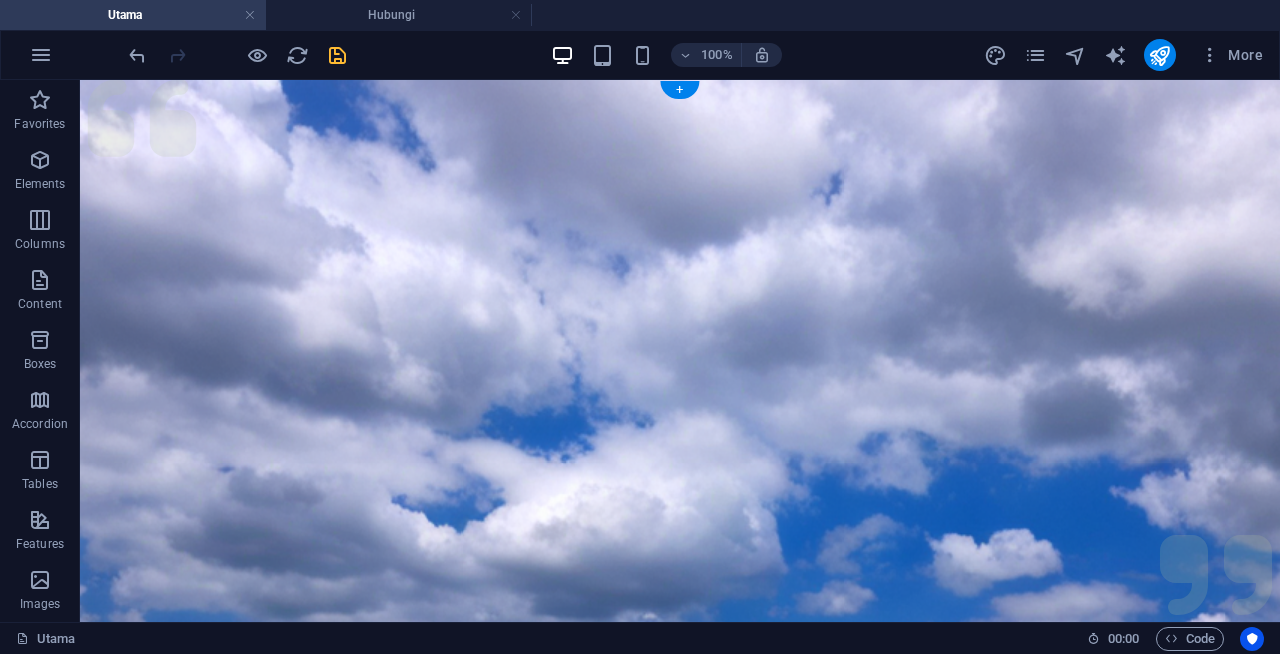 click at bounding box center (680, 530) 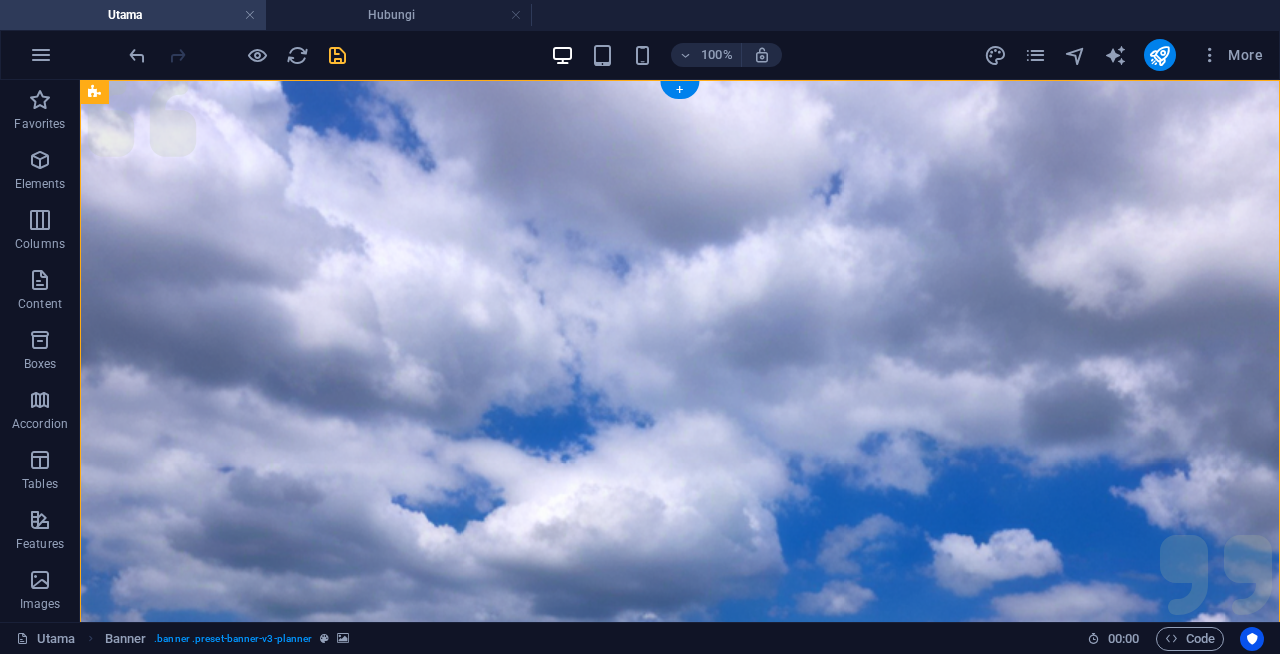 click at bounding box center [680, 530] 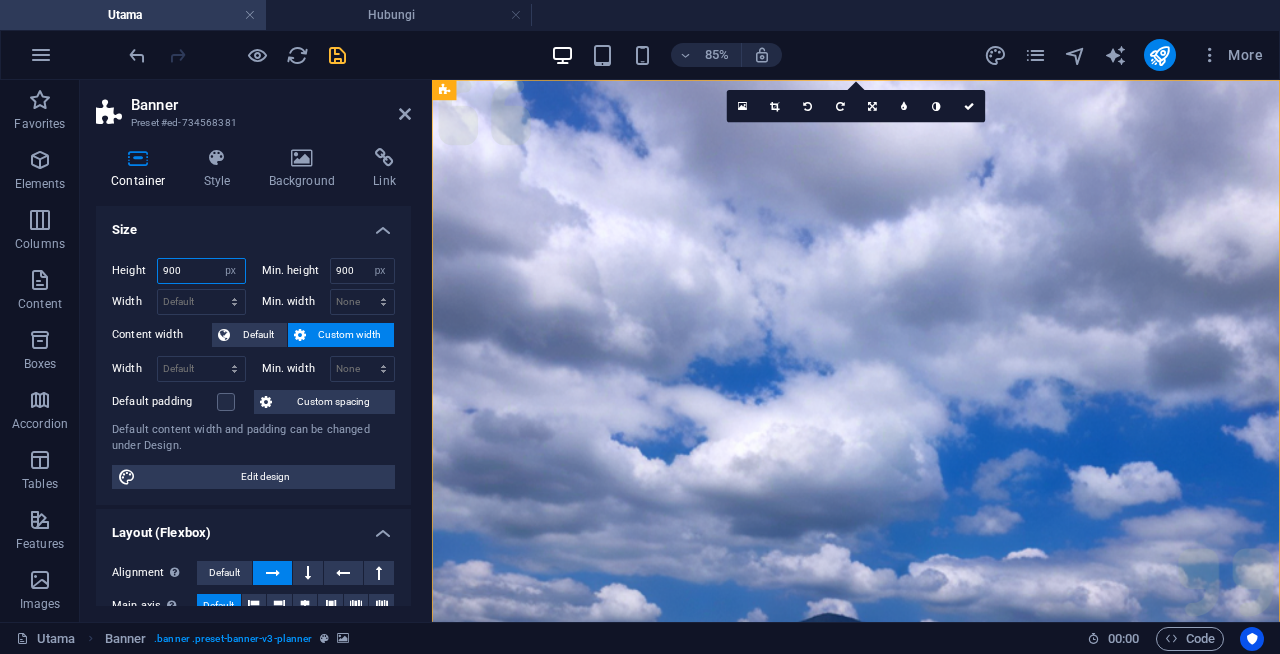 click on "900" at bounding box center [201, 271] 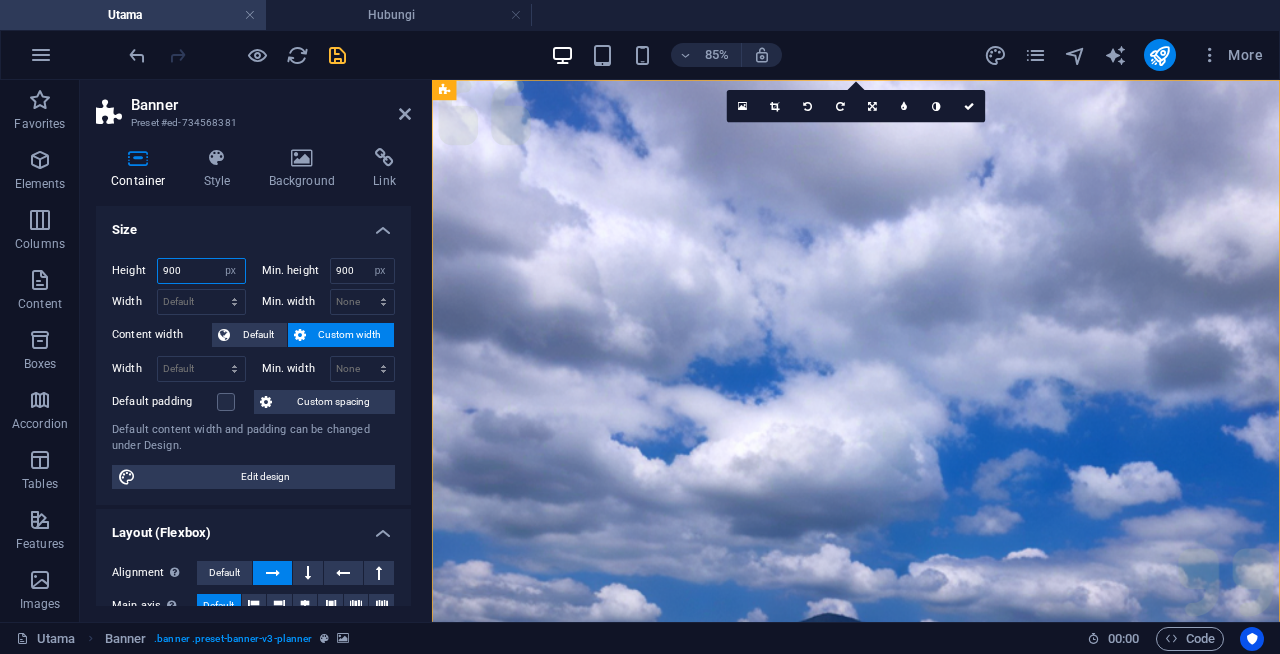 click on "900" at bounding box center (201, 271) 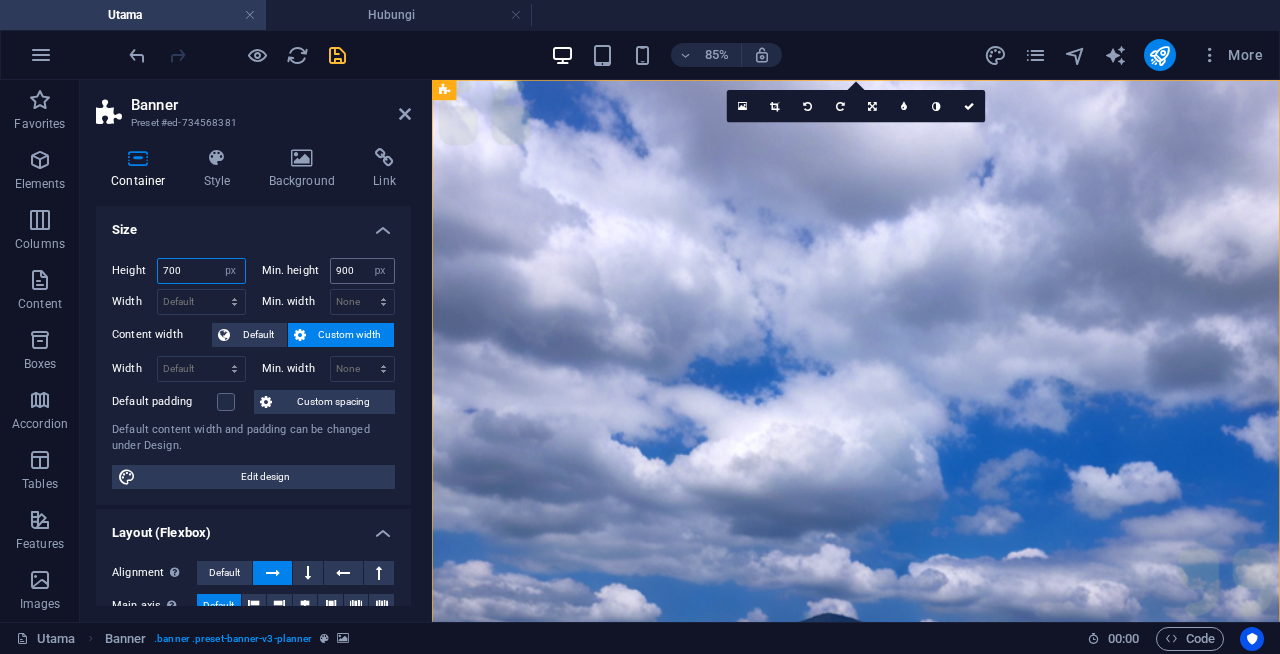 type on "700" 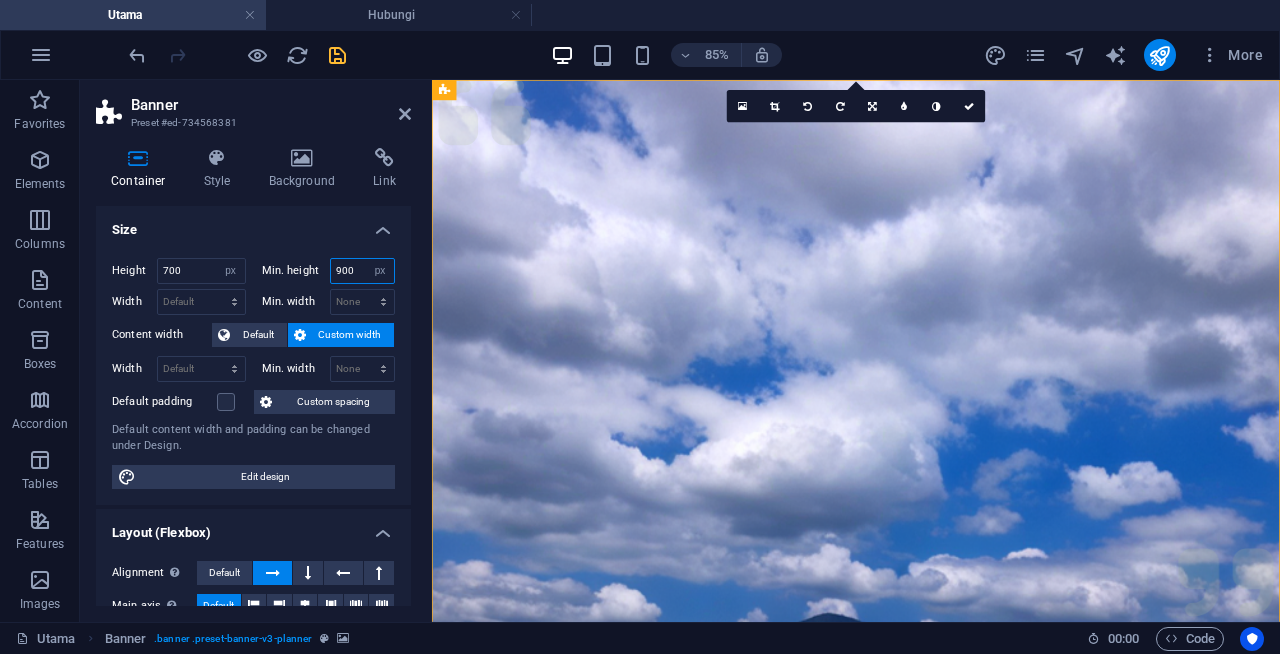 click on "900" at bounding box center [363, 271] 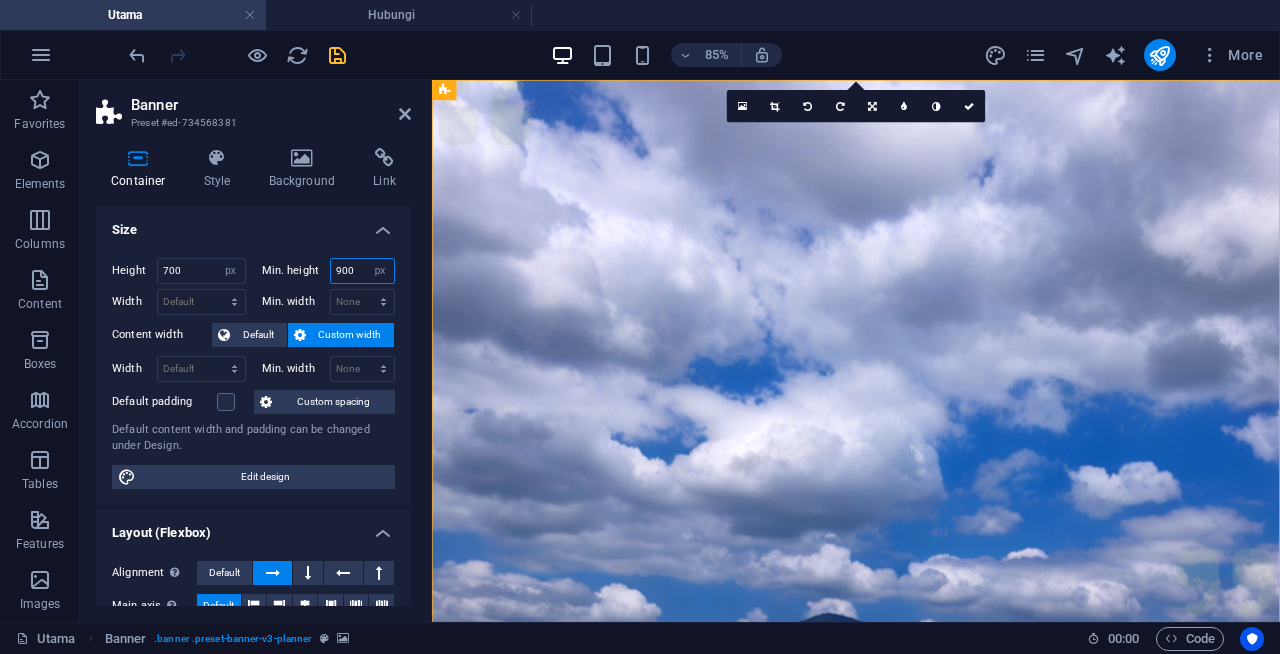 click on "900" at bounding box center [363, 271] 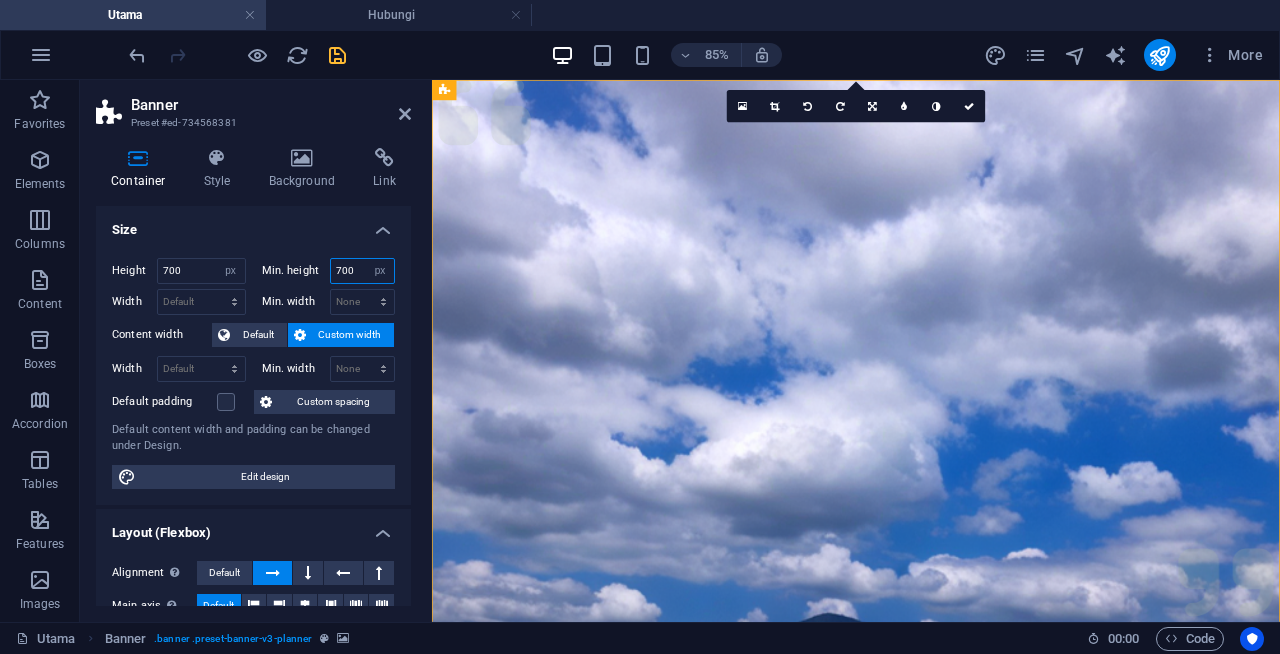 type on "700" 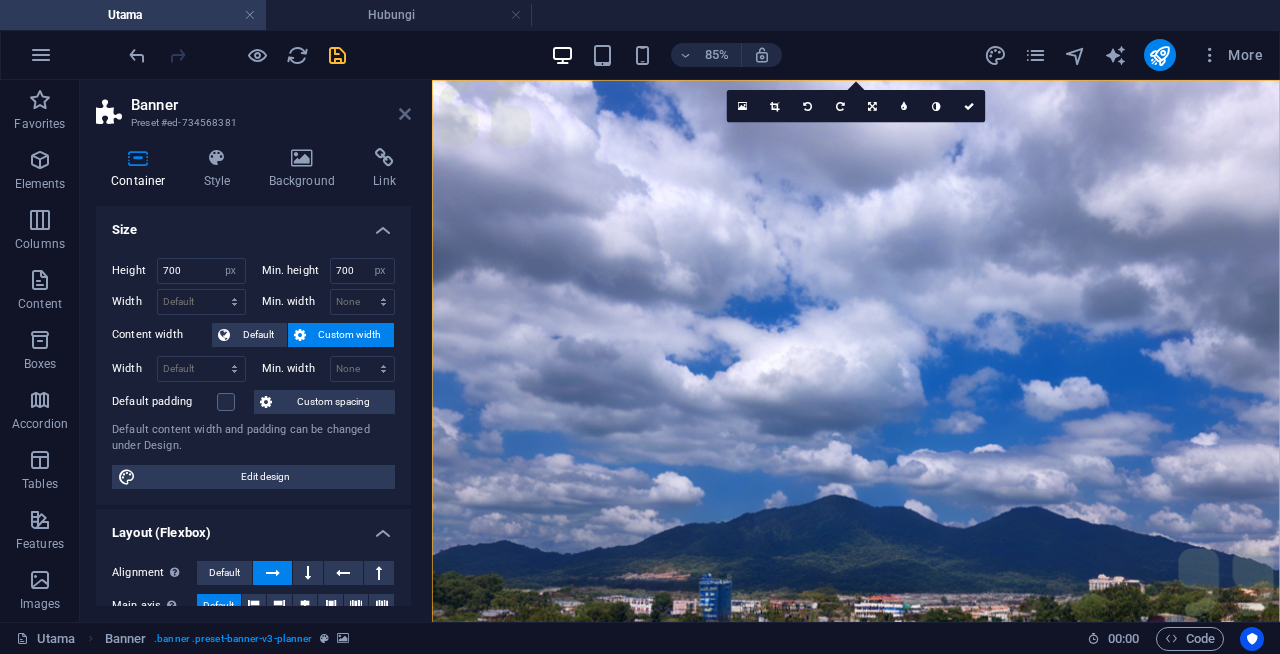 click at bounding box center [405, 114] 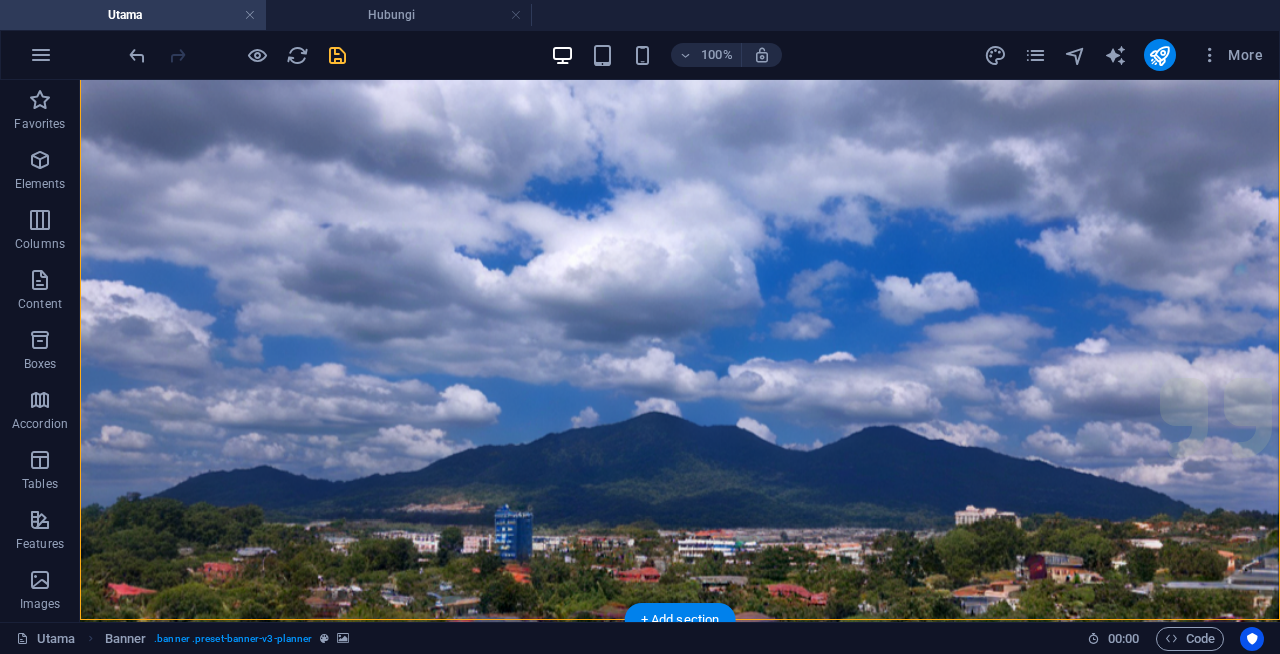 scroll, scrollTop: 153, scrollLeft: 0, axis: vertical 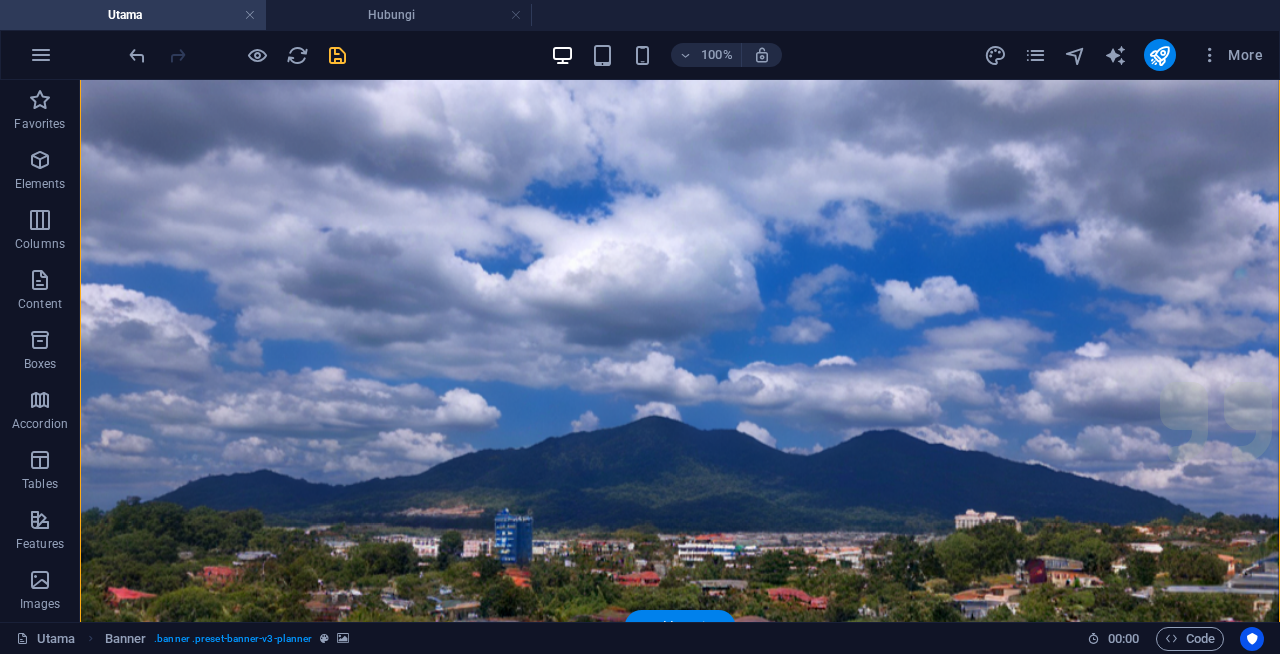 click at bounding box center [680, 277] 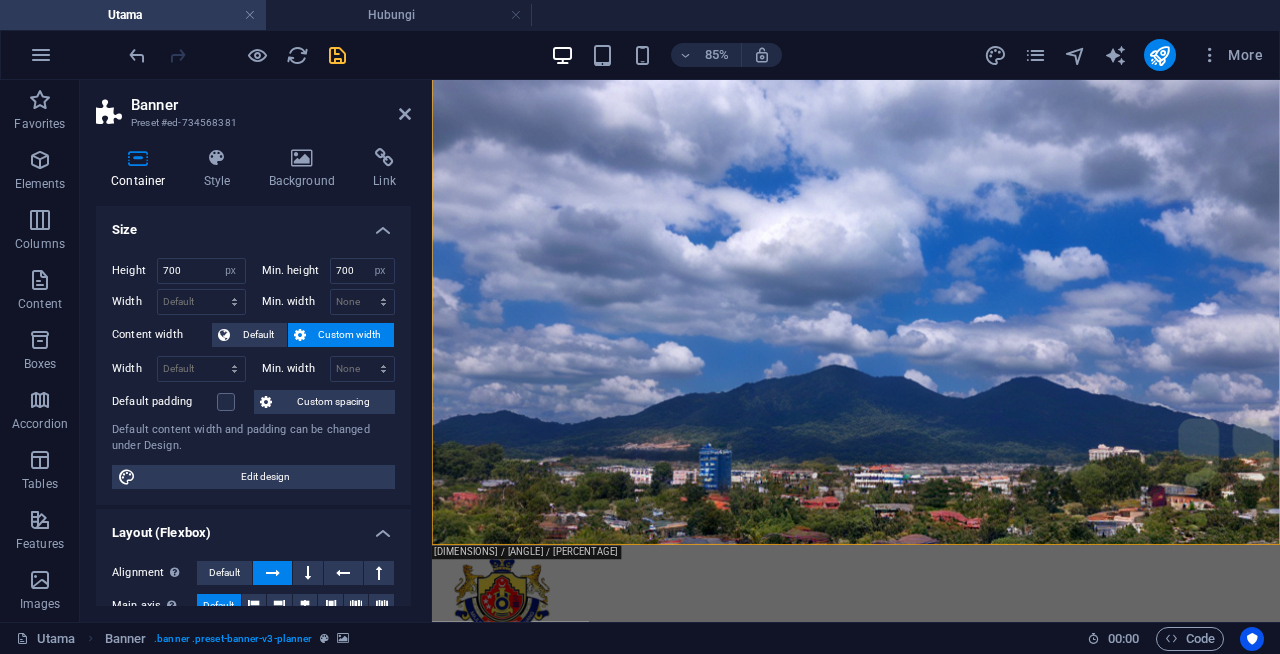 click at bounding box center (931, 277) 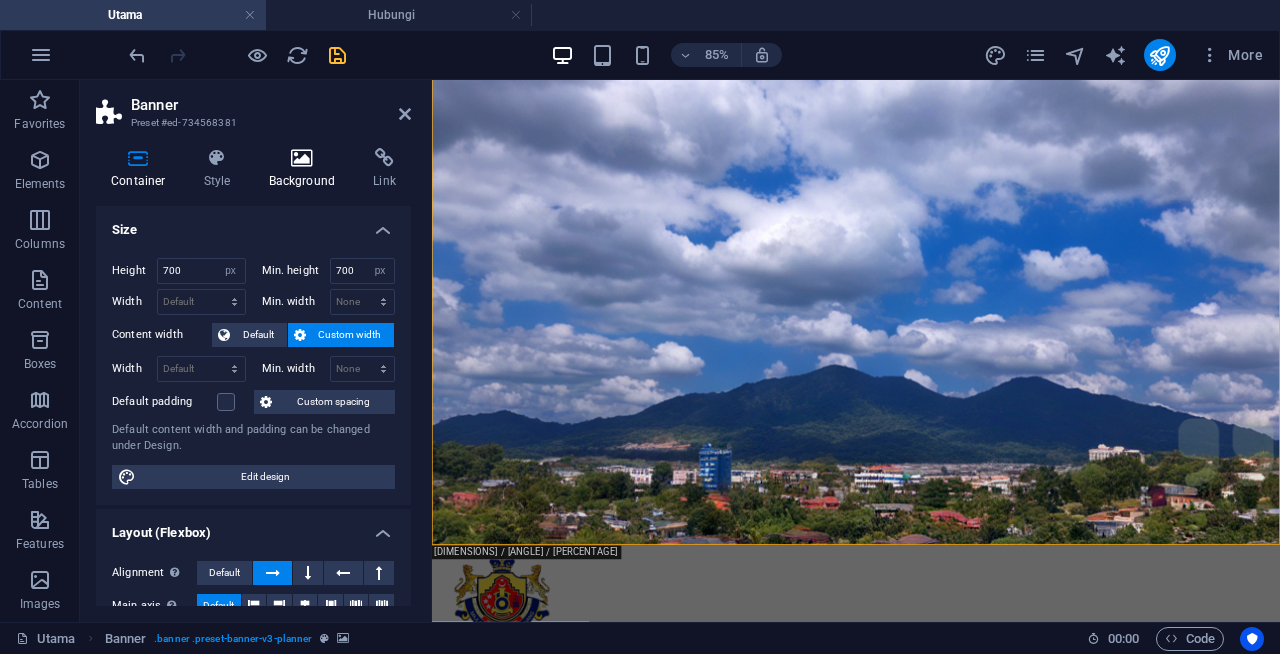 click at bounding box center (302, 158) 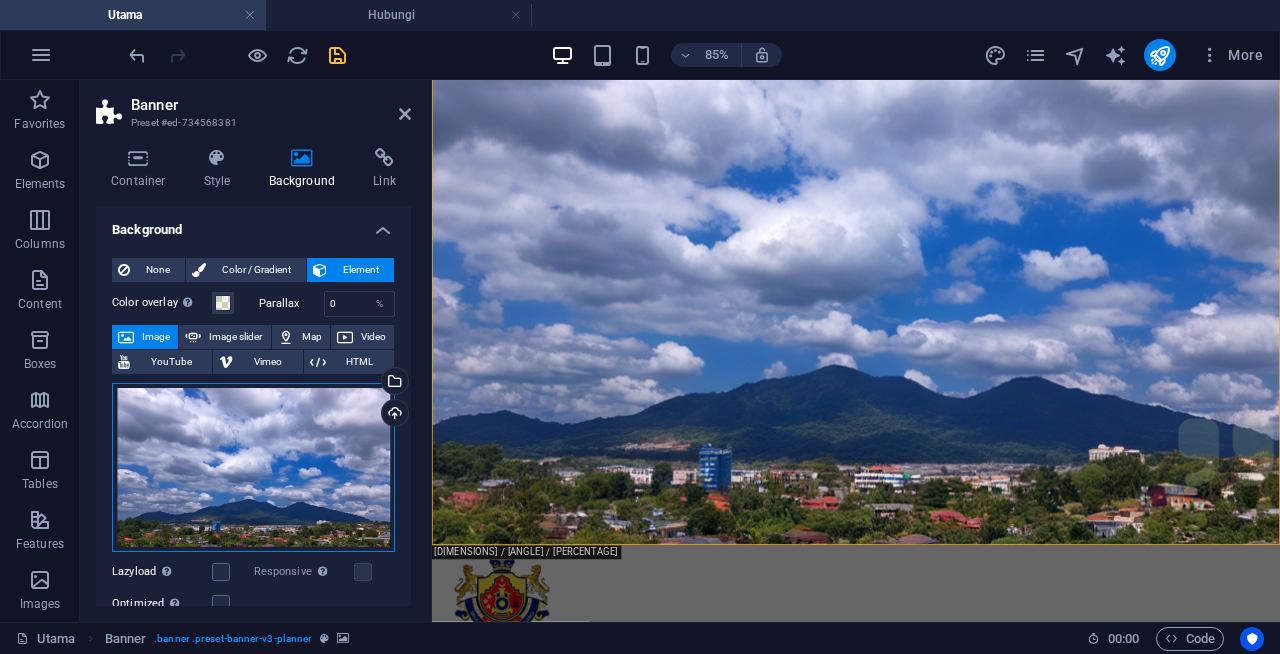 click on "Drag files here, click to choose files or select files from Files or our free stock photos & videos" at bounding box center [253, 468] 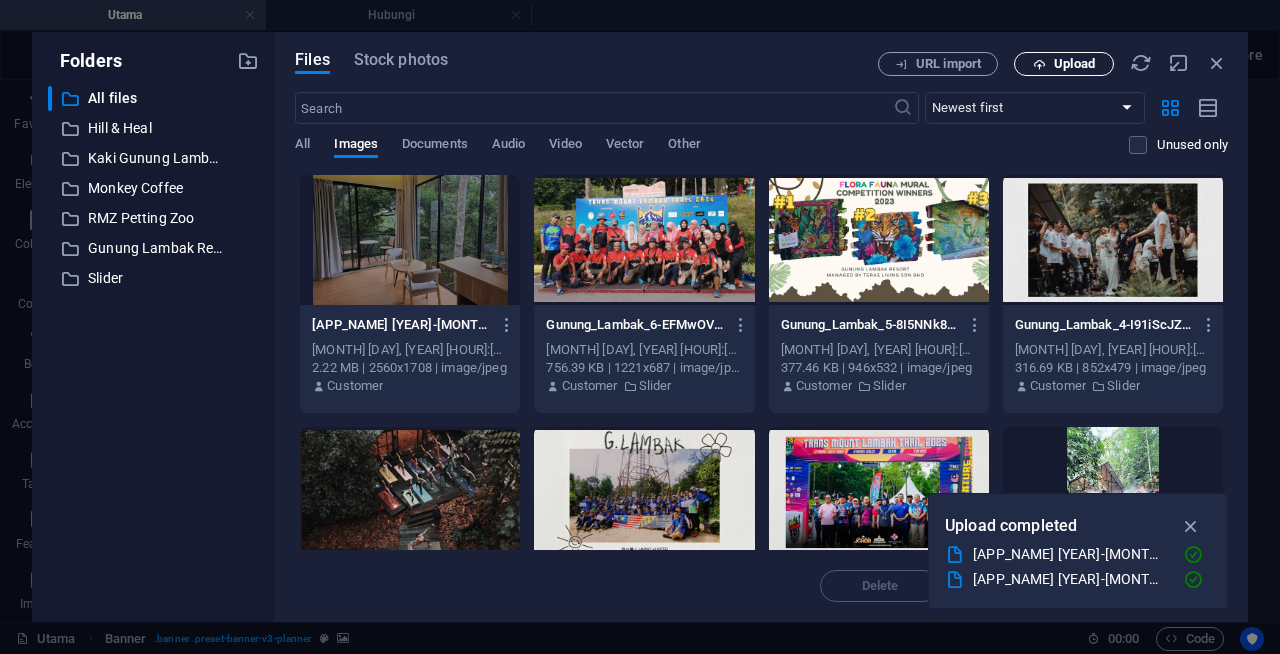 click on "Upload" at bounding box center [1064, 64] 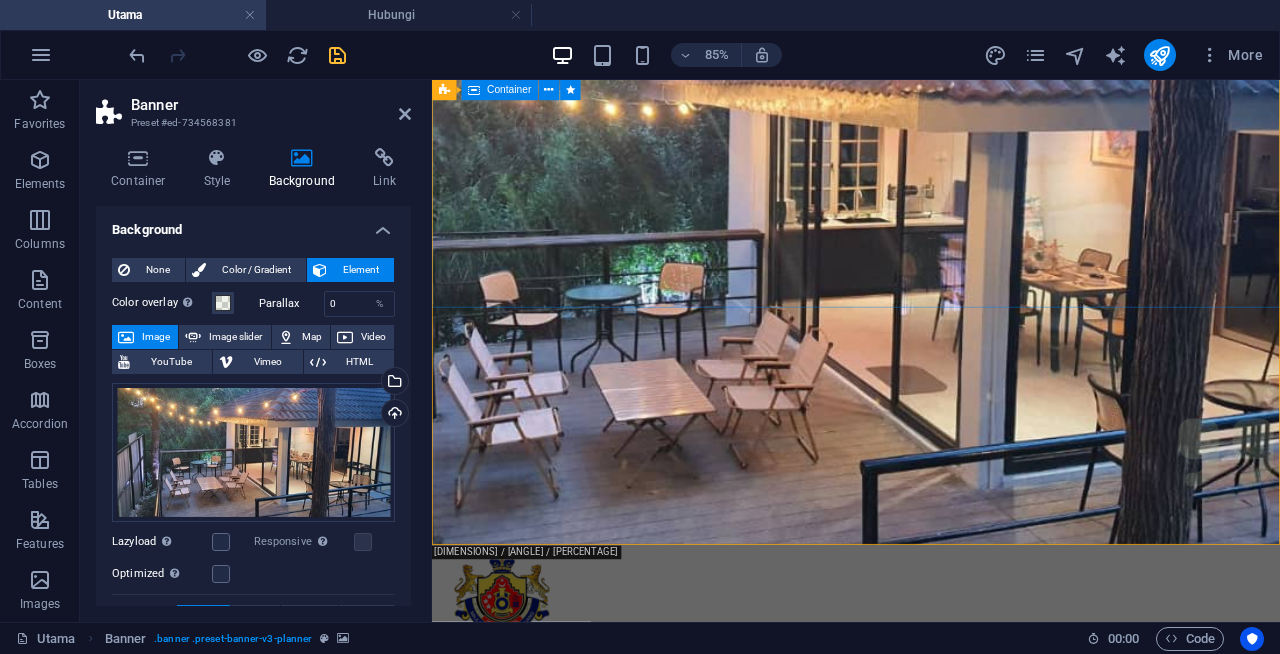 click on "TE'MOLA GUNUNG LAMBAK Menyediakan pakej pelancongan yang lengkap" at bounding box center [931, 923] 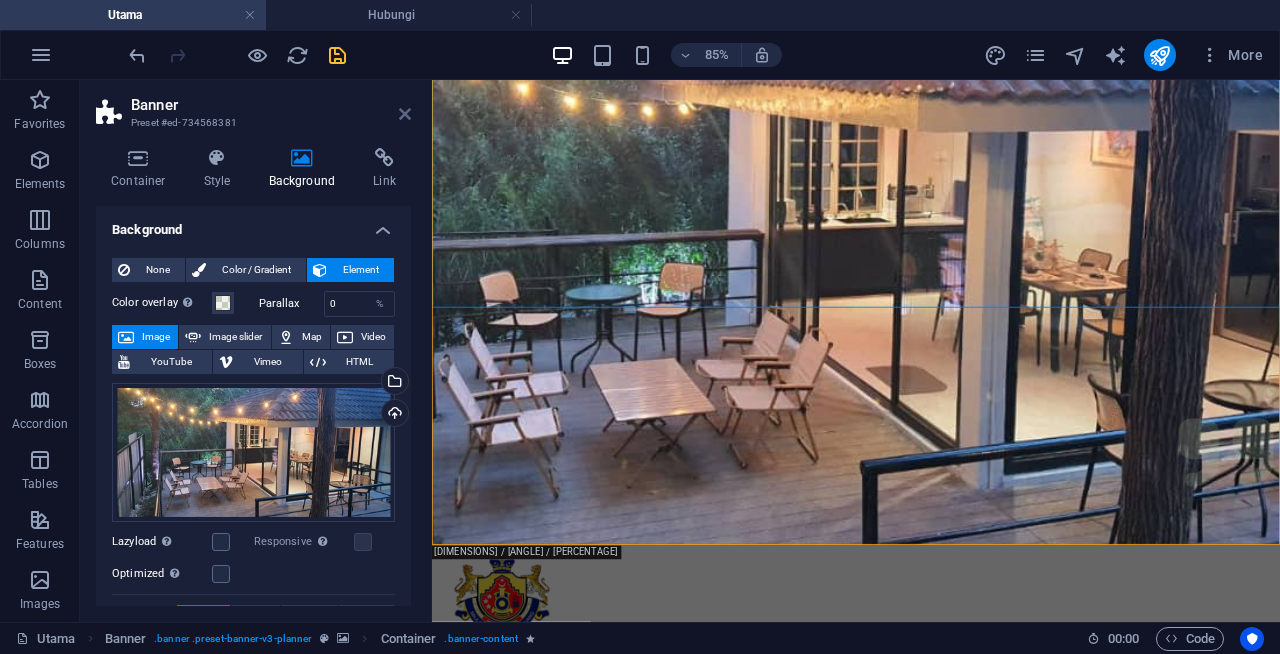 click at bounding box center (405, 114) 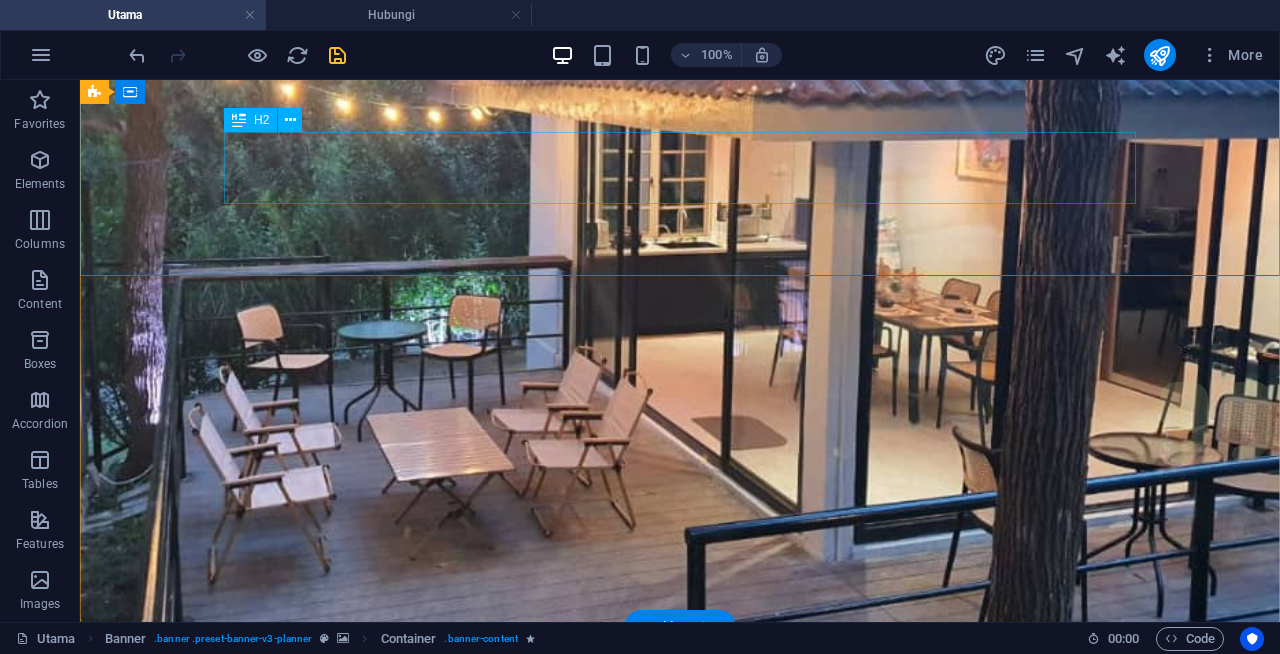 click on "TE'MOLA GUNUNG LAMBAK" at bounding box center (680, 896) 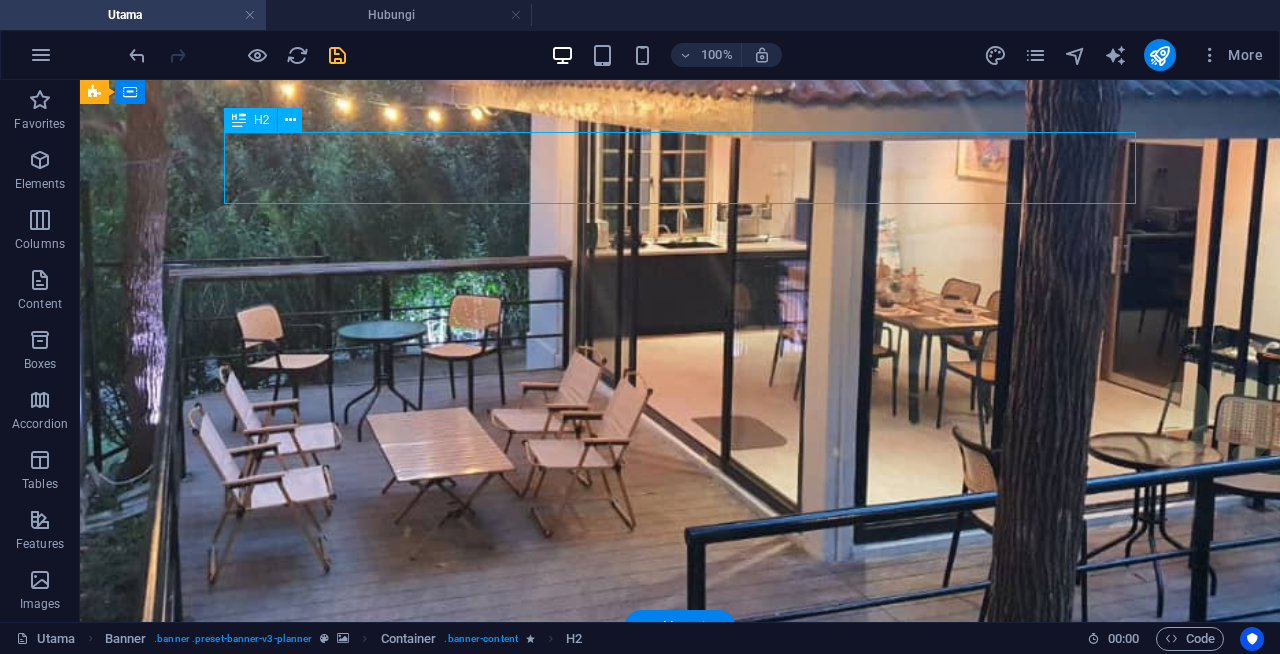 click on "TE'MOLA GUNUNG LAMBAK" at bounding box center (680, 896) 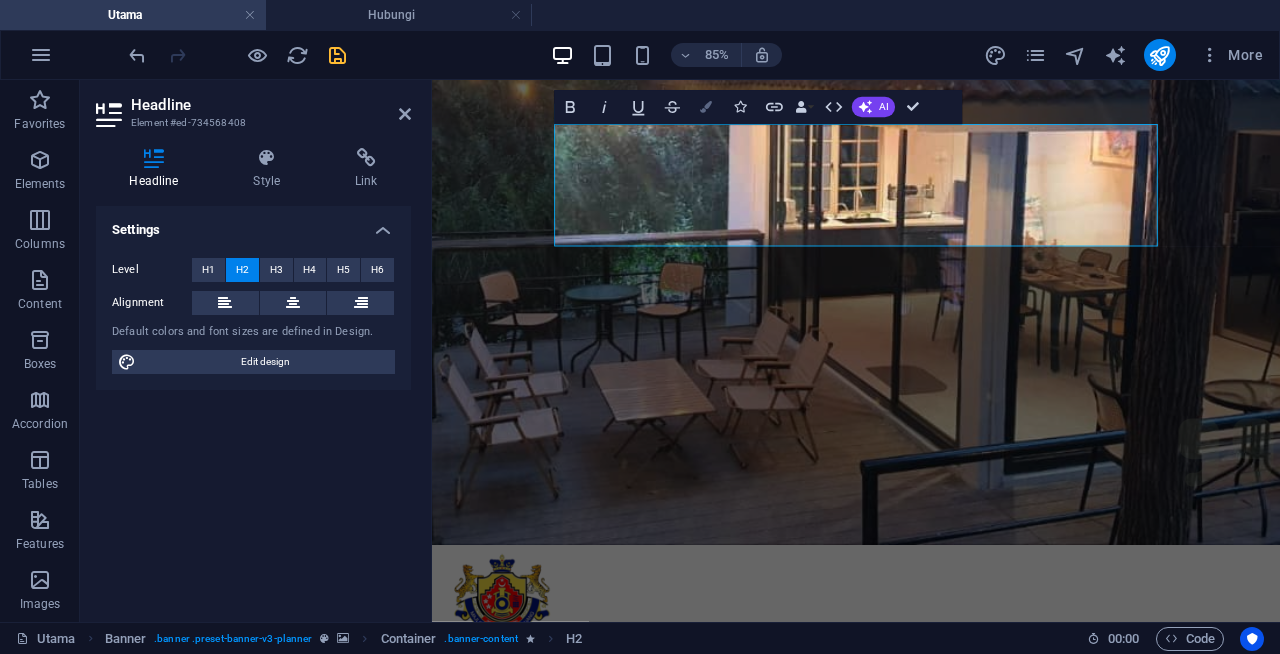 click at bounding box center (707, 107) 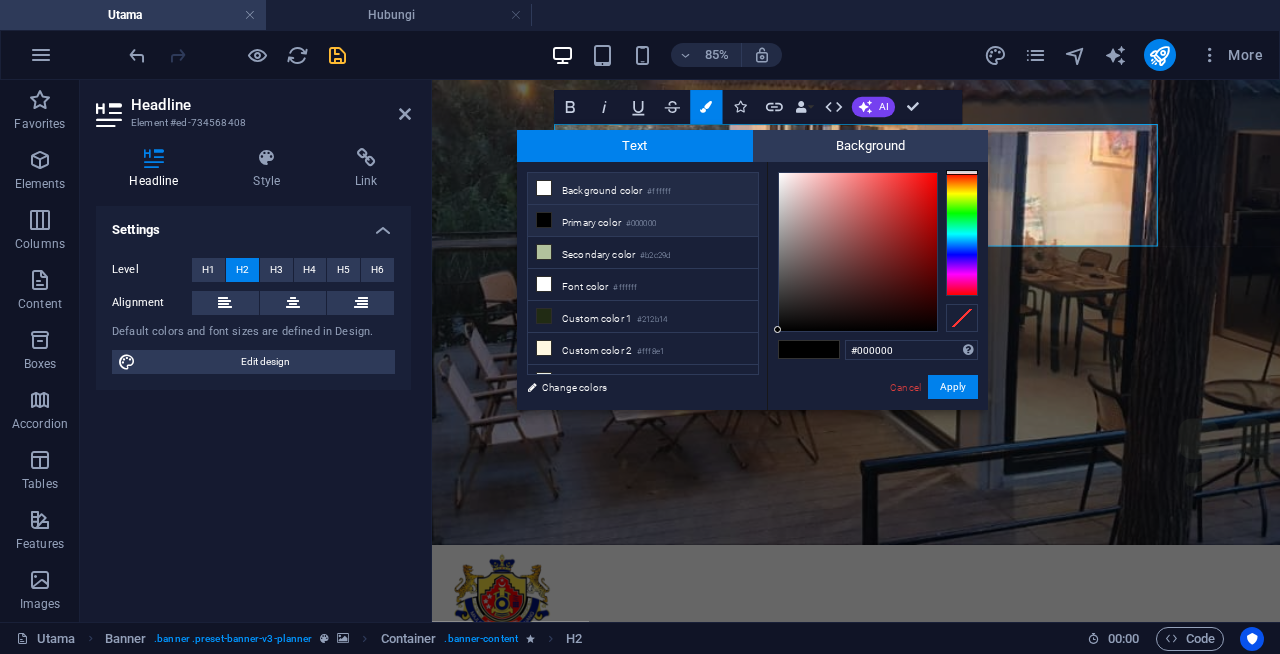 click on "Background color
#ffffff" at bounding box center [643, 189] 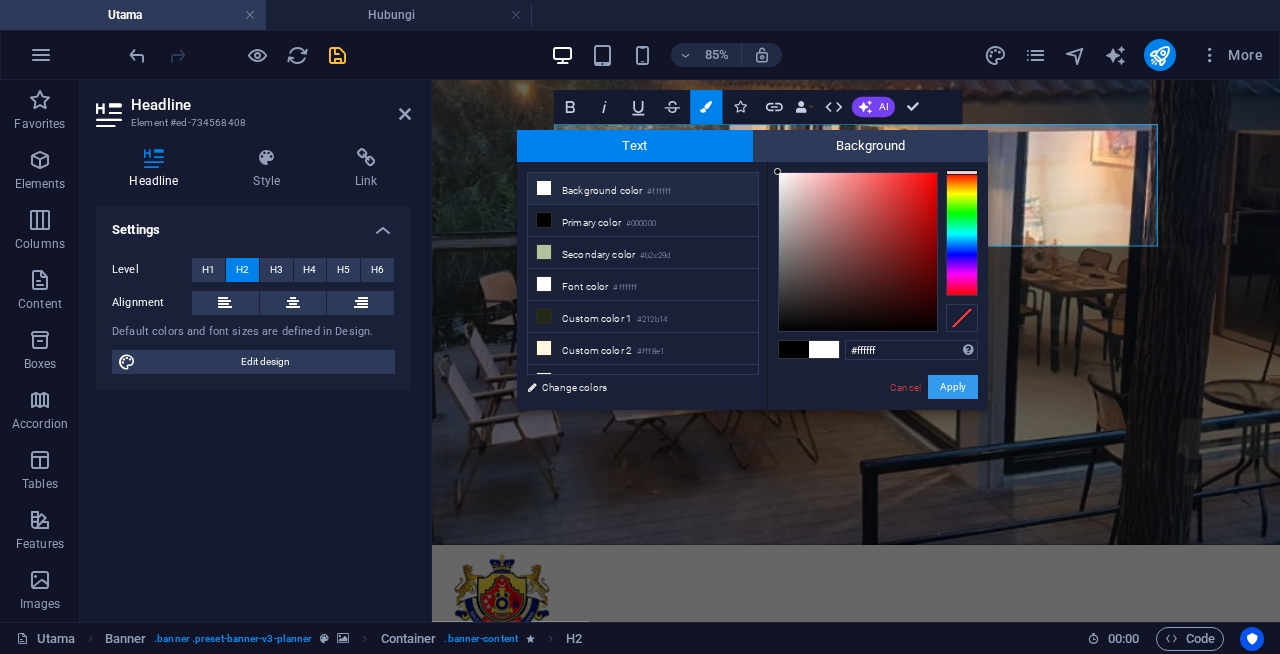 click on "Apply" at bounding box center [953, 387] 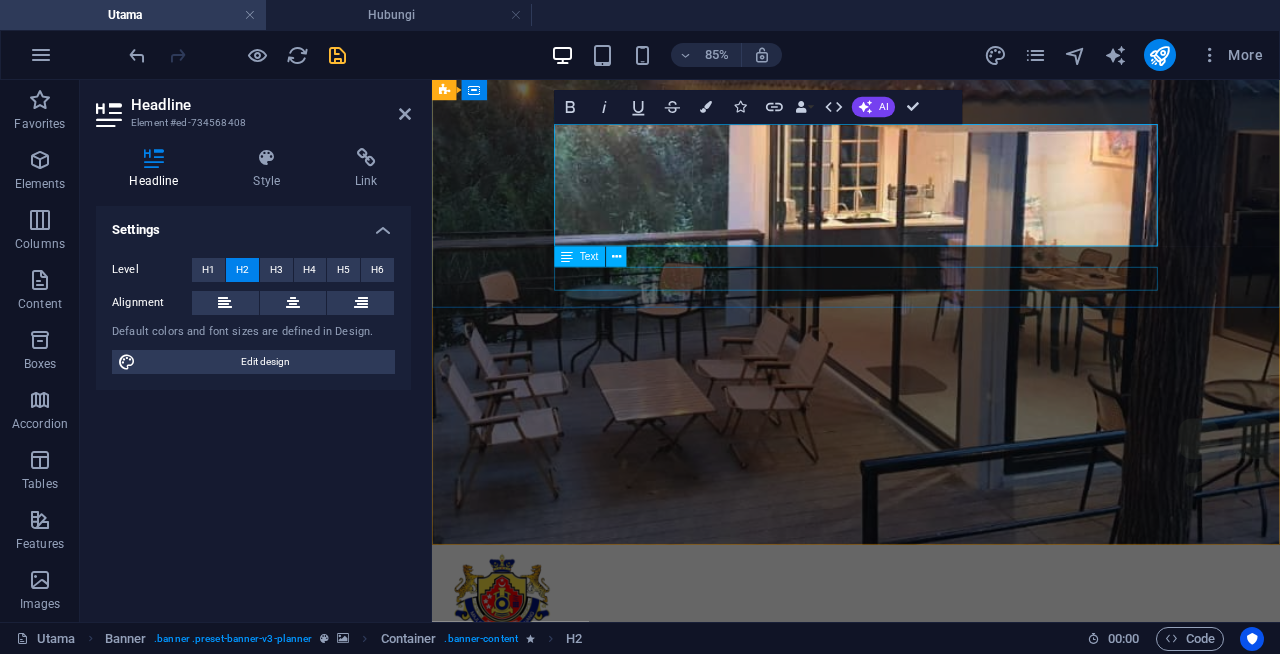 click on "Menyediakan pakej pelancongan yang lengkap" at bounding box center [931, 1042] 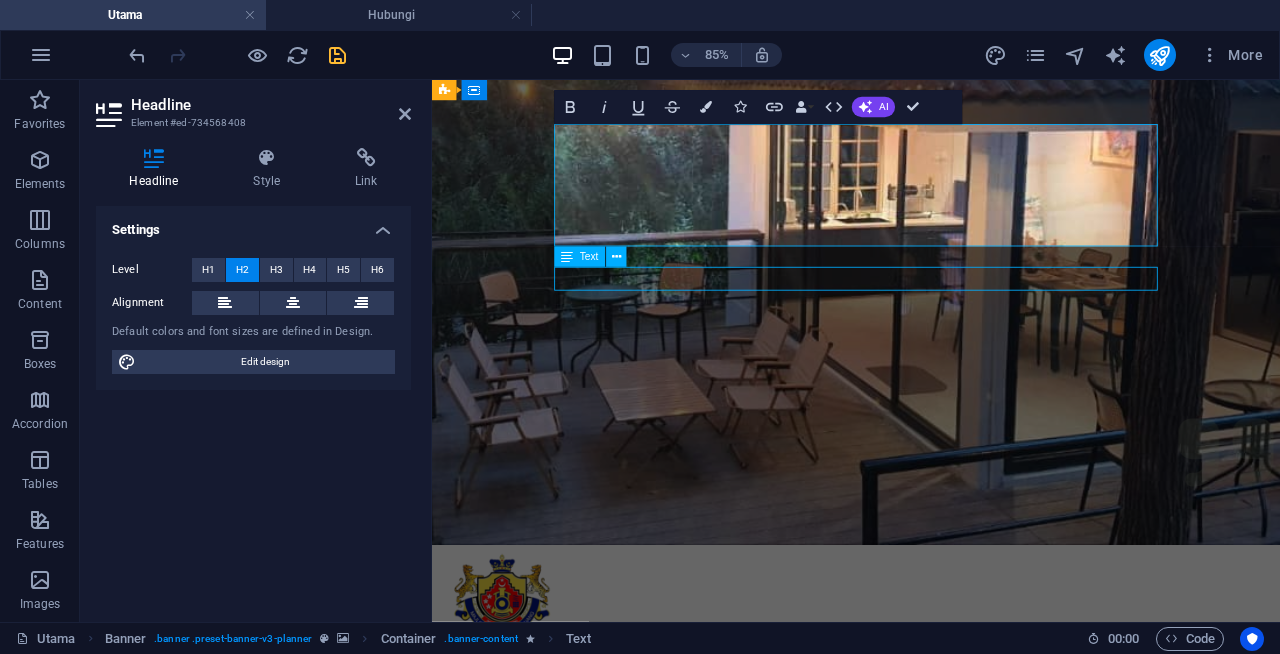click on "Menyediakan pakej pelancongan yang lengkap" at bounding box center [931, 1042] 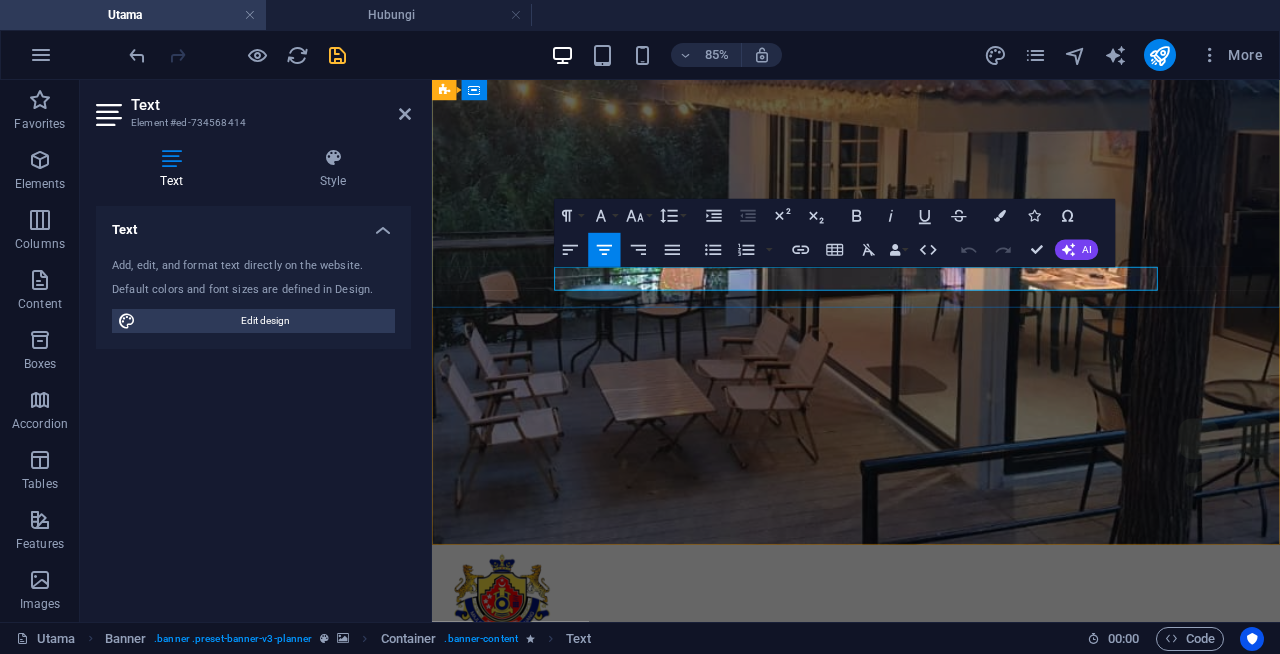 click on "Menyediakan pakej pelancongan yang lengkap" at bounding box center [931, 1042] 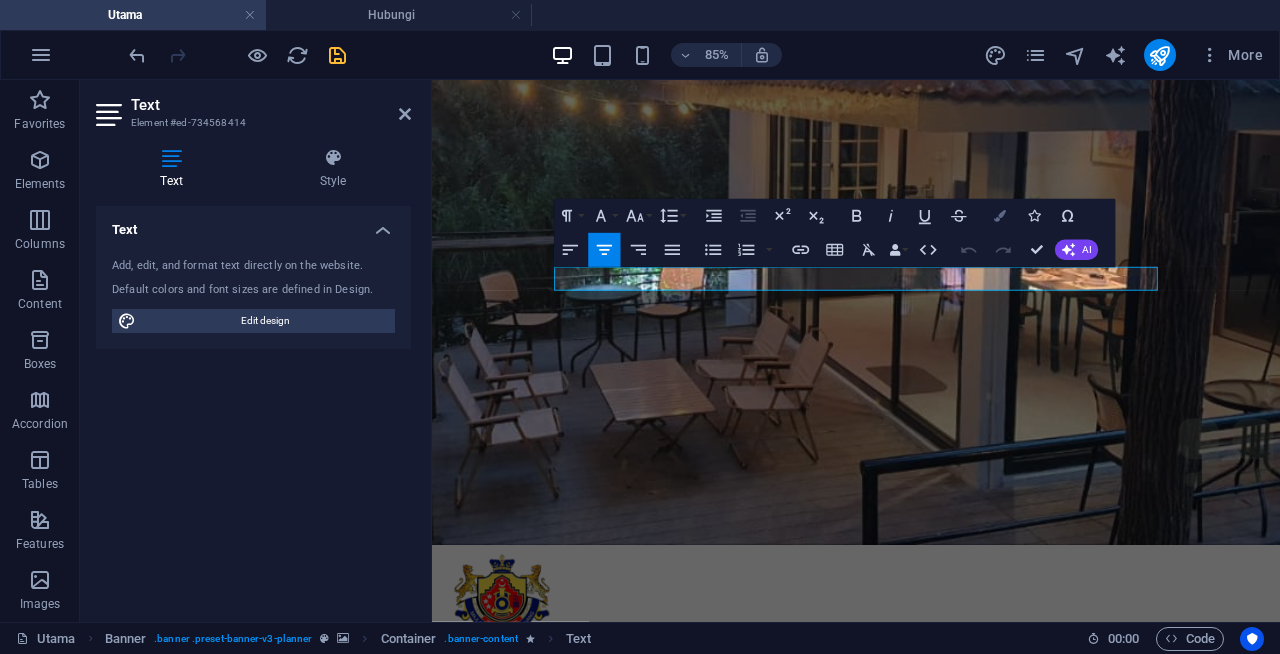 click at bounding box center (1000, 216) 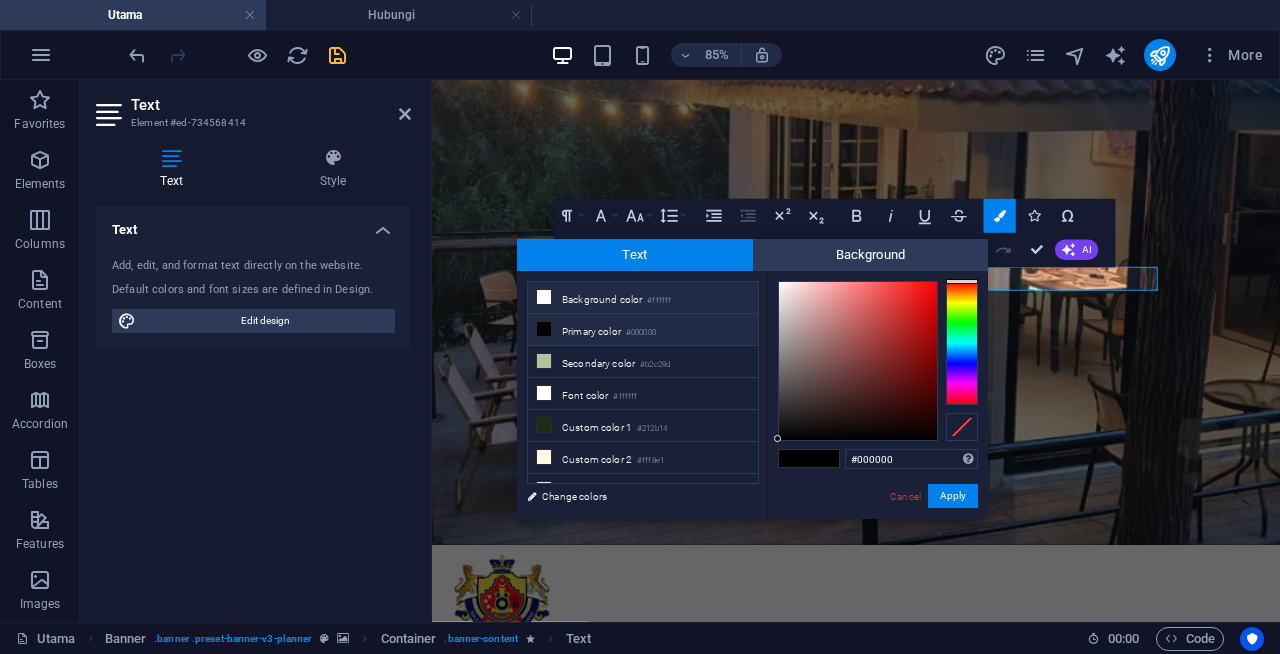 click on "Background color
#ffffff" at bounding box center (643, 298) 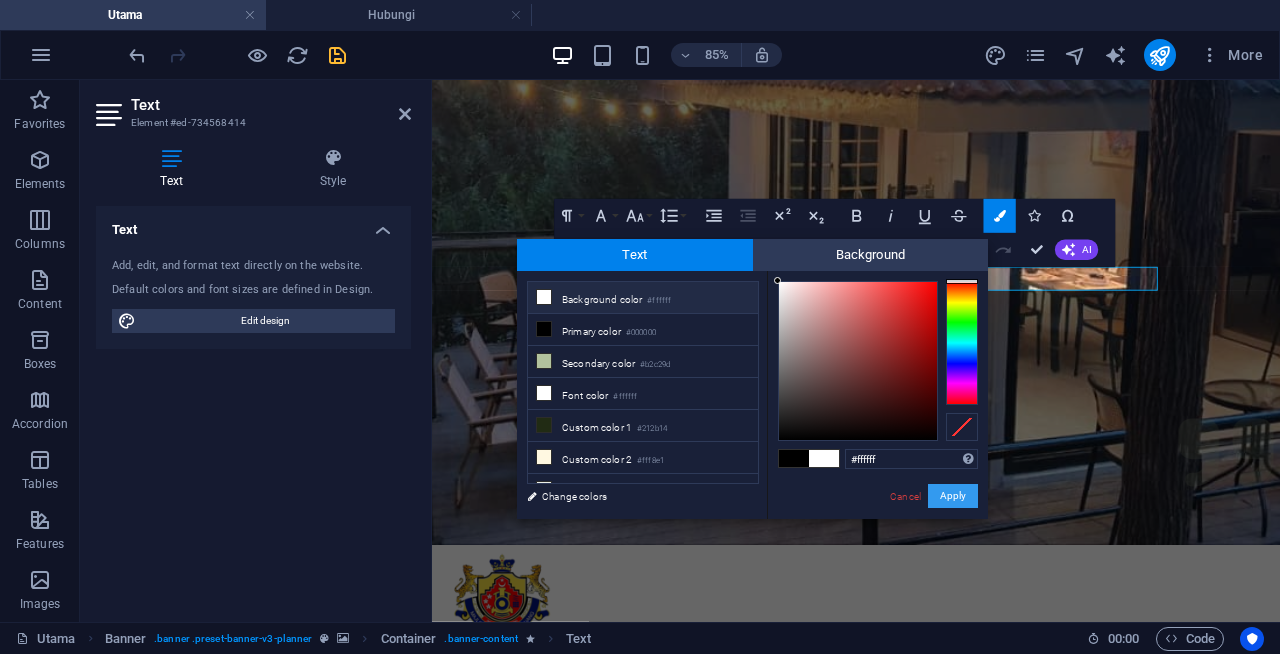 click on "Apply" at bounding box center [953, 496] 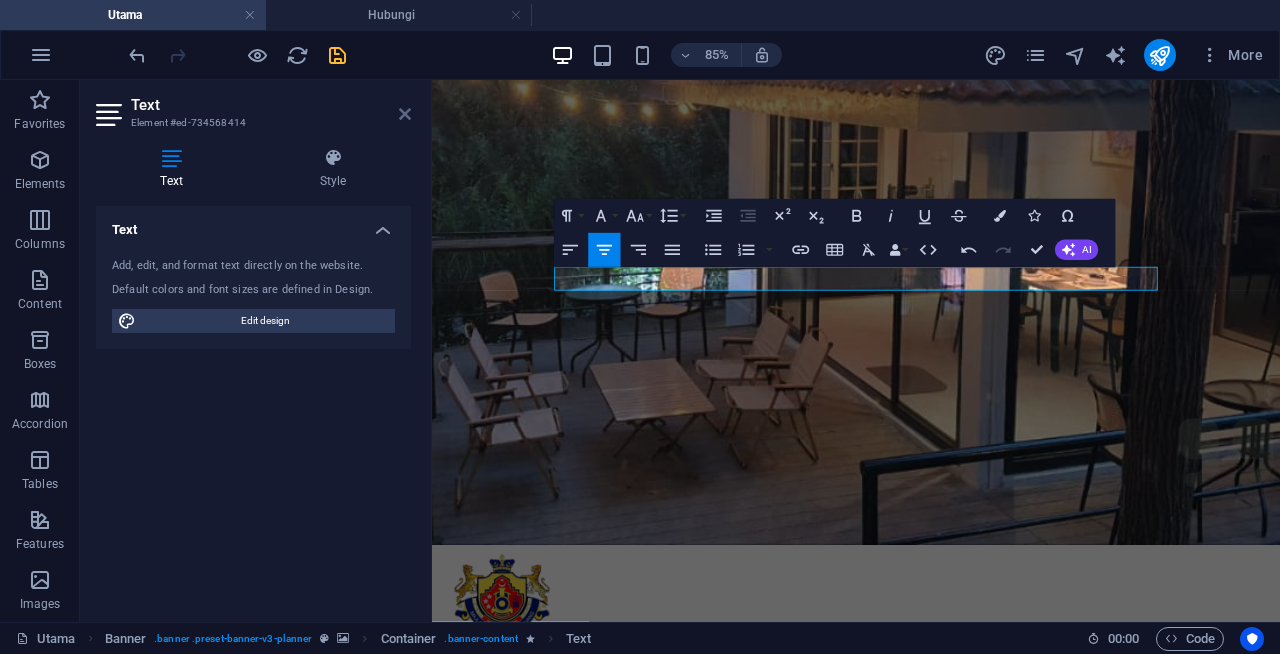 click at bounding box center (405, 114) 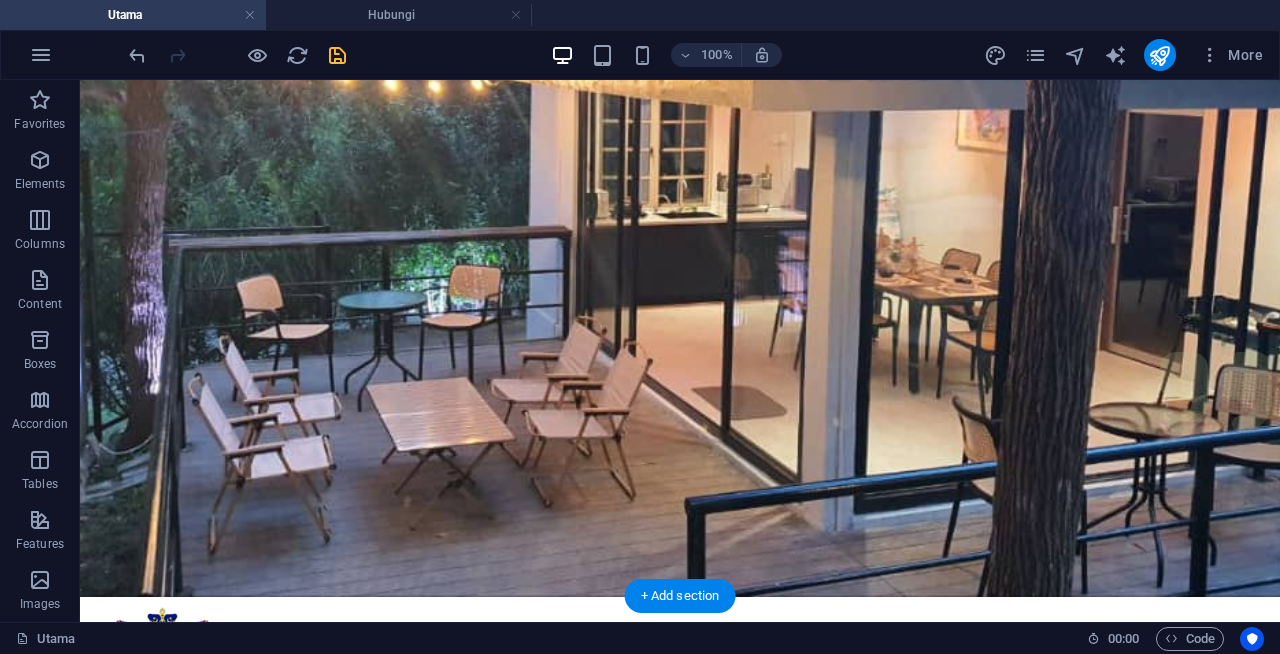 scroll, scrollTop: 184, scrollLeft: 0, axis: vertical 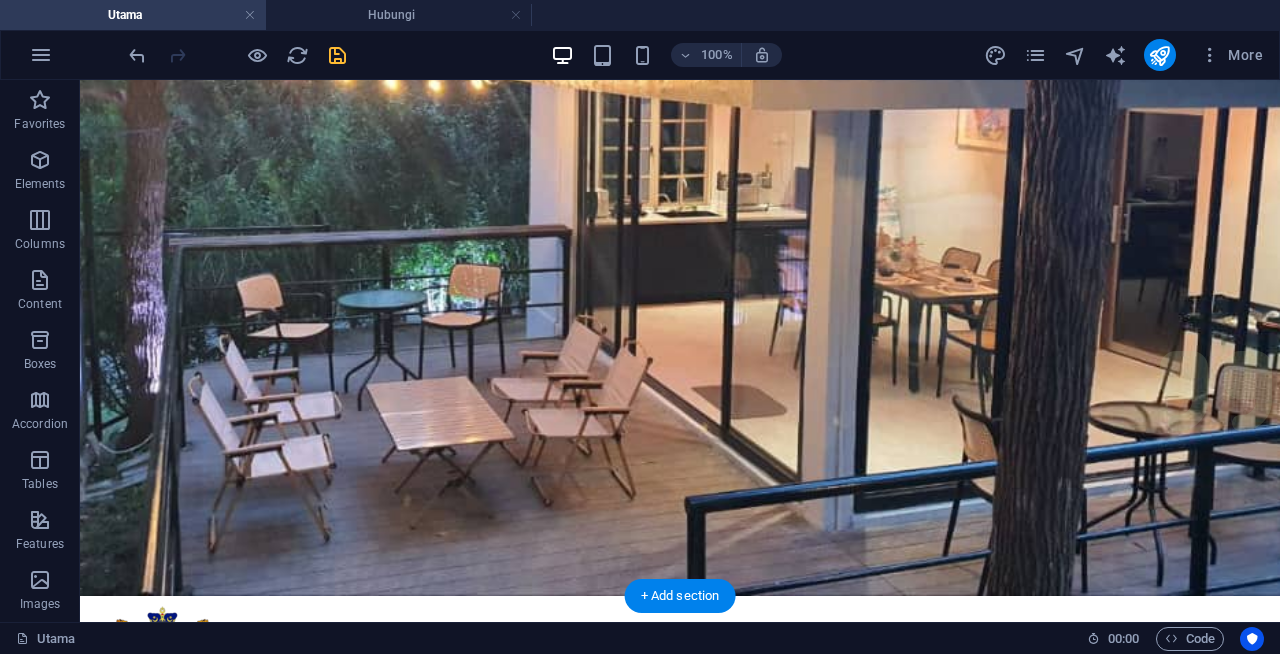click at bounding box center [680, 246] 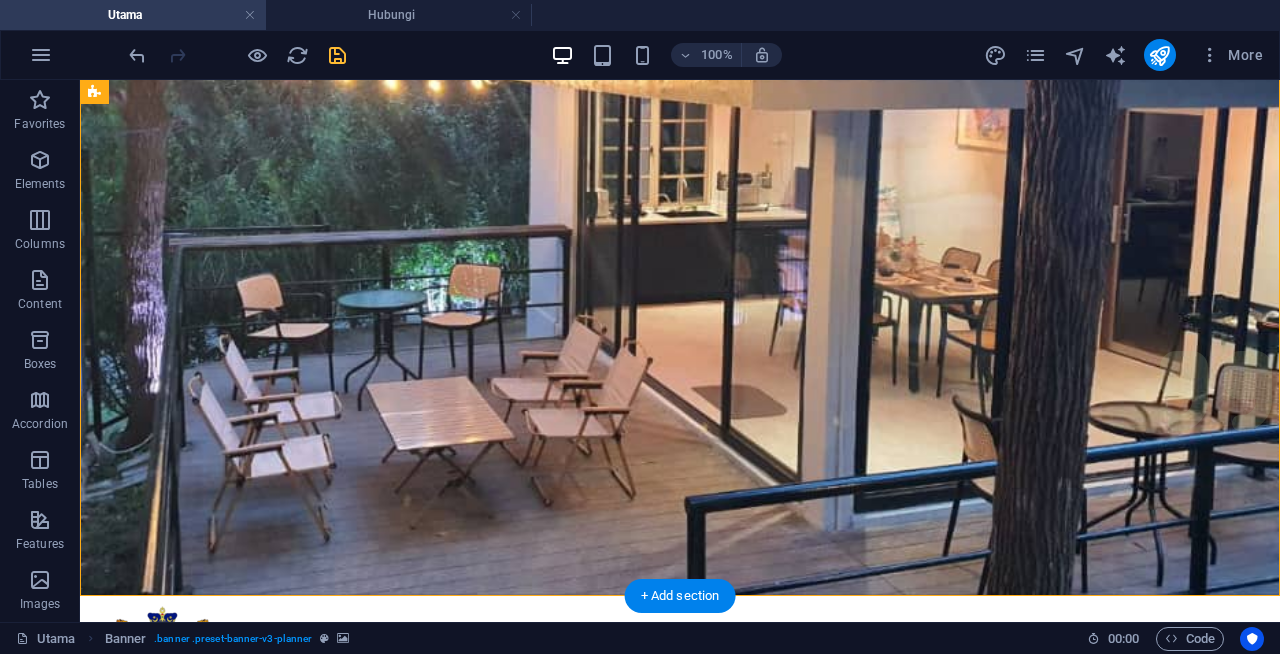 click at bounding box center (680, 246) 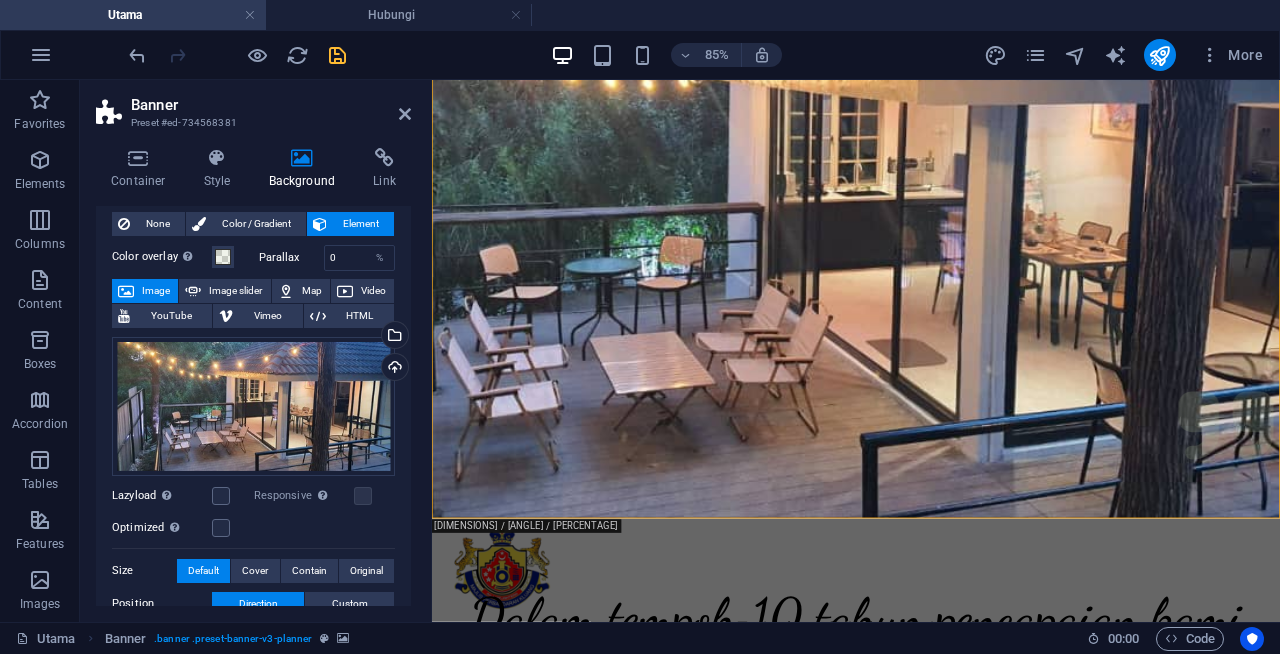 scroll, scrollTop: 40, scrollLeft: 0, axis: vertical 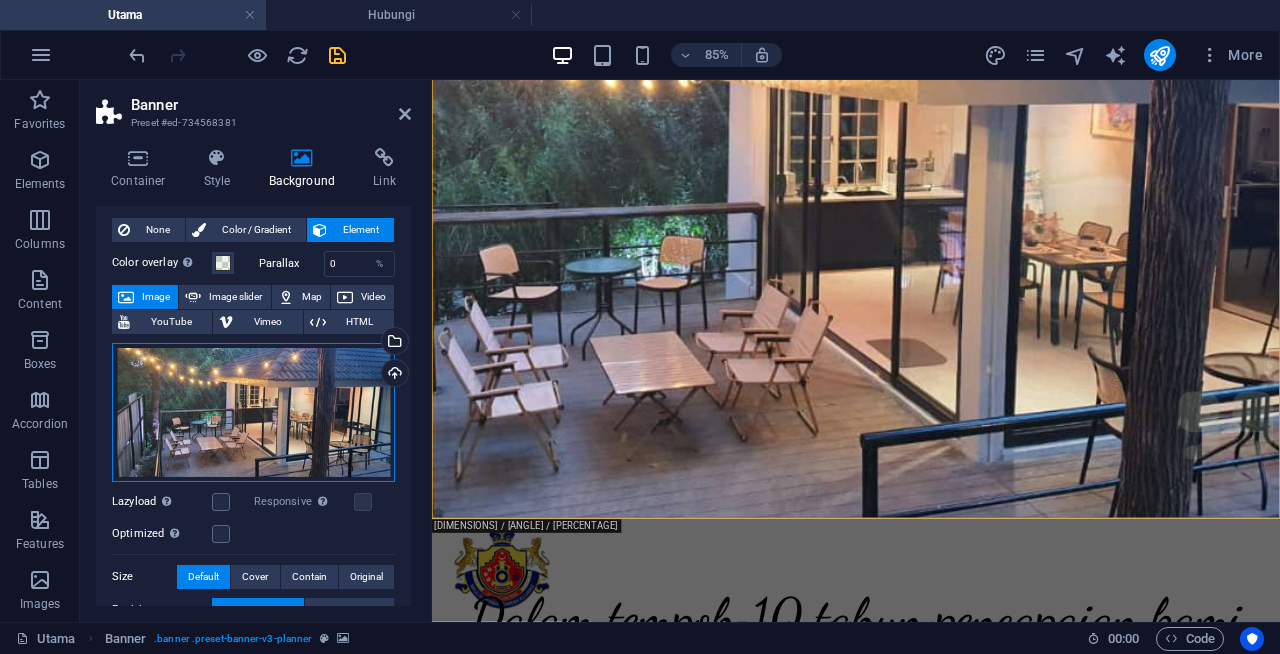 click on "Drag files here, click to choose files or select files from Files or our free stock photos & videos" at bounding box center [253, 412] 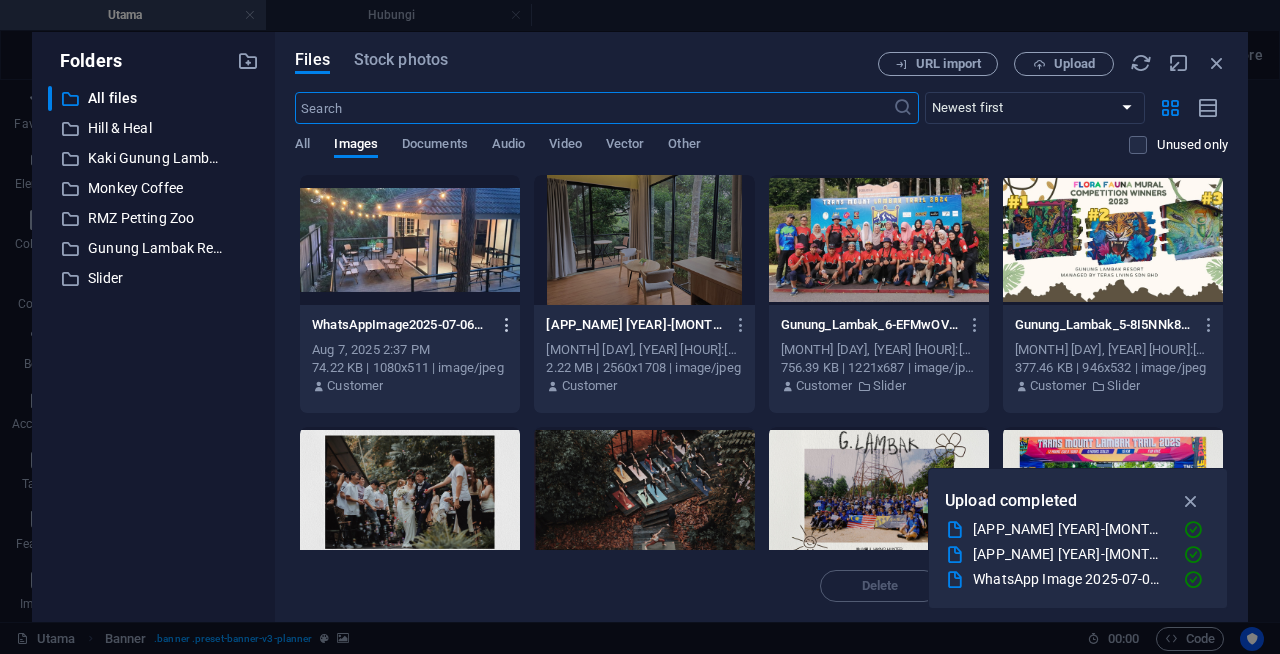 click at bounding box center [507, 325] 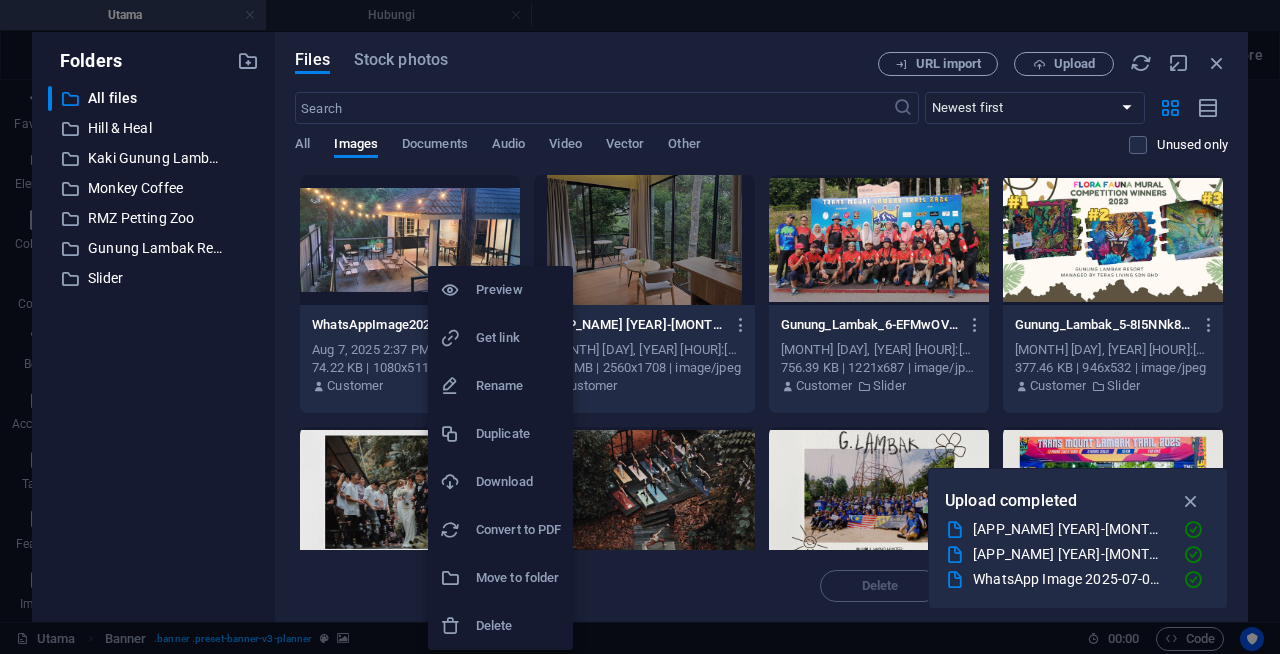 click on "Delete" at bounding box center (518, 626) 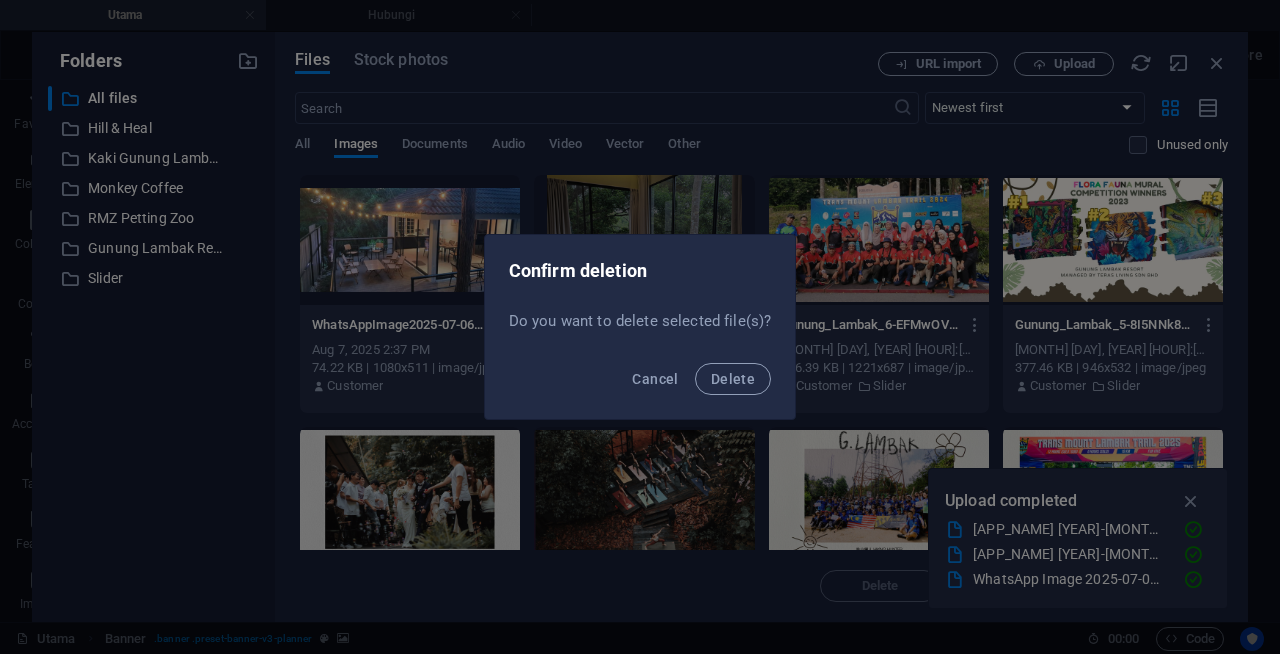 click on "Cancel Delete" at bounding box center [640, 385] 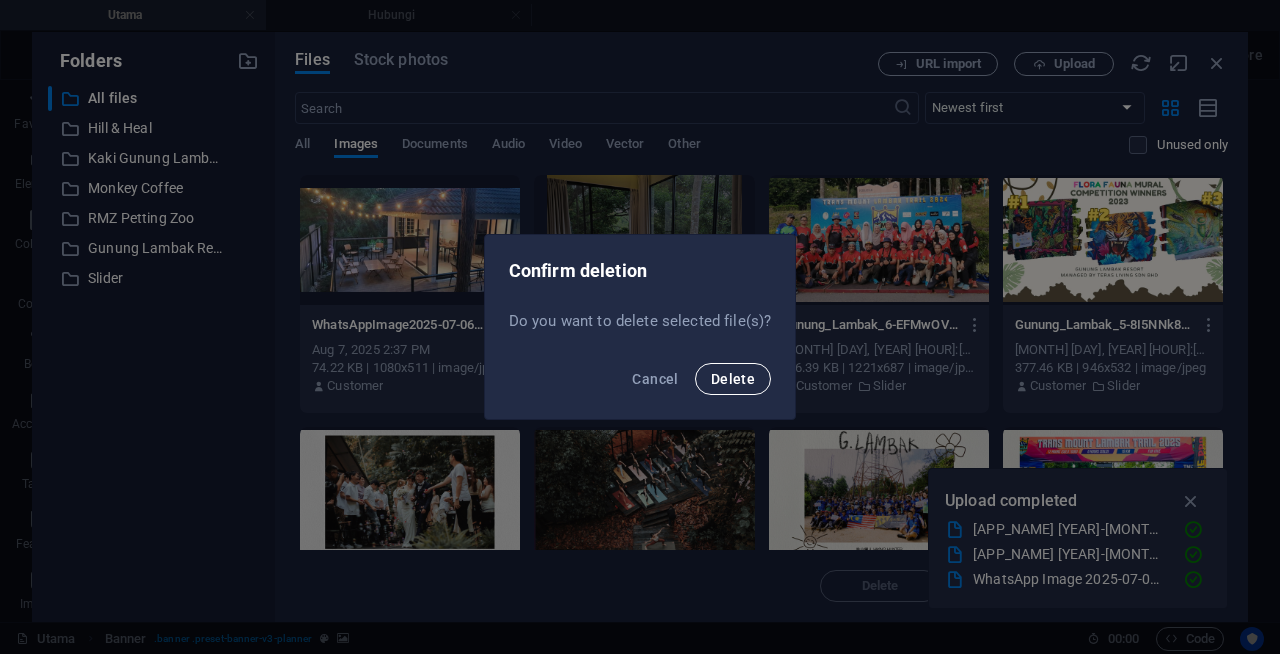 click on "Delete" at bounding box center (733, 379) 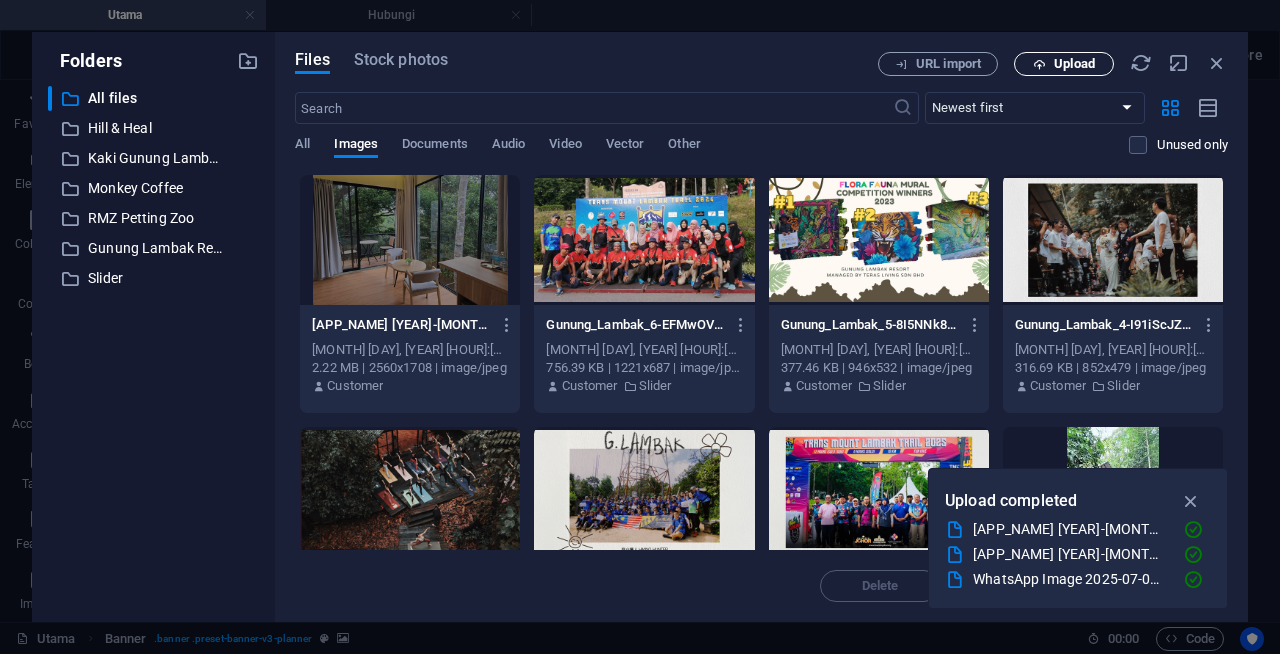 click on "Upload" at bounding box center (1074, 64) 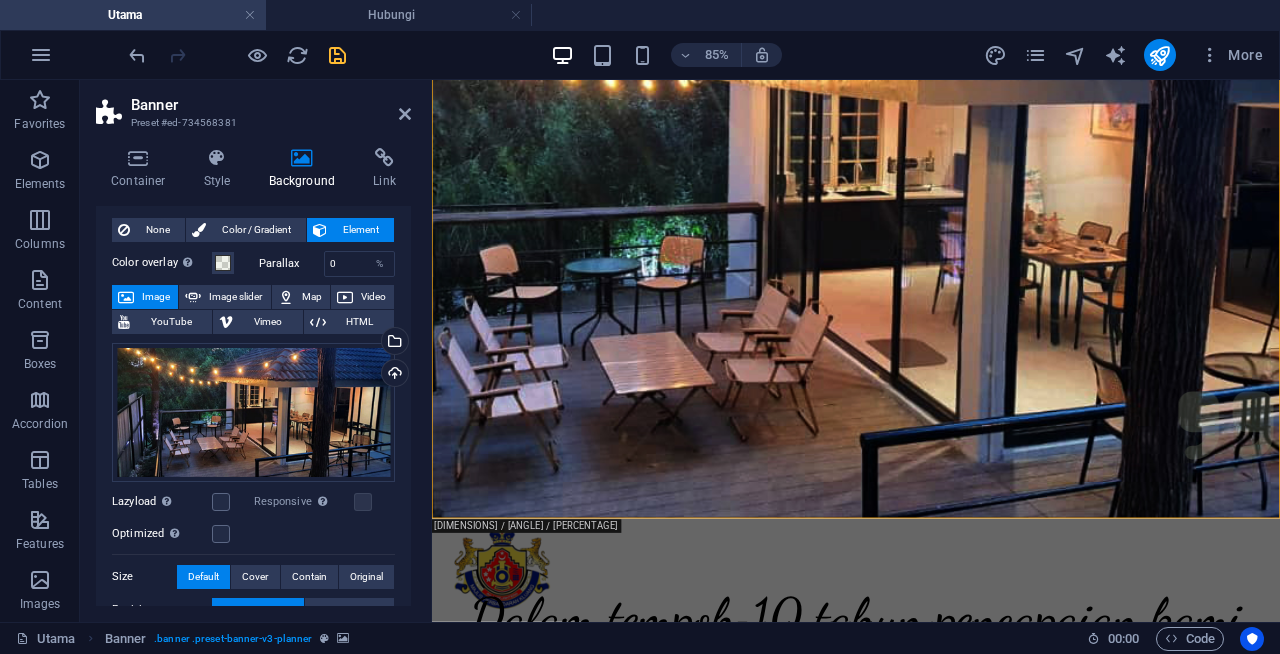 click on "Banner" at bounding box center [271, 105] 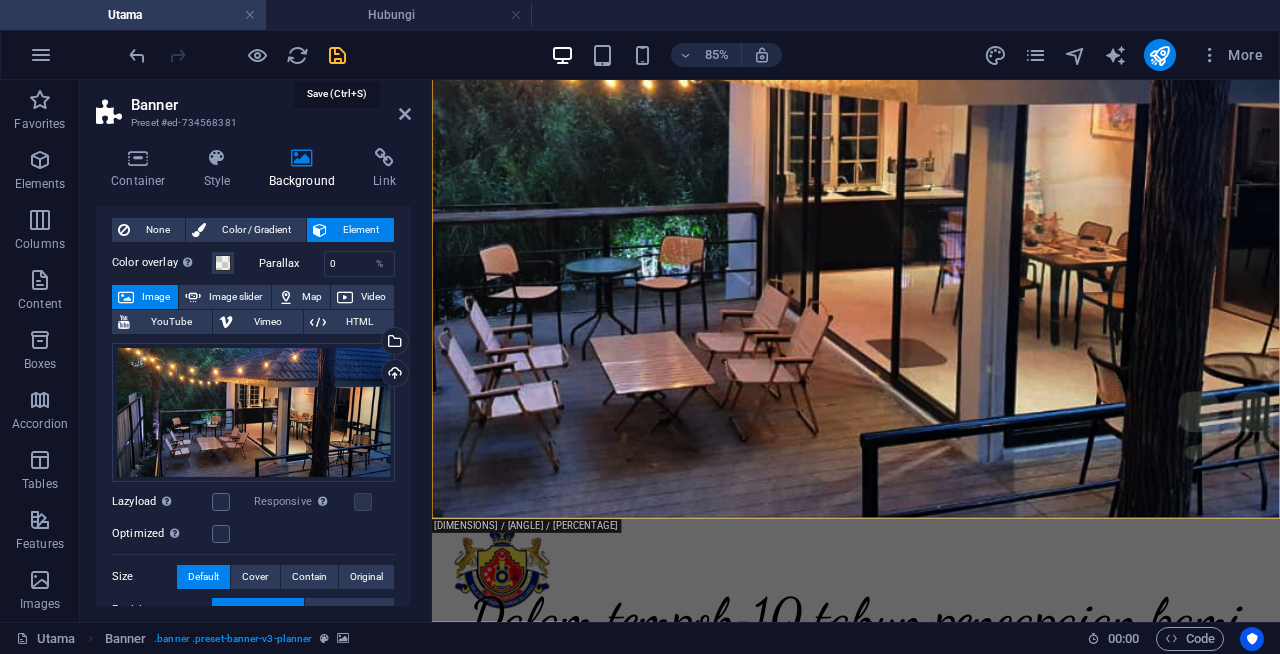 click at bounding box center [337, 55] 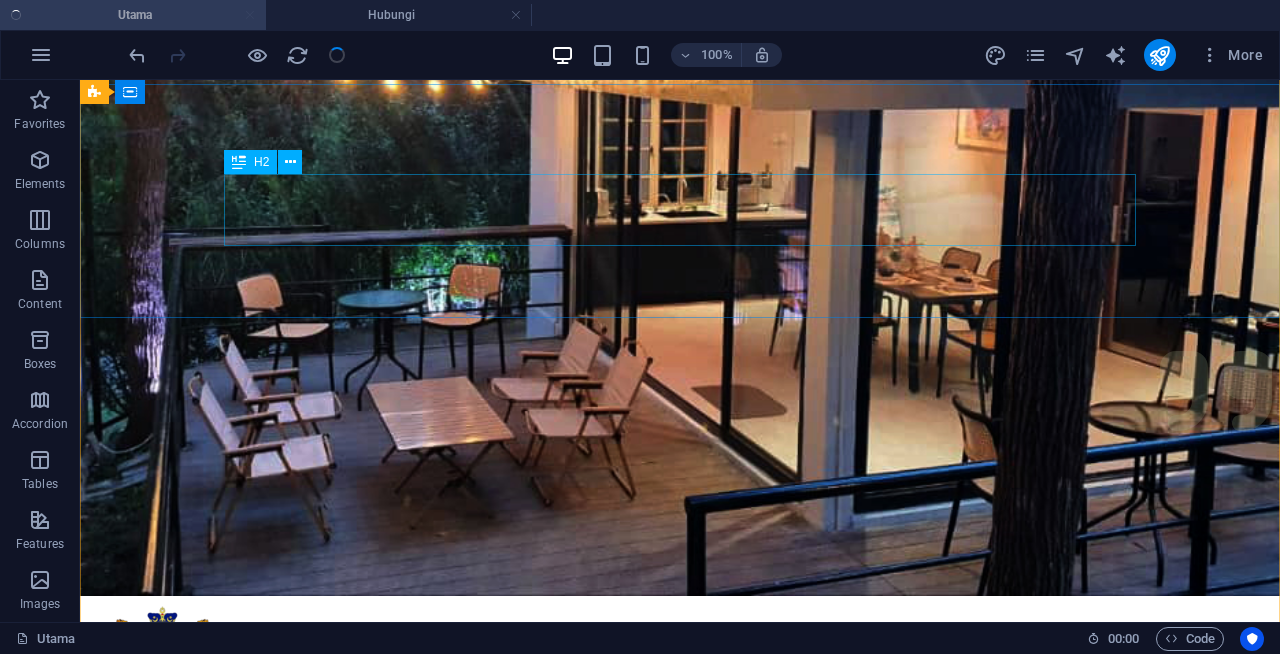 scroll, scrollTop: 0, scrollLeft: 0, axis: both 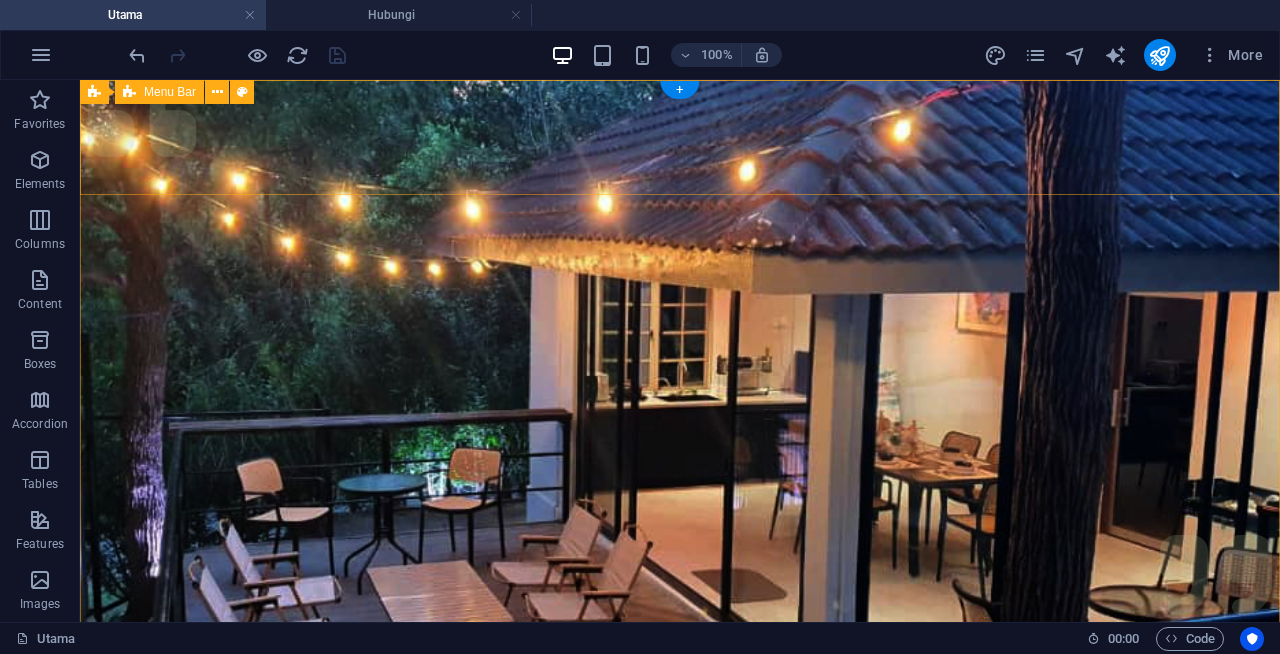 click on "Terkini Galeri Hubungi" at bounding box center (680, 851) 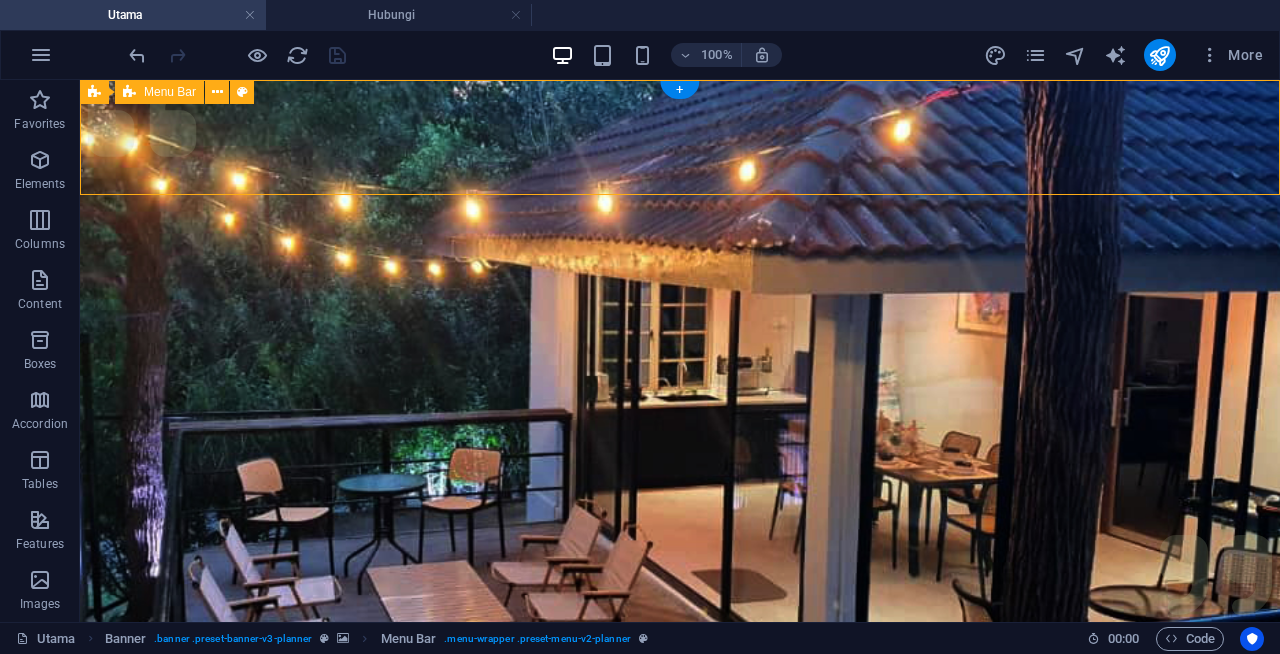 click on "Terkini Galeri Hubungi" at bounding box center (680, 851) 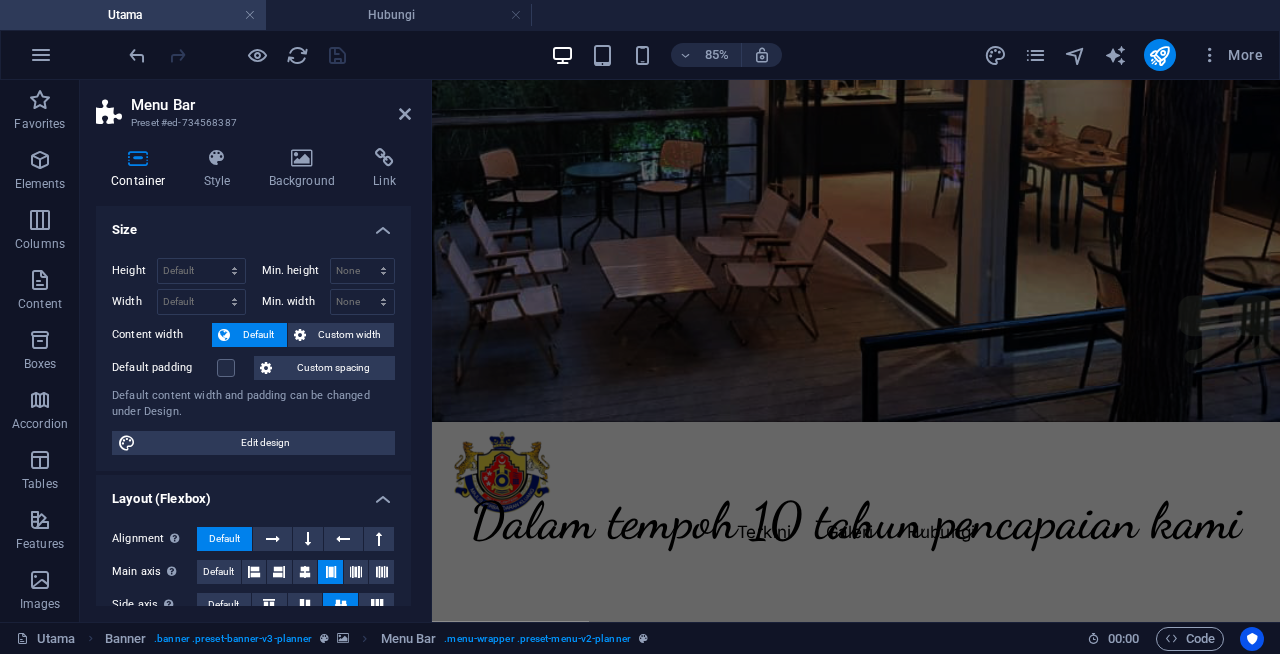 scroll, scrollTop: 304, scrollLeft: 0, axis: vertical 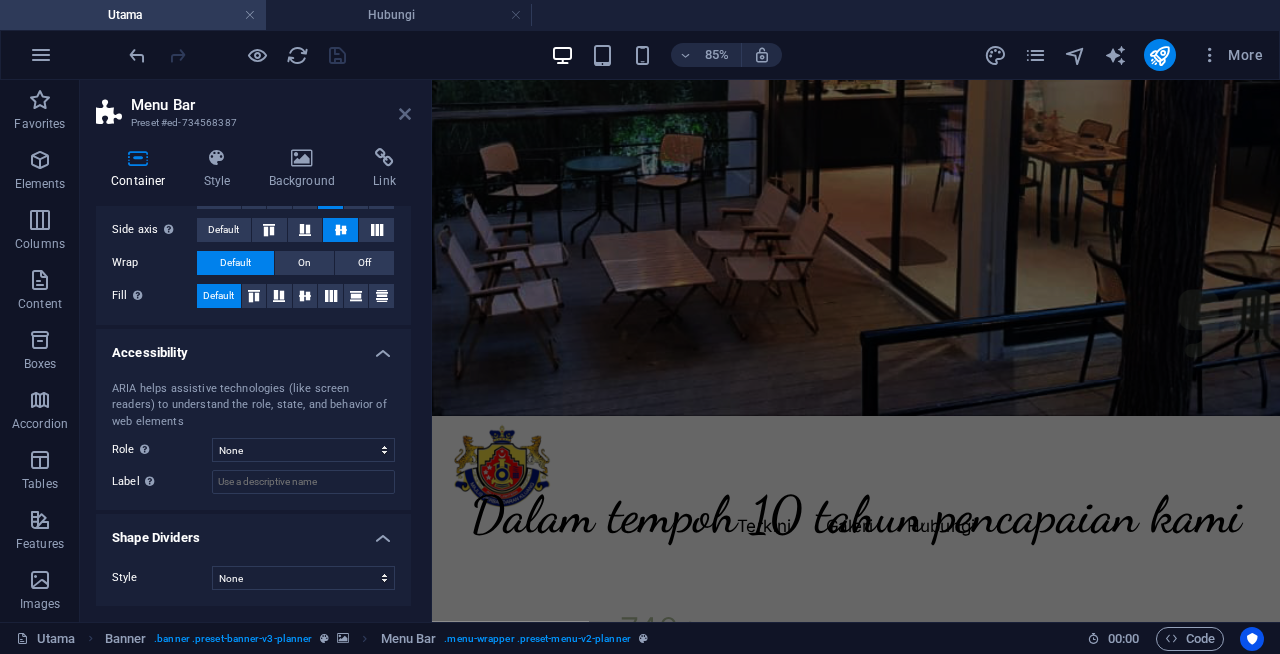 click at bounding box center (405, 114) 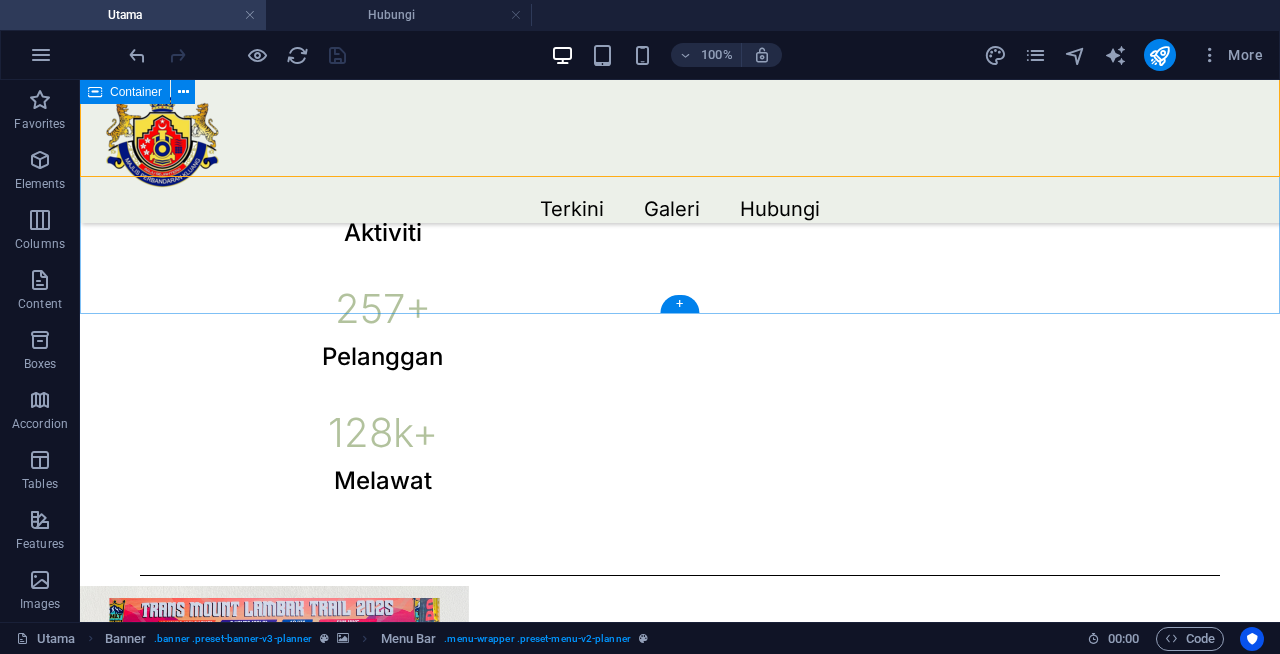 scroll, scrollTop: 850, scrollLeft: 0, axis: vertical 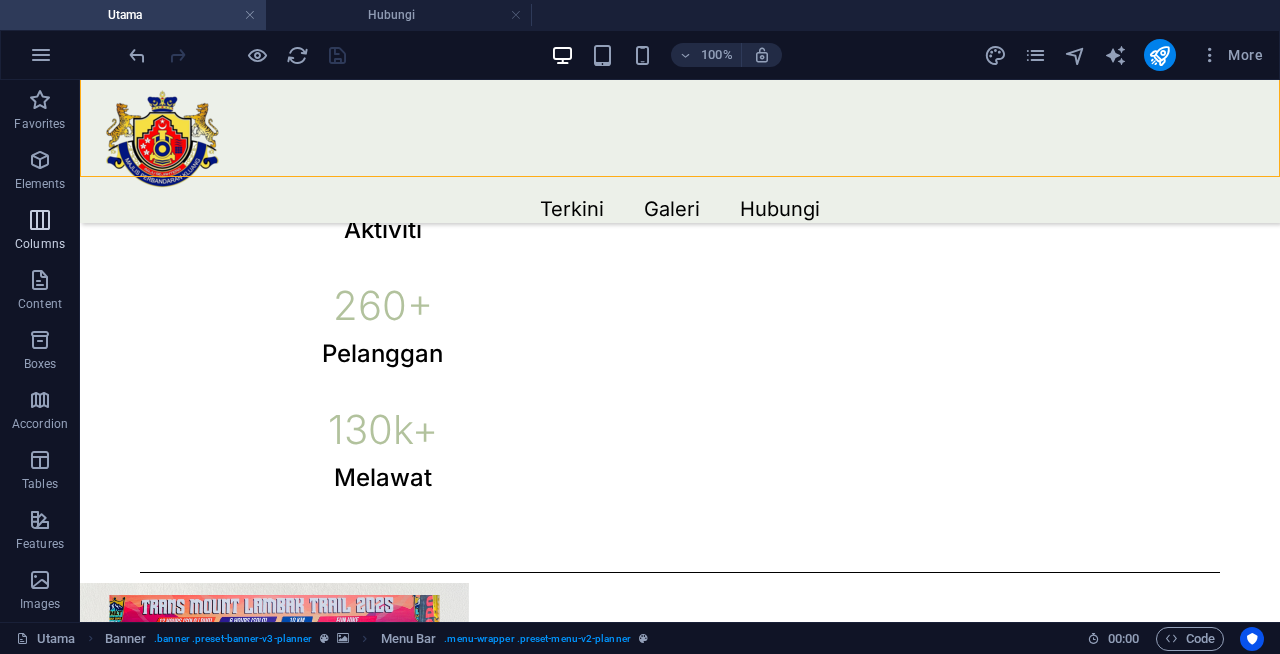 click at bounding box center (40, 220) 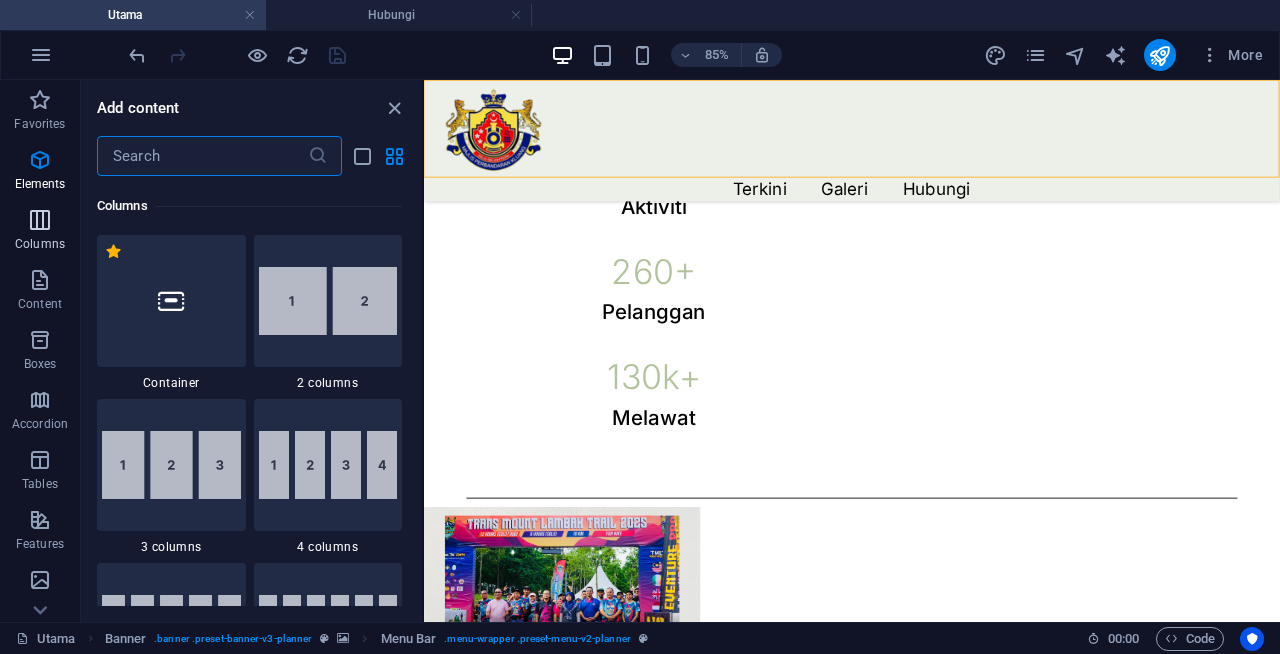 scroll, scrollTop: 990, scrollLeft: 0, axis: vertical 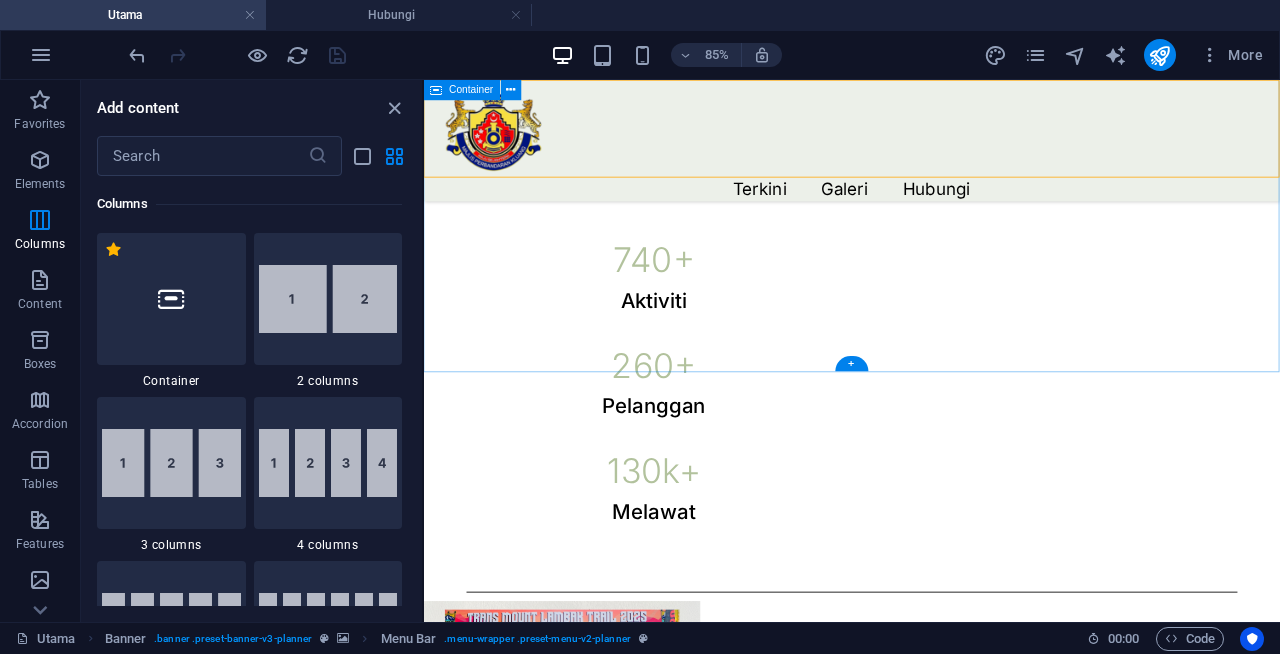 click on "Dalam tempoh 10 tahun pencapaian kami 740 + Aktiviti 260 + Pelanggan 130 k+ Melawat" at bounding box center (927, 356) 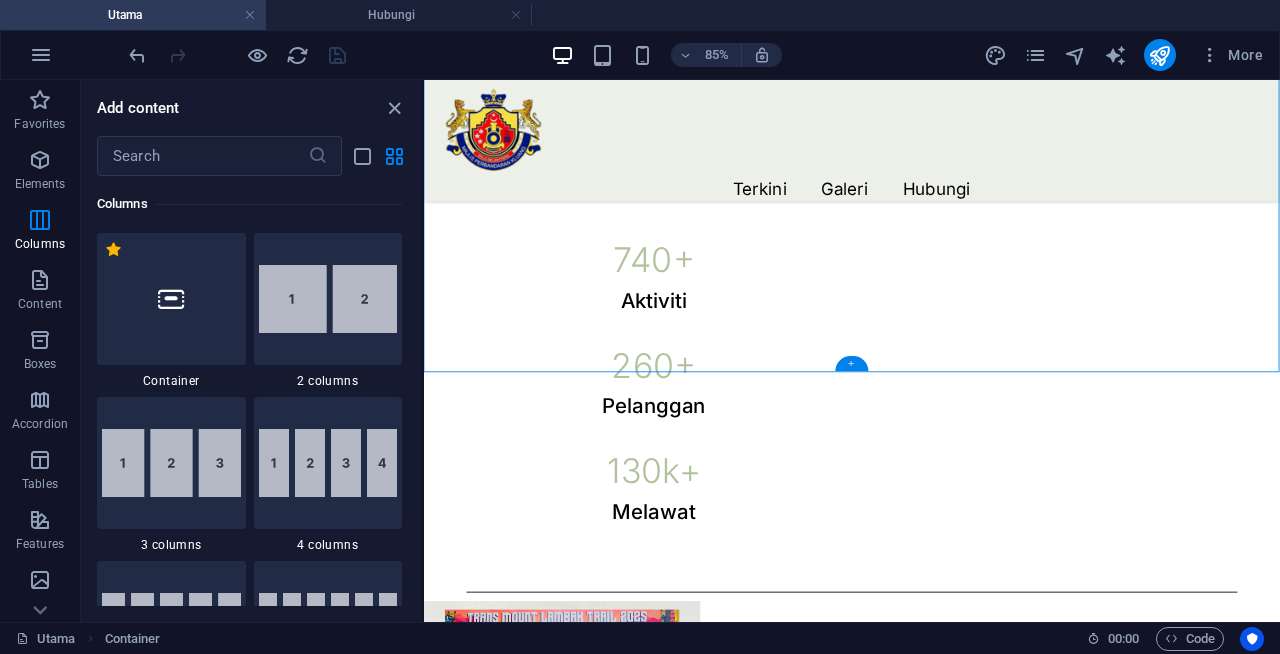 click on "+" at bounding box center [851, 363] 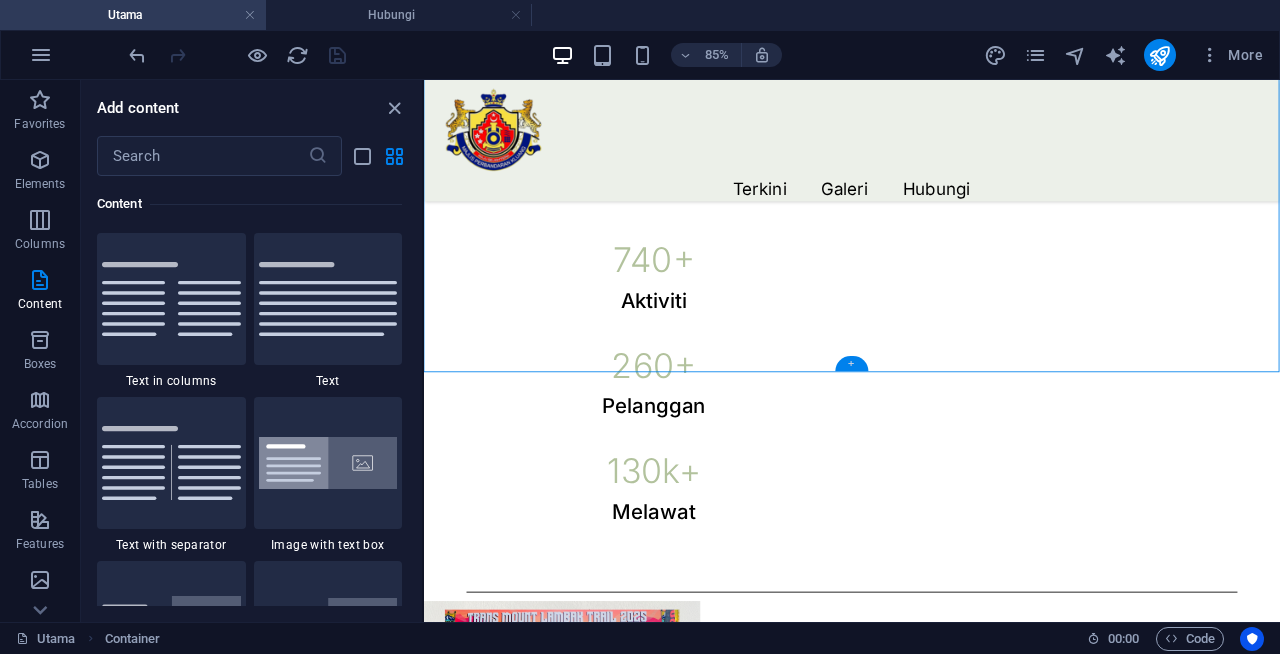 scroll, scrollTop: 3499, scrollLeft: 0, axis: vertical 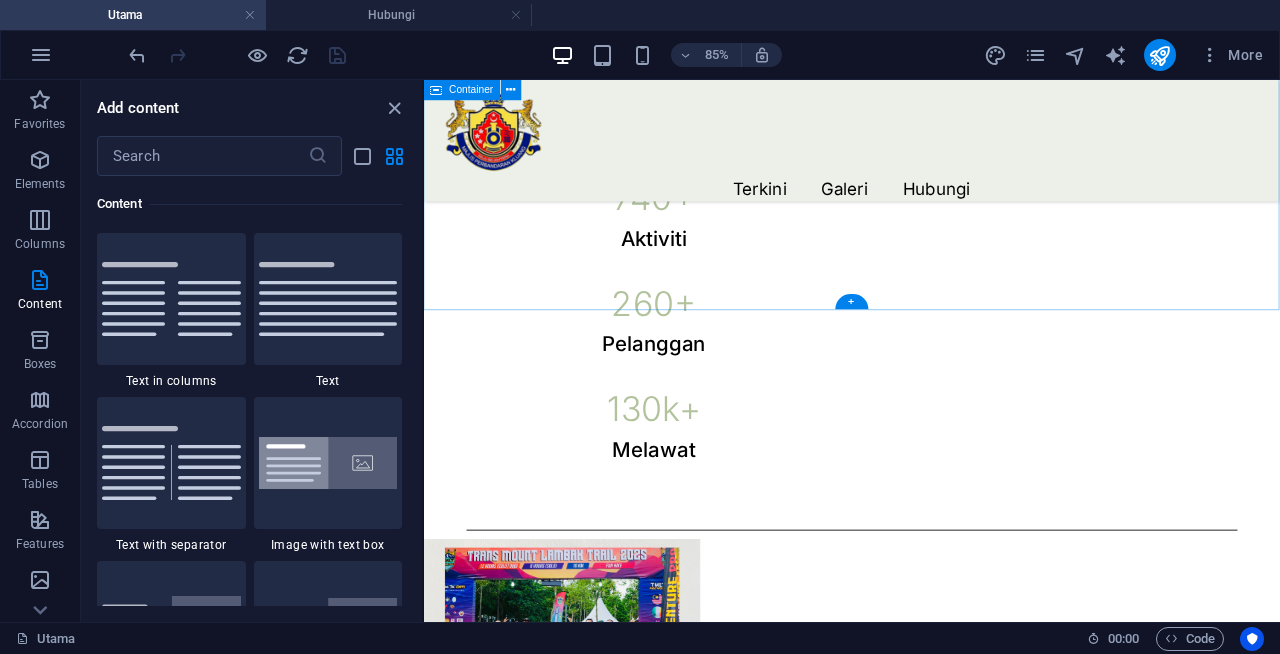 click on "Dalam tempoh 10 tahun pencapaian kami 740 + Aktiviti 260 + Pelanggan 130 k+ Melawat" at bounding box center (927, 283) 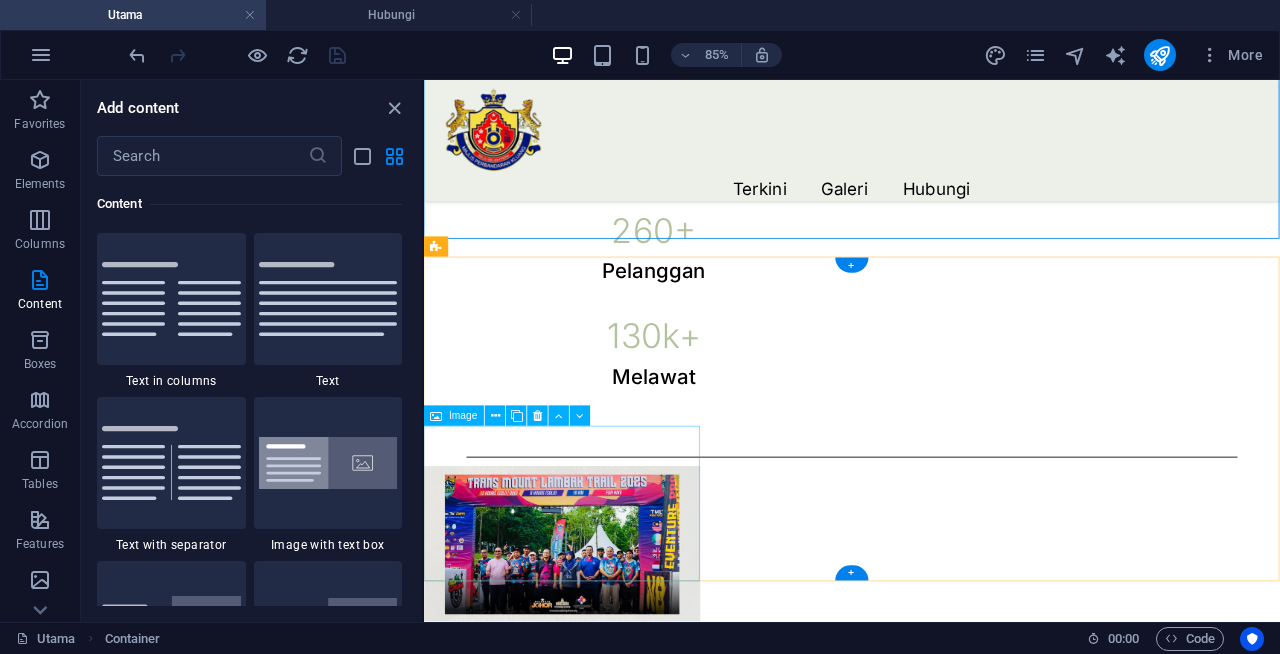 scroll, scrollTop: 900, scrollLeft: 0, axis: vertical 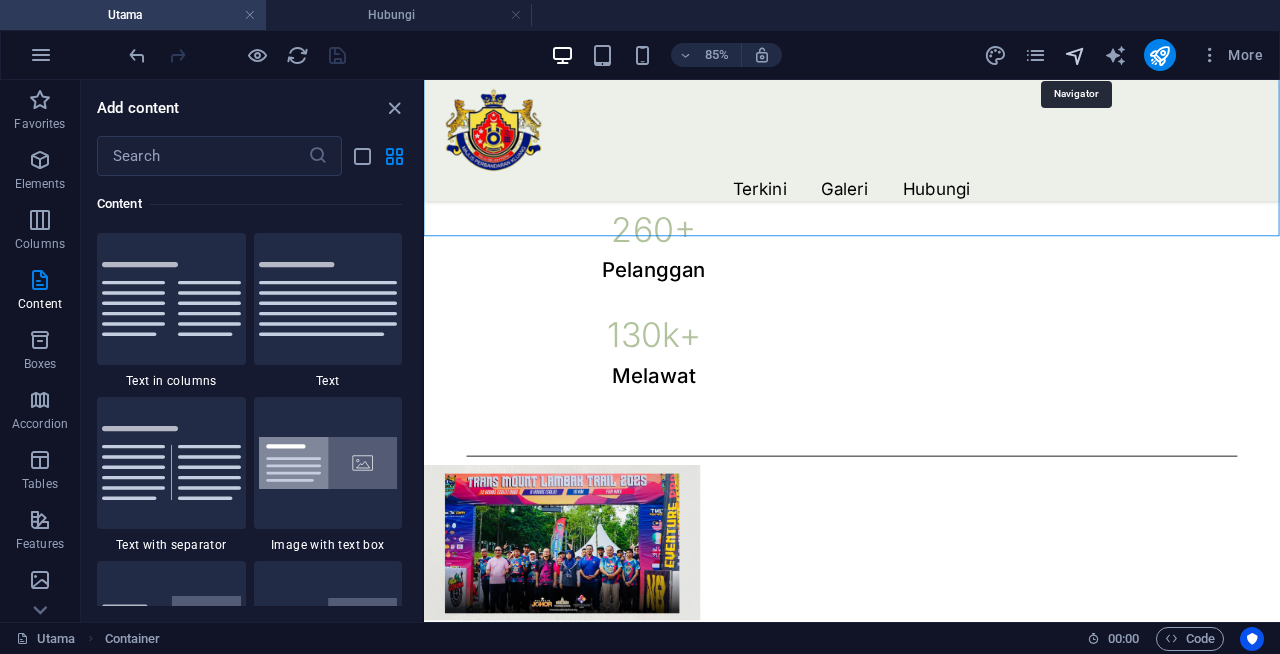 click at bounding box center [1075, 55] 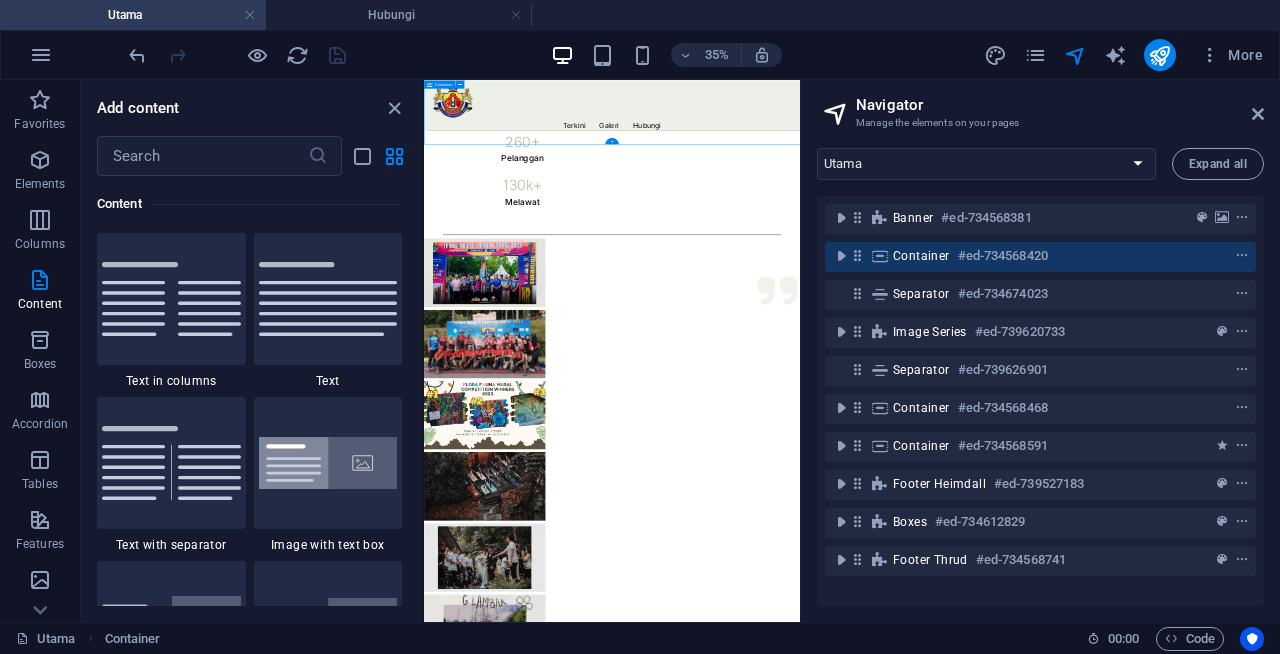 click on "#ed-734568420" at bounding box center (1003, 256) 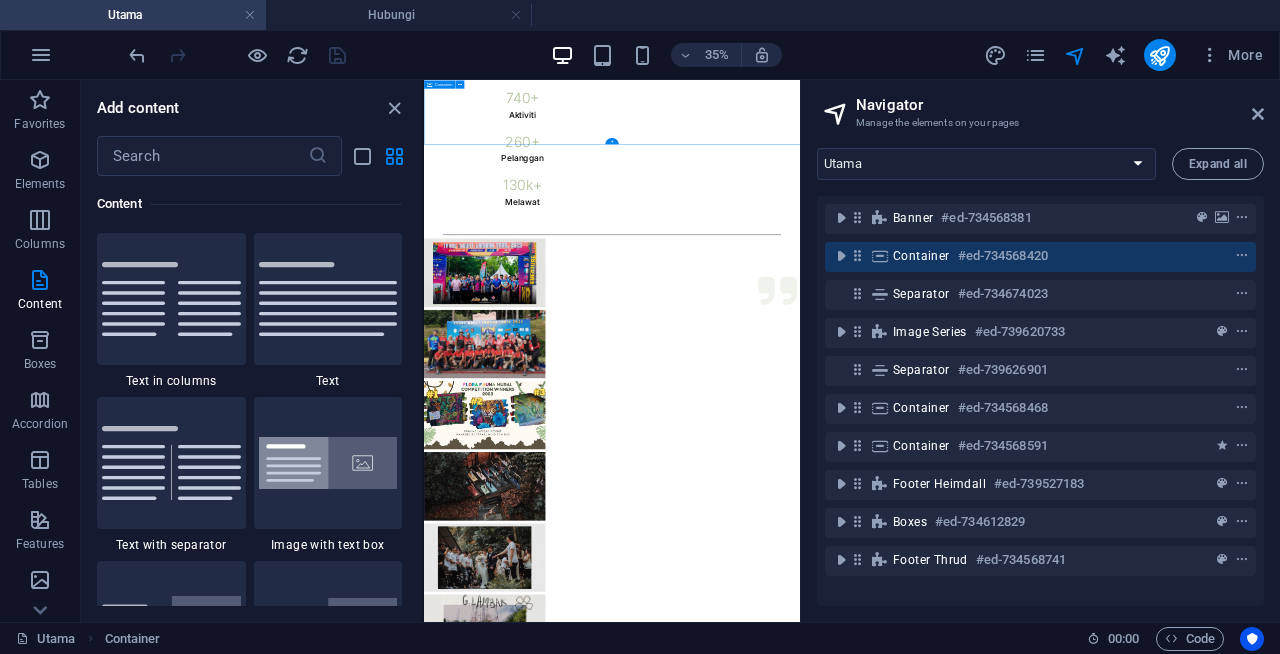 scroll, scrollTop: 118, scrollLeft: 0, axis: vertical 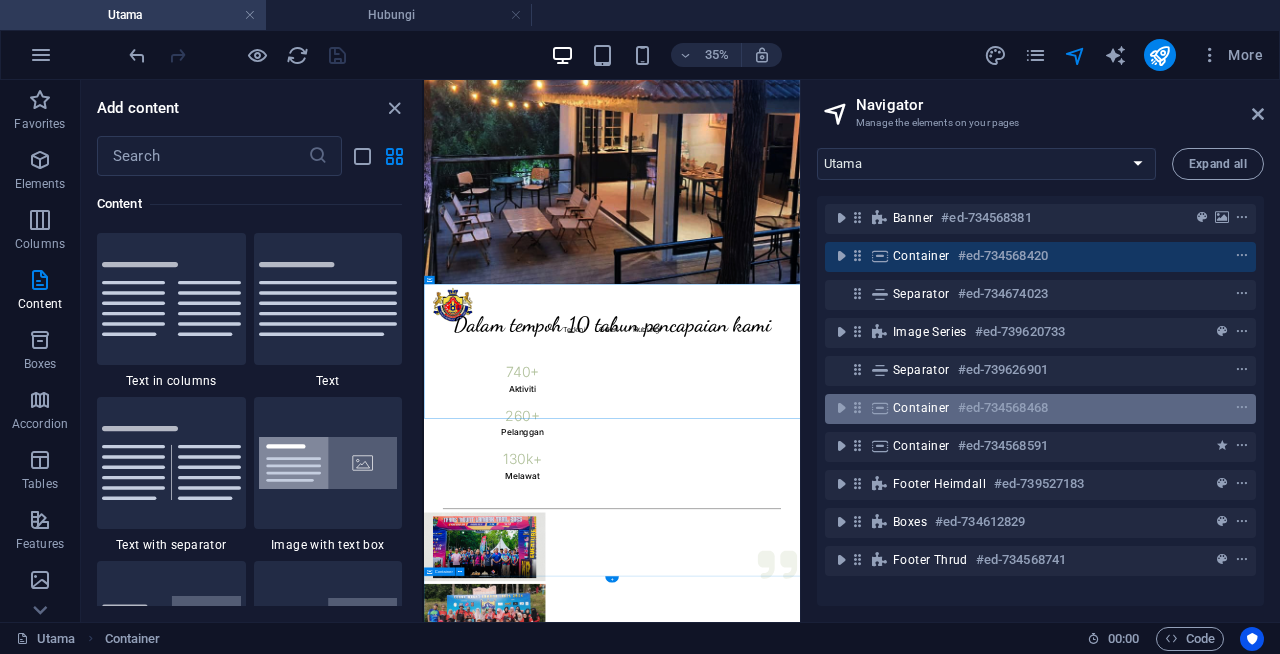 click on "#ed-734568468" at bounding box center (1003, 408) 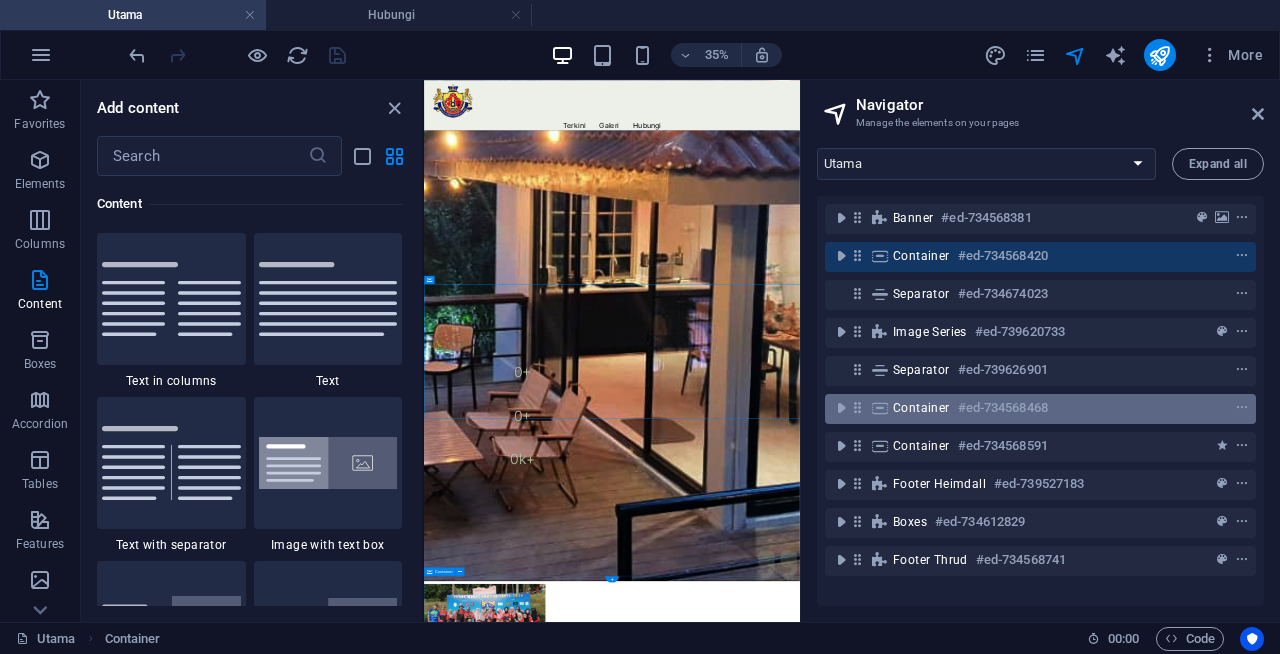 scroll, scrollTop: 1107, scrollLeft: 0, axis: vertical 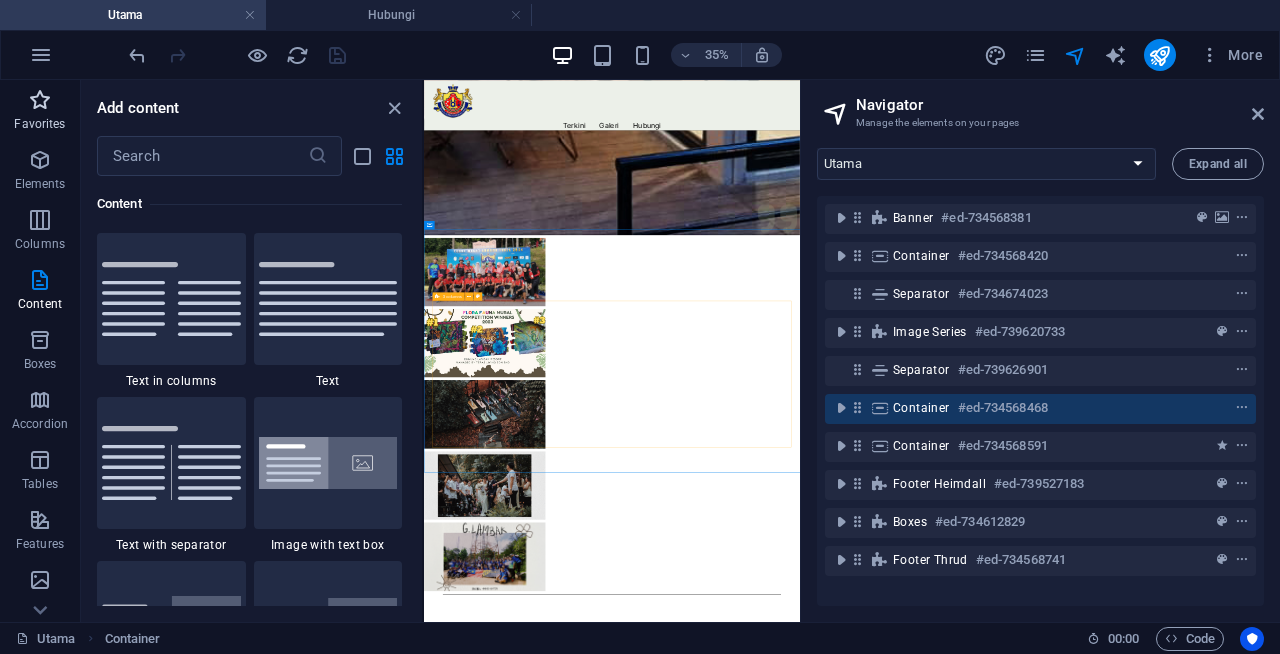 click on "Favorites" at bounding box center (39, 124) 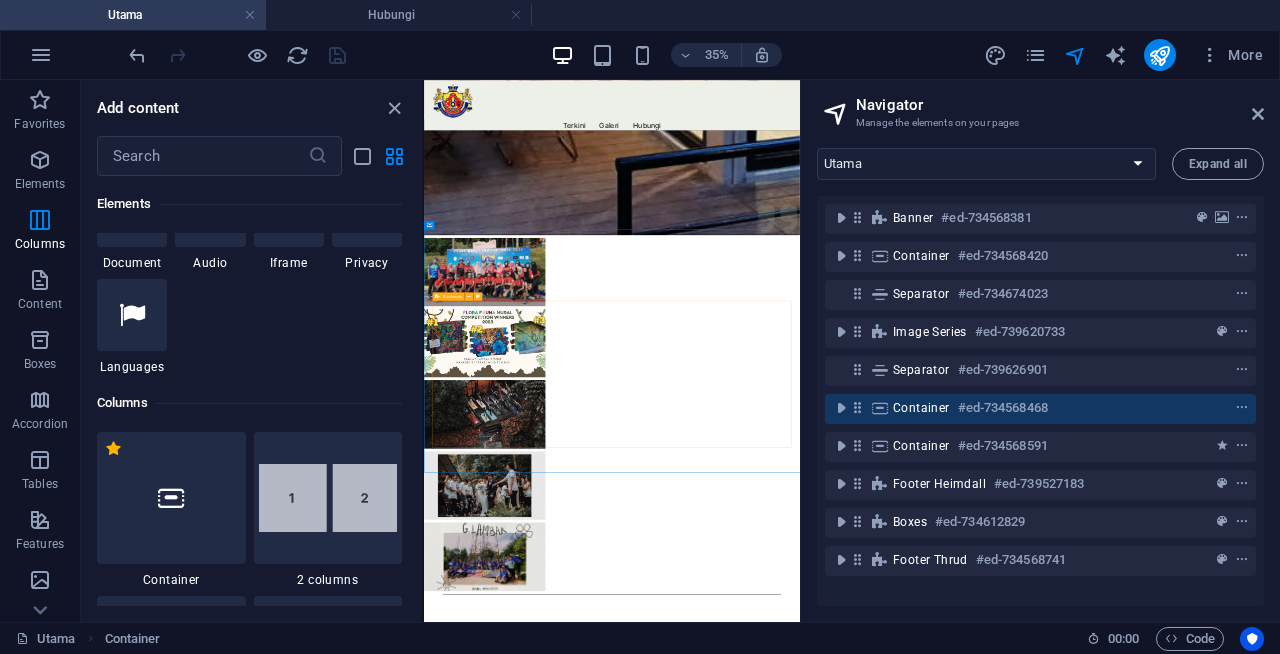 scroll, scrollTop: 0, scrollLeft: 0, axis: both 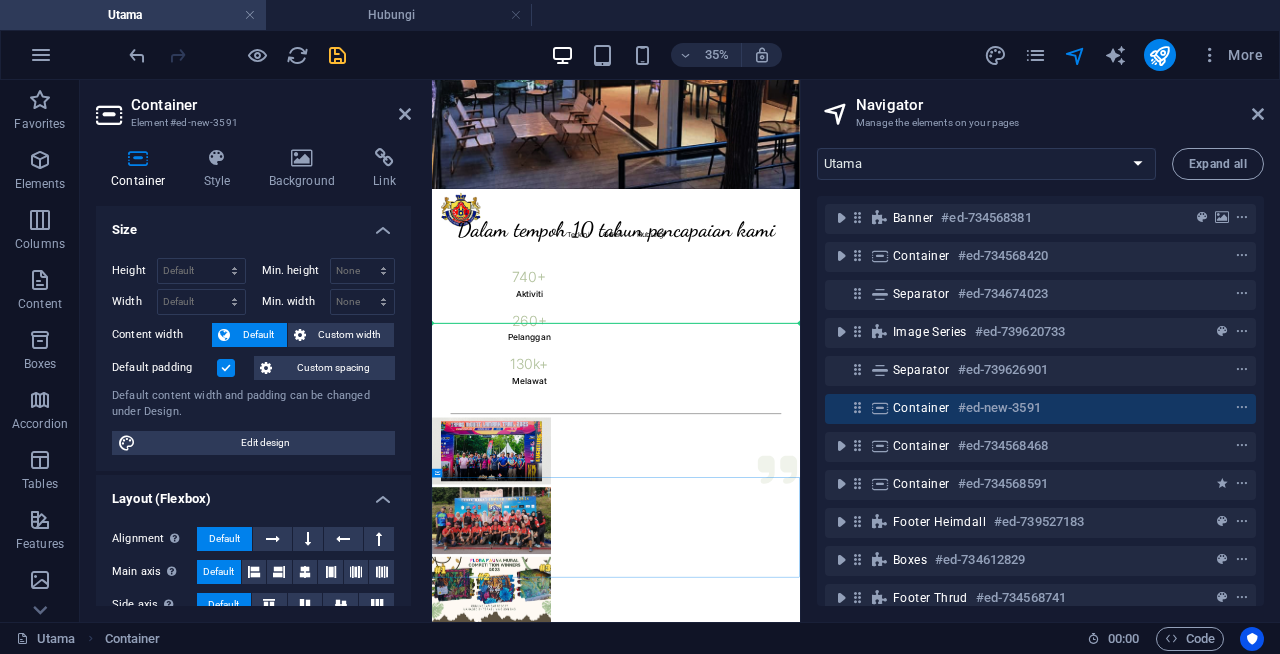 drag, startPoint x: 1115, startPoint y: 1358, endPoint x: 1108, endPoint y: 786, distance: 572.04285 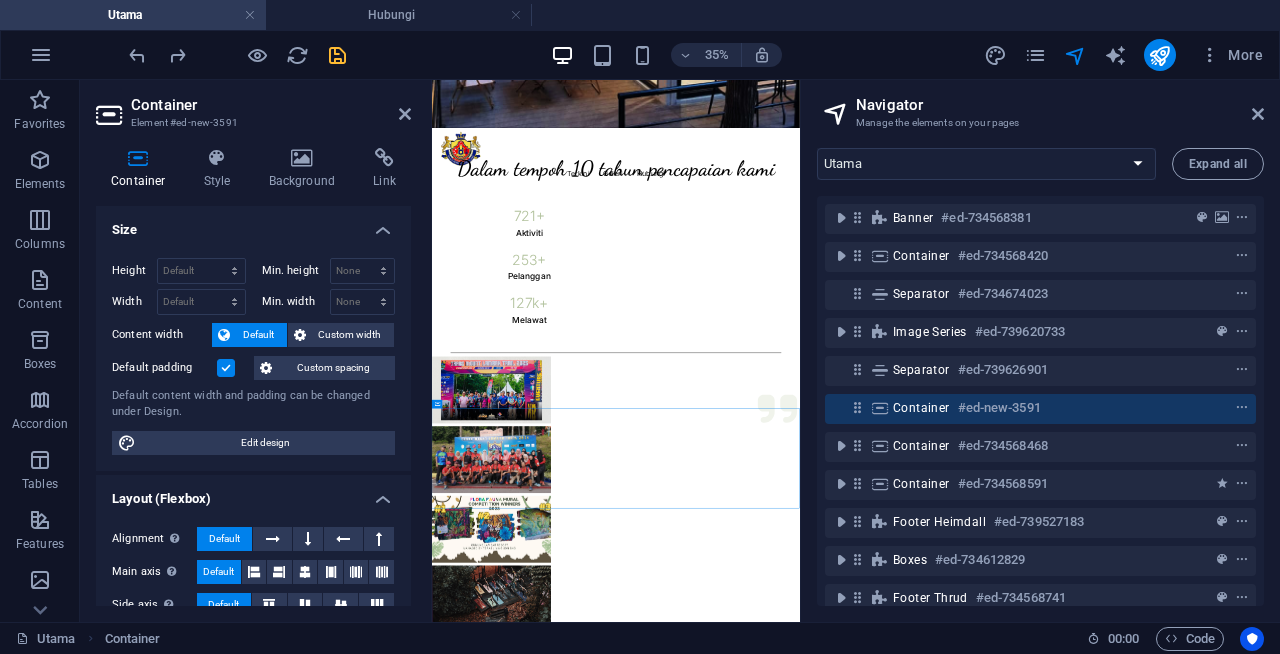 scroll, scrollTop: 549, scrollLeft: 0, axis: vertical 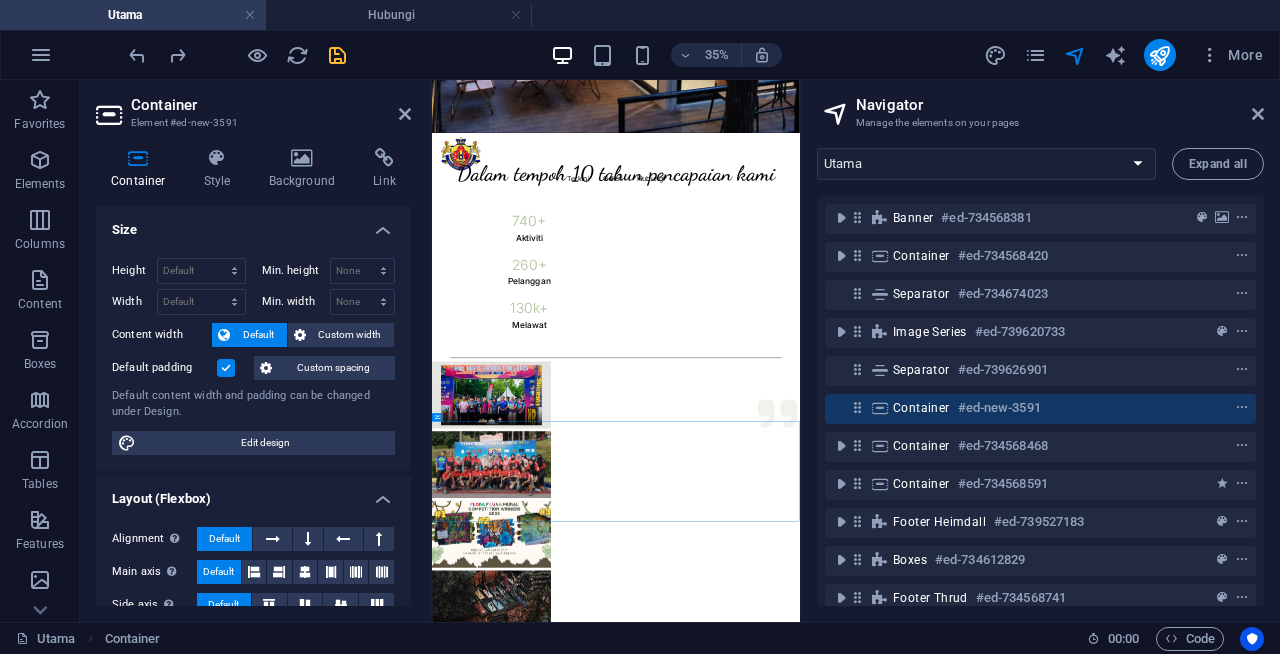 click on "Drop content here or  Add elements  Paste clipboard" at bounding box center (957, 2235) 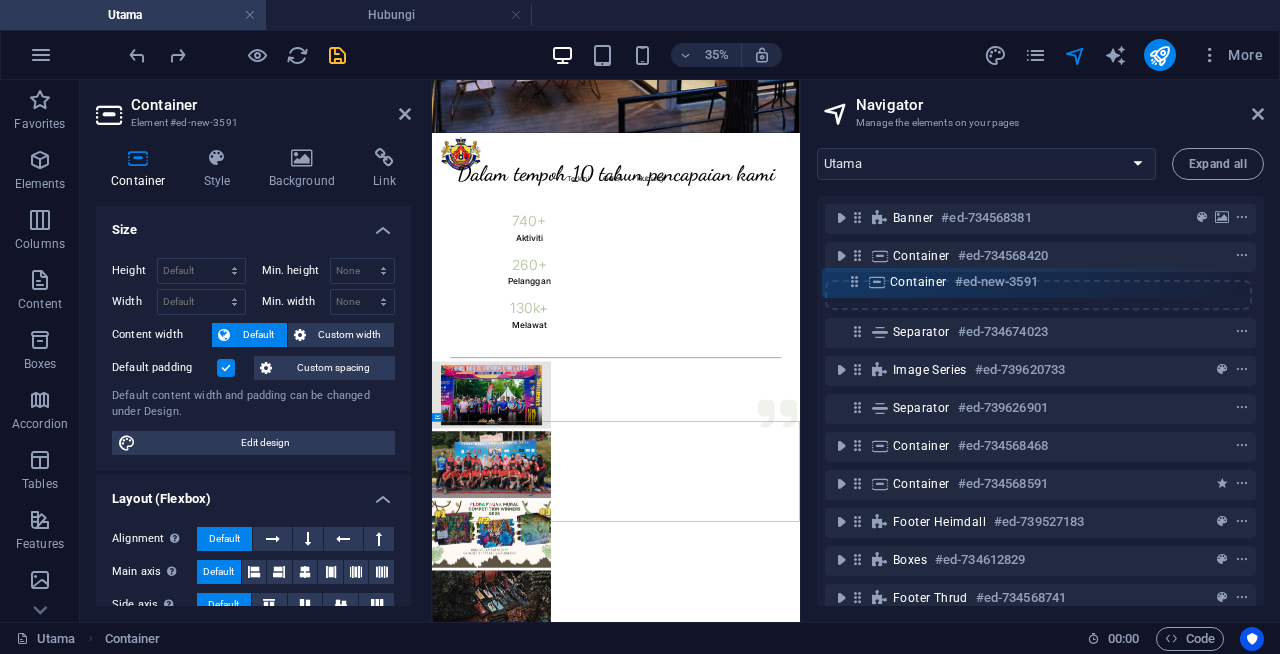 drag, startPoint x: 859, startPoint y: 409, endPoint x: 856, endPoint y: 277, distance: 132.03409 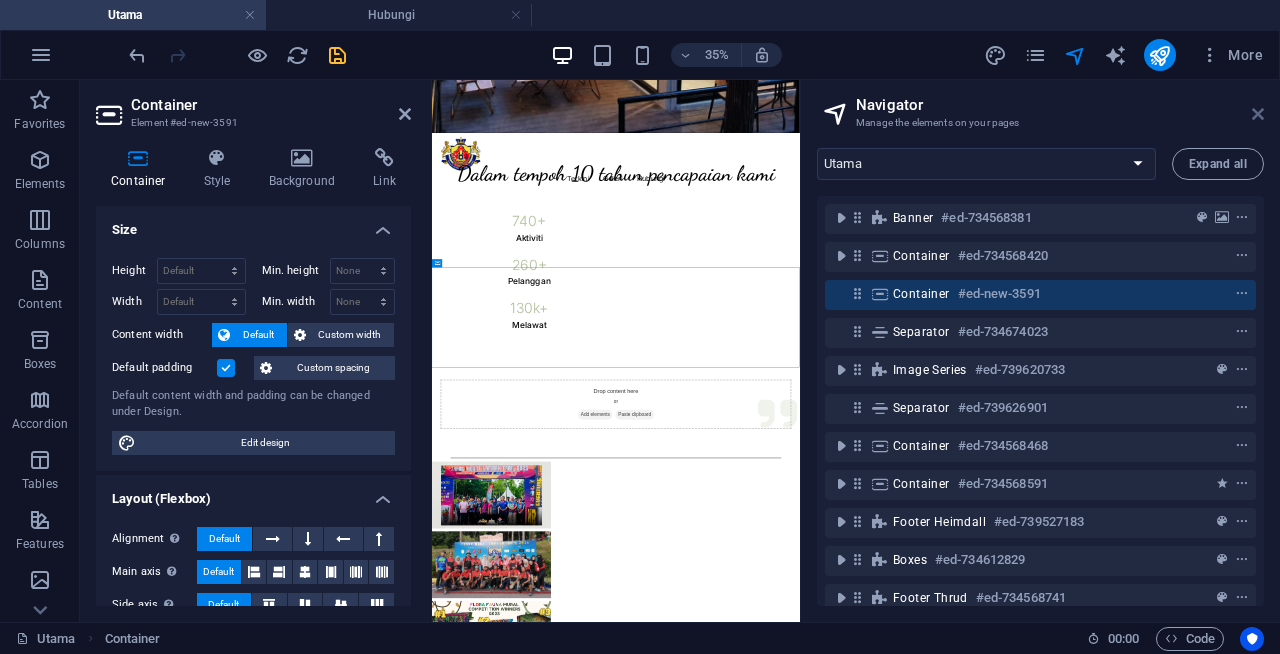click at bounding box center [1258, 114] 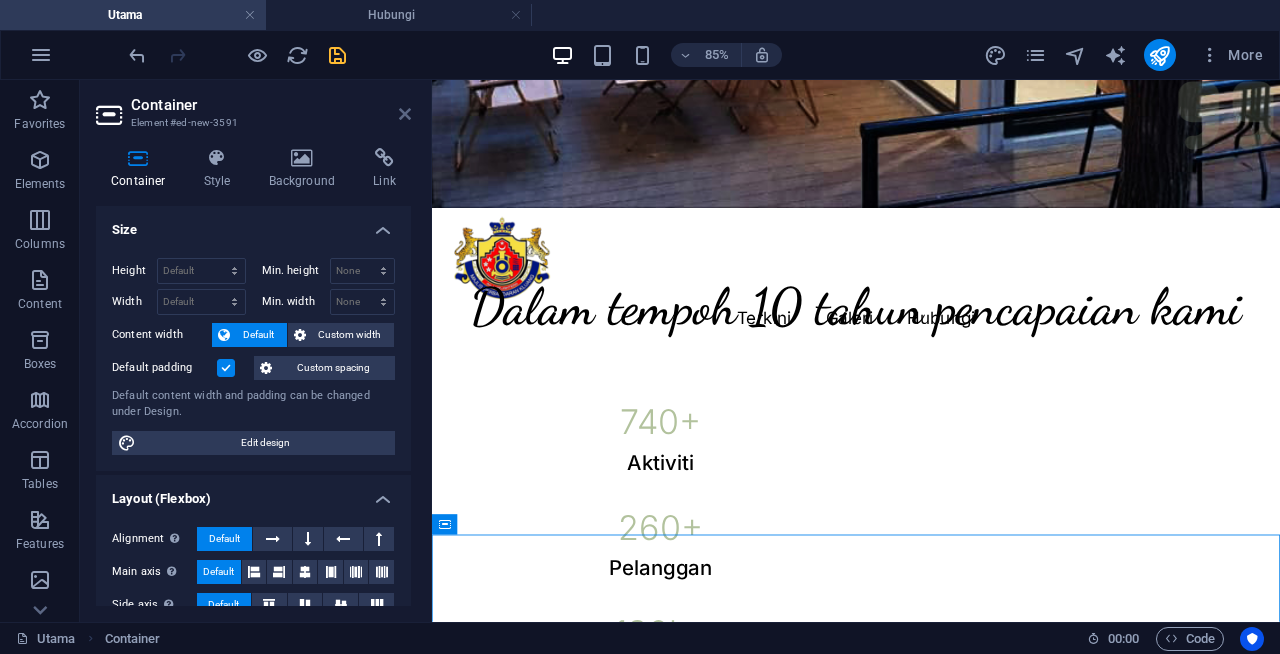 click at bounding box center (405, 114) 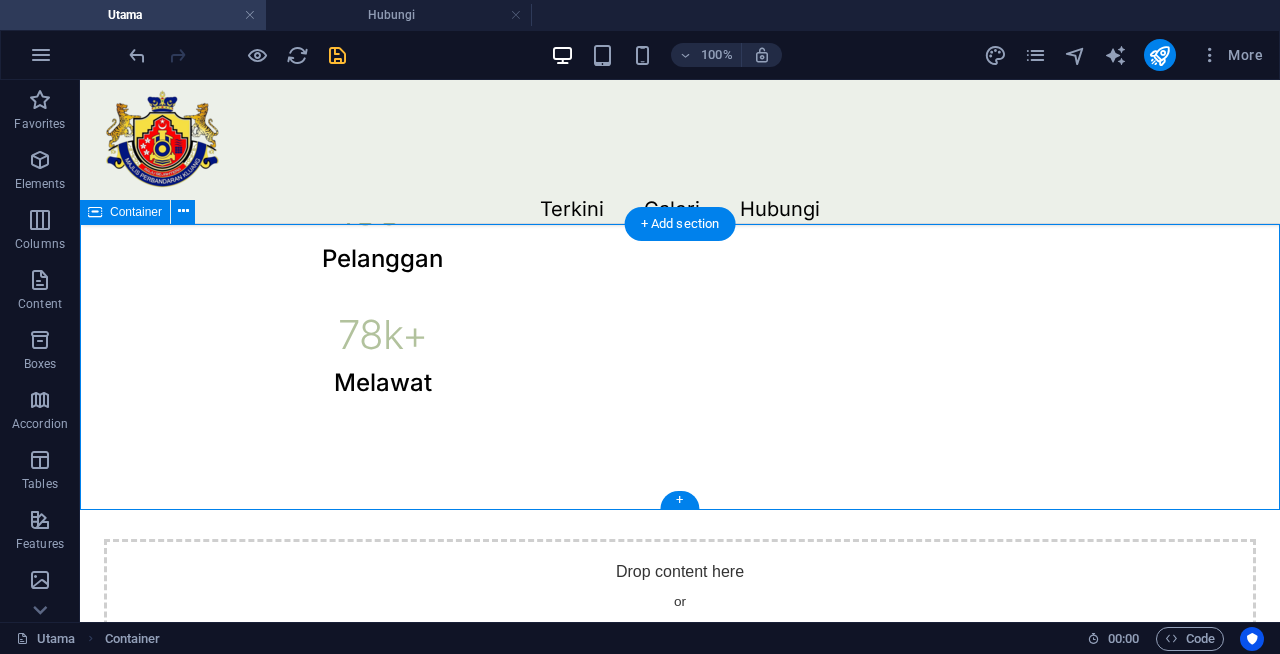 scroll, scrollTop: 947, scrollLeft: 0, axis: vertical 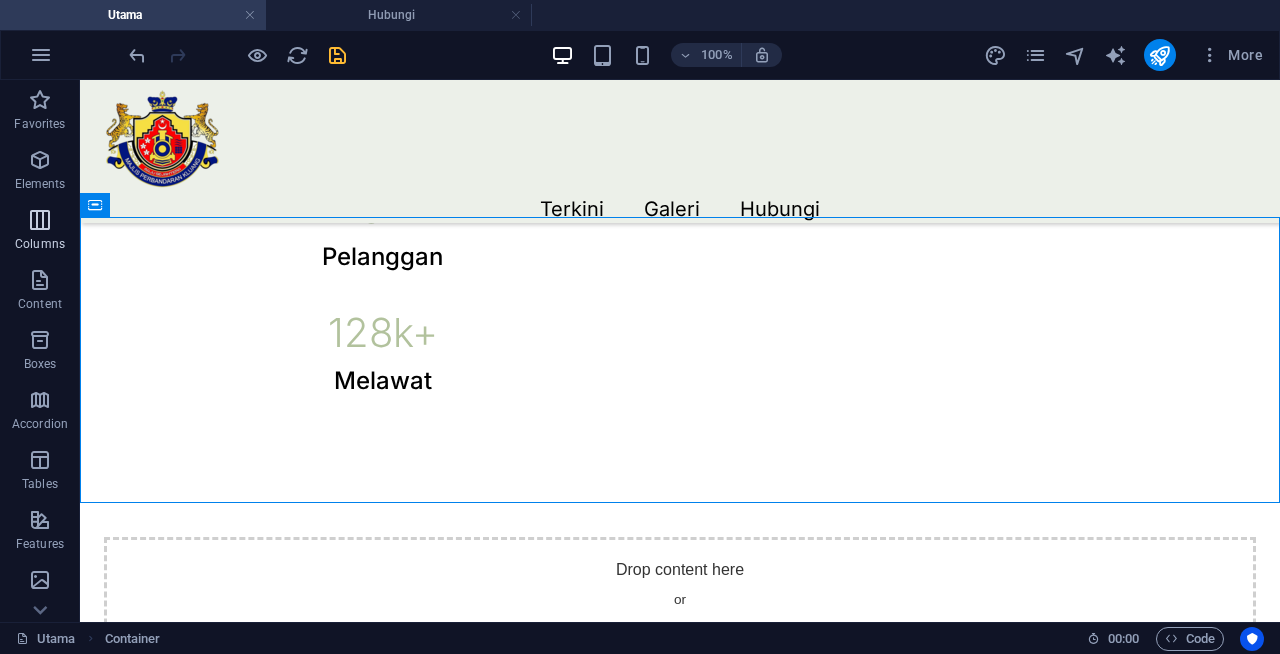 click on "Columns" at bounding box center [40, 232] 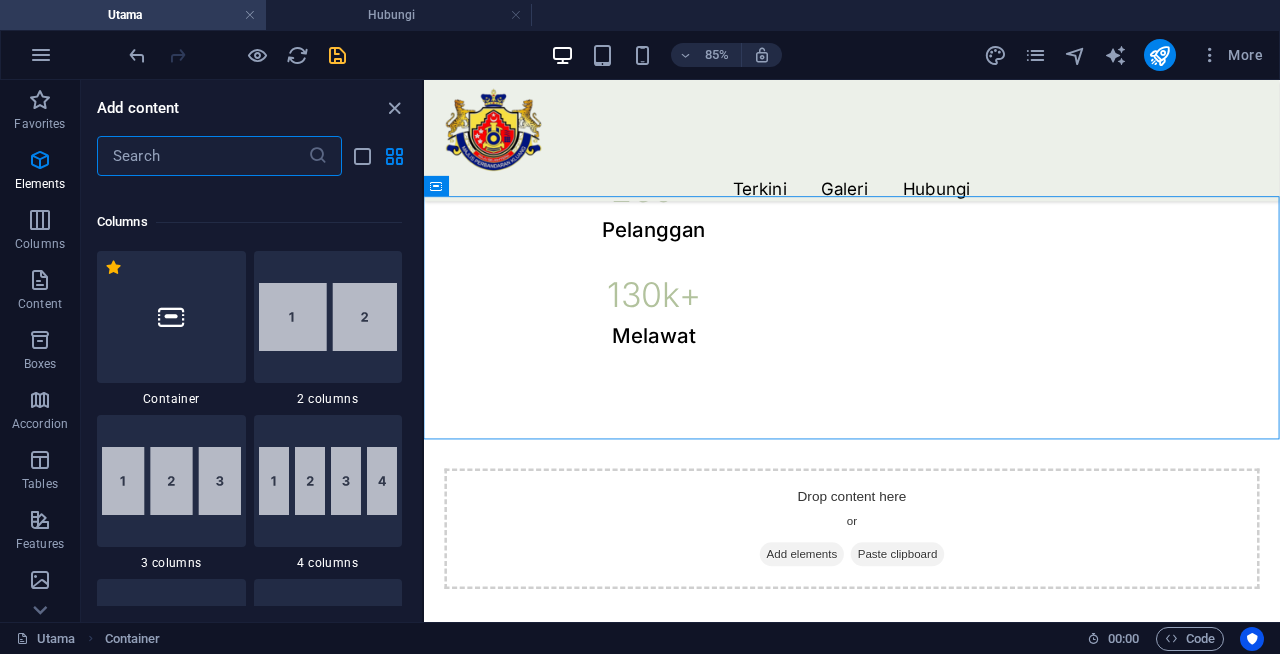 scroll, scrollTop: 990, scrollLeft: 0, axis: vertical 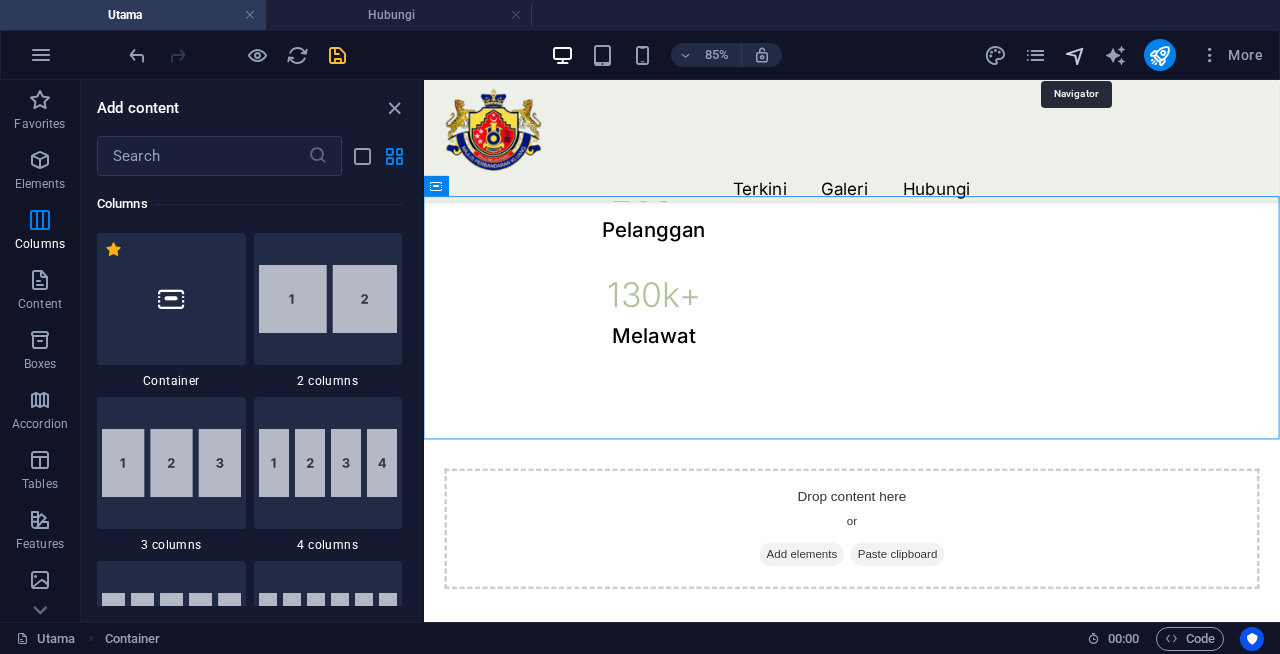 click at bounding box center [1075, 55] 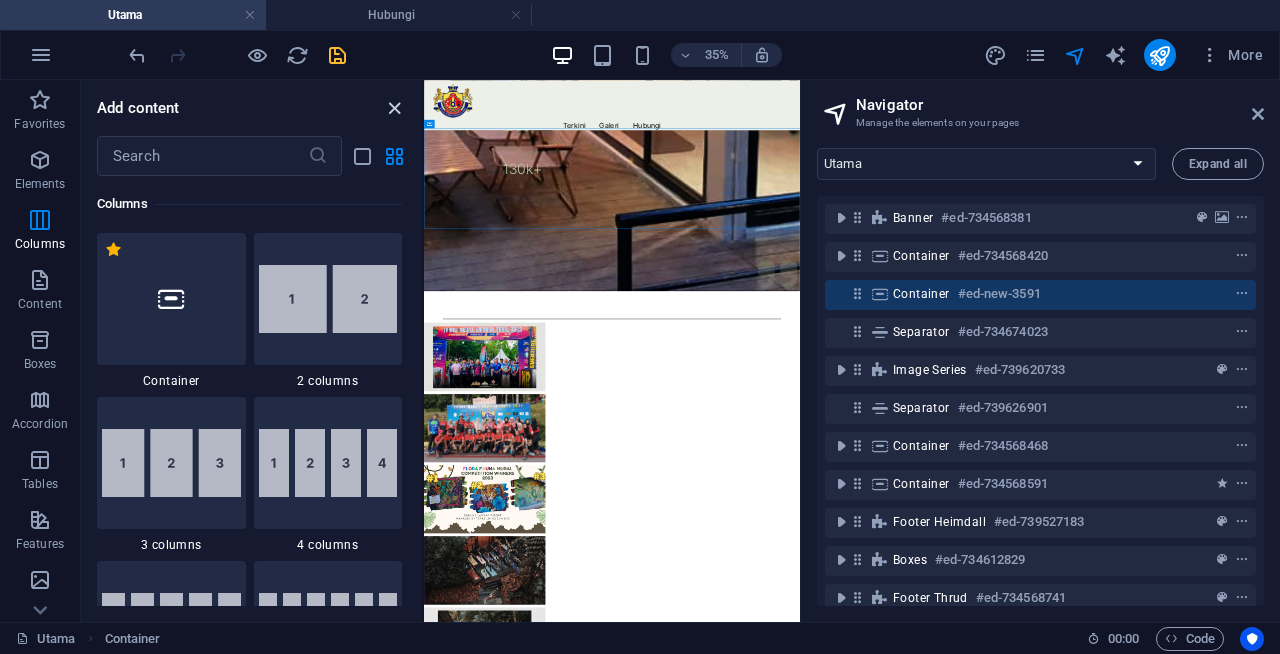 click at bounding box center (394, 108) 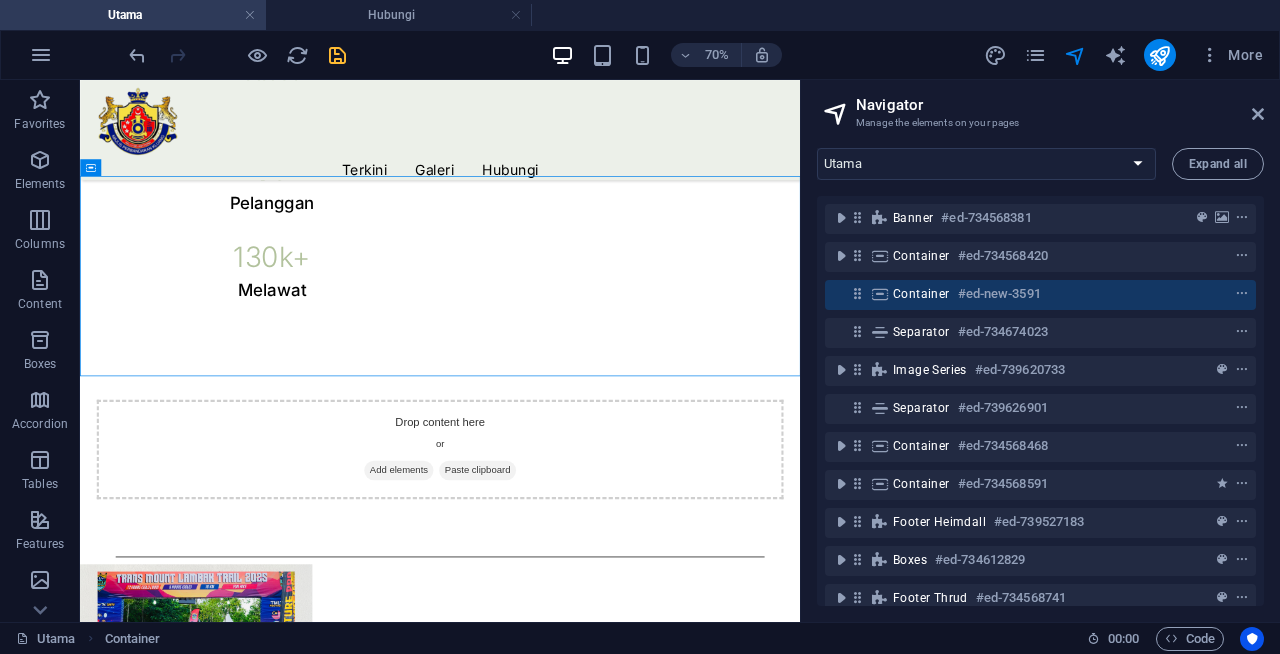 click on "Terkini Galeri Hubungi TE'MOLA GUNUNG LAMBAK Menyediakan pakej pelancongan yang lengkap Dalam tempoh 10 tahun pencapaian kami 740 + Aktiviti 260 + Pelanggan 130 k+ Melawat Drop content here or  Add elements  Paste clipboard Apa yang menarik tentang kita Kaki Gunung Lambak Gunung Lambak Resort The Lush Hill & Heal RMZ Petting Zoo The Monkey Coffee Di luar Perancangan, tapi kami mencipta kenangan! PEMILIK PROJEK Majlis Perbandaran Kluang BERUSAHA BERSAMA MPKOP BERUSAHA BERSAMA TERAS LIVING SDN BHD Terkini Galeri Hubungi Destinasi pelancongan luar pilihan anda
Majlis Perbandaran Kluang   Notis Undang-undang | Dasar Privasi" at bounding box center [594, 2646] 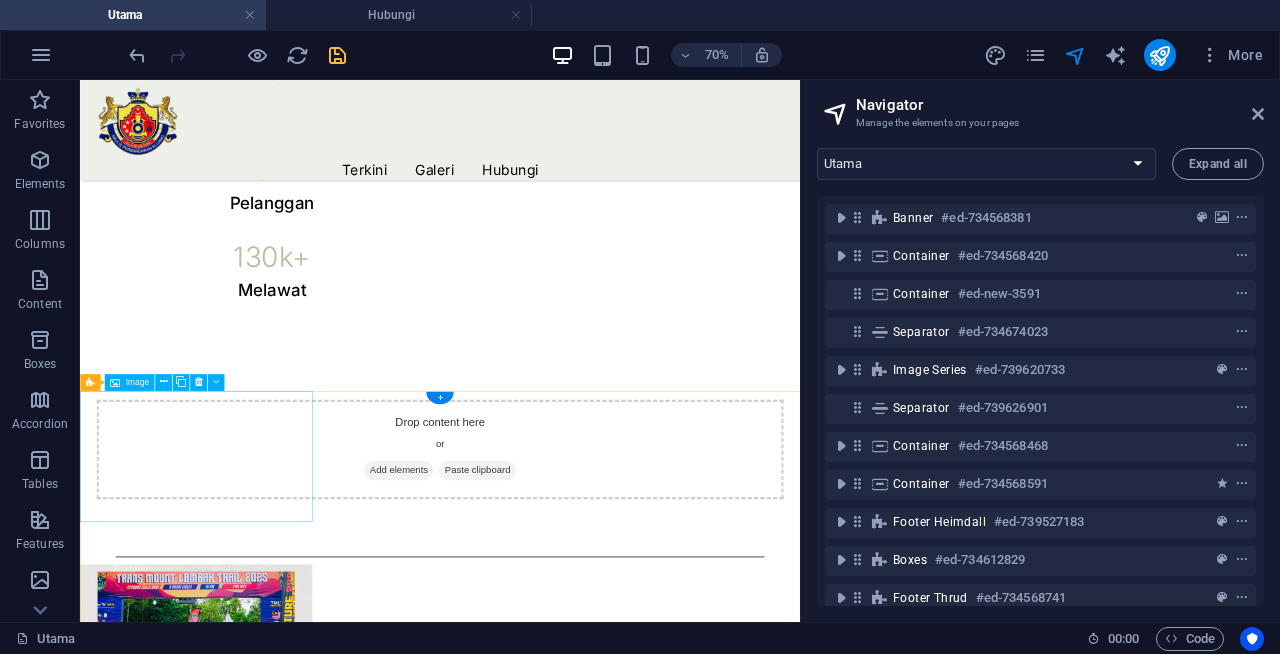 click at bounding box center [246, 865] 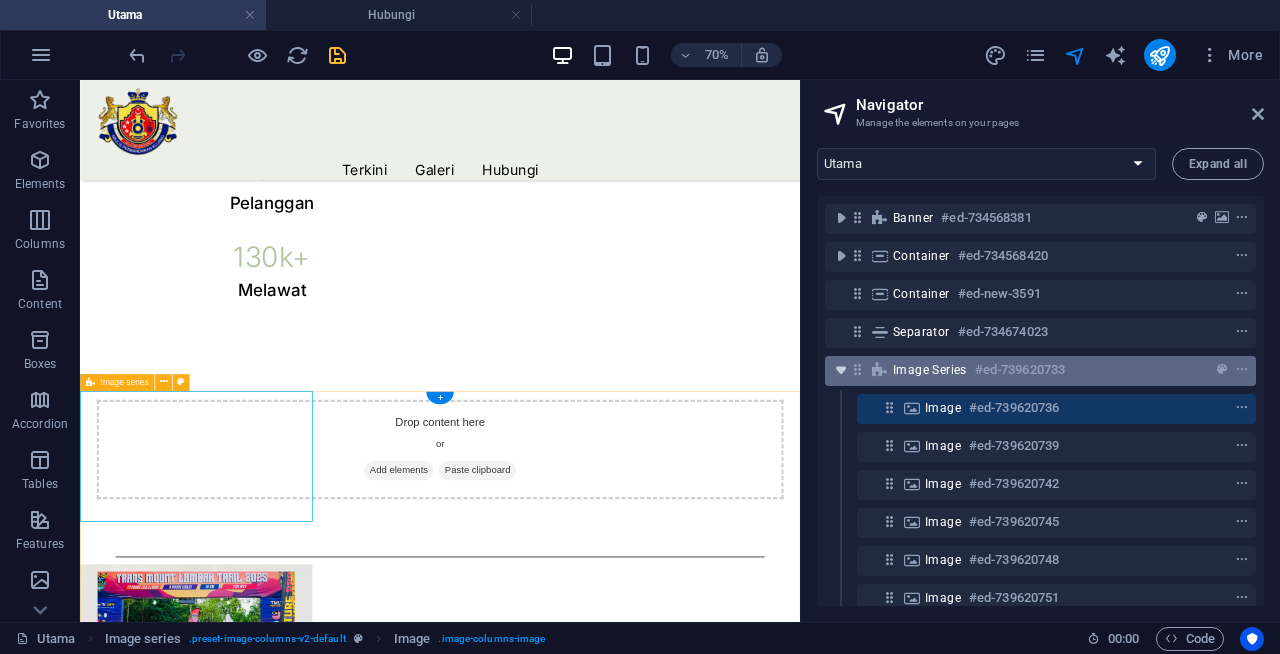 click at bounding box center (841, 370) 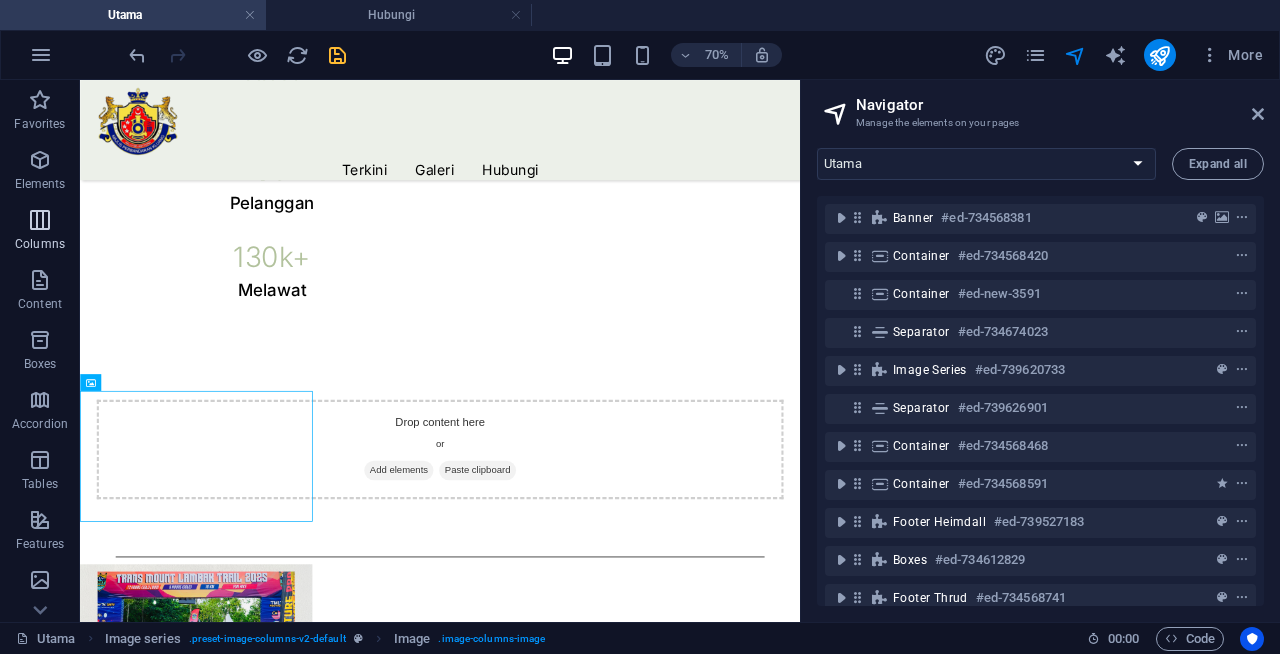 click at bounding box center [40, 220] 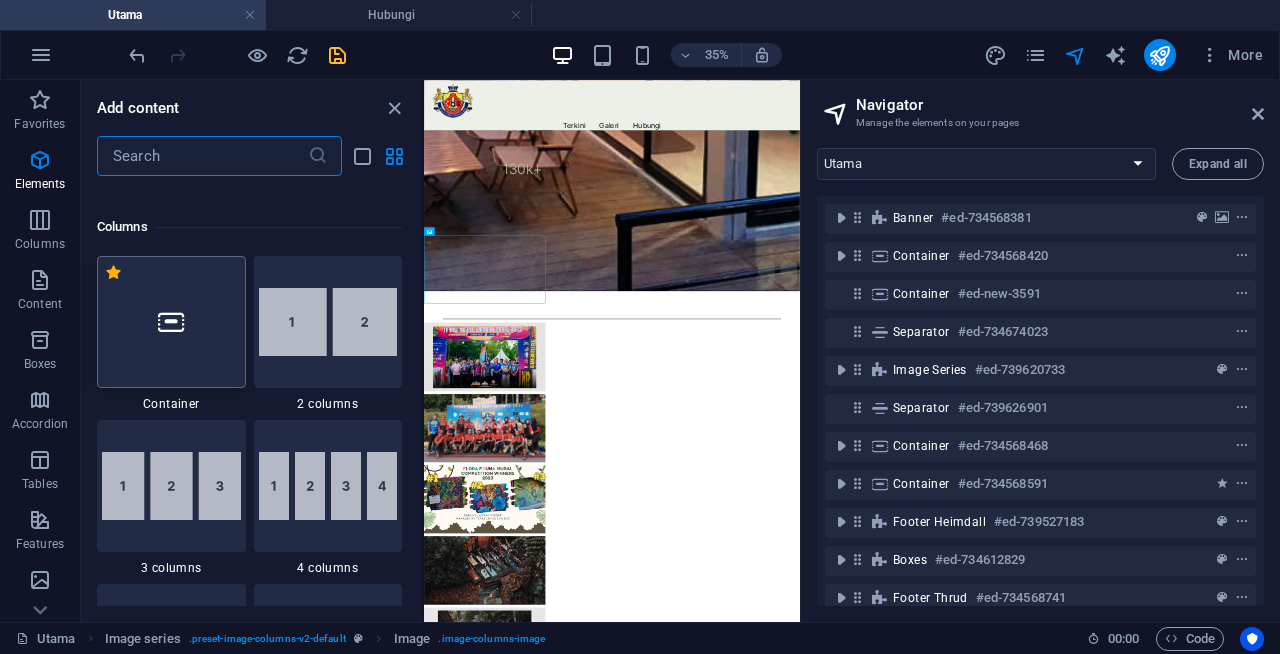 scroll, scrollTop: 990, scrollLeft: 0, axis: vertical 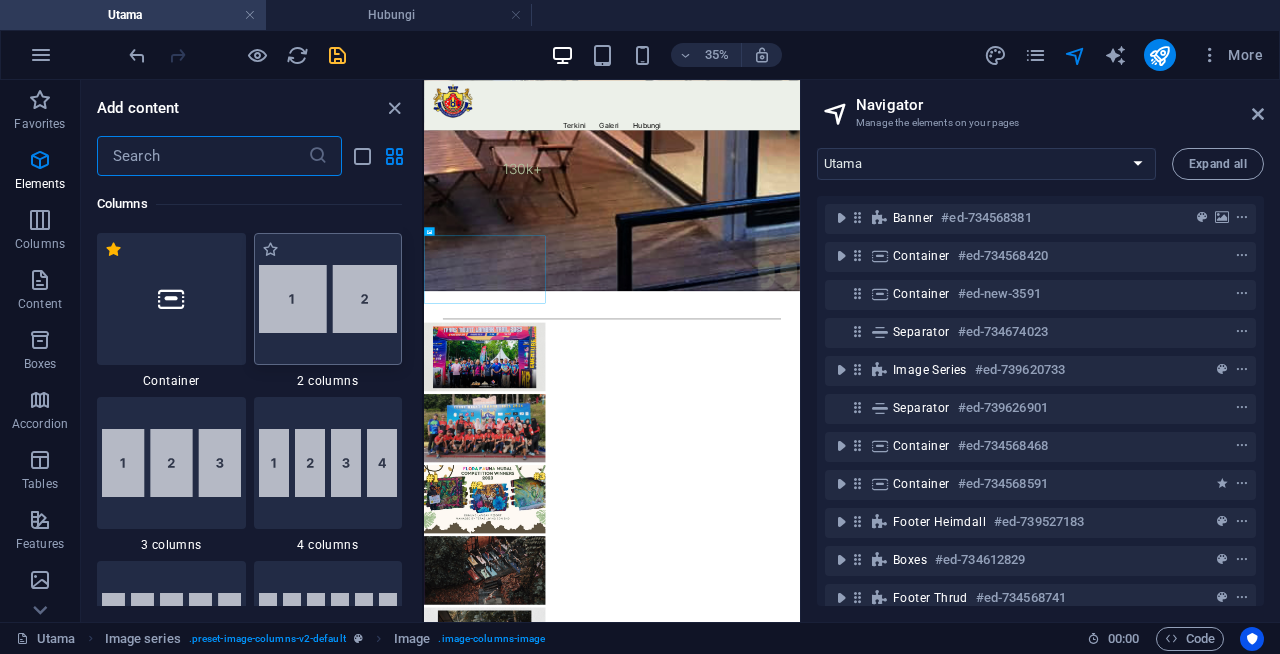 click at bounding box center [328, 299] 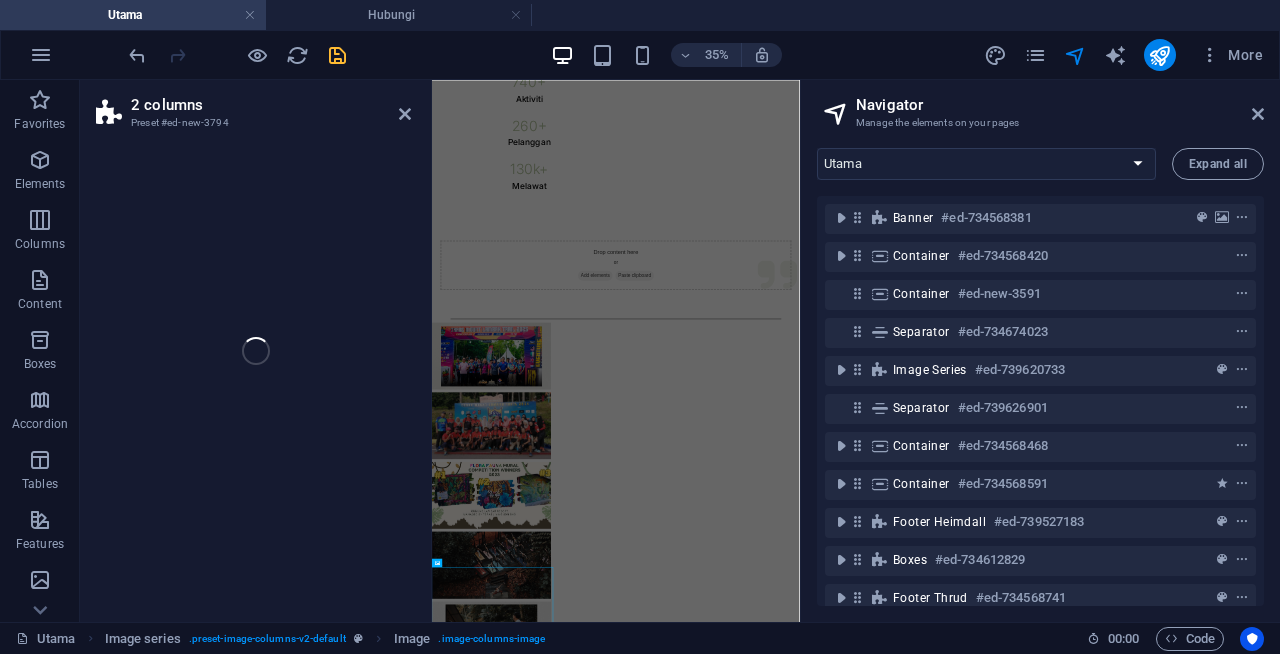 scroll, scrollTop: 0, scrollLeft: 0, axis: both 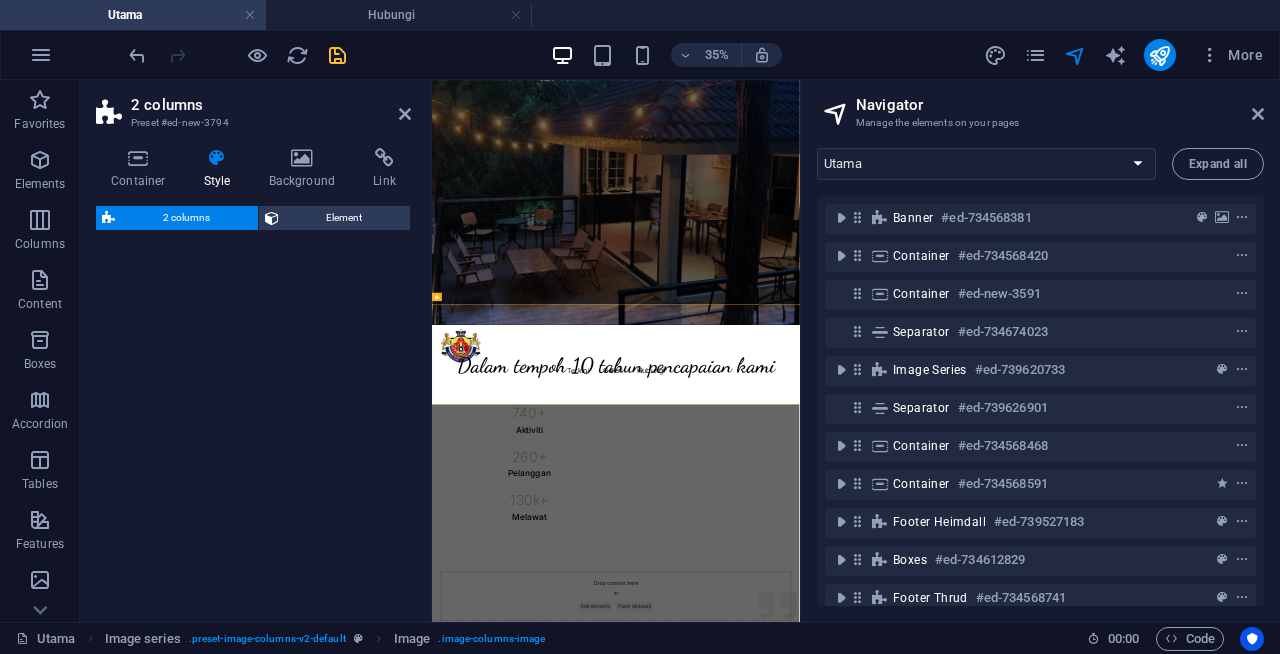 select on "rem" 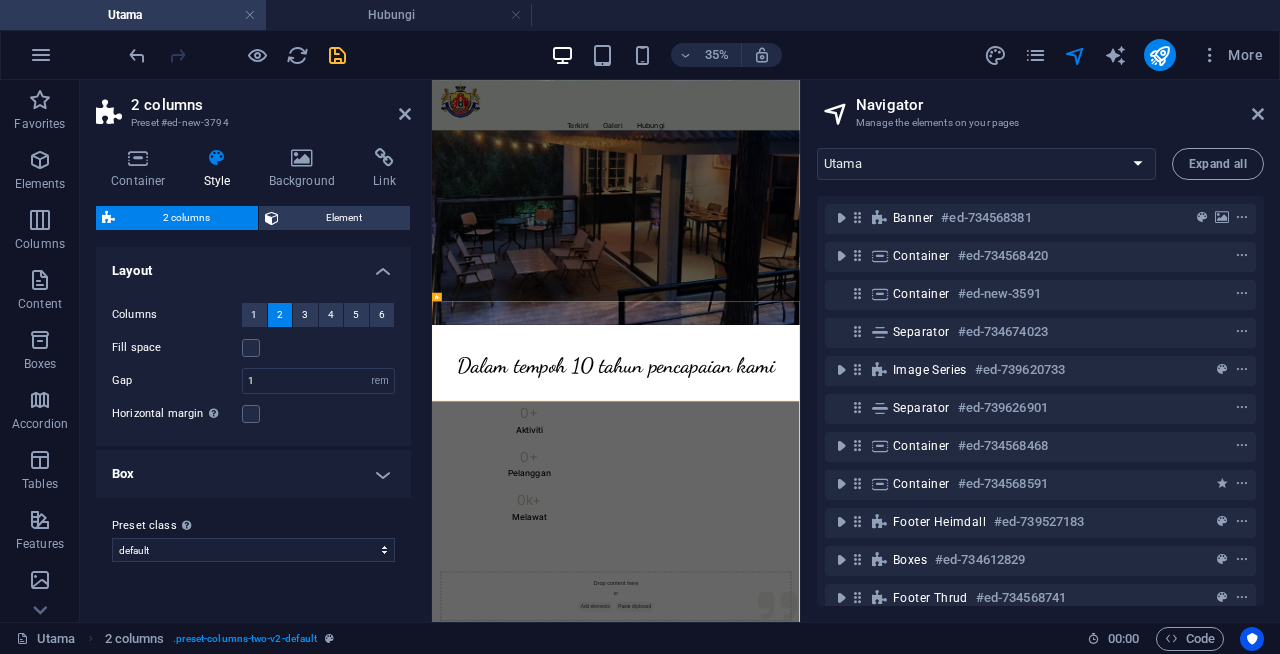scroll, scrollTop: 1159, scrollLeft: 0, axis: vertical 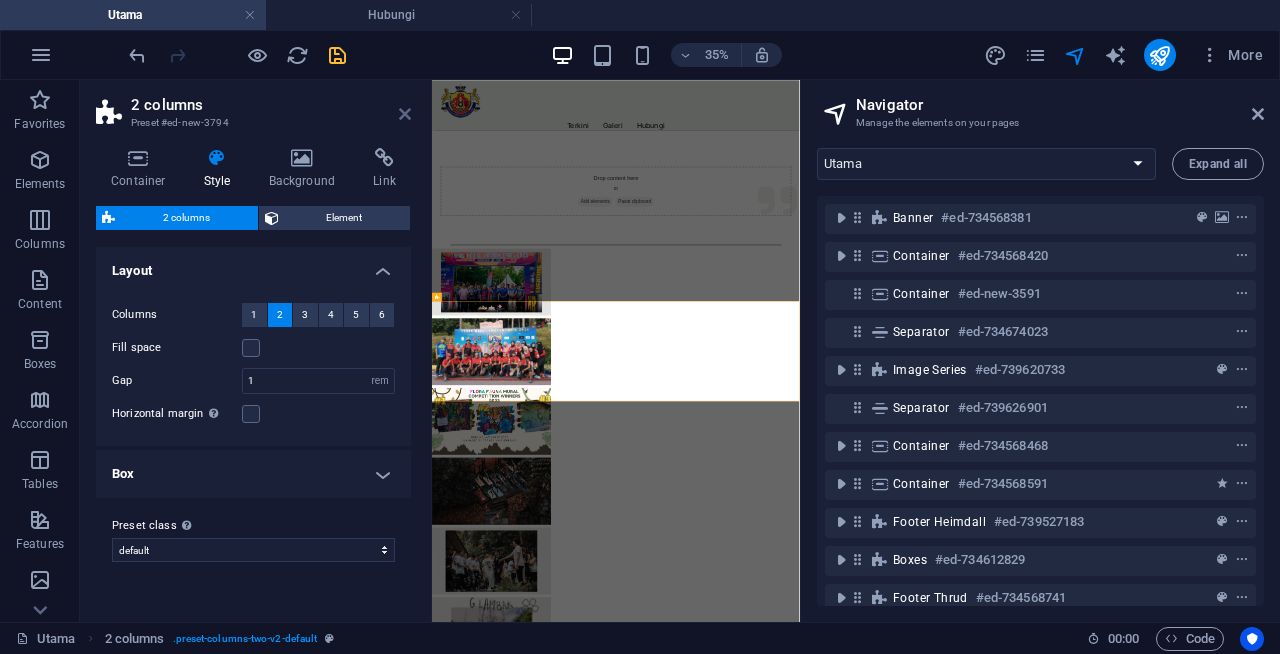 click at bounding box center [405, 114] 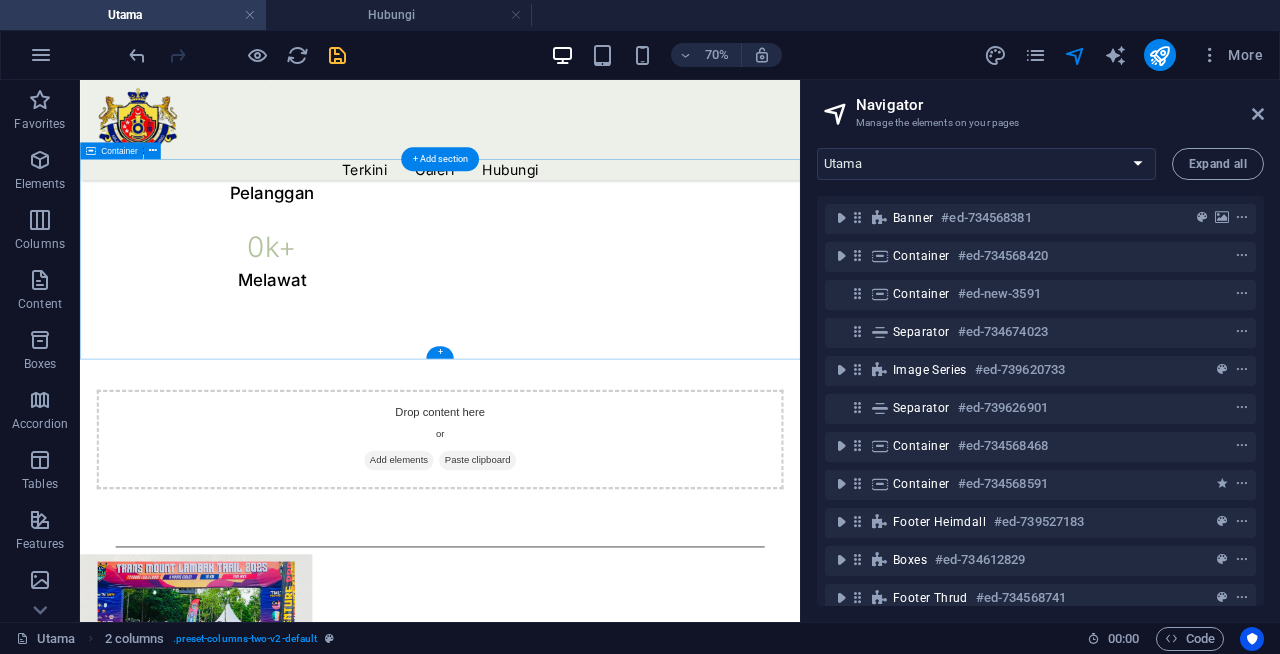 scroll, scrollTop: 957, scrollLeft: 0, axis: vertical 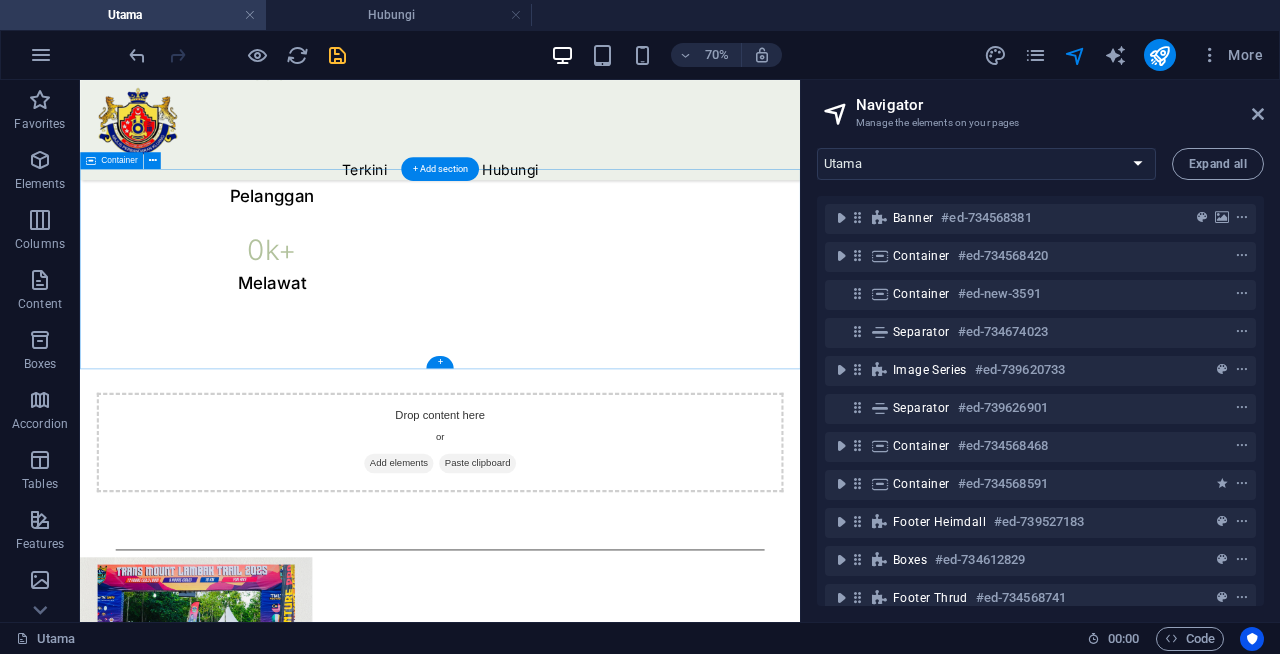 click on "Add elements" at bounding box center [535, 628] 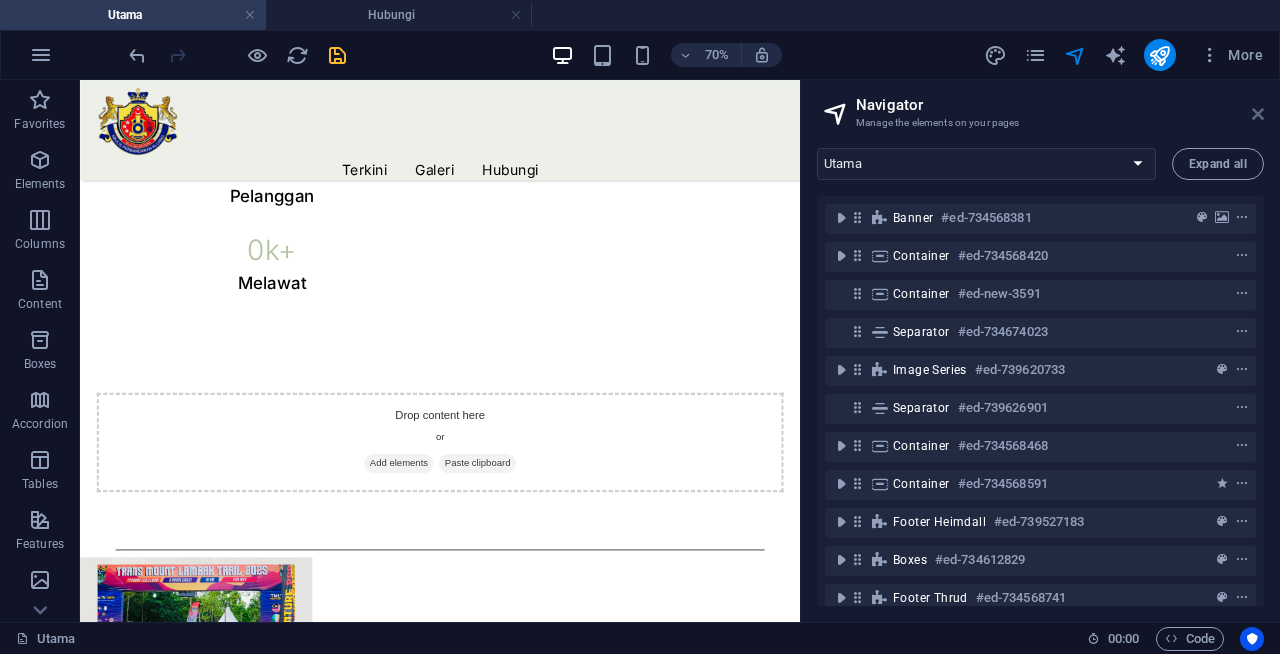 click at bounding box center (1258, 114) 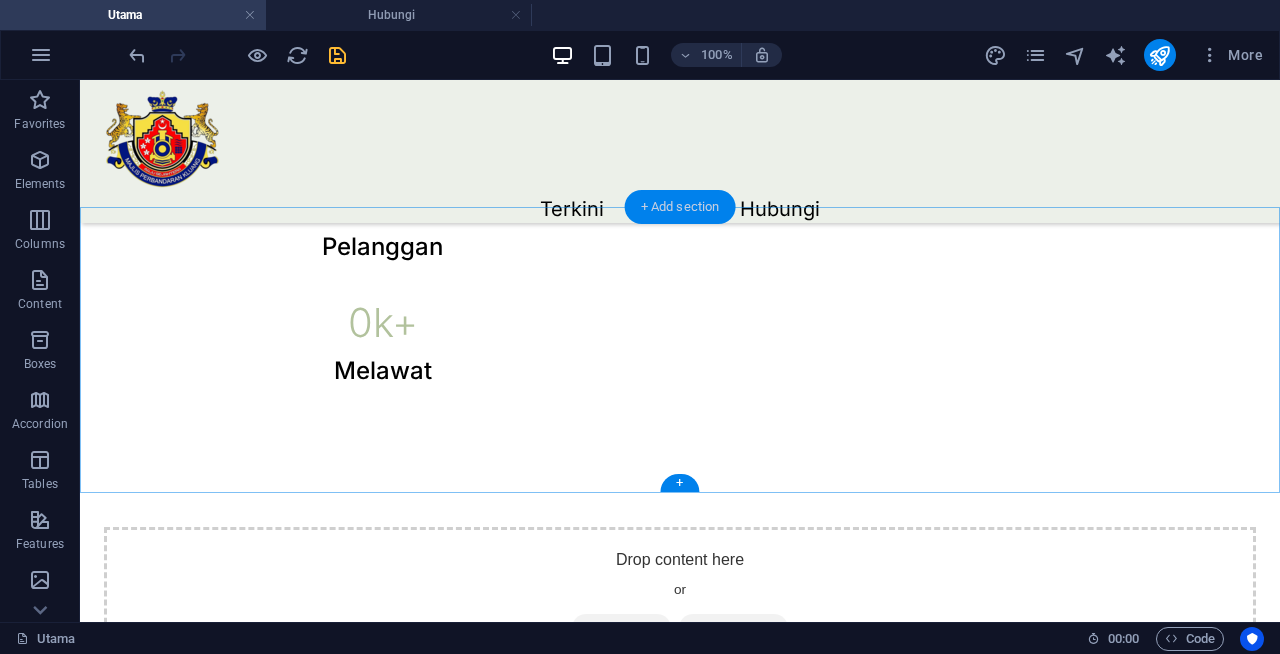 drag, startPoint x: 687, startPoint y: 208, endPoint x: 326, endPoint y: 232, distance: 361.7969 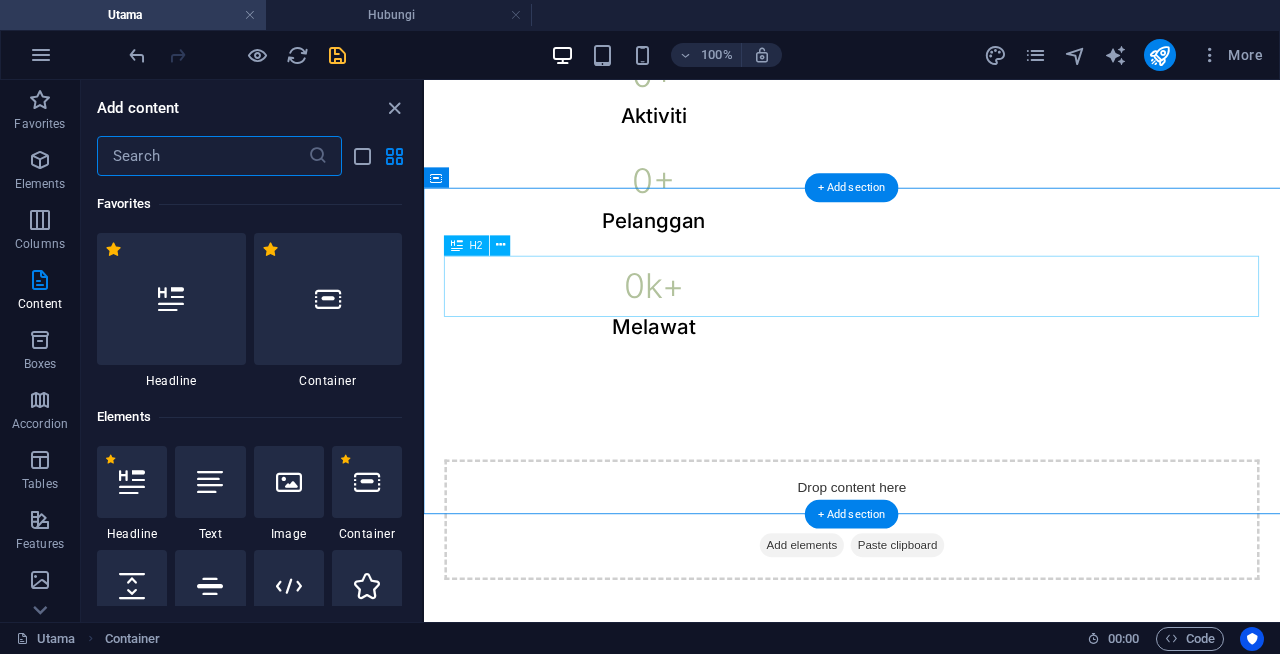 scroll, scrollTop: 573, scrollLeft: 0, axis: vertical 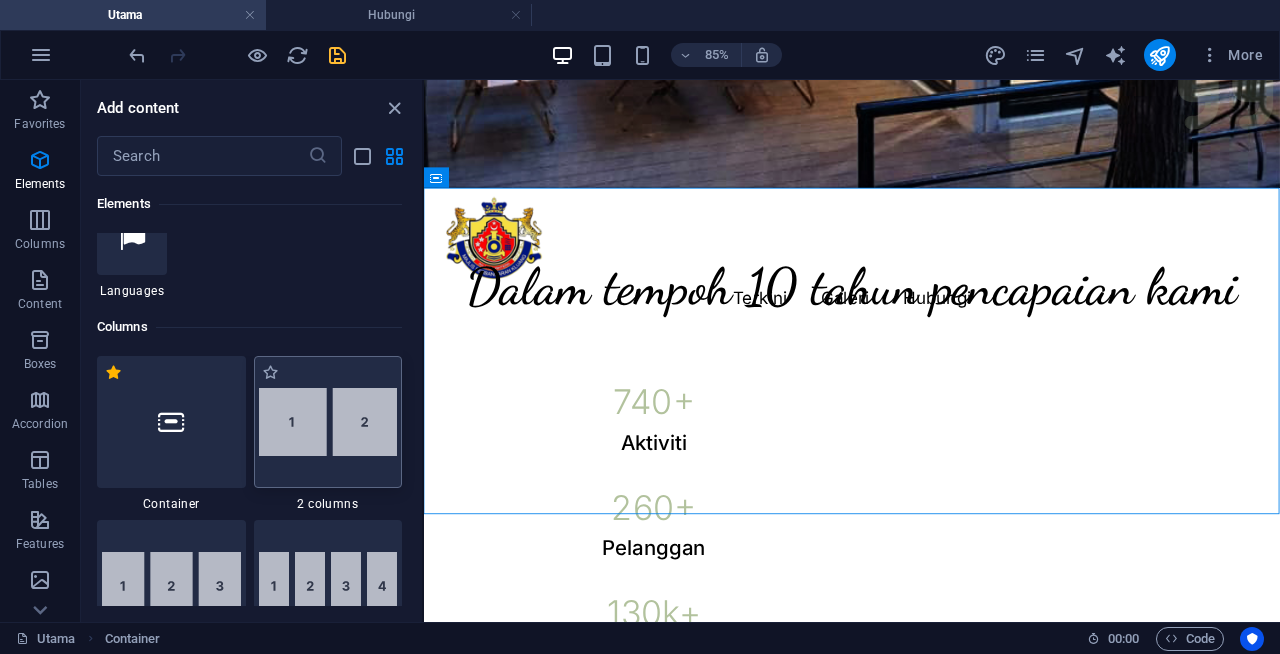 click at bounding box center (328, 422) 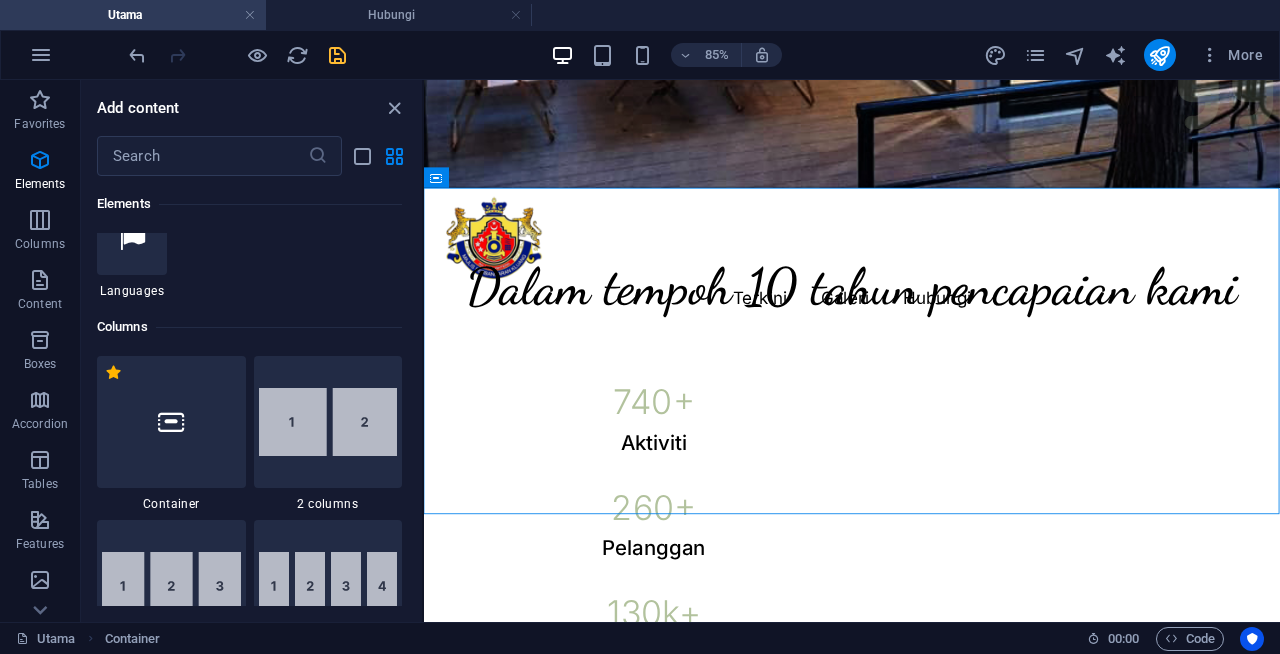click on "Drag here to replace the existing content. Press “Ctrl” if you want to create a new element.
H2   Banner   Banner   Container   Container   H2   Spacer   Container   Counter   HTML   Text   Image   Image series   Image   Container   H2   Spacer   Container   3 columns   Container   H5   Container   Container   H2   Container   Footer Heimdall   HTML   Footer Heimdall   Boxes   Container   Container   H5   Container   Container   Container   Container   Image   Text   Footer Thrud   Container   Spacer   Container   Container   Container   Container   Container   Menu   Menu Bar   Menu   Icon   Text   Spacer   Container   HTML   Text   Logo   Separator   Image series   Image   Image   Container   Container   Container   H5   Image   Separator   Container   HTML   Text   Container   Container   Container   Container   Container   Container   Container   Placeholder   2 columns   Container   Container   H5   Container   Container   Placeholder   Container" at bounding box center [852, 351] 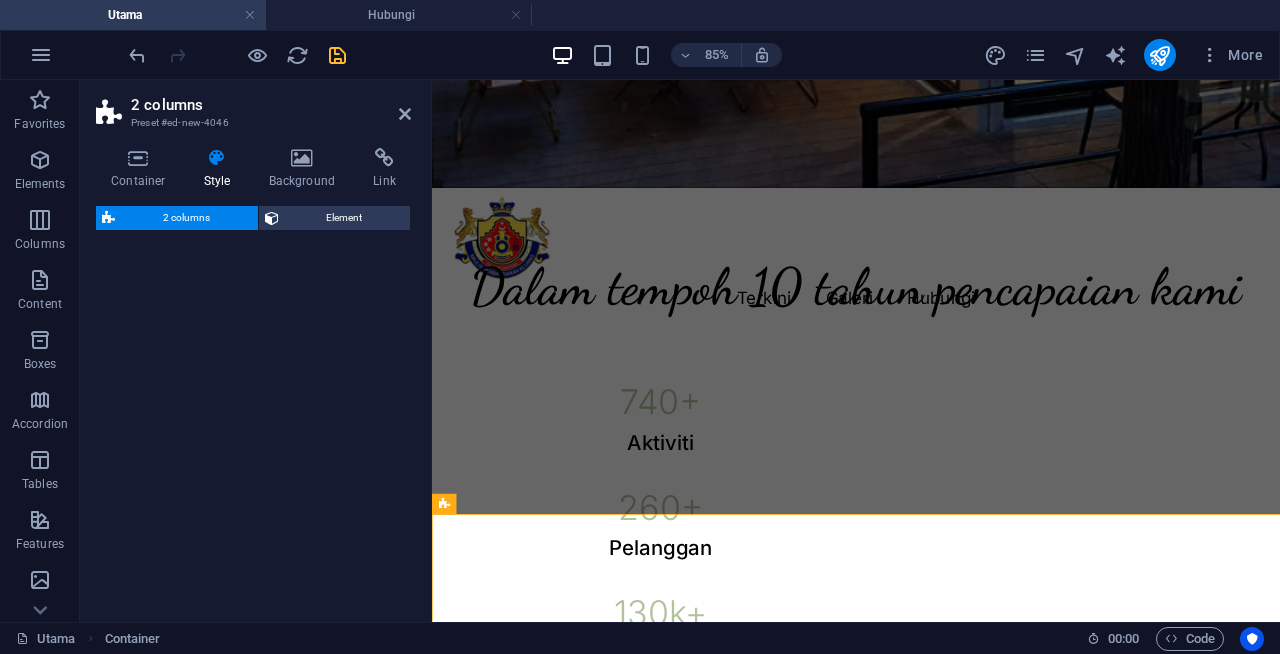 select on "rem" 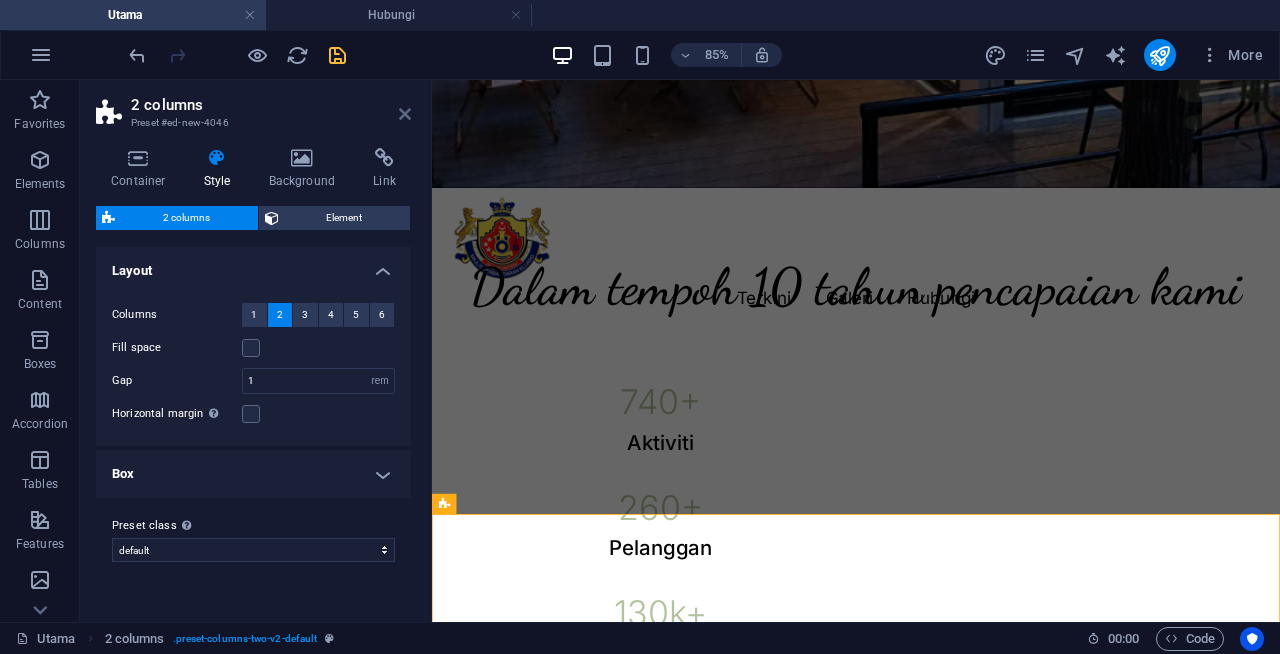 click at bounding box center (405, 114) 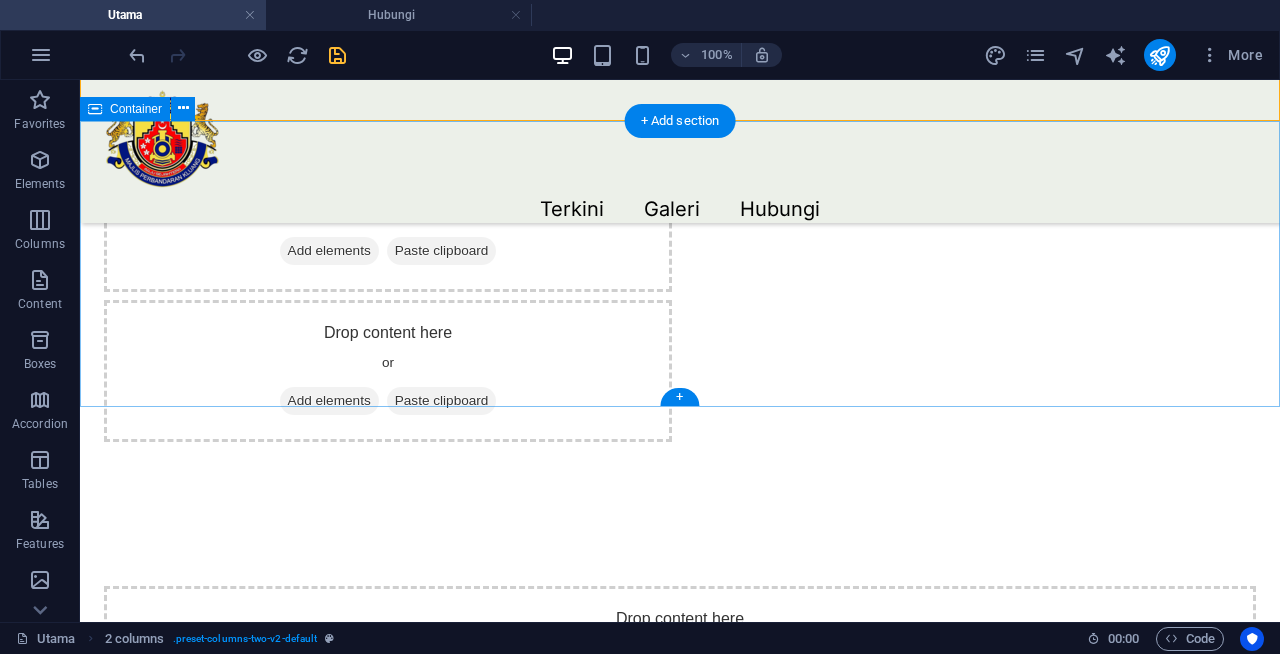 scroll, scrollTop: 1335, scrollLeft: 0, axis: vertical 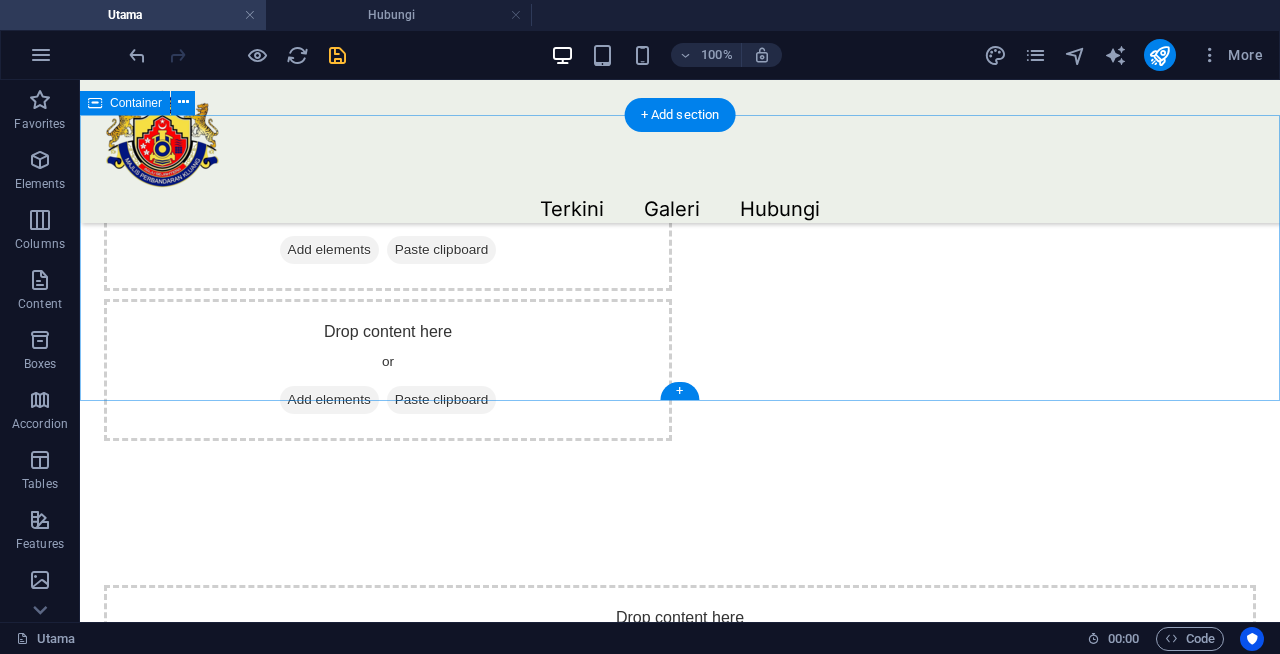 click on "Drop content here or  Add elements  Paste clipboard" at bounding box center (680, 656) 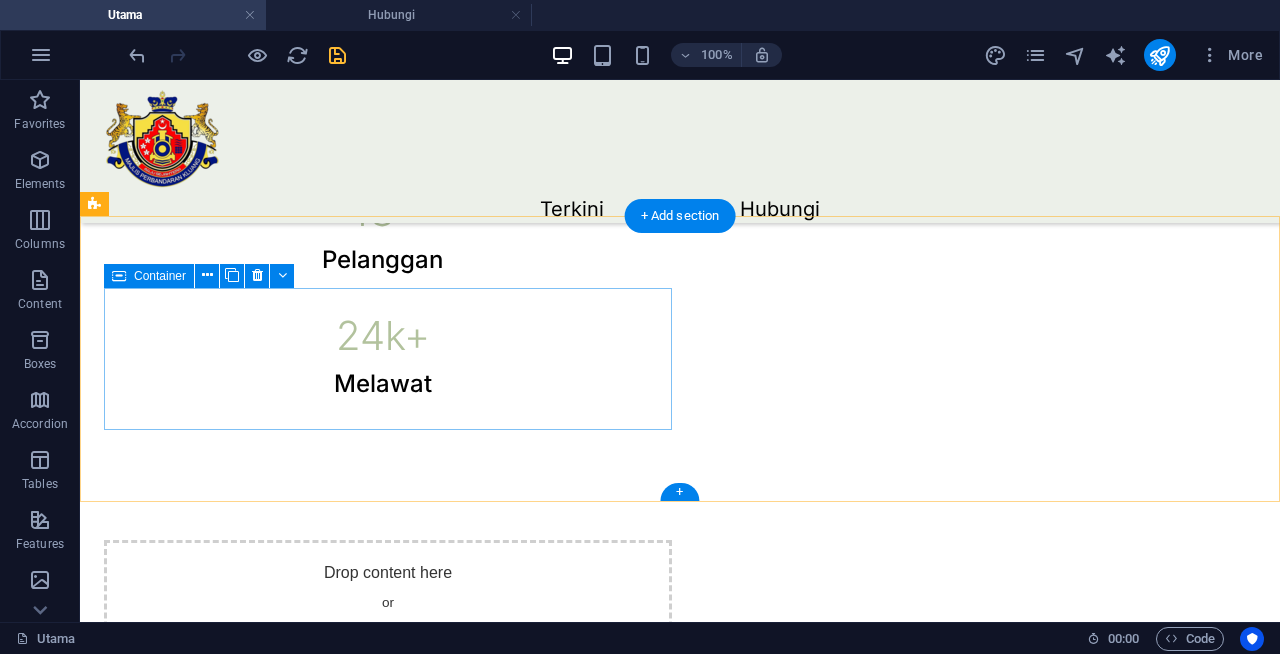 scroll, scrollTop: 941, scrollLeft: 0, axis: vertical 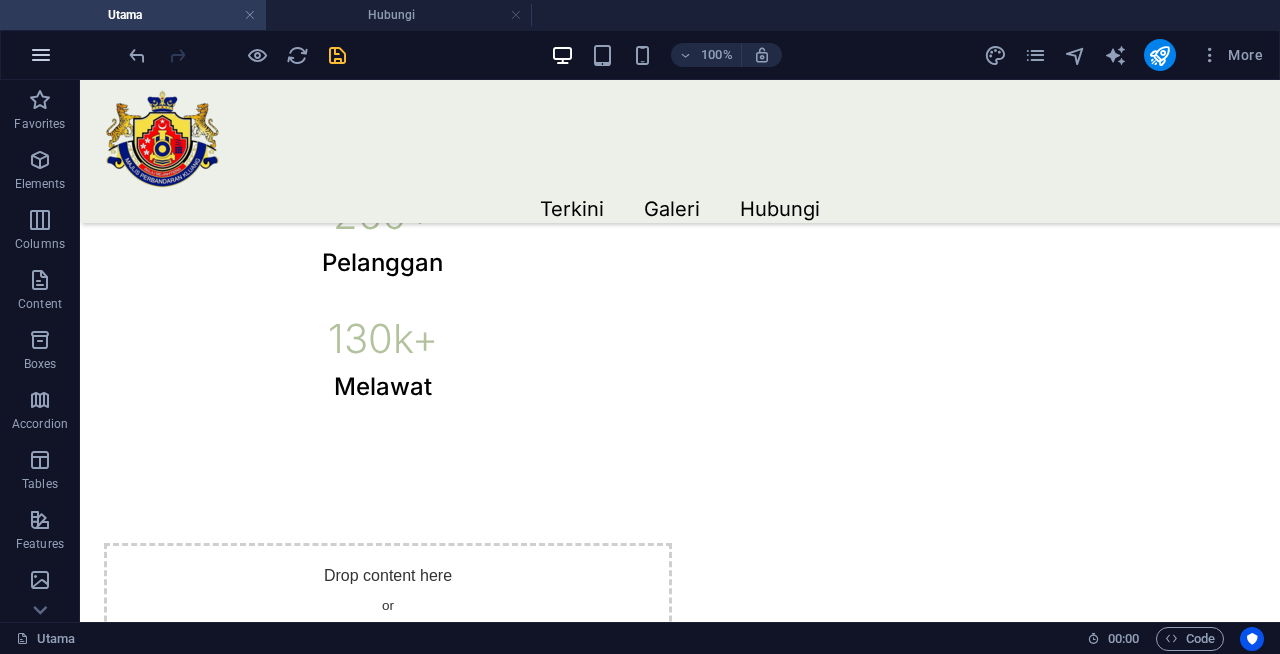 click at bounding box center [41, 55] 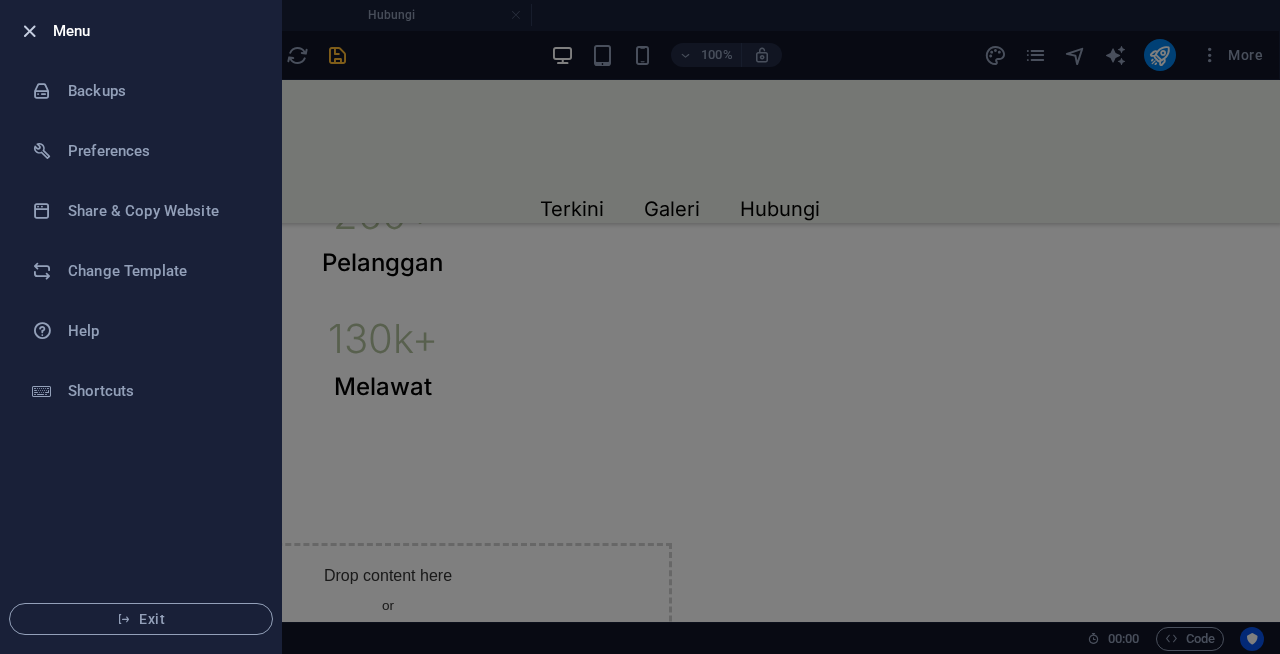 click at bounding box center (29, 31) 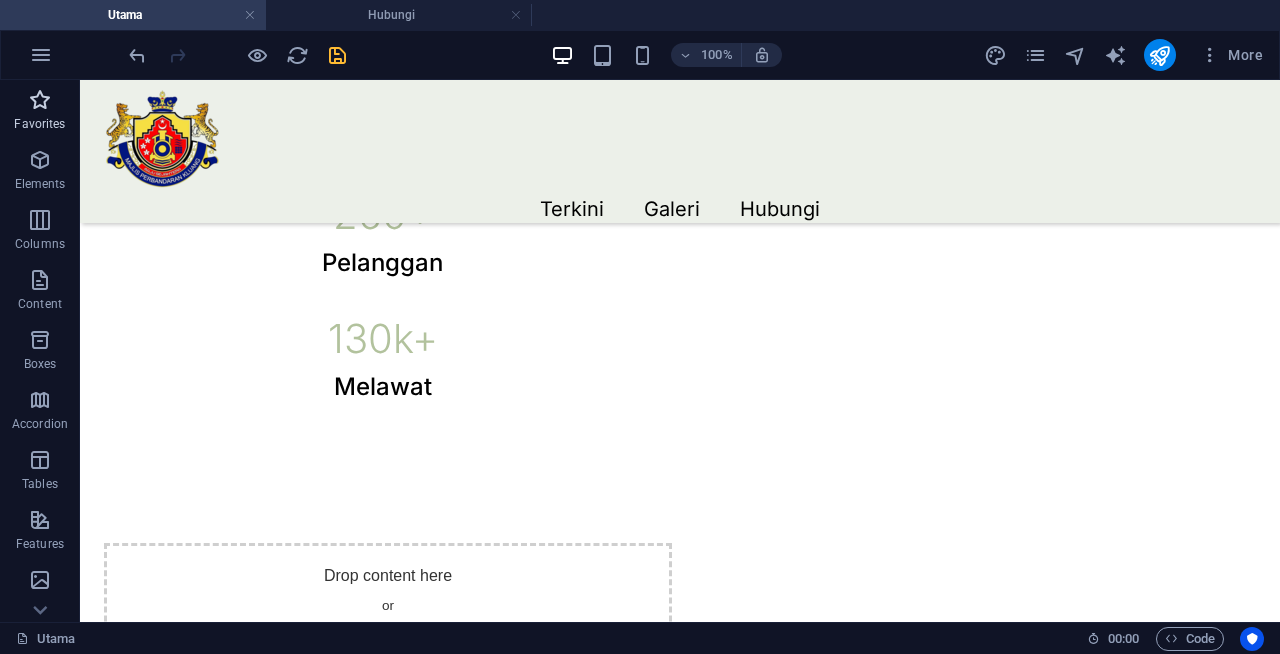 click on "Favorites" at bounding box center (40, 112) 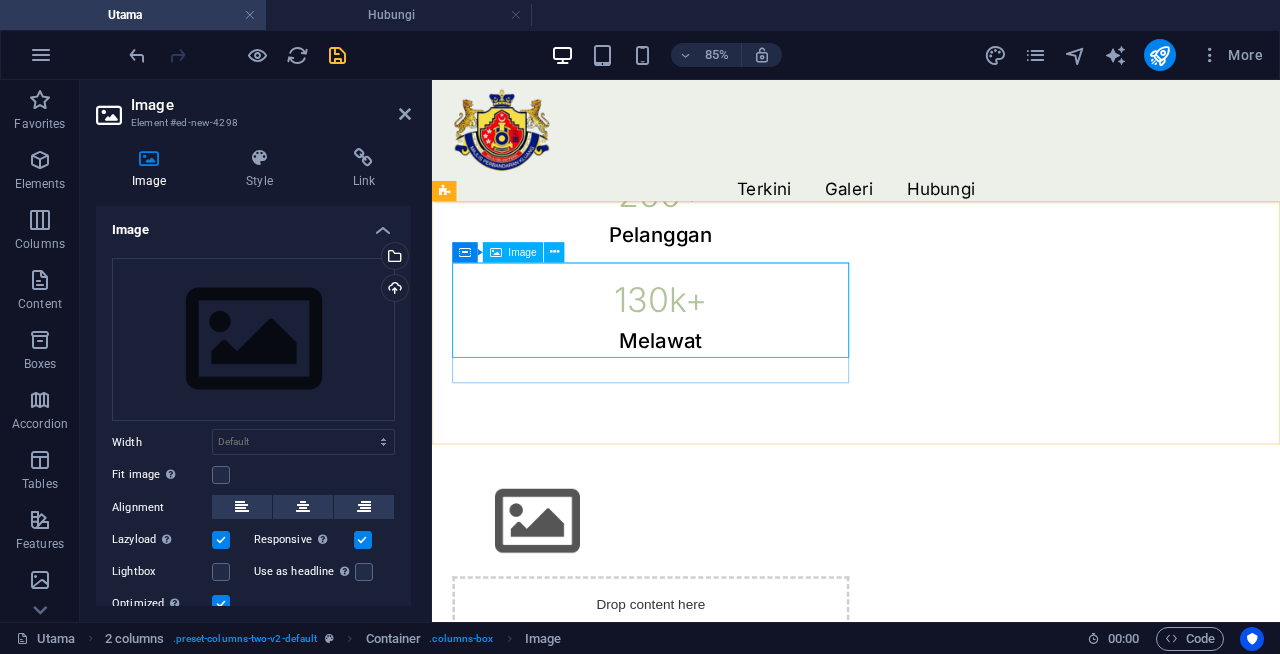 click at bounding box center (689, 599) 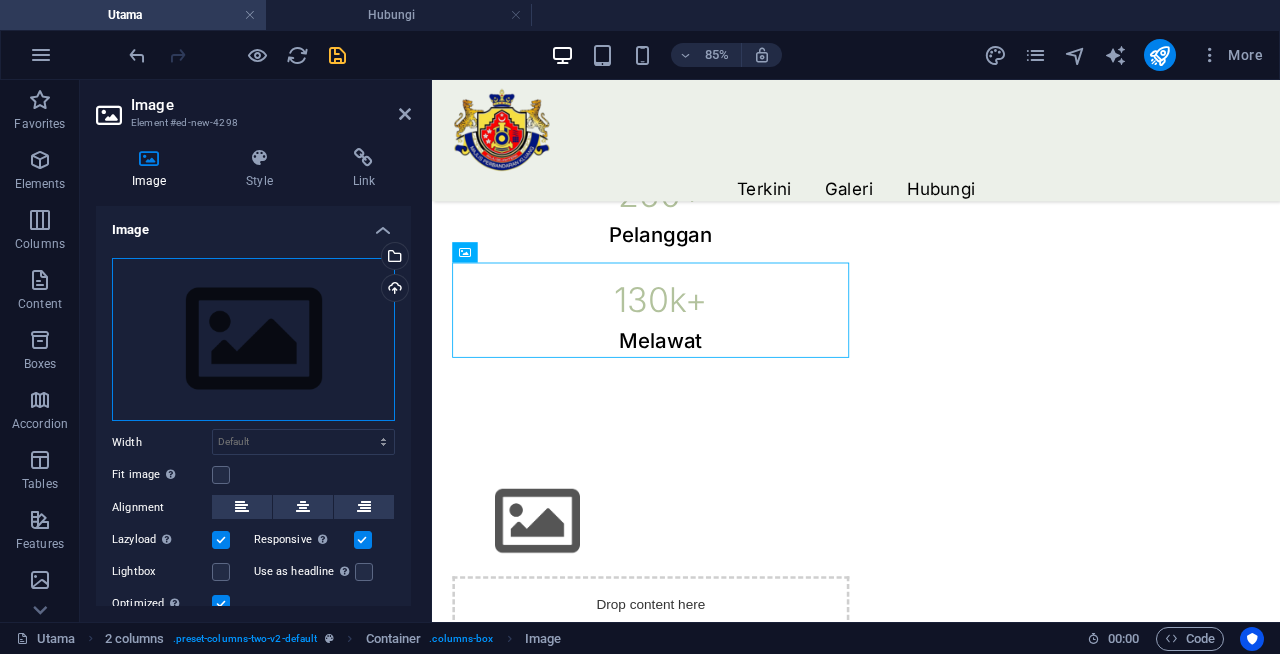 click on "Drag files here, click to choose files or select files from Files or our free stock photos & videos" at bounding box center (253, 340) 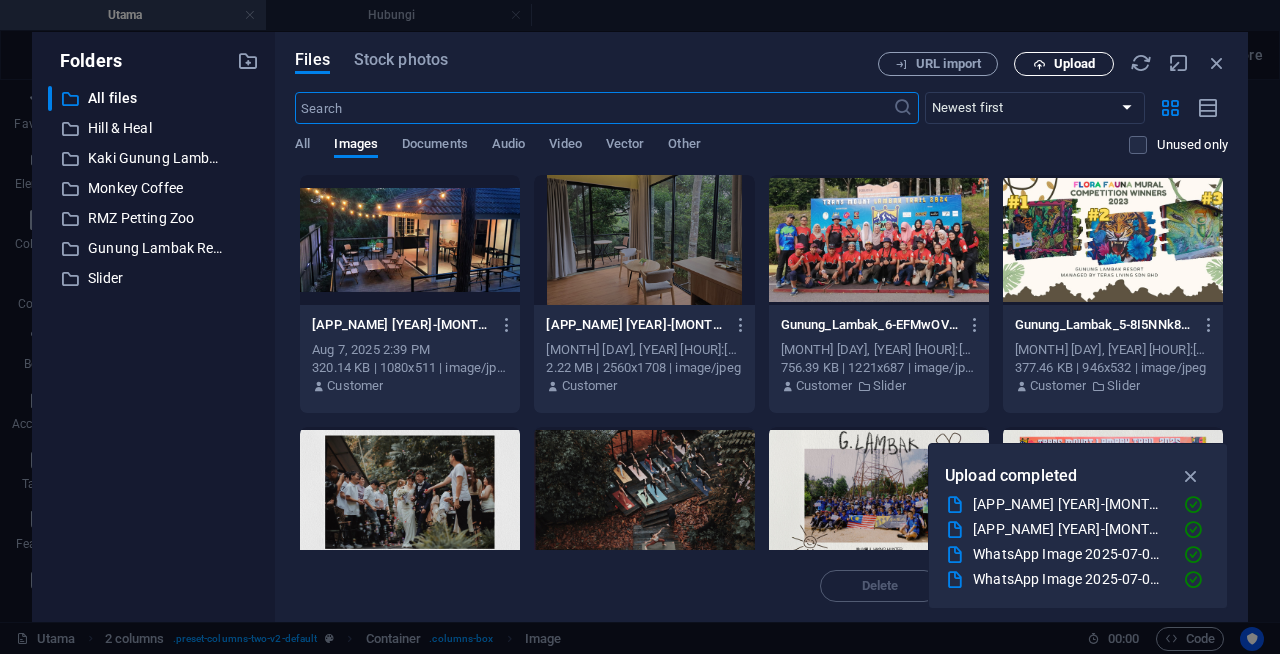 click on "Upload" at bounding box center [1074, 64] 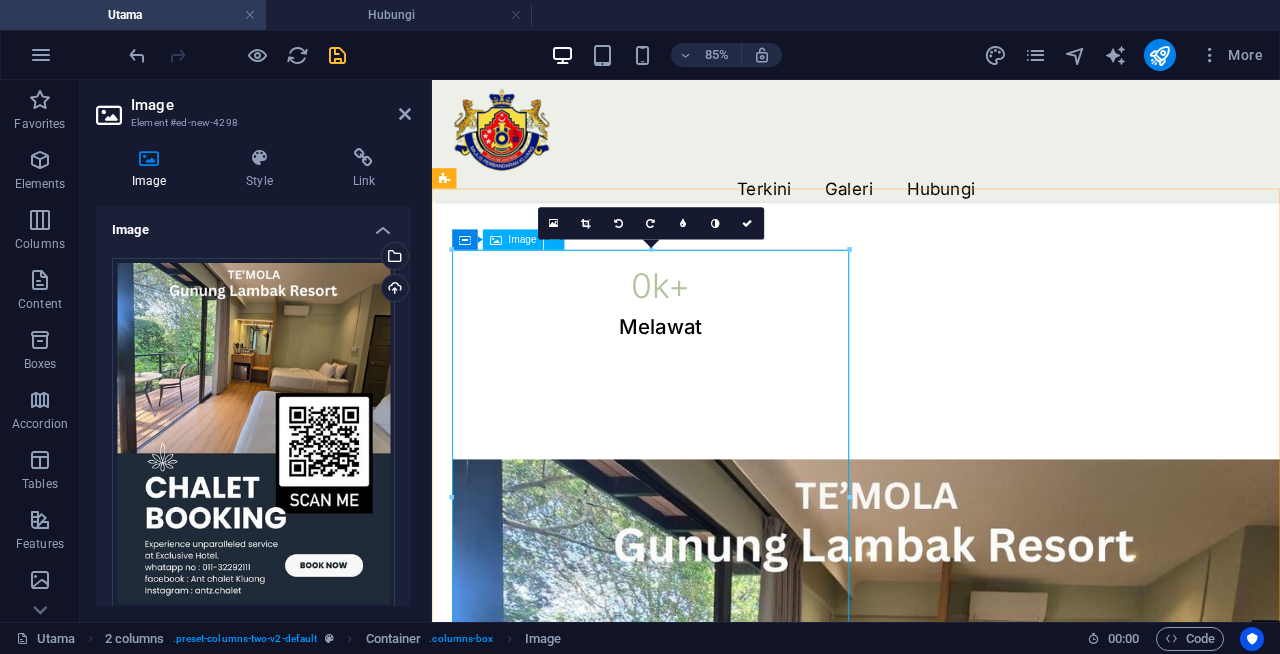 scroll, scrollTop: 958, scrollLeft: 0, axis: vertical 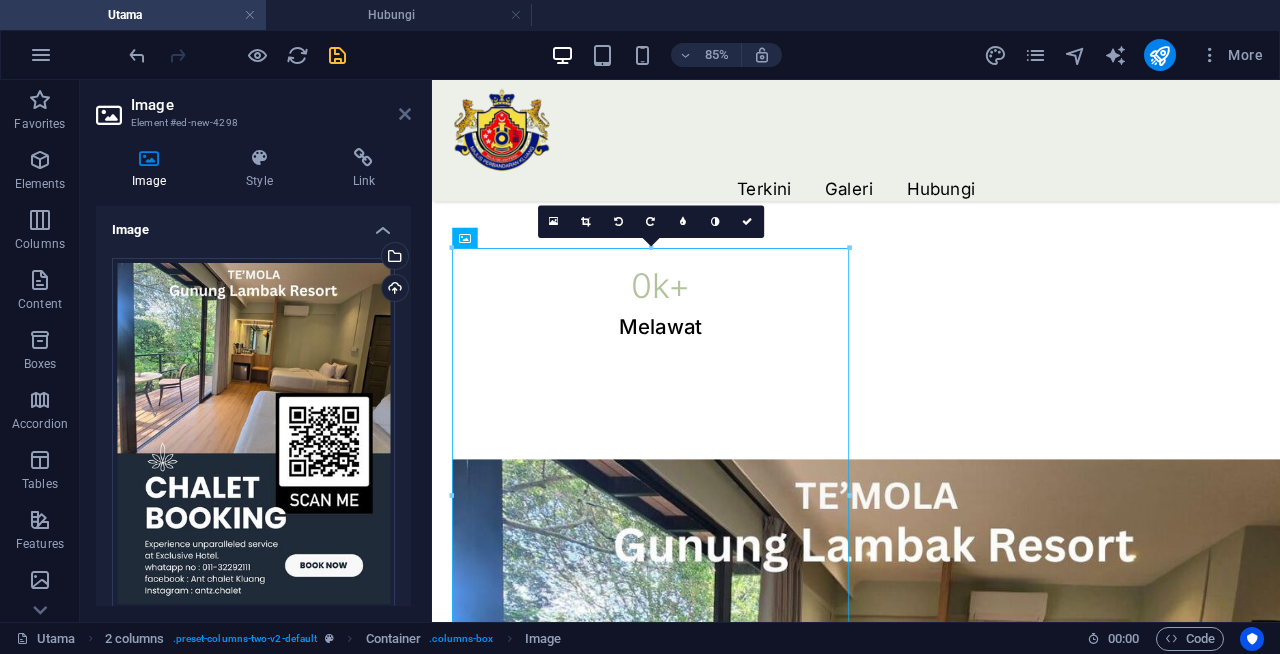 click at bounding box center (405, 114) 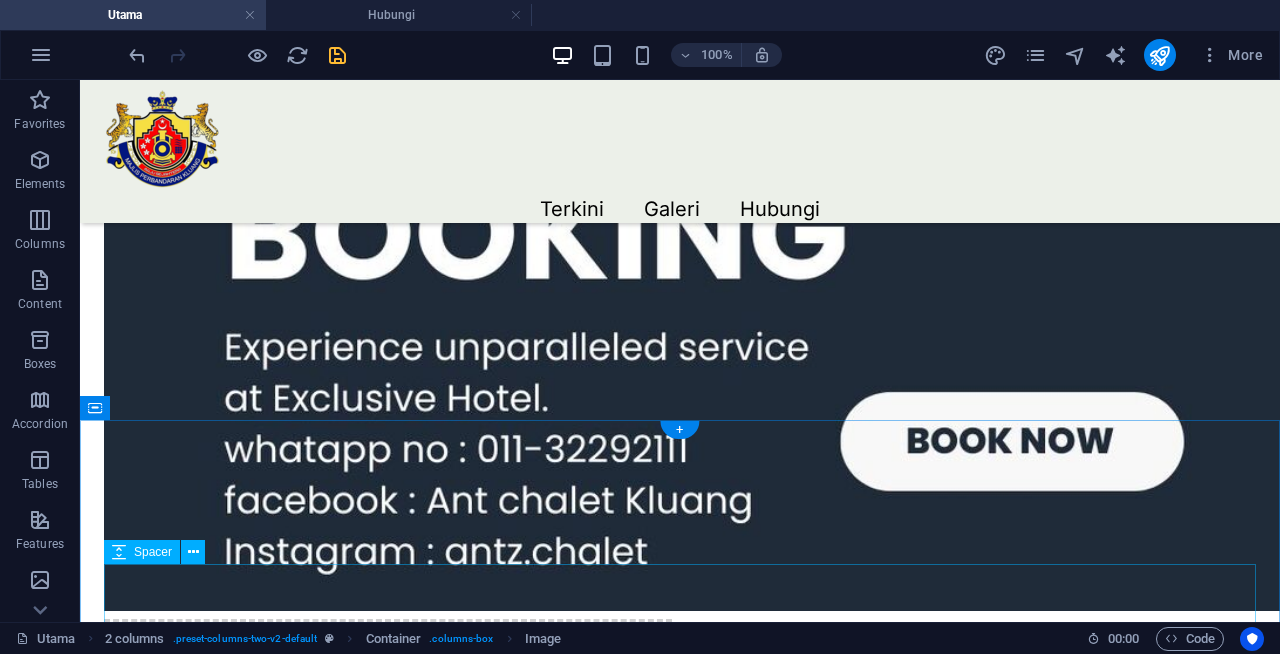 scroll, scrollTop: 2380, scrollLeft: 0, axis: vertical 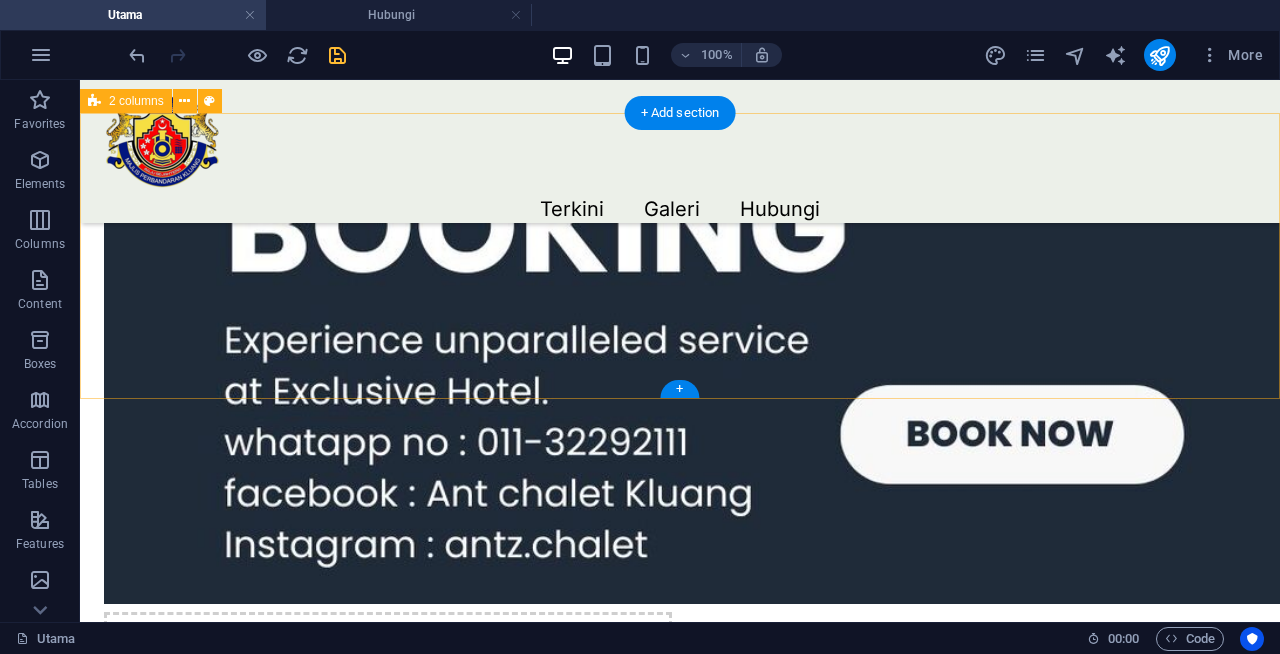 click on "Drop content here or  Add elements  Paste clipboard Drop content here or  Add elements  Paste clipboard" at bounding box center (680, 2420) 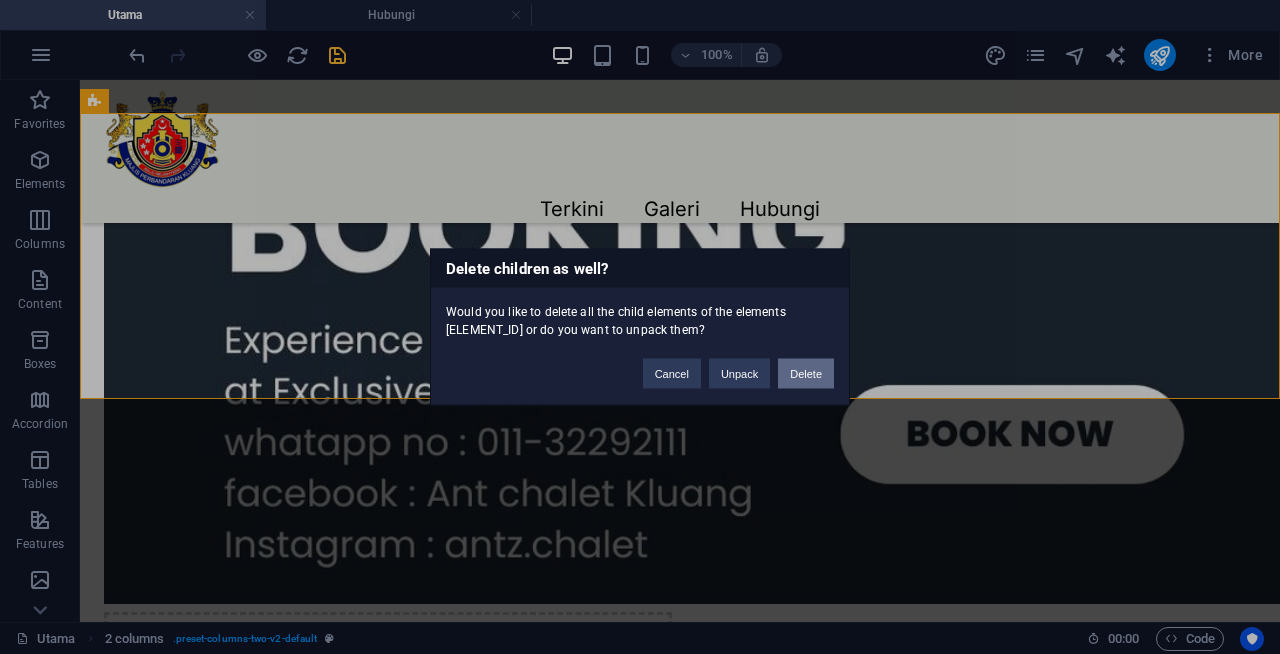 click on "Delete" at bounding box center [806, 374] 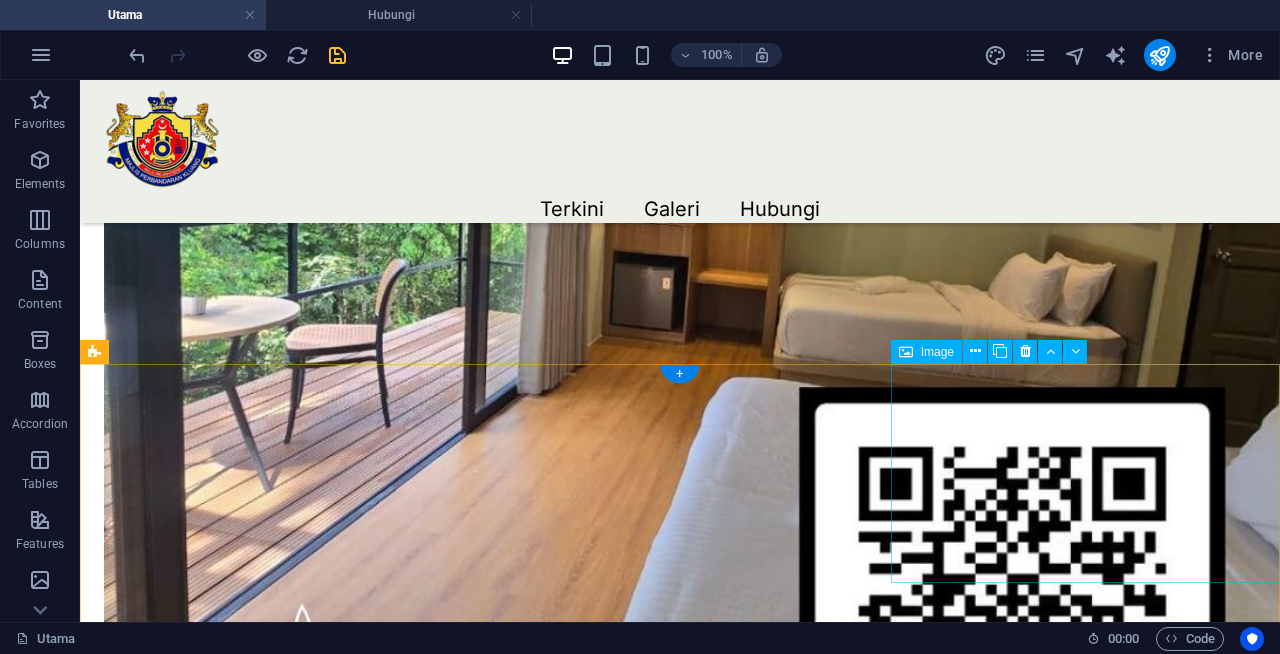 scroll, scrollTop: 1666, scrollLeft: 0, axis: vertical 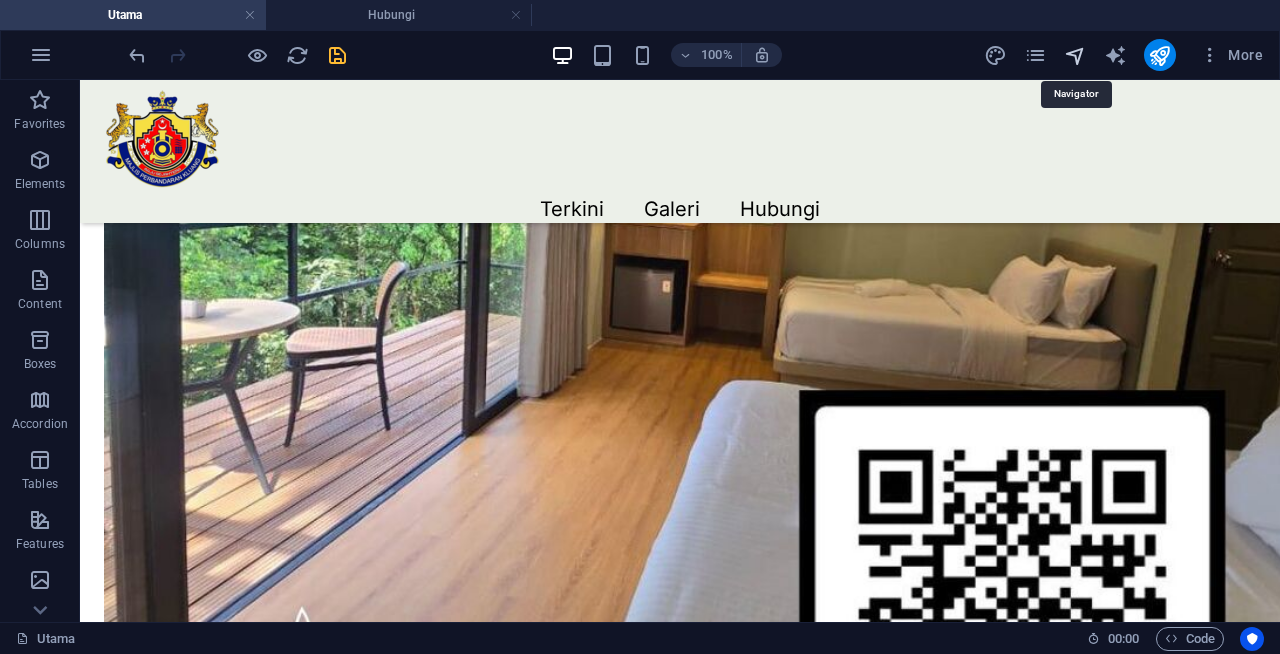 click at bounding box center (1075, 55) 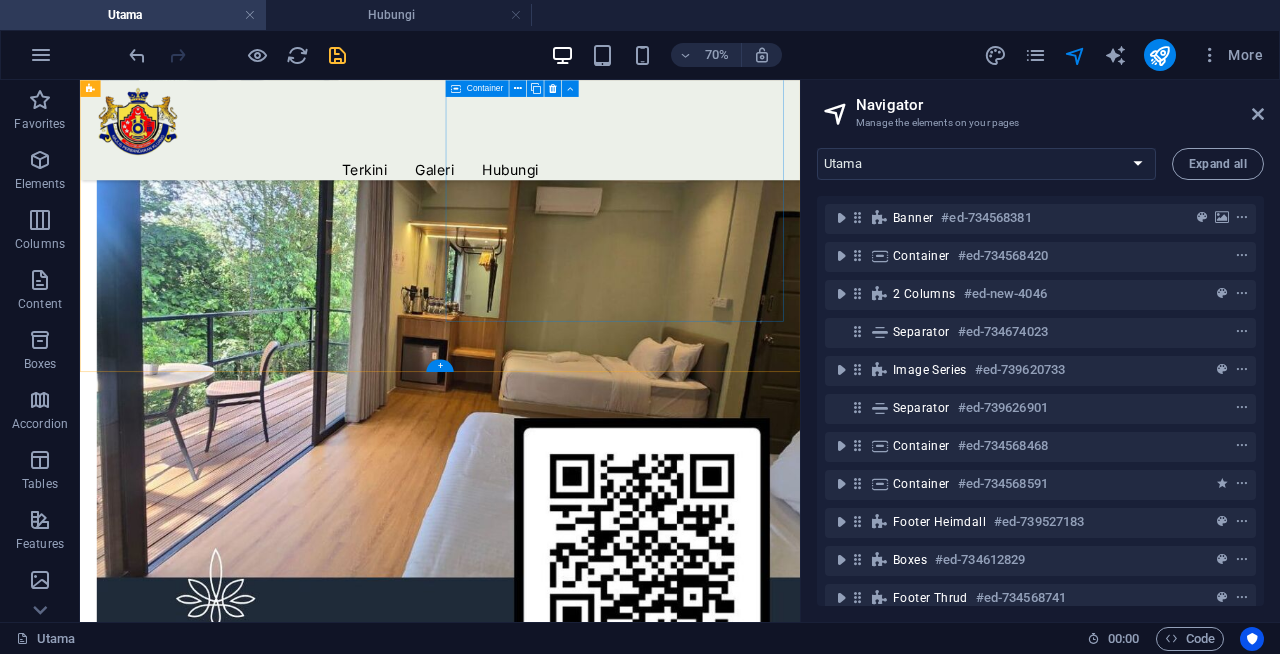 scroll, scrollTop: 1399, scrollLeft: 0, axis: vertical 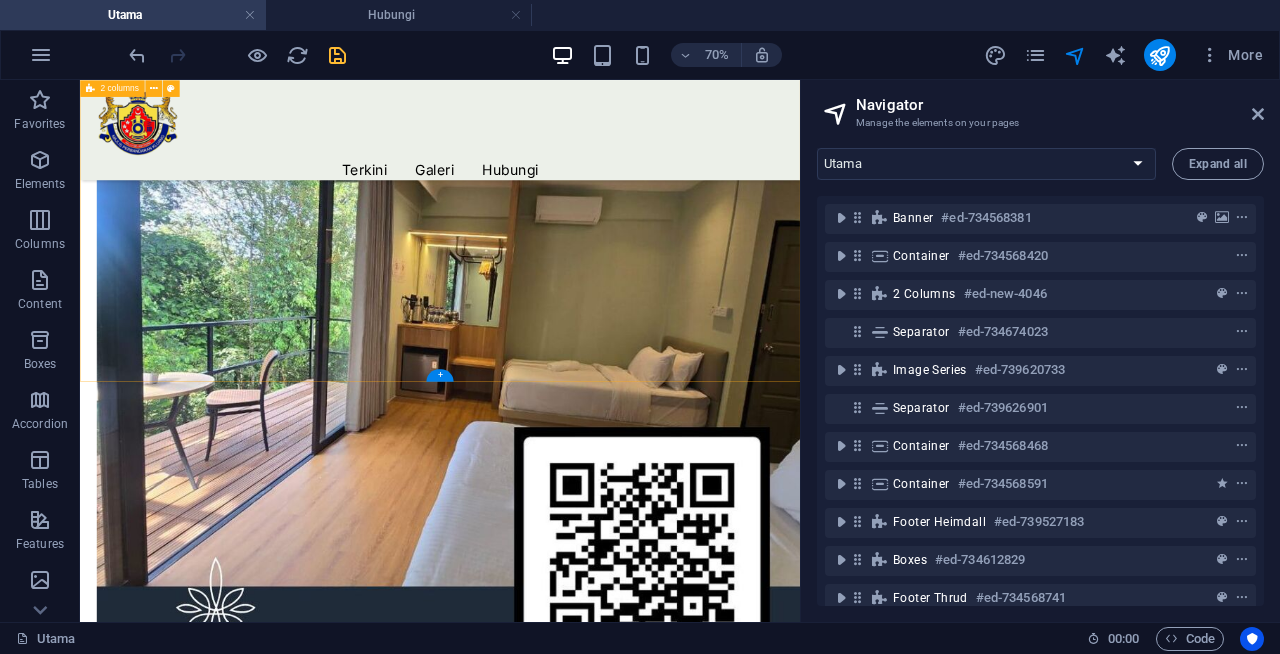 click on "Drop content here or  Add elements  Paste clipboard" at bounding box center (594, 803) 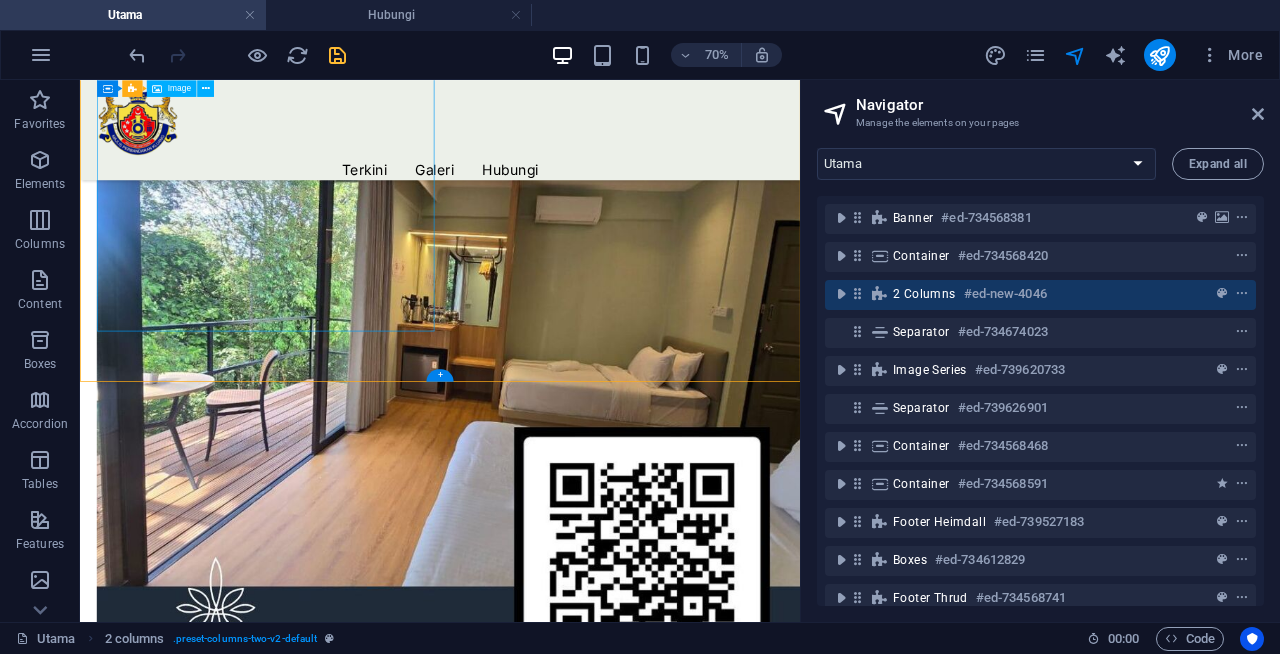 click at bounding box center (345, 728) 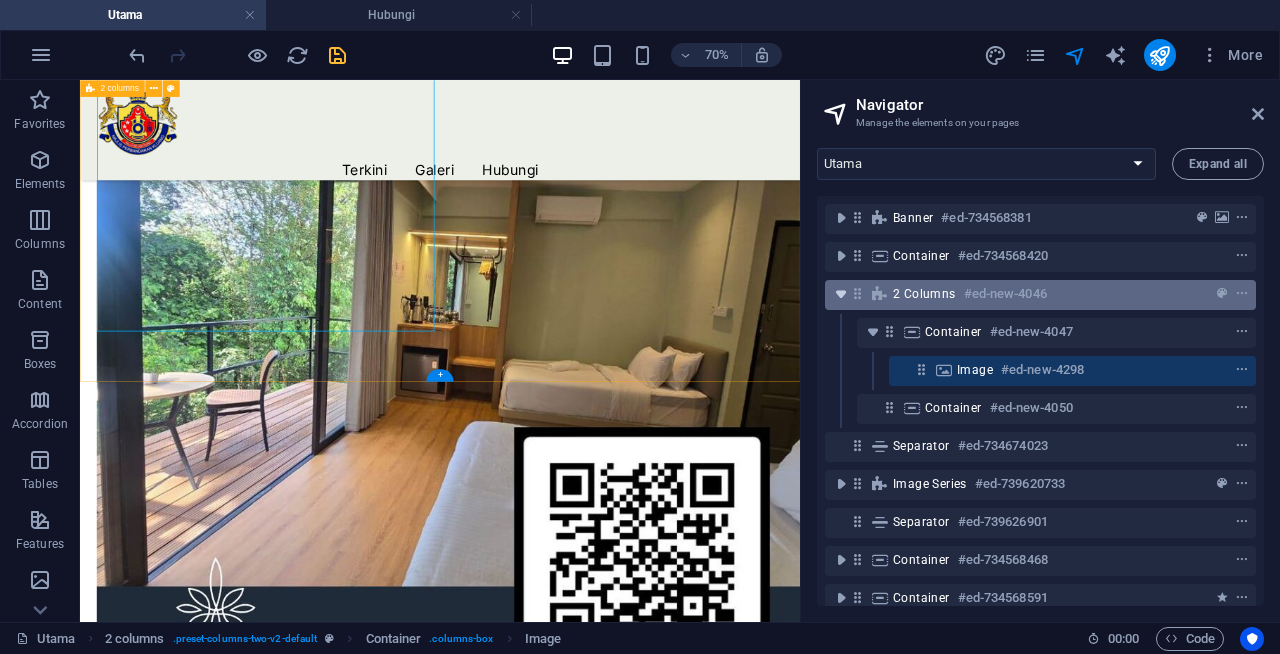 click at bounding box center (841, 294) 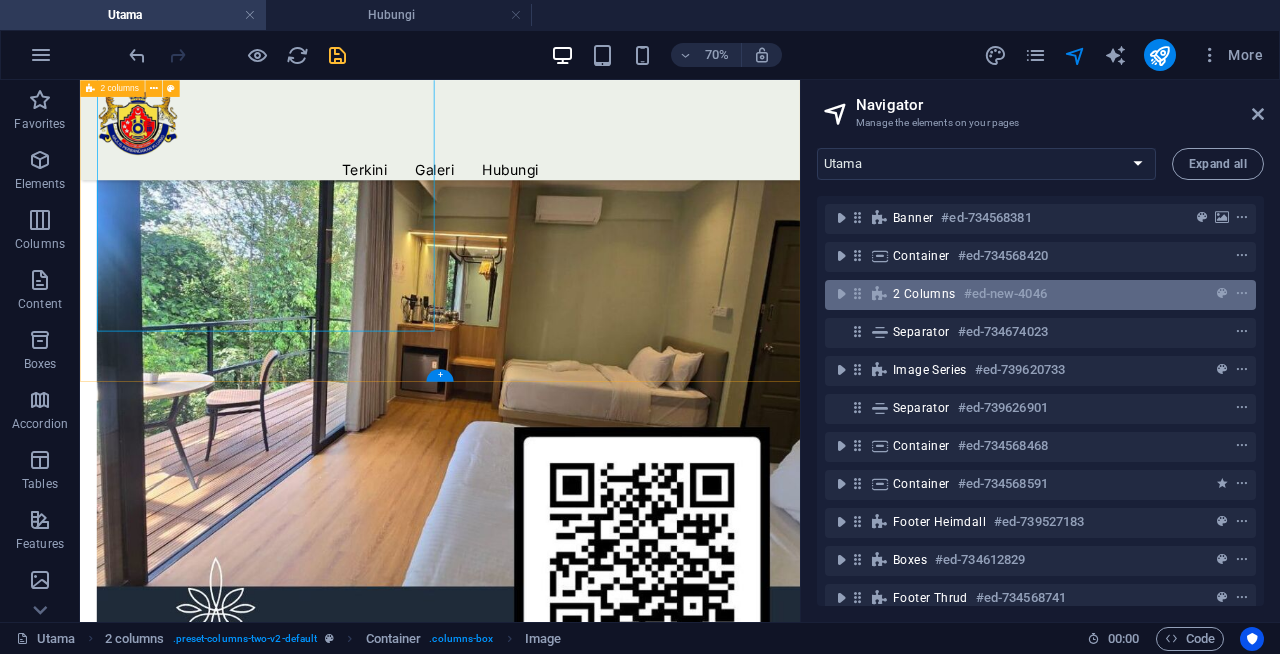 click on "2 columns" at bounding box center [924, 294] 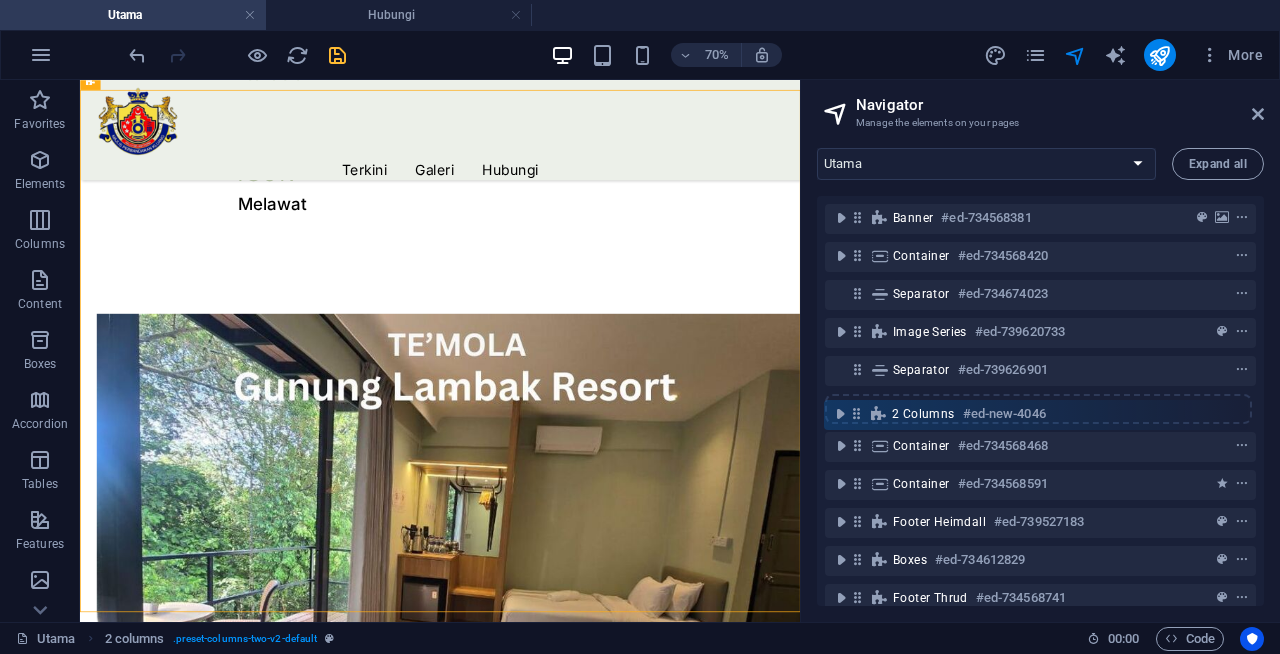 drag, startPoint x: 858, startPoint y: 297, endPoint x: 857, endPoint y: 421, distance: 124.004036 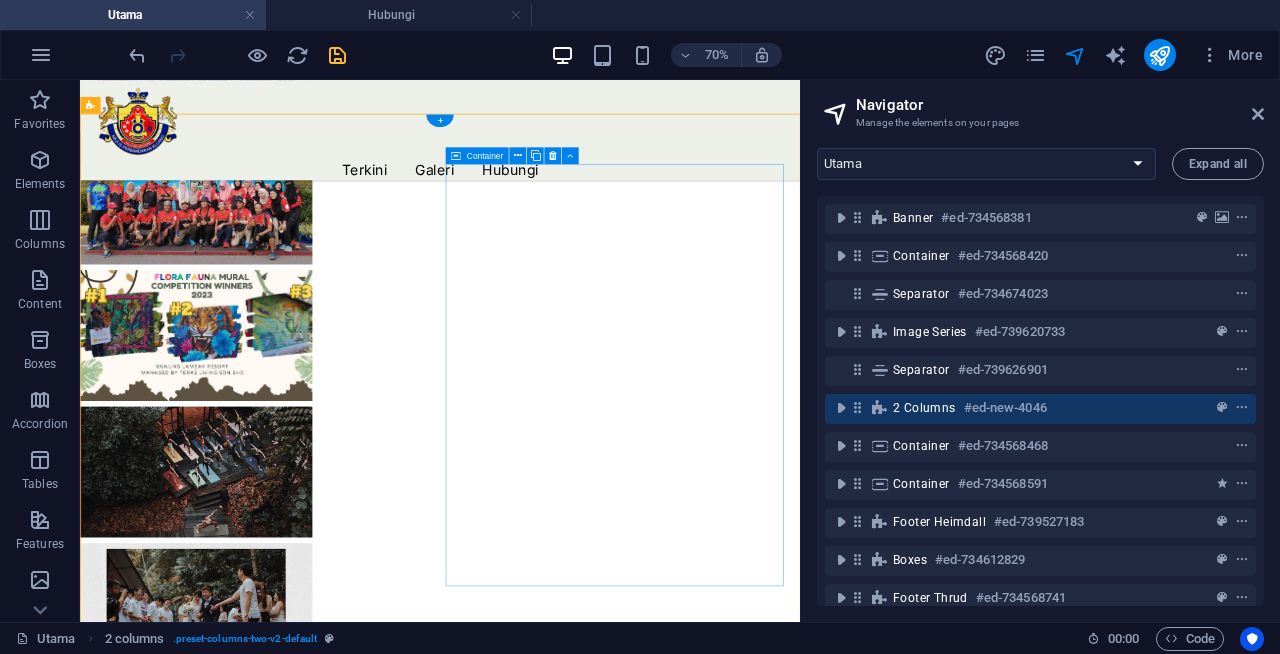 scroll, scrollTop: 1458, scrollLeft: 0, axis: vertical 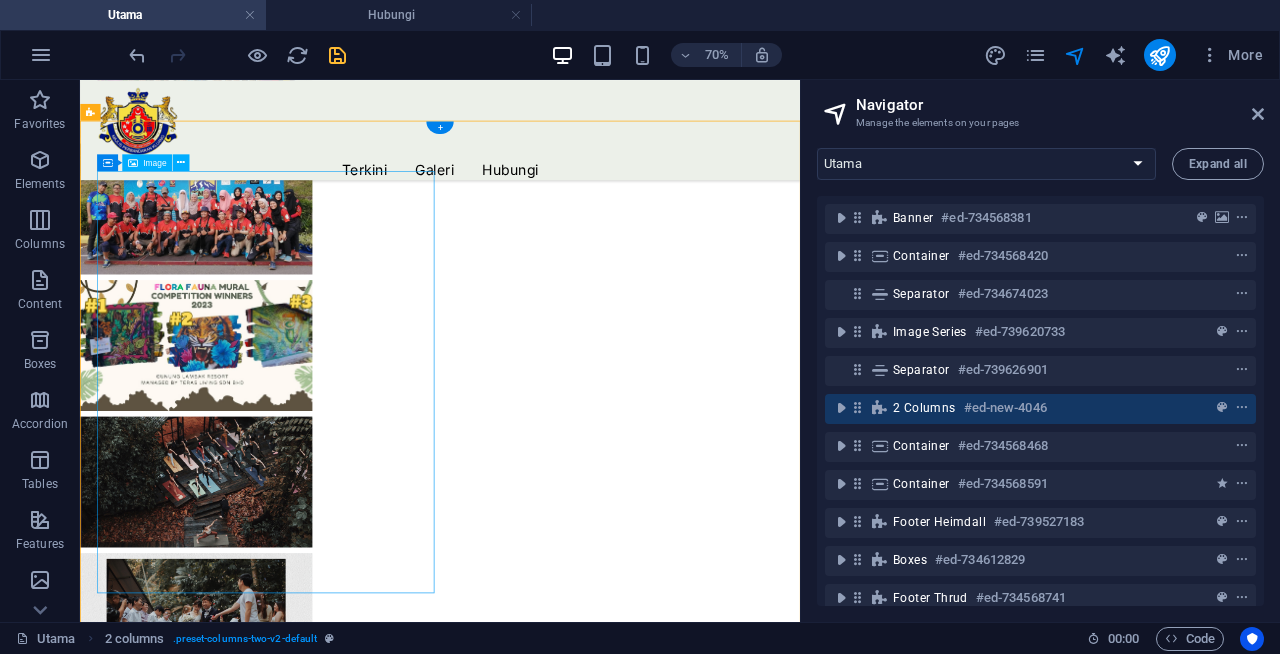 click at bounding box center (345, 1873) 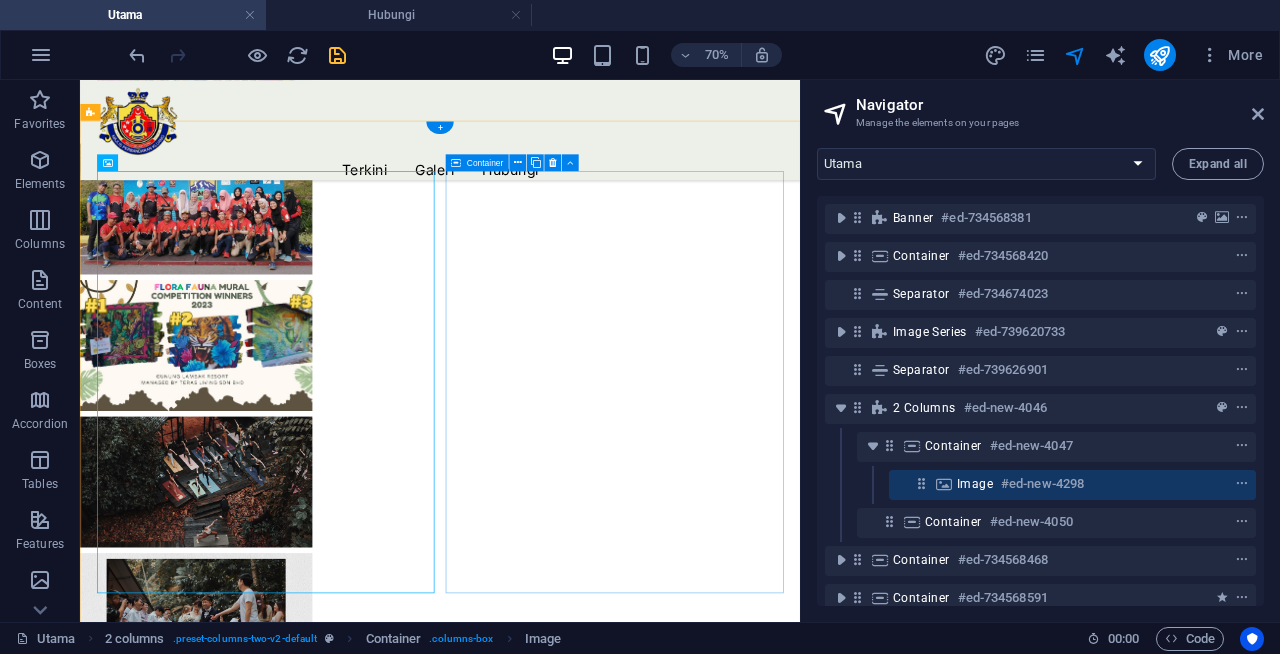 click on "Add elements" at bounding box center (286, 2625) 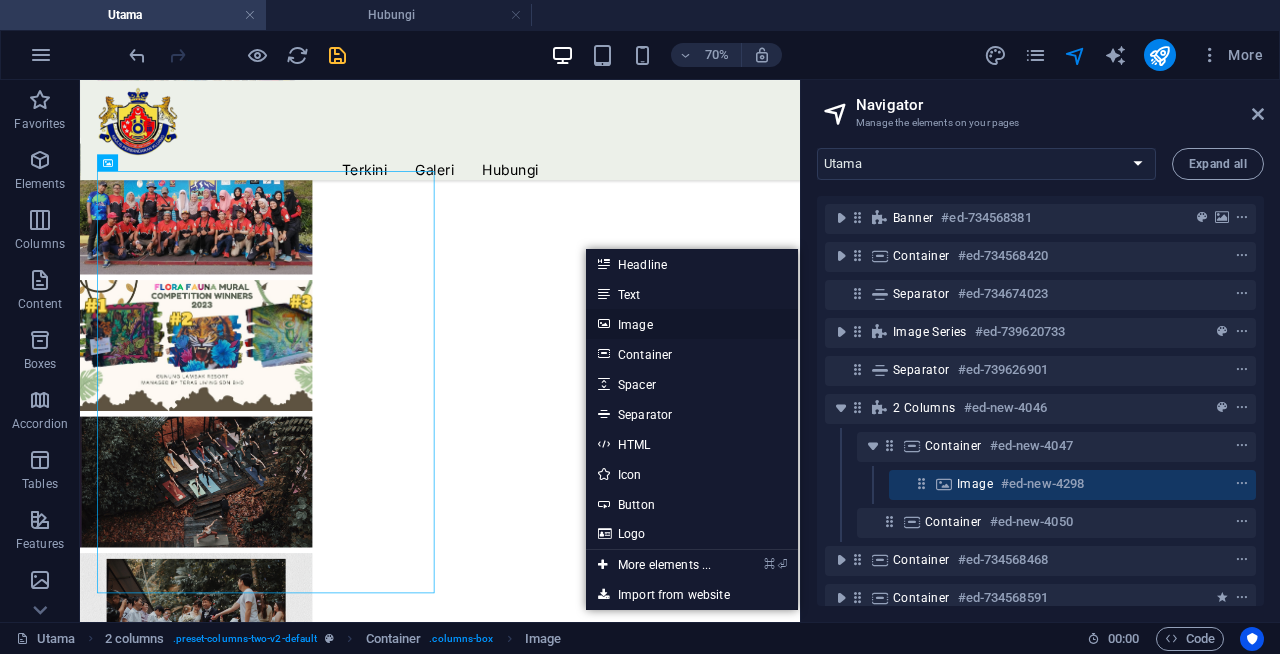 click on "Image" at bounding box center [692, 324] 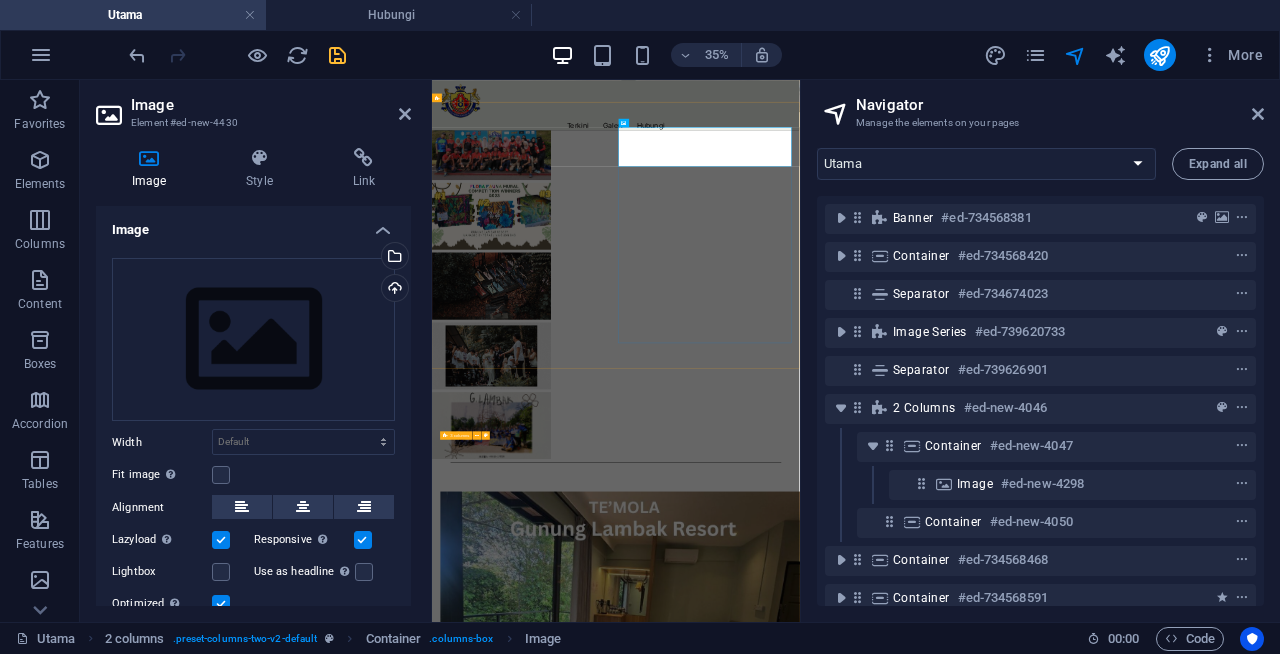 scroll, scrollTop: 1463, scrollLeft: 0, axis: vertical 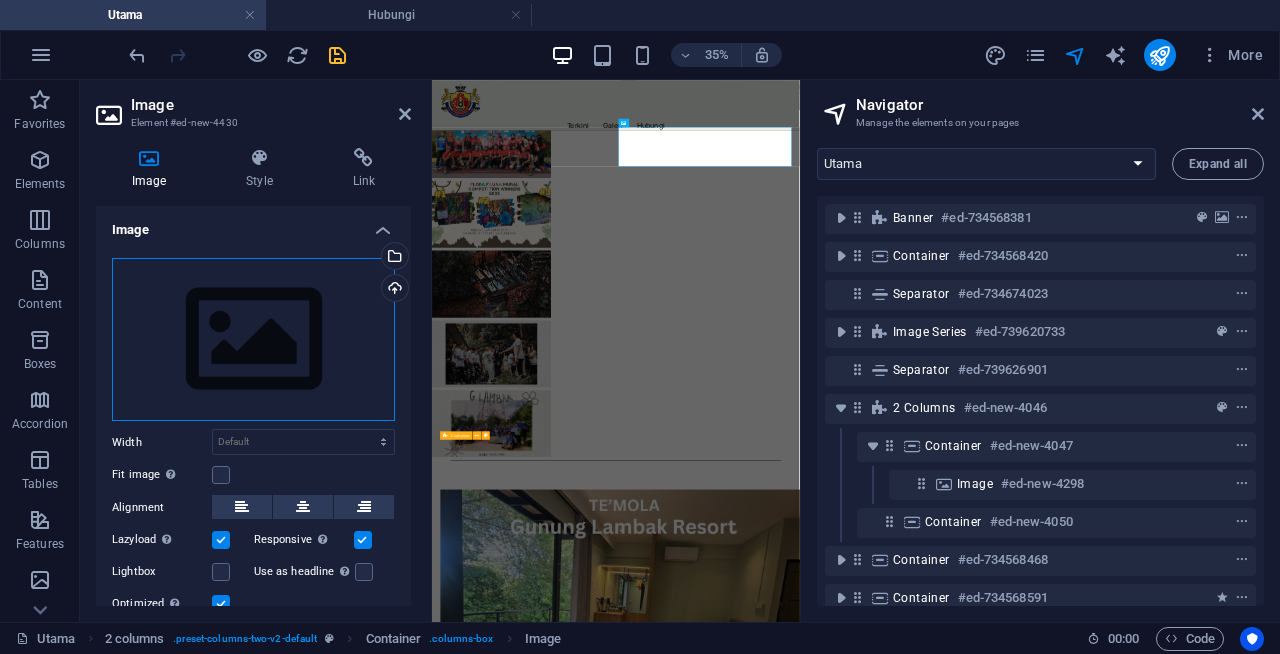click on "Drag files here, click to choose files or select files from Files or our free stock photos & videos" at bounding box center [253, 340] 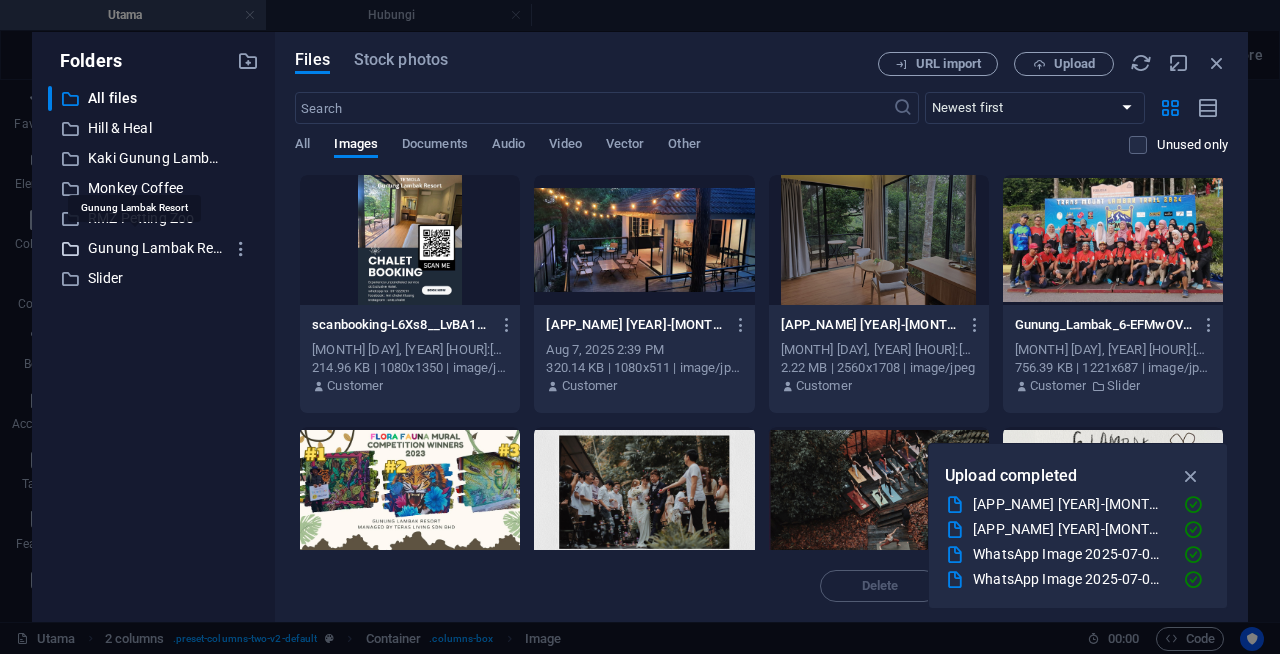 click on "Gunung Lambak Resort" at bounding box center (155, 248) 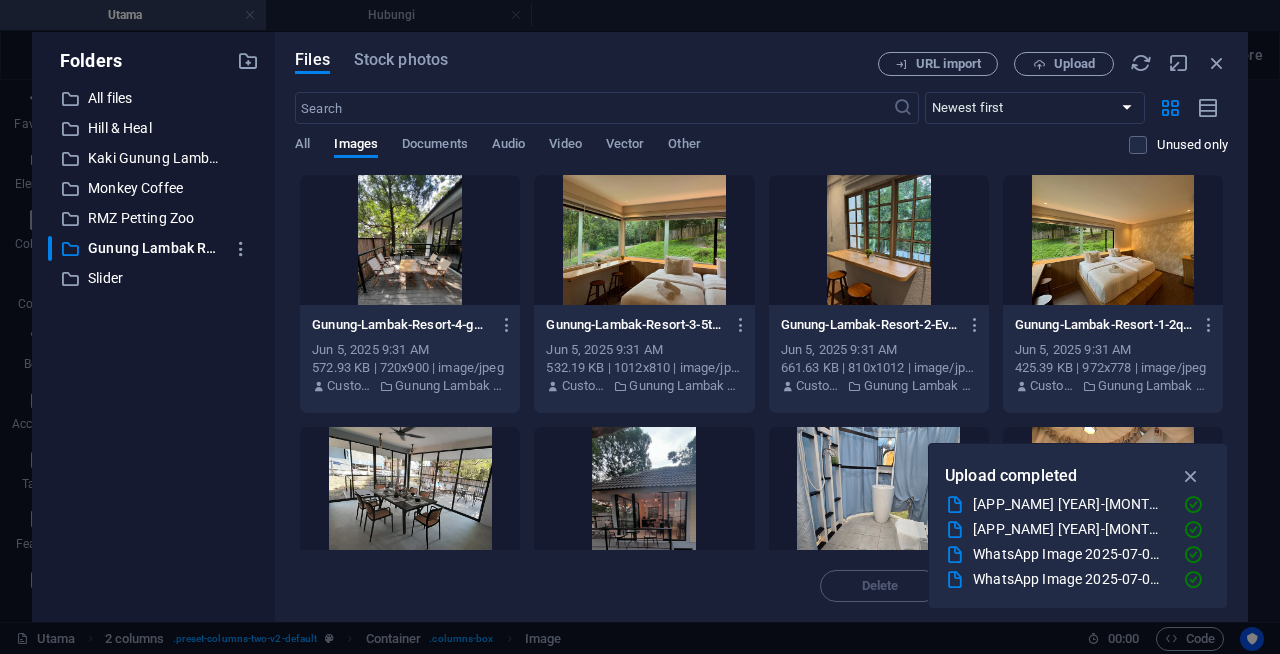 click at bounding box center [644, 240] 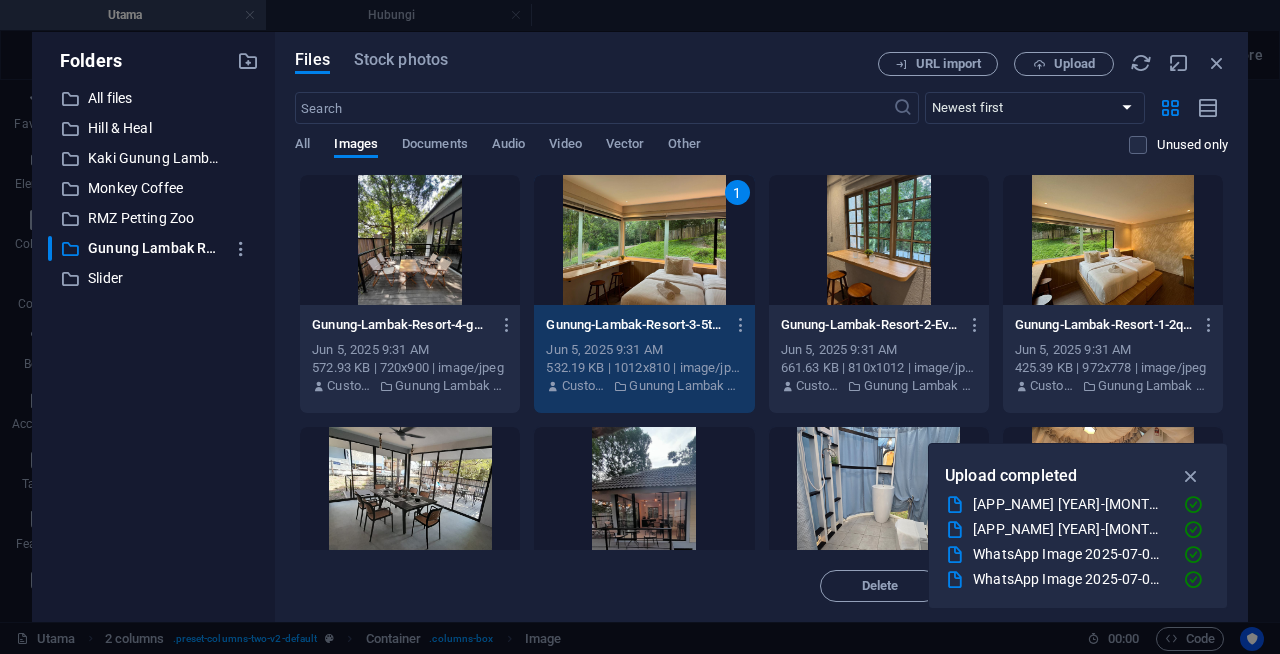 click on "1" at bounding box center [644, 240] 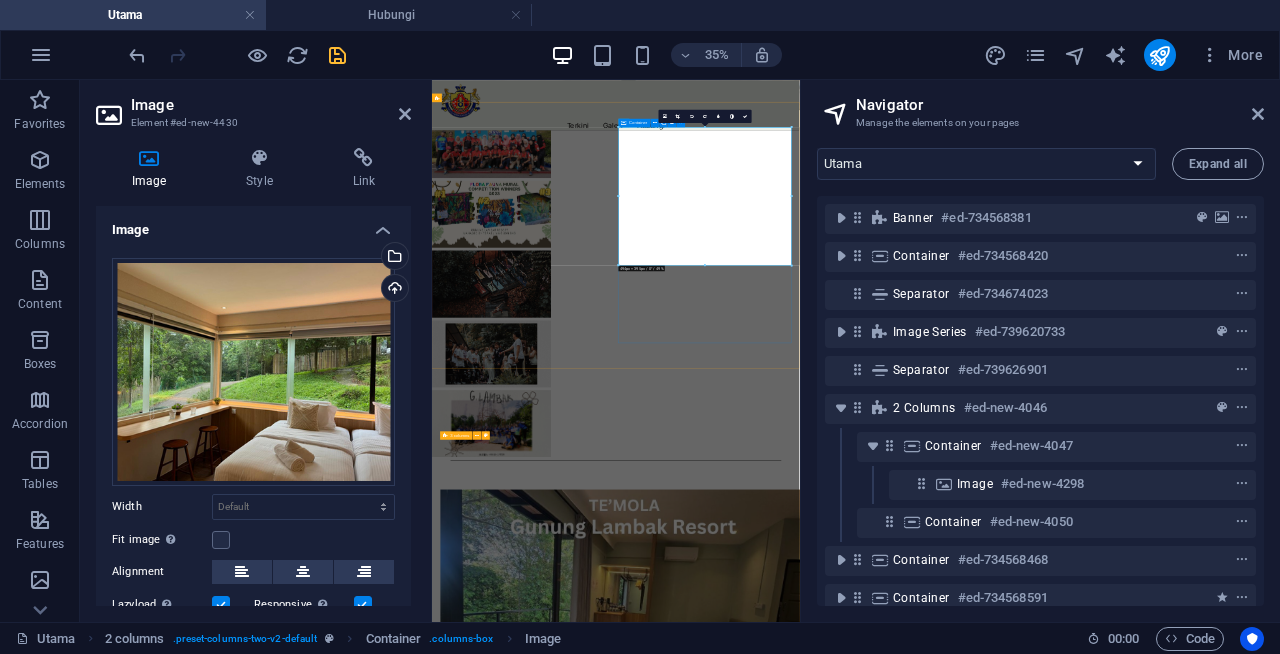 click at bounding box center [703, 2992] 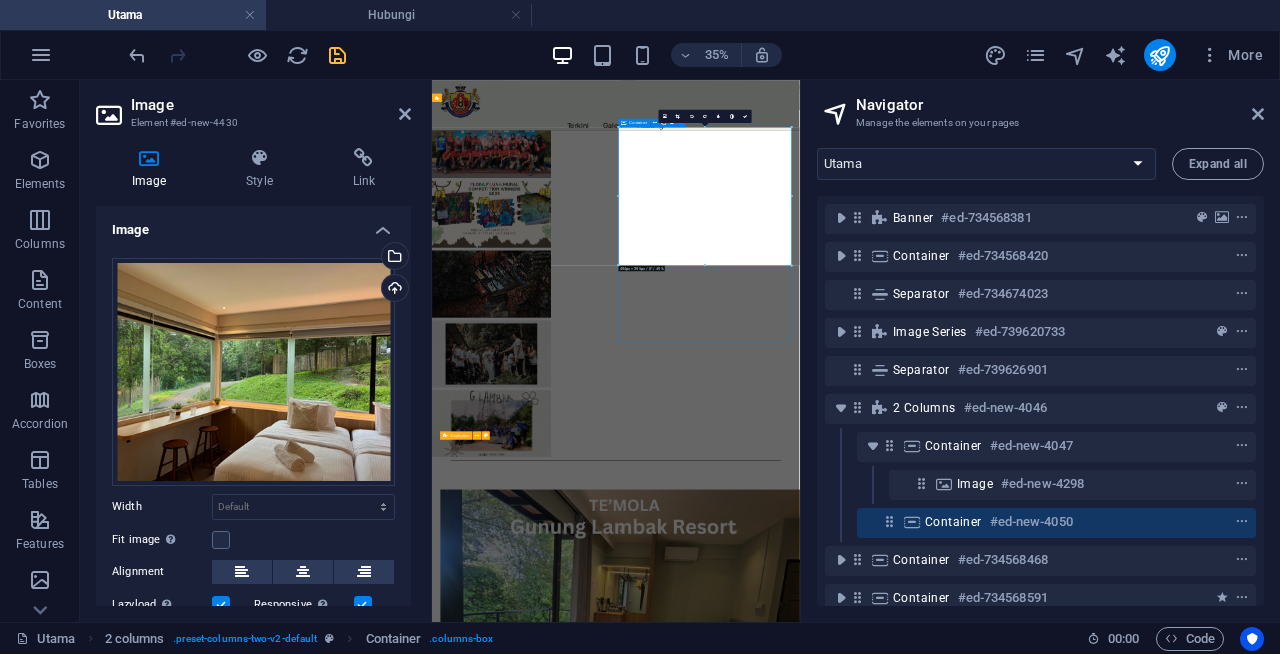 scroll, scrollTop: 1458, scrollLeft: 0, axis: vertical 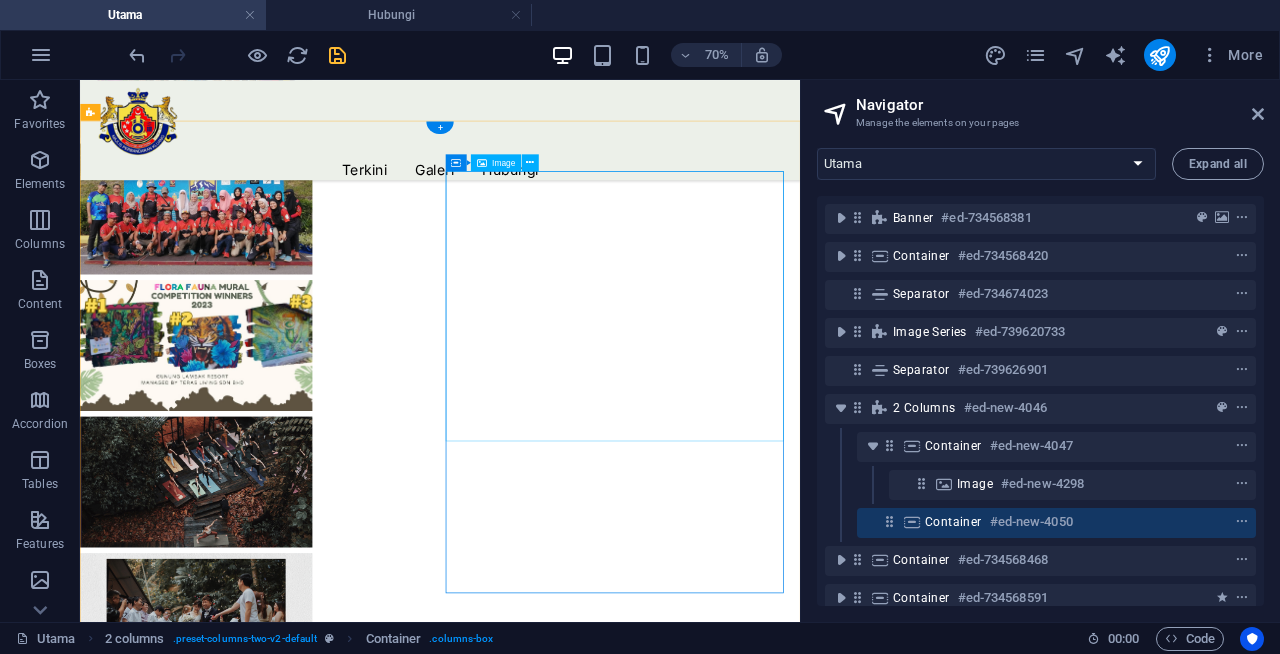 click at bounding box center [345, 2936] 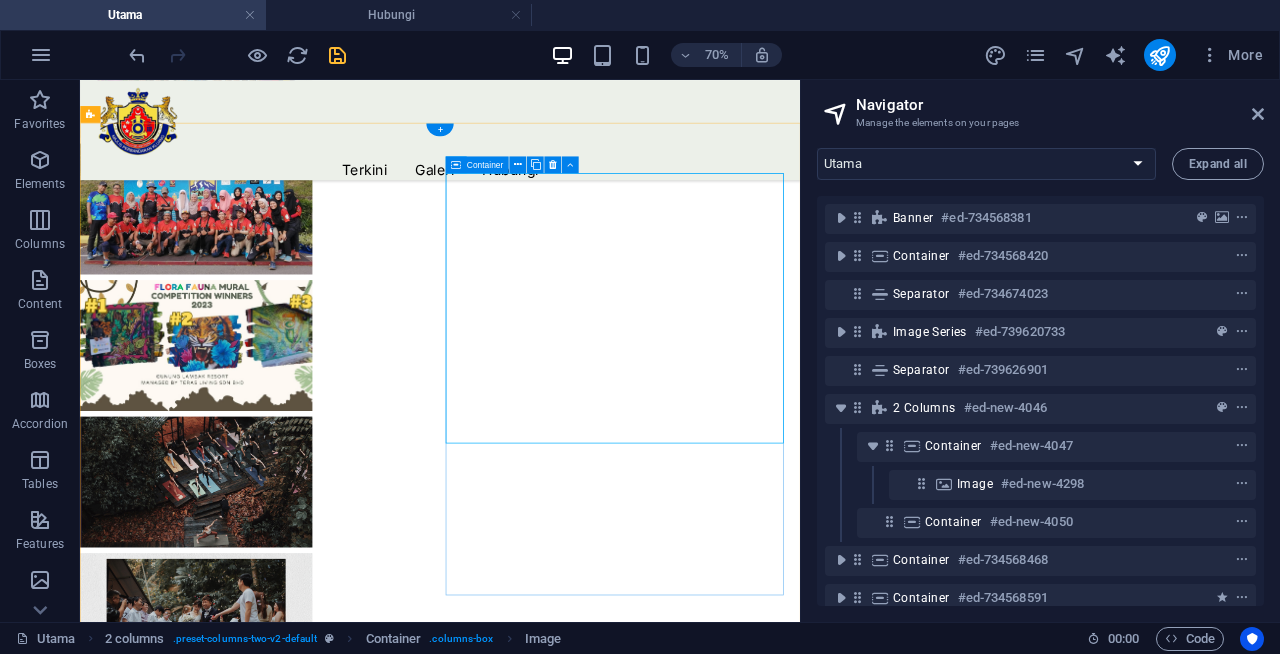 scroll, scrollTop: 1455, scrollLeft: 0, axis: vertical 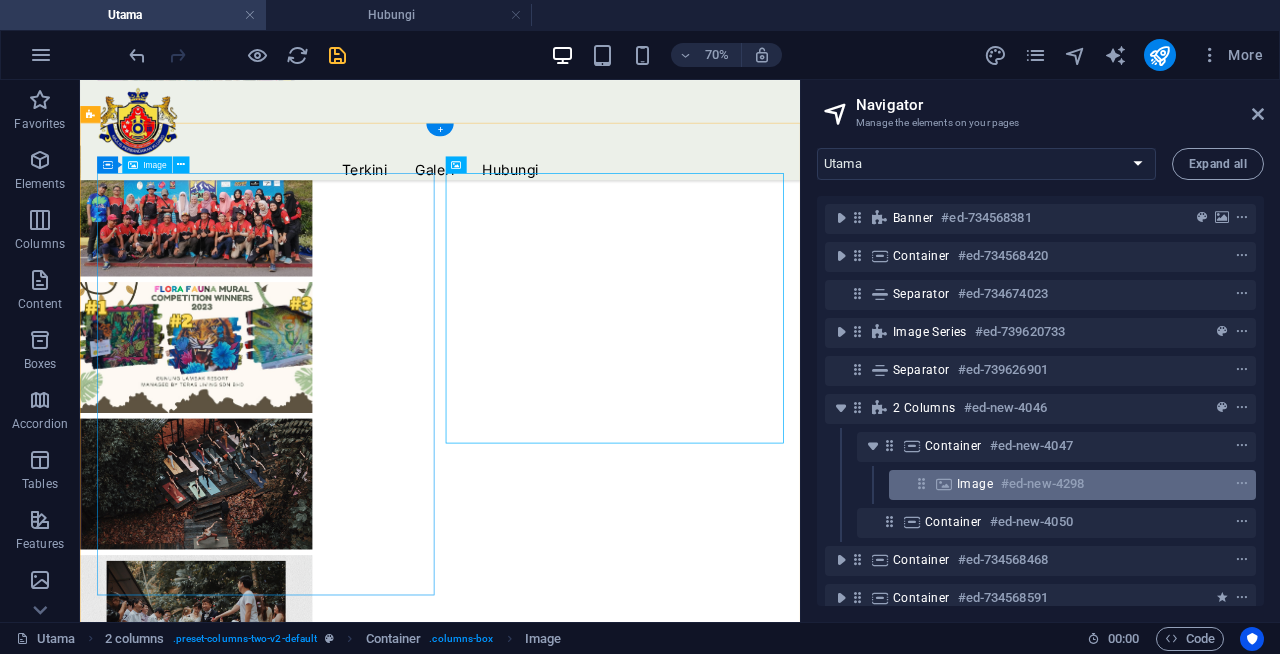 click on "Image #ed-new-4298" at bounding box center [1056, 484] 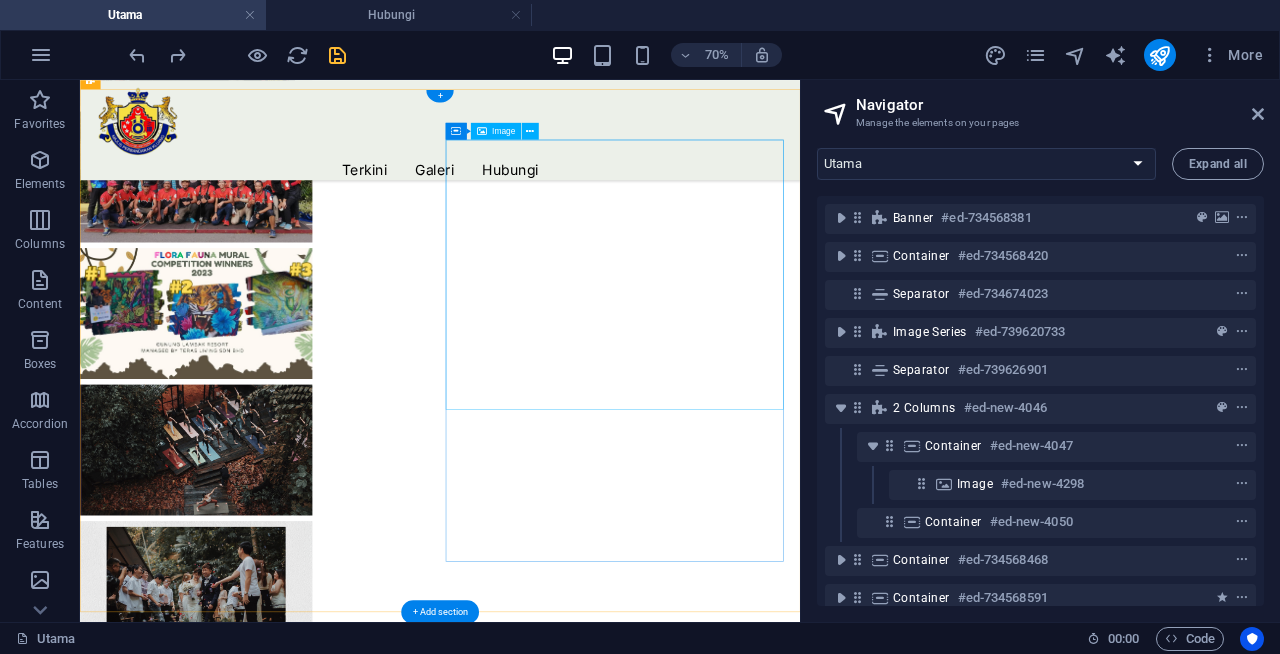 click at bounding box center (345, 2891) 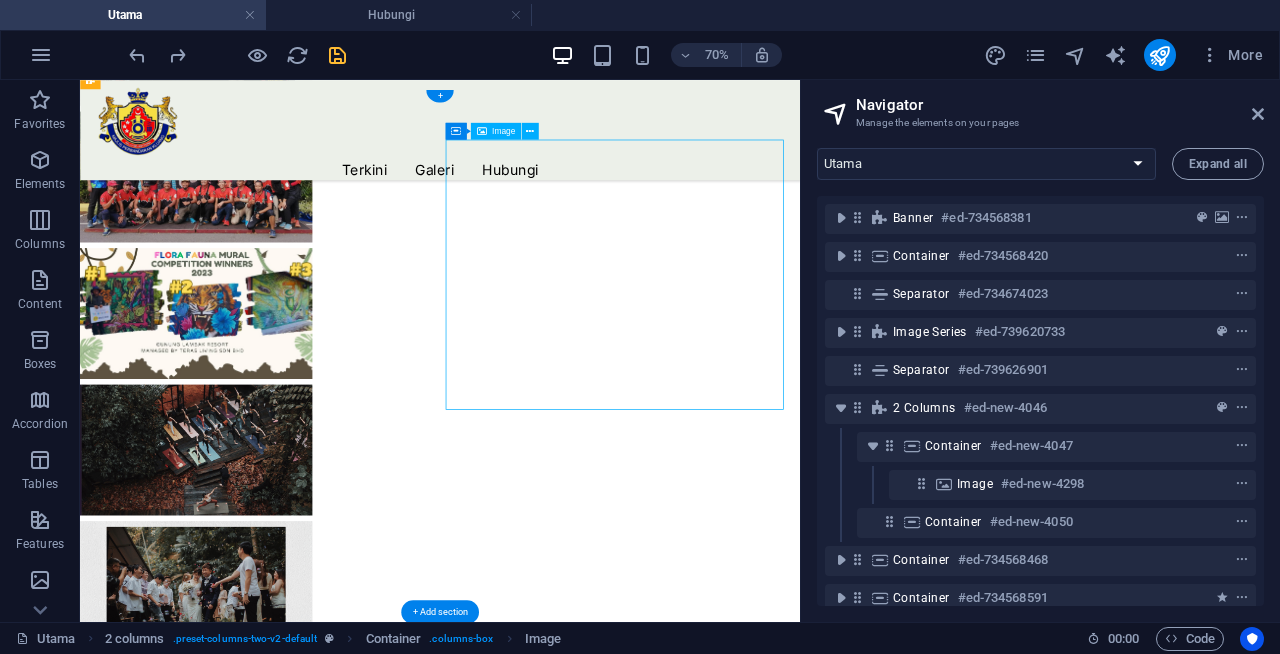 click at bounding box center [345, 2891] 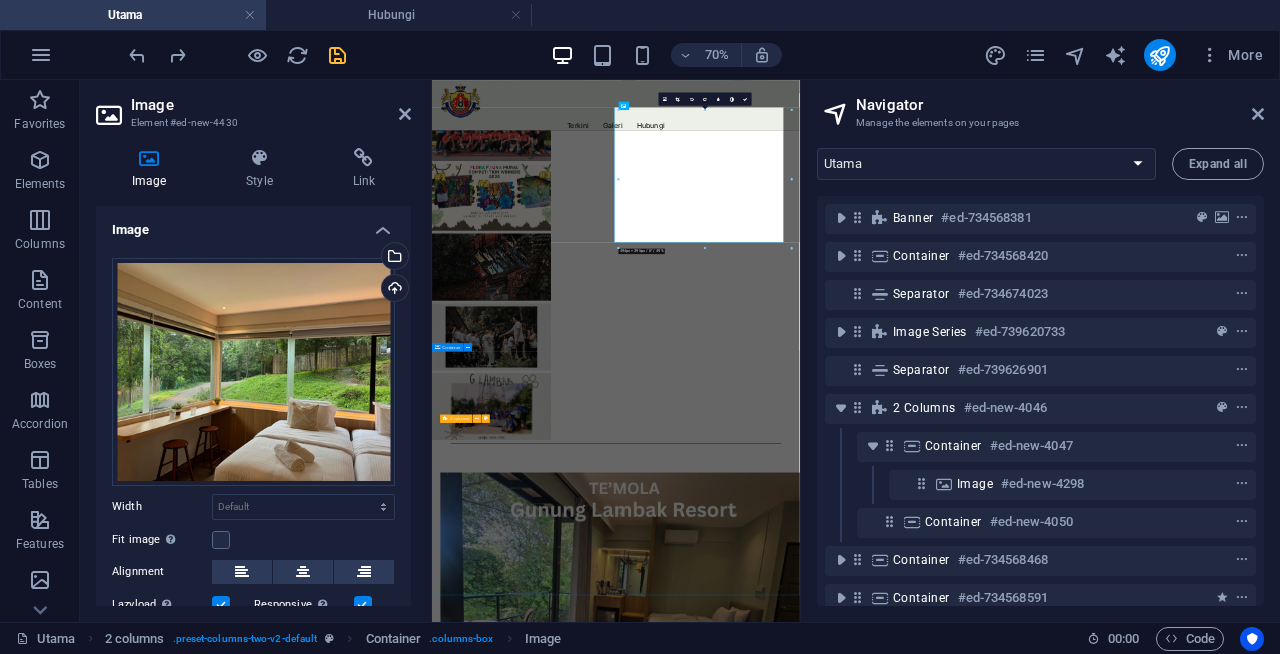 click on "Apa yang menarik tentang kita Kaki Gunung Lambak Gunung Lambak Resort The Lush Hill & Heal RMZ Petting Zoo The Monkey Coffee" at bounding box center (957, 4633) 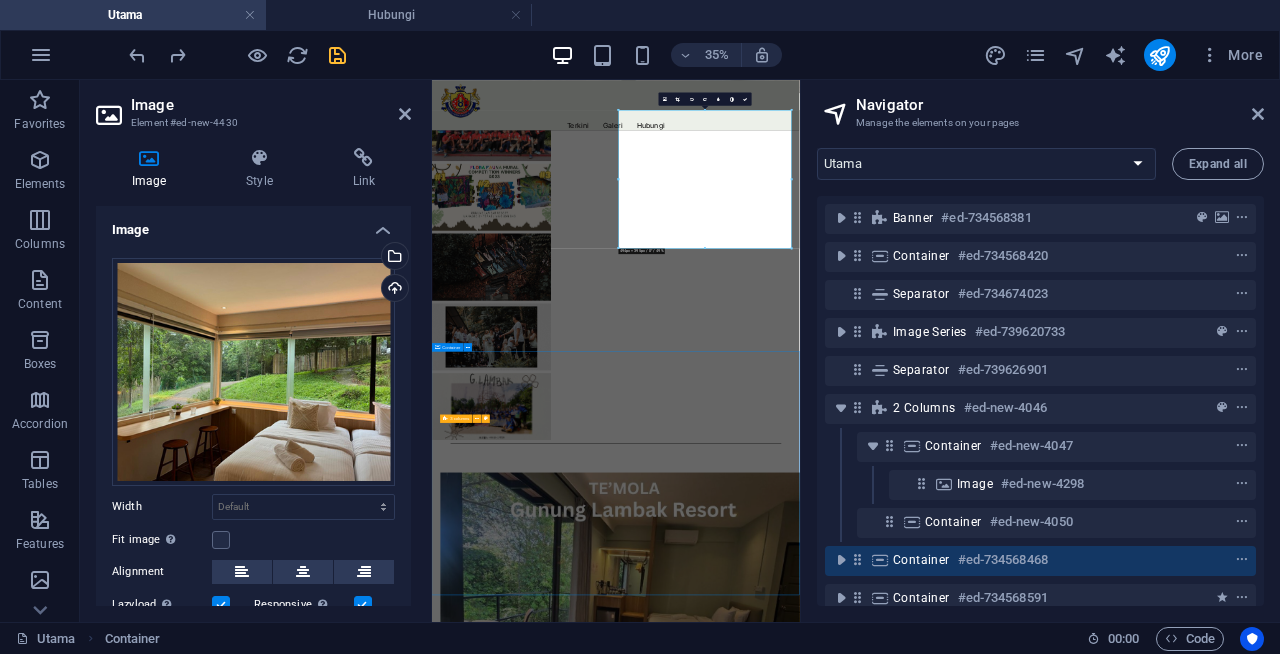 scroll, scrollTop: 1503, scrollLeft: 0, axis: vertical 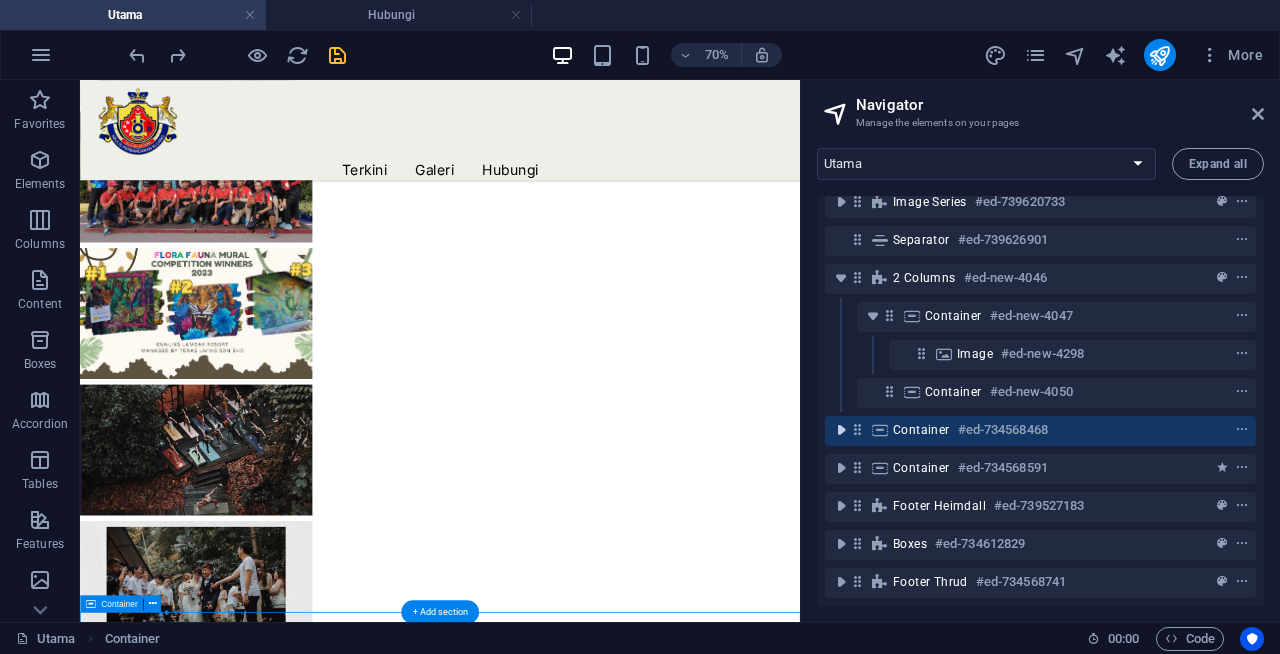 click at bounding box center (841, 430) 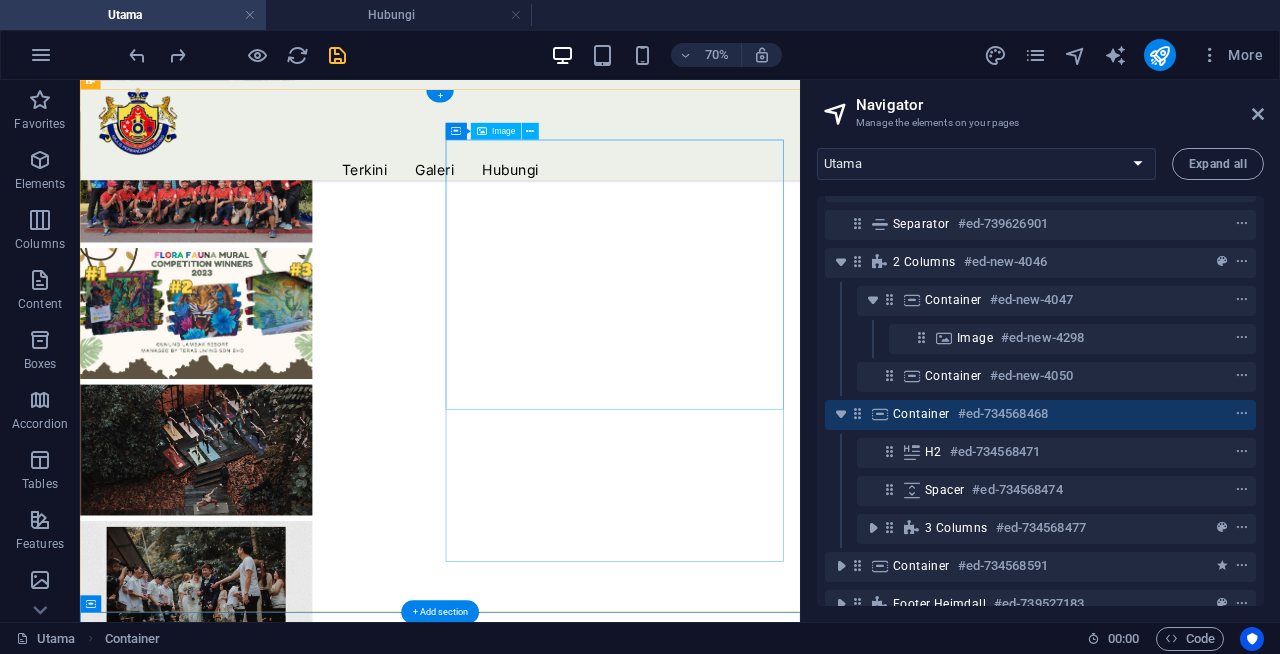click at bounding box center (345, 2891) 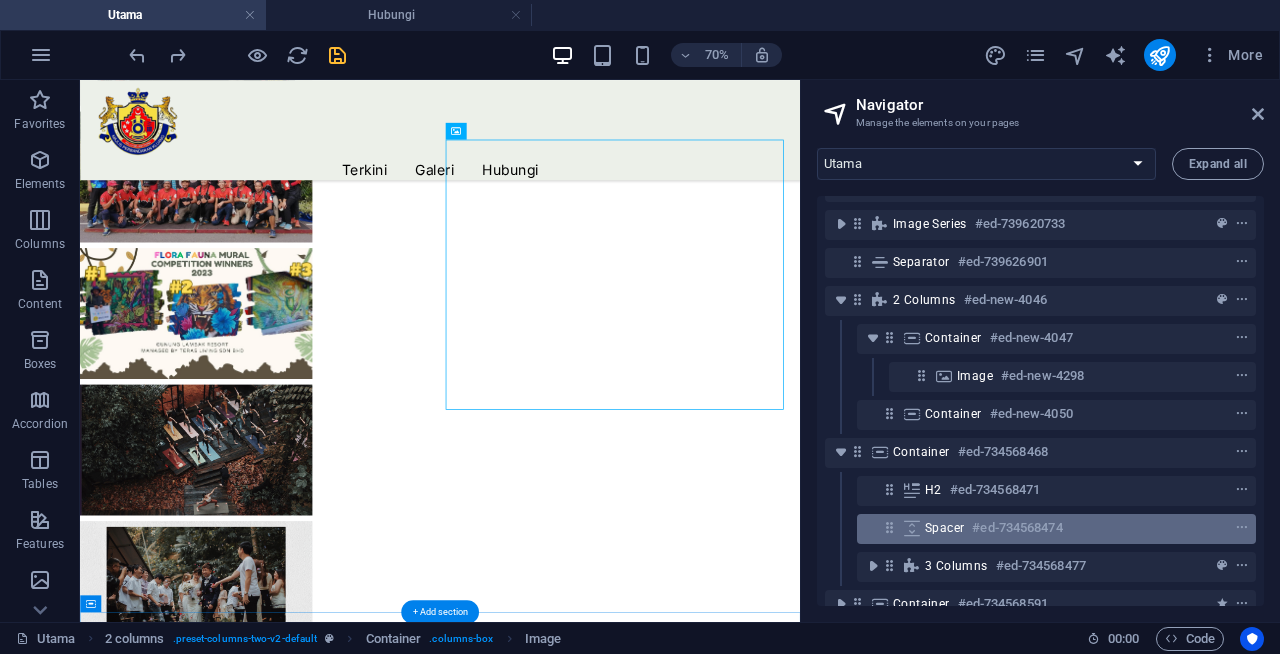 scroll, scrollTop: 112, scrollLeft: 0, axis: vertical 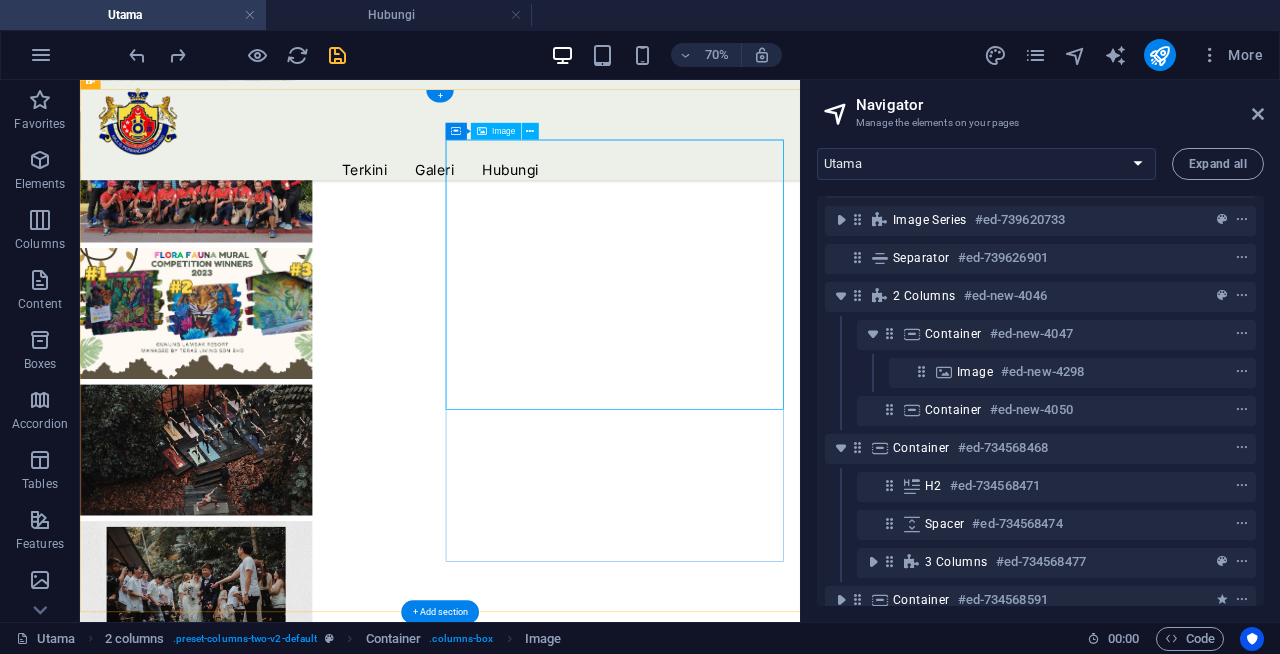 click at bounding box center (345, 2891) 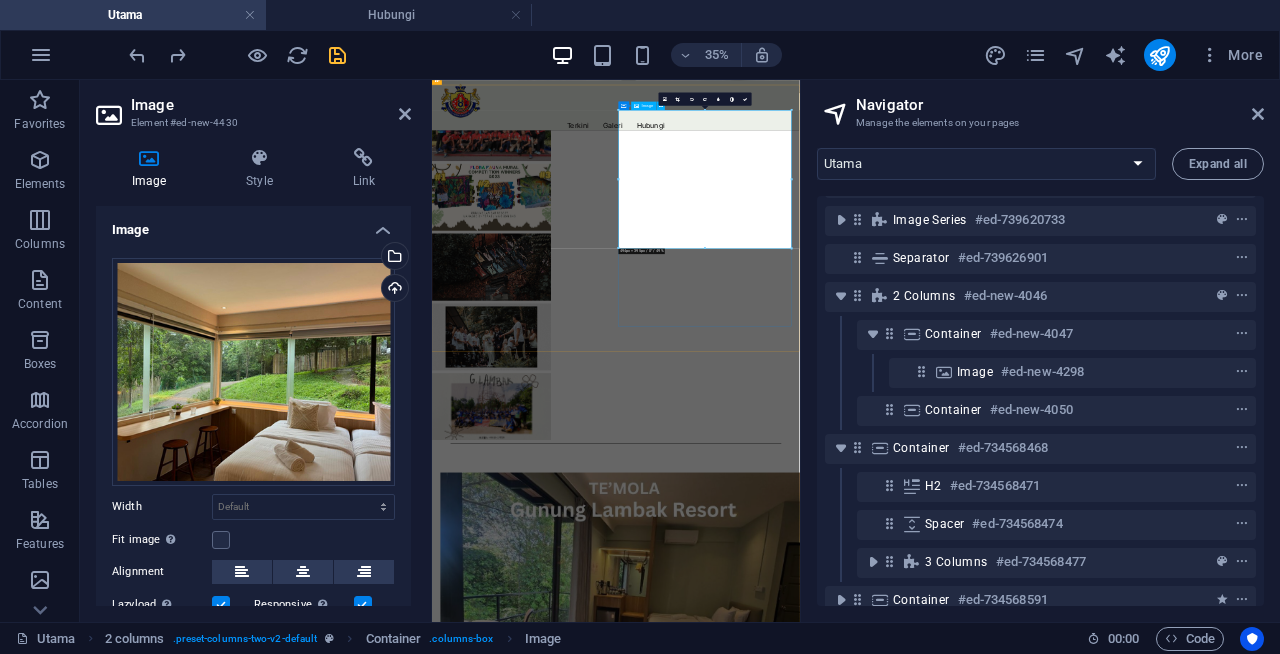 click at bounding box center (703, 2944) 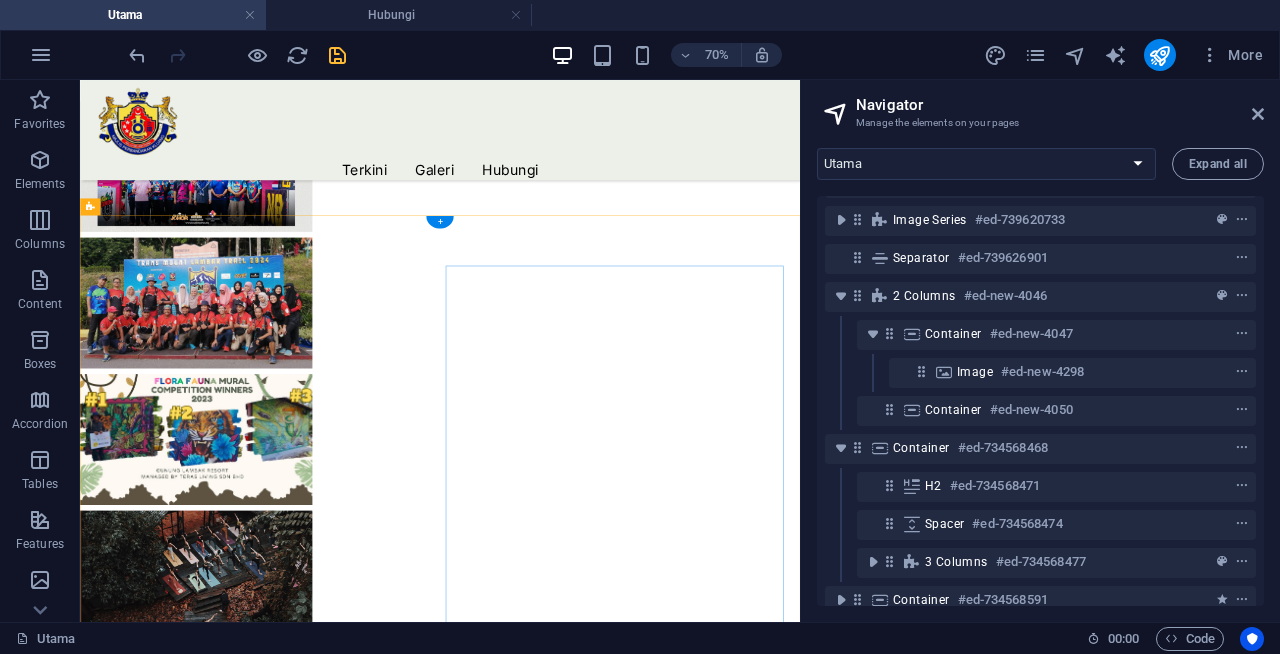 scroll, scrollTop: 1325, scrollLeft: 0, axis: vertical 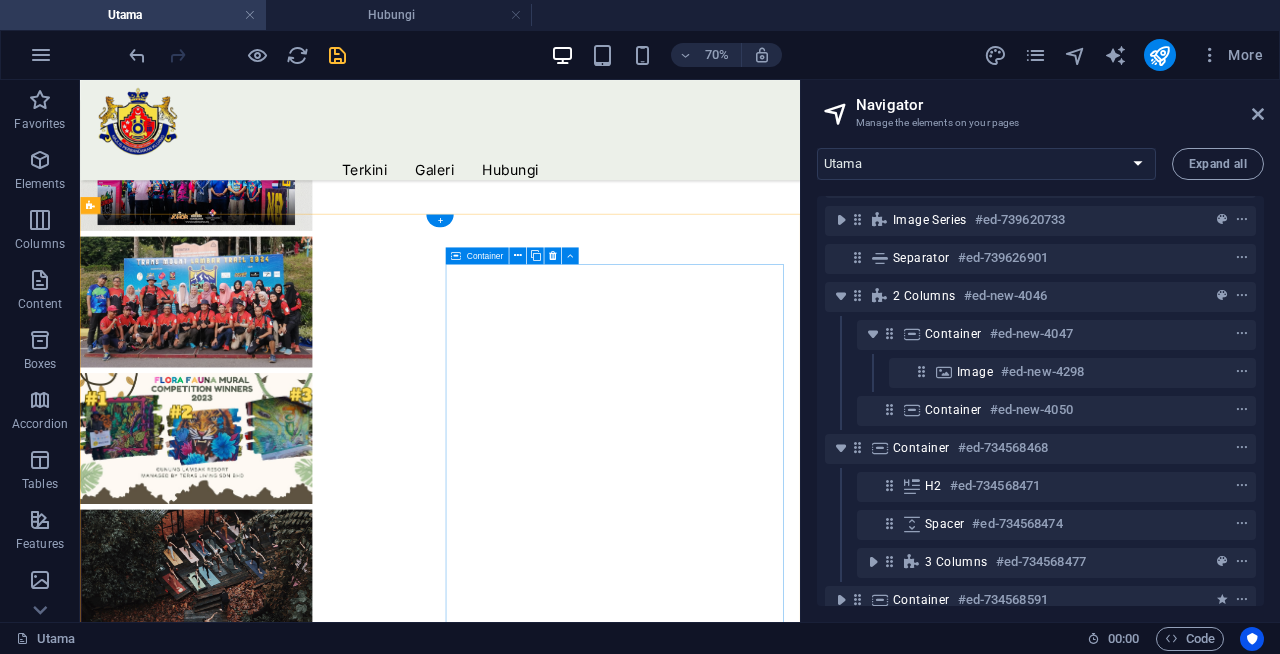 click on "Add elements" at bounding box center [286, 2758] 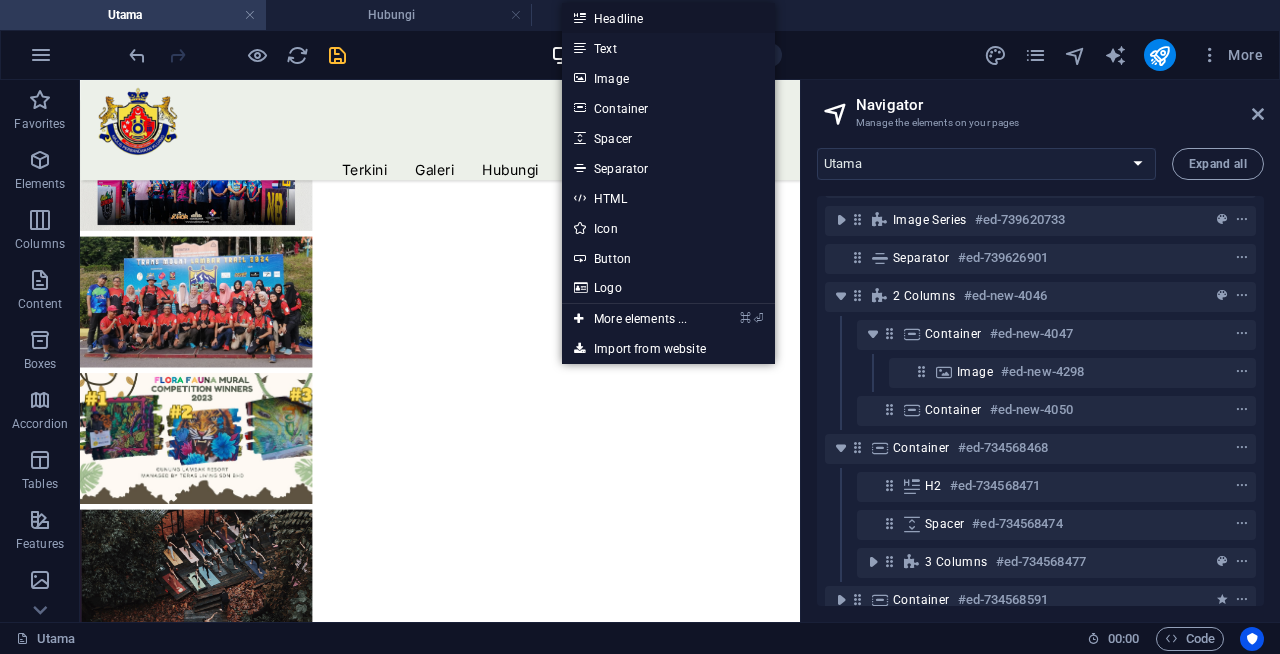 click on "Headline" at bounding box center (668, 18) 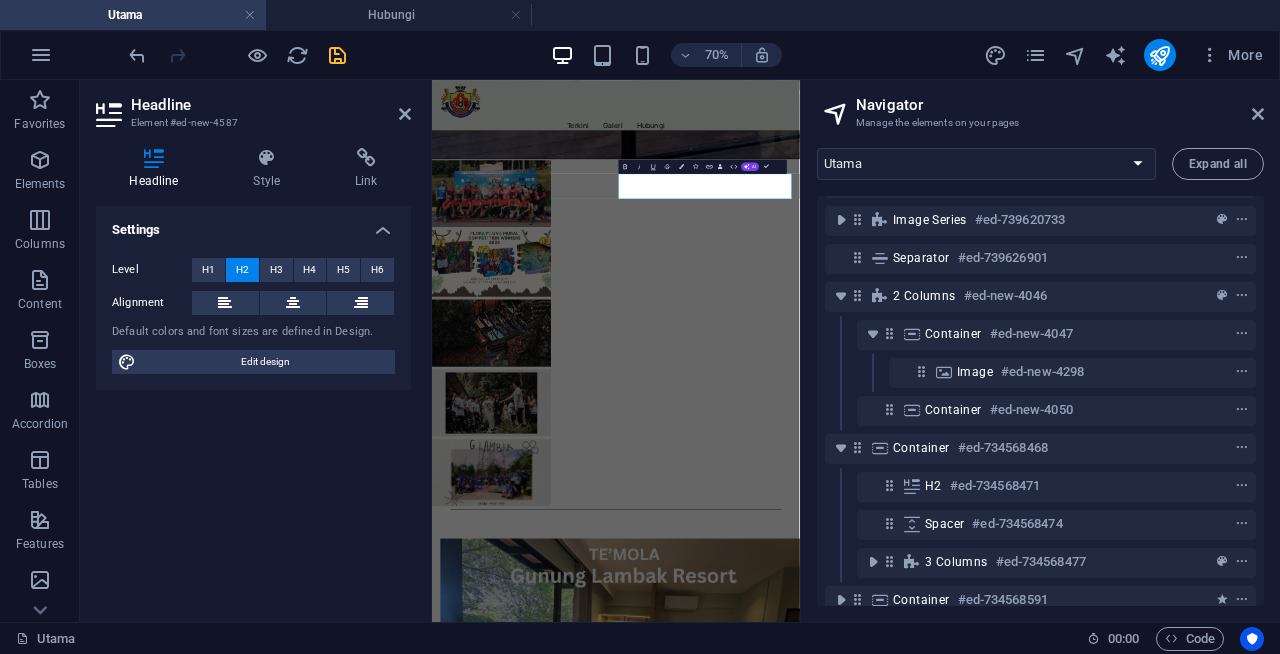 scroll, scrollTop: 1329, scrollLeft: 0, axis: vertical 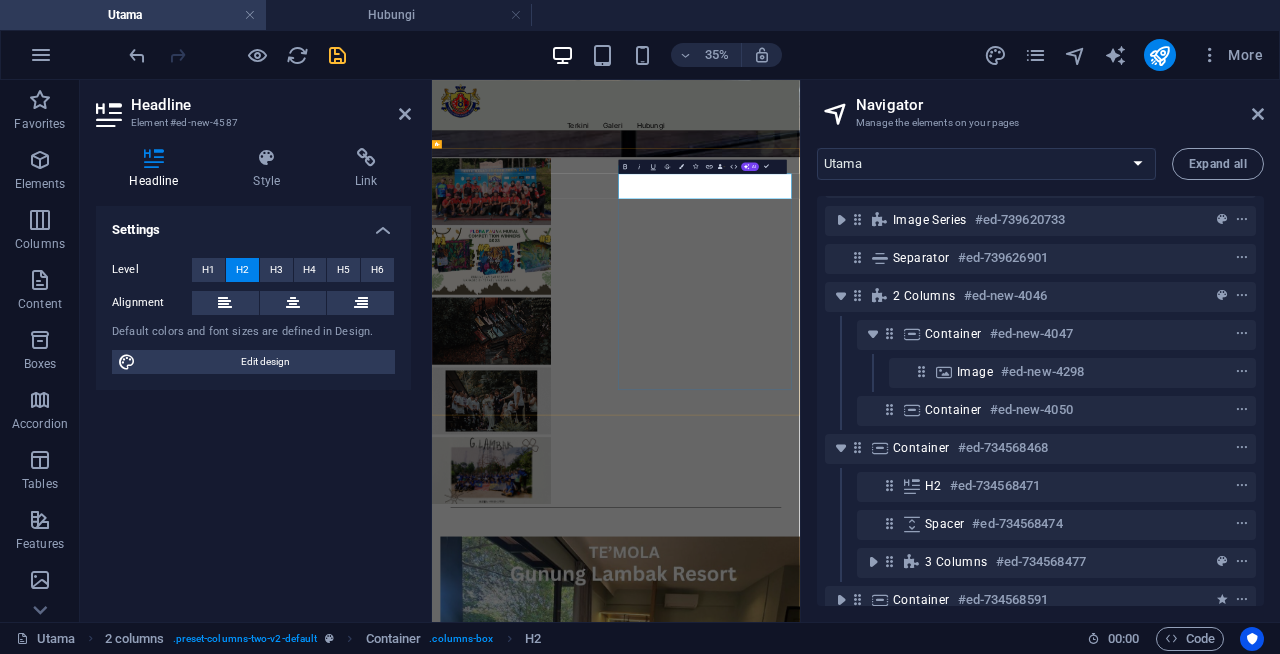 type 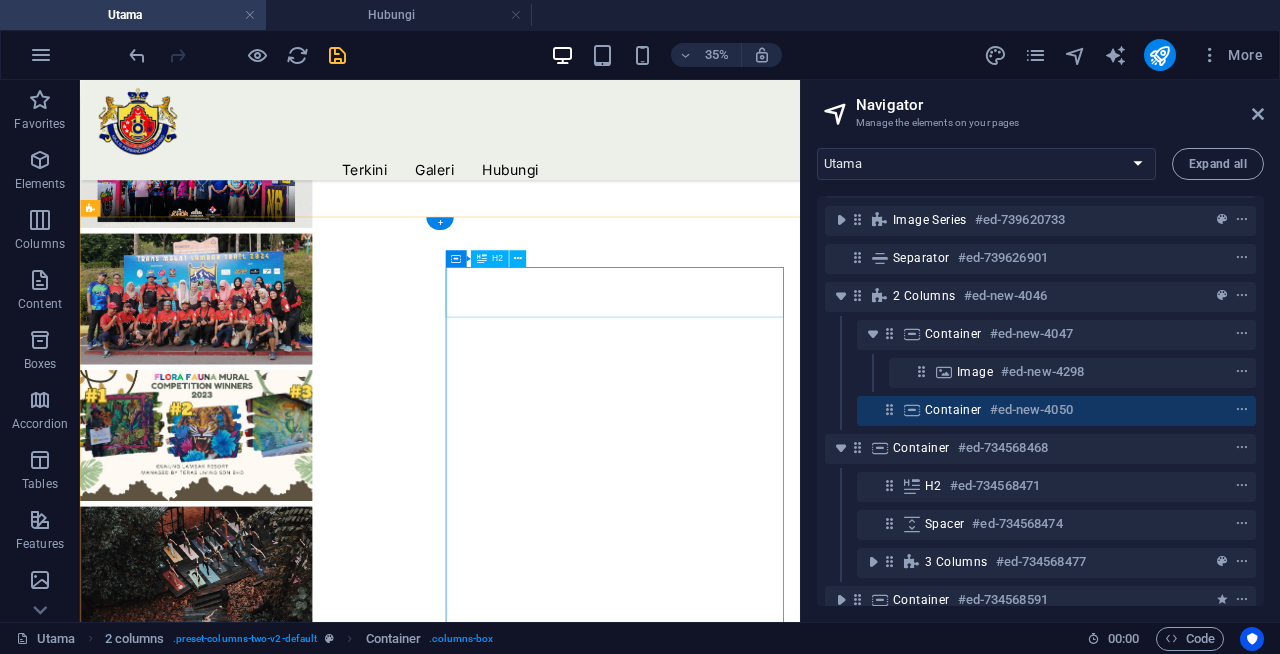 scroll, scrollTop: 1321, scrollLeft: 0, axis: vertical 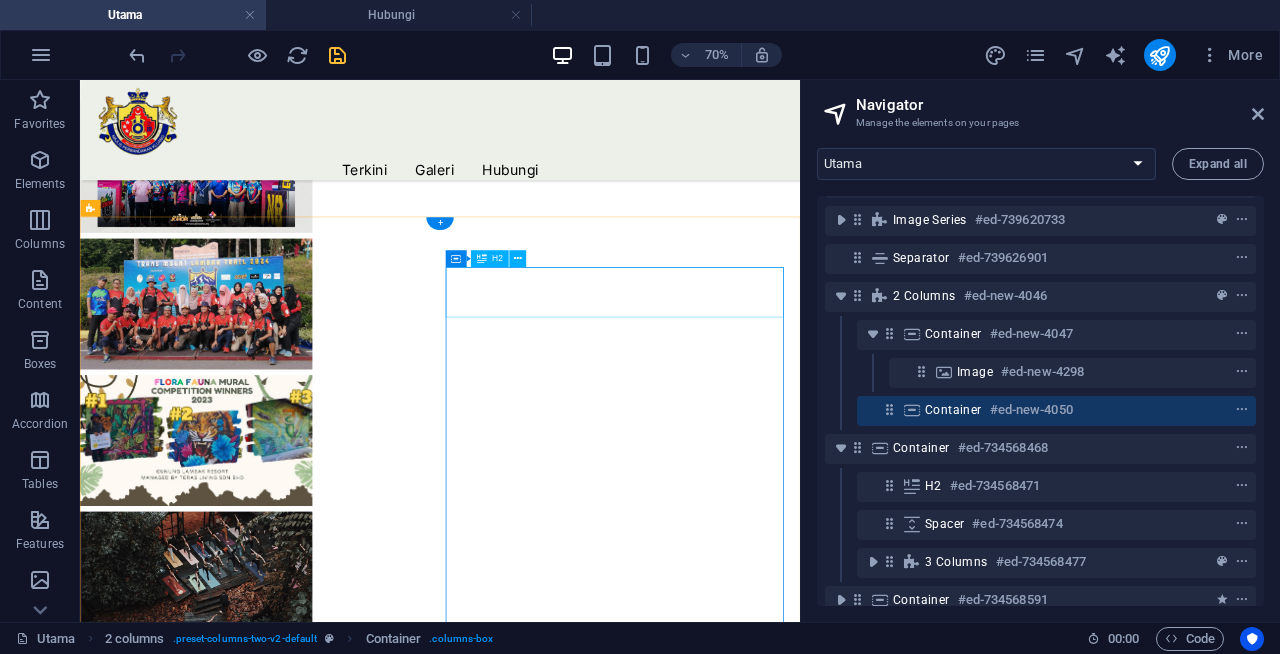 click on "booking Now" at bounding box center [345, 2697] 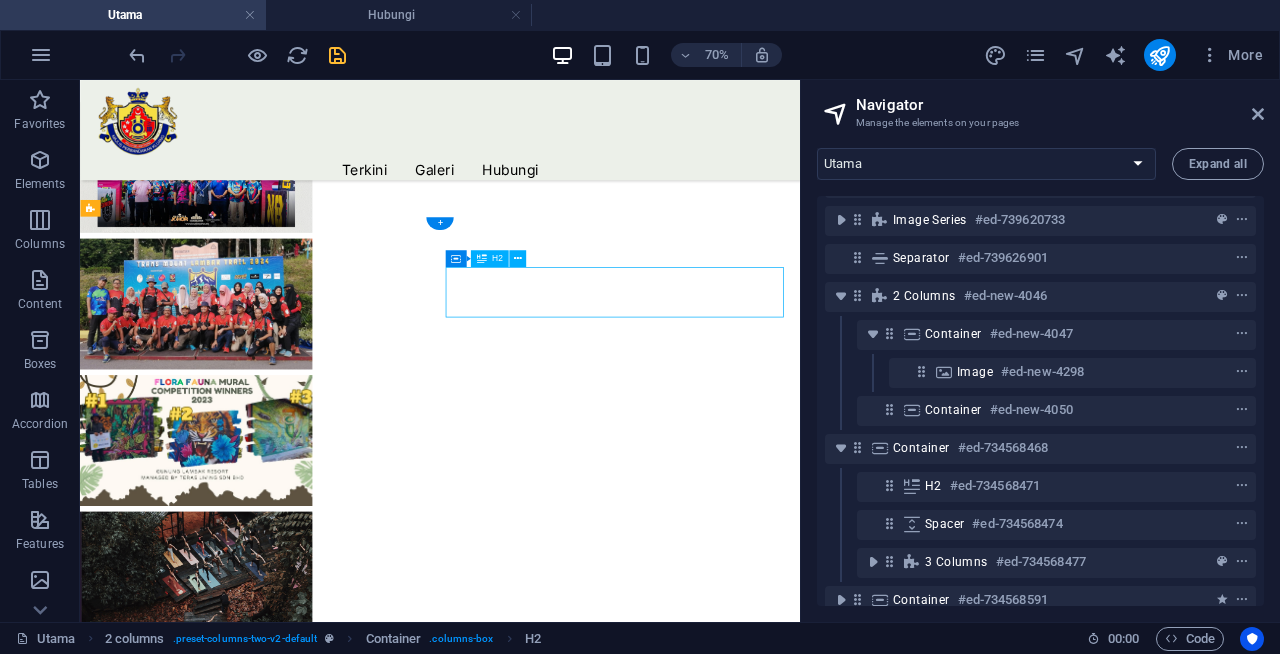 click on "booking Now" at bounding box center [345, 2697] 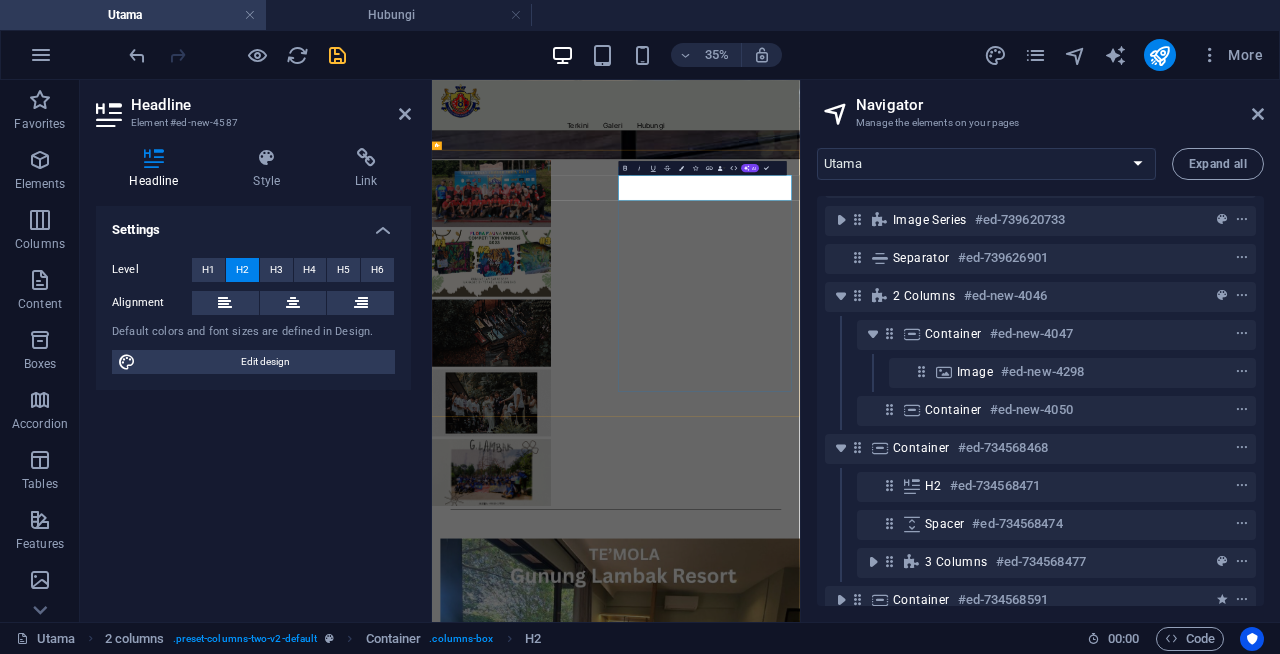 click on "booking Now" at bounding box center [703, 2746] 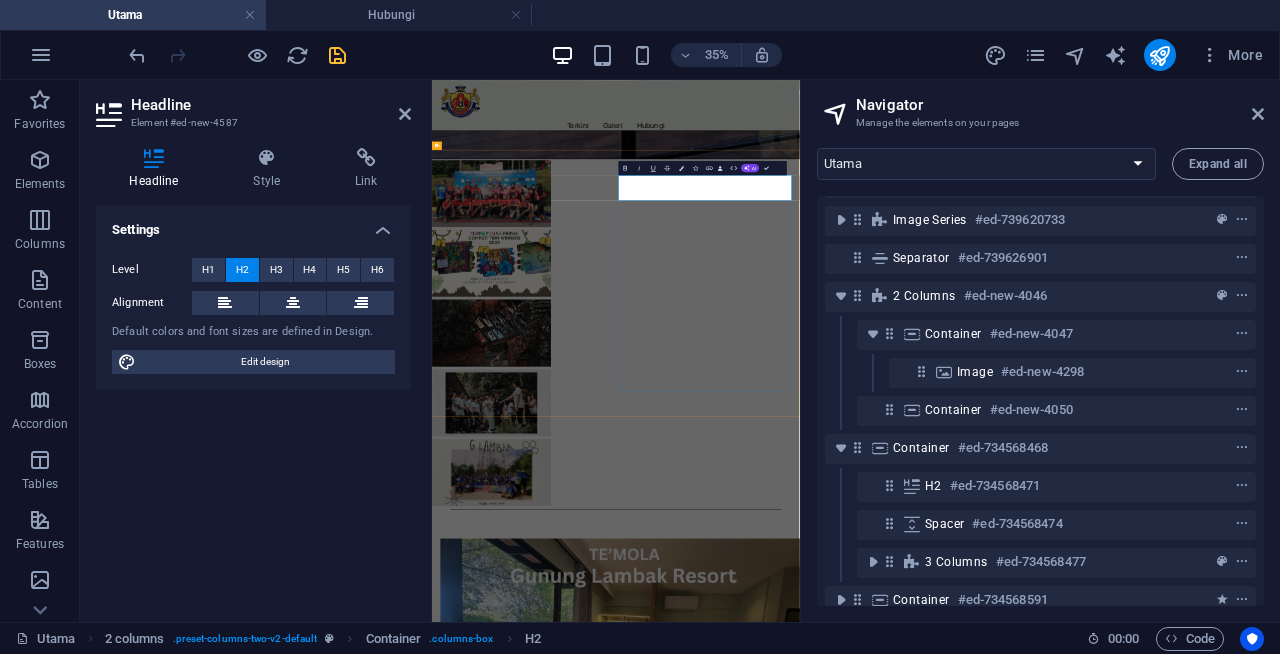 type 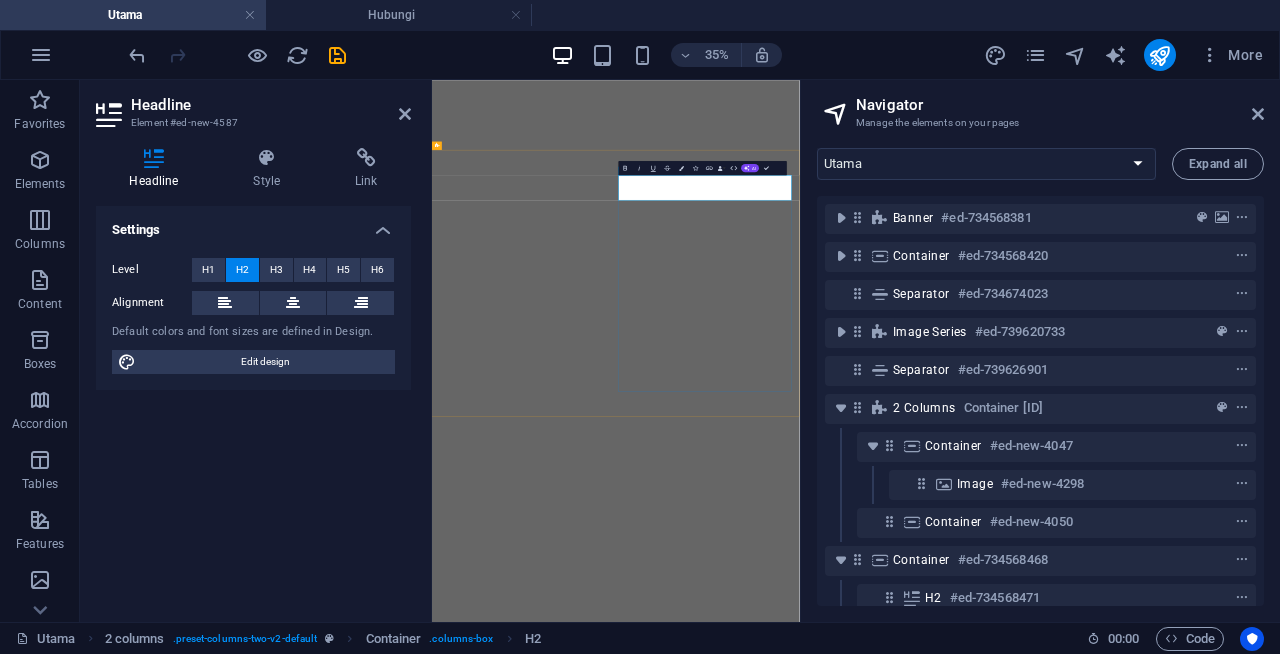 scroll, scrollTop: 0, scrollLeft: 0, axis: both 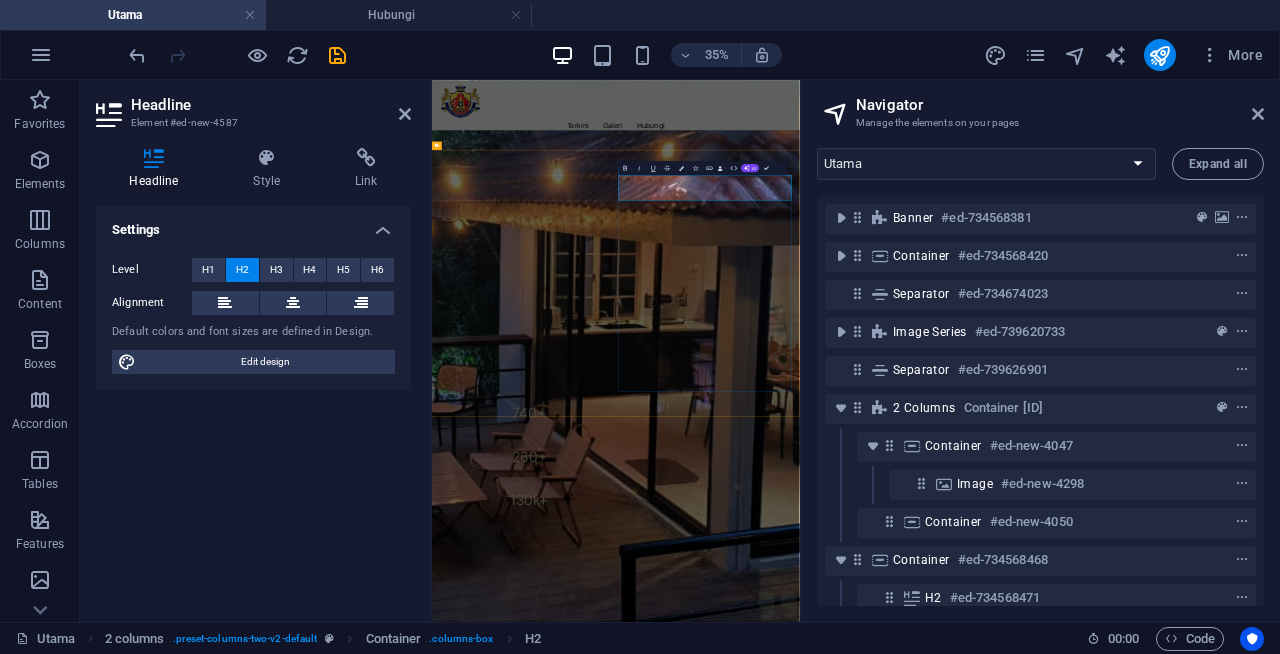 click on "Booking Now" at bounding box center (703, 4071) 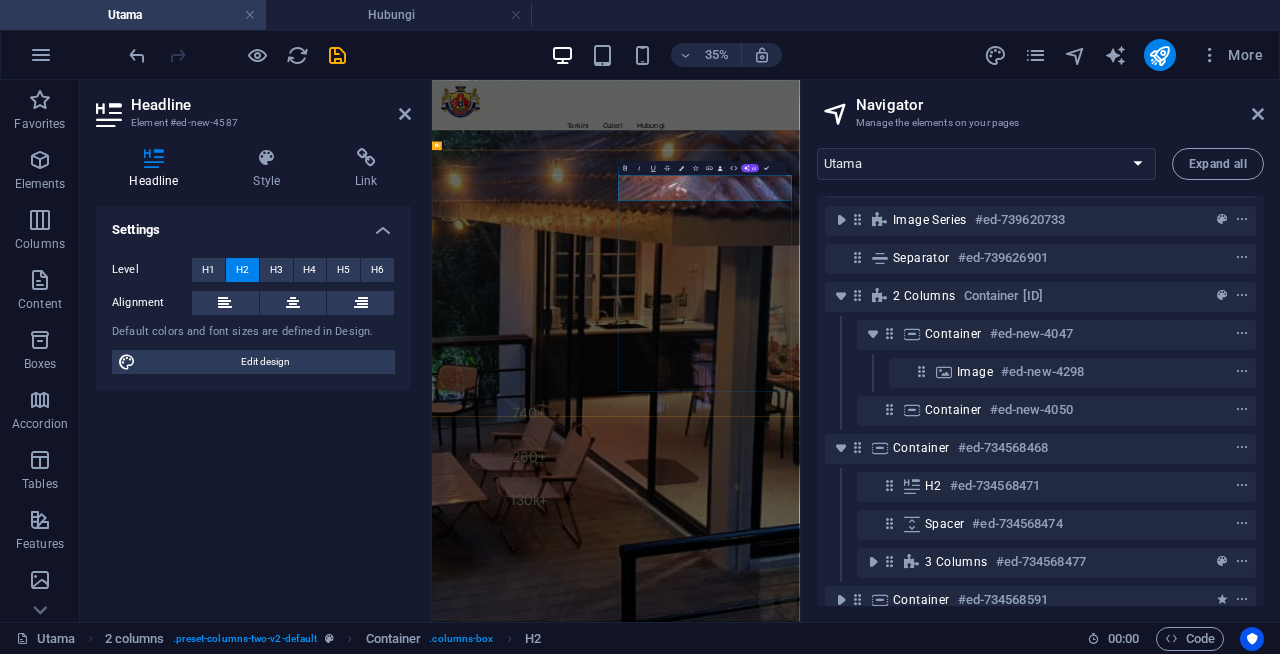 scroll, scrollTop: 0, scrollLeft: 0, axis: both 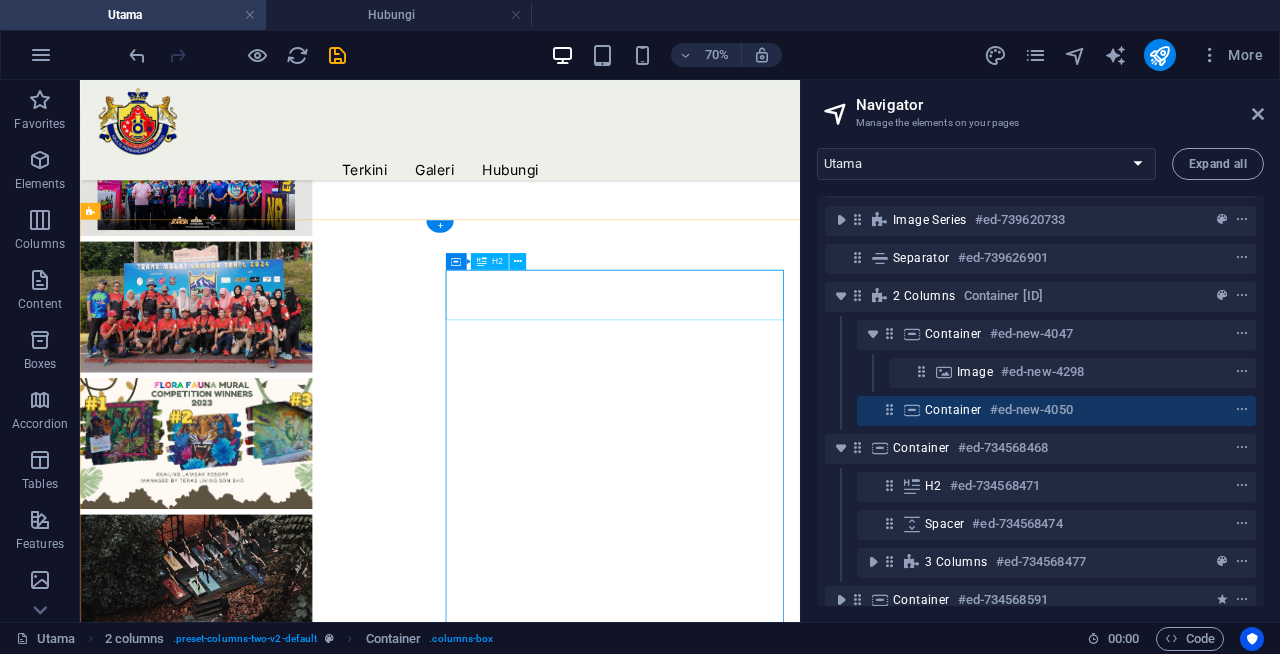 click on "Booking Now" at bounding box center [345, 2701] 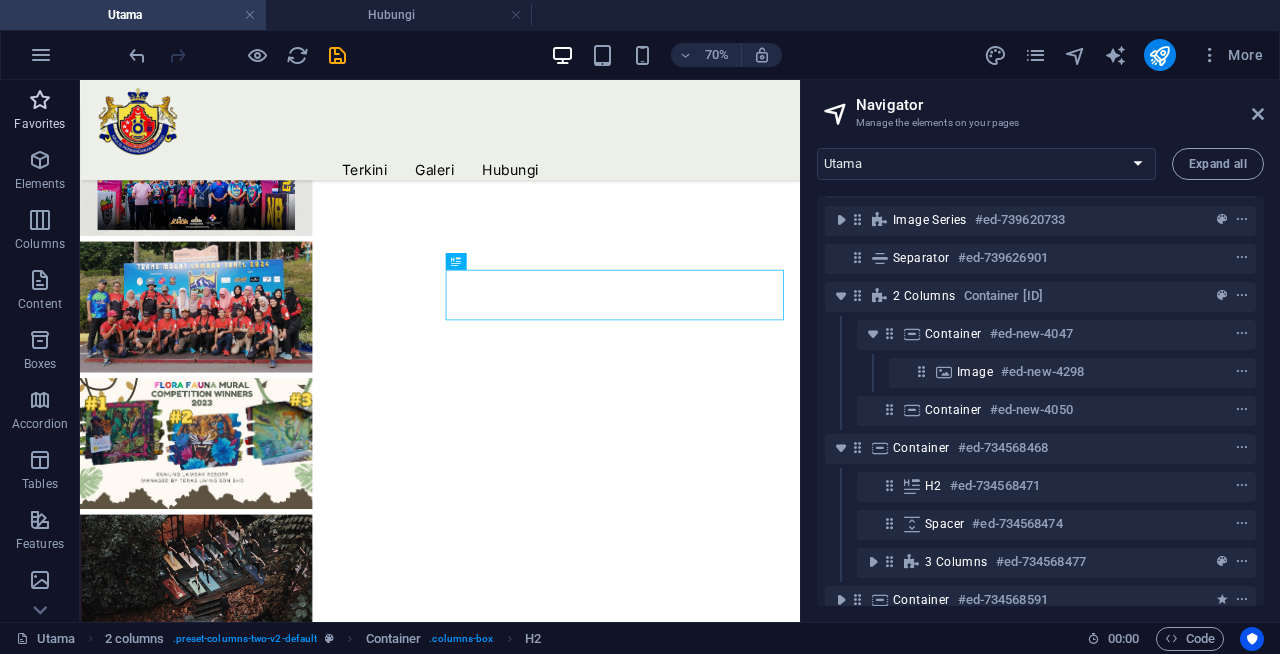 click on "Favorites" at bounding box center [40, 112] 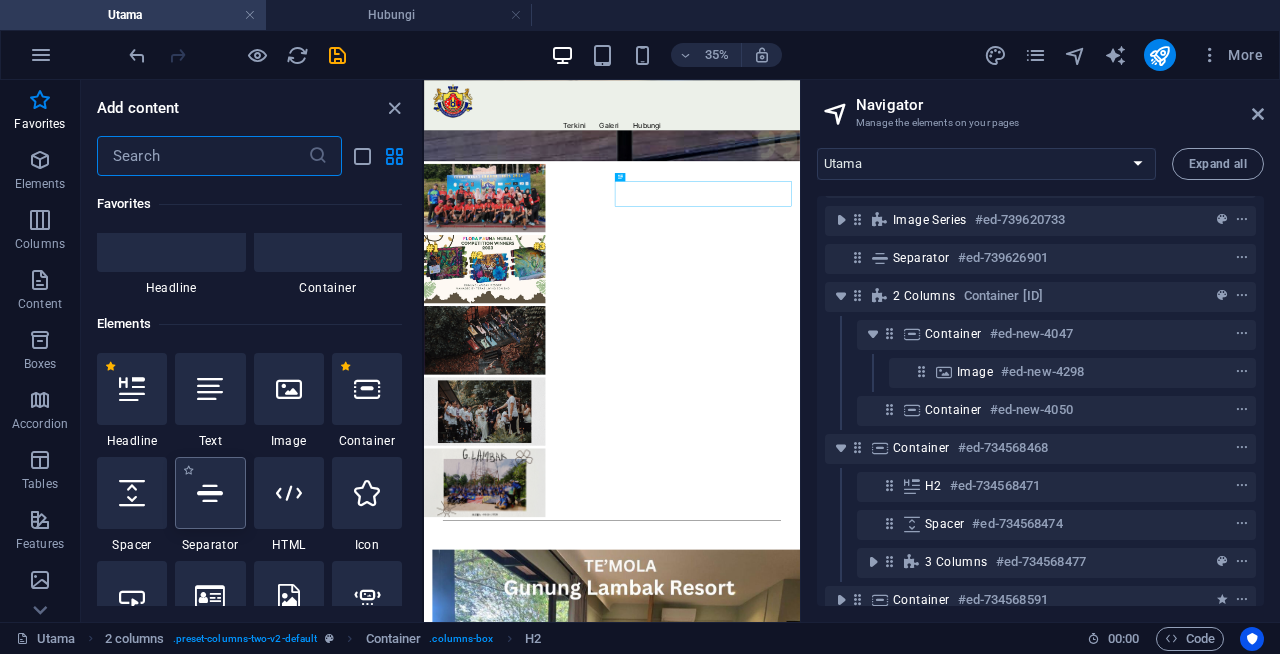 scroll, scrollTop: 99, scrollLeft: 0, axis: vertical 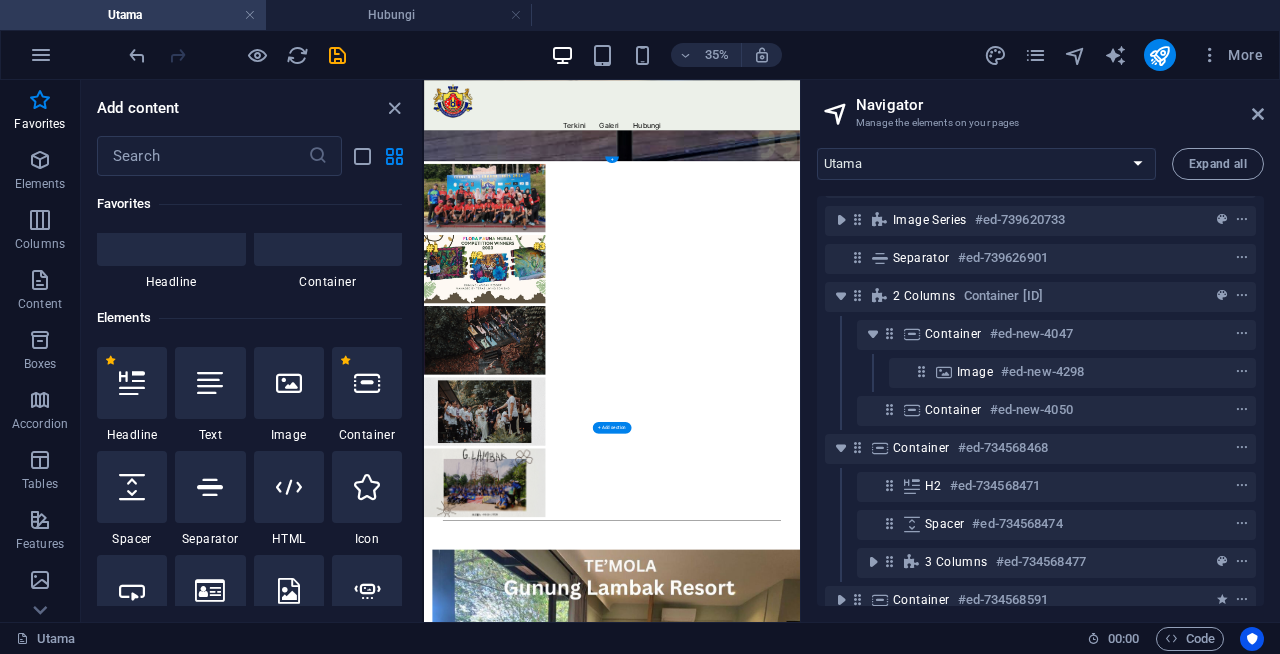 click on "Booking Now" at bounding box center (700, 2808) 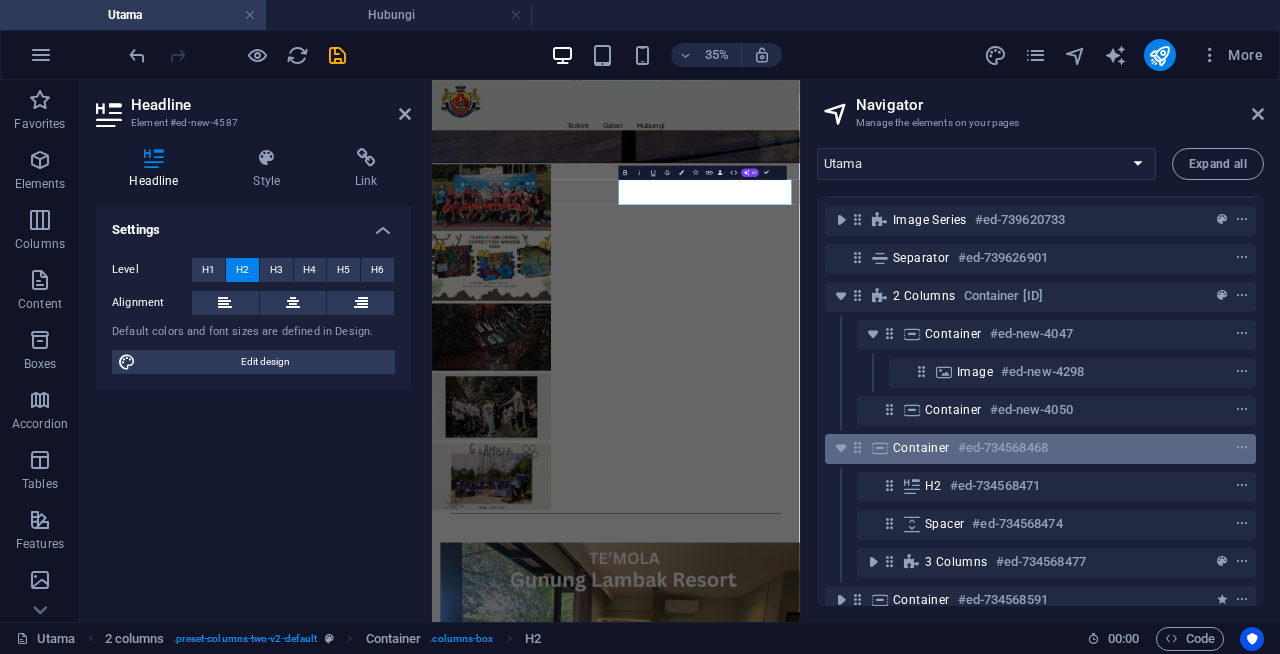 click on "#ed-734568468" at bounding box center [1003, 448] 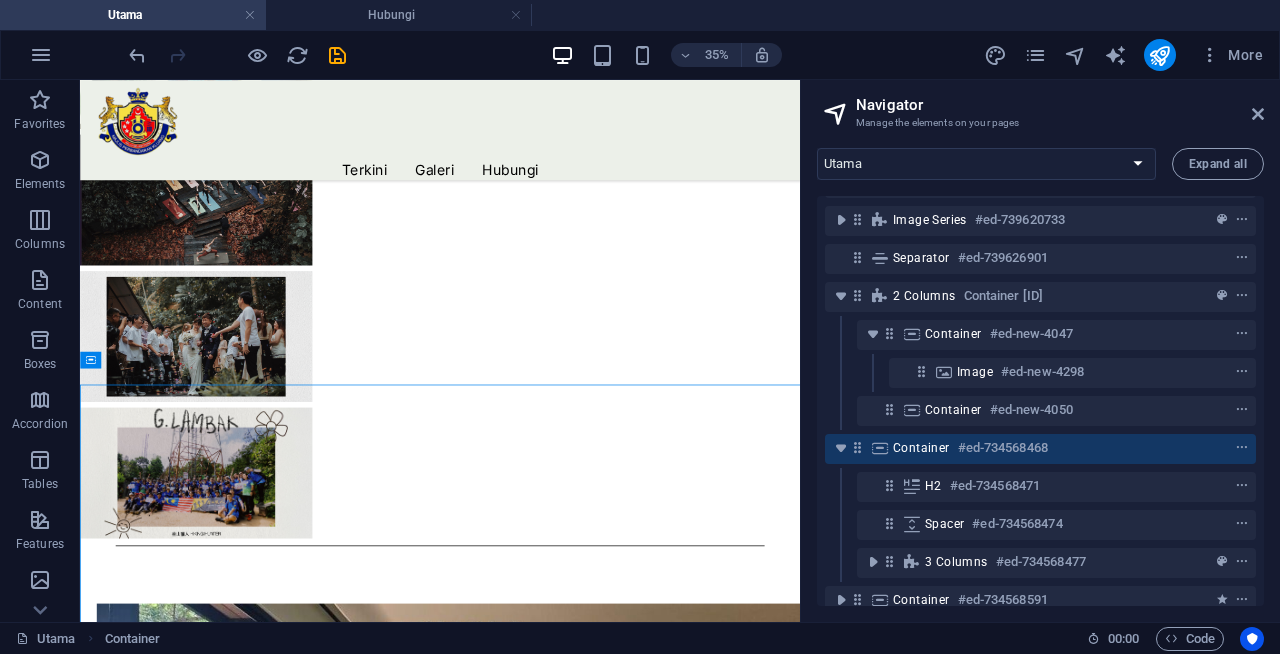 scroll, scrollTop: 1851, scrollLeft: 0, axis: vertical 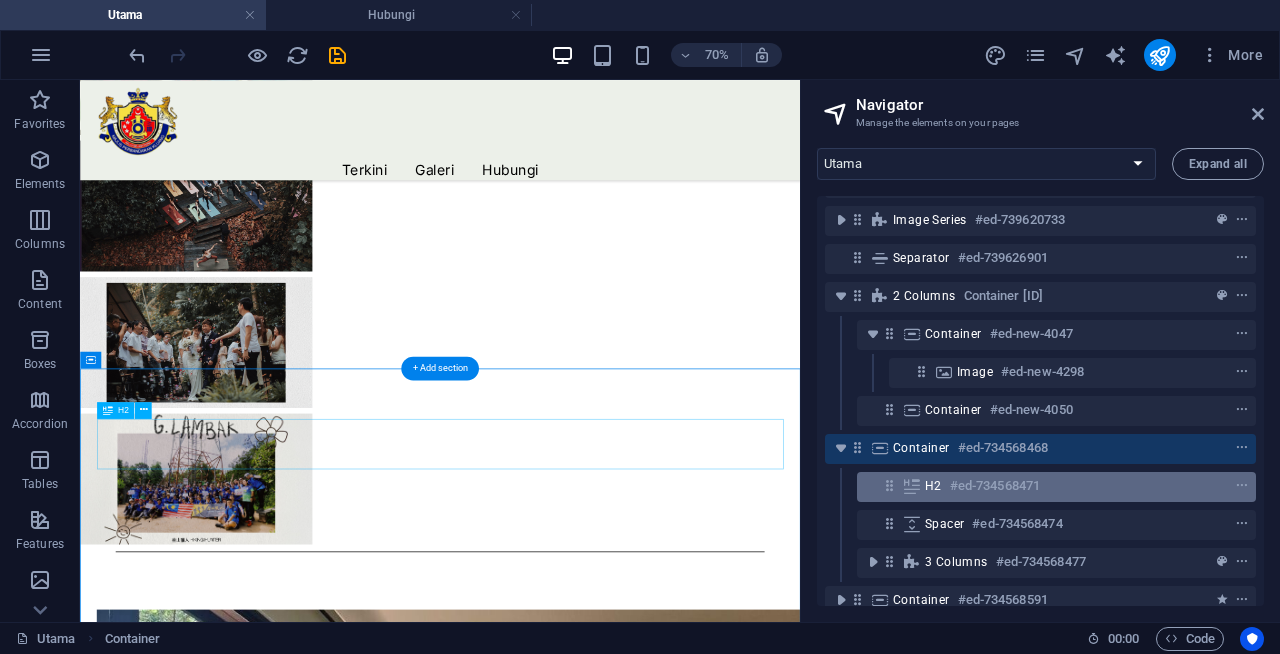 click on "H2 #ed-734568471" at bounding box center (1056, 487) 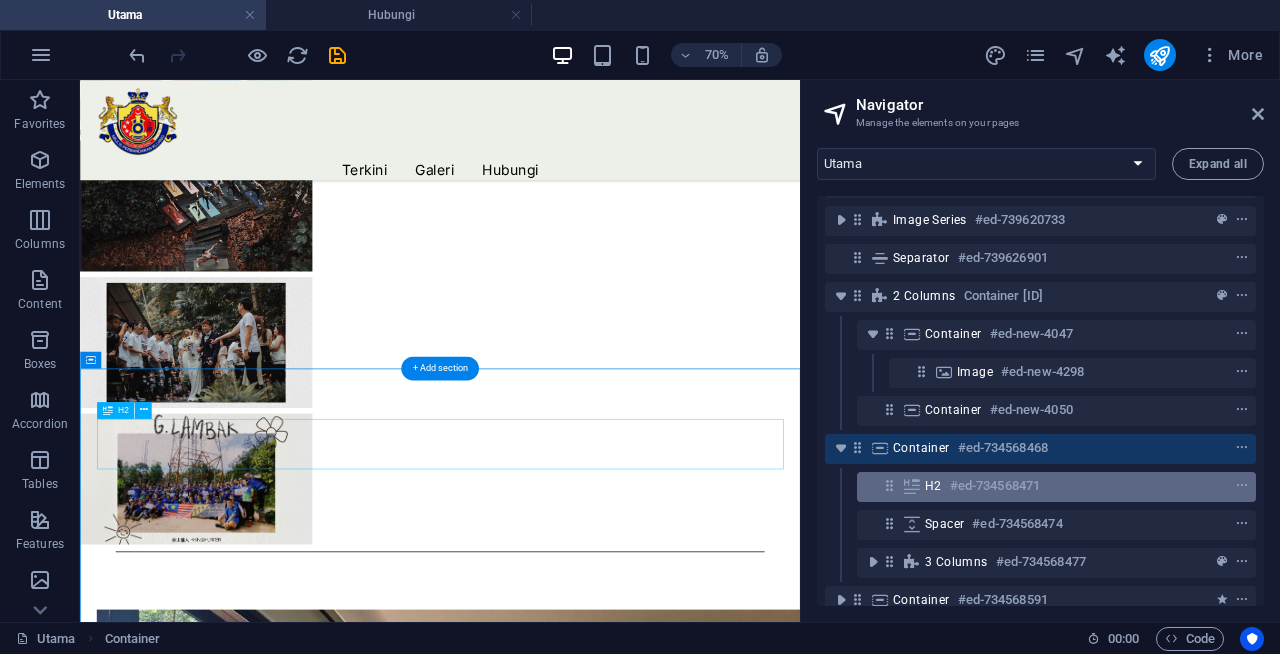scroll, scrollTop: 1984, scrollLeft: 0, axis: vertical 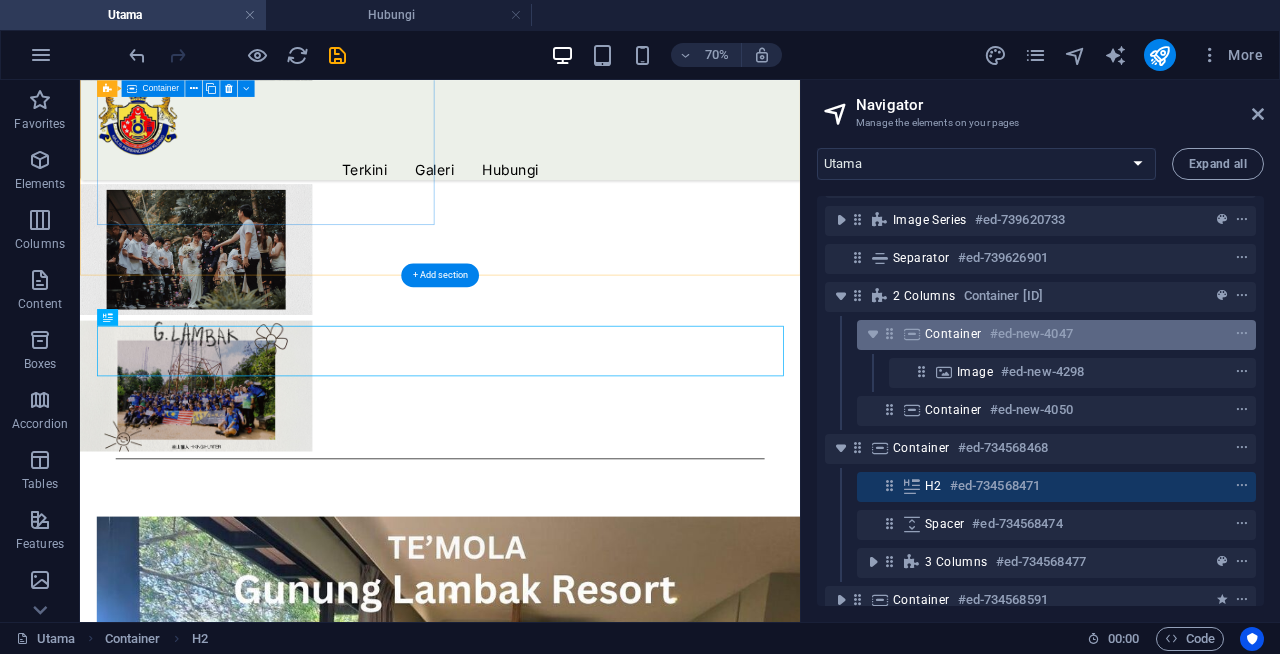 click on "Container" at bounding box center [953, 334] 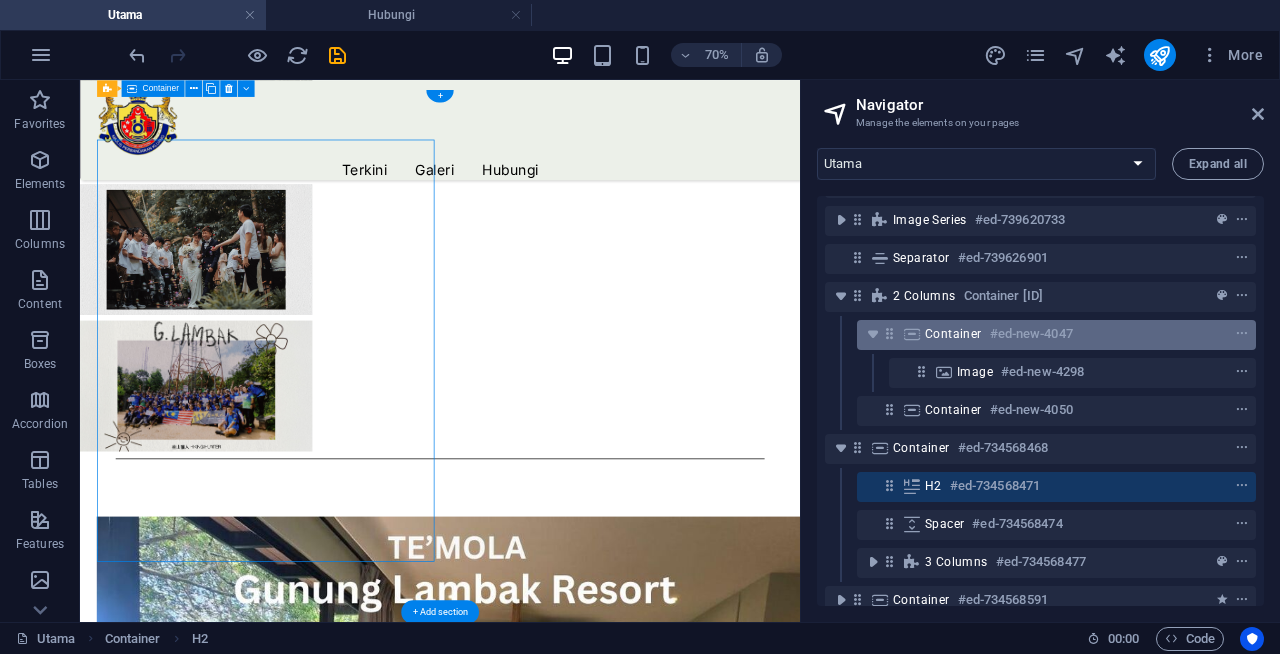 scroll, scrollTop: 1503, scrollLeft: 0, axis: vertical 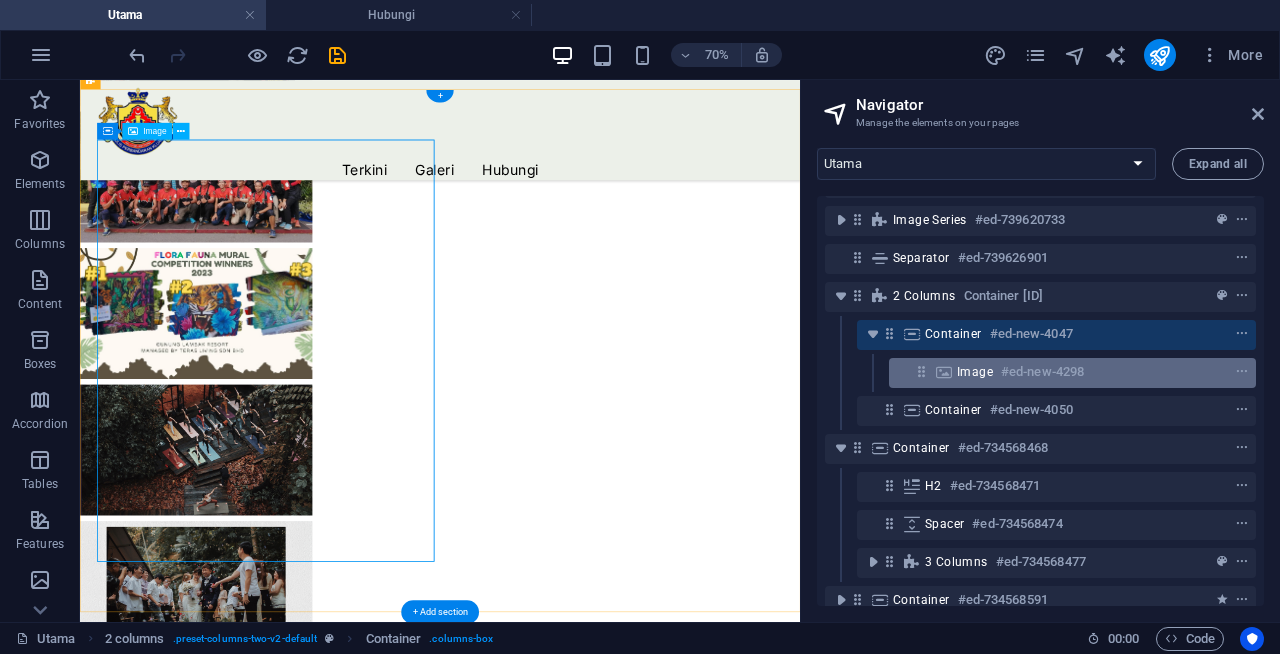 click on "Image #ed-new-4298" at bounding box center [1056, 372] 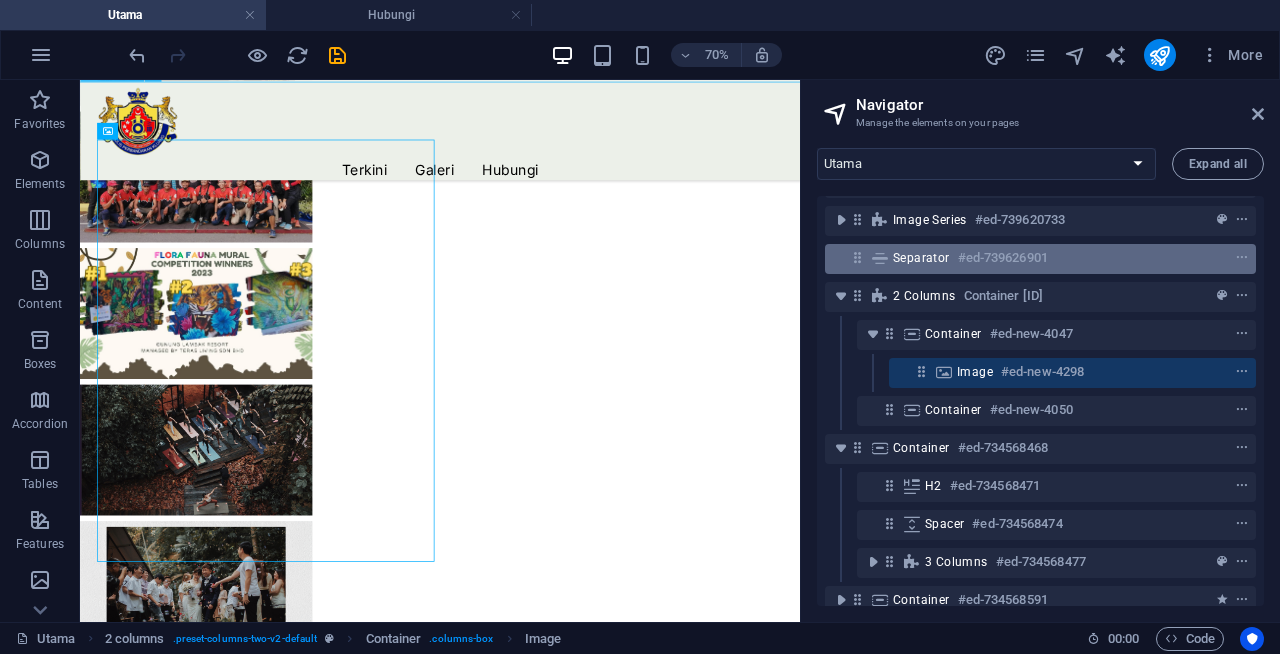 click on "Separator" at bounding box center (921, 258) 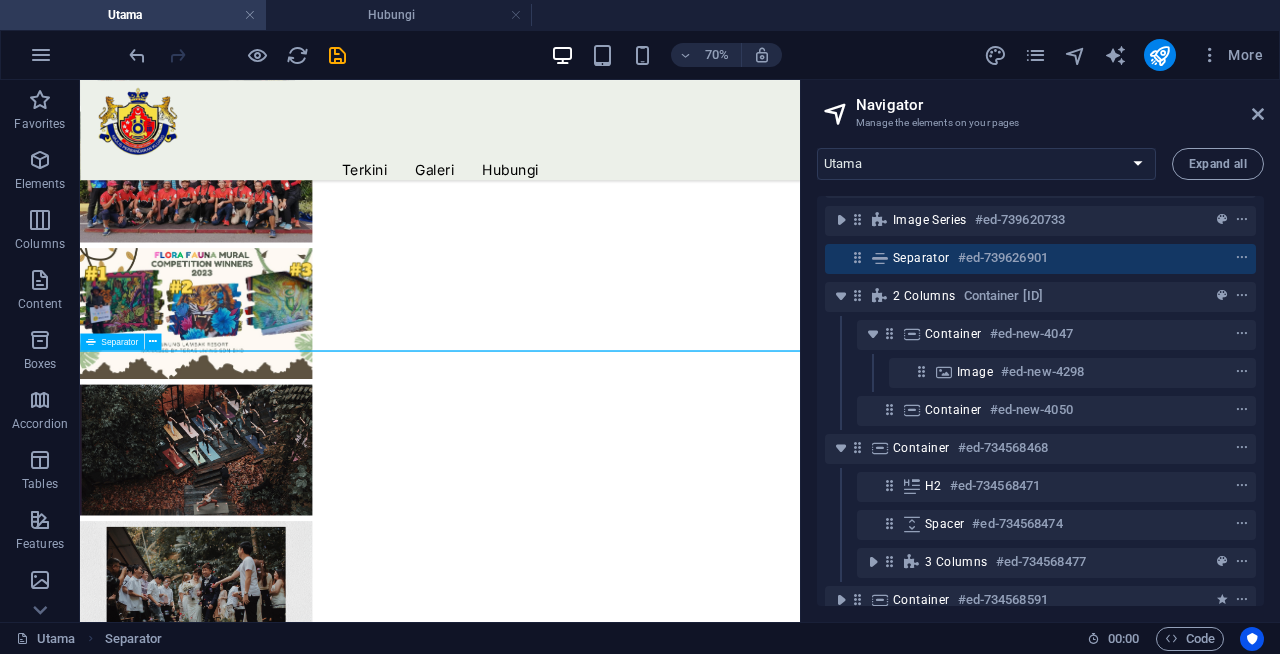 scroll, scrollTop: 1119, scrollLeft: 0, axis: vertical 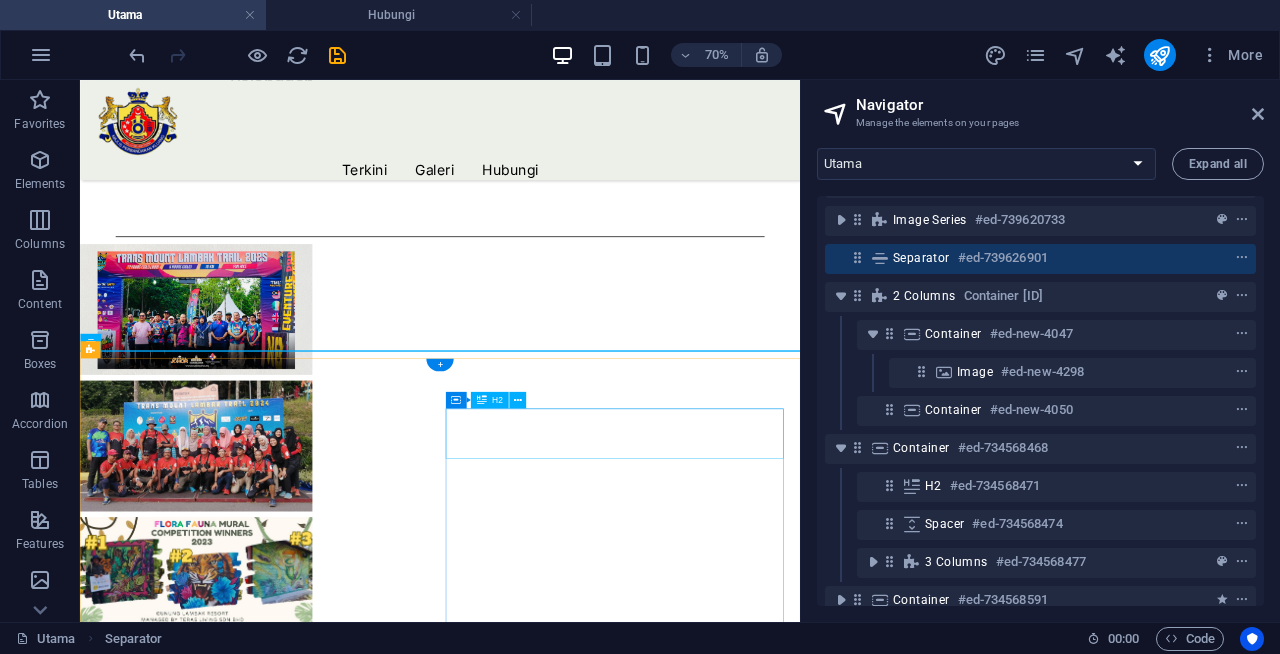 click on "Booking Now" at bounding box center (345, 2899) 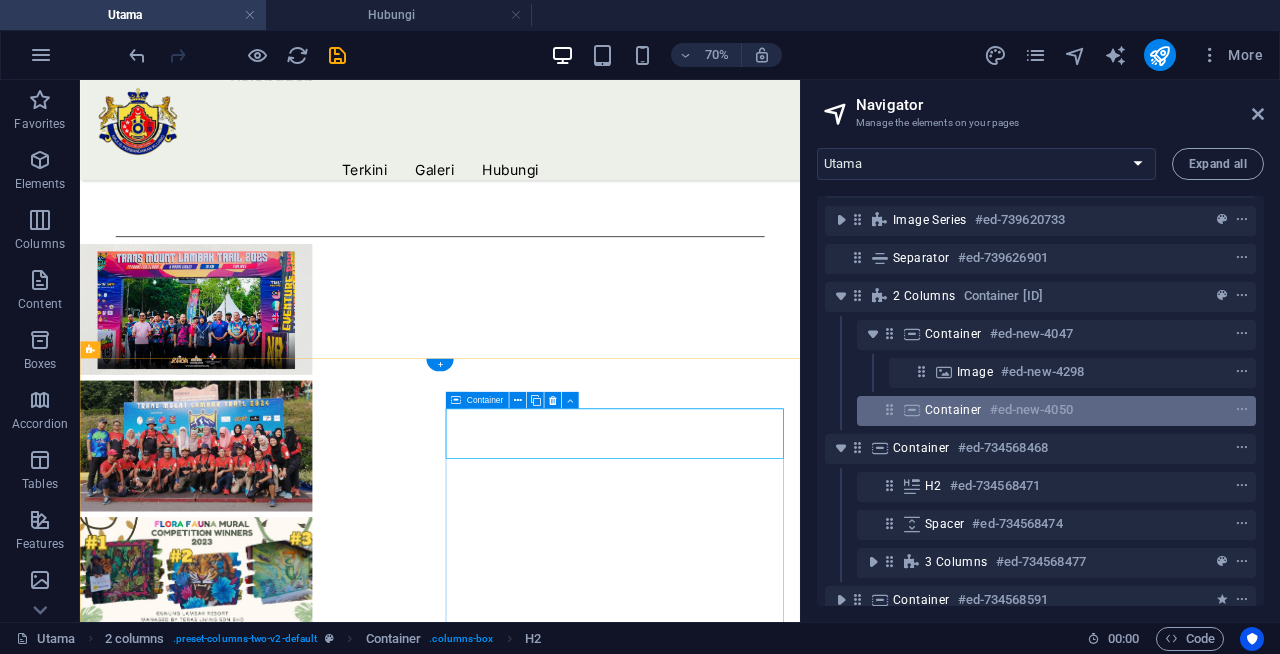 click on "#ed-new-4050" at bounding box center [1031, 410] 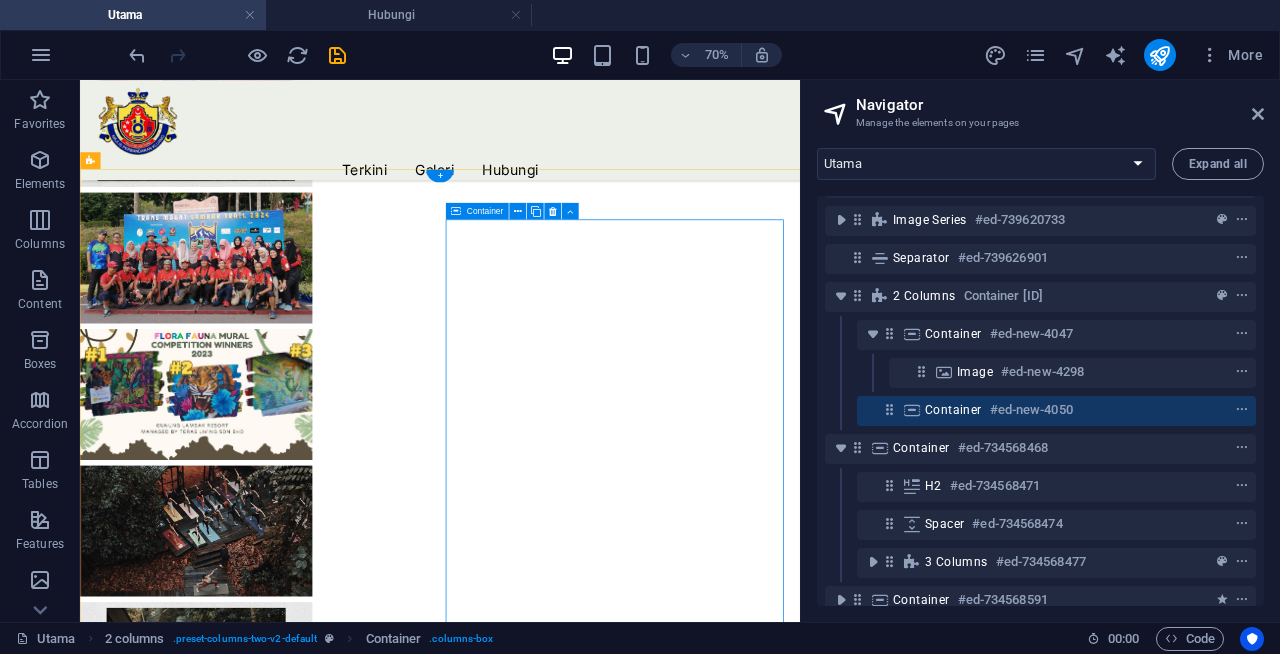 scroll, scrollTop: 1386, scrollLeft: 0, axis: vertical 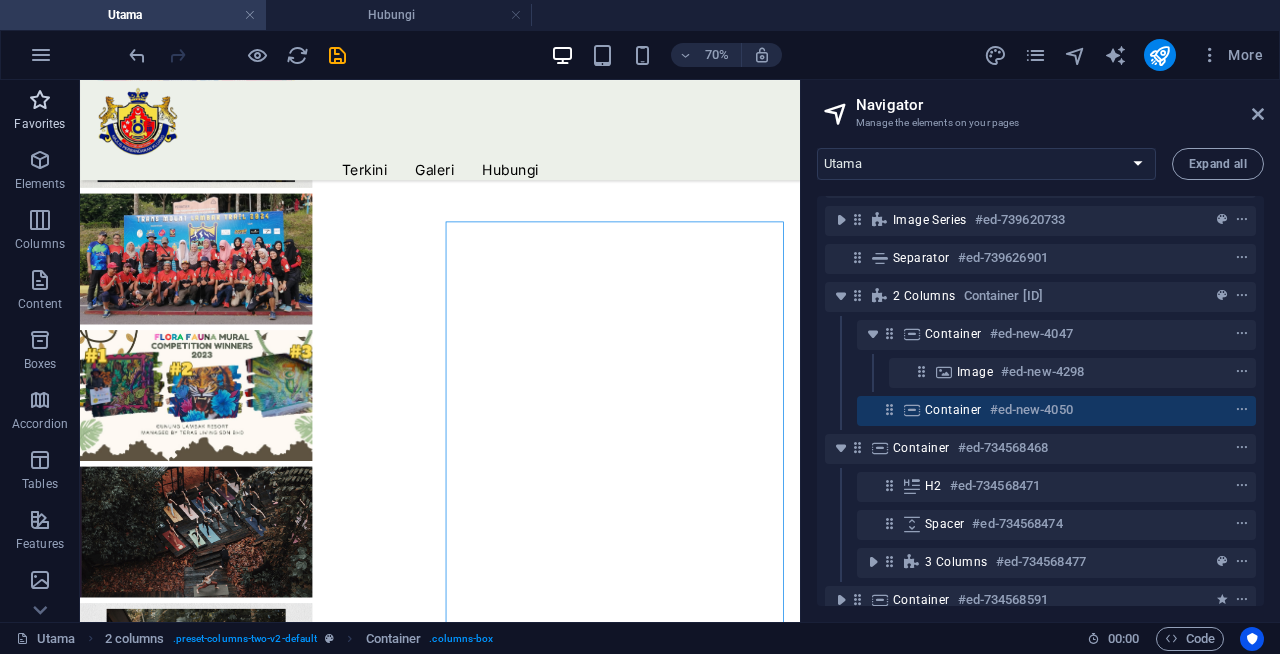 click at bounding box center (40, 100) 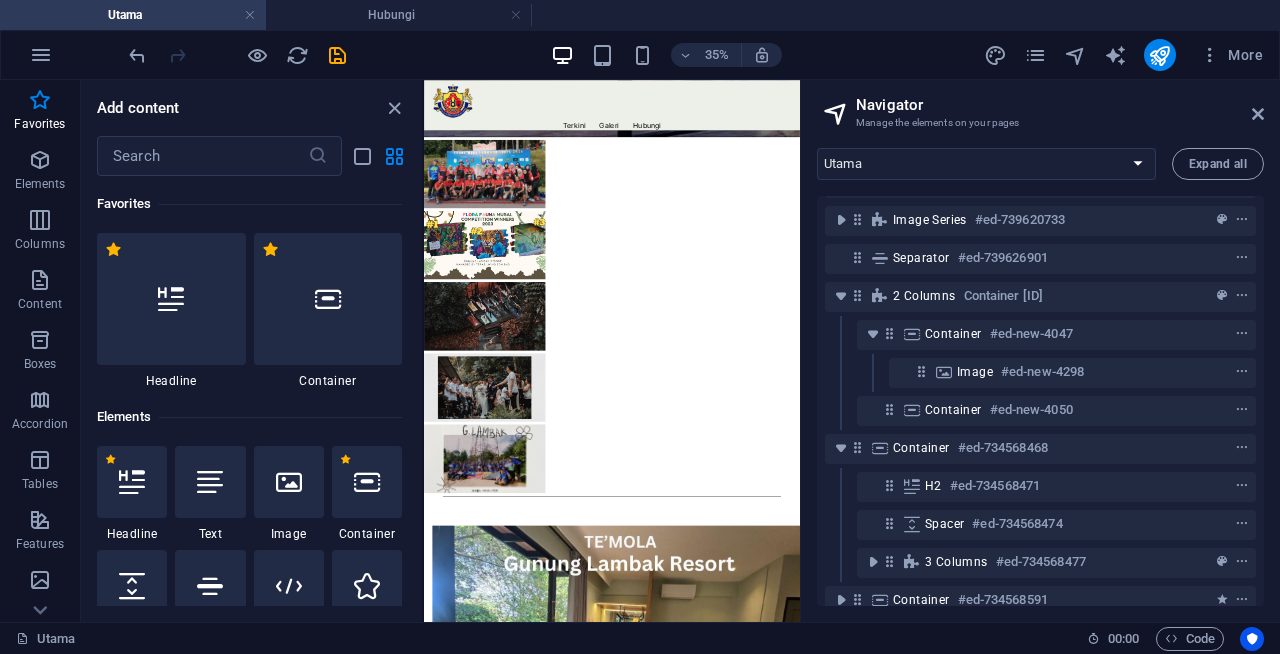 drag, startPoint x: 320, startPoint y: 326, endPoint x: 149, endPoint y: 617, distance: 337.52335 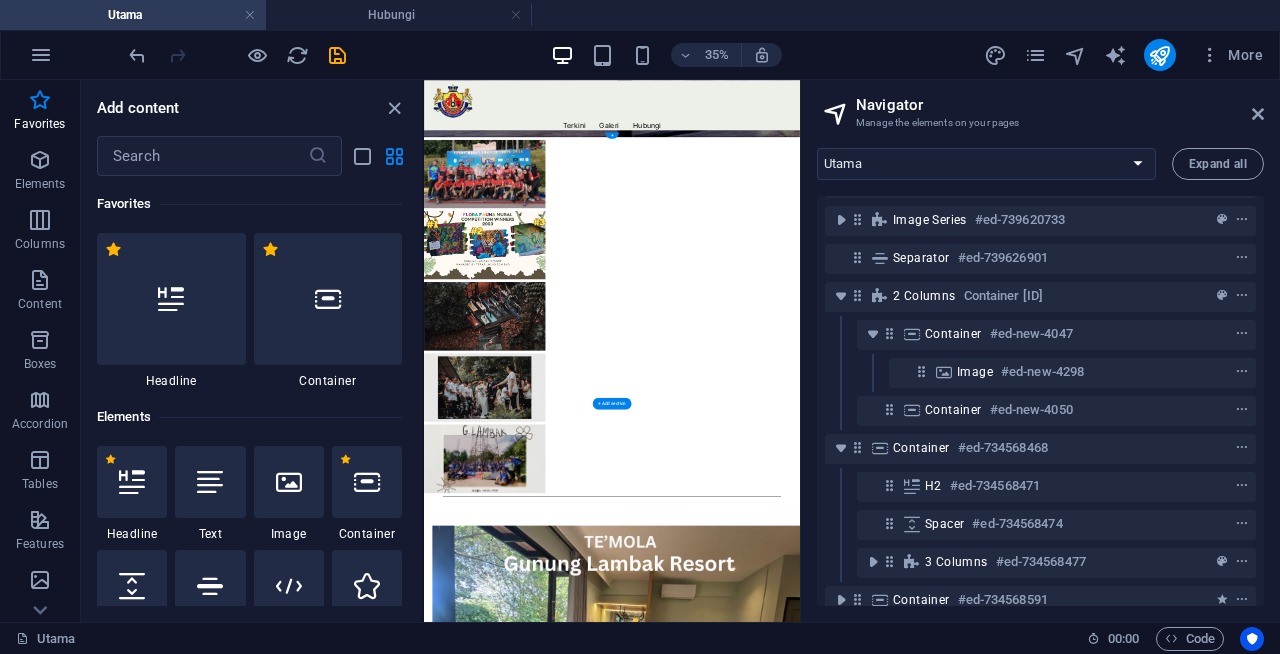 click on "Booking Now" at bounding box center [700, 2739] 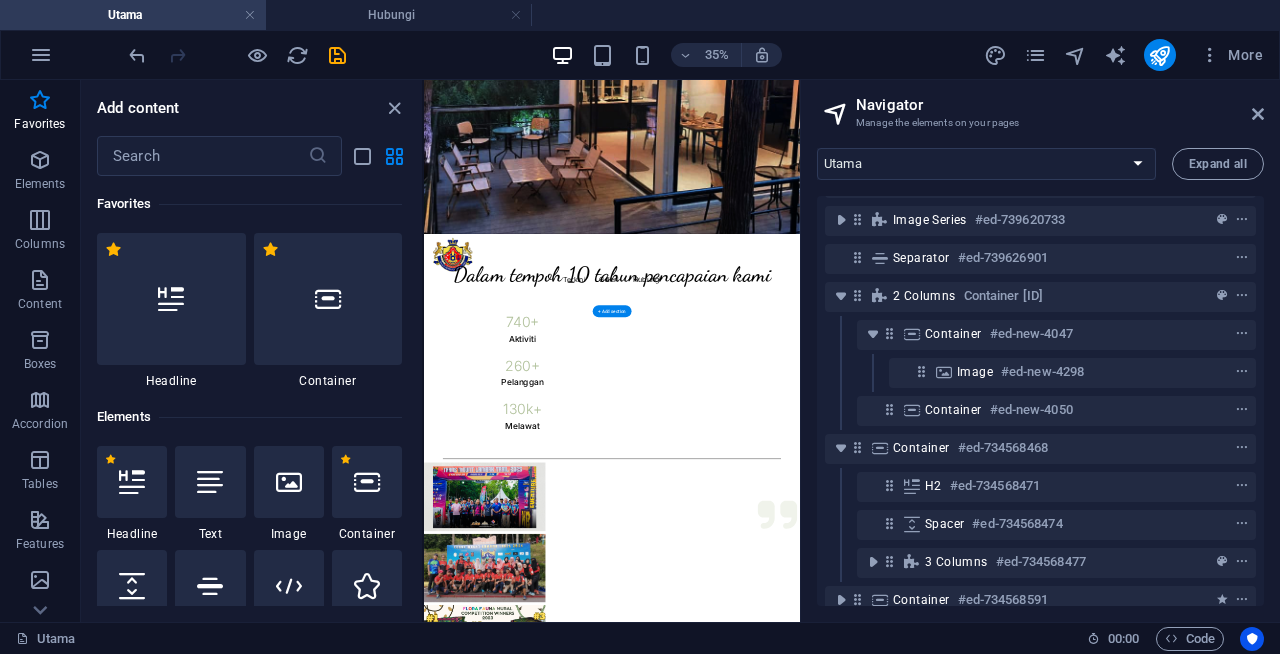 scroll, scrollTop: 0, scrollLeft: 0, axis: both 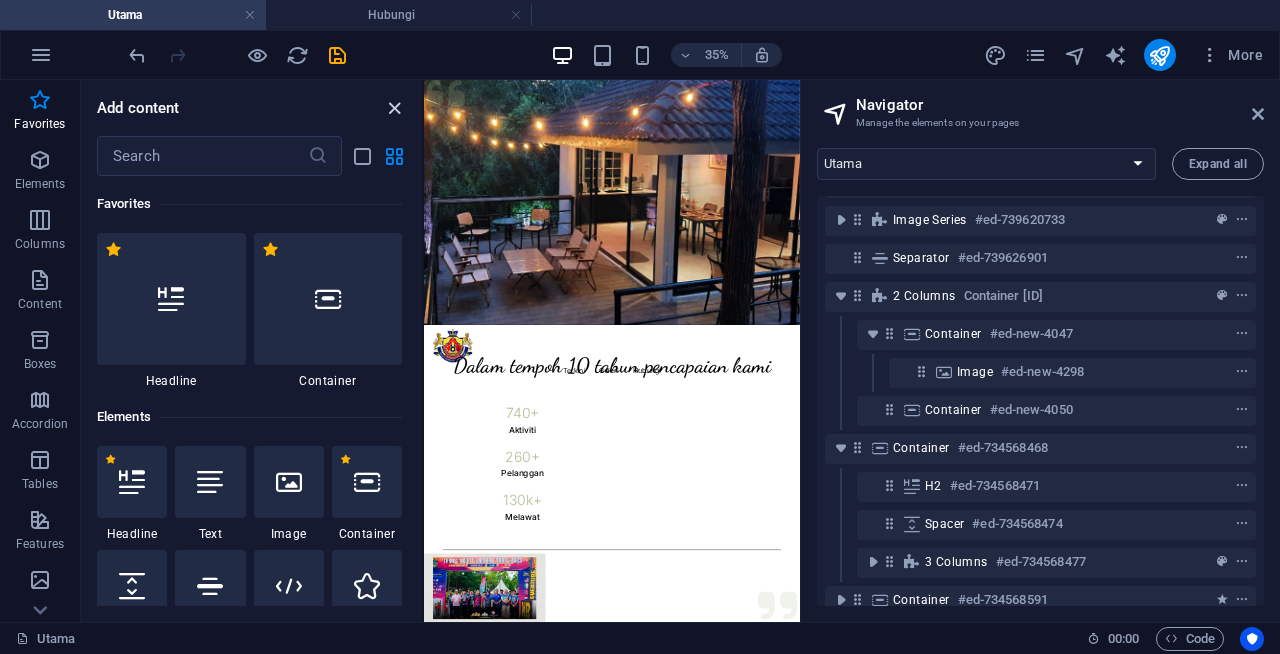 click at bounding box center (394, 108) 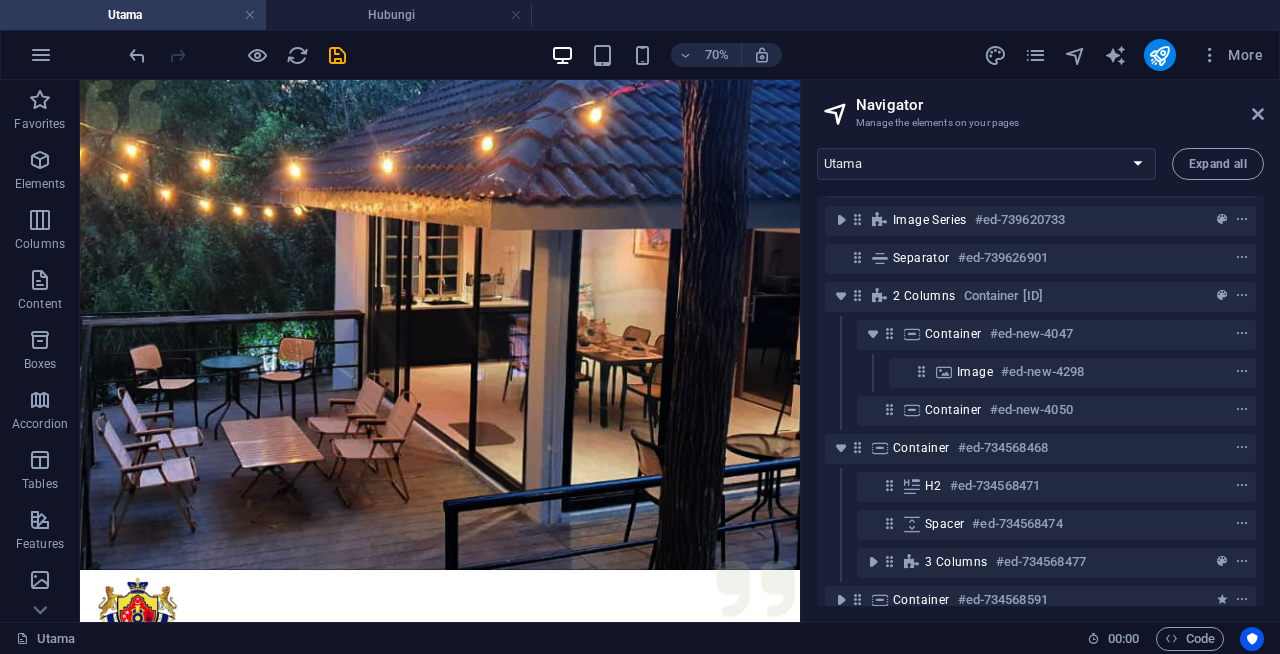 click on "Navigator Manage the elements on your pages Utama  Terkini  Galeri  Hubungi  Expand all Banner #ed-734568381 Container #ed-734568420 Separator #ed-734674023 Image series #ed-739620733 Separator #ed-739626901 2 columns #ed-new-4046 Container #ed-new-4047 Image #ed-new-4298 Container #ed-new-4050 Container #ed-734568468 H2 #ed-734568471 Spacer #ed-734568474 3 columns #ed-734568477 Container #ed-734568591 Footer Heimdall #ed-739527183 Boxes #ed-734612829 Footer Thrud #ed-734568741" at bounding box center [1040, 351] 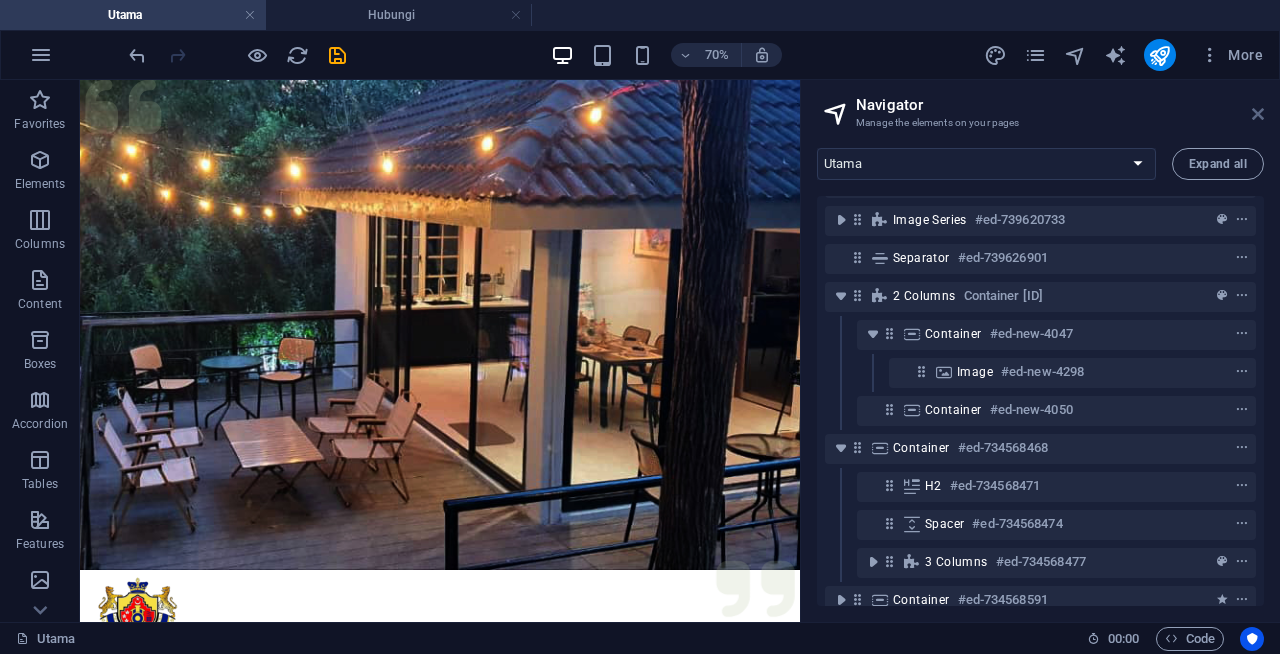 click at bounding box center [1258, 114] 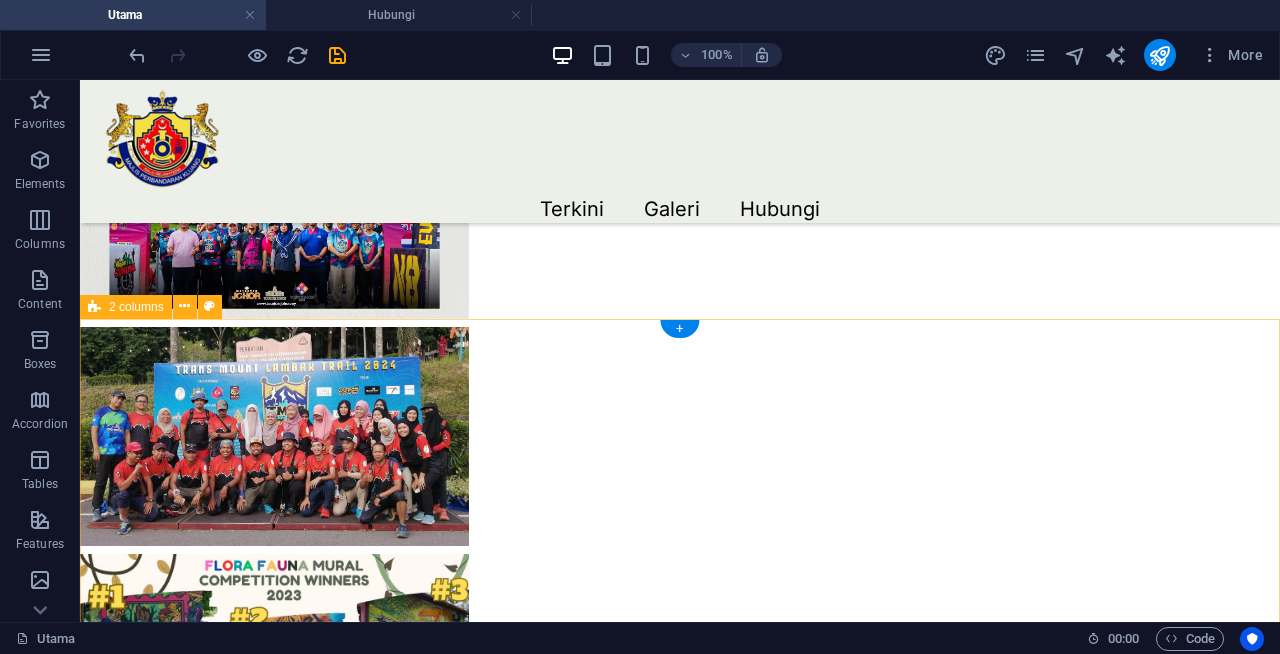 scroll, scrollTop: 1342, scrollLeft: 0, axis: vertical 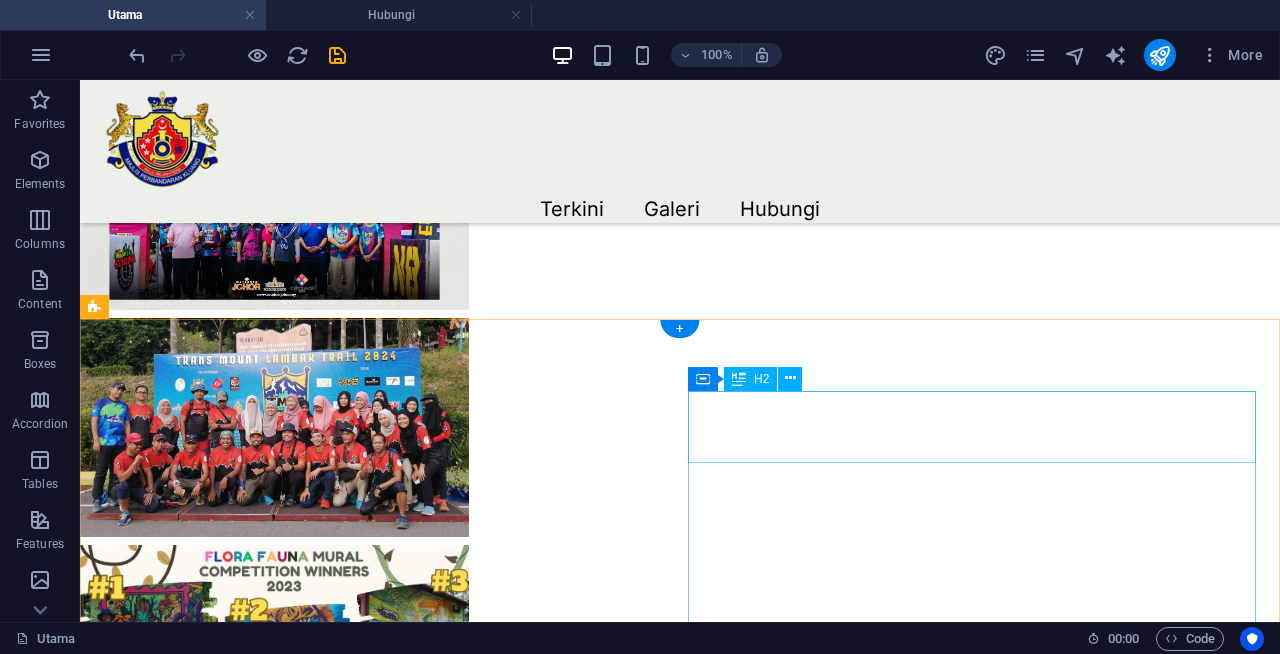 click on "Booking Now" at bounding box center (388, 3083) 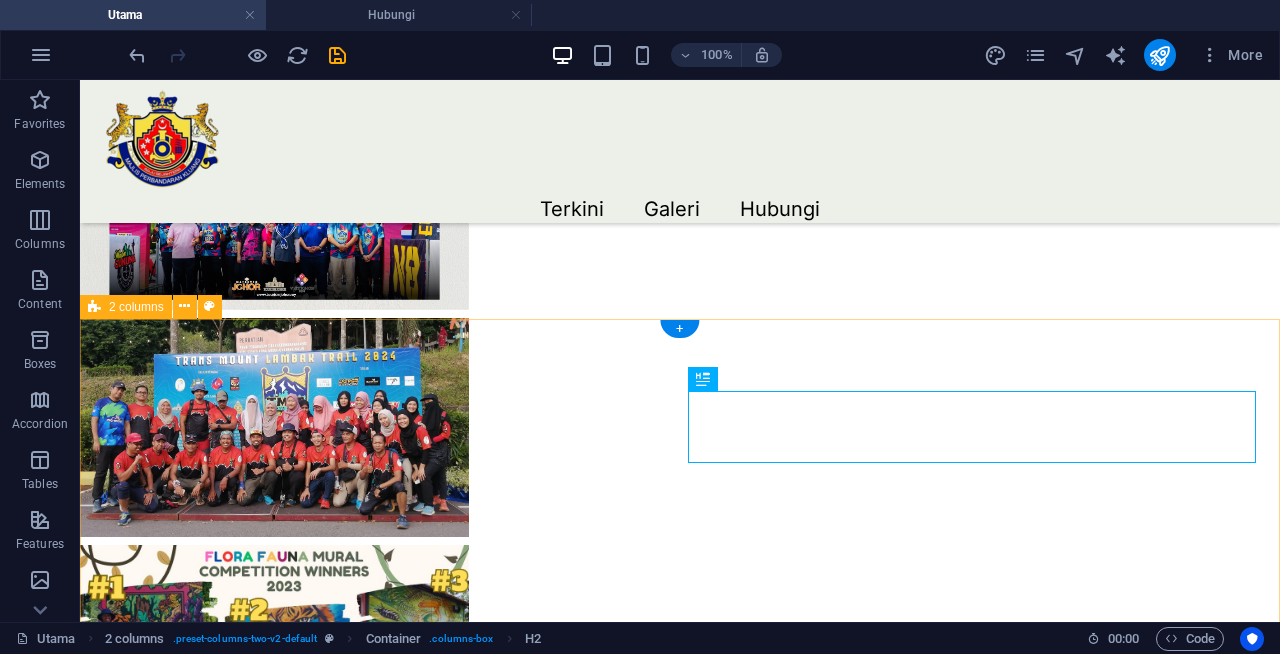 click on "Booking Now" at bounding box center (680, 2329) 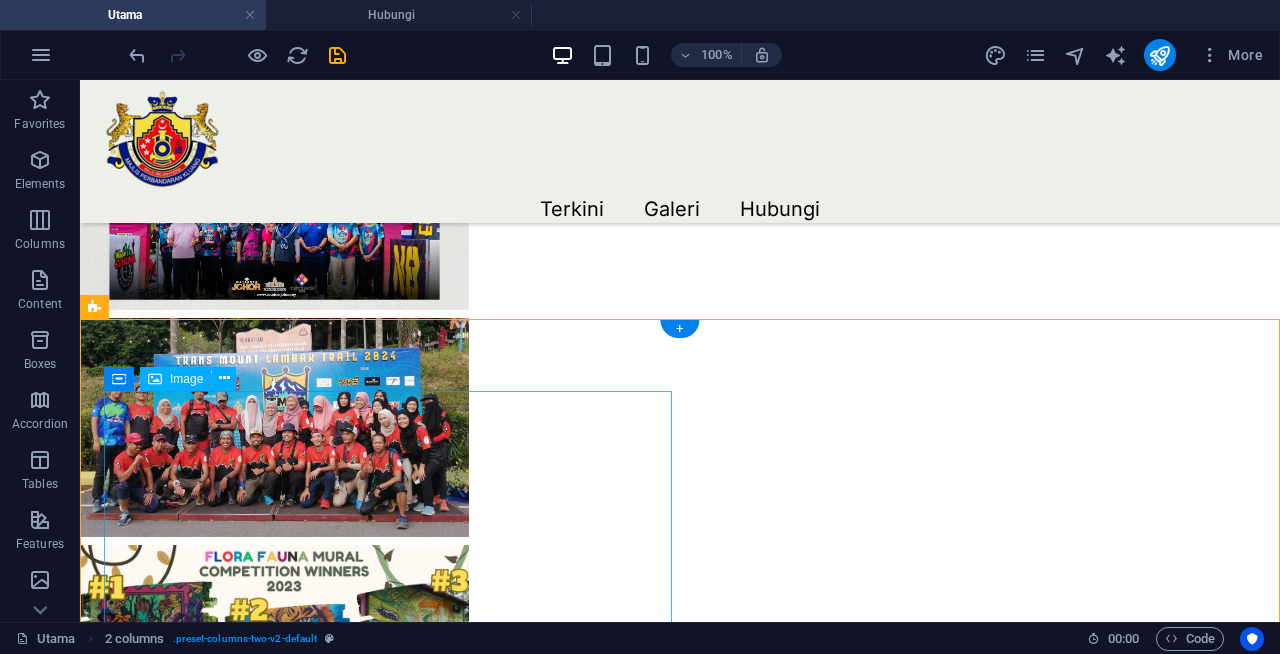 click at bounding box center [388, 2289] 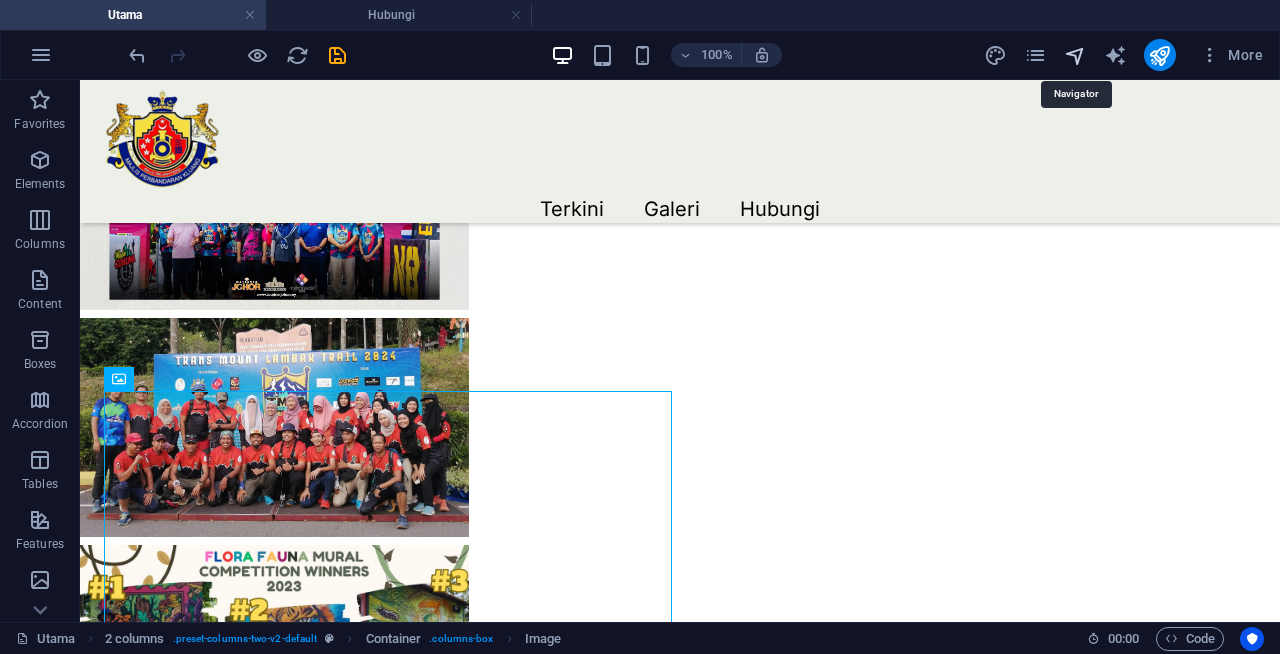 click at bounding box center [1075, 55] 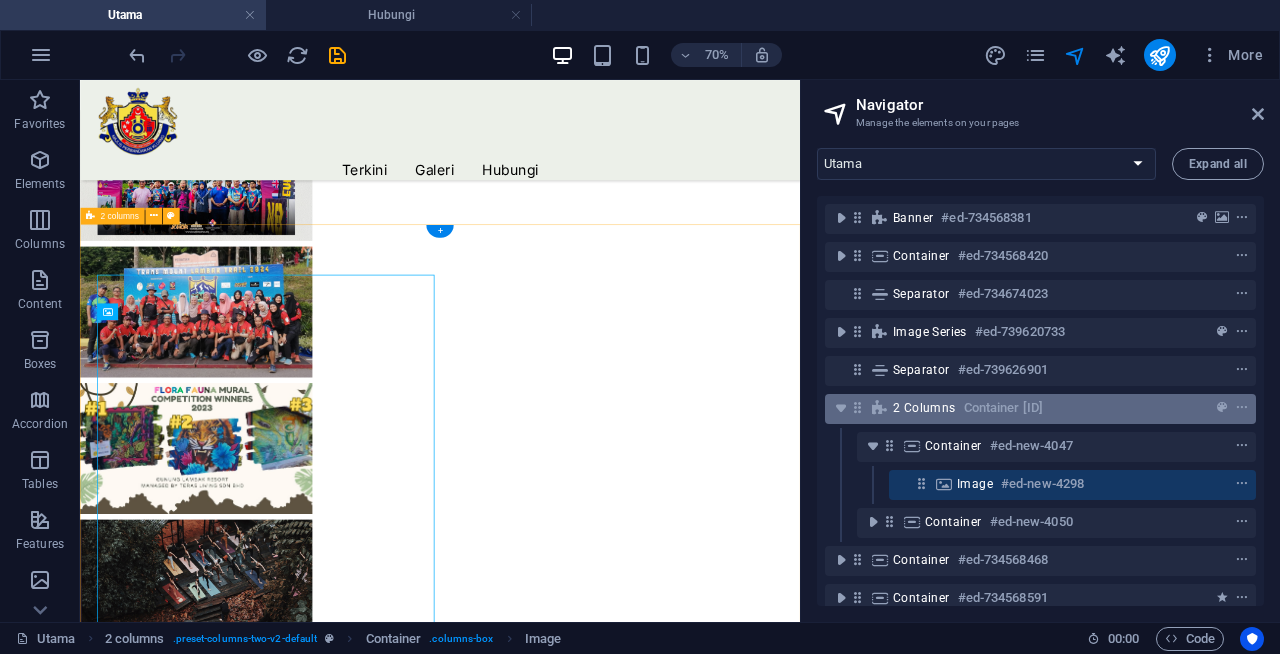 click on "#ed-new-4046" at bounding box center [1003, 408] 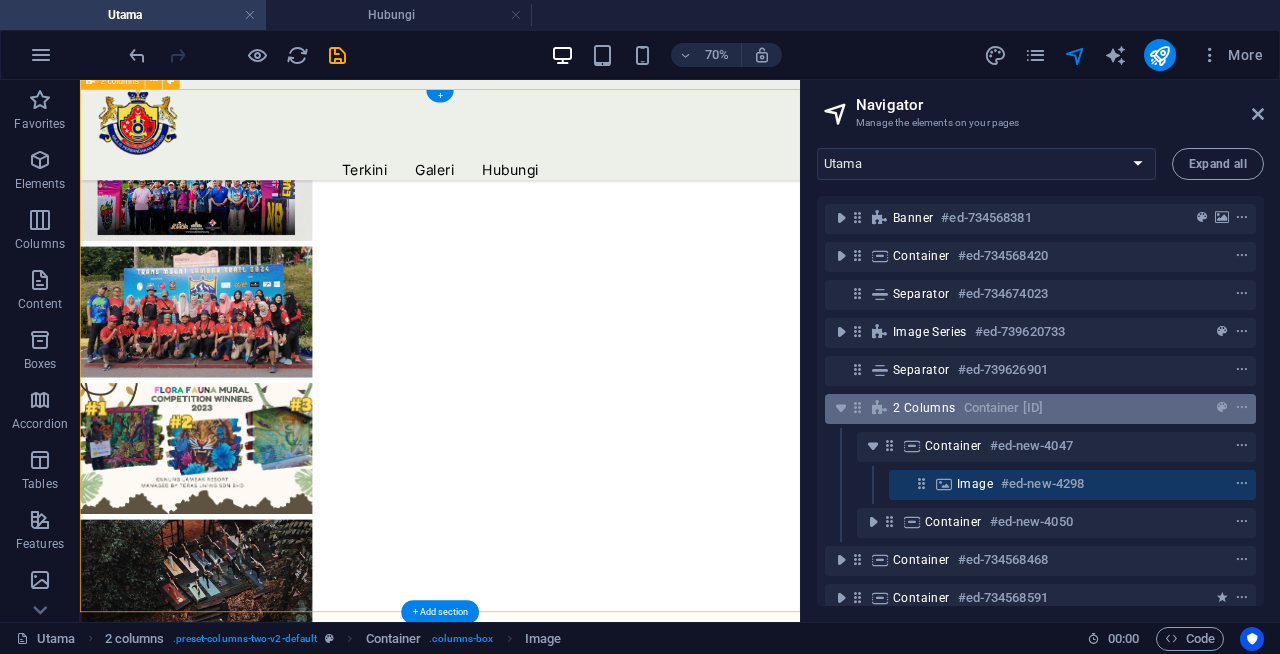 scroll, scrollTop: 1503, scrollLeft: 0, axis: vertical 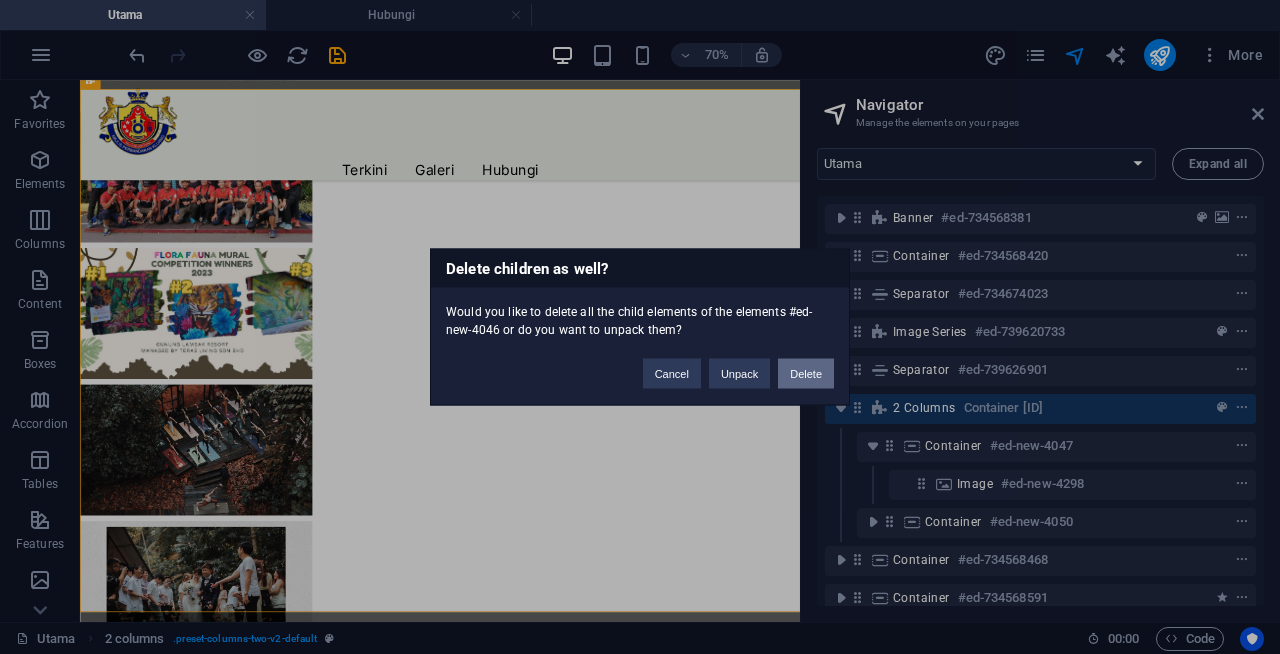 click on "Delete" at bounding box center (806, 374) 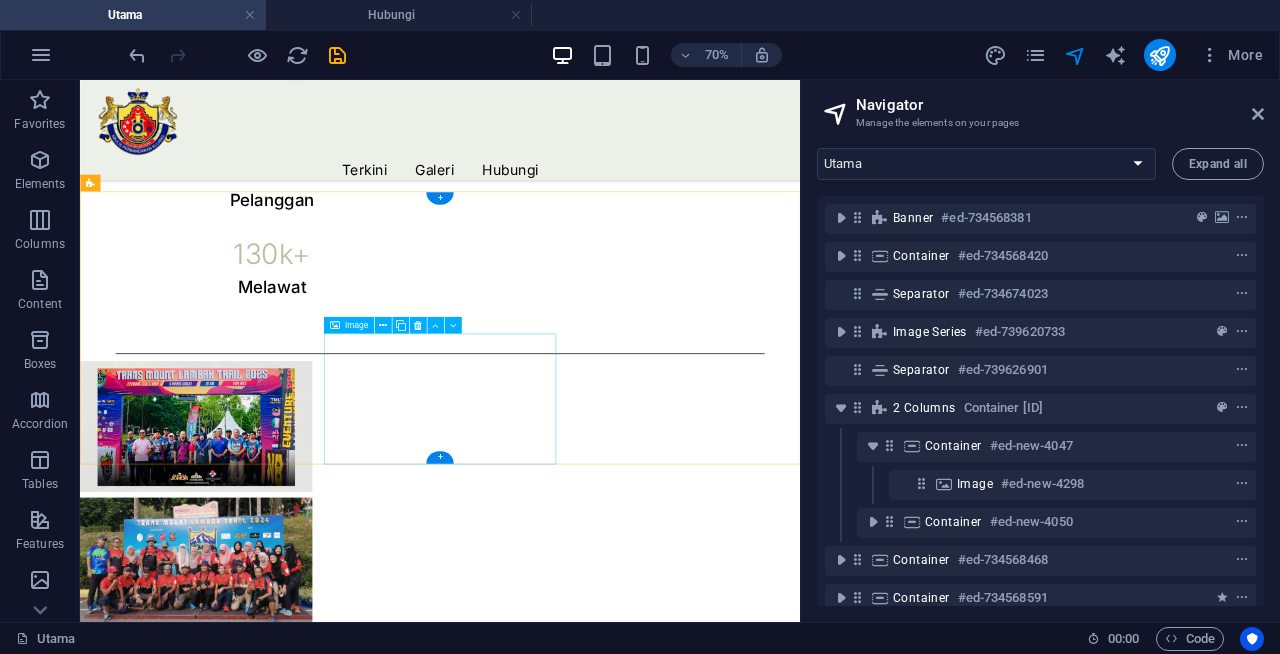 scroll, scrollTop: 958, scrollLeft: 0, axis: vertical 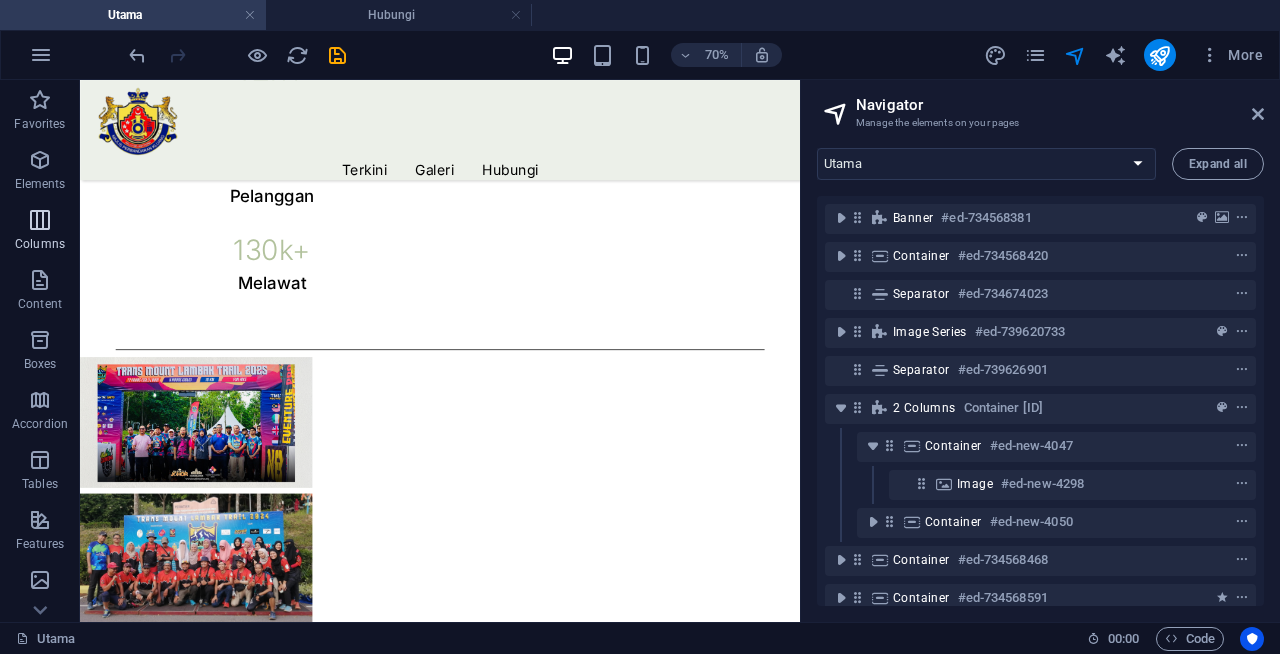 click on "Columns" at bounding box center [40, 232] 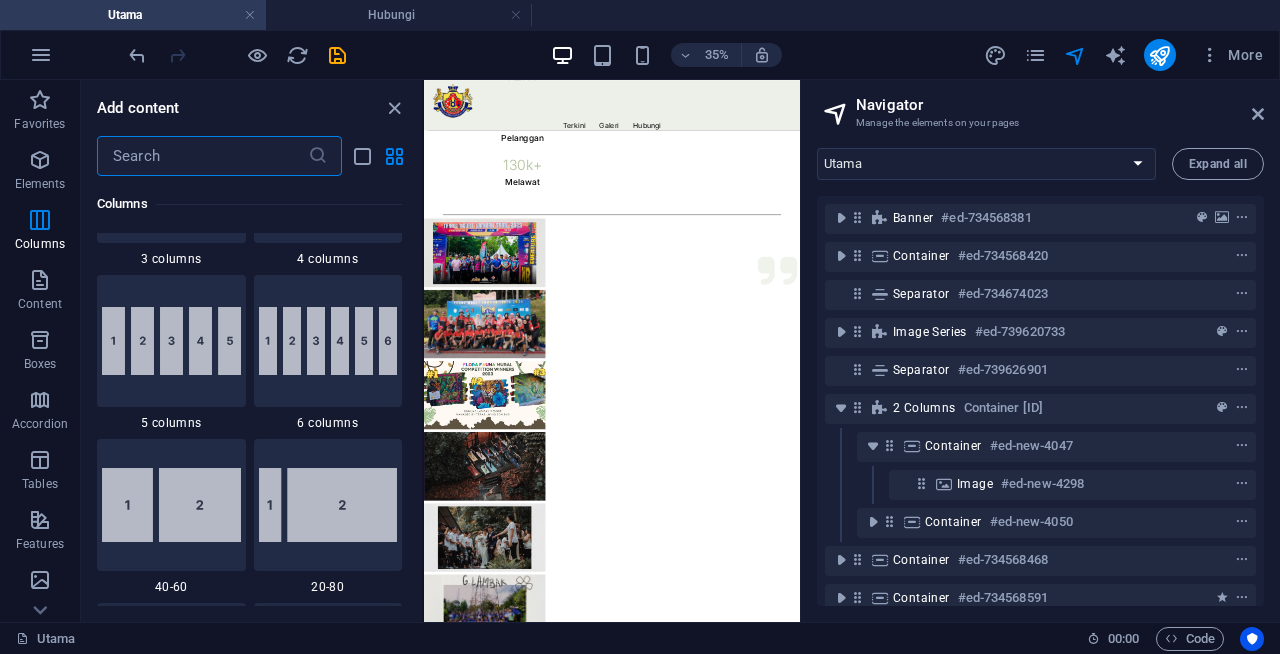 scroll, scrollTop: 1339, scrollLeft: 0, axis: vertical 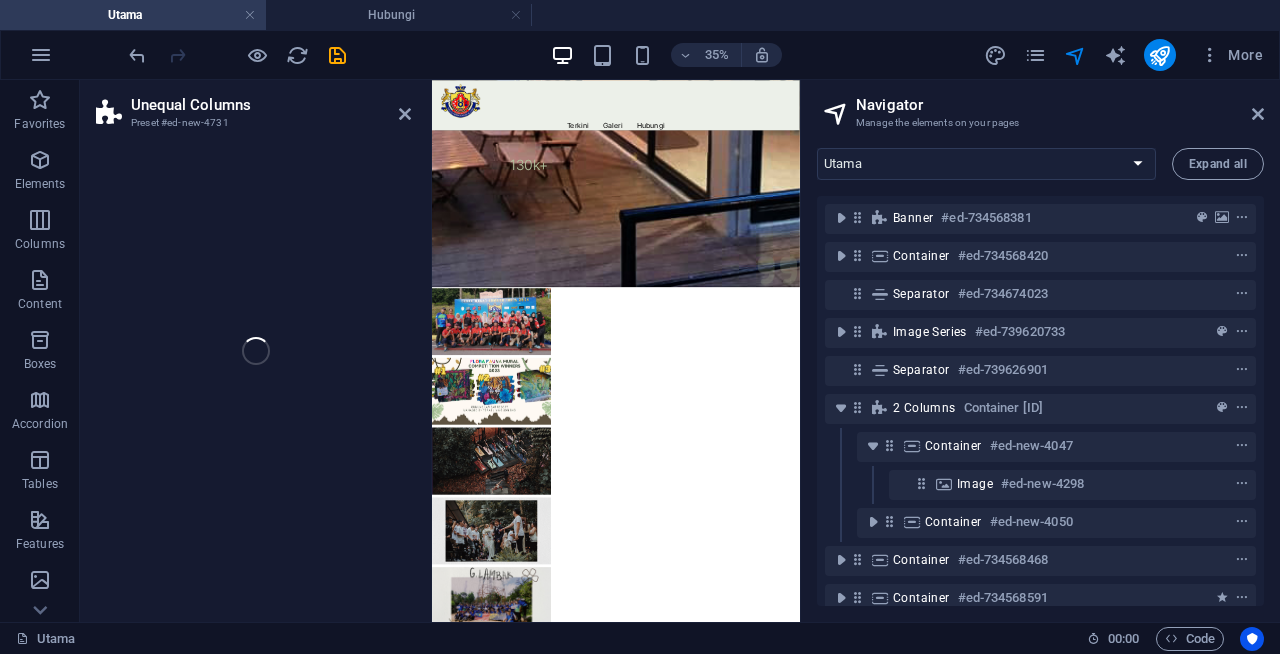 select on "%" 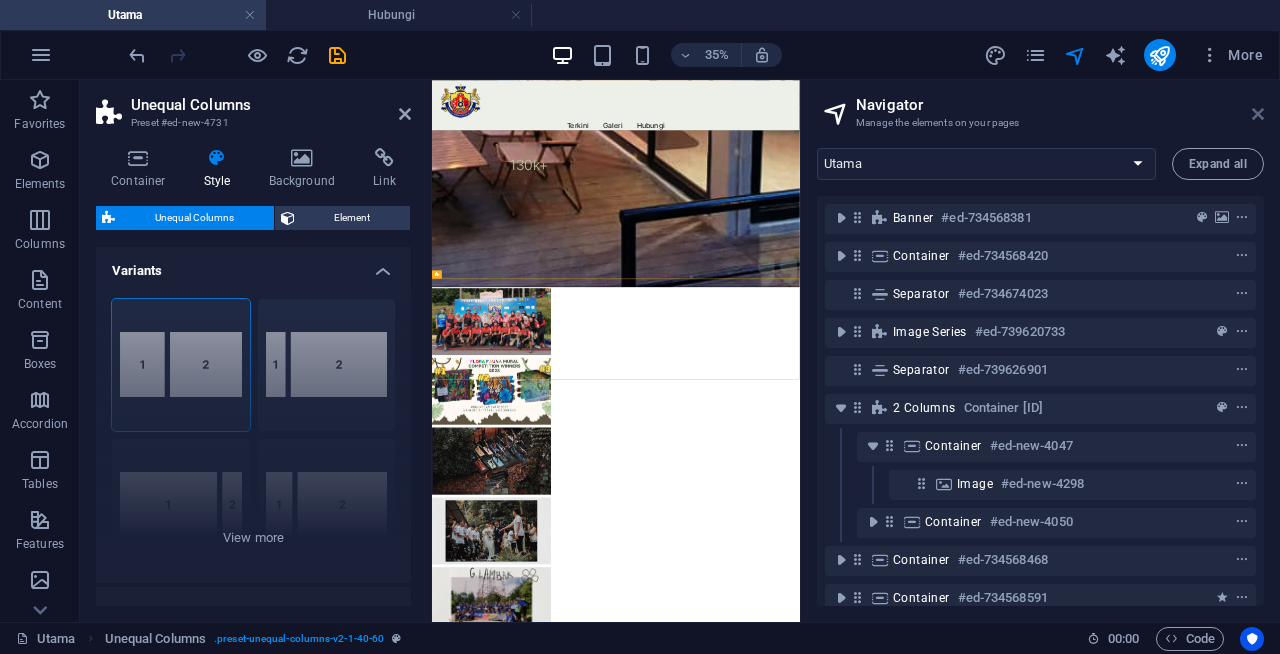 click at bounding box center [1258, 114] 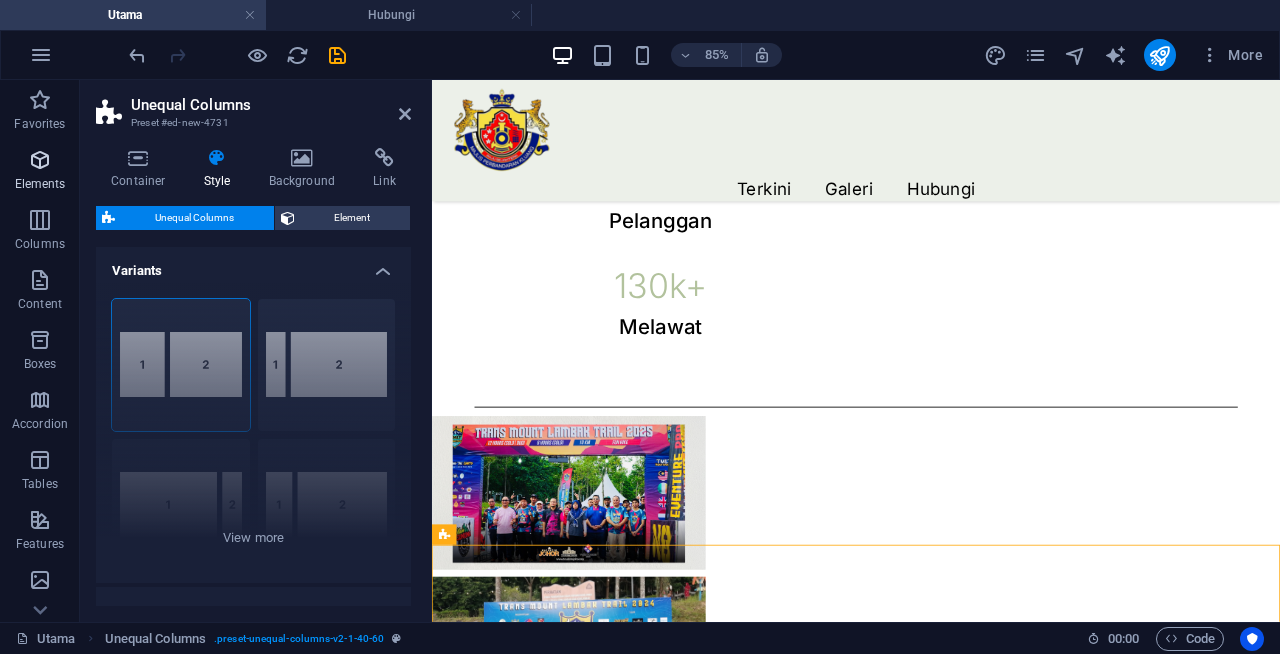 click at bounding box center [40, 160] 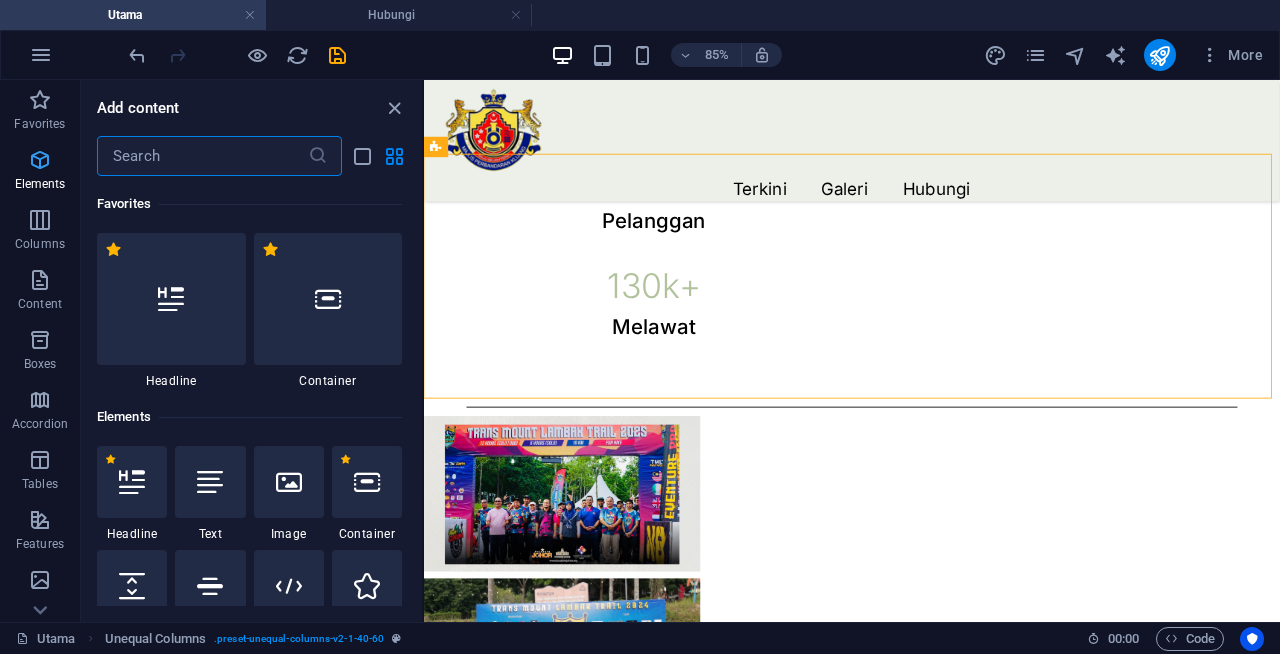 scroll, scrollTop: 1417, scrollLeft: 0, axis: vertical 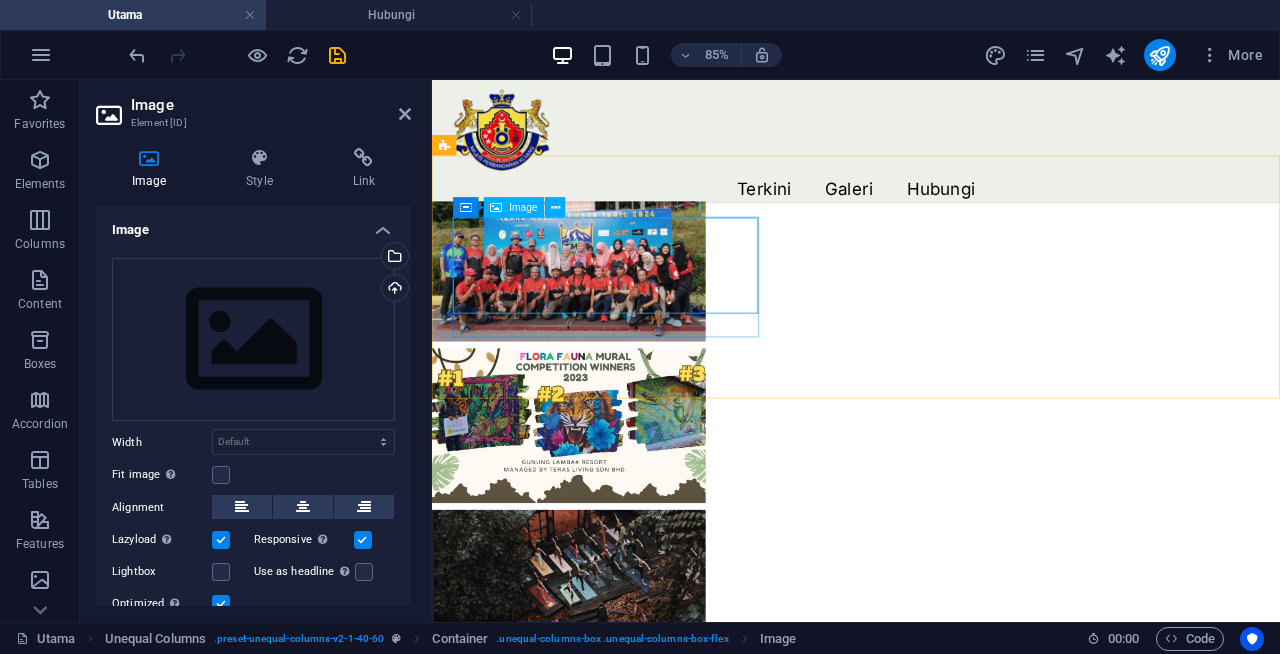 click at bounding box center [931, 1351] 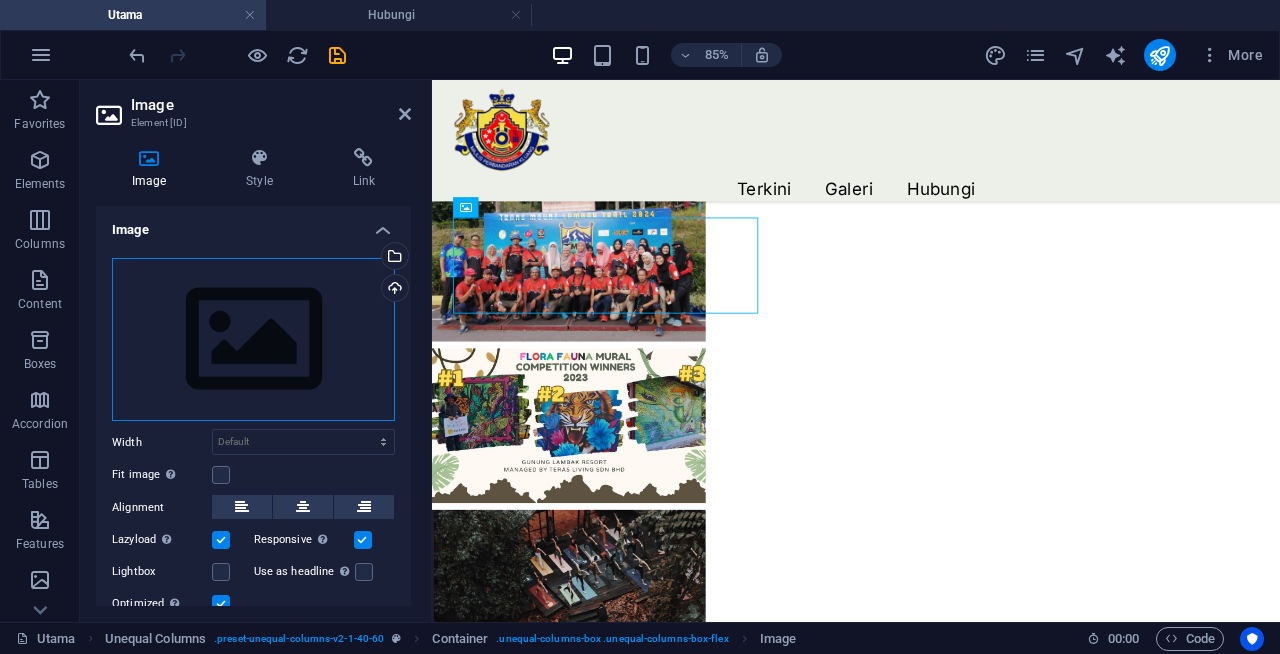 click on "Drag files here, click to choose files or select files from Files or our free stock photos & videos" at bounding box center (253, 340) 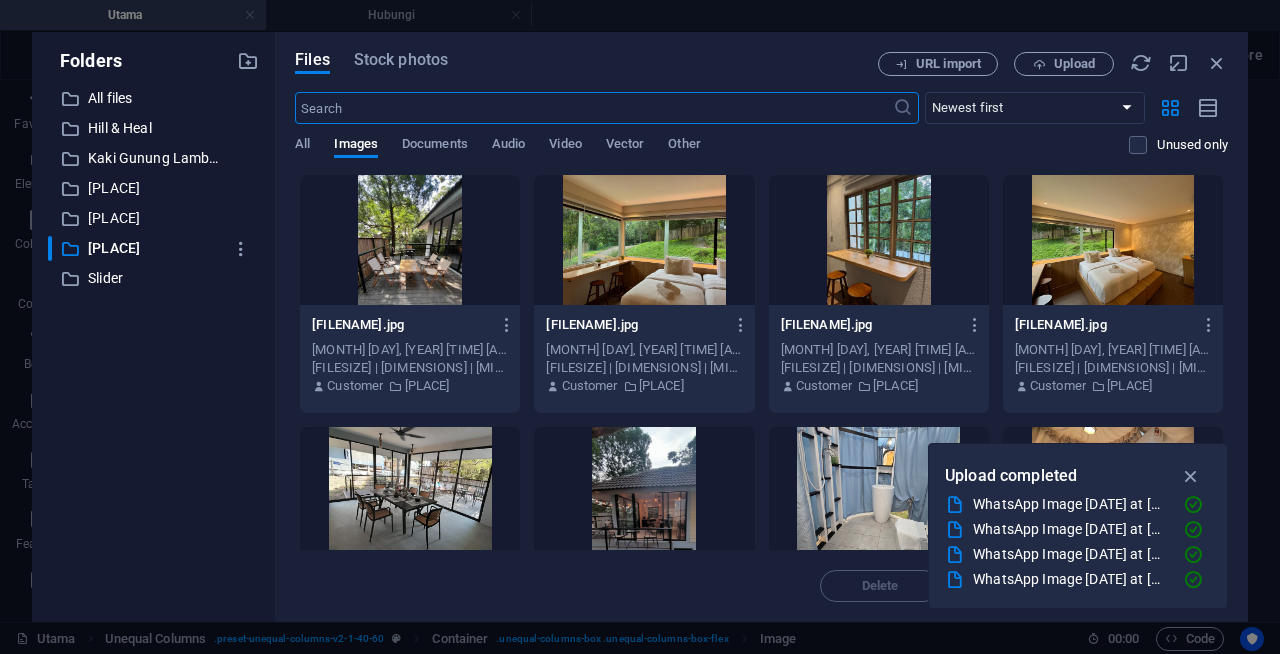 scroll, scrollTop: 1420, scrollLeft: 0, axis: vertical 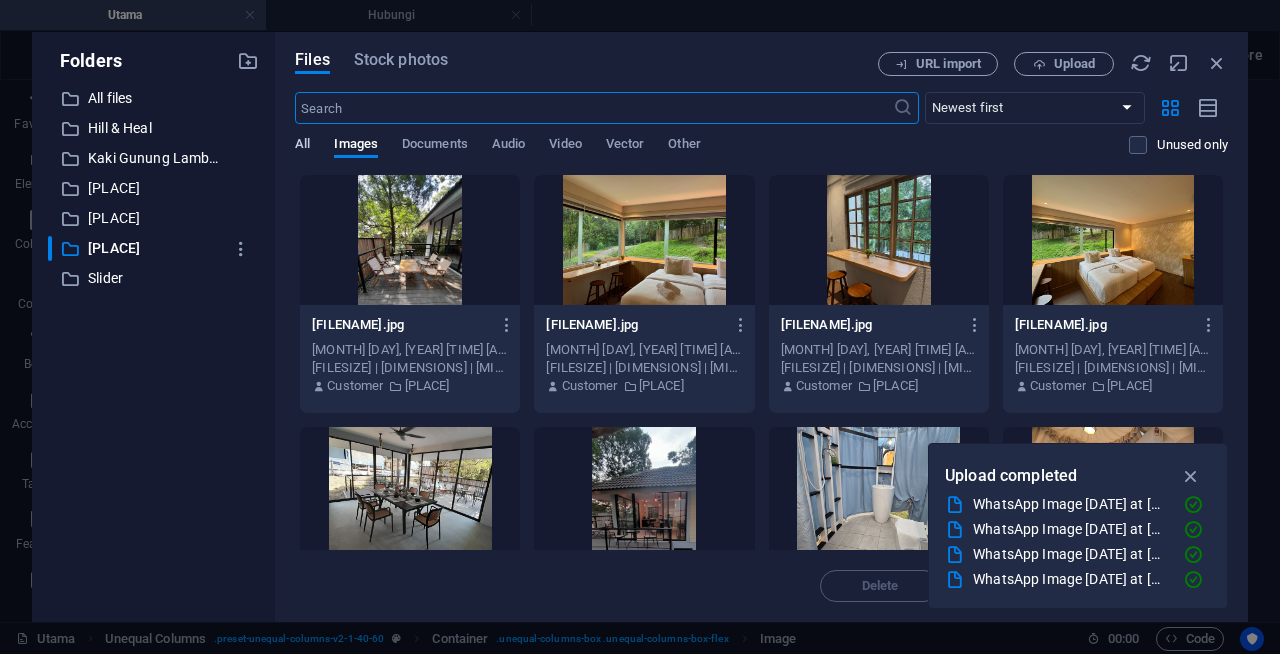 click on "All" at bounding box center (302, 146) 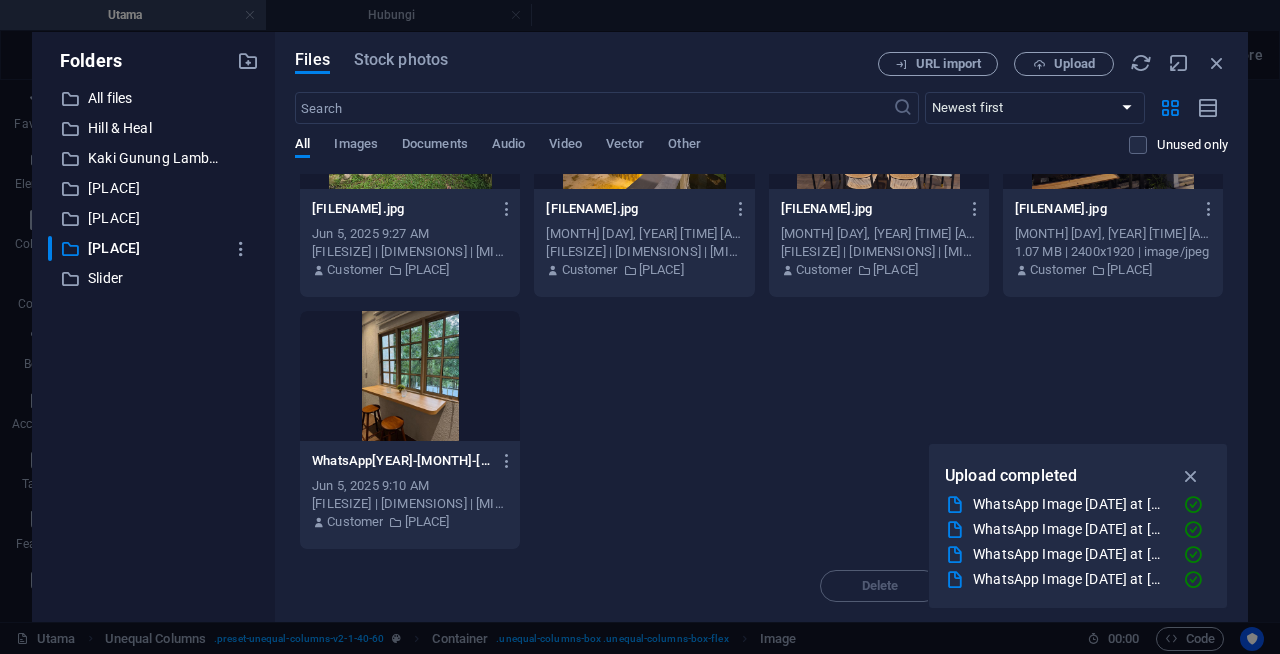 scroll, scrollTop: 0, scrollLeft: 0, axis: both 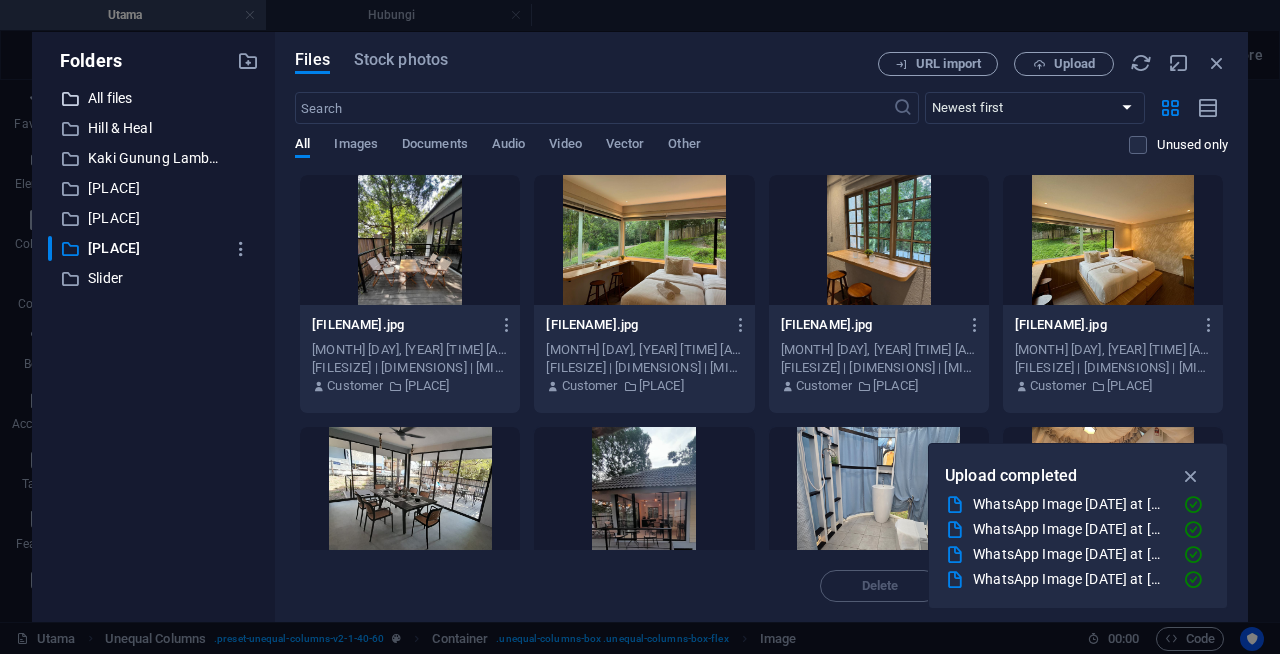click on "All files" at bounding box center [155, 98] 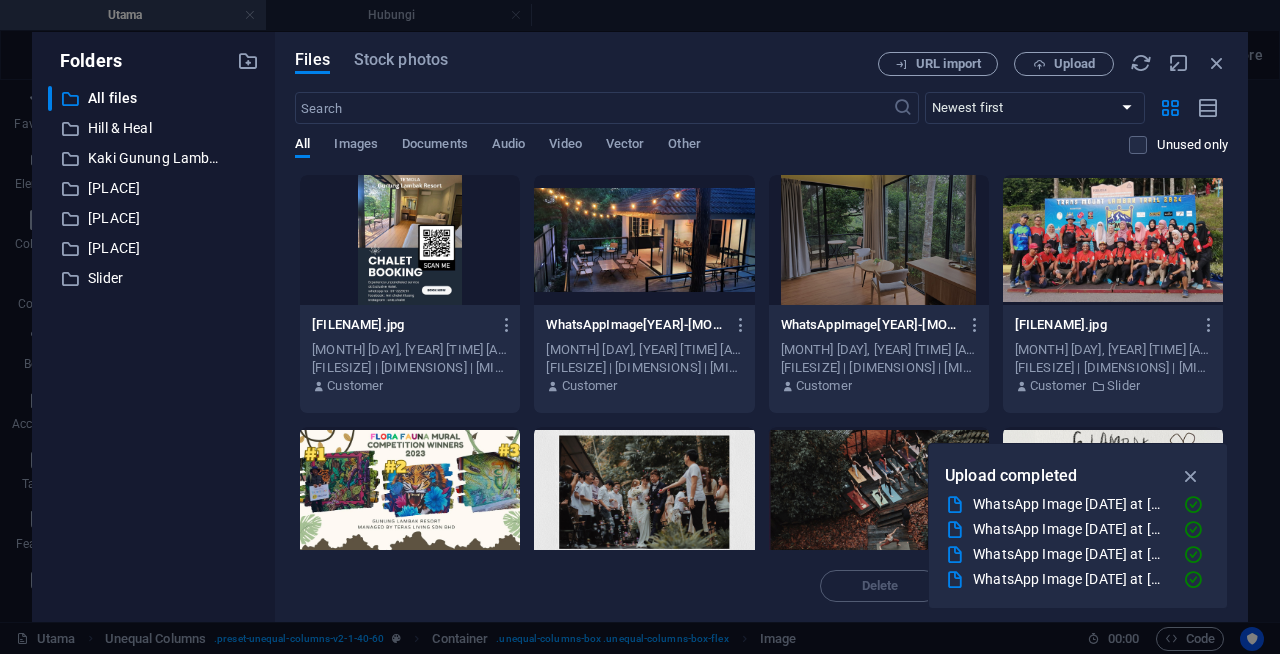 click at bounding box center (410, 240) 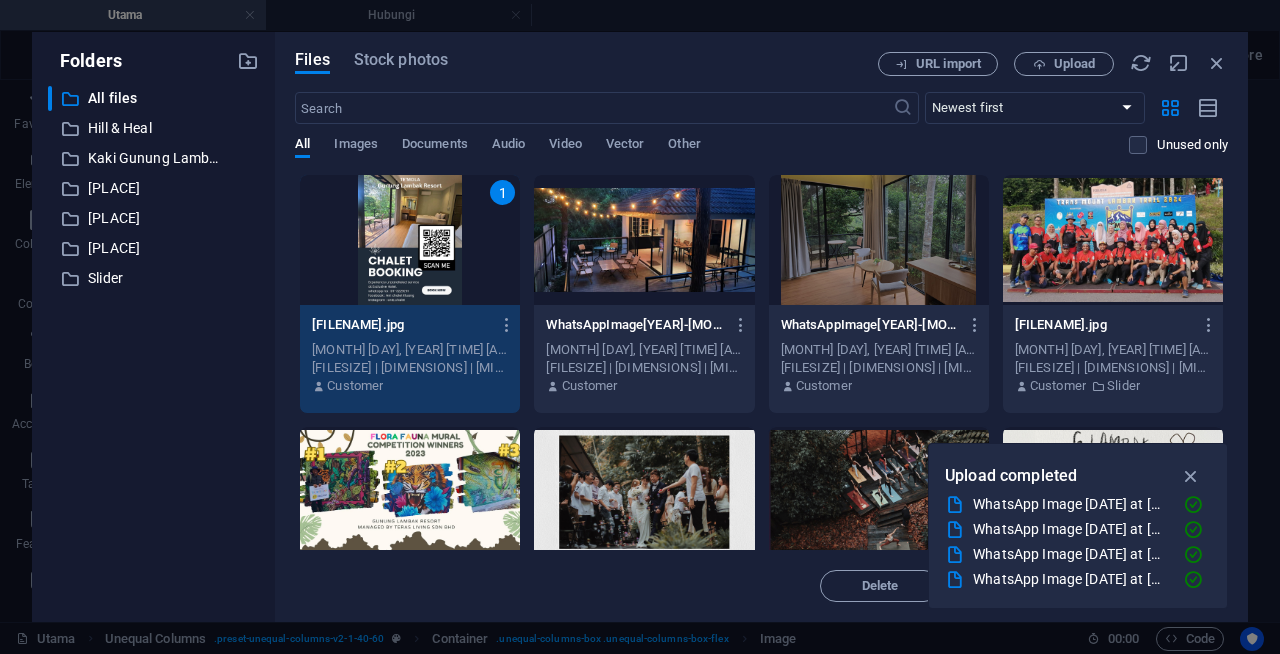 click on "1" at bounding box center (410, 240) 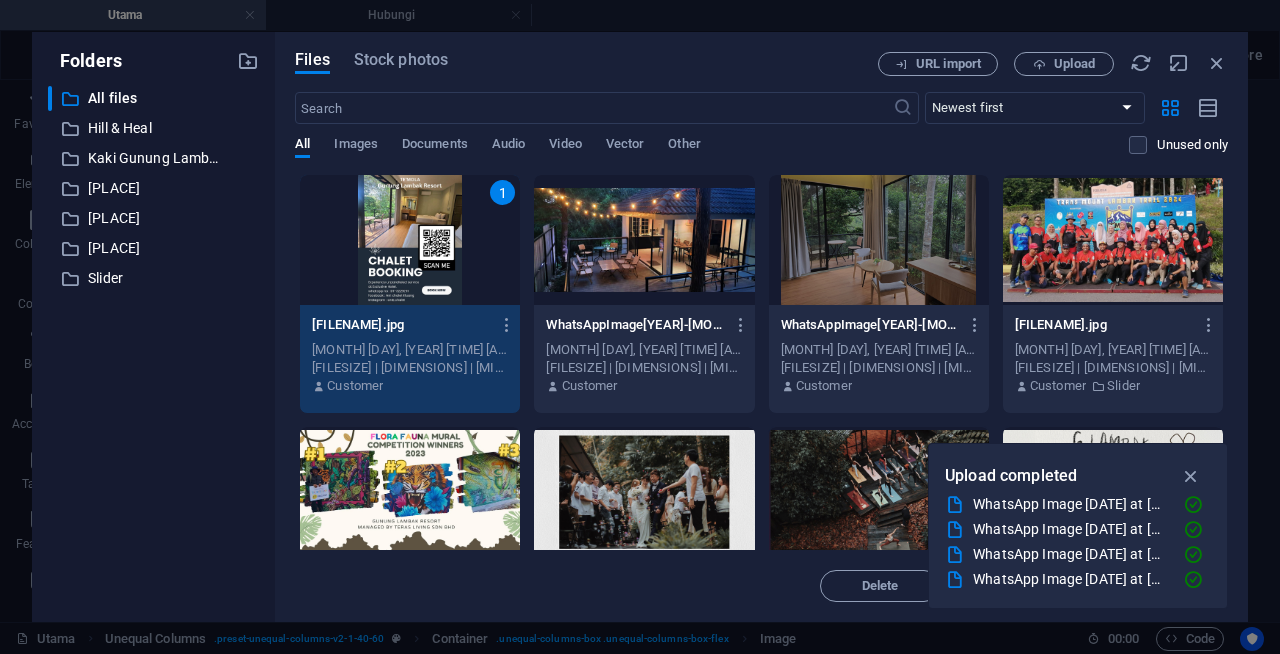 scroll, scrollTop: 1415, scrollLeft: 0, axis: vertical 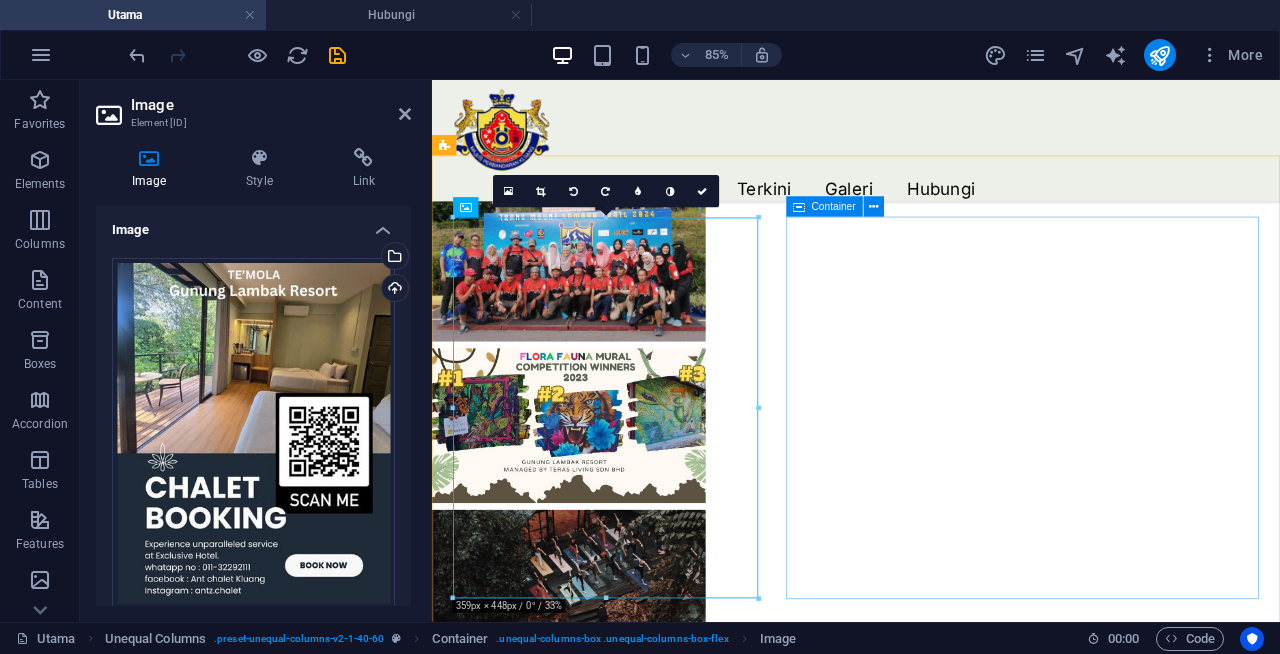 click on "Paste clipboard" at bounding box center (985, 2605) 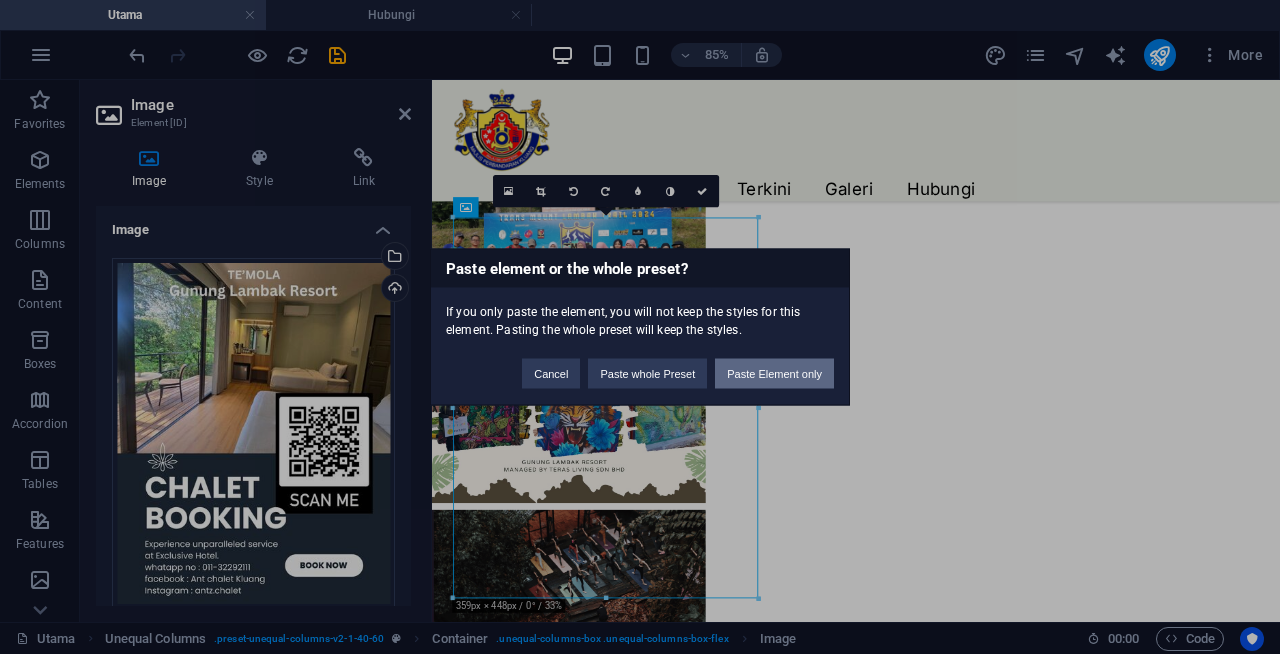 click on "Paste Element only" at bounding box center [774, 374] 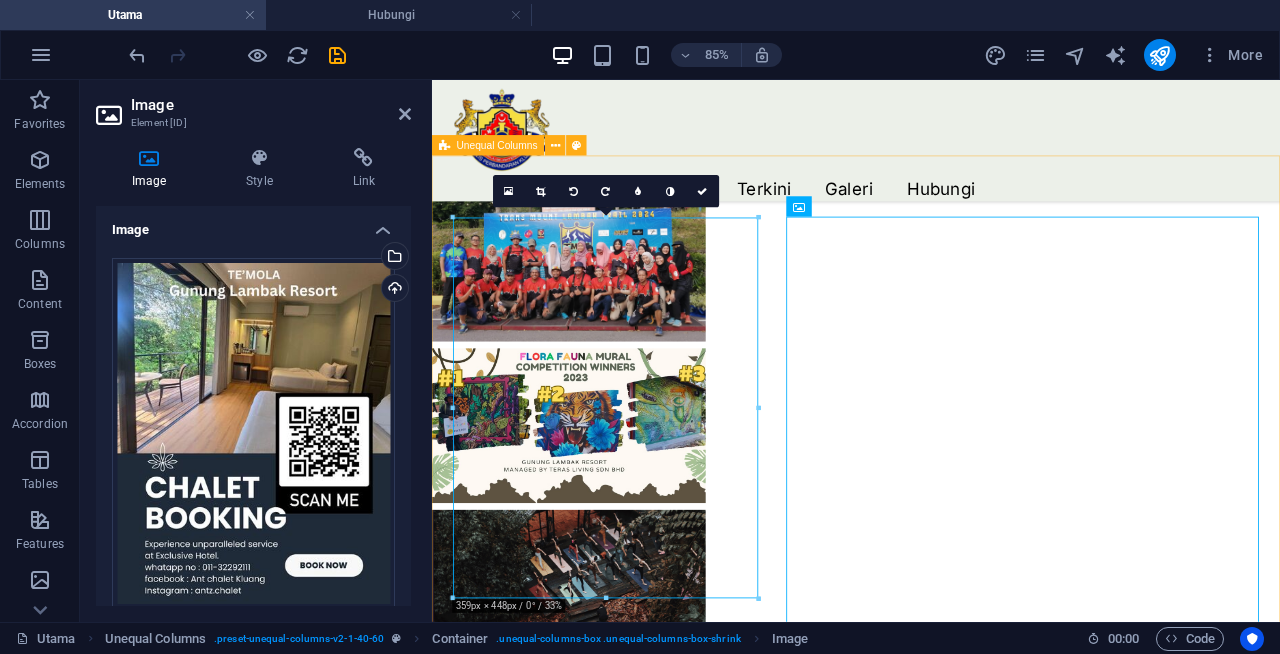 scroll, scrollTop: 1453, scrollLeft: 0, axis: vertical 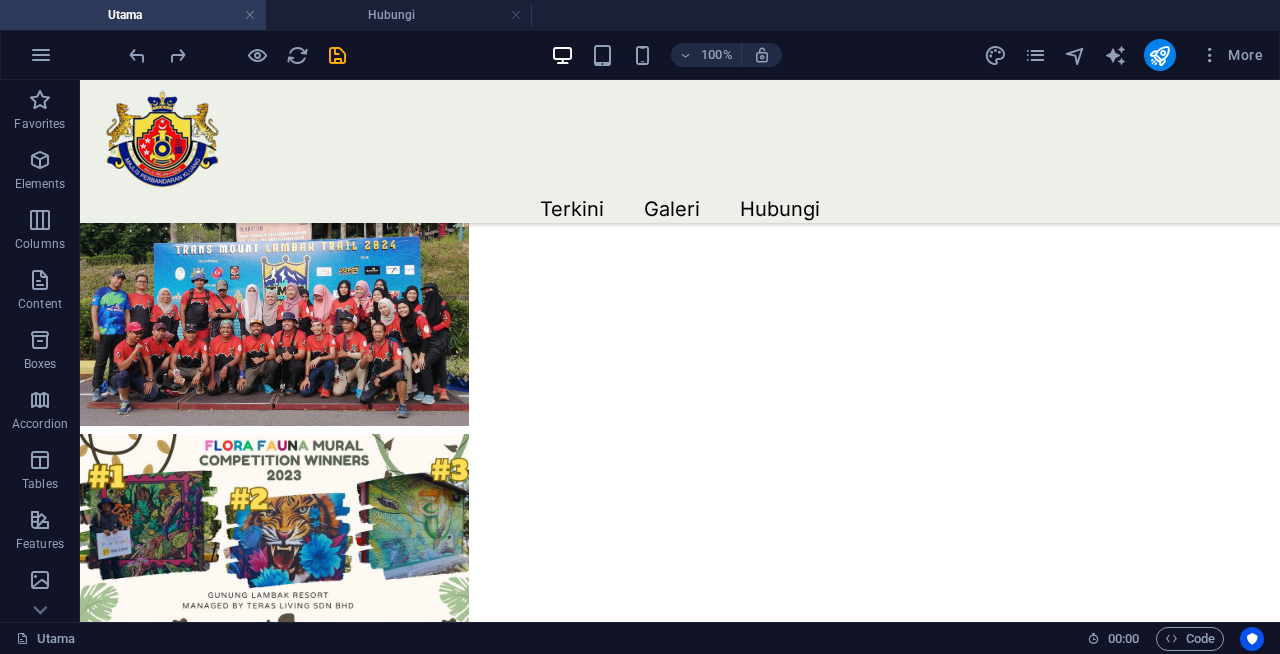 click on "100% More" at bounding box center (698, 55) 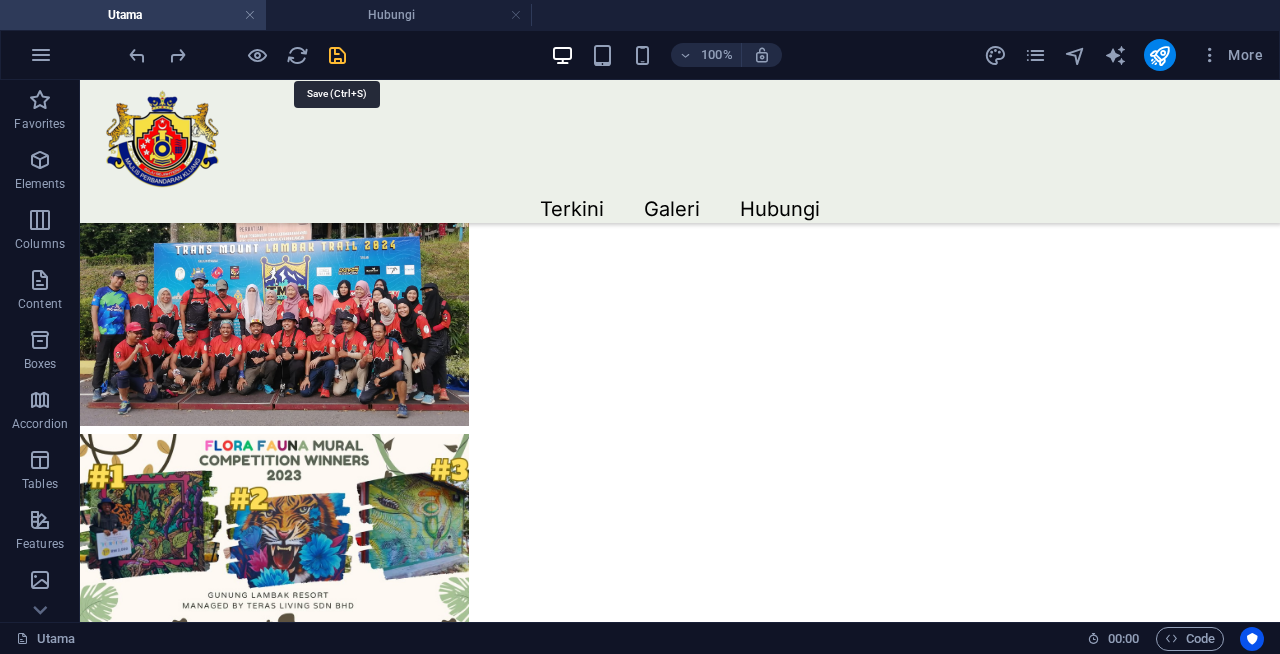 click at bounding box center [337, 55] 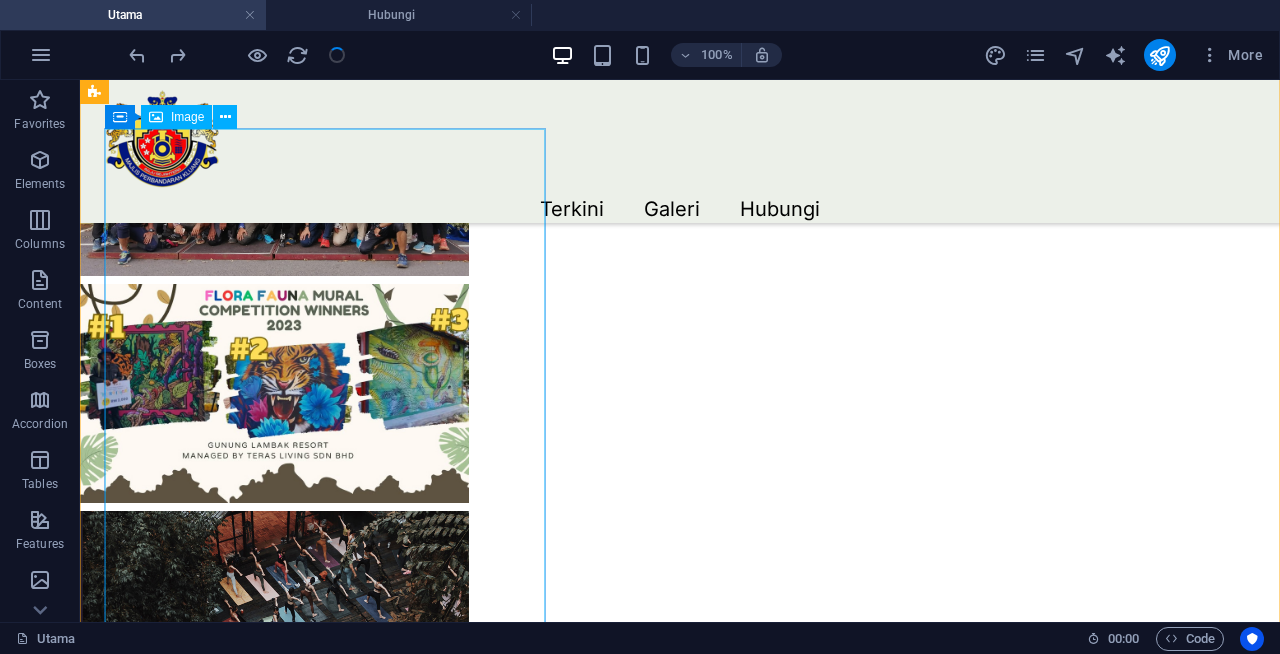 scroll, scrollTop: 1600, scrollLeft: 0, axis: vertical 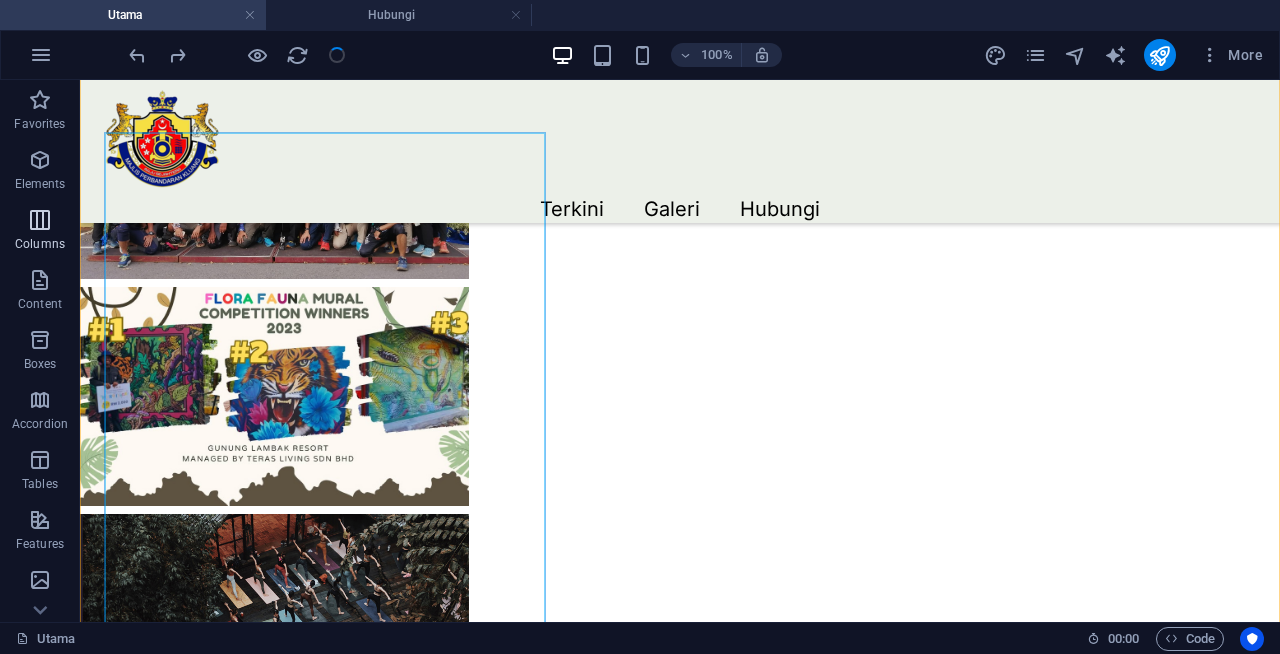 click on "Columns" at bounding box center [40, 232] 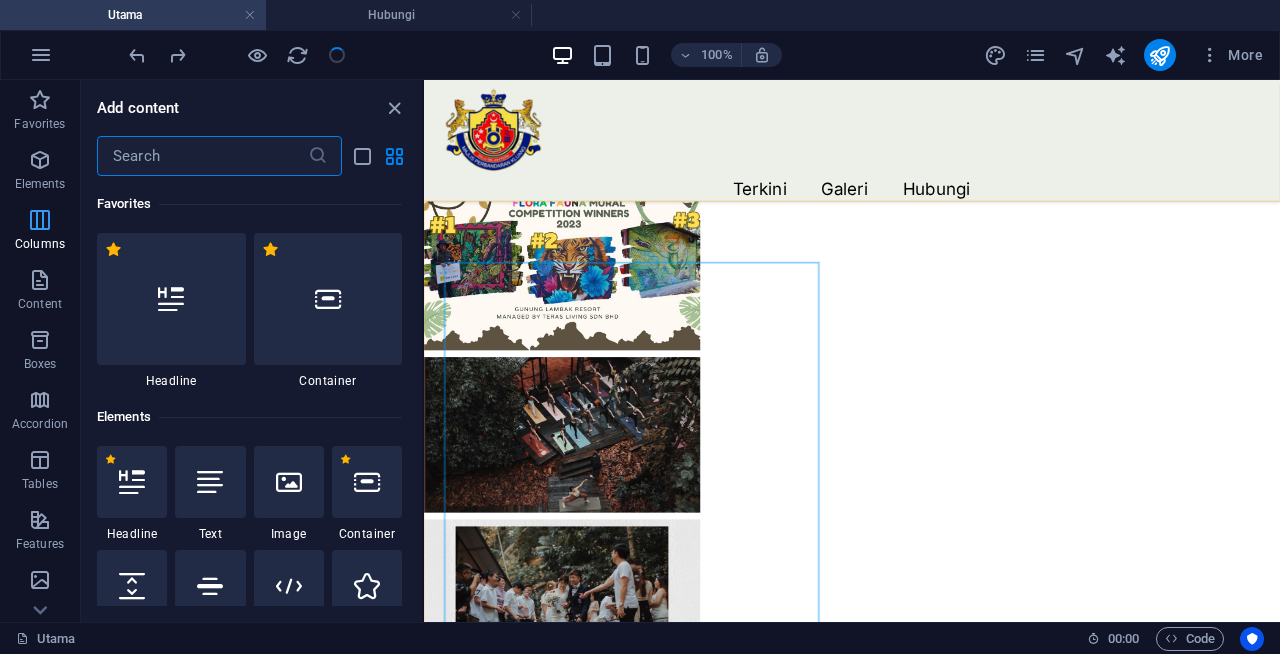 scroll, scrollTop: 1439, scrollLeft: 0, axis: vertical 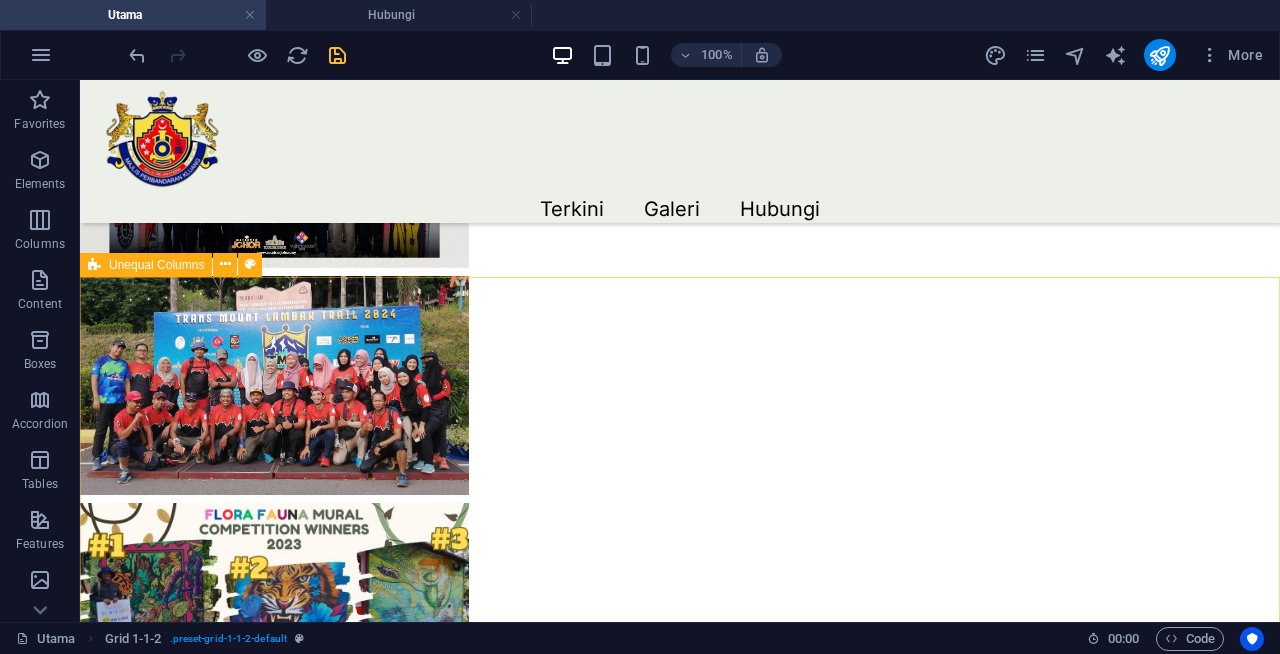 click on "Drop content here or  Add elements  Paste clipboard" at bounding box center (680, 2327) 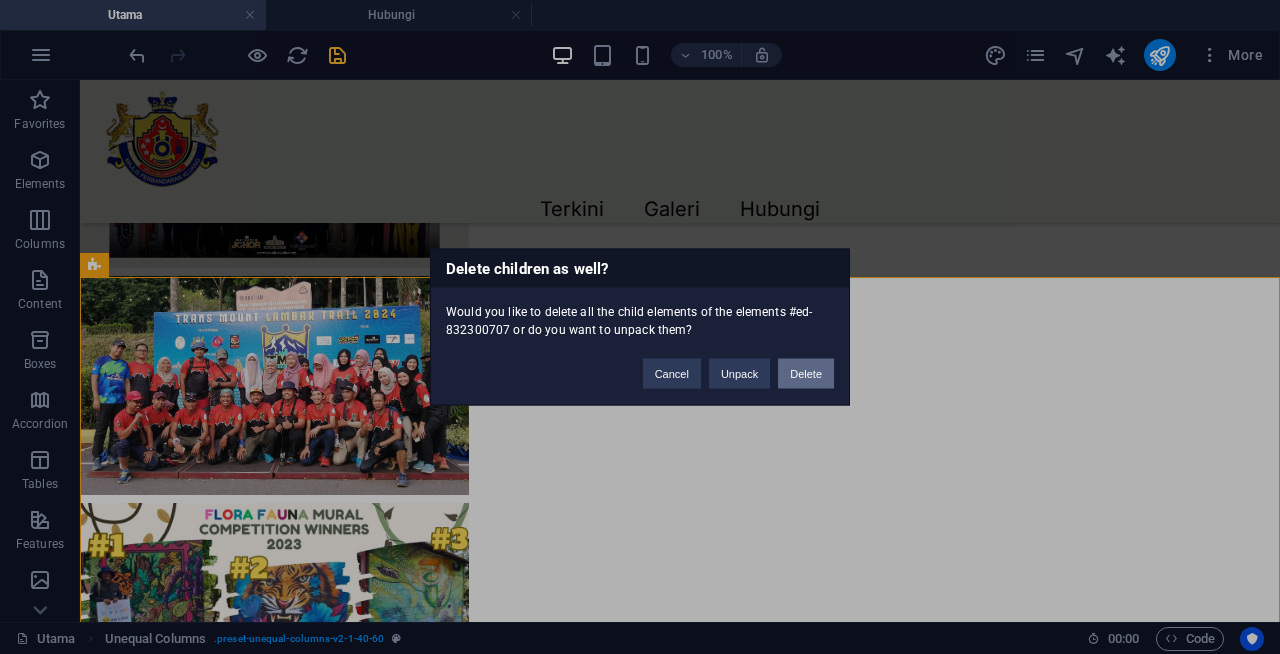 click on "Delete" at bounding box center (806, 374) 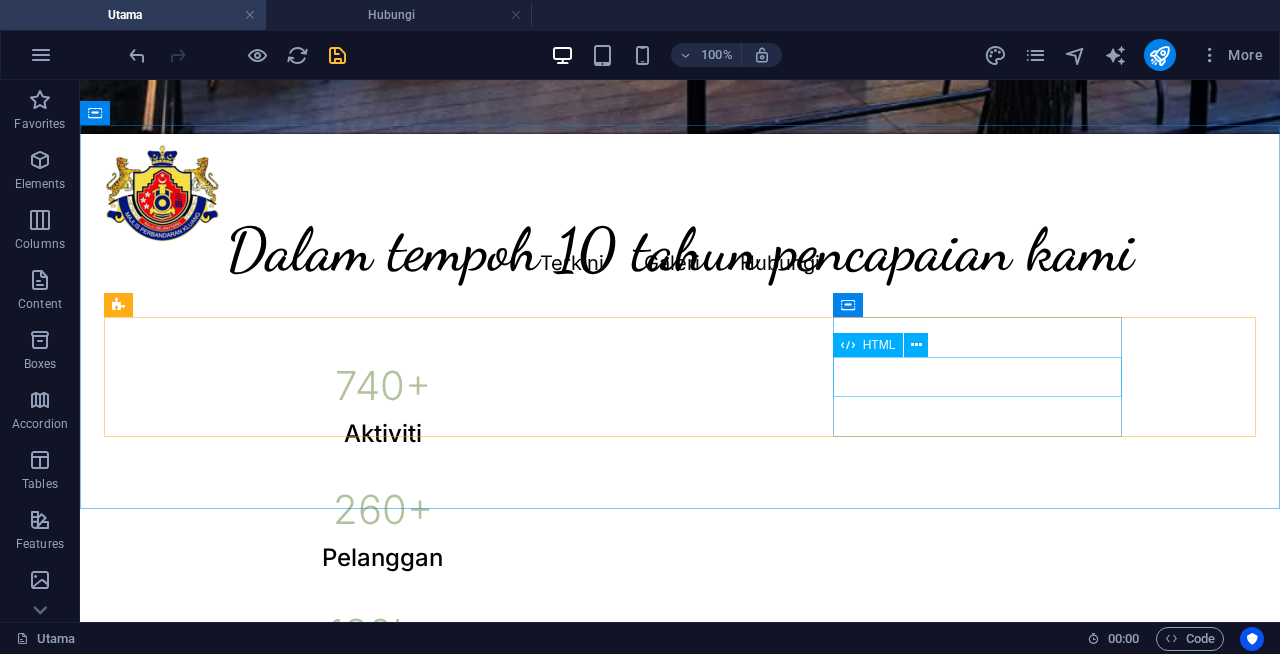 scroll, scrollTop: 655, scrollLeft: 0, axis: vertical 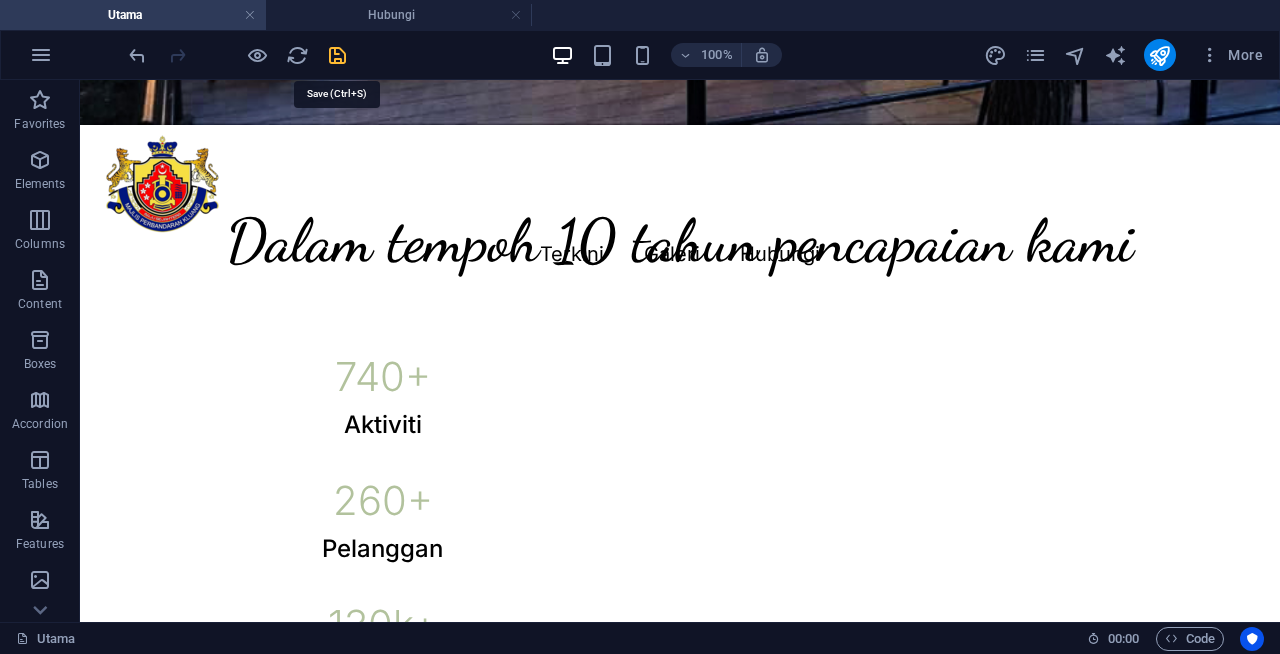 click at bounding box center (337, 55) 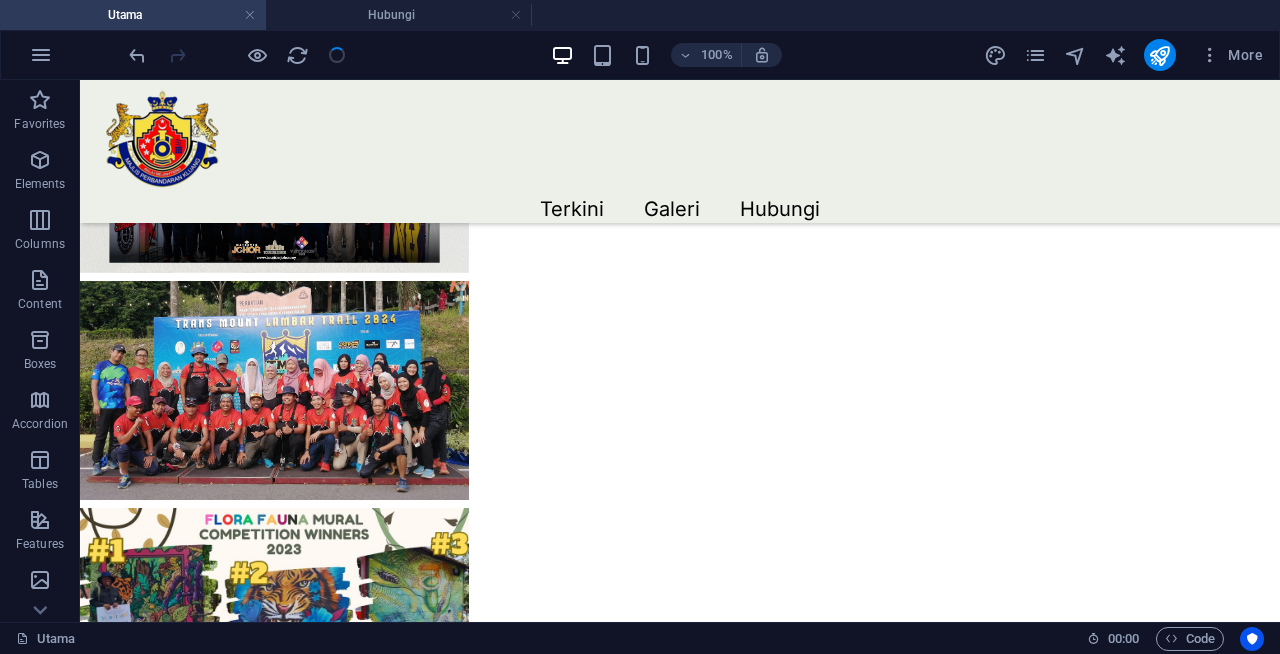scroll, scrollTop: 1378, scrollLeft: 0, axis: vertical 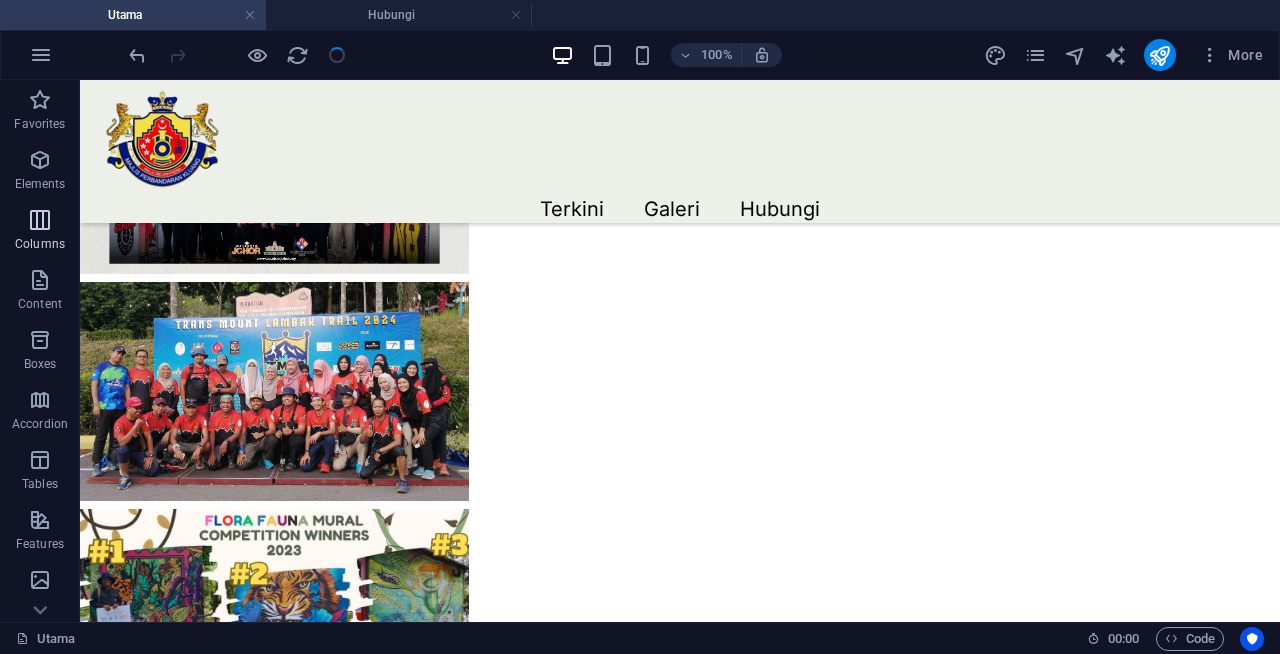 click on "Columns" at bounding box center (40, 232) 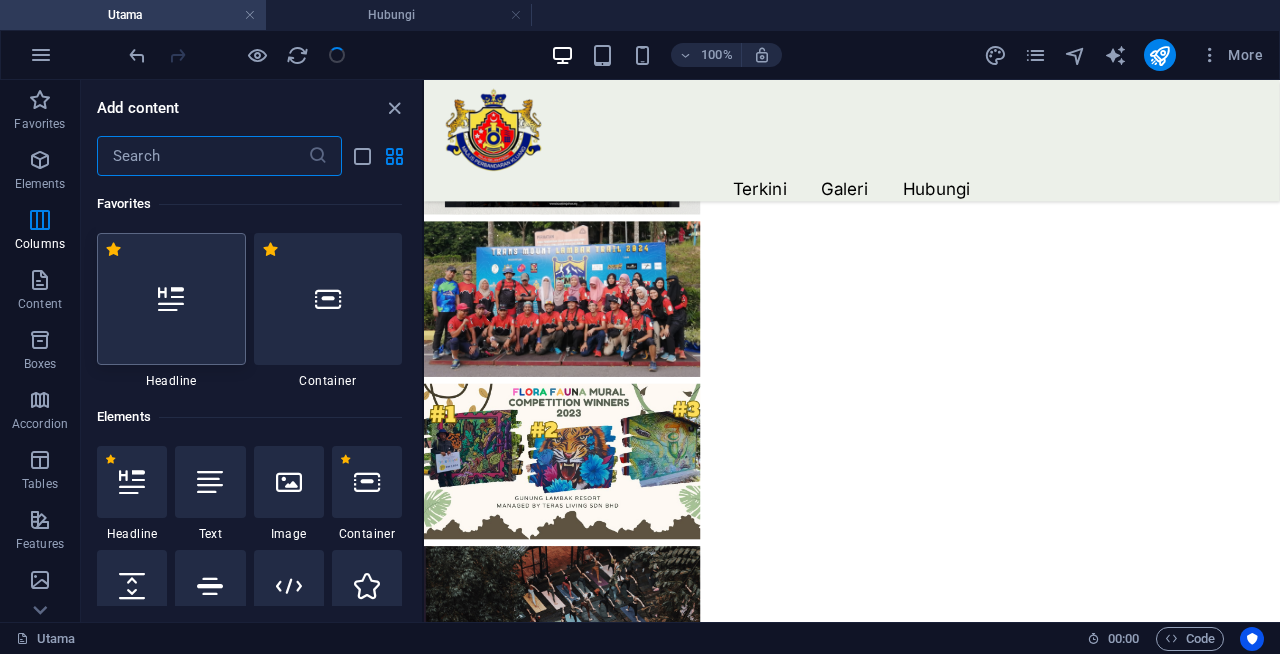 scroll, scrollTop: 1342, scrollLeft: 0, axis: vertical 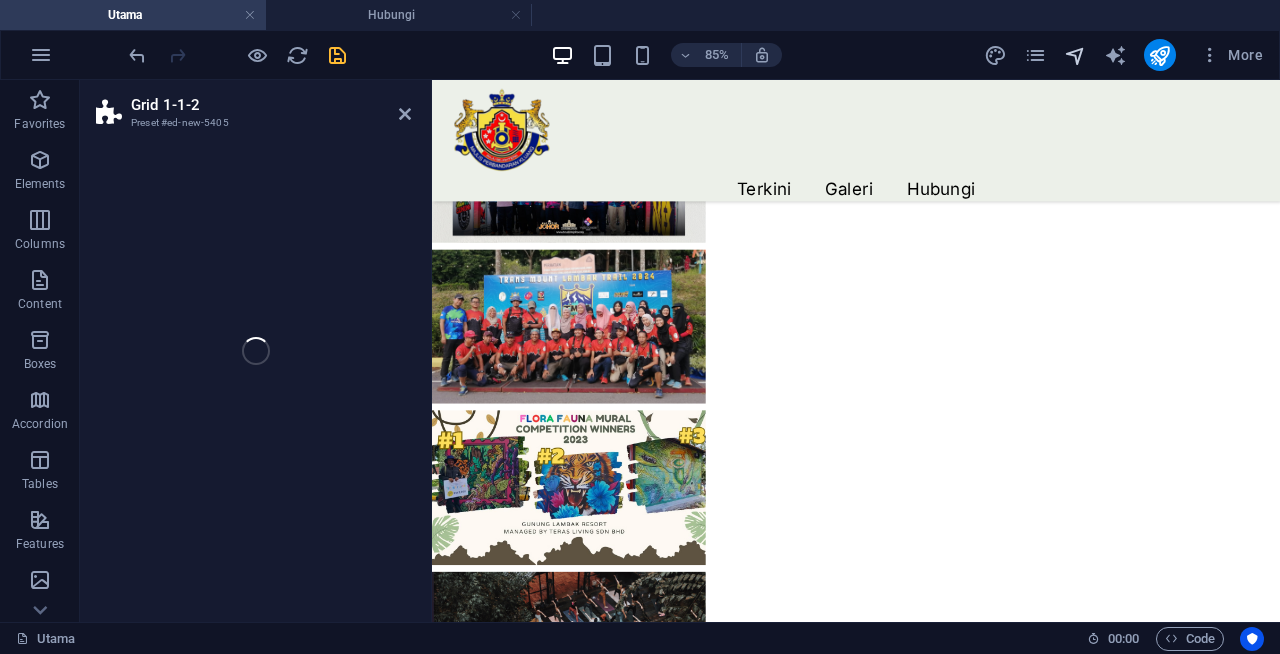 click at bounding box center (1075, 55) 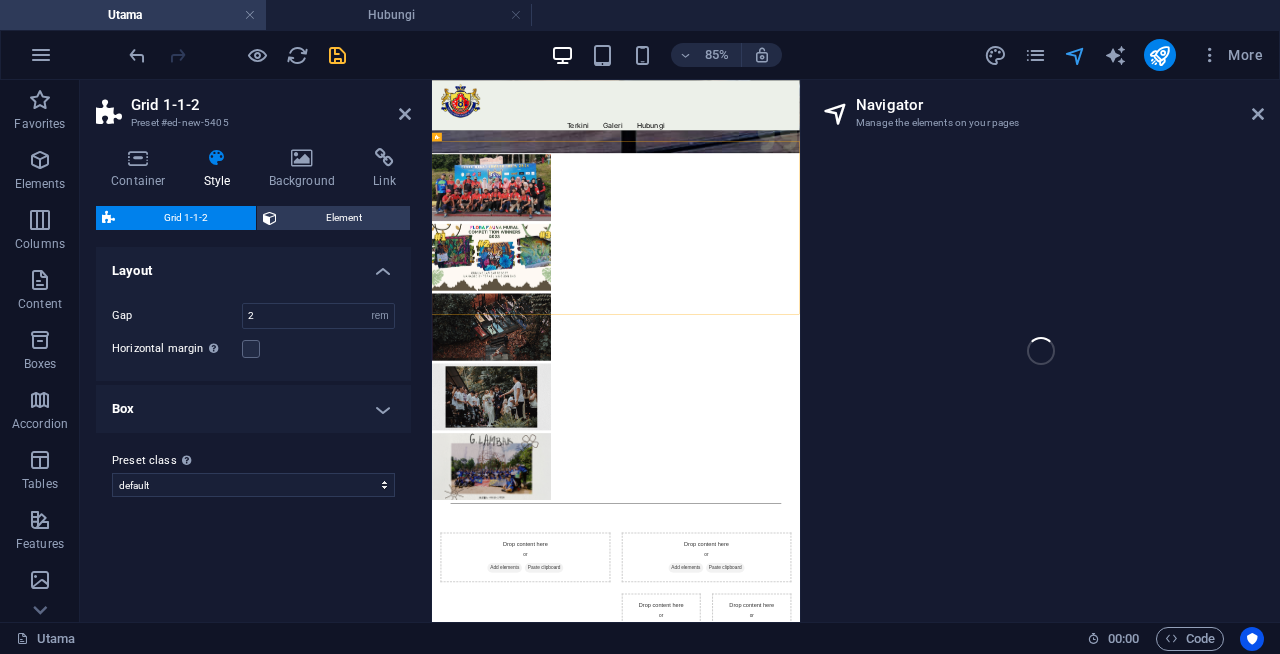 scroll, scrollTop: 1350, scrollLeft: 0, axis: vertical 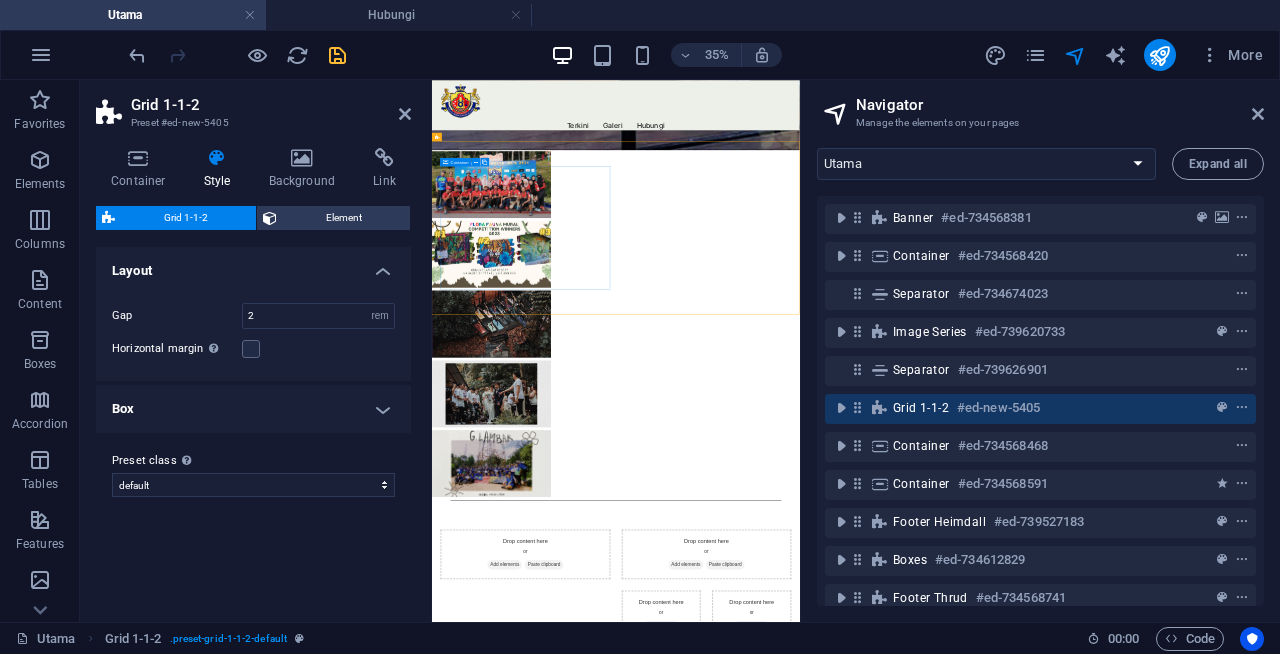 click on "Drop content here or  Add elements  Paste clipboard" at bounding box center (699, 1434) 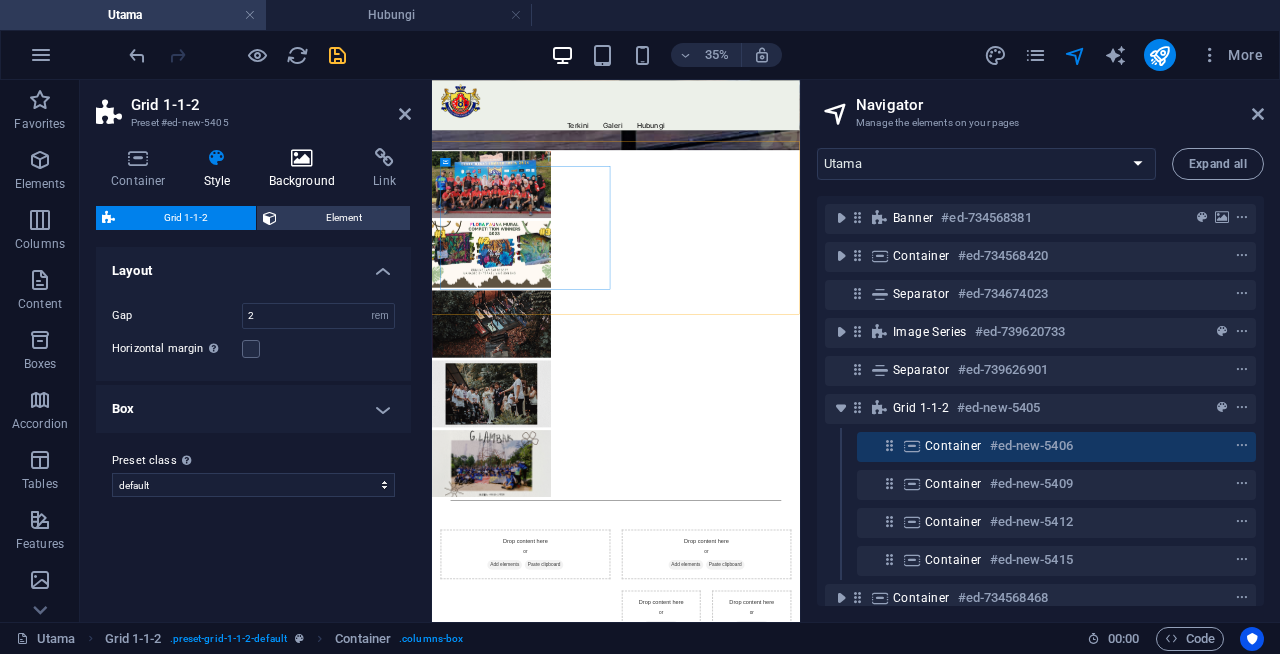 click at bounding box center [302, 158] 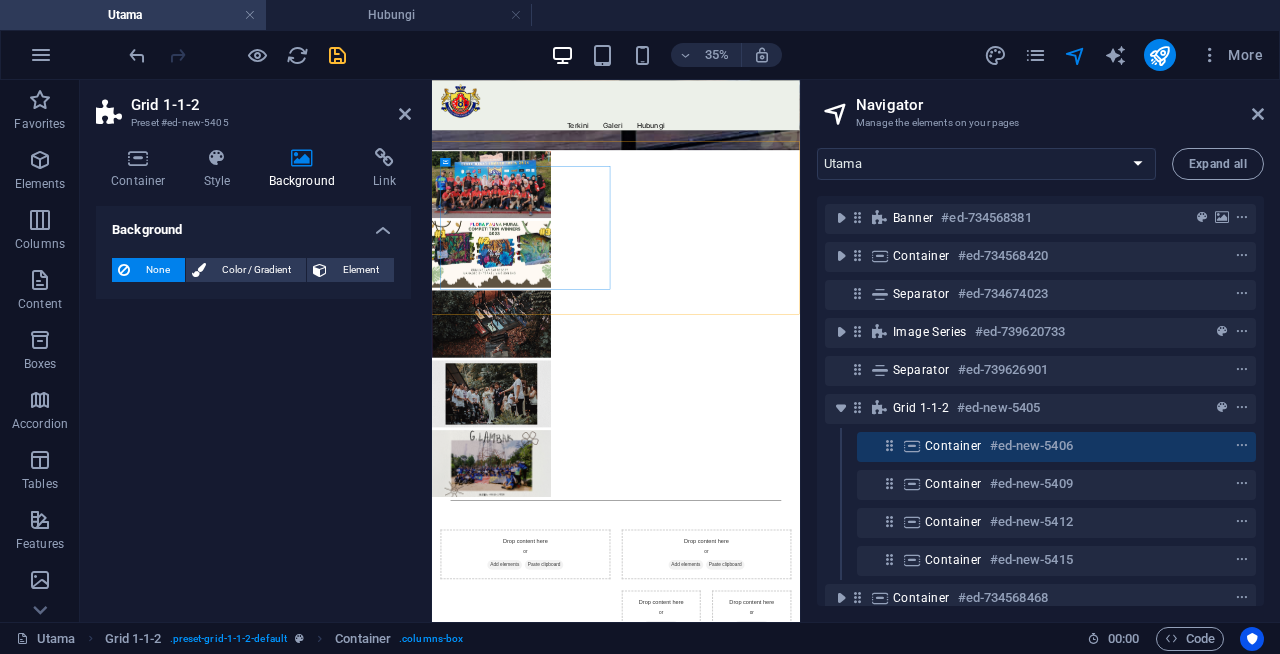 click at bounding box center (302, 158) 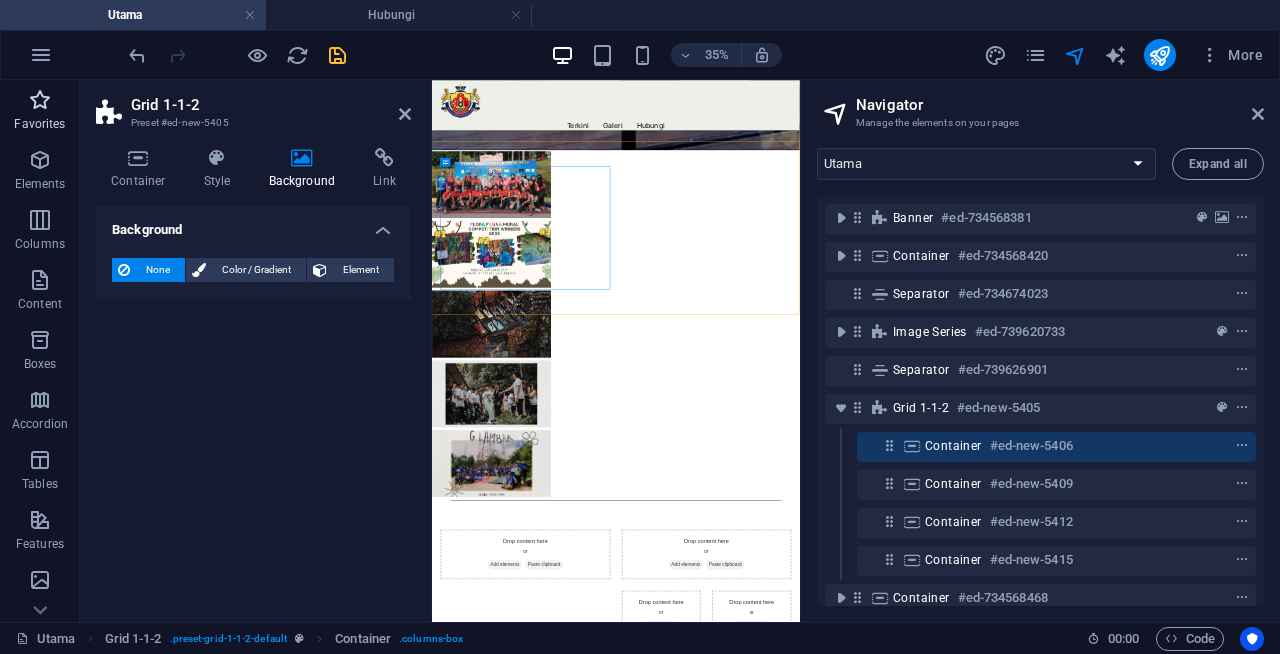 click at bounding box center (40, 100) 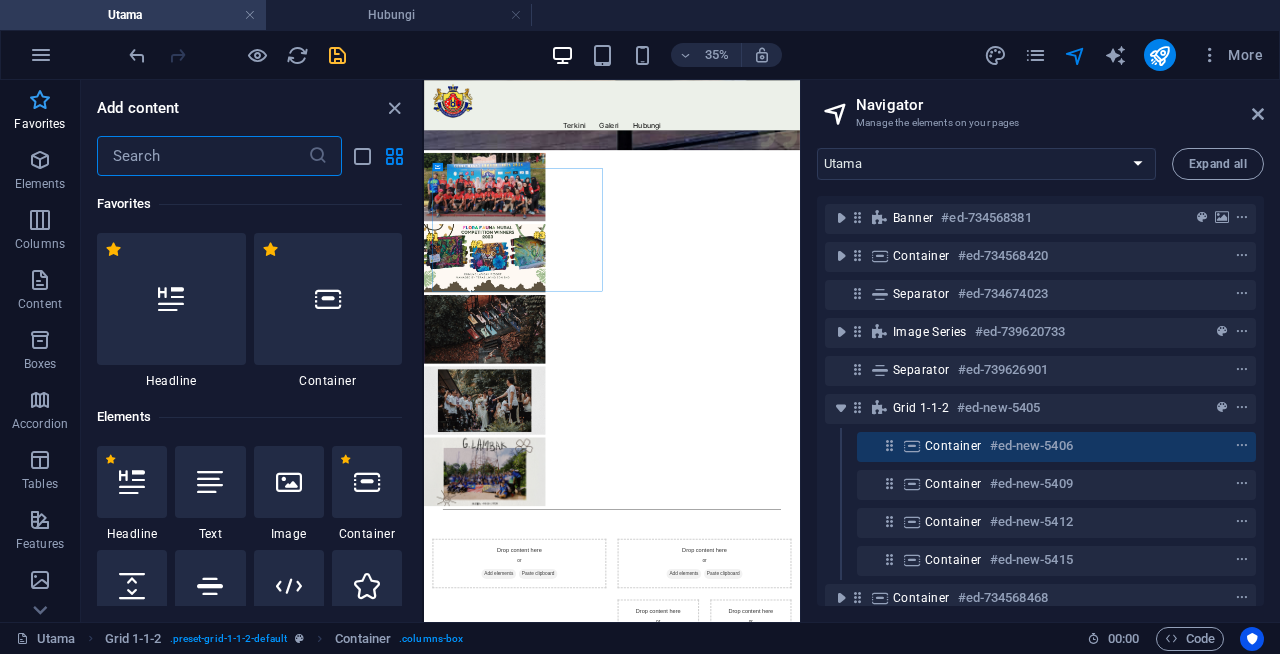 scroll, scrollTop: 1346, scrollLeft: 0, axis: vertical 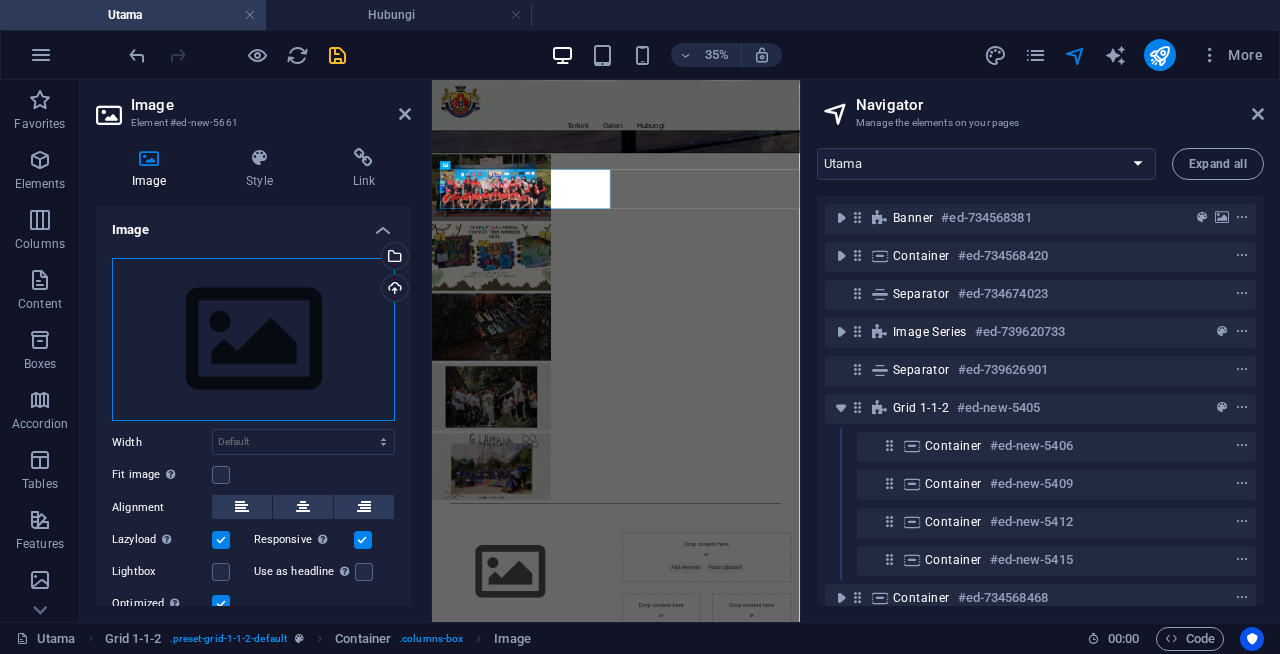 click on "Drag files here, click to choose files or select files from Files or our free stock photos & videos" at bounding box center [253, 340] 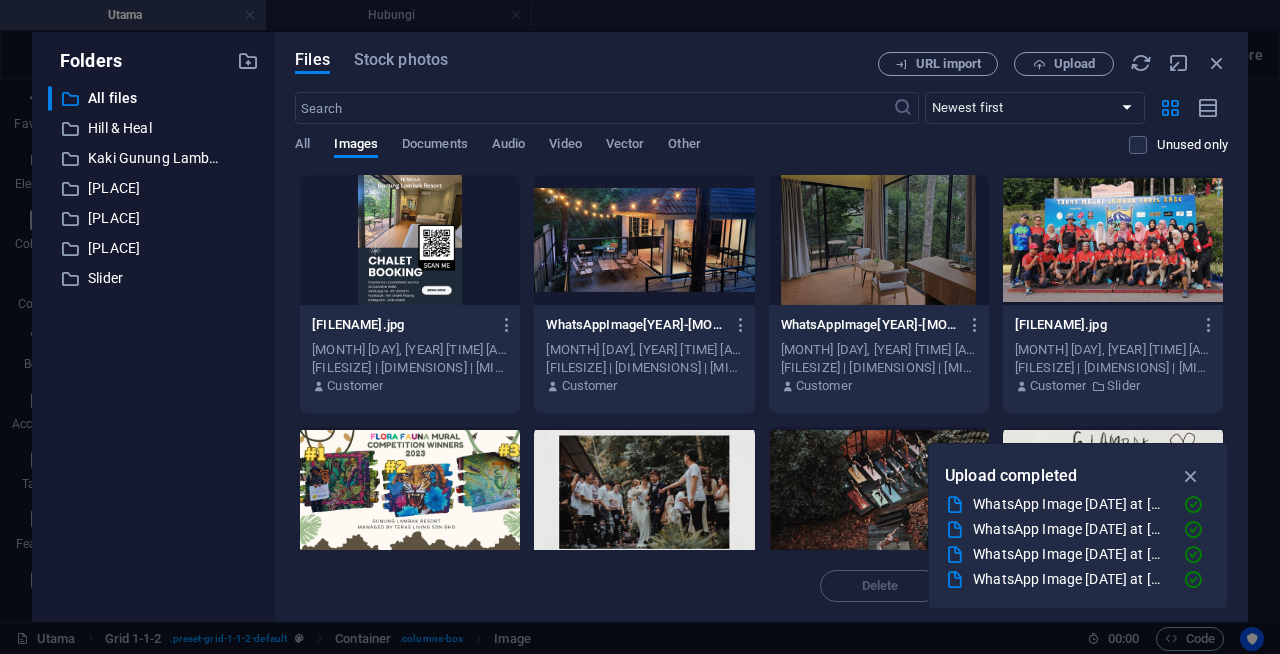 click at bounding box center (410, 240) 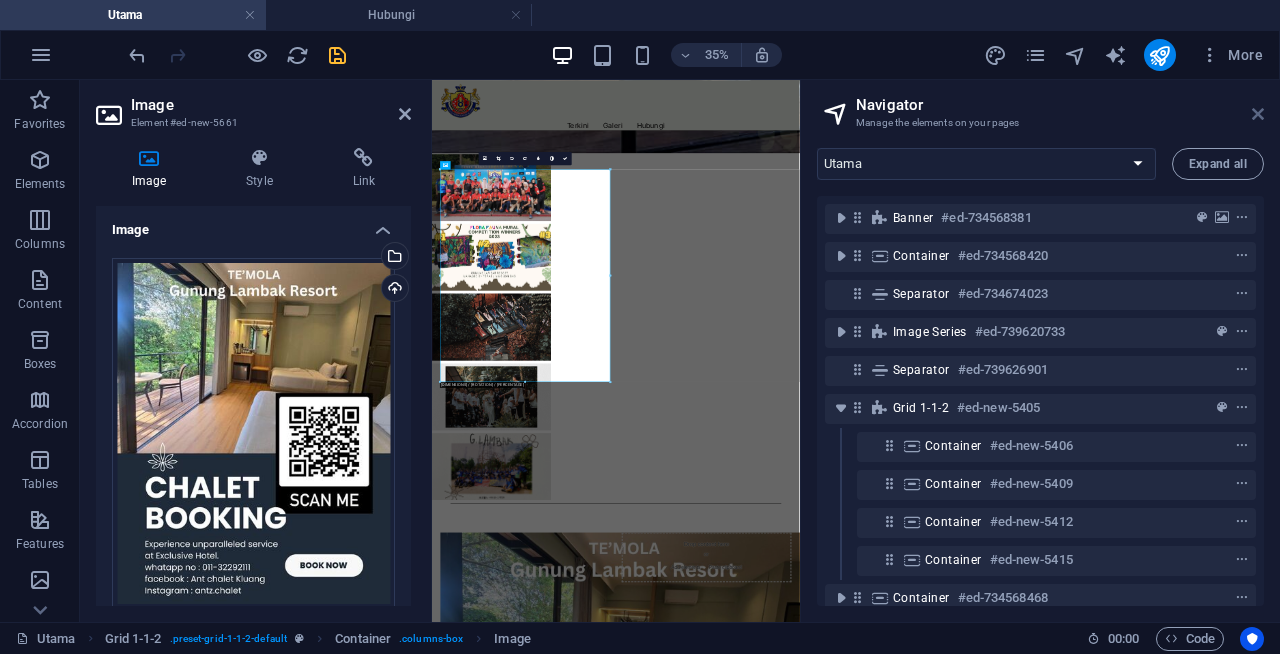 click at bounding box center [1258, 114] 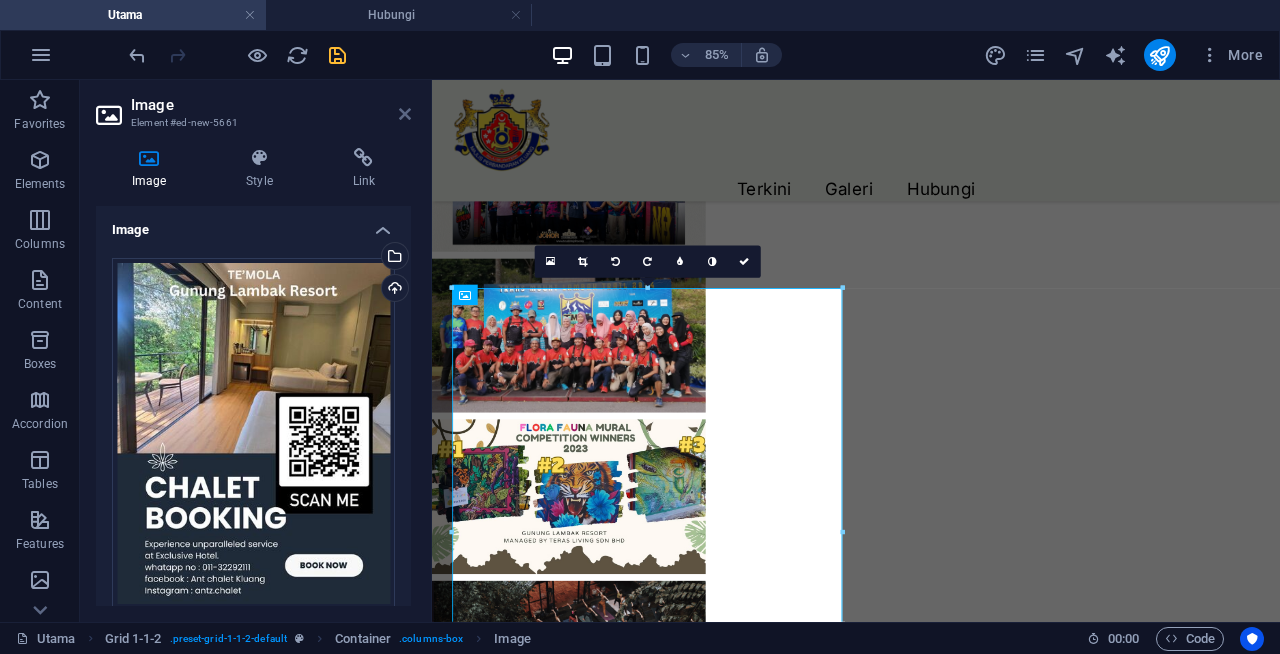 click at bounding box center (405, 114) 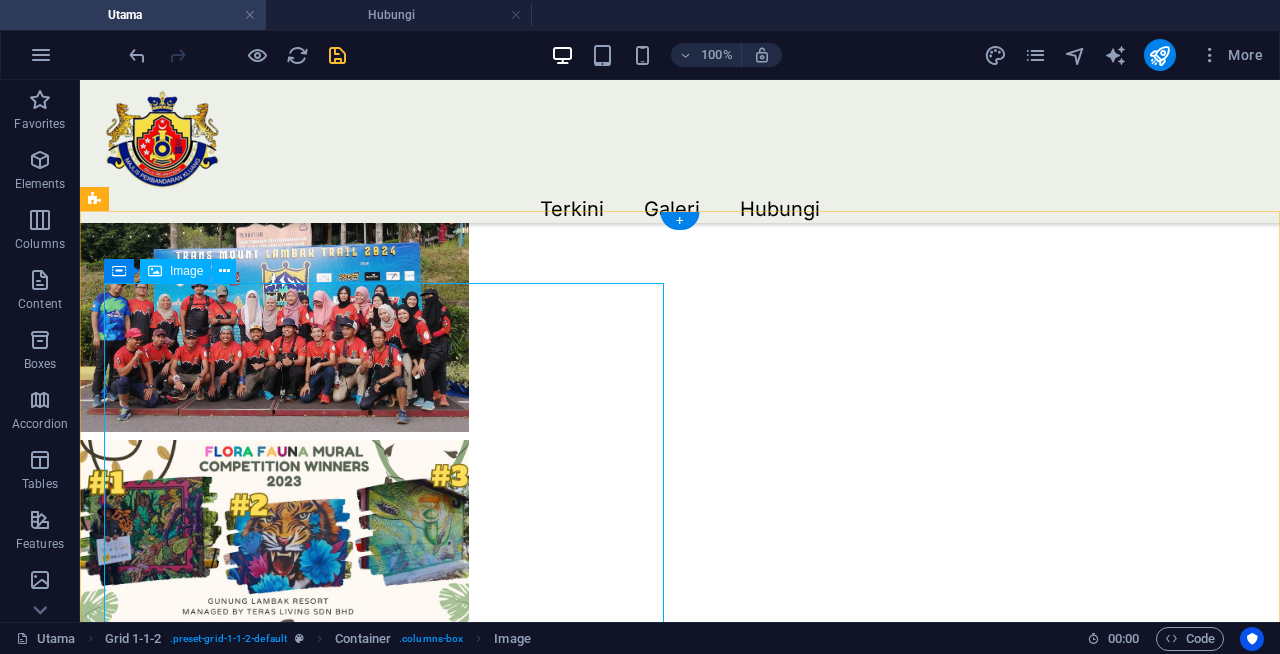 scroll, scrollTop: 1450, scrollLeft: 0, axis: vertical 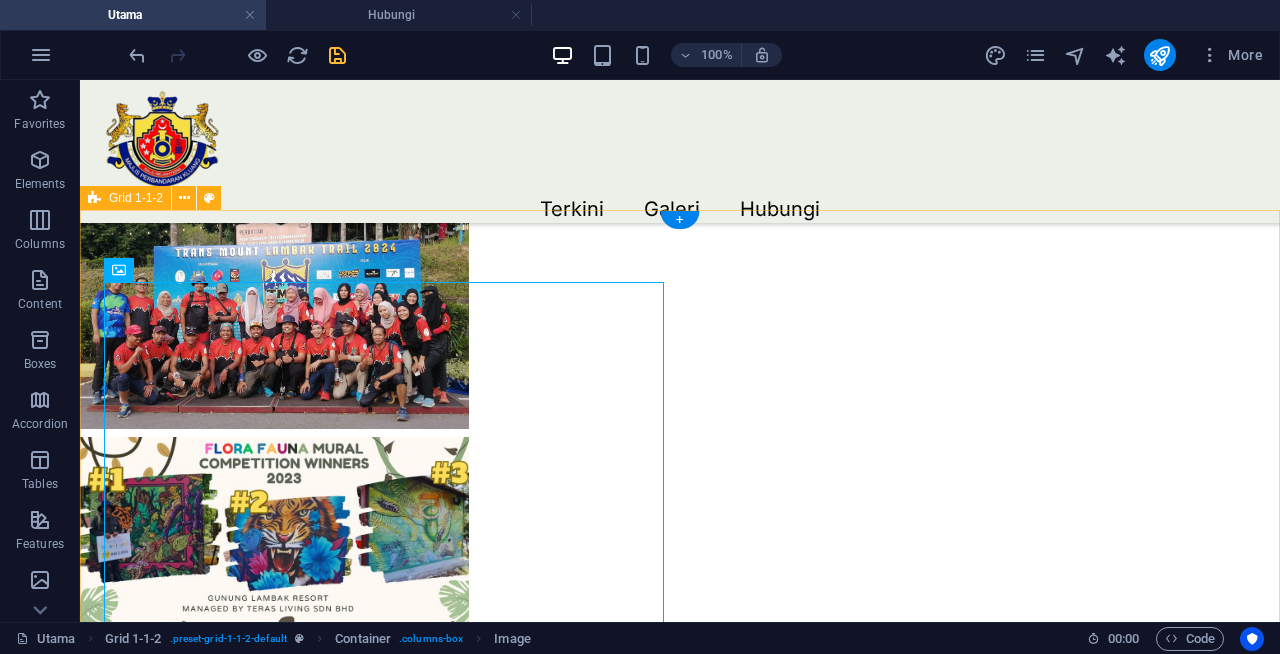 click on "Drop content here or  Add elements  Paste clipboard Drop content here or  Add elements  Paste clipboard Drop content here or  Add elements  Paste clipboard" at bounding box center [680, 2181] 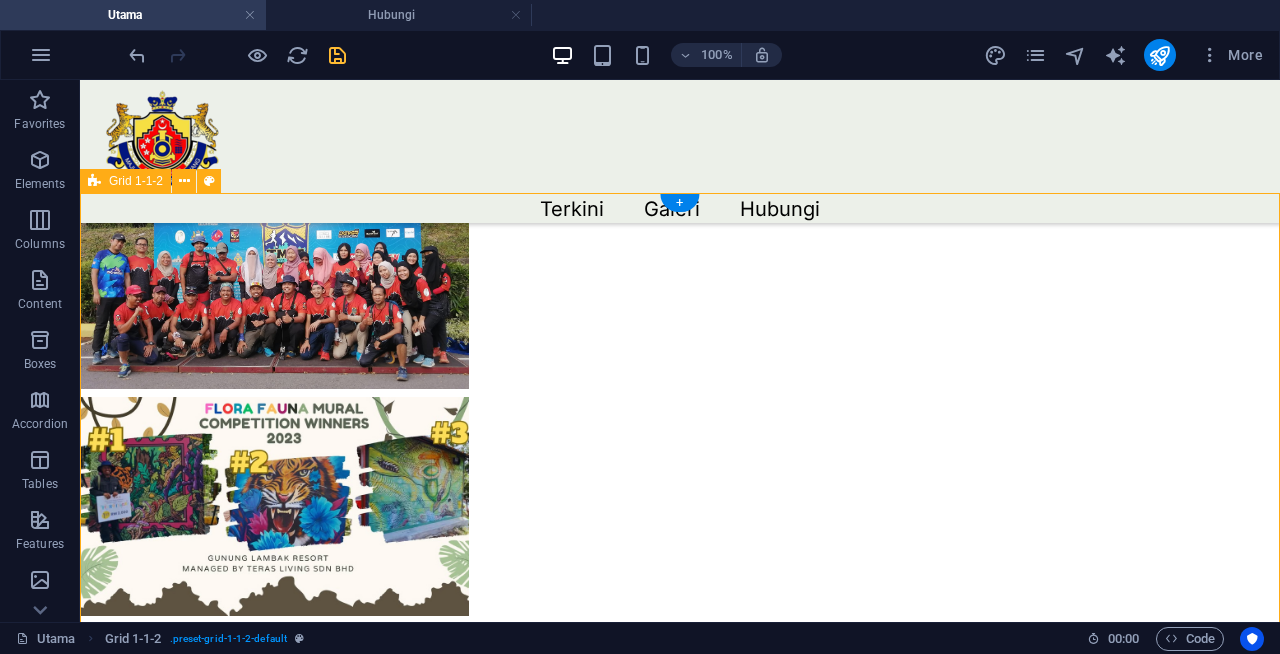 scroll, scrollTop: 1502, scrollLeft: 0, axis: vertical 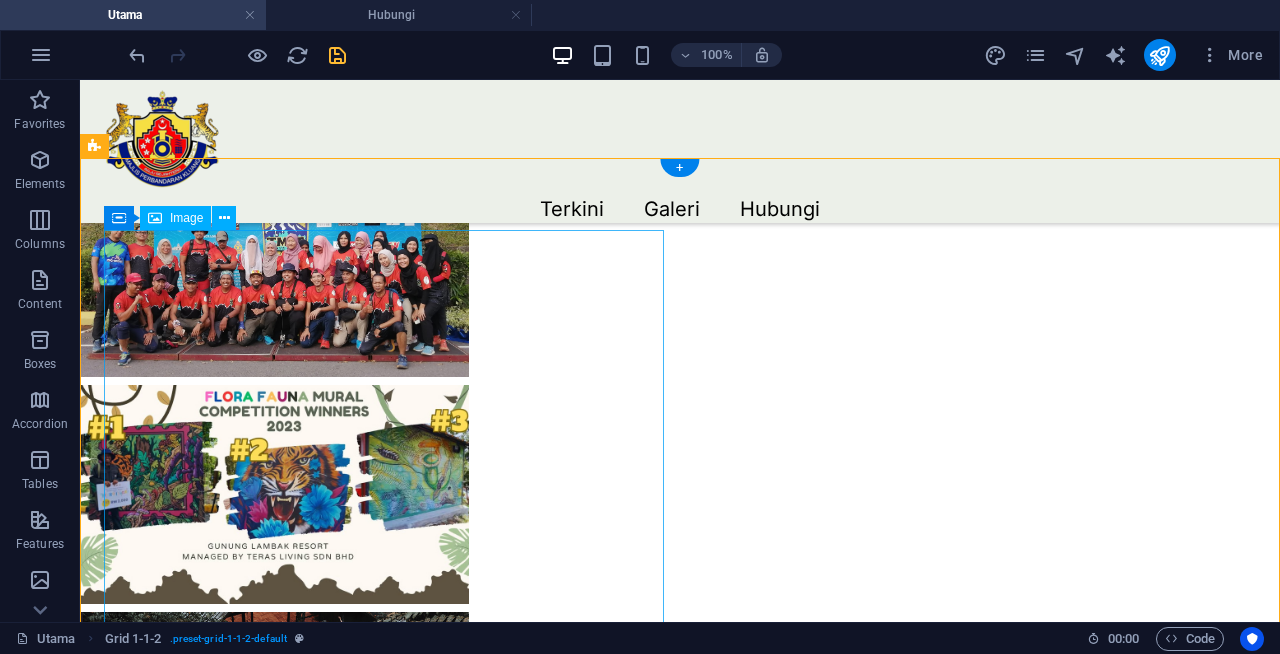 click at bounding box center [384, 2129] 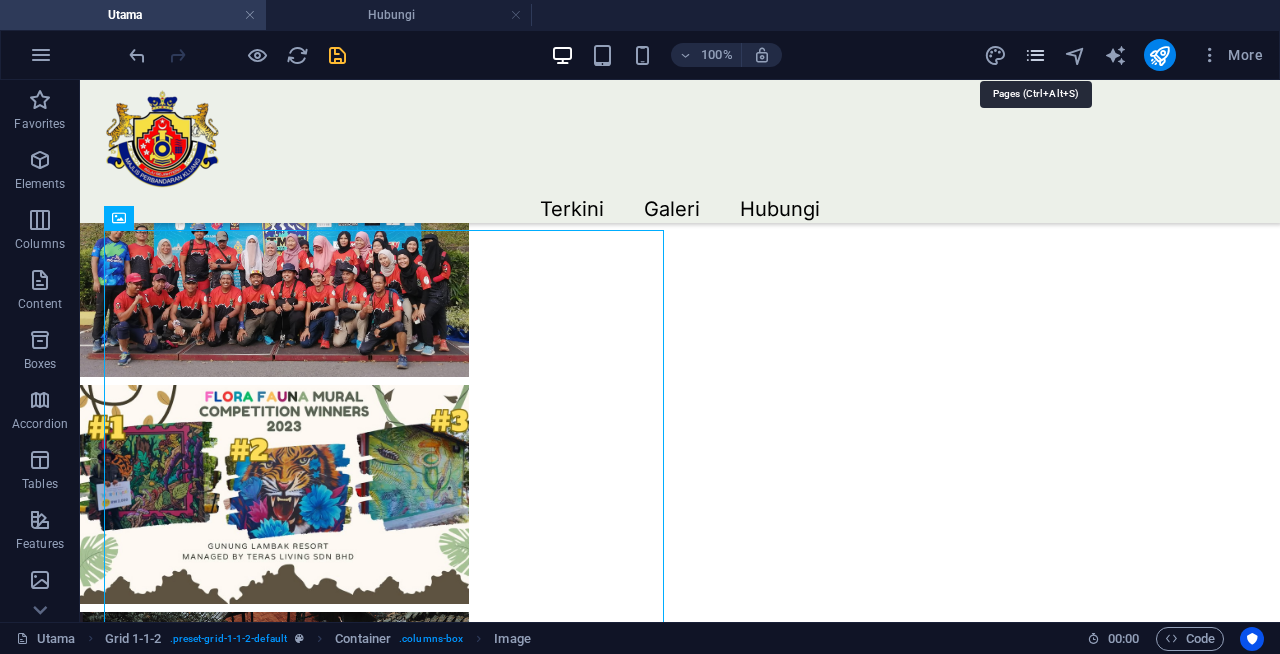 click at bounding box center [1035, 55] 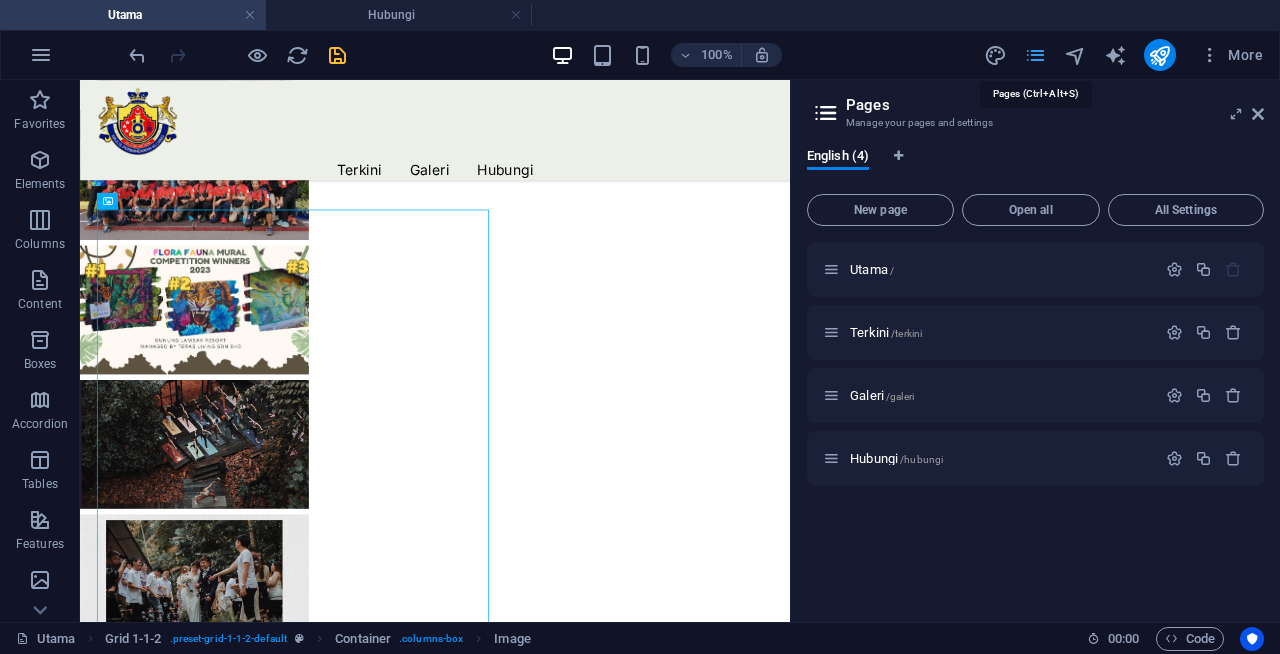 scroll, scrollTop: 1468, scrollLeft: 0, axis: vertical 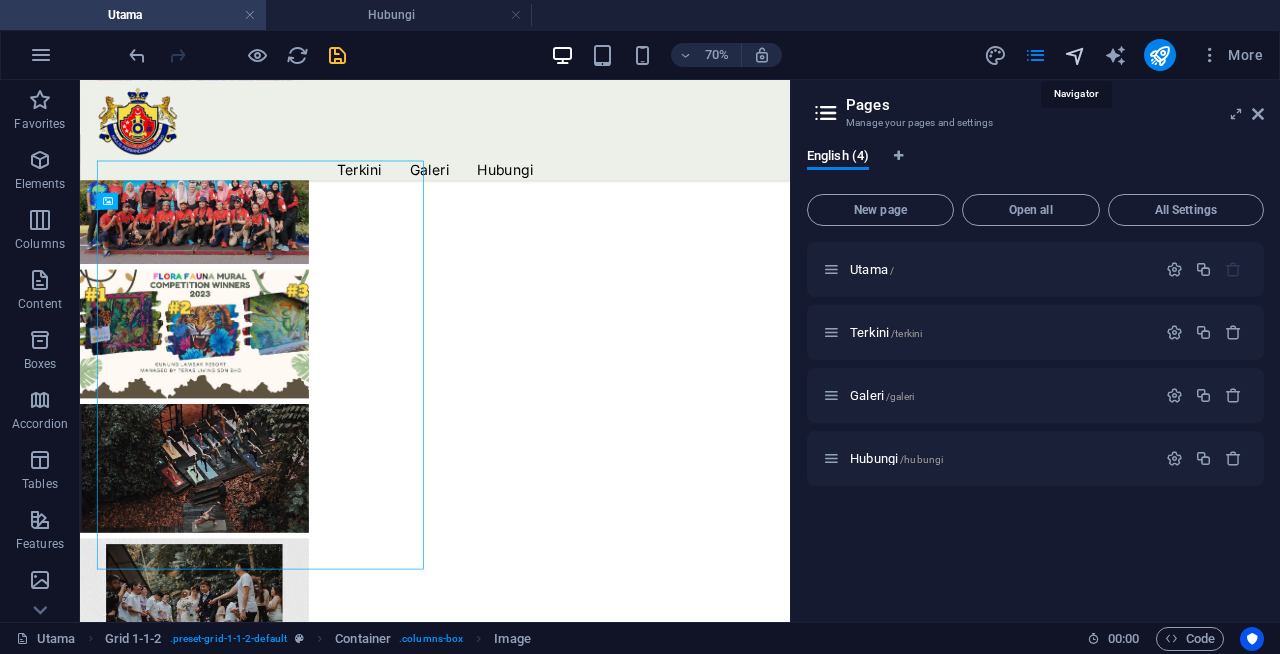click at bounding box center [1075, 55] 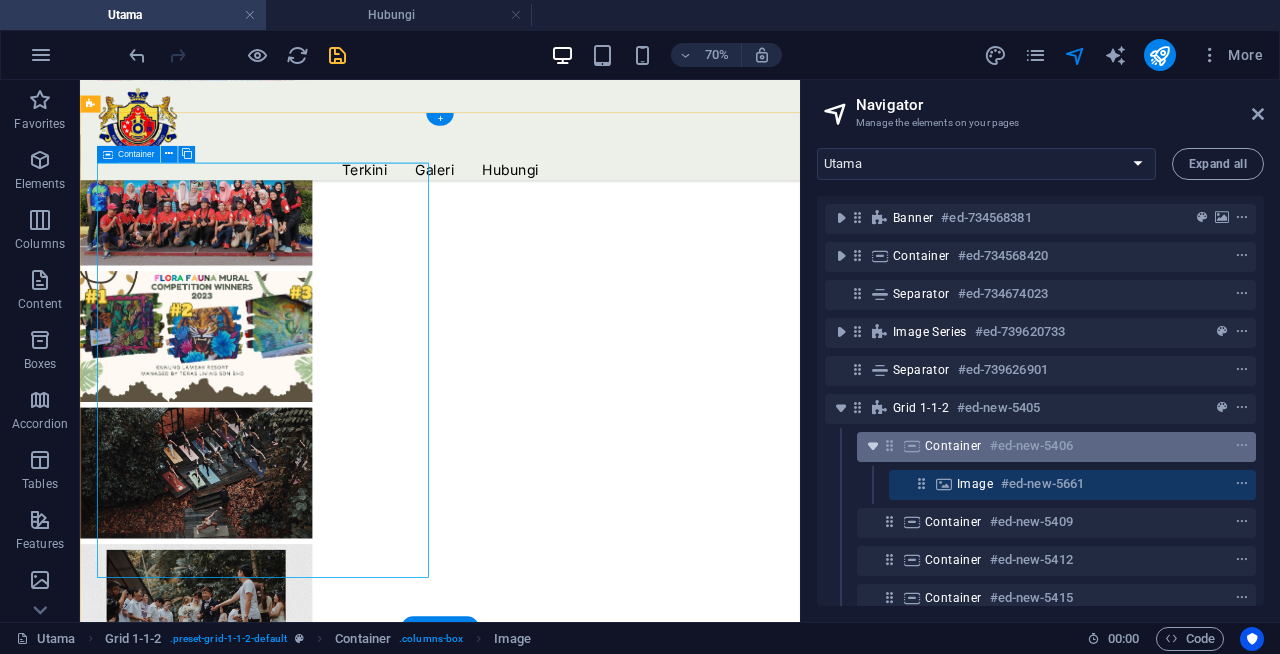 click at bounding box center (873, 446) 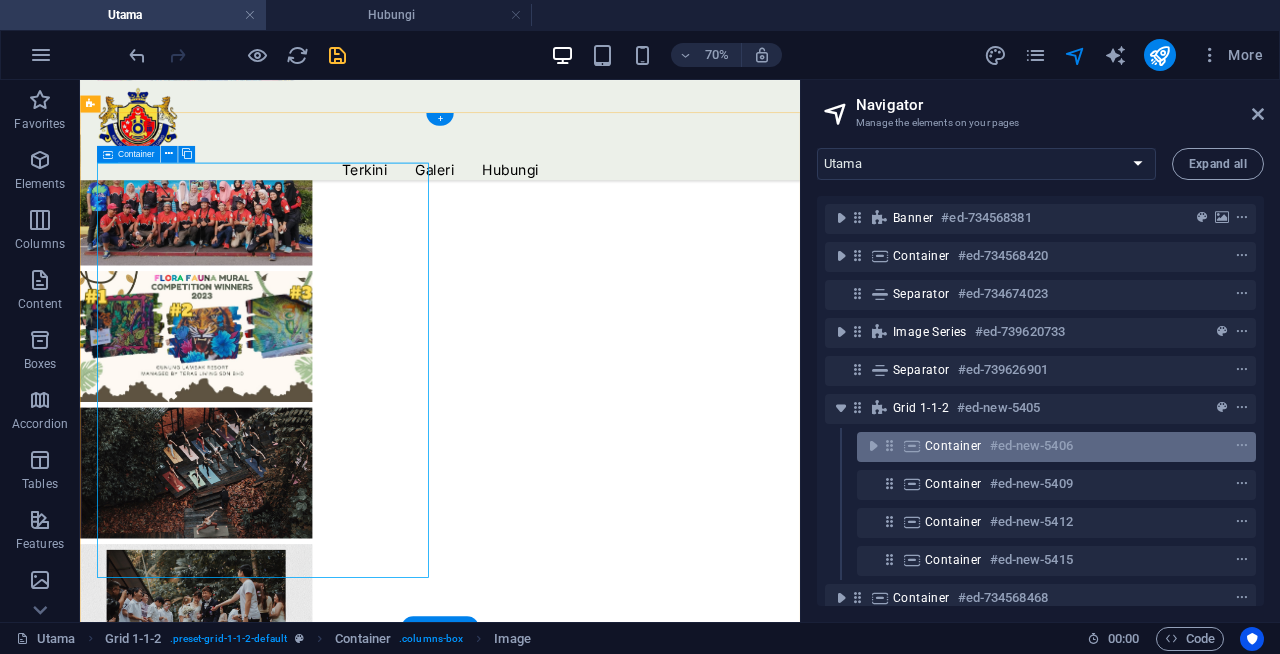 click on "Container" at bounding box center [953, 446] 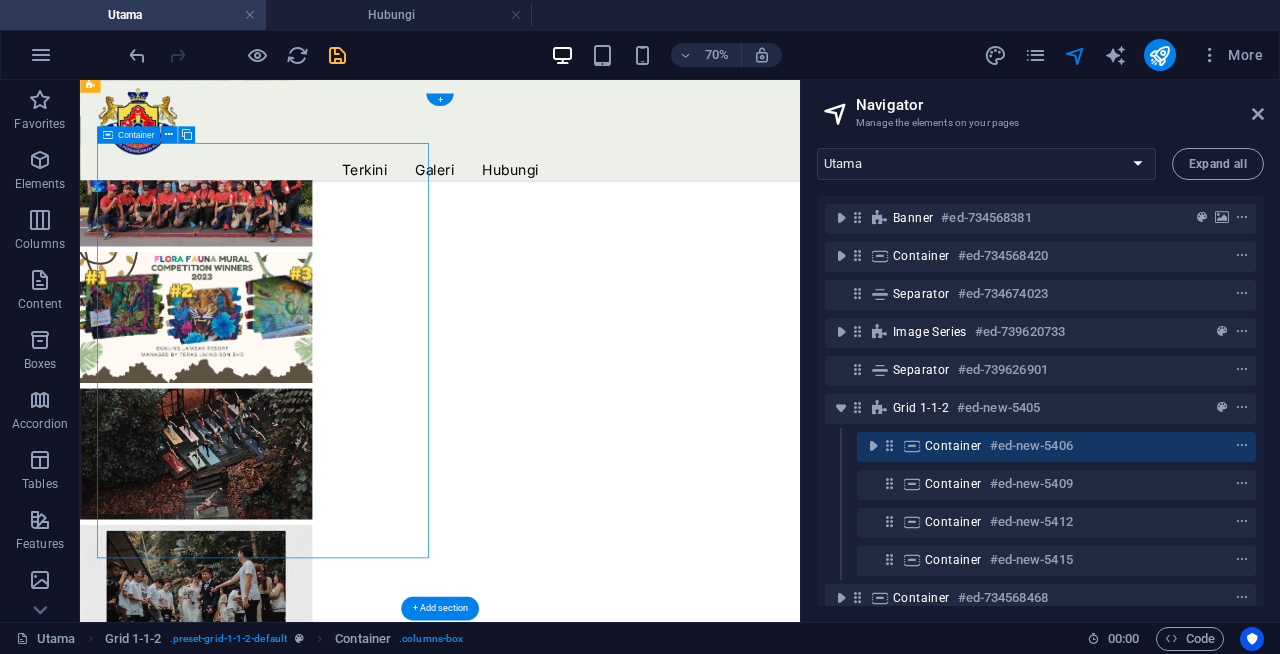 click on "Container" at bounding box center (953, 446) 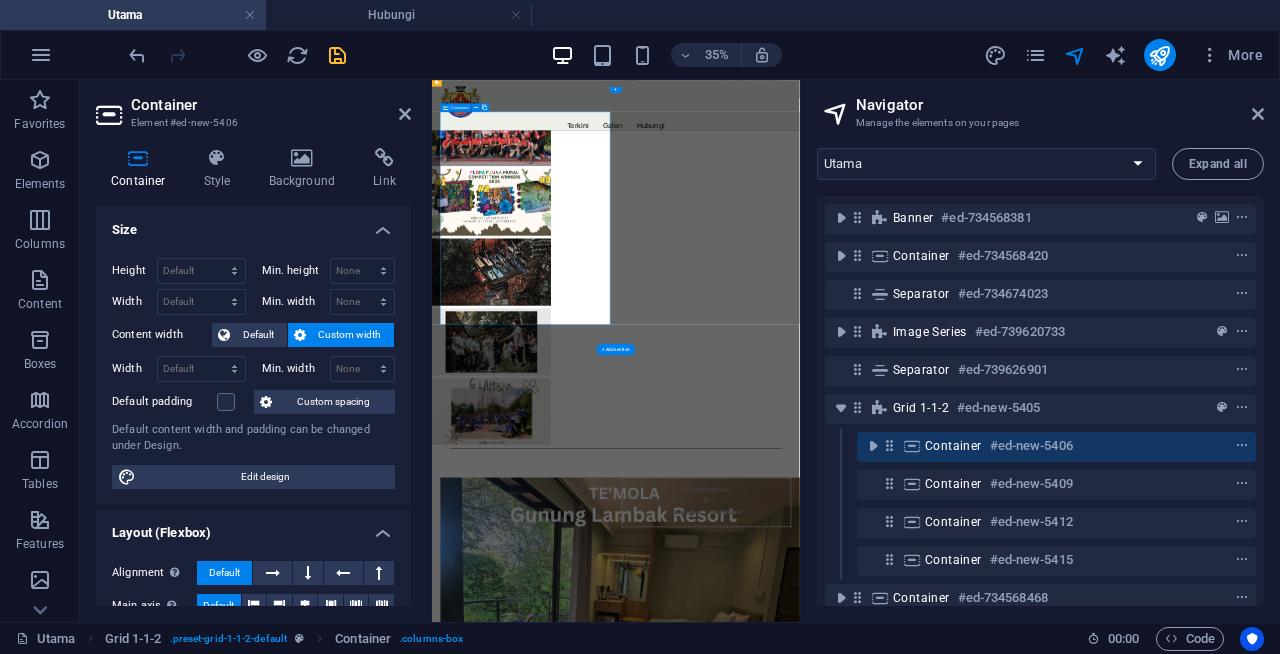 scroll, scrollTop: 1506, scrollLeft: 0, axis: vertical 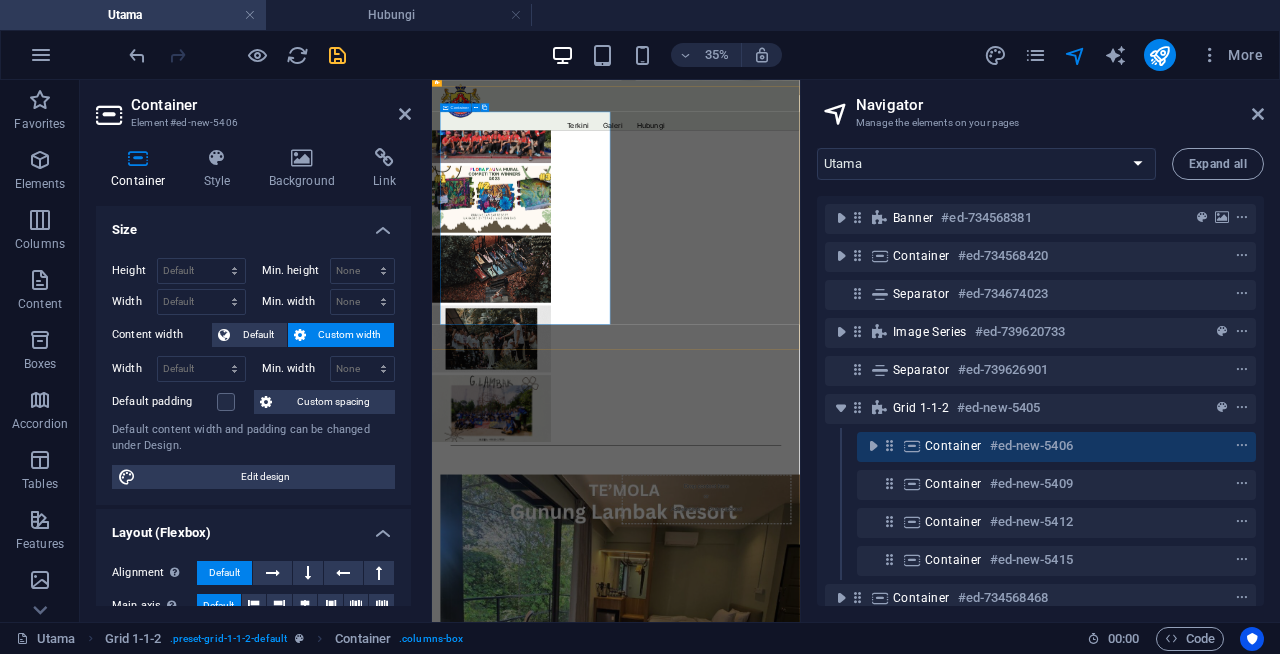 click on "Container #ed-new-5406" at bounding box center [1040, 446] 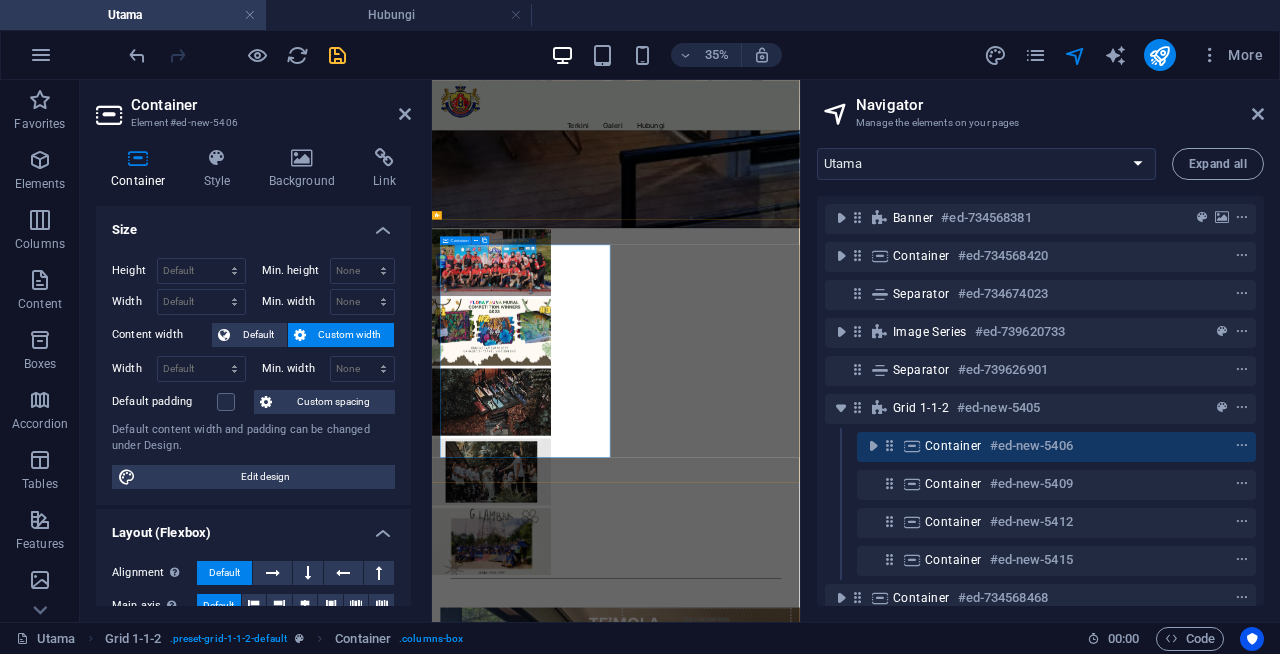 click on "Container #ed-new-5406" at bounding box center (1040, 446) 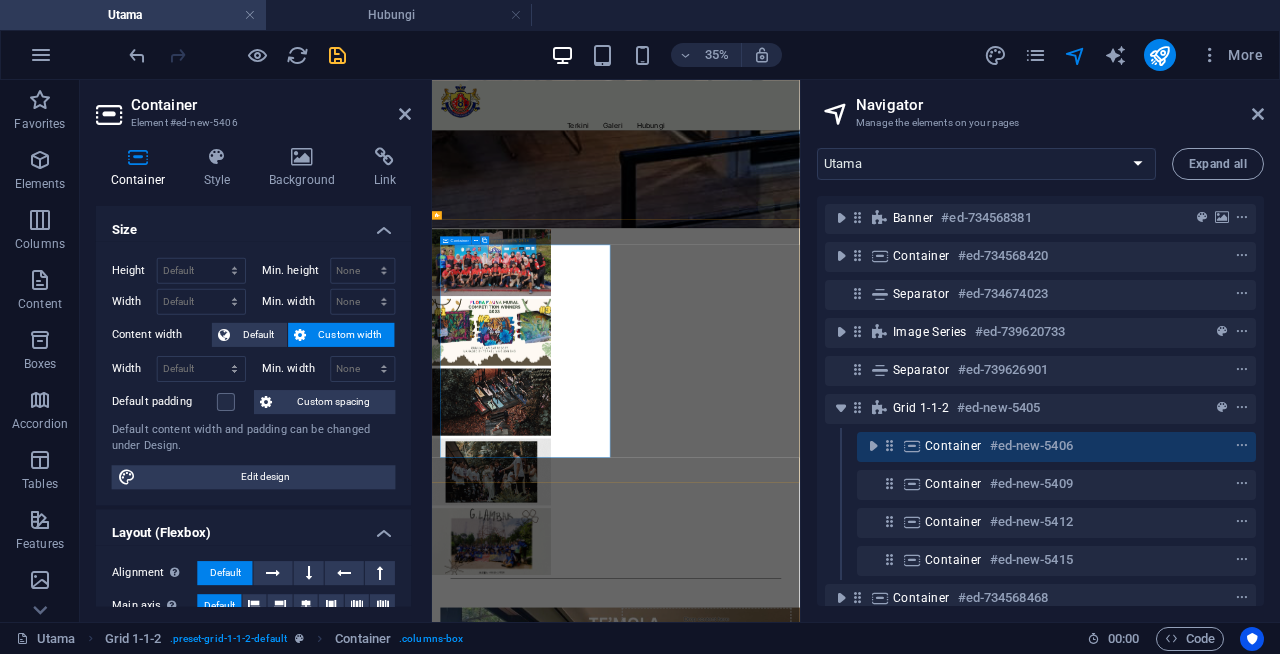 click on "Container #ed-new-5406" at bounding box center (1040, 446) 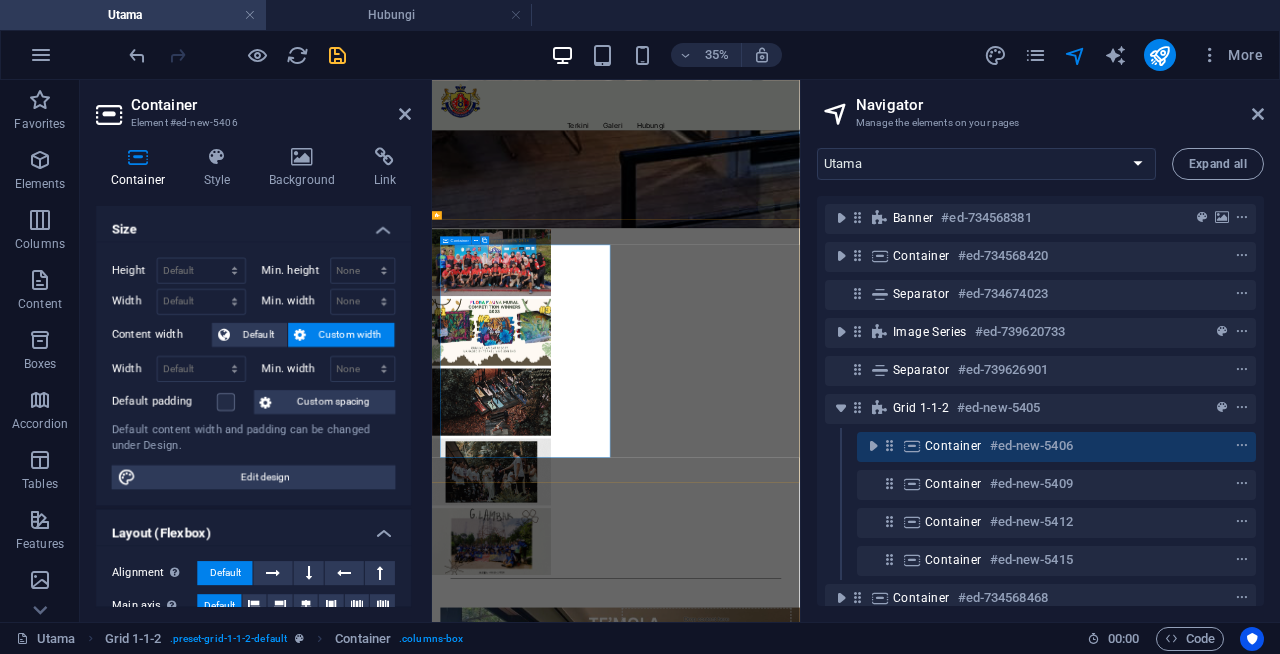 click on "Container #ed-new-5406" at bounding box center (1040, 446) 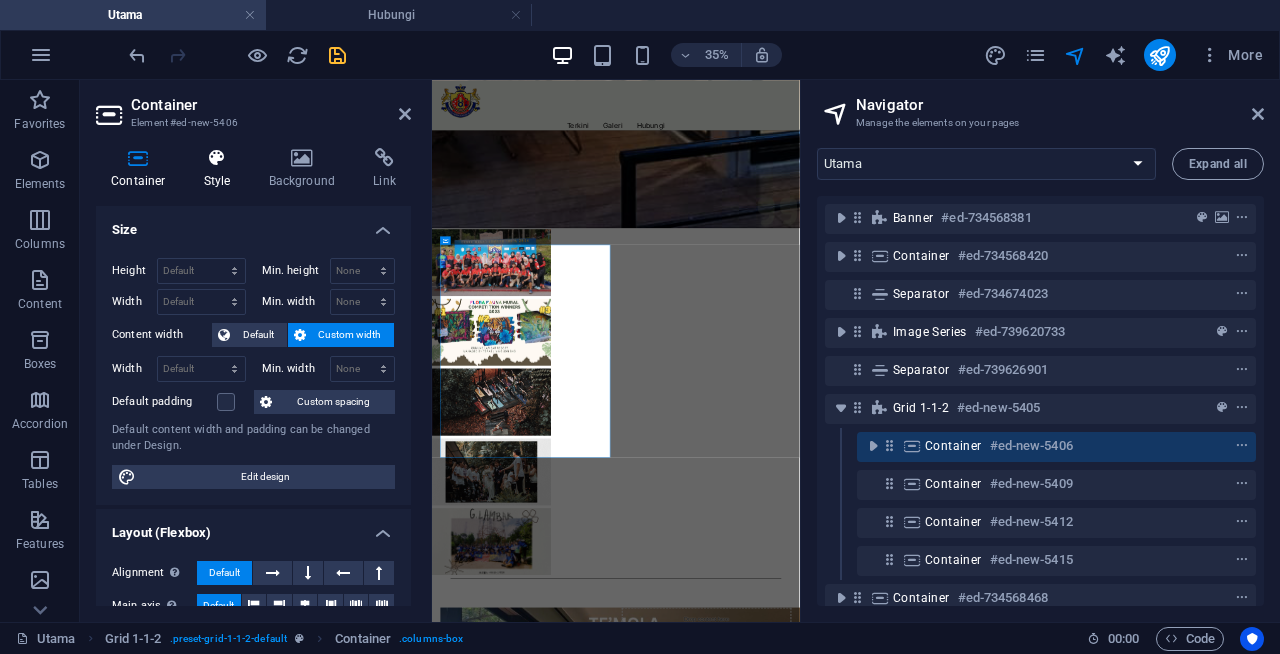 click at bounding box center (217, 158) 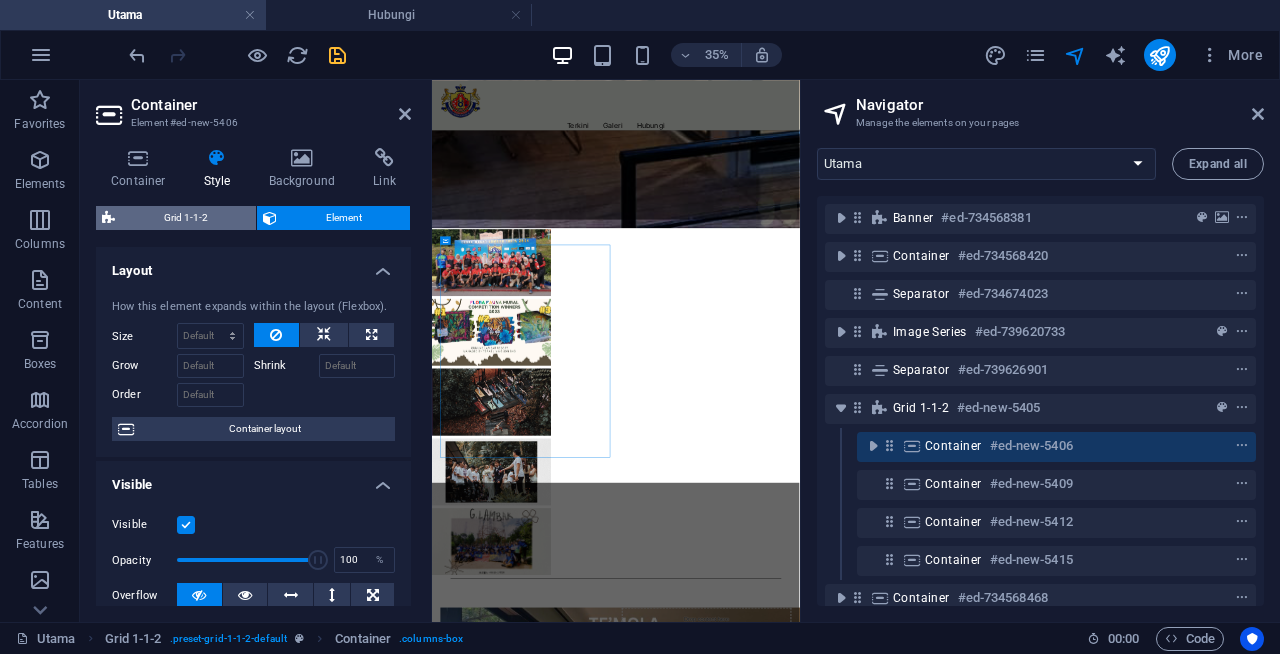 click on "Grid 1-1-2" at bounding box center [185, 218] 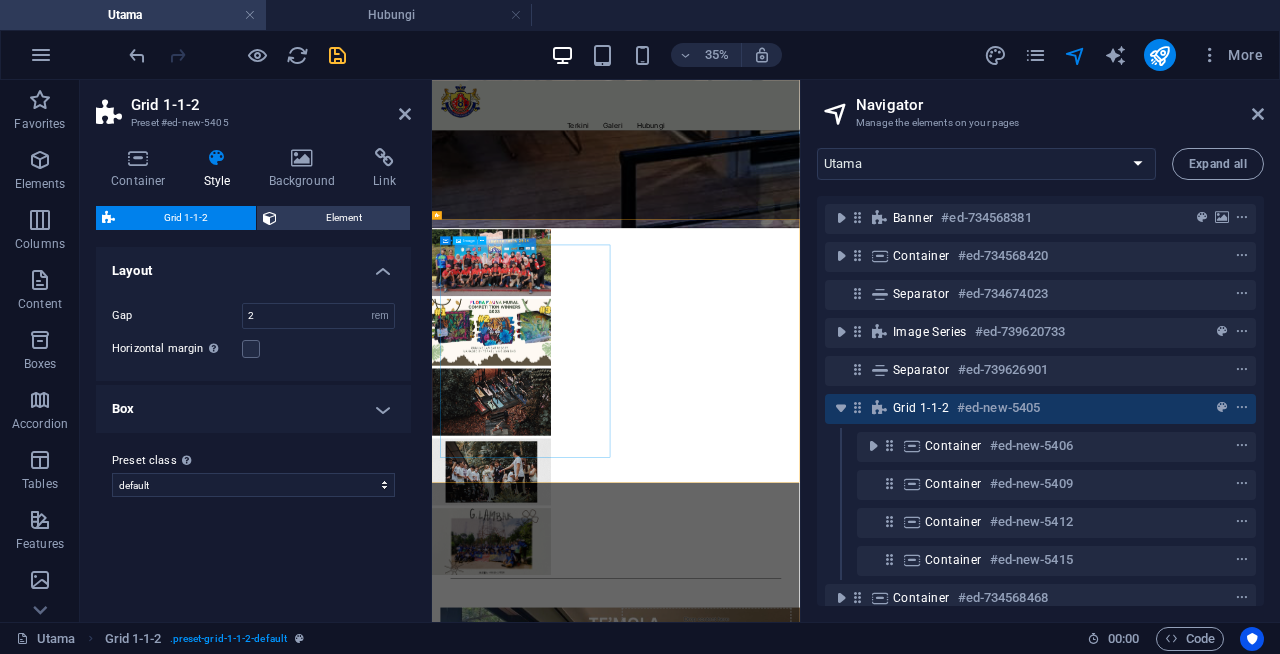 click at bounding box center (699, 2244) 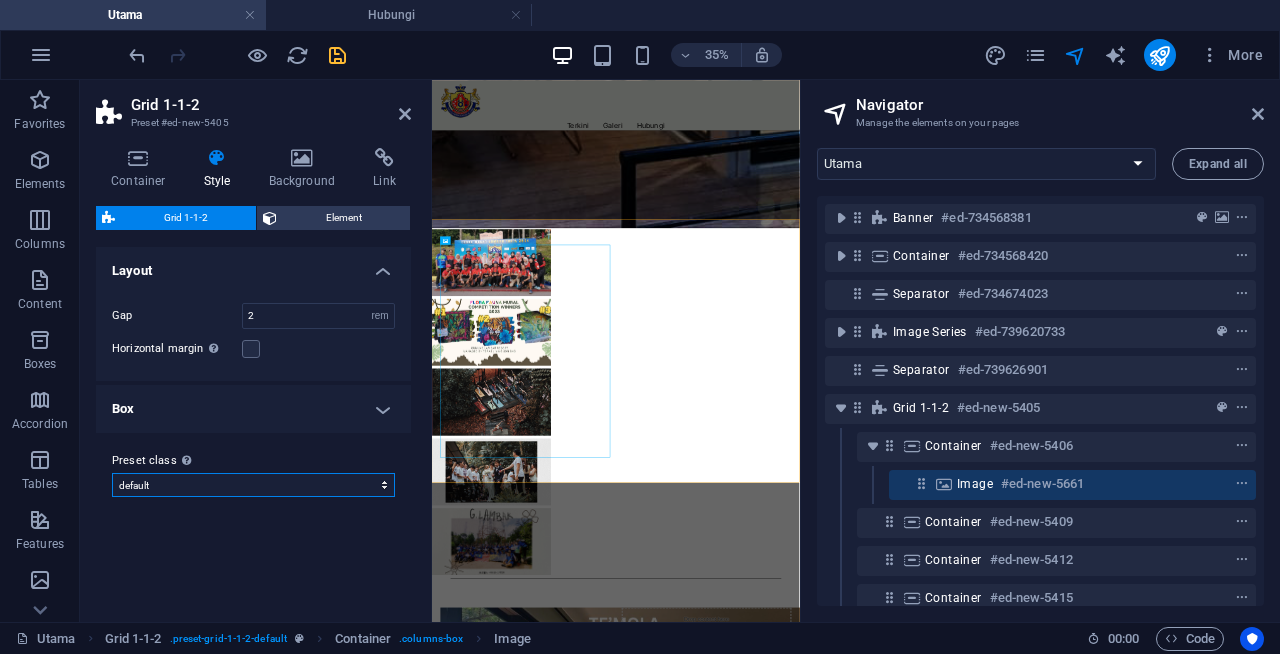 click on "default Add preset class" at bounding box center [253, 485] 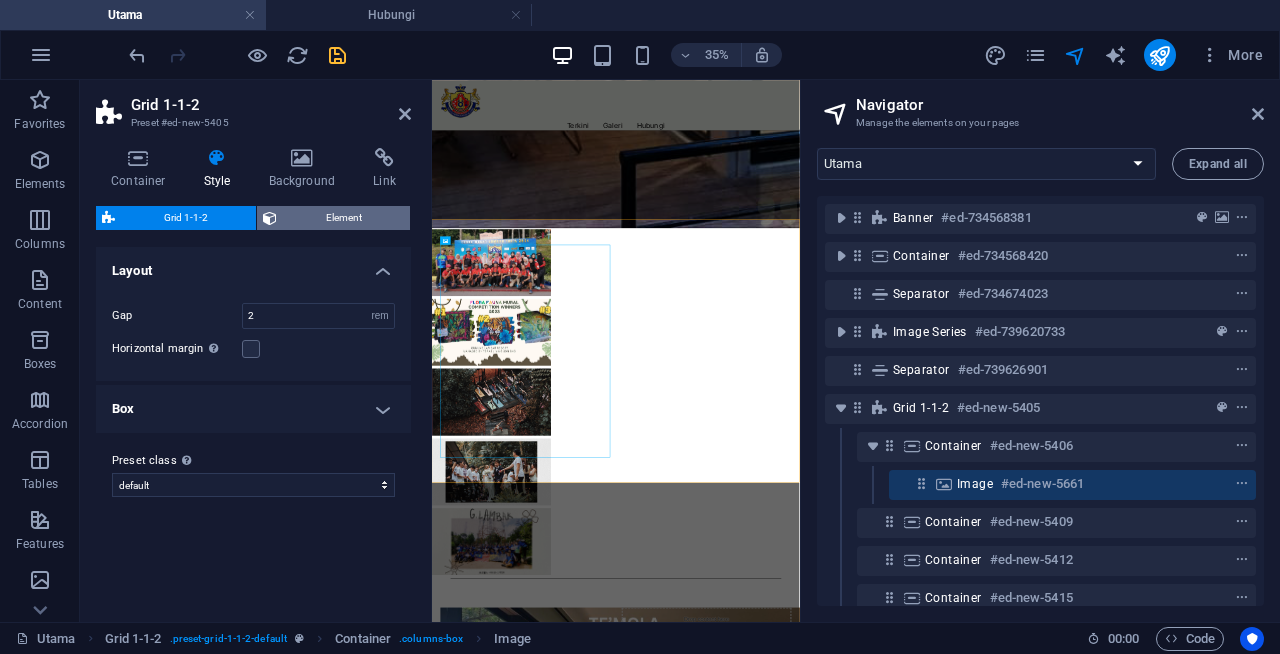click on "Element" at bounding box center (343, 218) 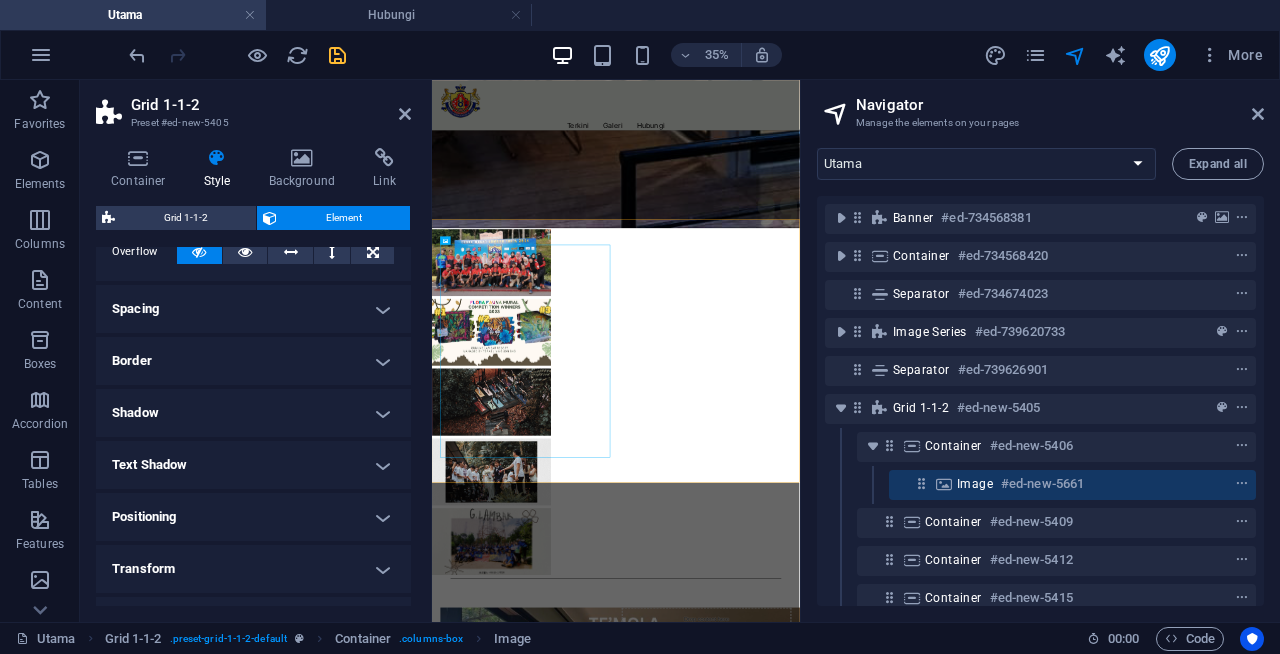 scroll, scrollTop: 131, scrollLeft: 0, axis: vertical 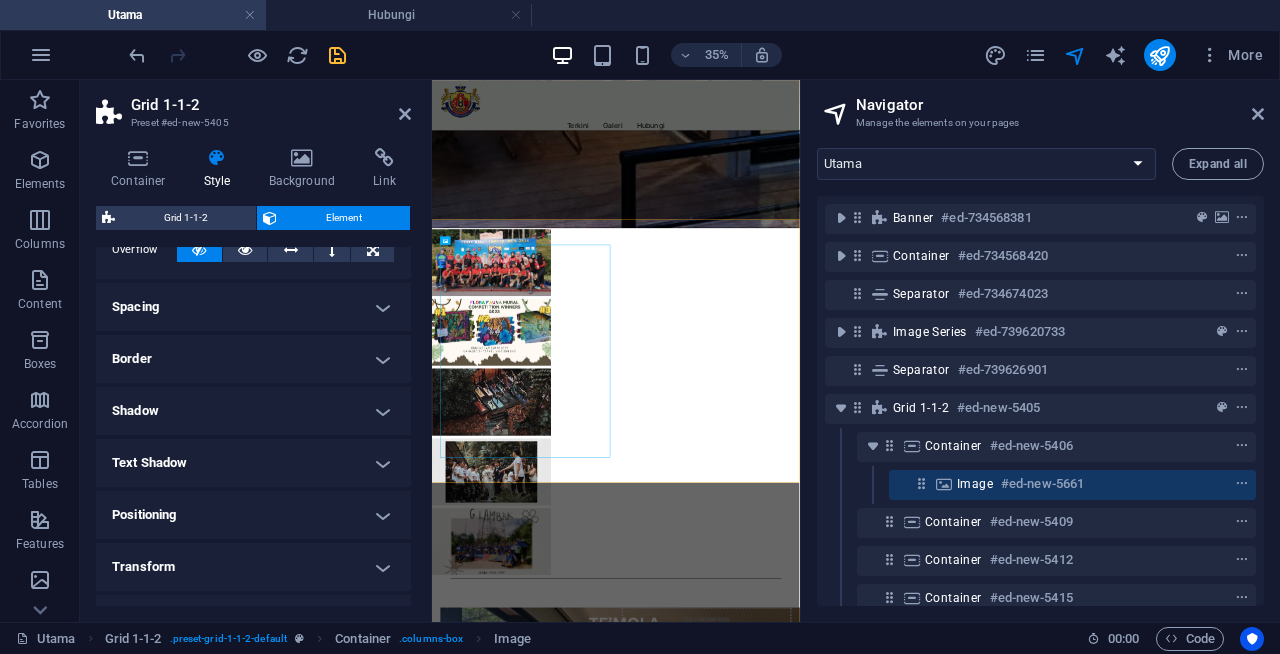 click on "Spacing" at bounding box center [253, 307] 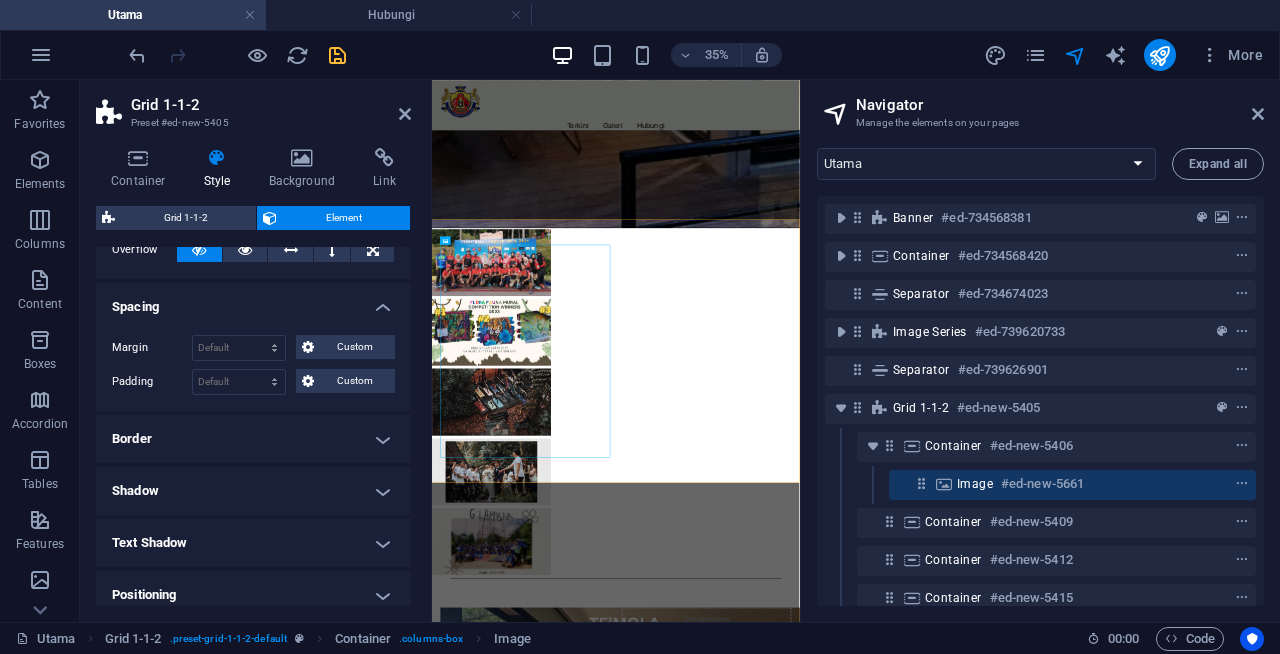 click on "Spacing" at bounding box center (253, 301) 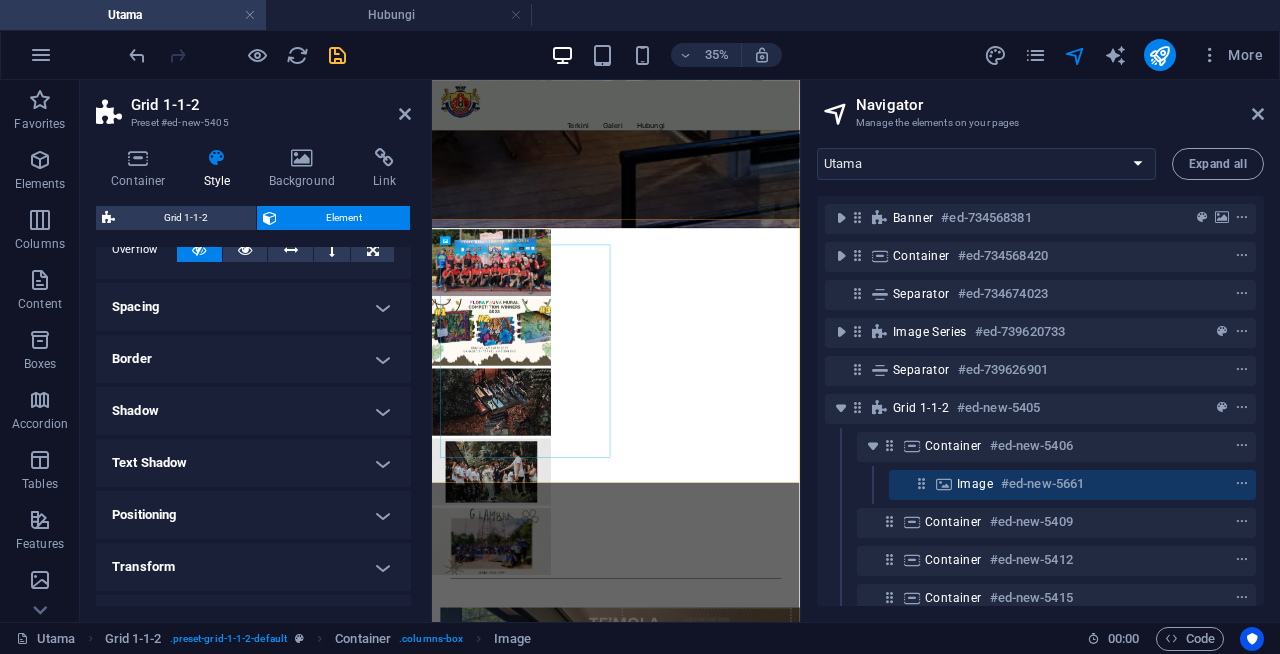 click on "Border" at bounding box center [253, 359] 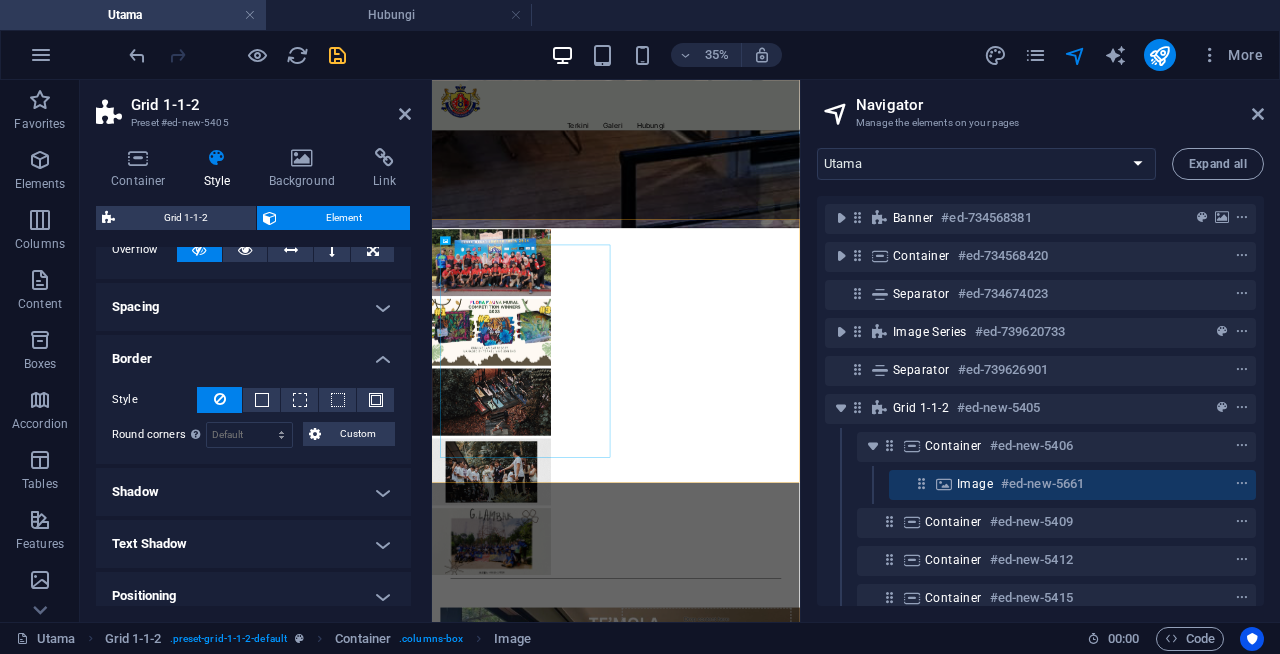 click on "Border" at bounding box center (253, 353) 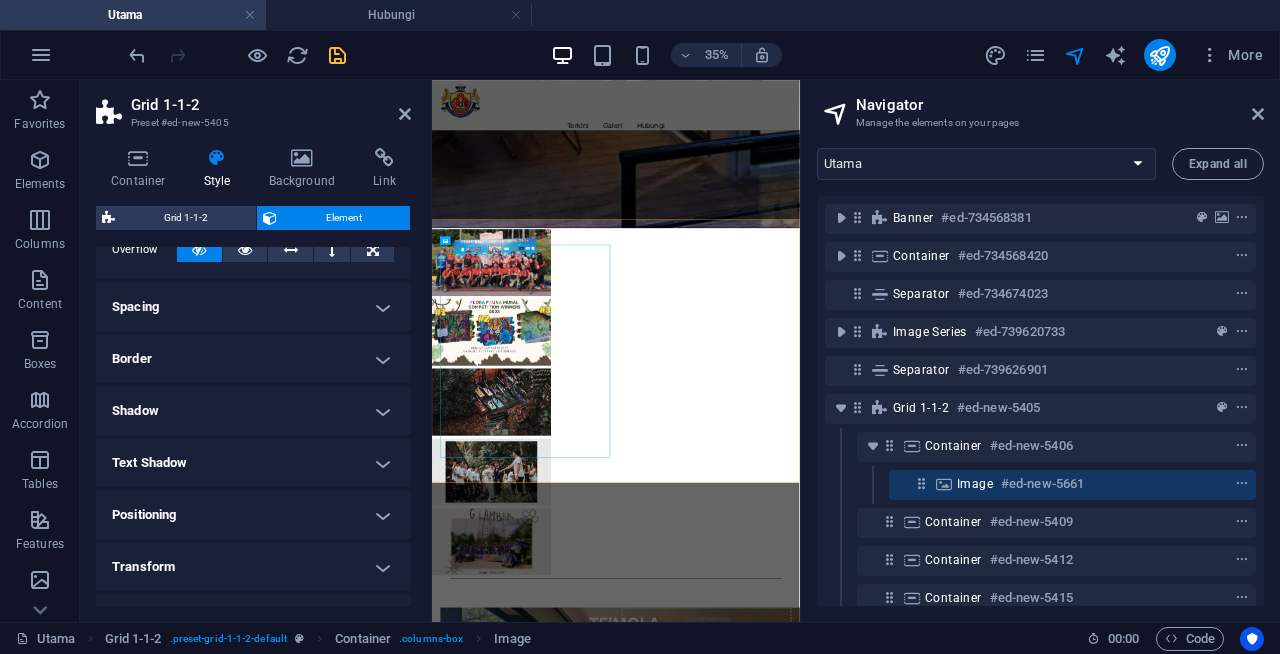 click on "Shadow" at bounding box center [253, 411] 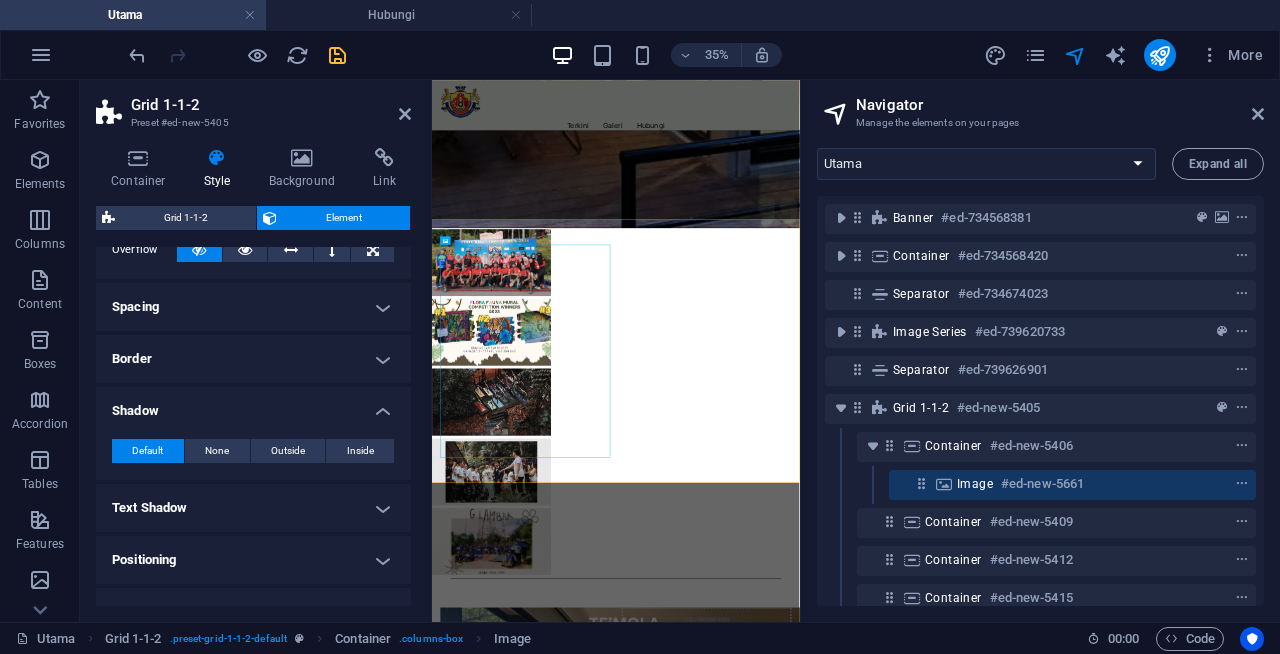 click on "Shadow" at bounding box center (253, 405) 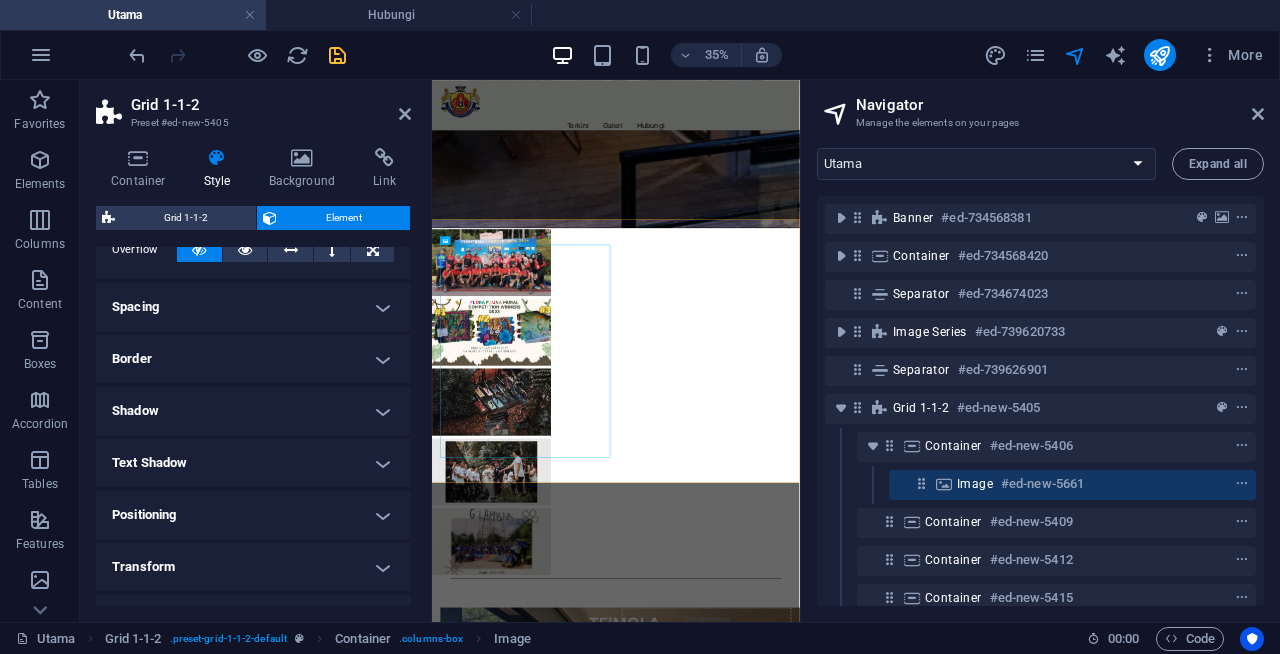 click on "Text Shadow" at bounding box center [253, 463] 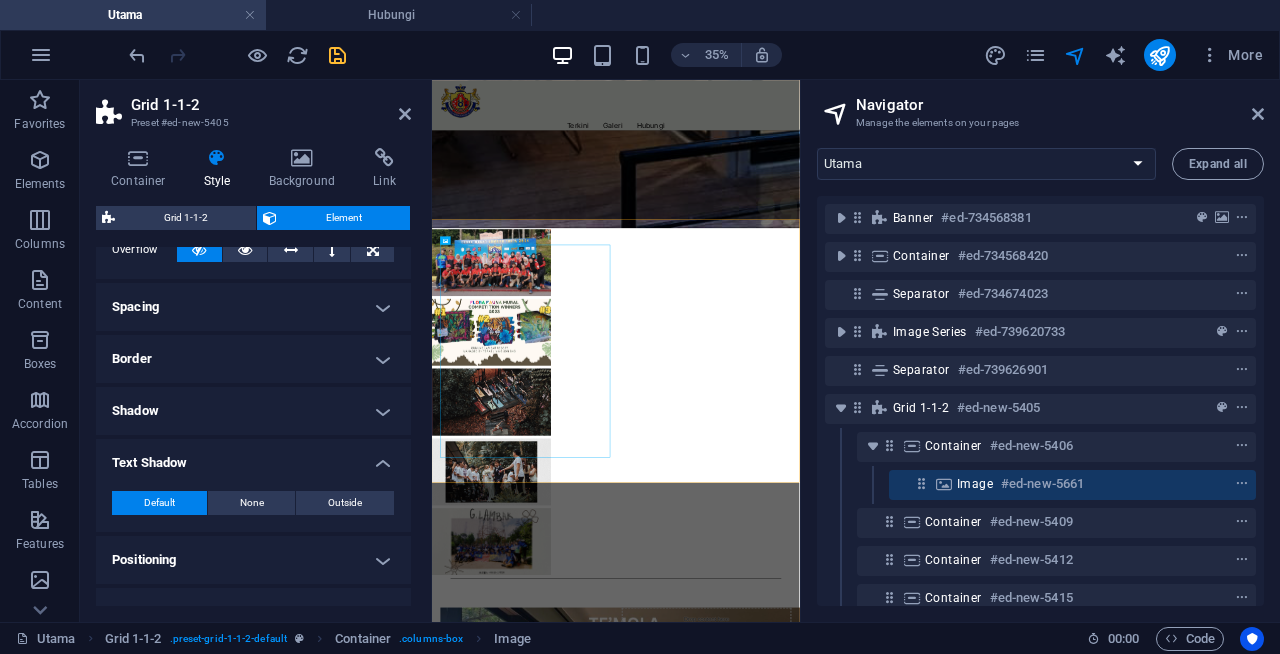 click on "Text Shadow" at bounding box center [253, 457] 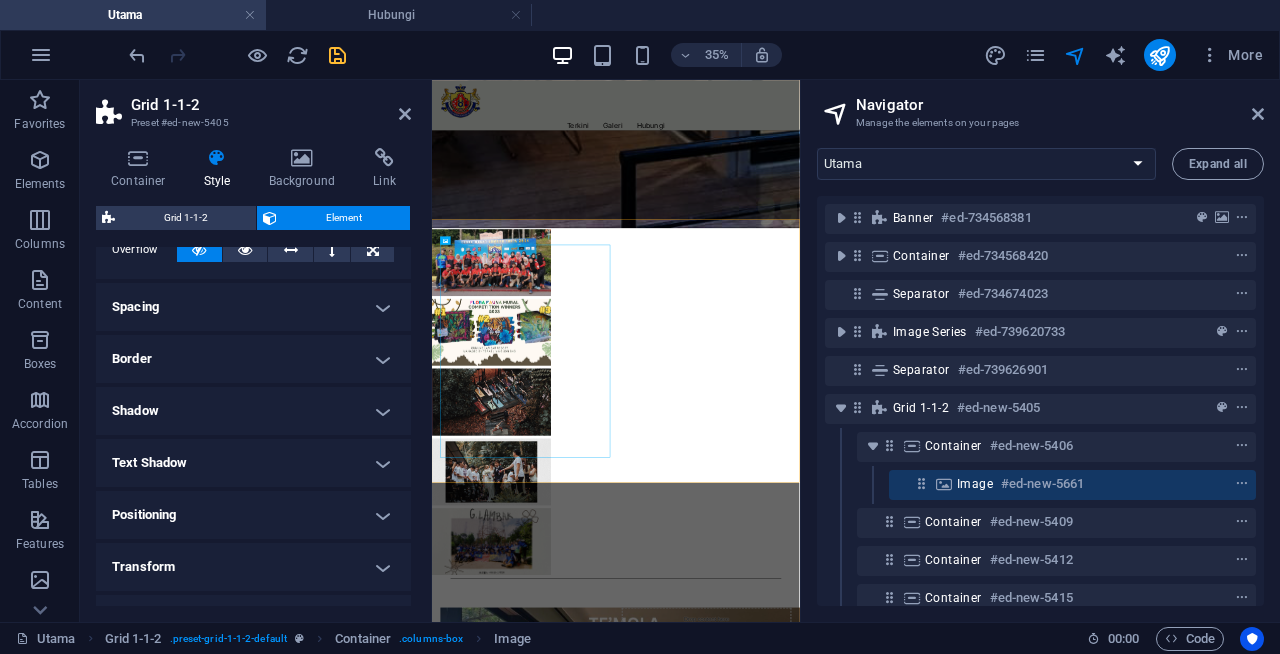 click on "Positioning" at bounding box center (253, 515) 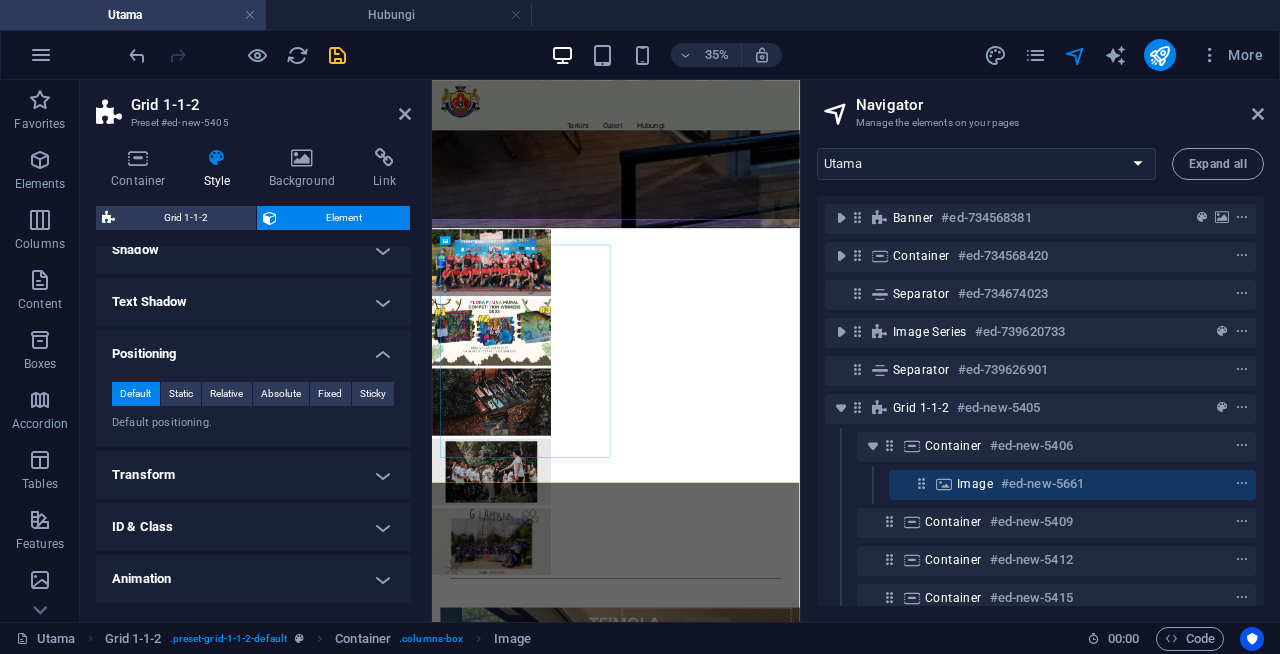 scroll, scrollTop: 293, scrollLeft: 0, axis: vertical 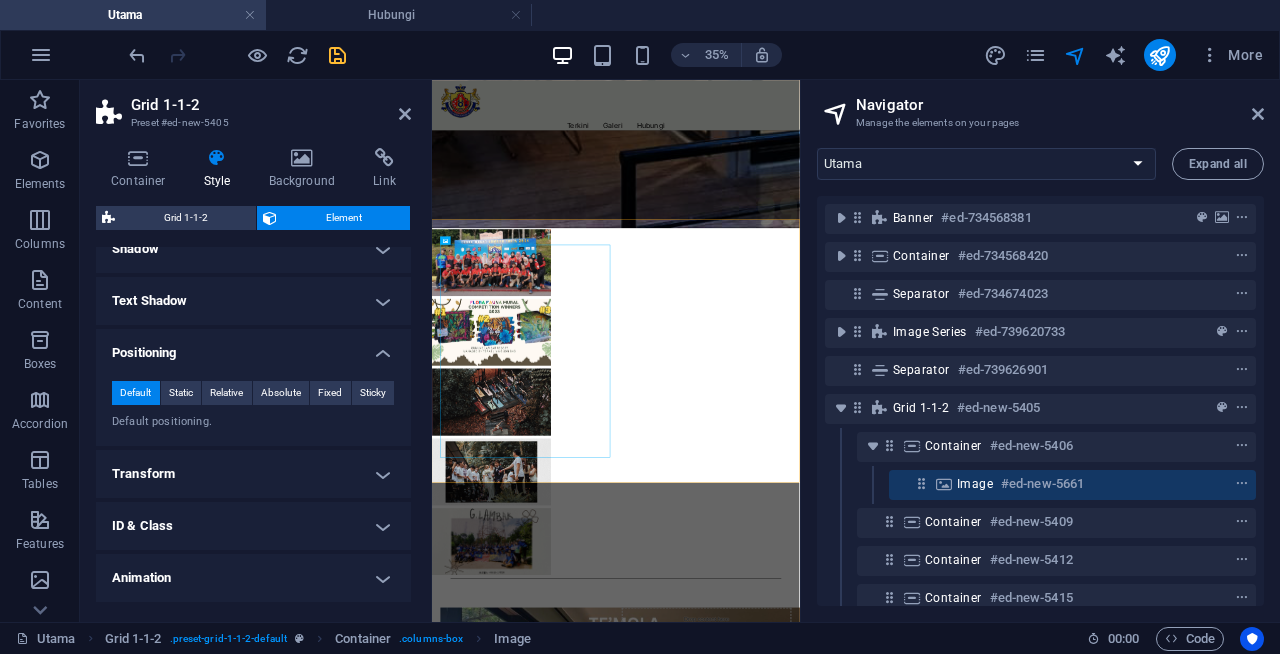 click on "Transform" at bounding box center (253, 474) 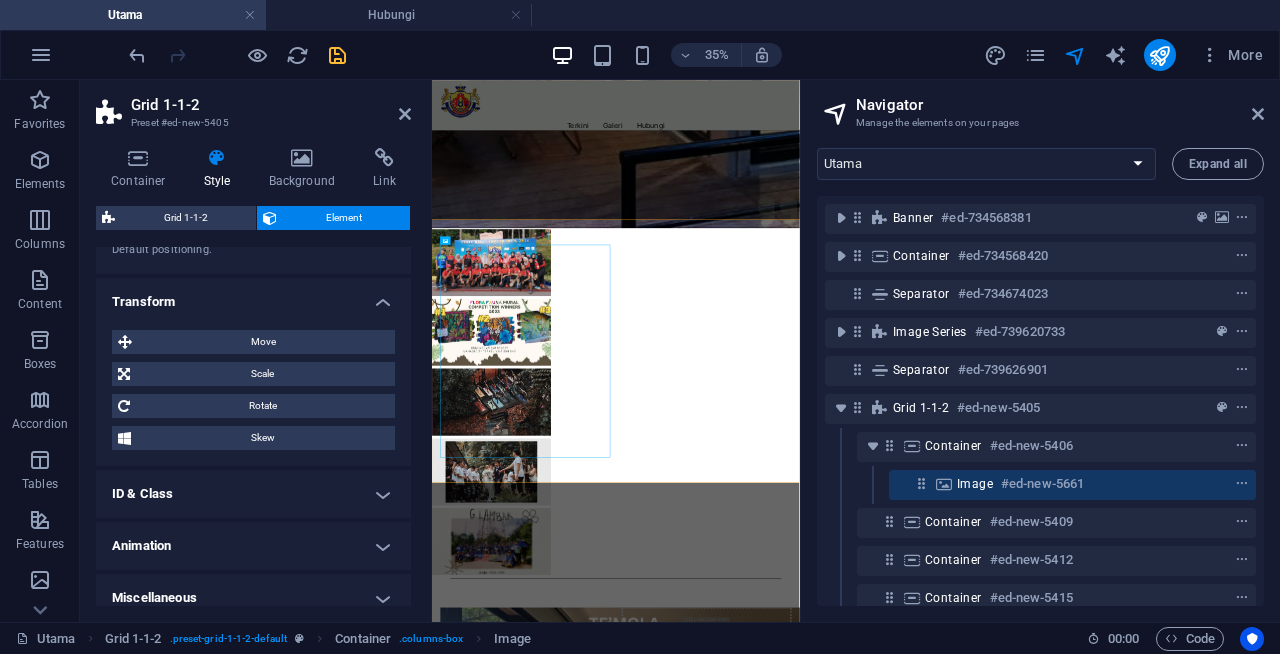 scroll, scrollTop: 481, scrollLeft: 0, axis: vertical 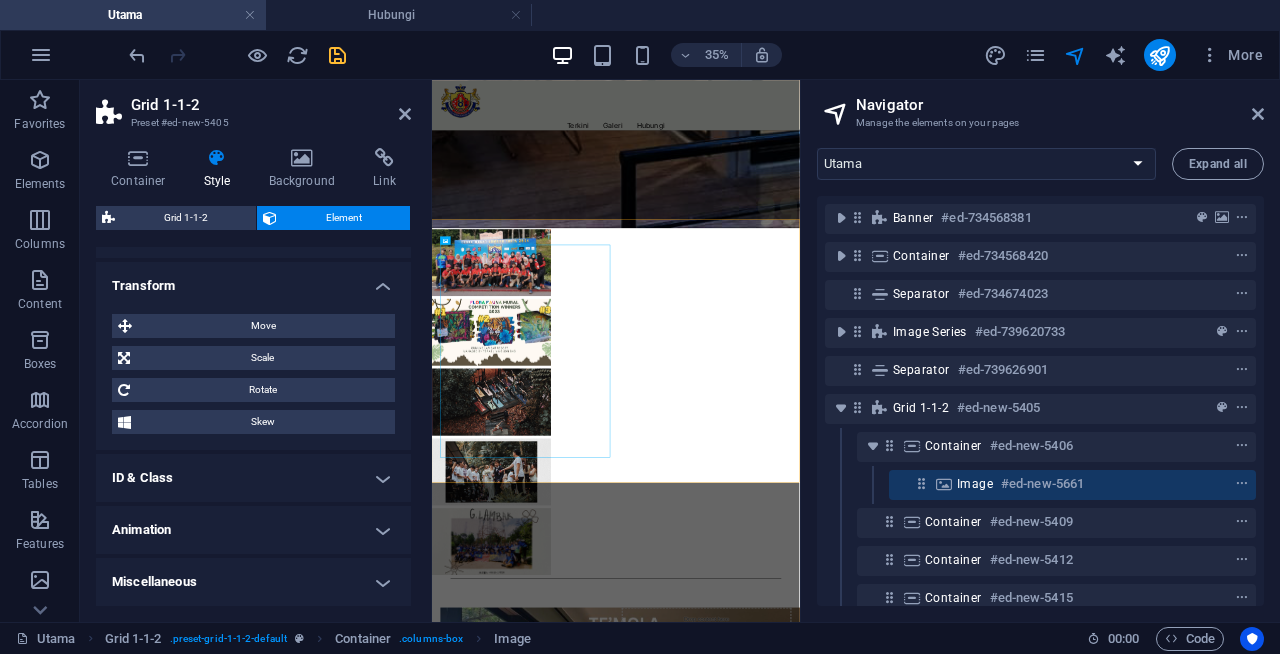 click on "ID & Class" at bounding box center (253, 478) 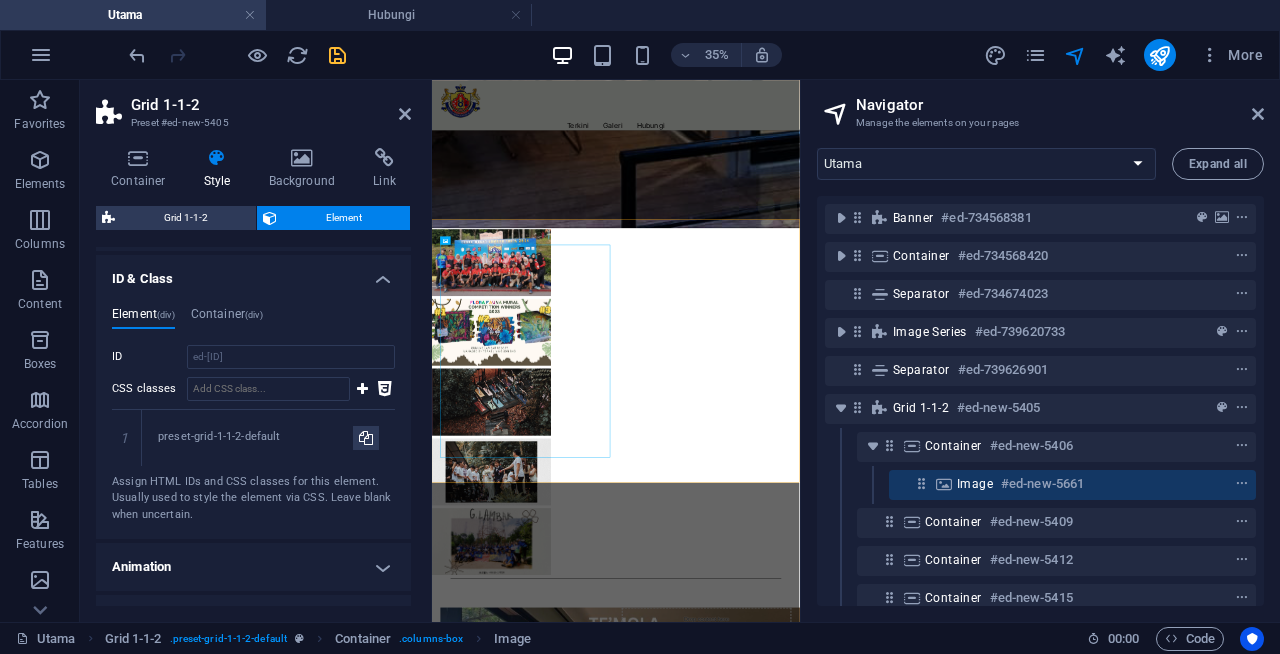 scroll, scrollTop: 717, scrollLeft: 0, axis: vertical 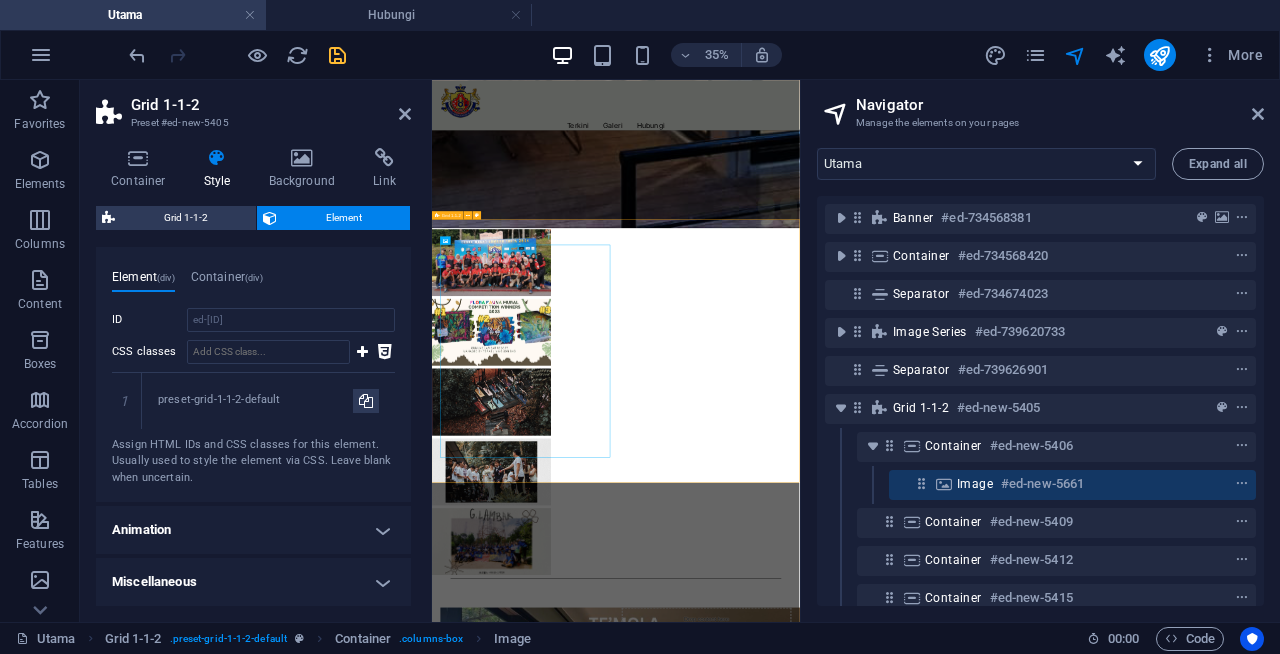 click on "Drop content here or  Add elements  Paste clipboard Drop content here or  Add elements  Paste clipboard Drop content here or  Add elements  Paste clipboard" at bounding box center (957, 2244) 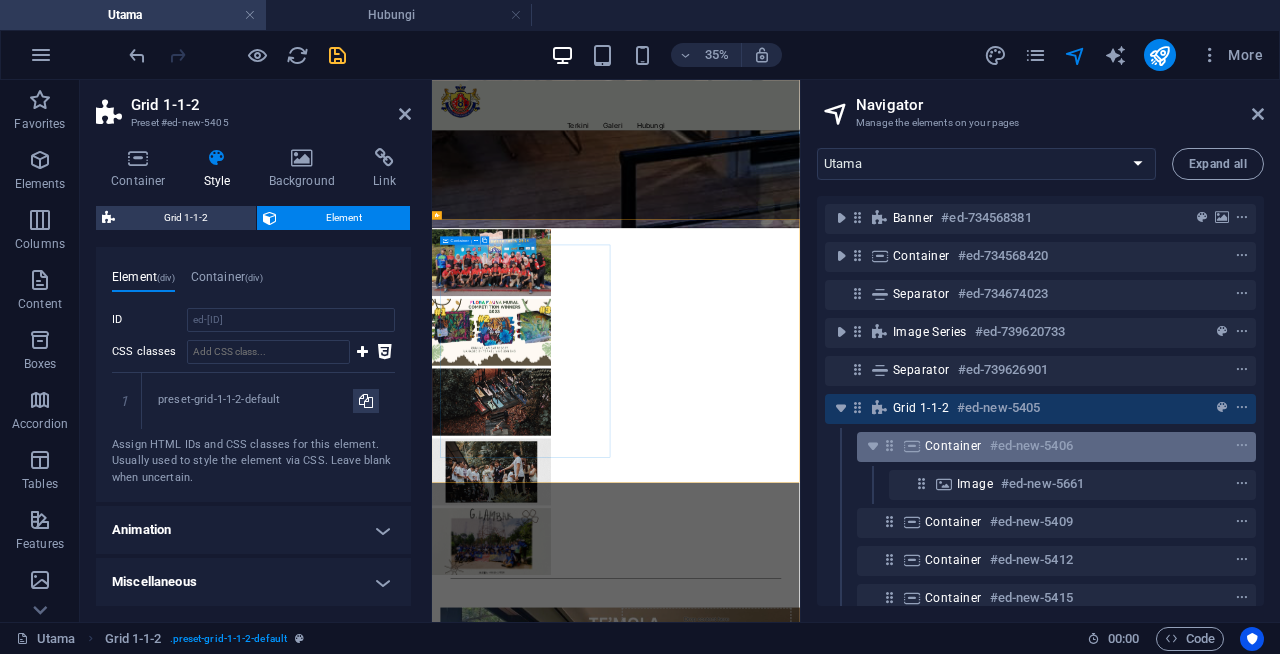 click on "Container" at bounding box center (953, 446) 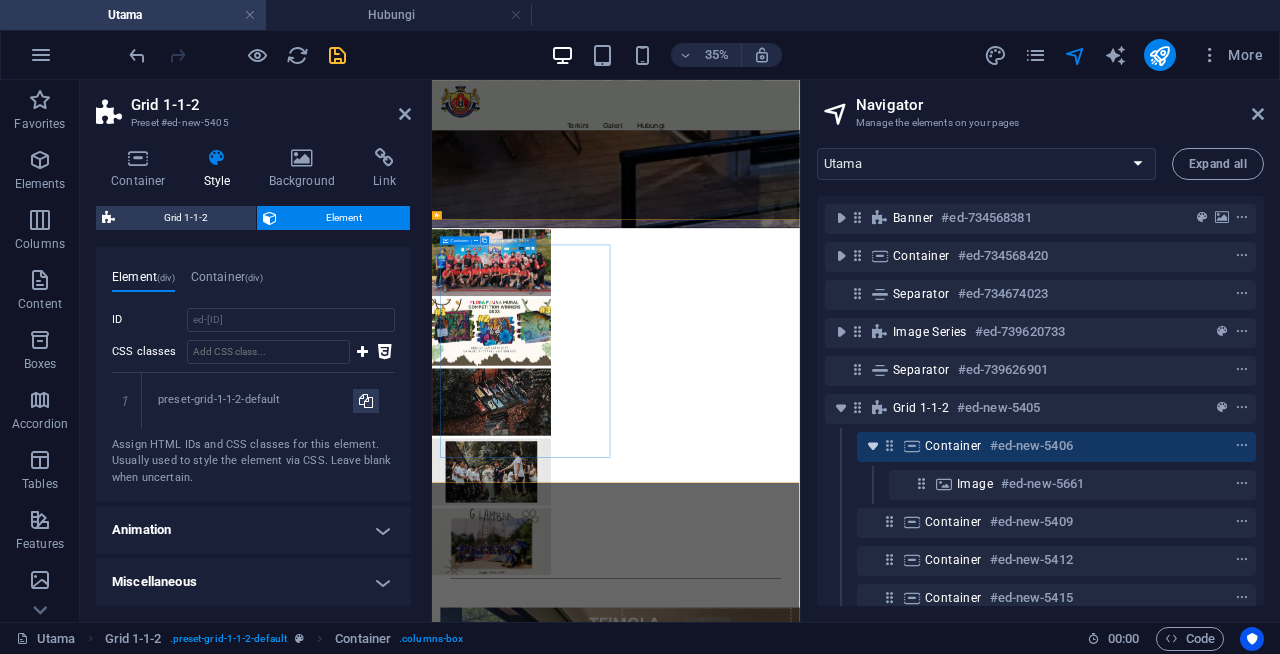 click at bounding box center (873, 446) 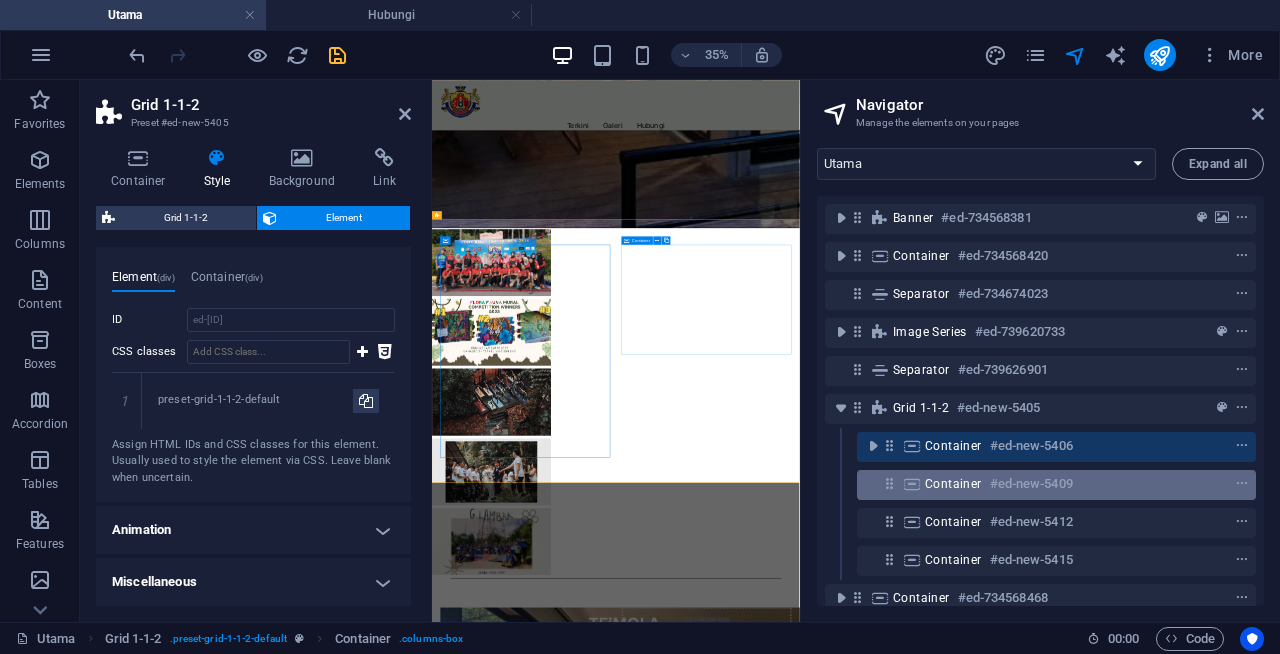 click on "Container #ed-new-5409" at bounding box center (1040, 484) 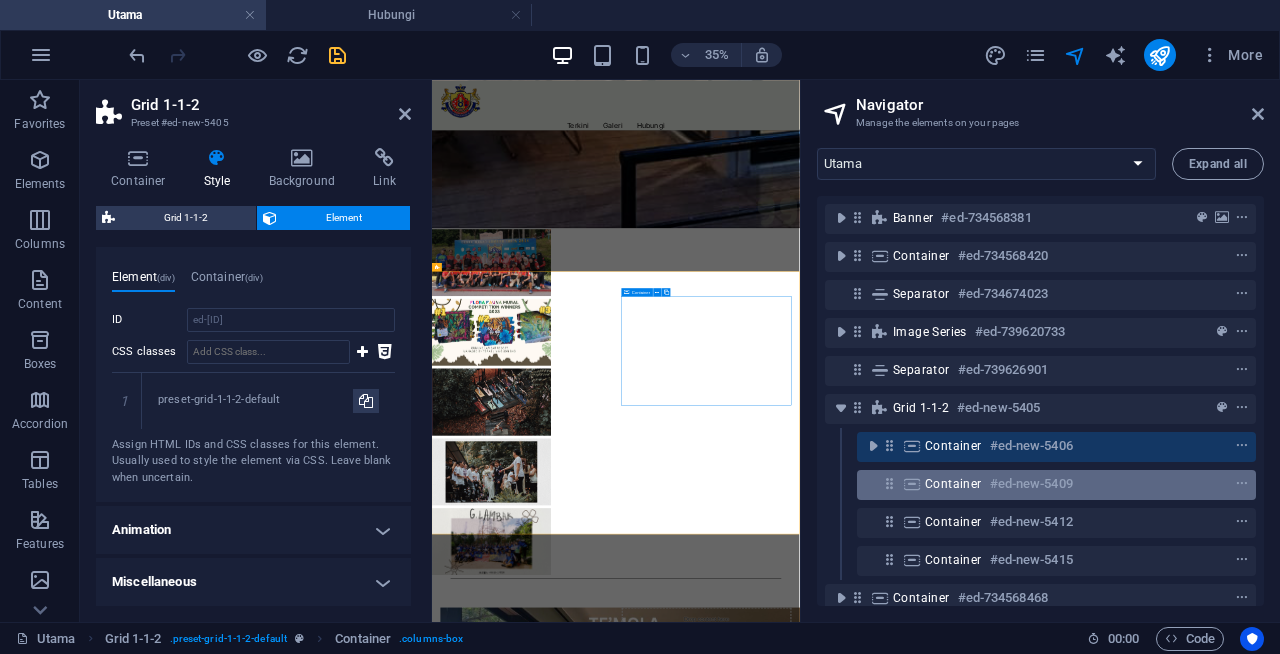 scroll, scrollTop: 979, scrollLeft: 0, axis: vertical 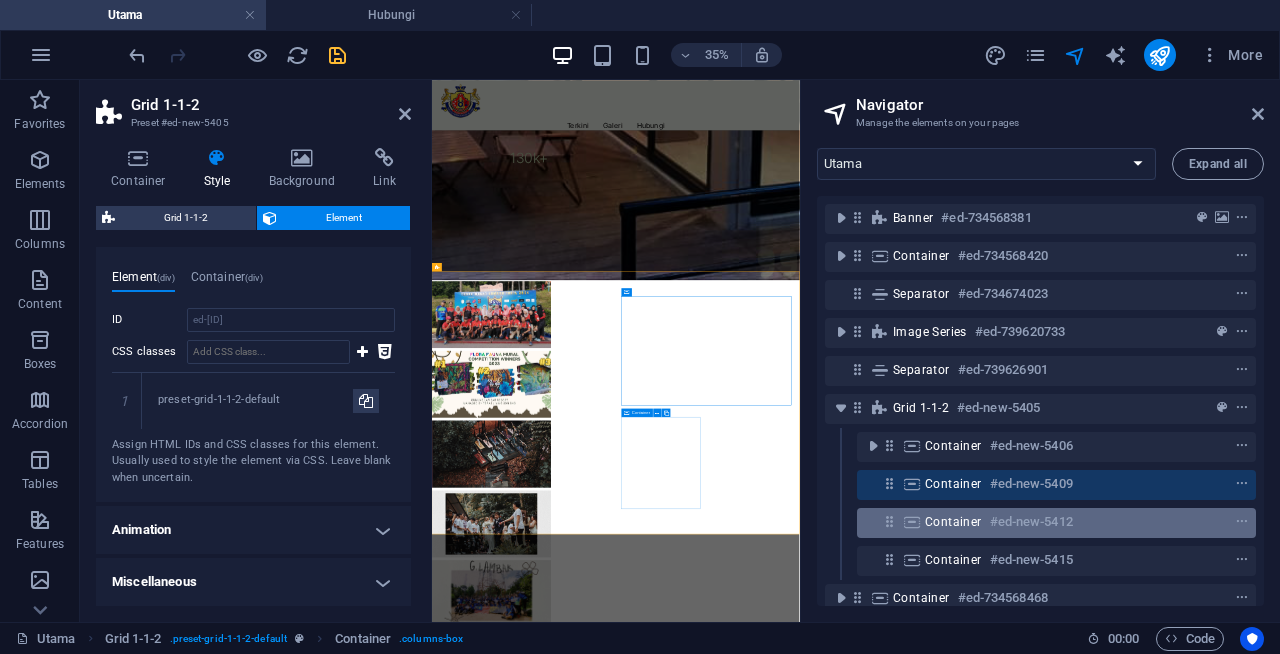 click on "Container #ed-new-5412" at bounding box center (1040, 522) 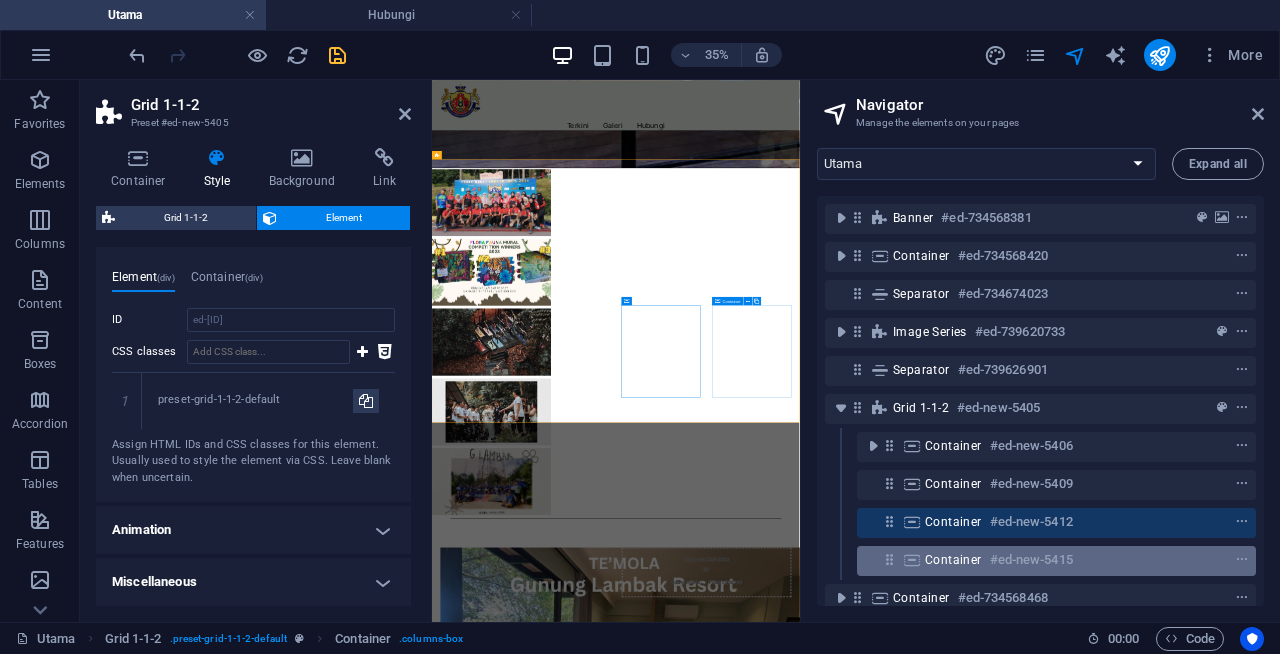 click on "Container" at bounding box center [953, 560] 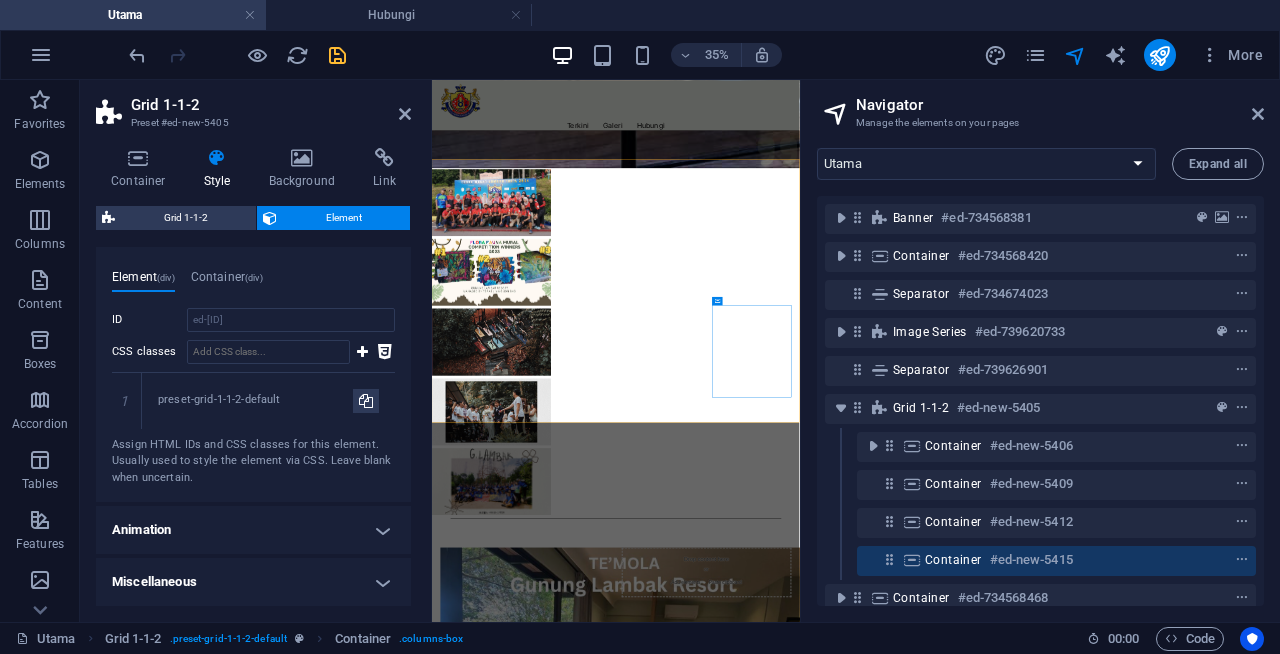 click on "Navigator Manage the elements on your pages Utama  Terkini  Galeri  Hubungi  Expand all Banner #ed-734568381 Container #ed-734568420 Separator #ed-734674023 Image series #ed-739620733 Separator #ed-739626901 Grid 1-1-2 #ed-new-5405 Container #ed-new-5406 Container #ed-new-5409 Container #ed-new-5412 Container #ed-new-5415 Container #ed-734568468 Container #ed-734568591 Footer Heimdall #ed-739527183 Boxes #ed-734612829 Footer Thrud #ed-734568741" at bounding box center [1040, 351] 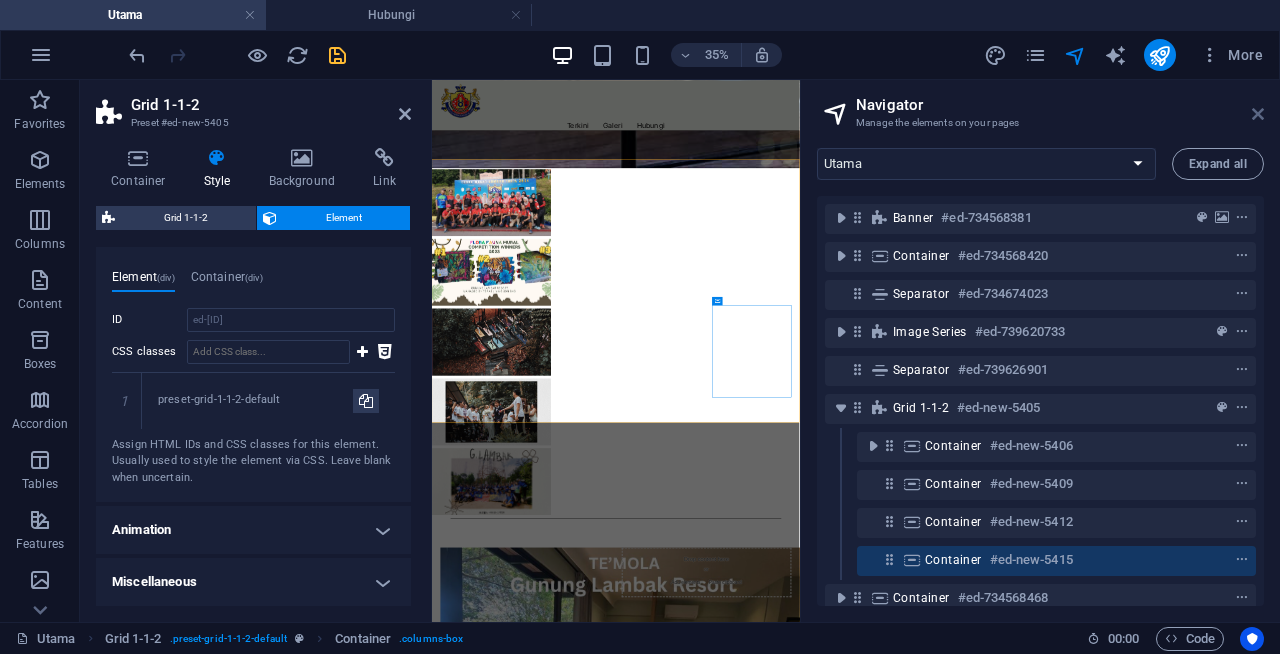 click at bounding box center [1258, 114] 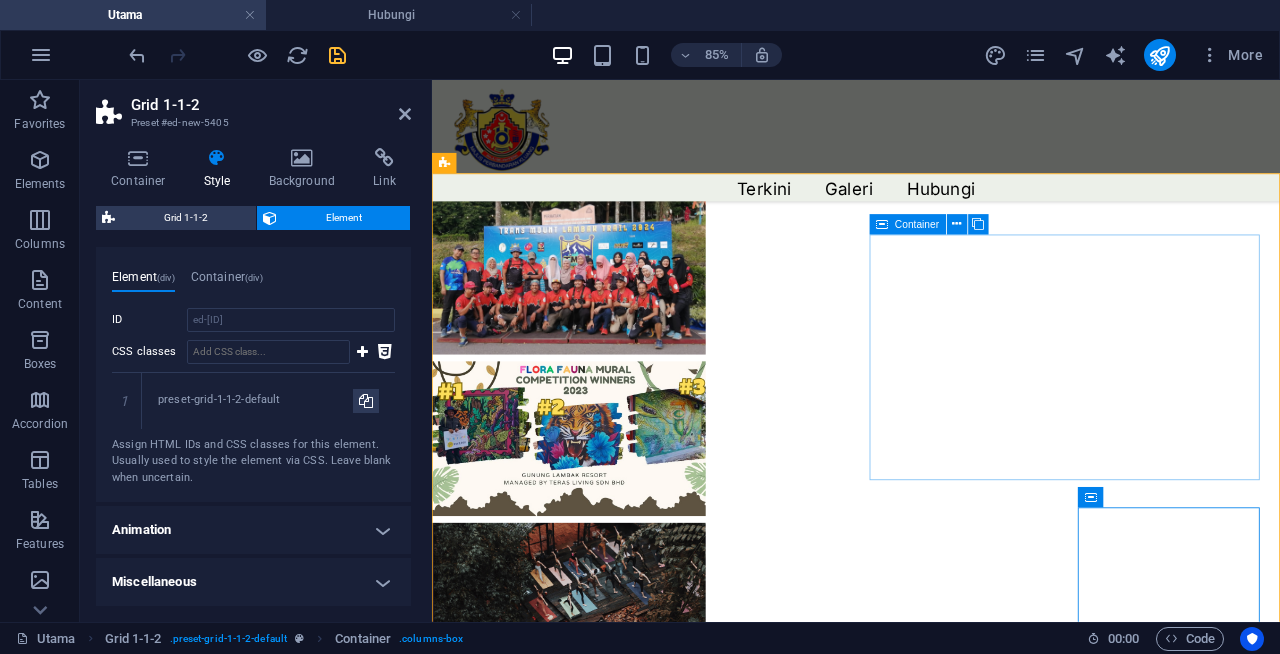 scroll, scrollTop: 1401, scrollLeft: 0, axis: vertical 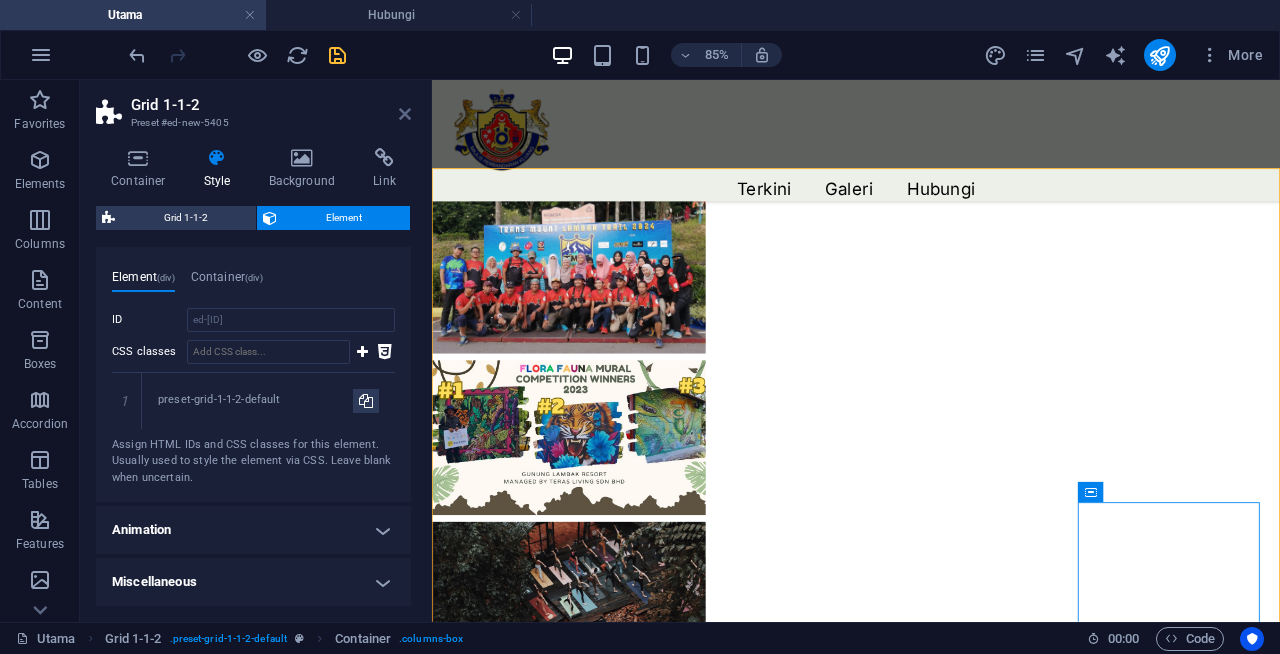 click at bounding box center [405, 114] 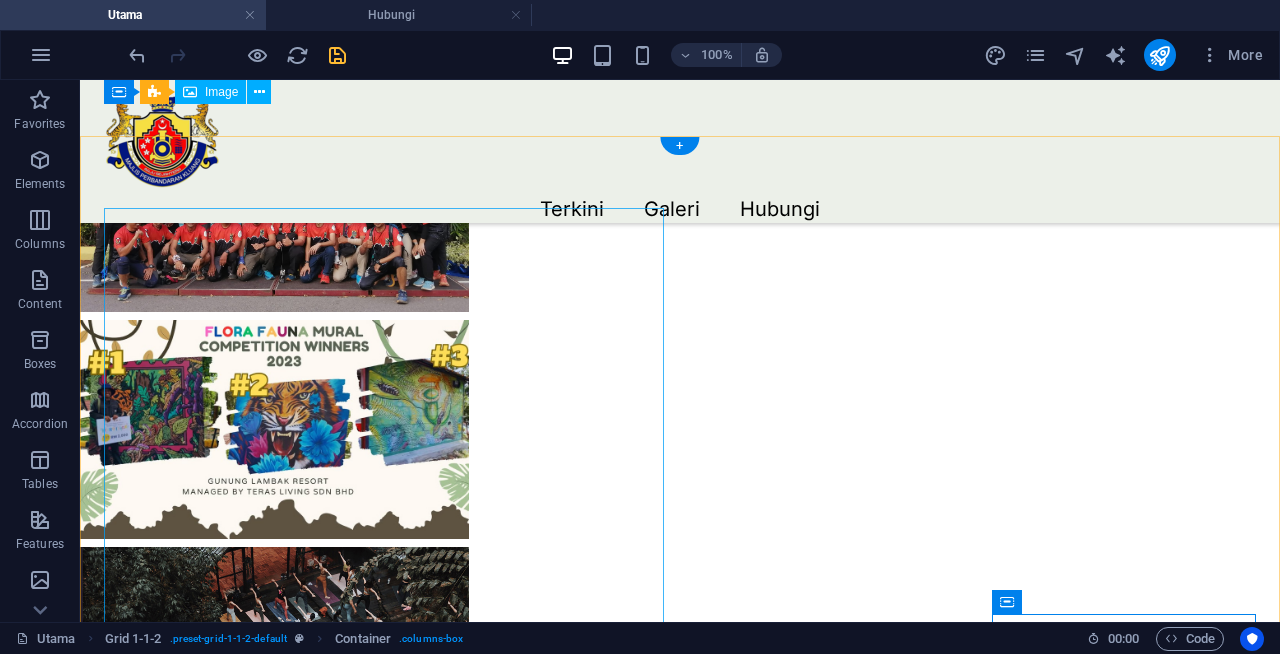 scroll, scrollTop: 1501, scrollLeft: 0, axis: vertical 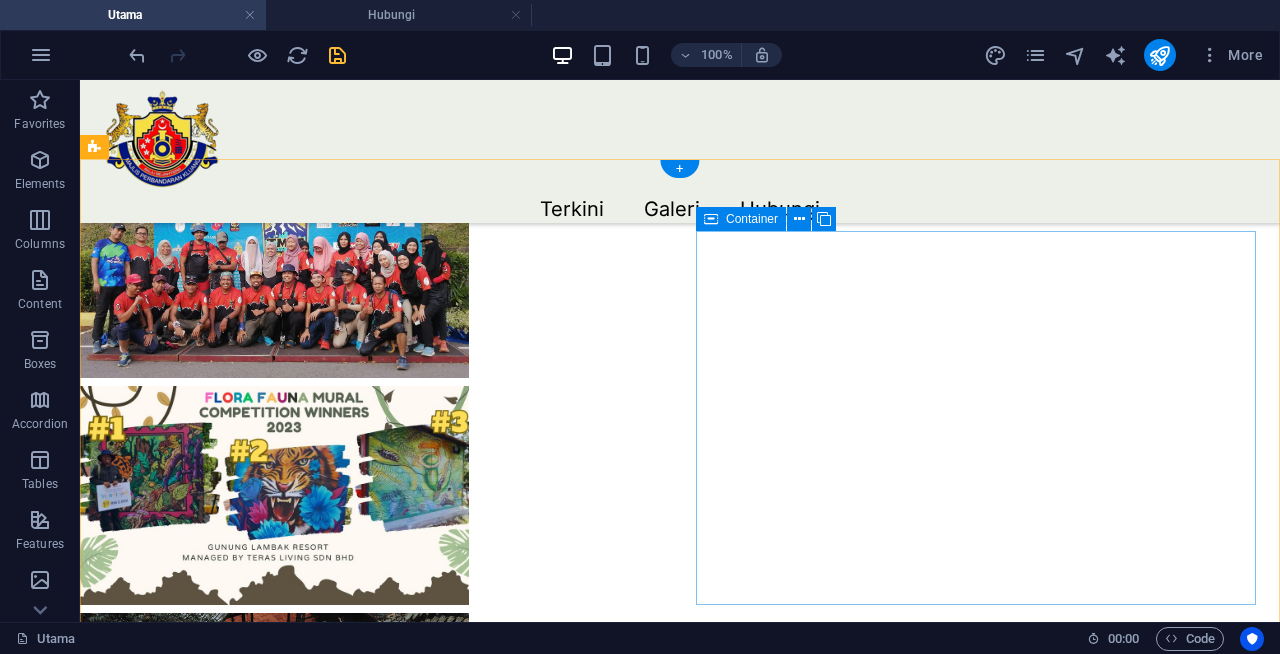 click on "Drop content here or  Add elements  Paste clipboard" at bounding box center (976, 1451) 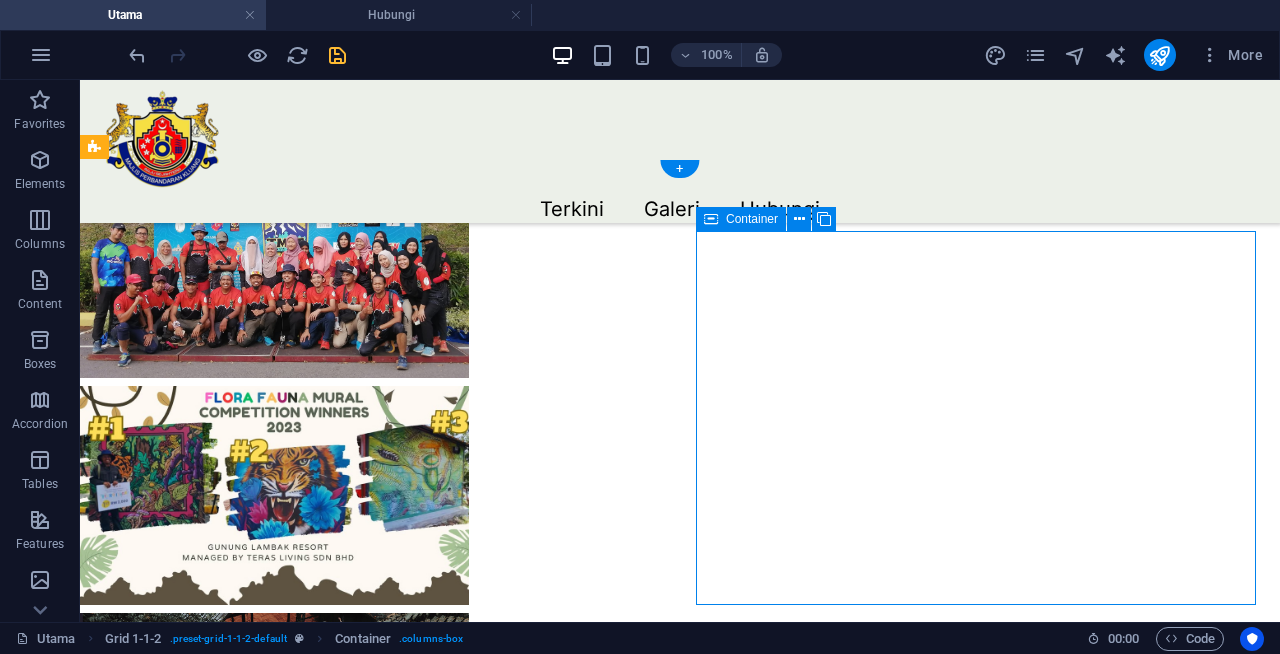 click on "Drop content here or  Add elements  Paste clipboard" at bounding box center (976, 1451) 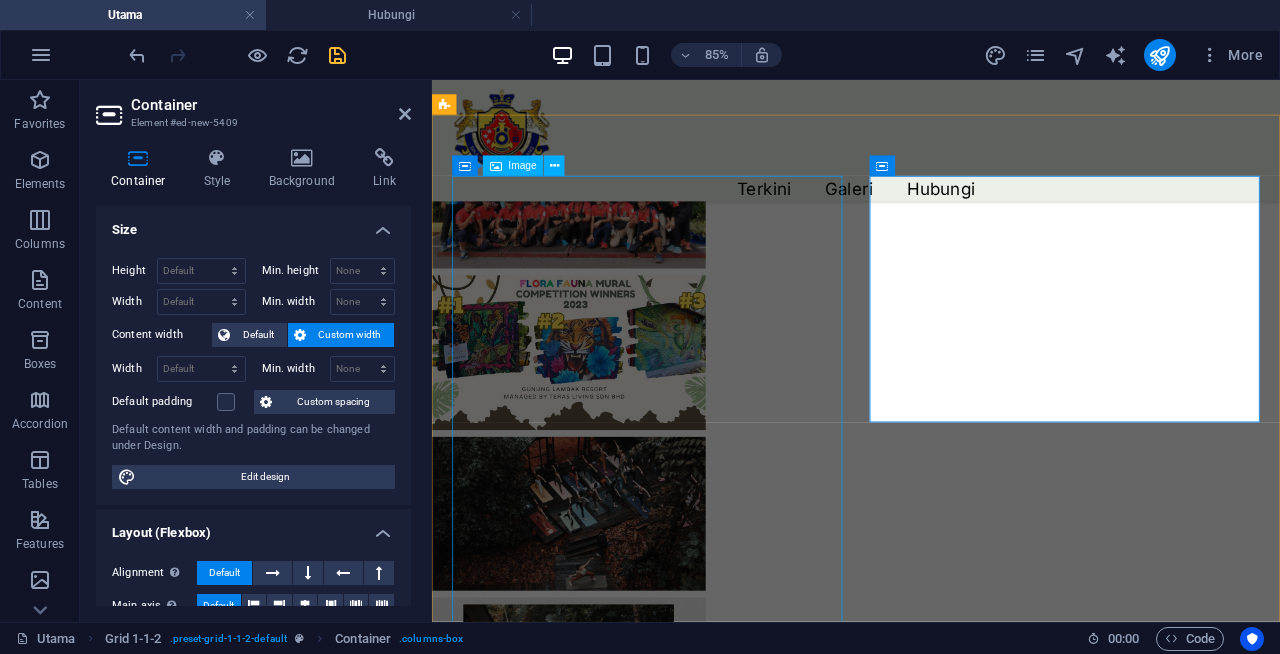 scroll, scrollTop: 1463, scrollLeft: 0, axis: vertical 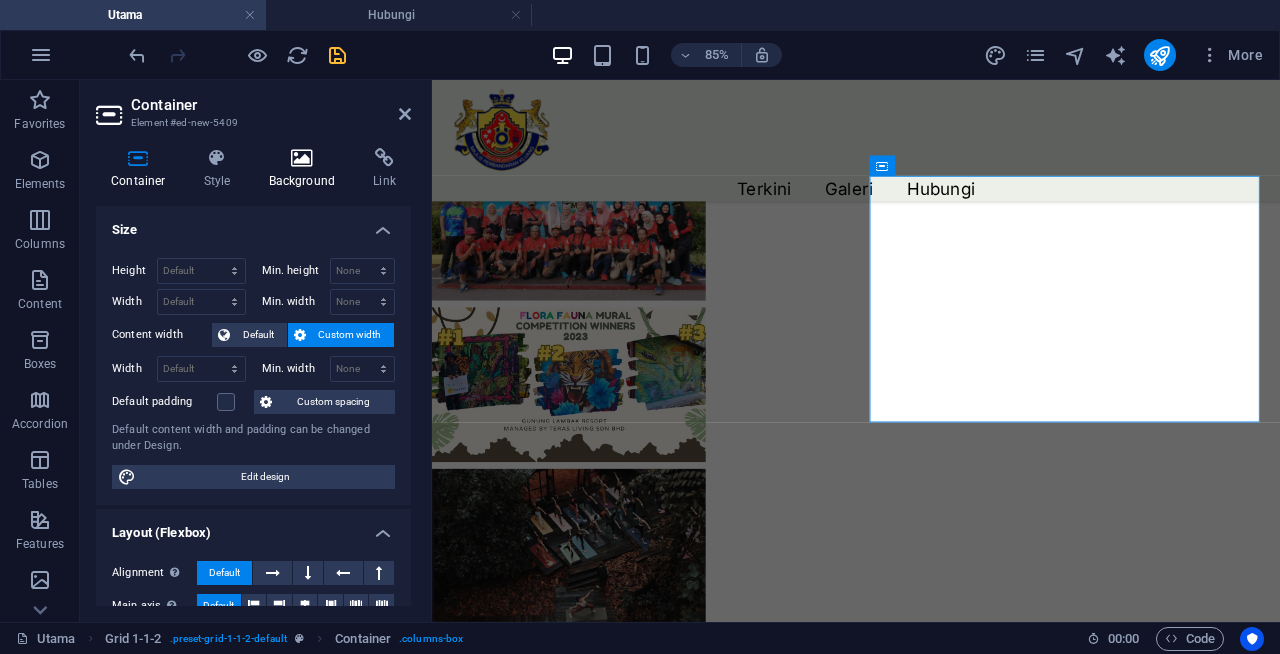 click at bounding box center (302, 158) 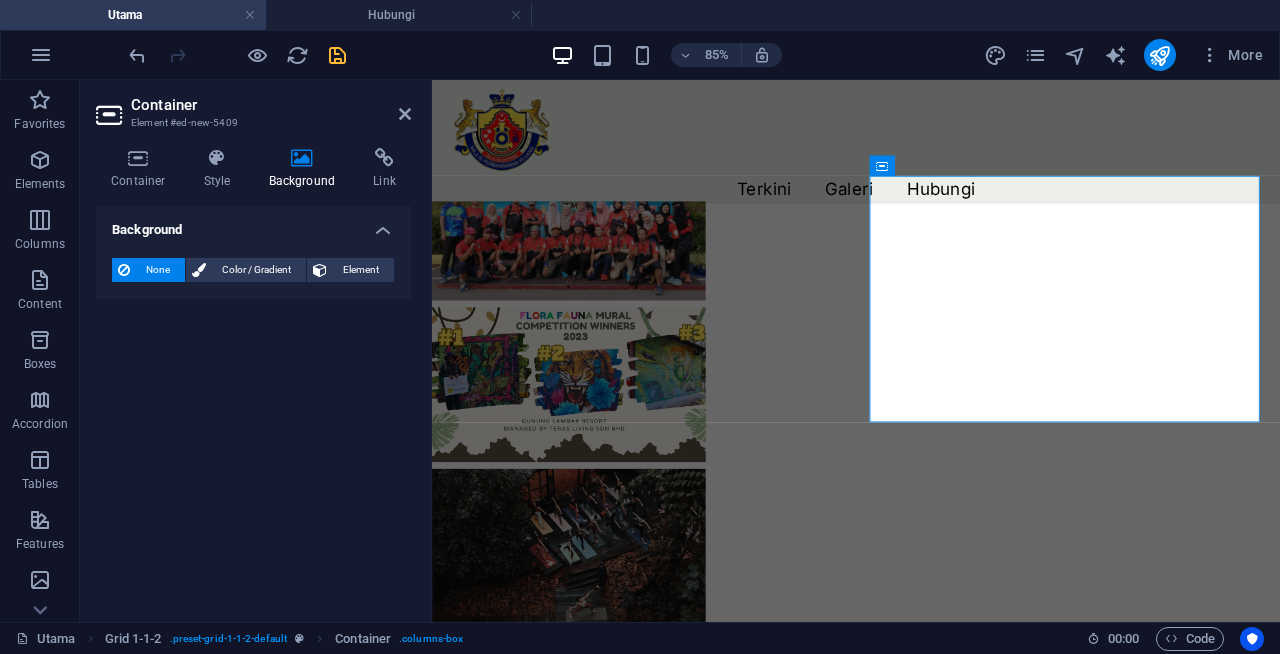 click at bounding box center [302, 158] 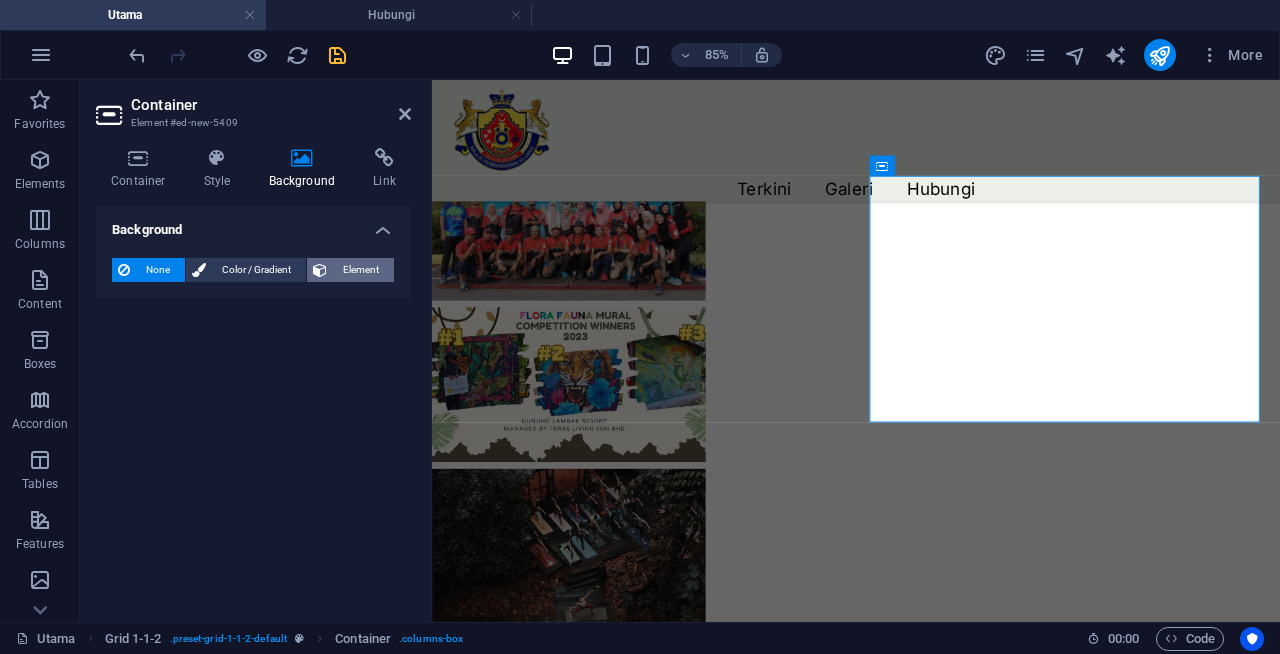 click on "Element" at bounding box center [360, 270] 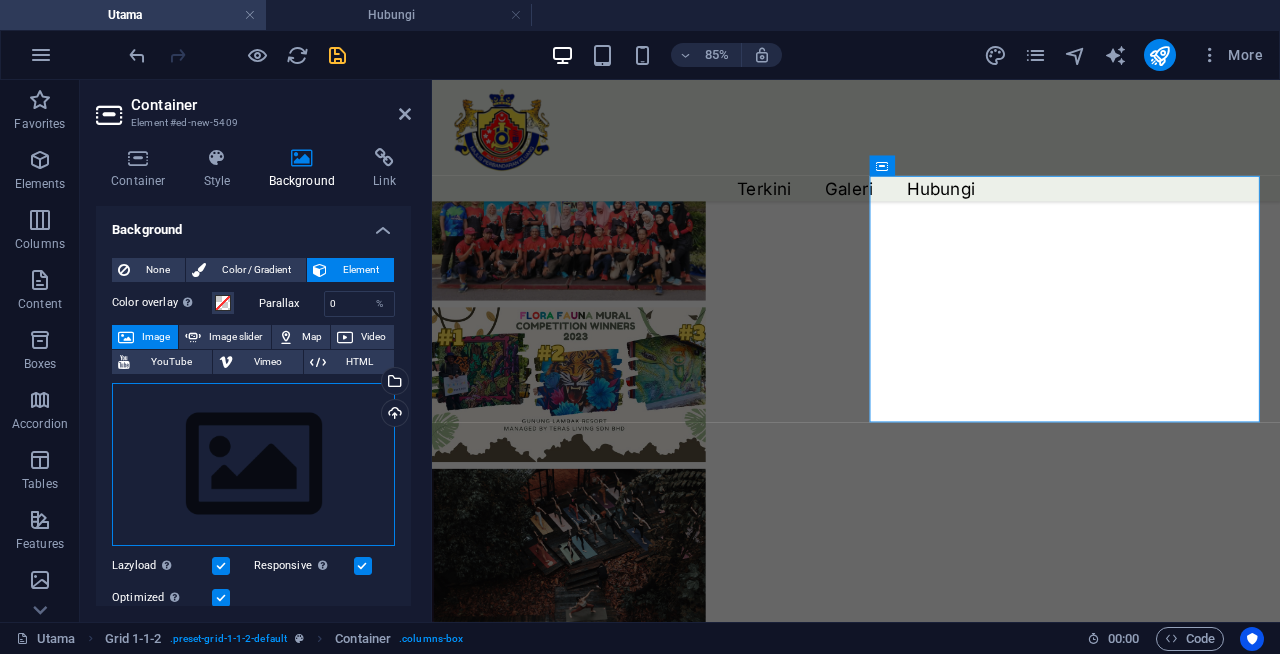 click on "Drag files here, click to choose files or select files from Files or our free stock photos & videos" at bounding box center [253, 465] 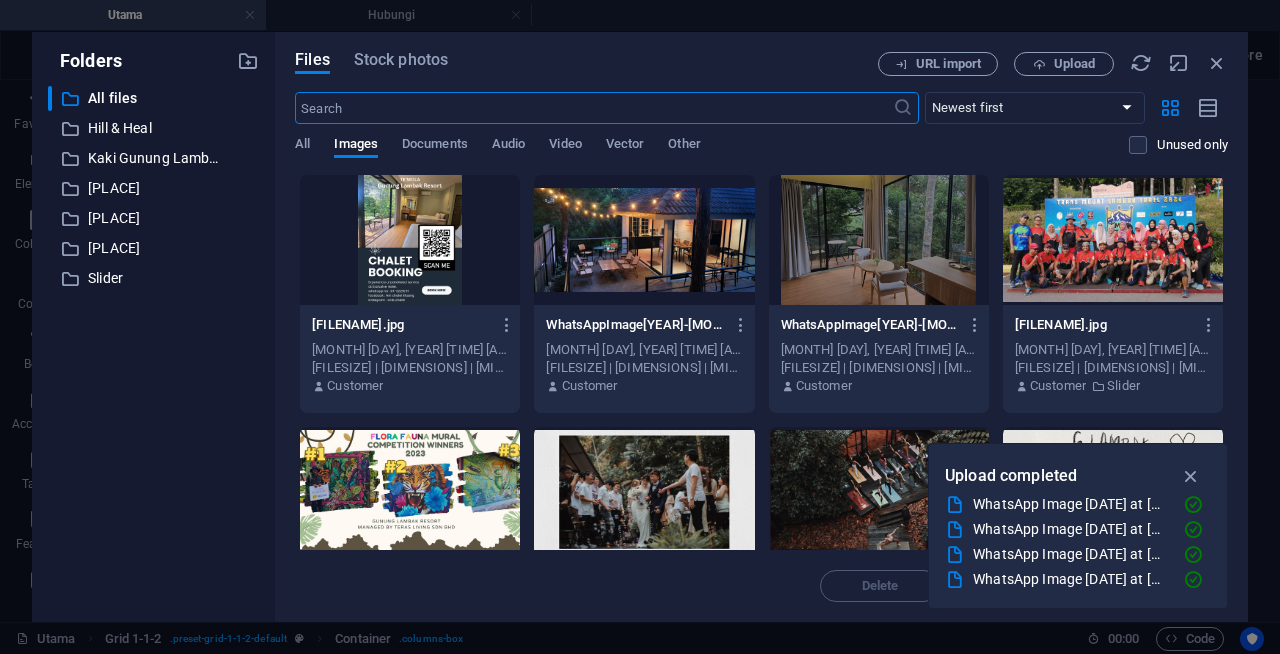 scroll, scrollTop: 89, scrollLeft: 0, axis: vertical 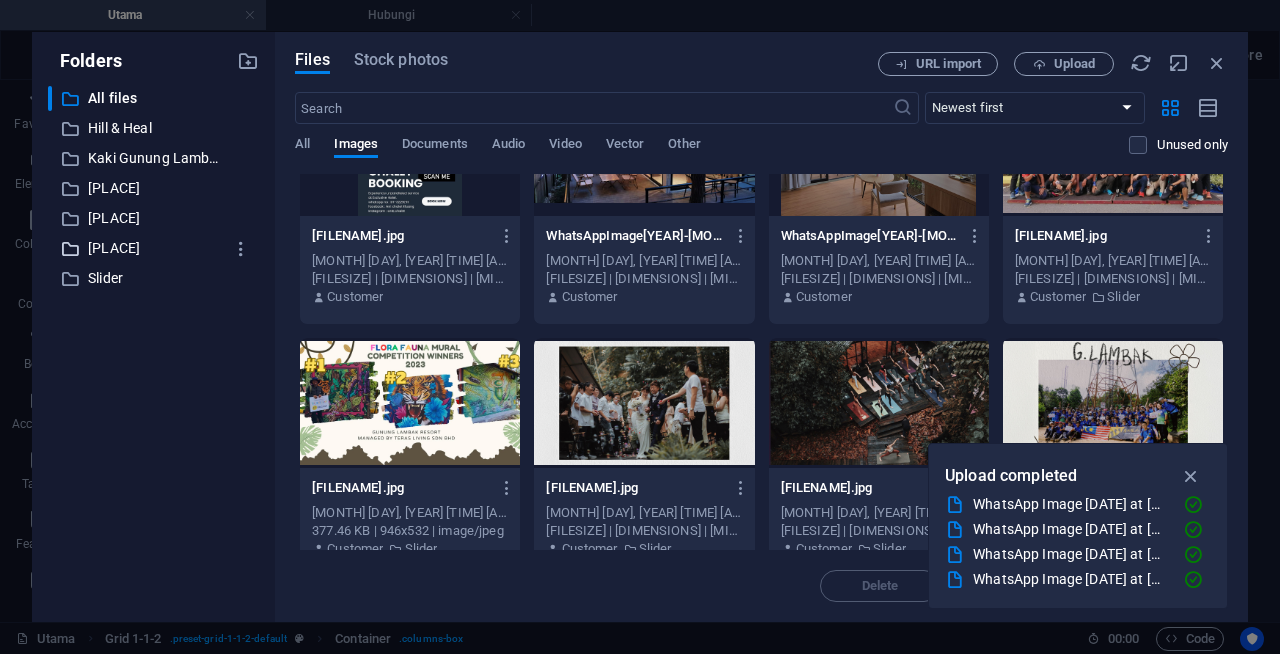 click on "Gunung Lambak Resort" at bounding box center (155, 248) 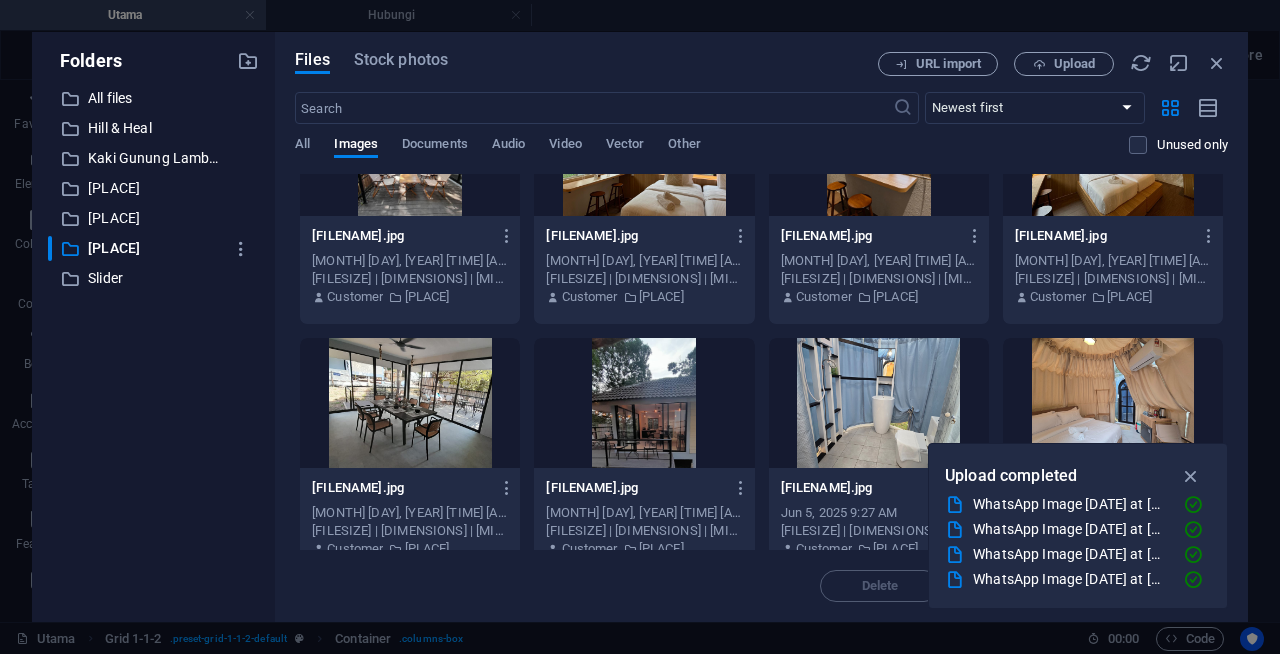 scroll, scrollTop: 0, scrollLeft: 0, axis: both 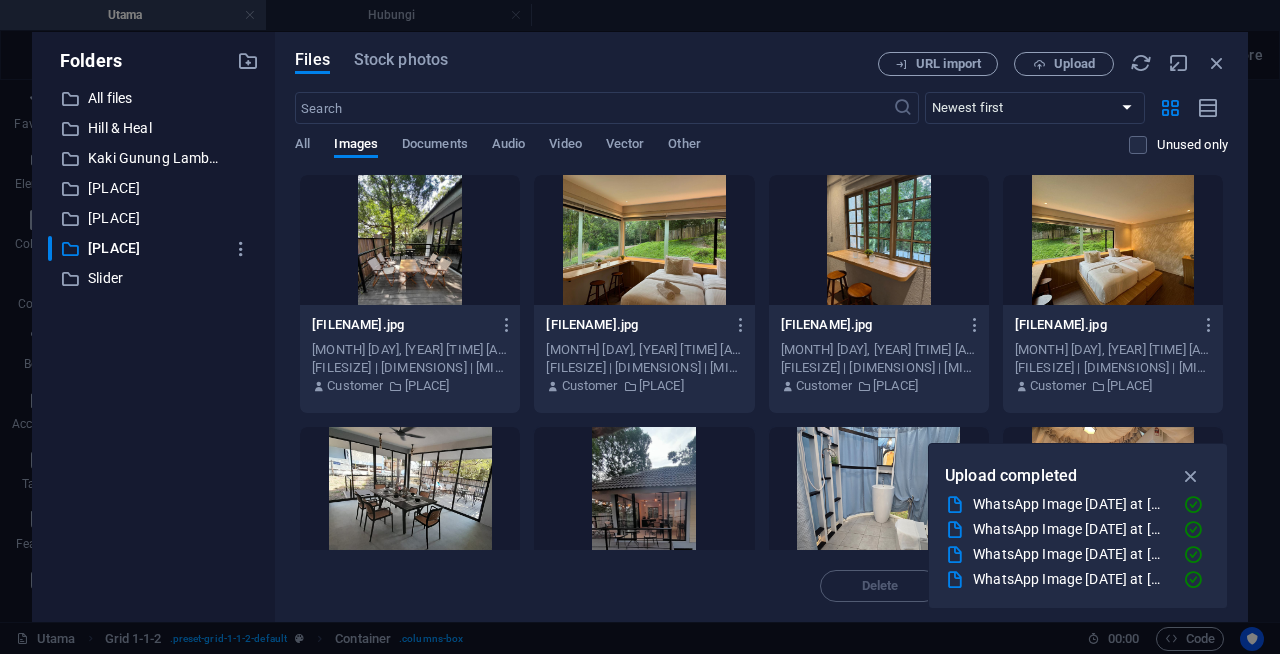 click at bounding box center [1113, 240] 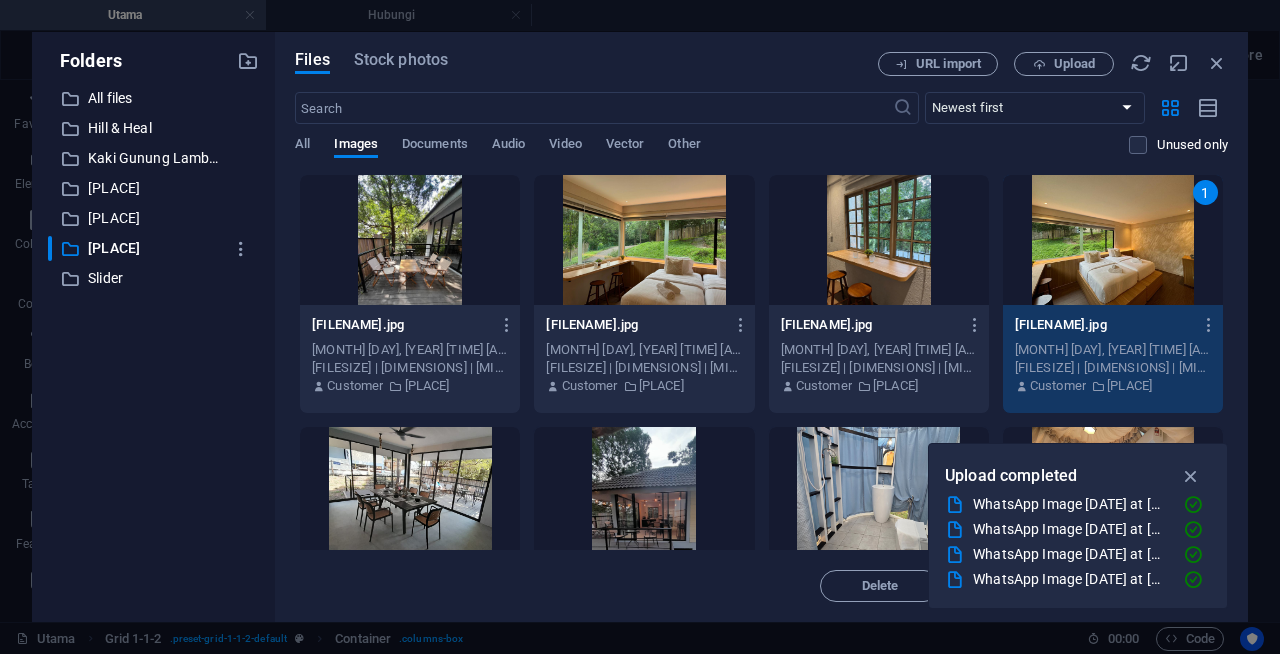 click on "1" at bounding box center [1113, 240] 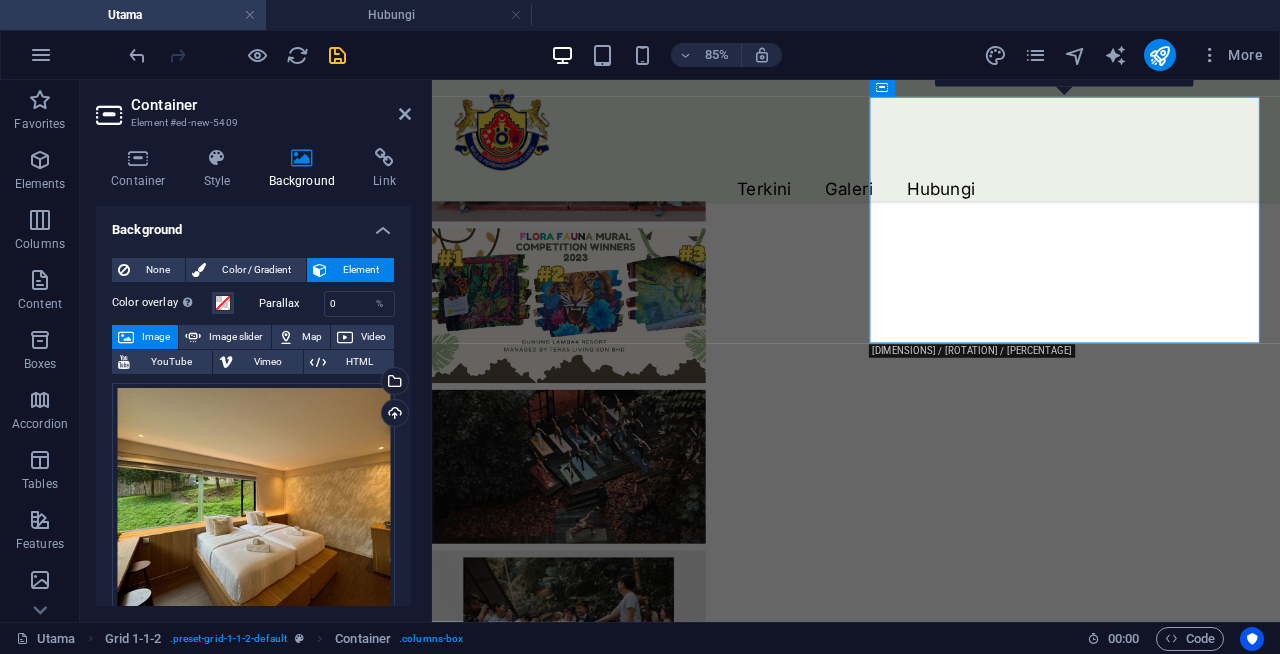 scroll, scrollTop: 1558, scrollLeft: 0, axis: vertical 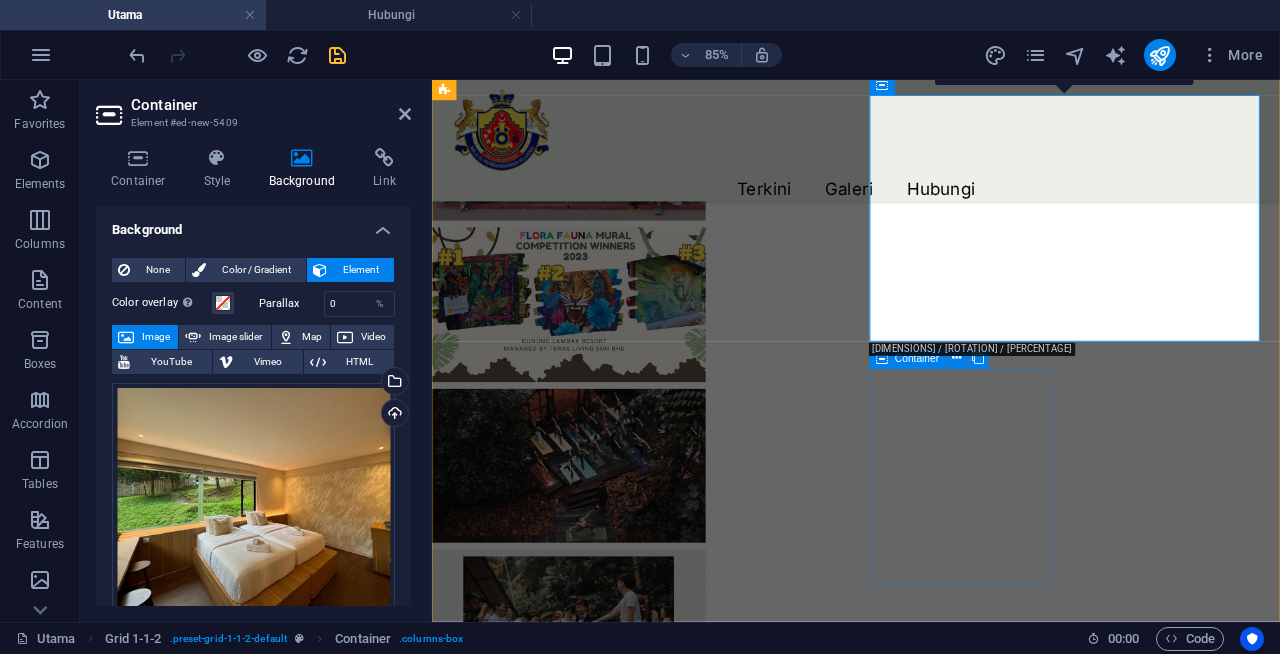 click on "Drop content here or  Add elements  Paste clipboard" at bounding box center [1054, 2052] 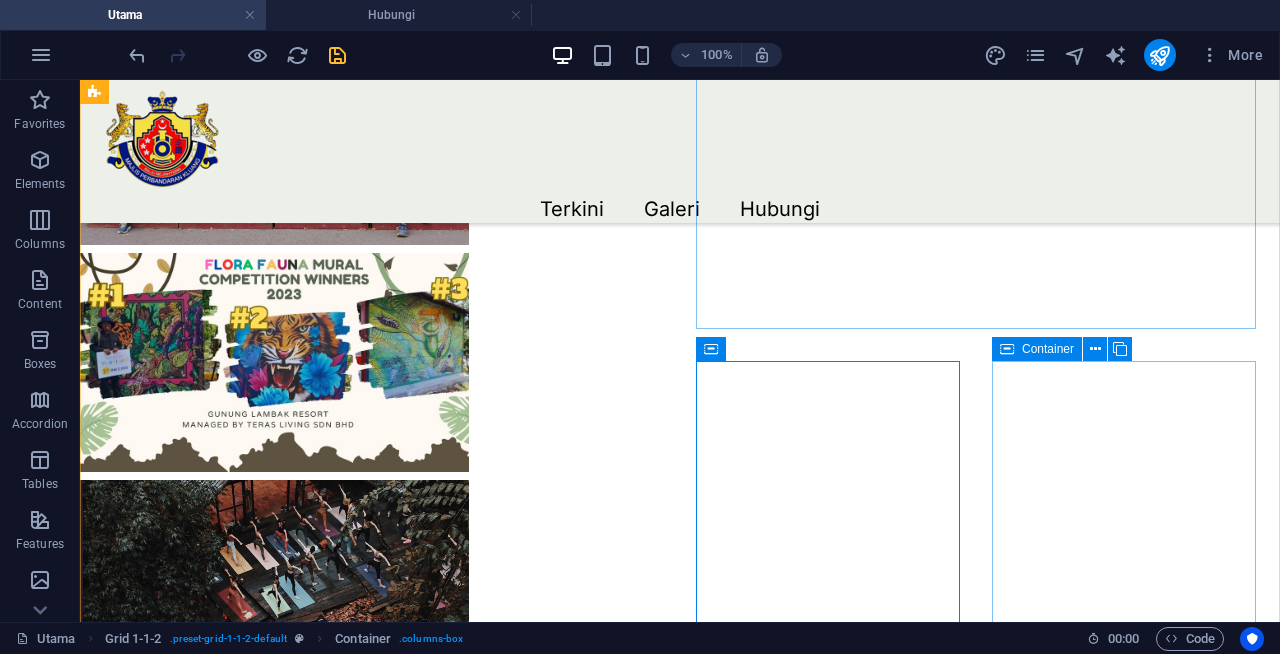 scroll, scrollTop: 1779, scrollLeft: 0, axis: vertical 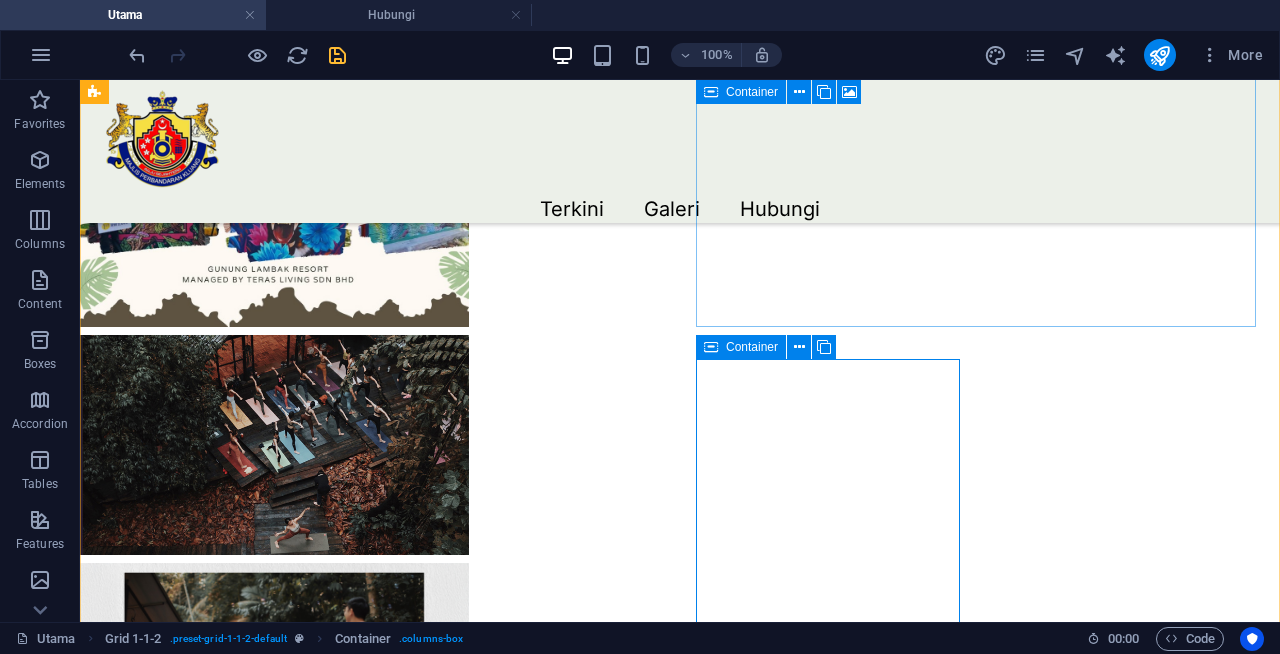 click on "Add elements" at bounding box center [827, 2267] 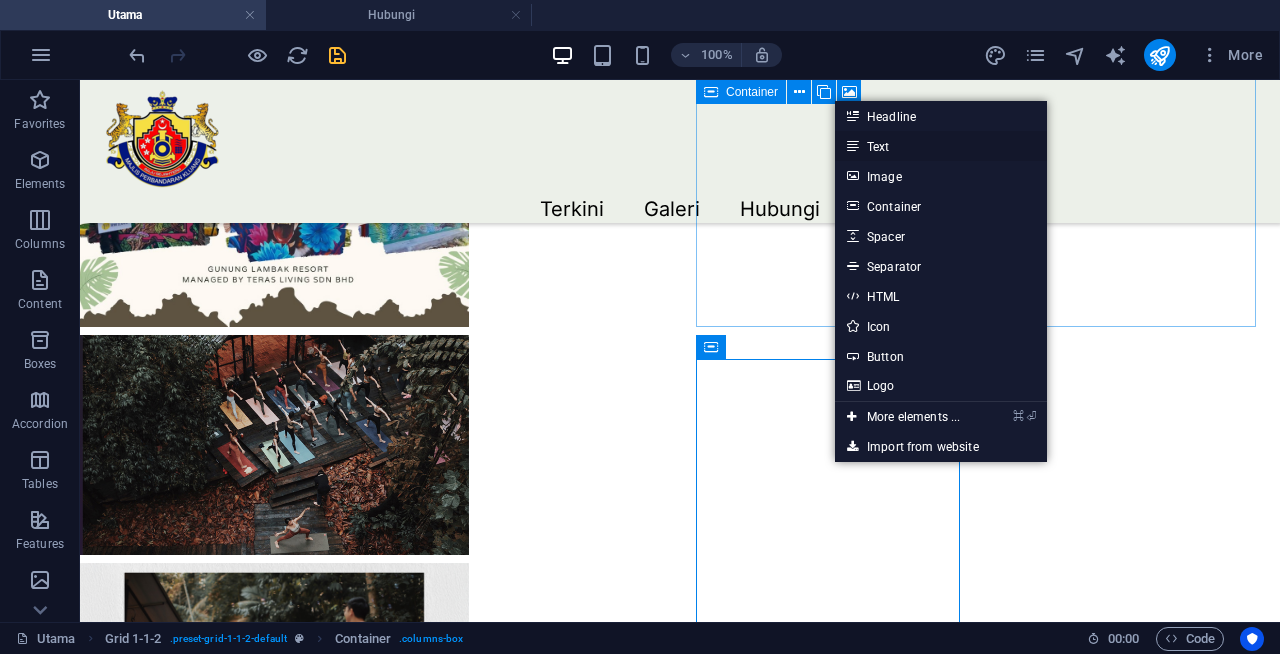 click on "Text" at bounding box center [941, 146] 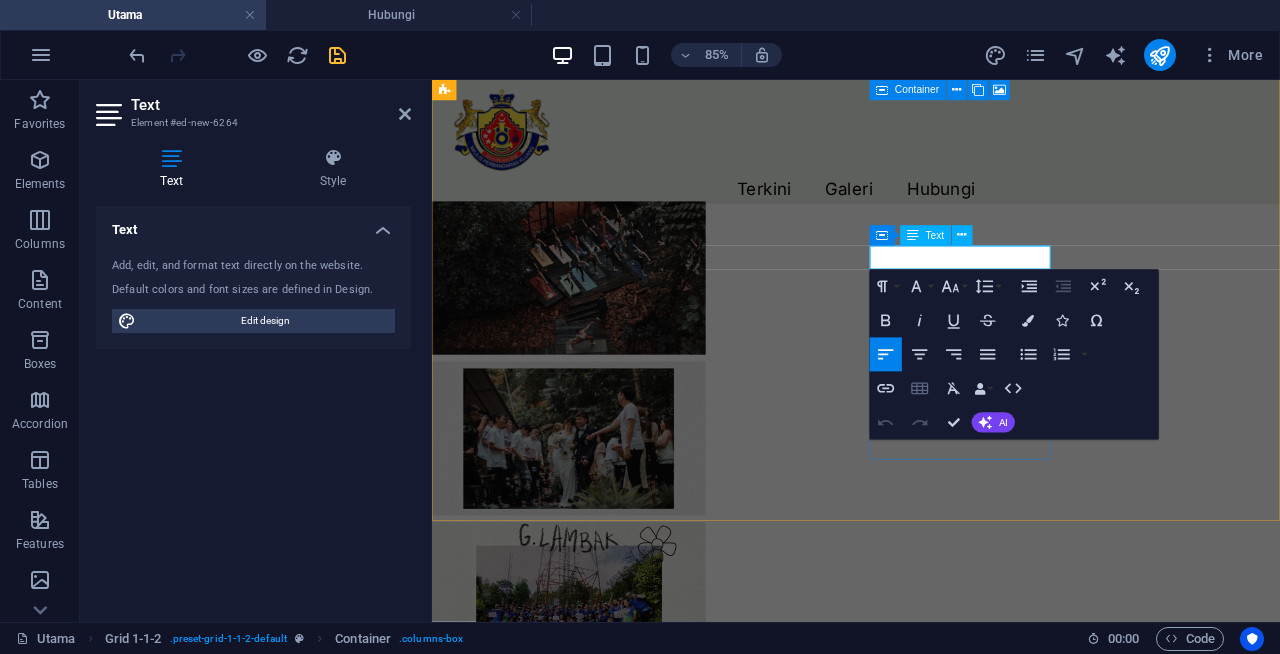 scroll, scrollTop: 1703, scrollLeft: 0, axis: vertical 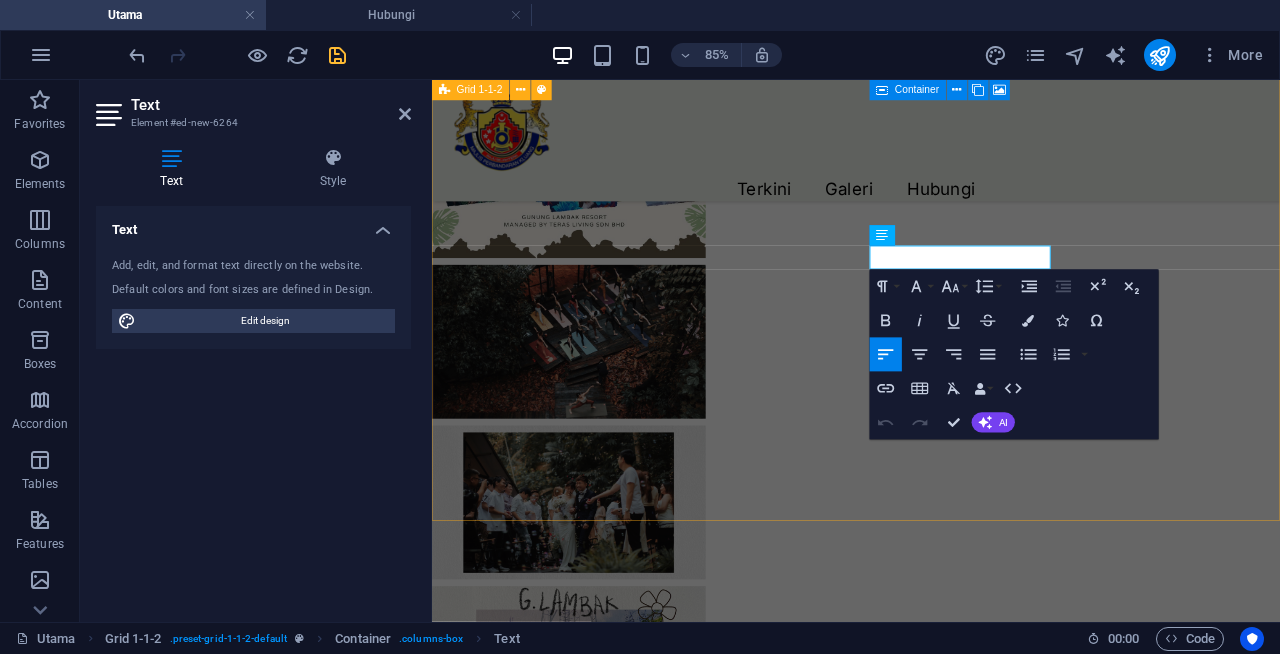 click on "Drop content here or  Add elements  Paste clipboard New text element Drop content here or  Add elements  Paste clipboard" at bounding box center (931, 1574) 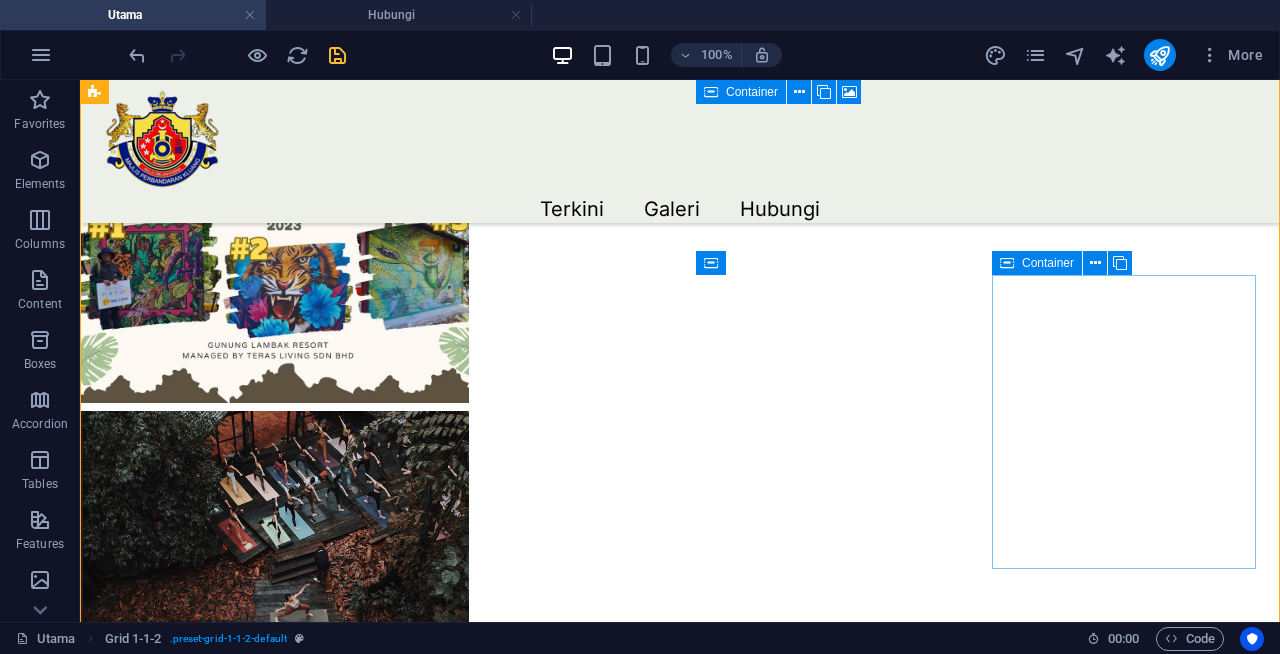 scroll, scrollTop: 1863, scrollLeft: 0, axis: vertical 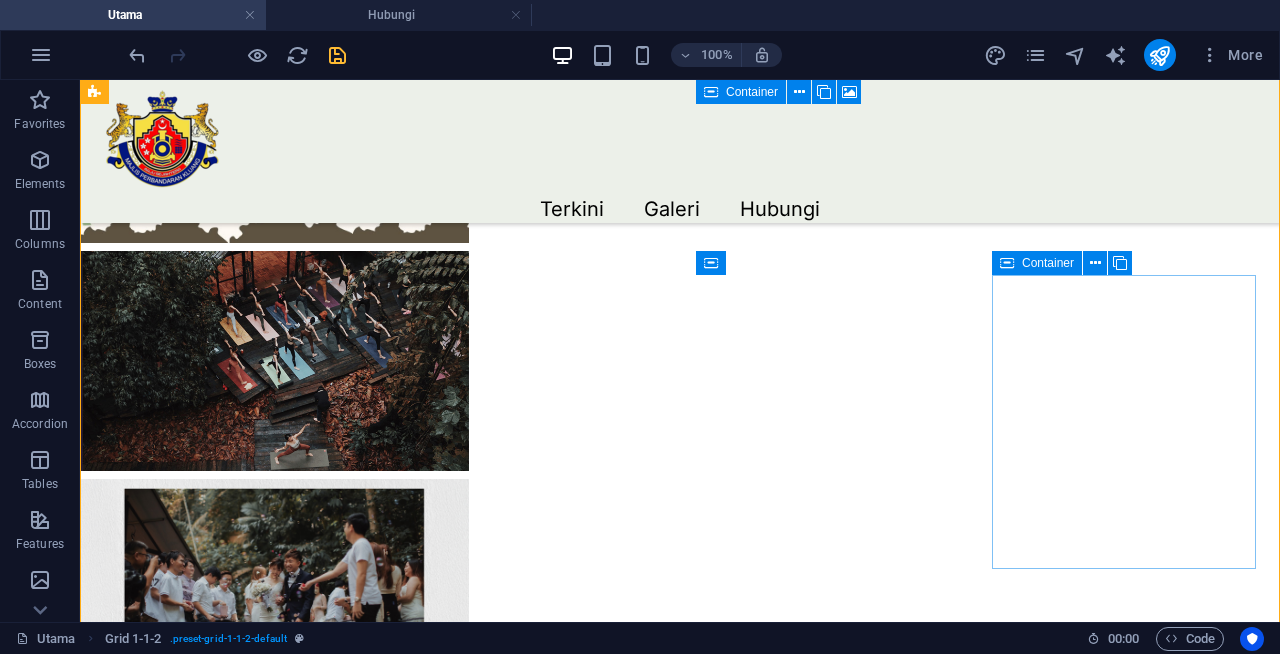 click on "Drop content here or  Add elements  Paste clipboard" at bounding box center (1124, 2171) 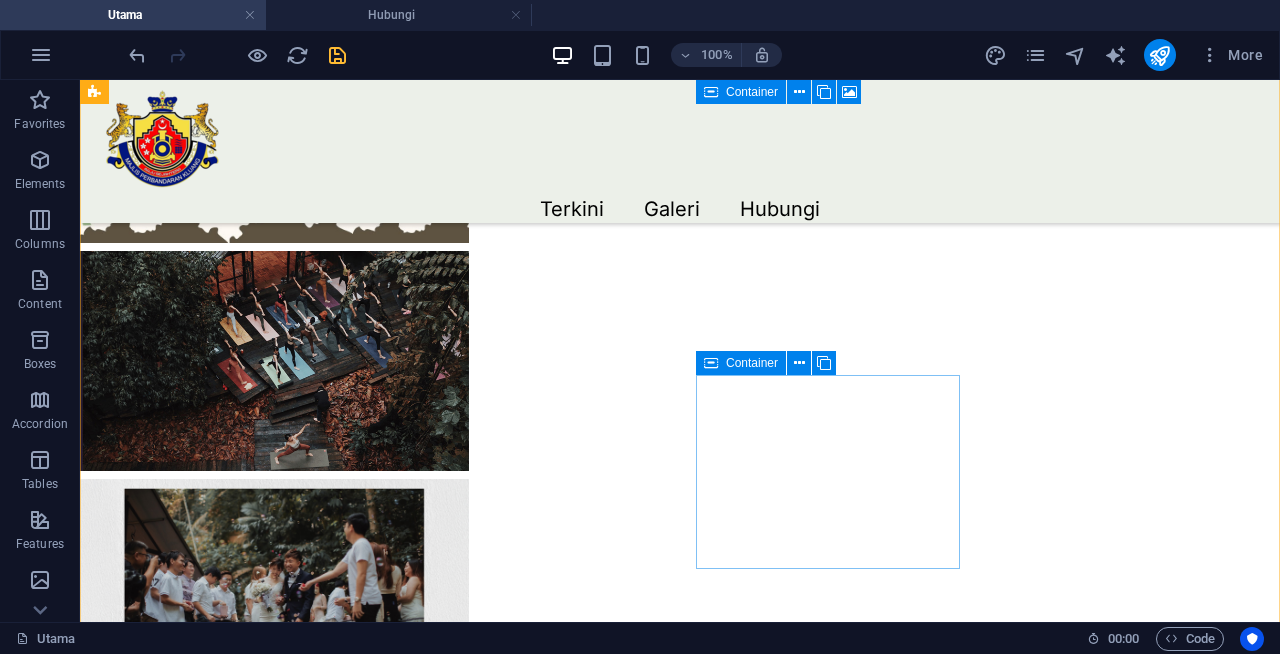 click on "New text element" at bounding box center (828, 2366) 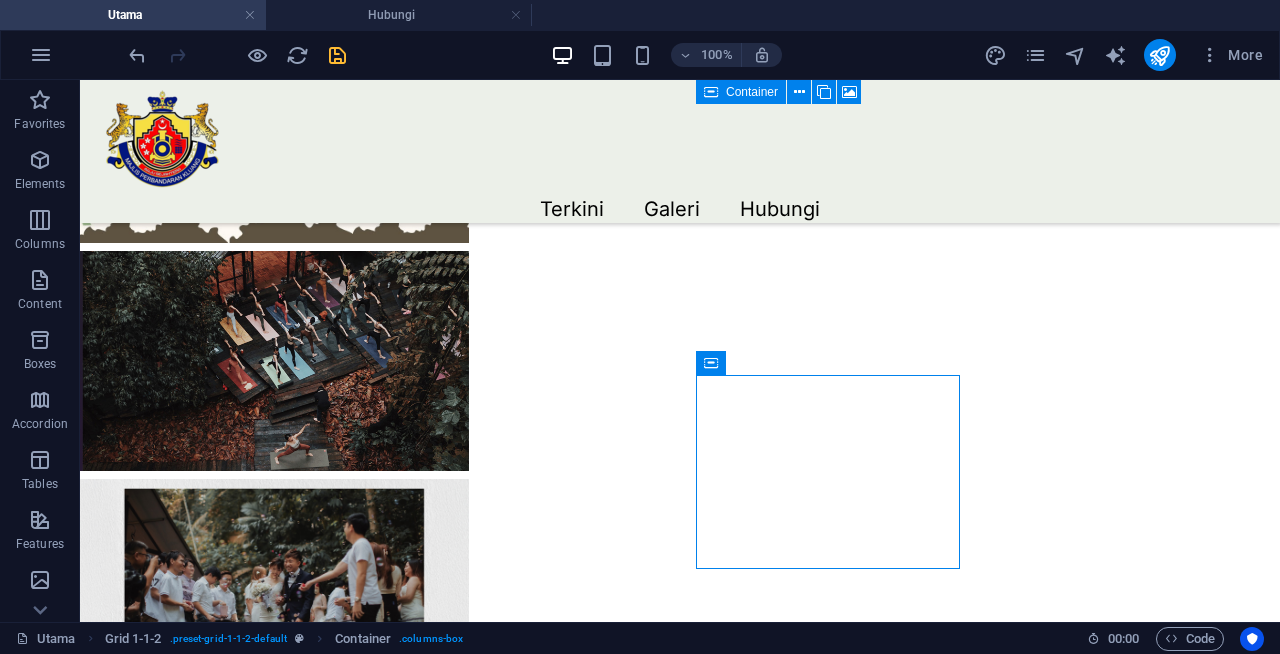drag, startPoint x: 933, startPoint y: 446, endPoint x: 1074, endPoint y: 455, distance: 141.28694 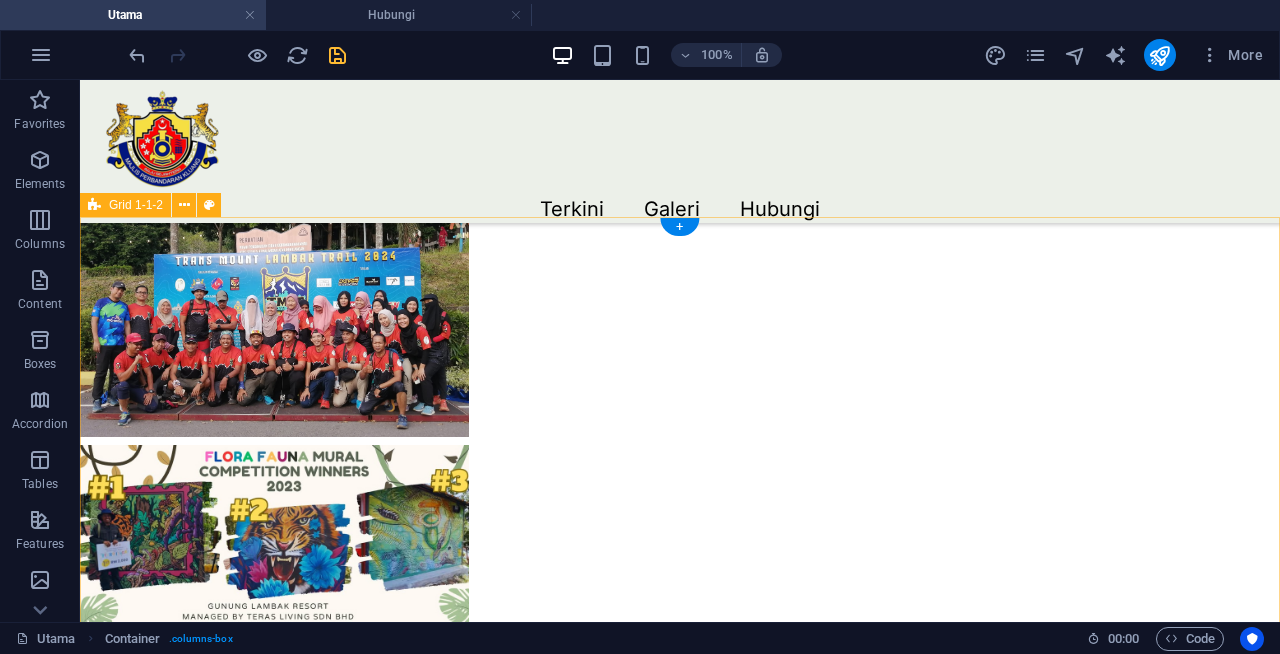 scroll, scrollTop: 1443, scrollLeft: 0, axis: vertical 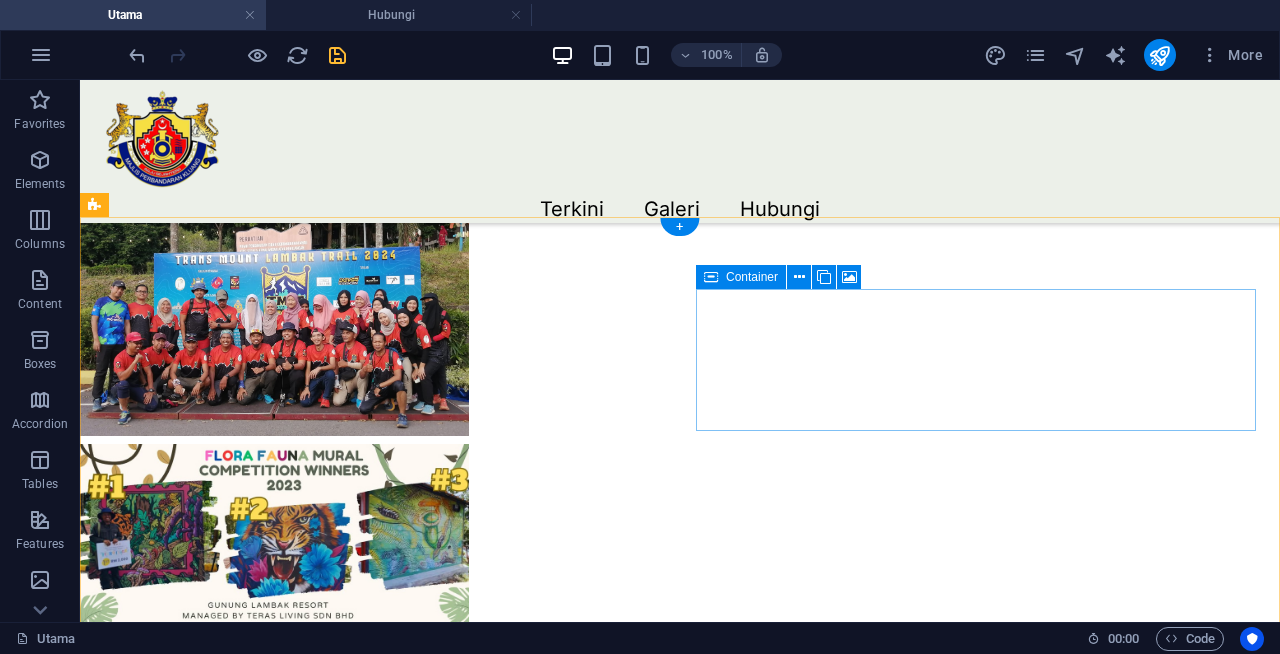 click on "Drop content here or  Add elements  Paste clipboard" at bounding box center (976, 1651) 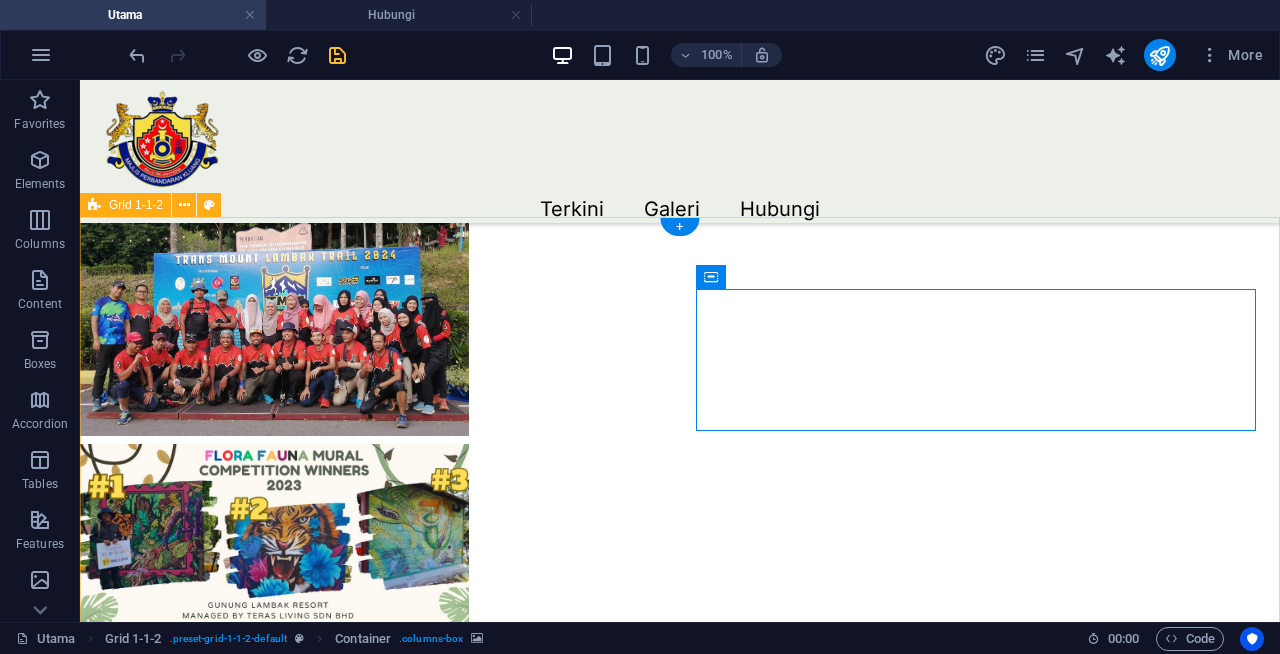 click on "Drop content here or  Add elements  Paste clipboard" at bounding box center [680, 2188] 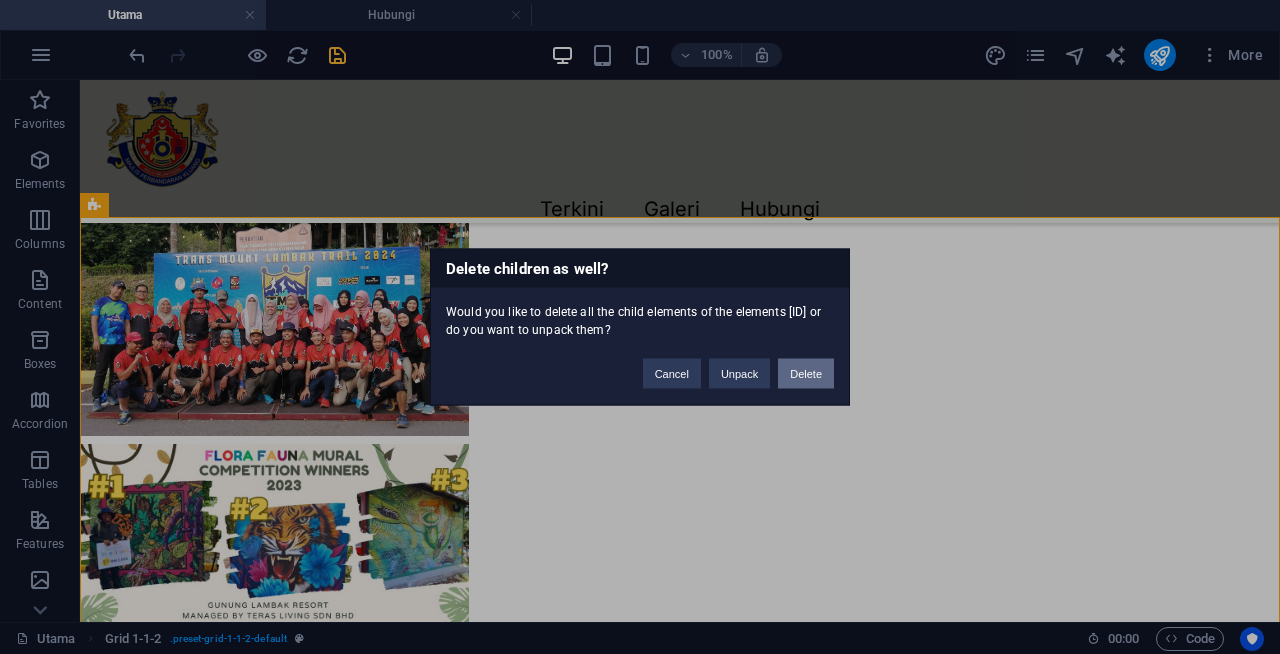click on "Delete" at bounding box center [806, 374] 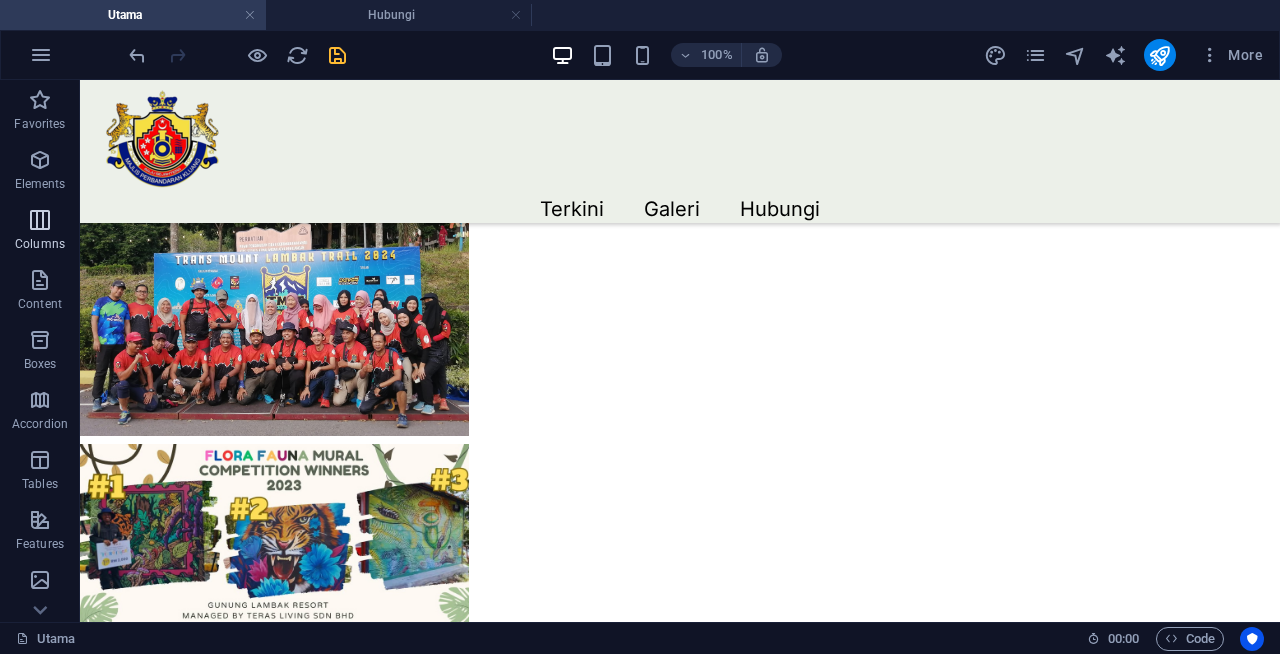 click on "Columns" at bounding box center [40, 232] 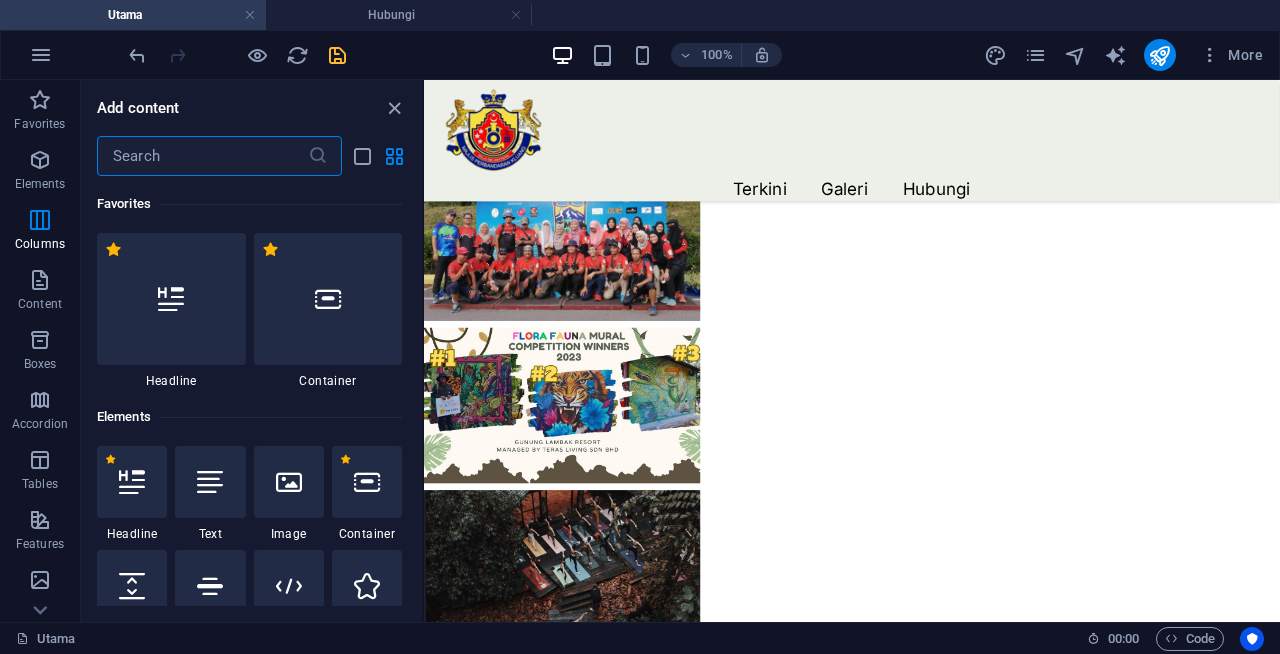 scroll, scrollTop: 1407, scrollLeft: 0, axis: vertical 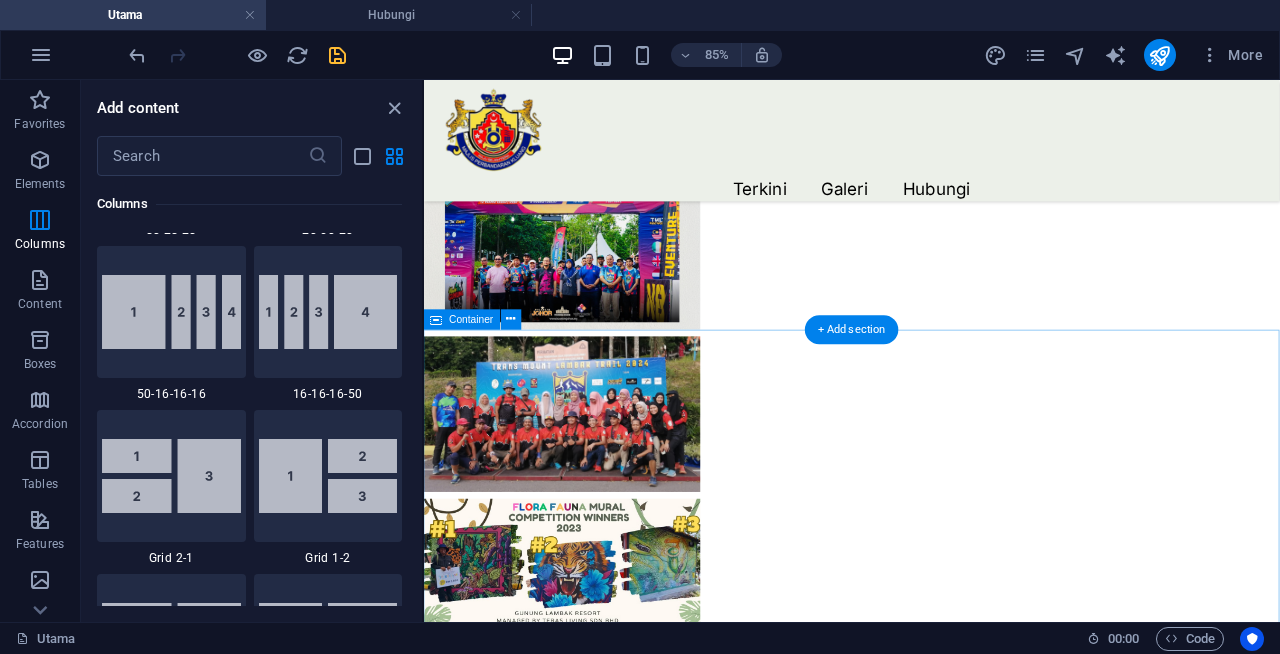 click on "Apa yang menarik tentang kita Kaki Gunung Lambak Gunung Lambak Resort The Lush Hill & Heal RMZ Petting Zoo The Monkey Coffee" at bounding box center (927, 2573) 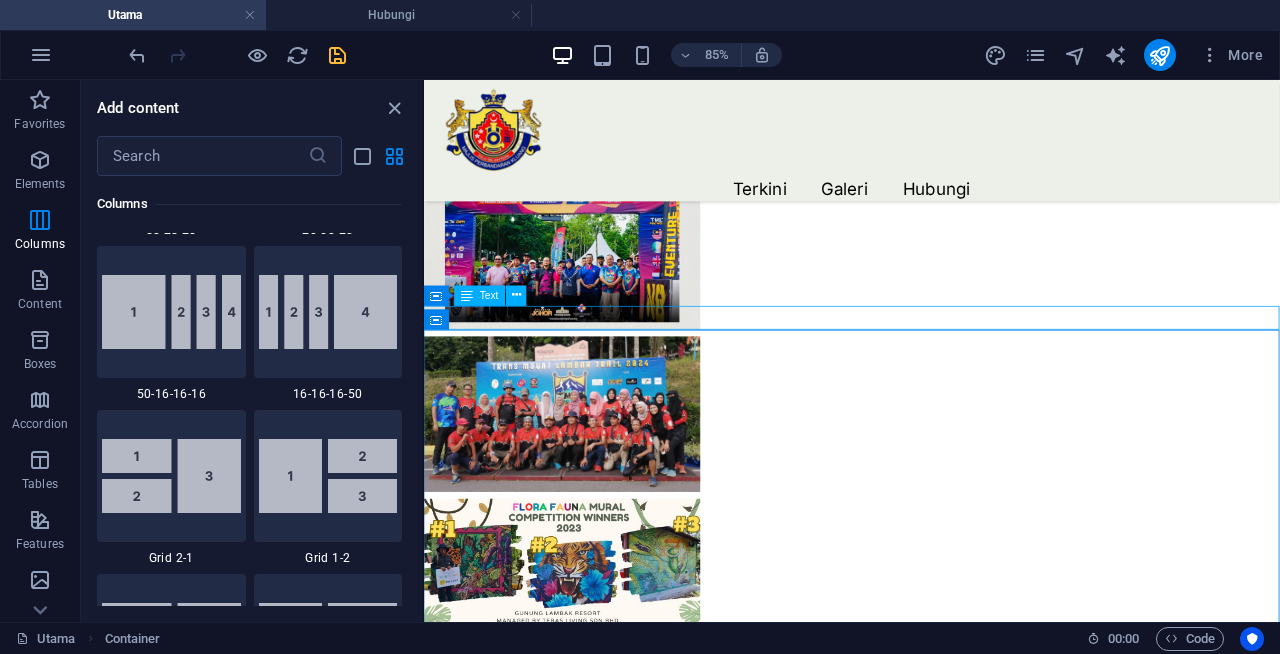 click on "New text element" at bounding box center (927, 1363) 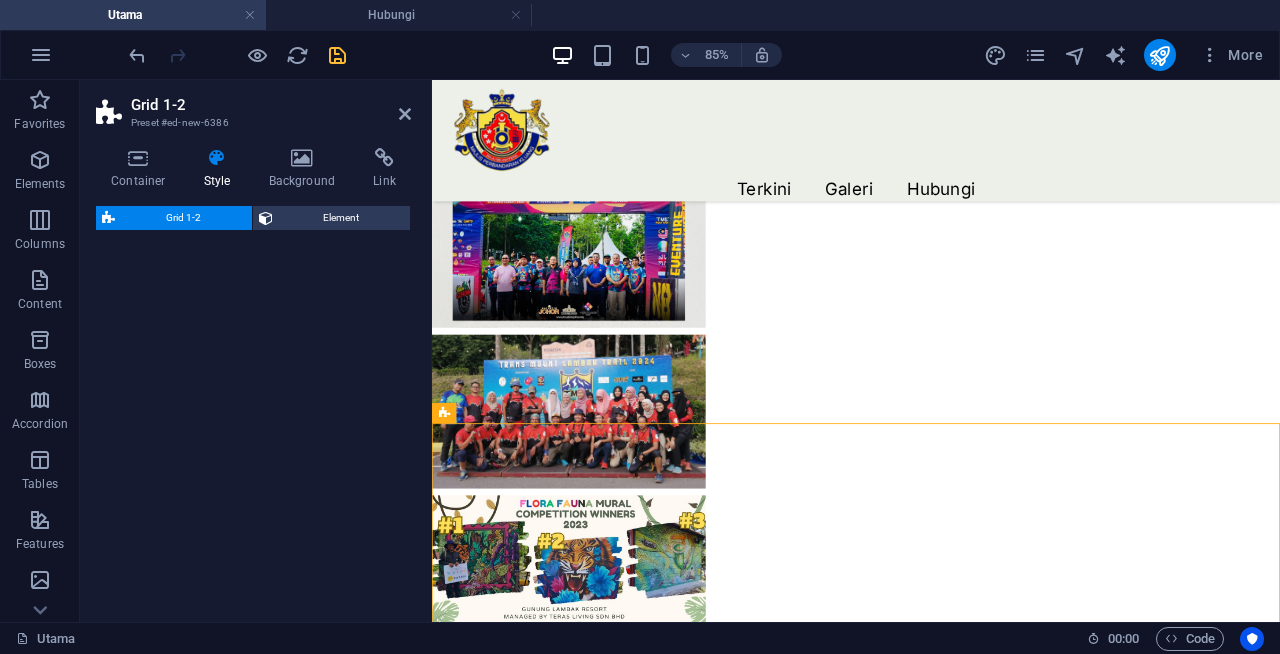 select on "rem" 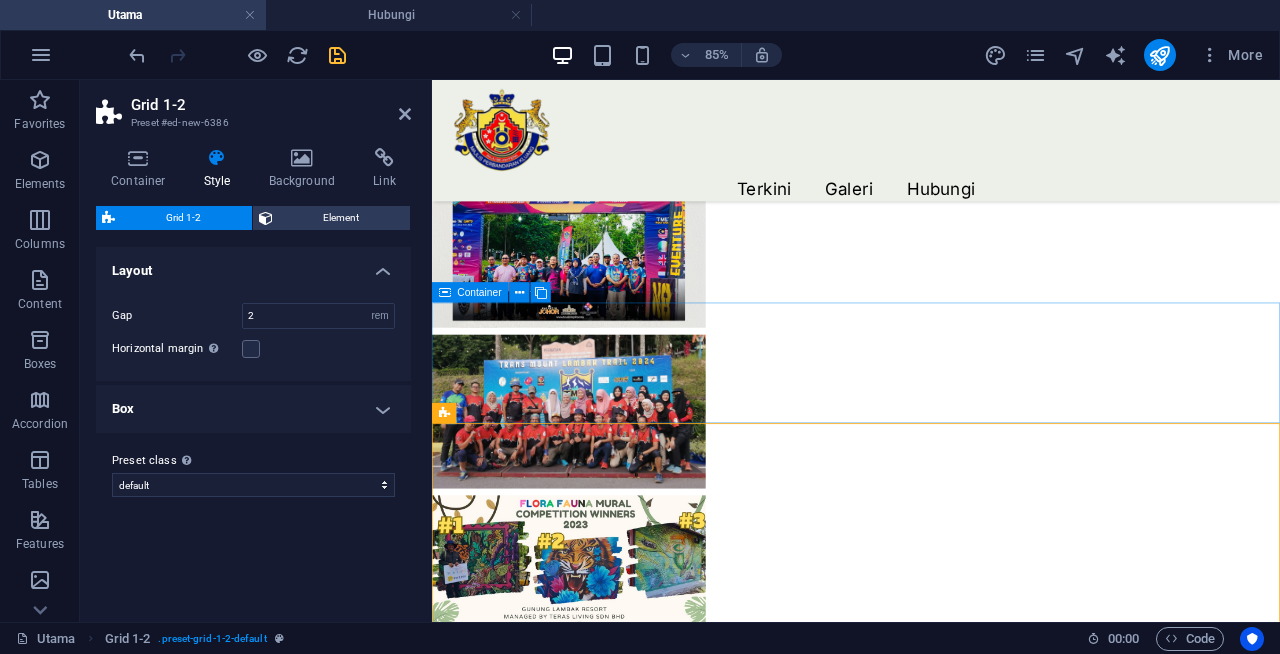 click on "Drop content here or  Add elements  Paste clipboard" at bounding box center [931, 1410] 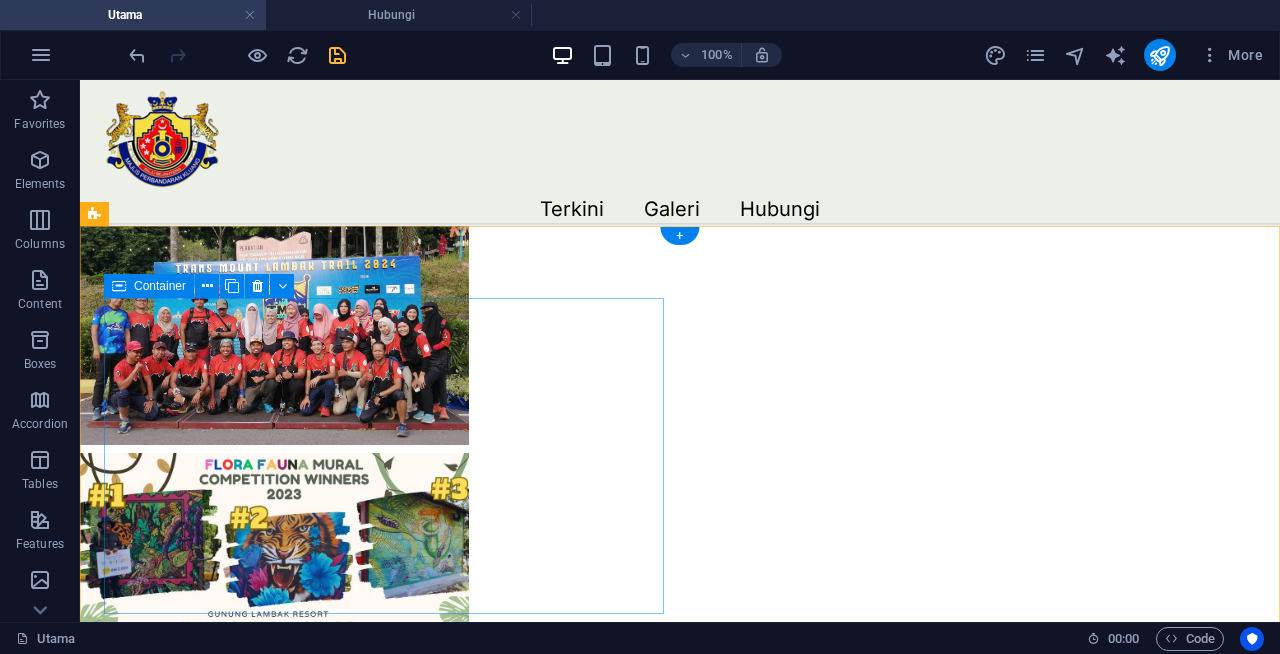 scroll, scrollTop: 1455, scrollLeft: 0, axis: vertical 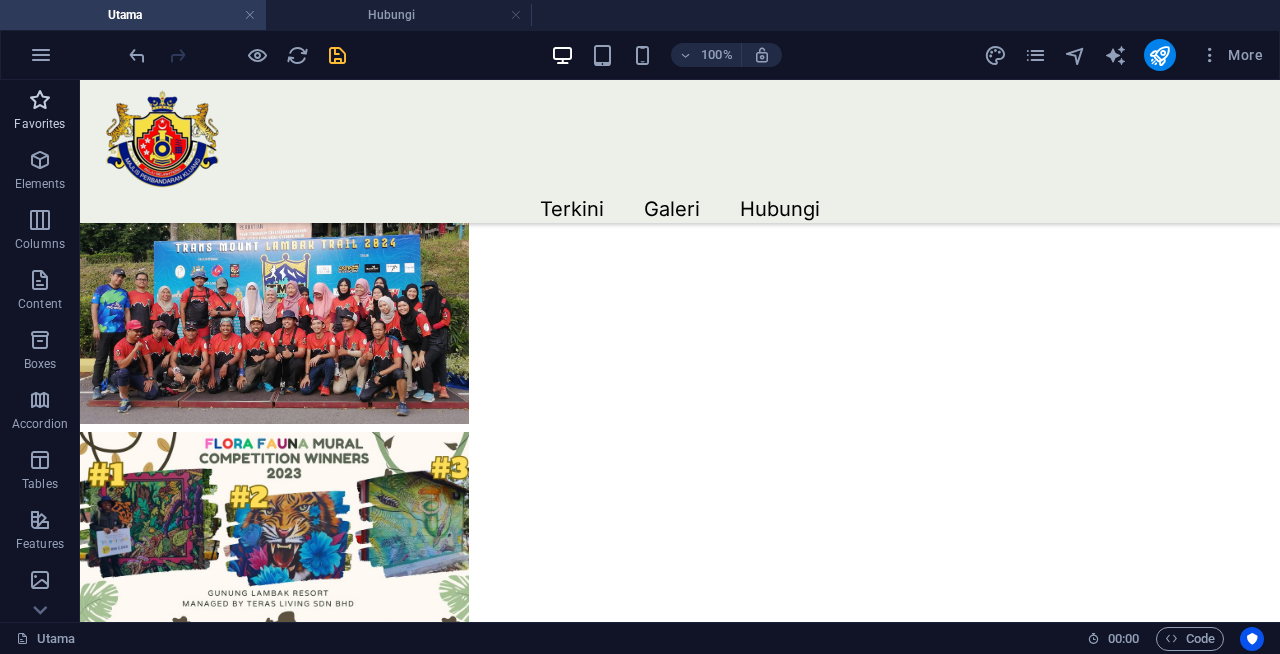 click at bounding box center [40, 100] 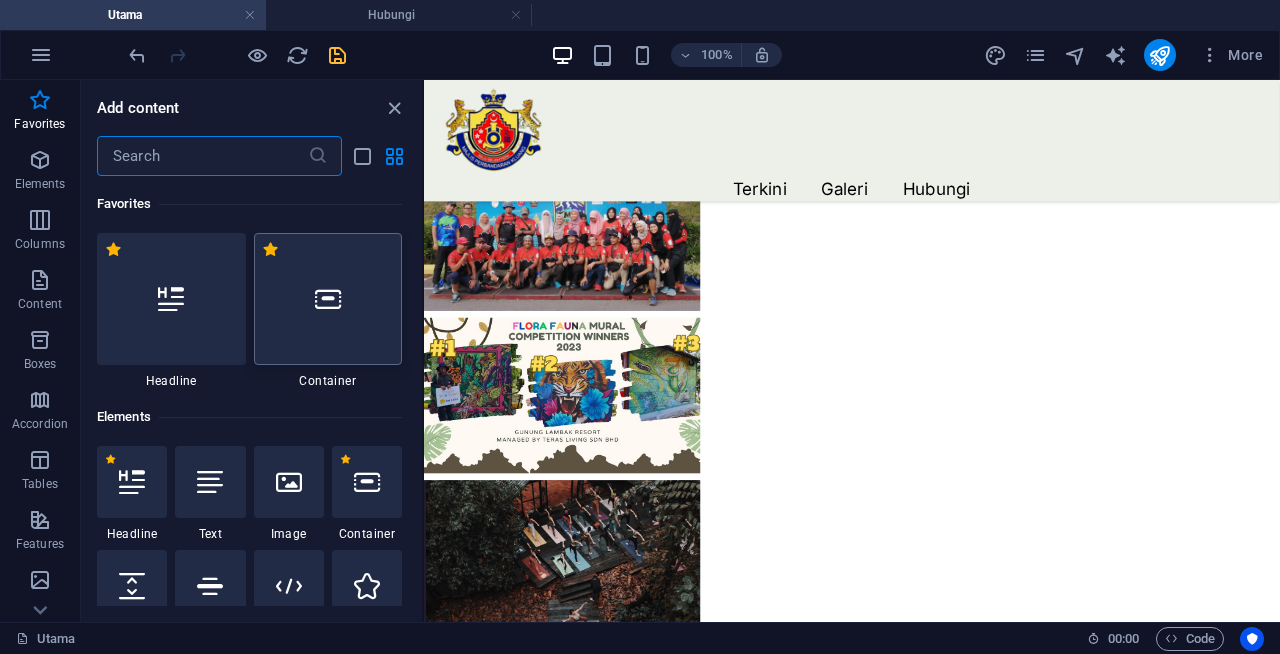 scroll, scrollTop: 1419, scrollLeft: 0, axis: vertical 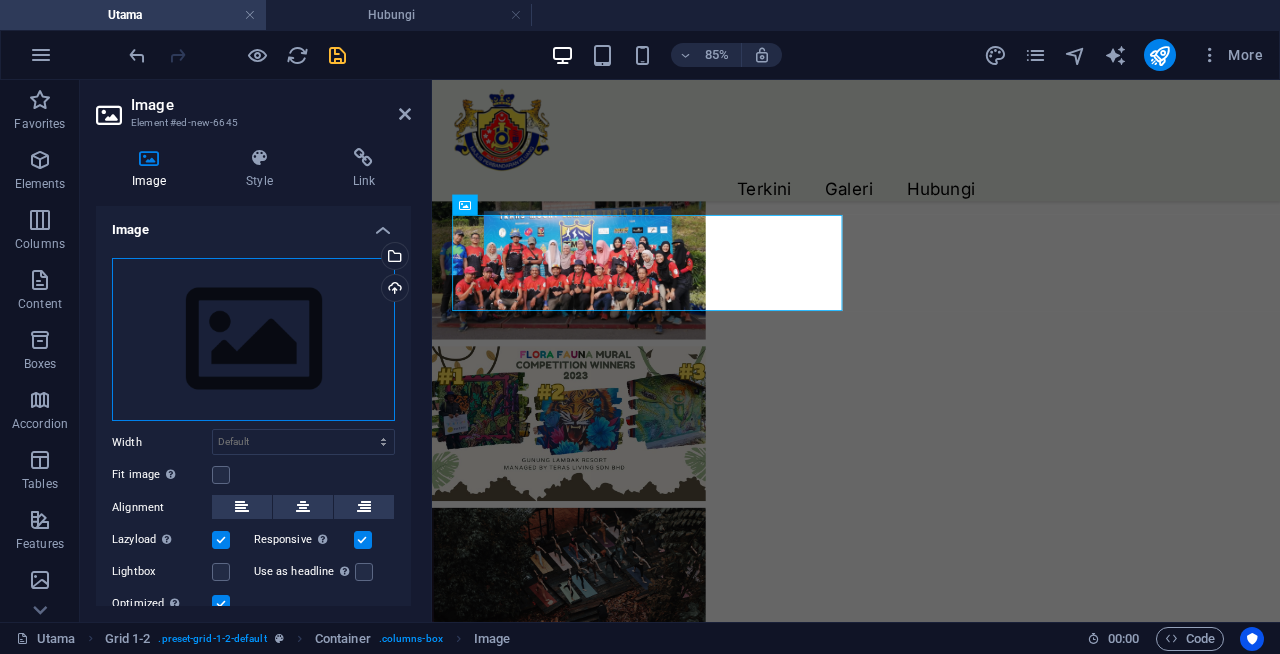 click on "Drag files here, click to choose files or select files from Files or our free stock photos & videos" at bounding box center (253, 340) 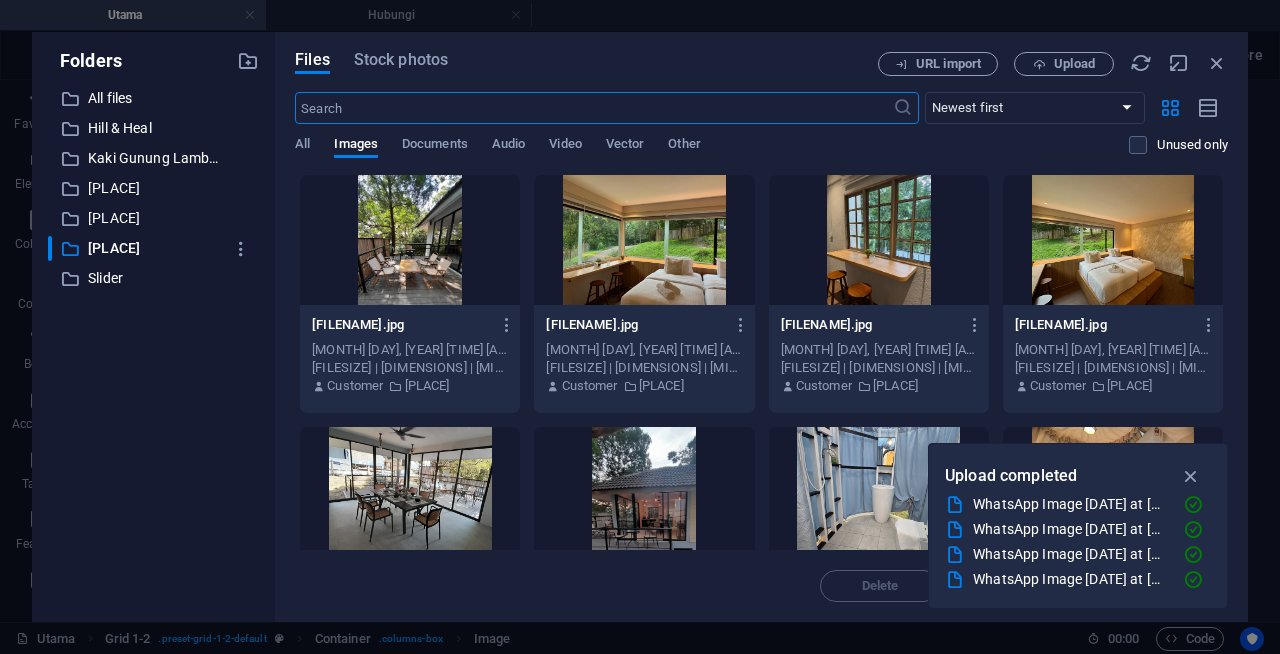 scroll, scrollTop: 1422, scrollLeft: 0, axis: vertical 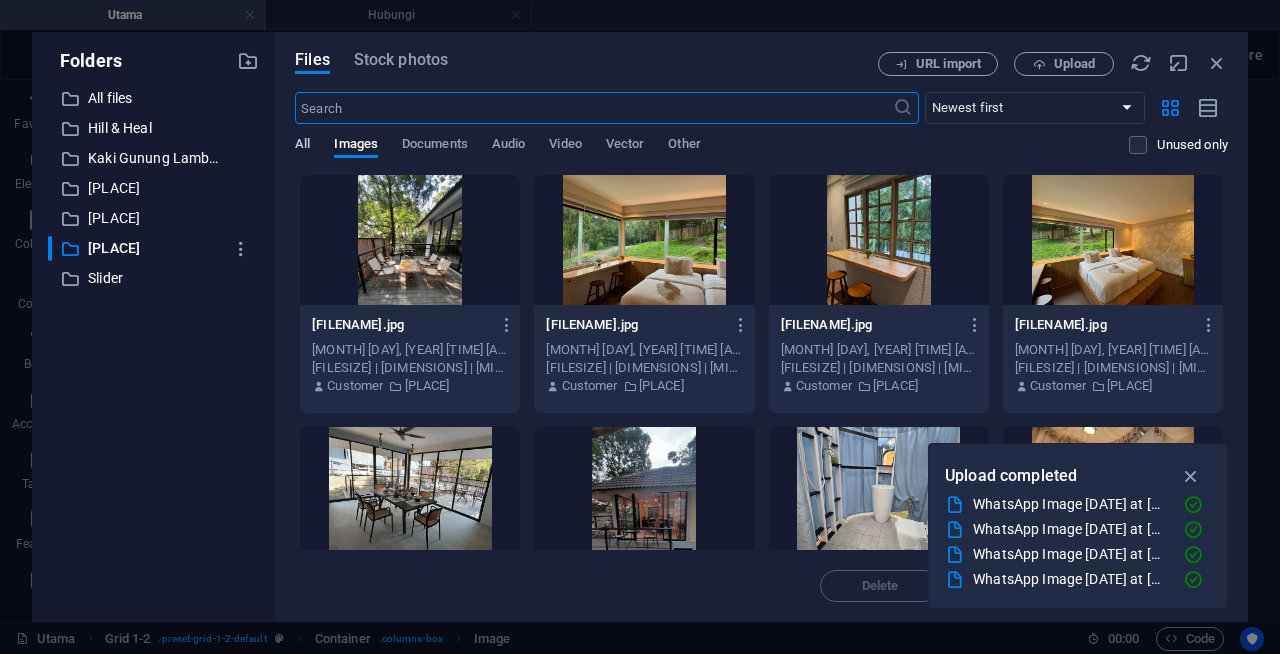 click on "All" at bounding box center [302, 146] 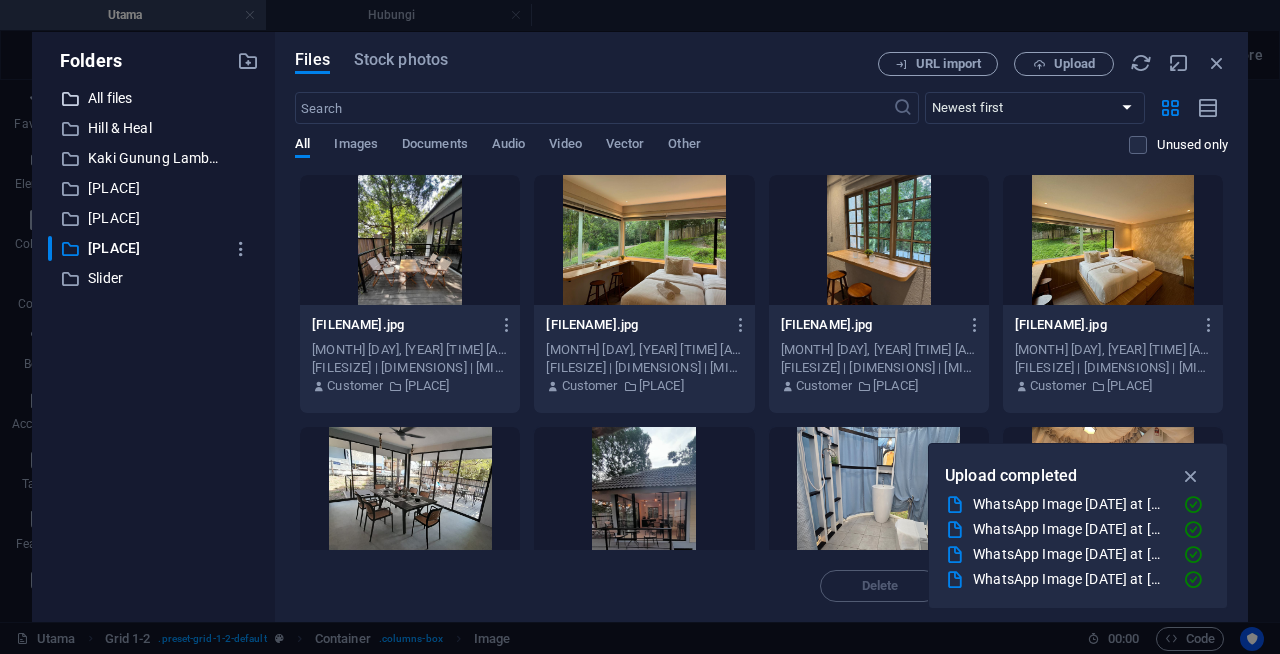 click on "All files" at bounding box center (155, 98) 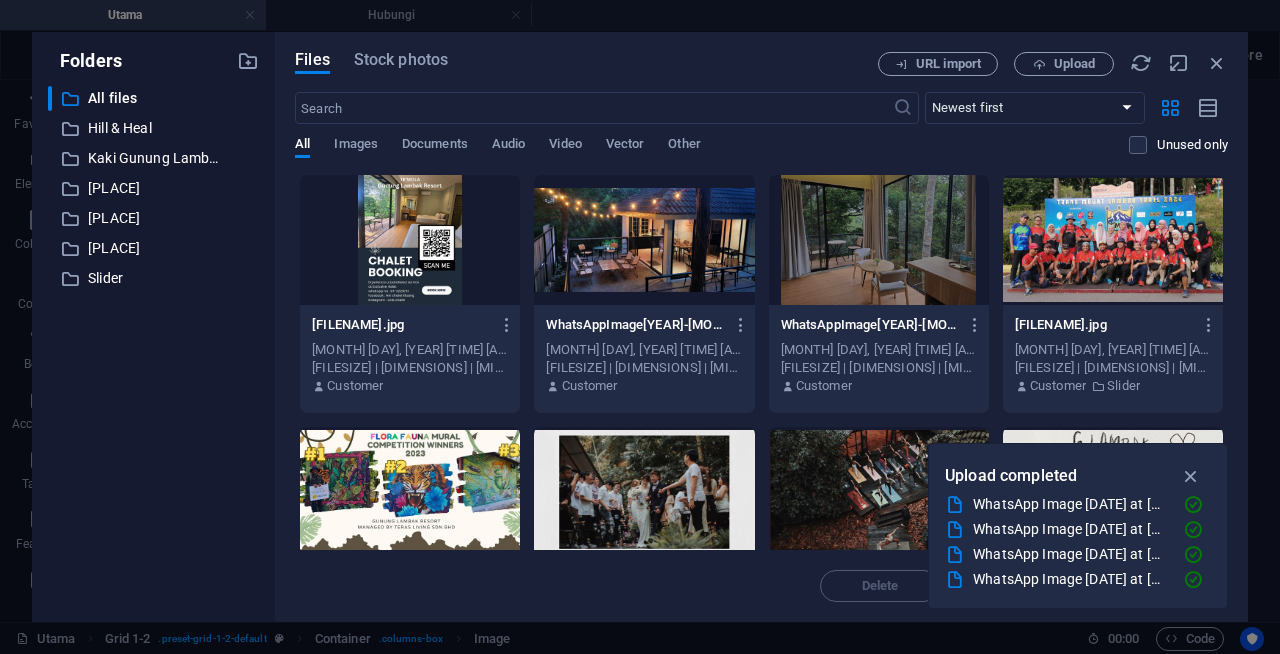 click at bounding box center [410, 240] 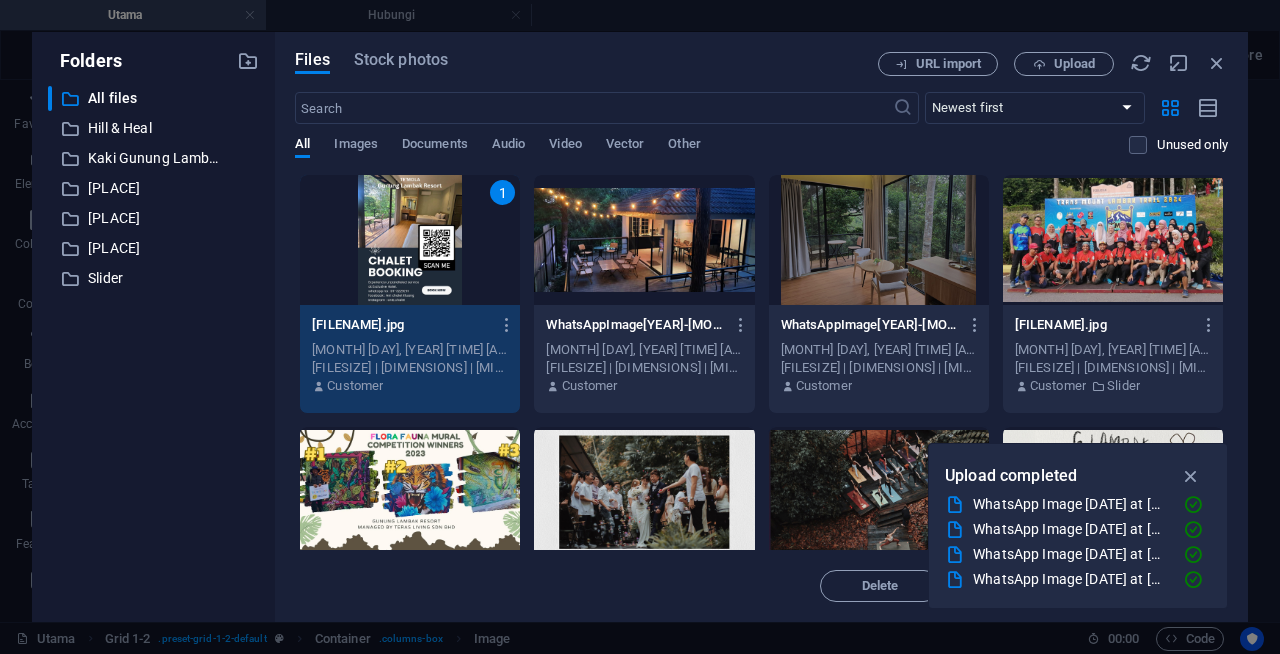 click on "1" at bounding box center [410, 240] 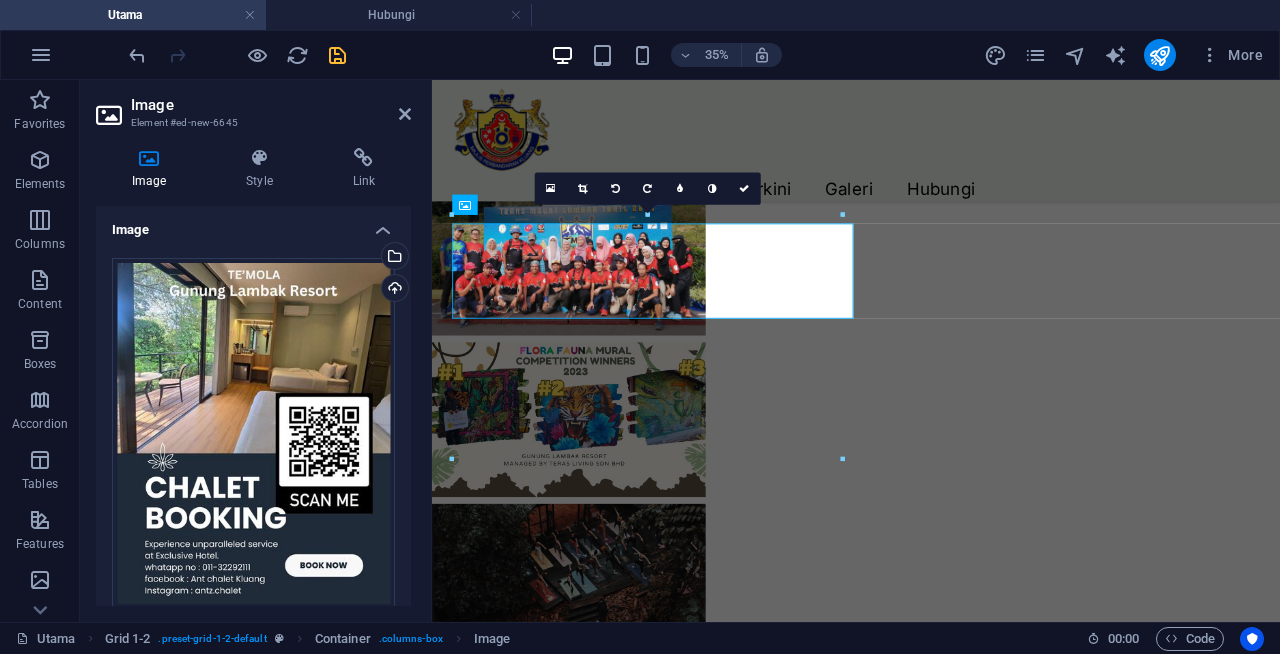 scroll, scrollTop: 1417, scrollLeft: 0, axis: vertical 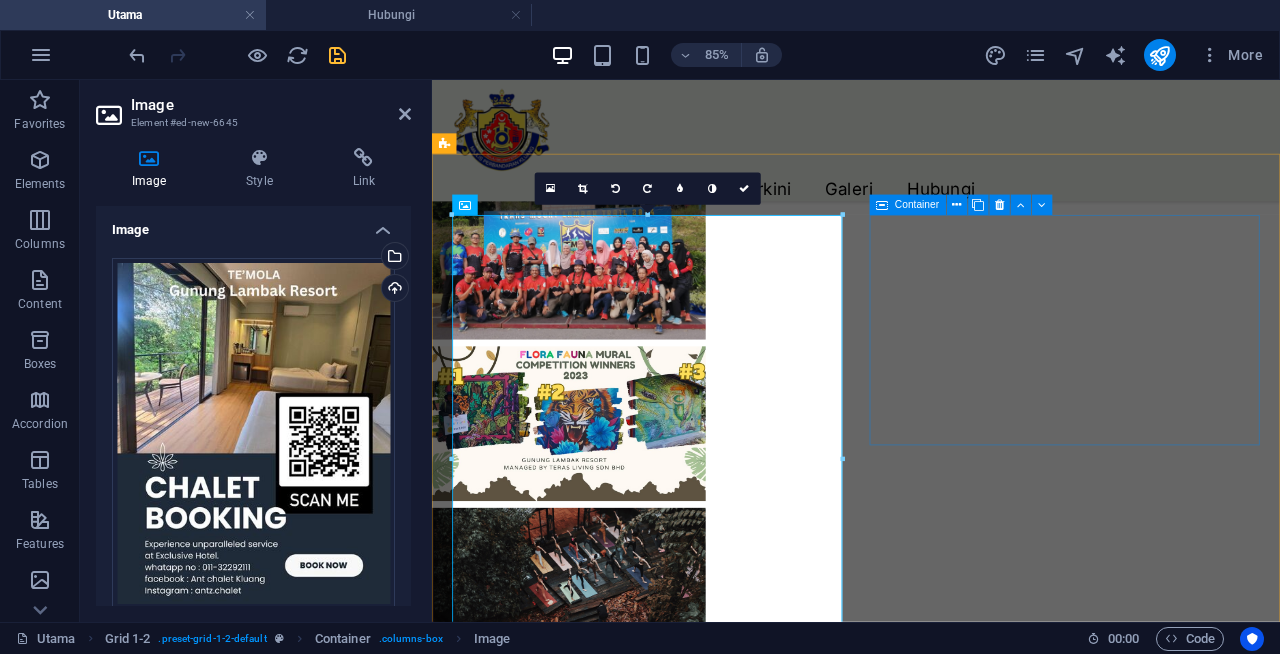 click on "Drop content here or  Add elements  Paste clipboard" at bounding box center (1528, 1365) 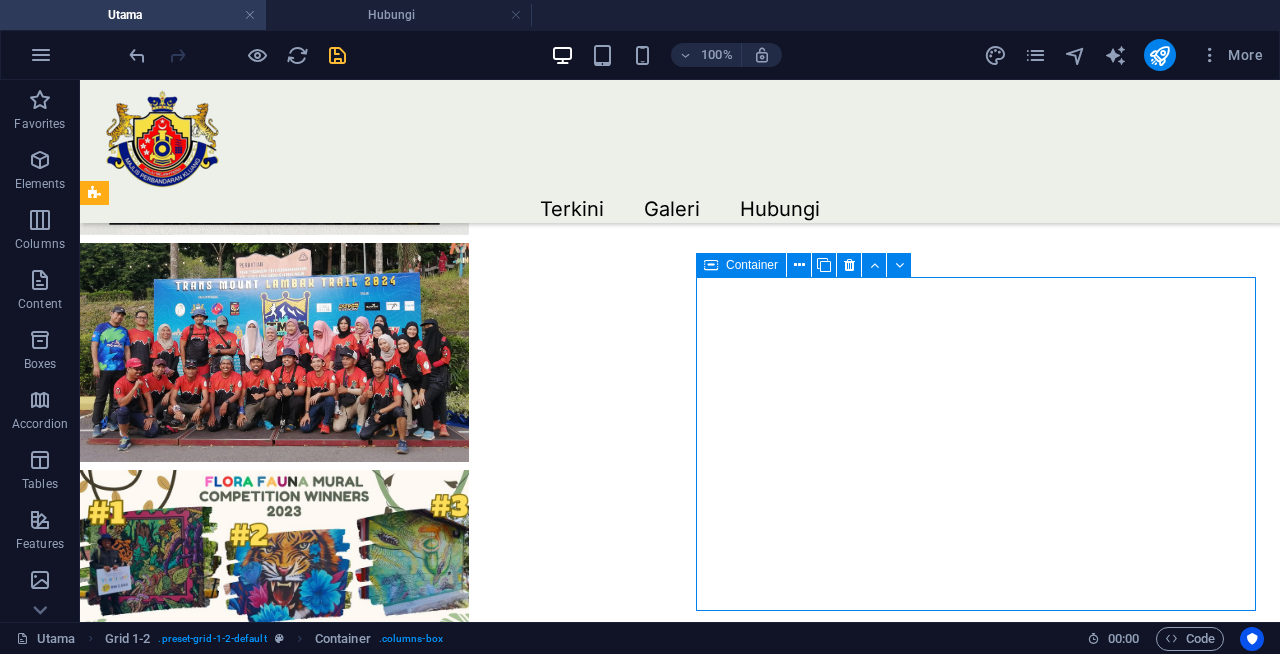 scroll, scrollTop: 1455, scrollLeft: 0, axis: vertical 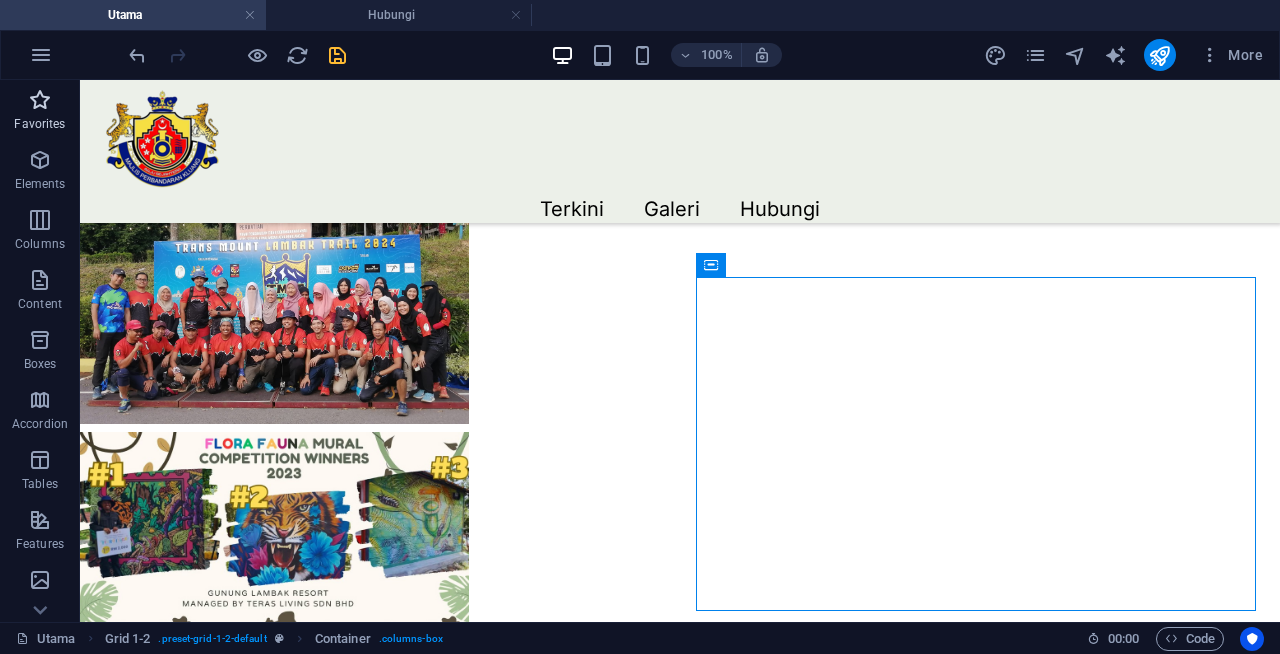 click at bounding box center (40, 100) 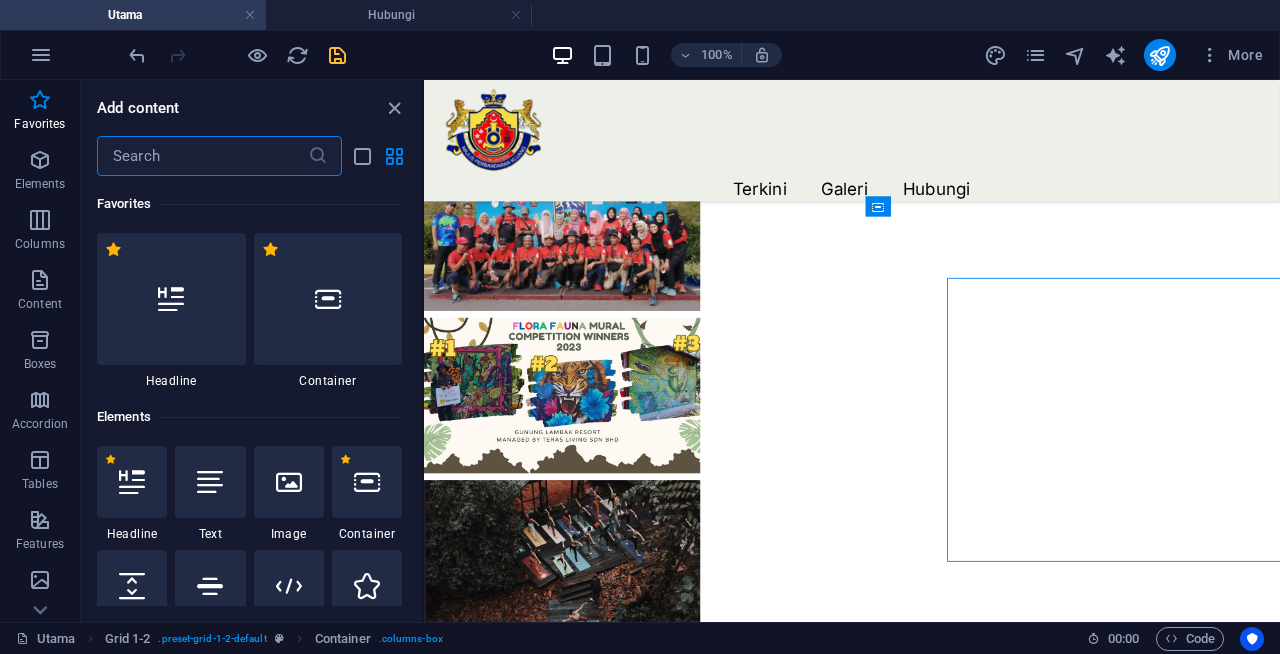 scroll, scrollTop: 1419, scrollLeft: 0, axis: vertical 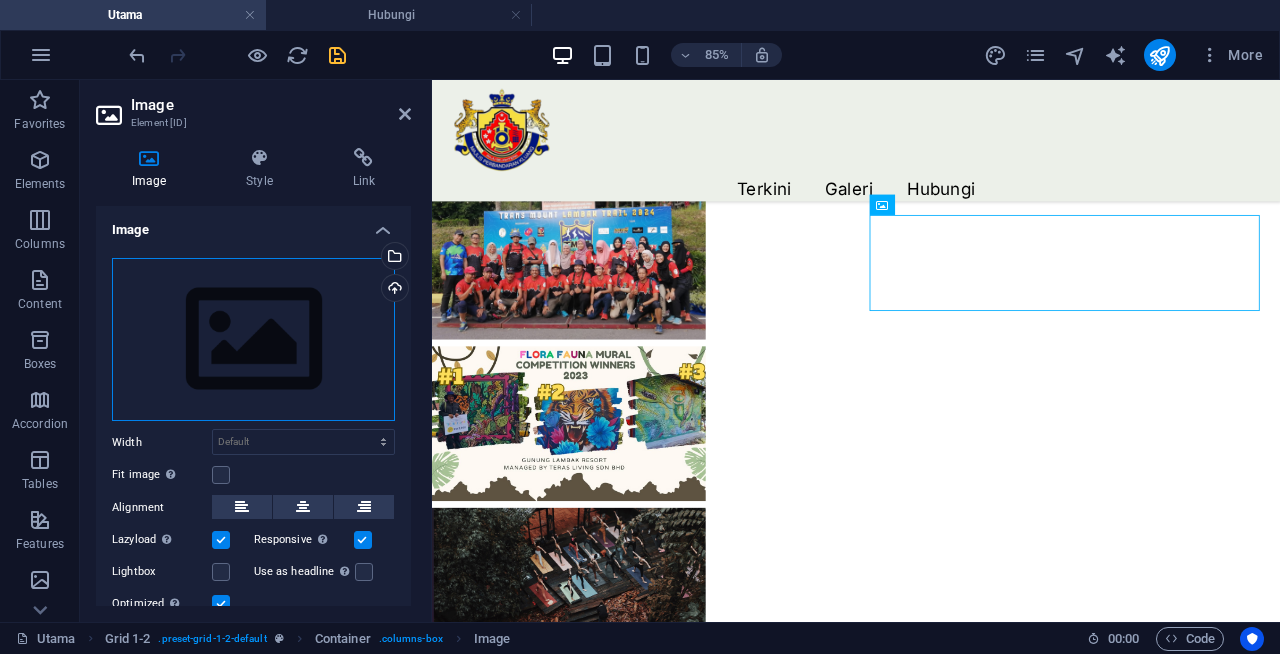 click on "Drag files here, click to choose files or select files from Files or our free stock photos & videos" at bounding box center (253, 340) 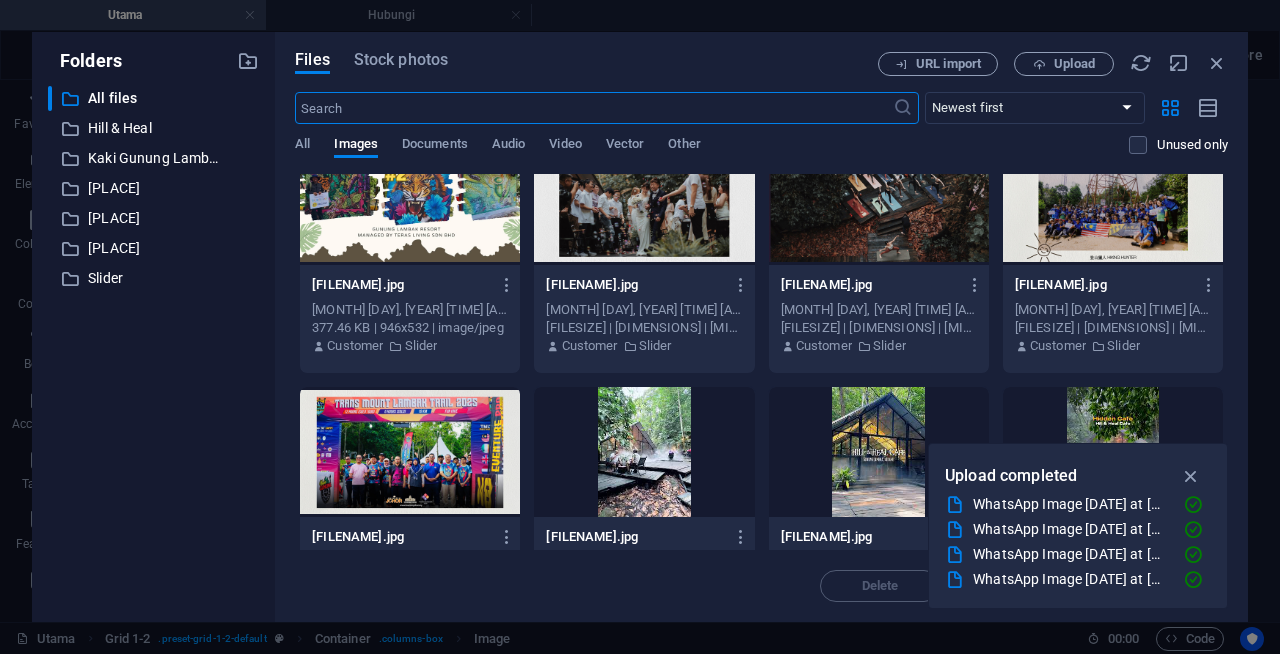 scroll, scrollTop: 338, scrollLeft: 0, axis: vertical 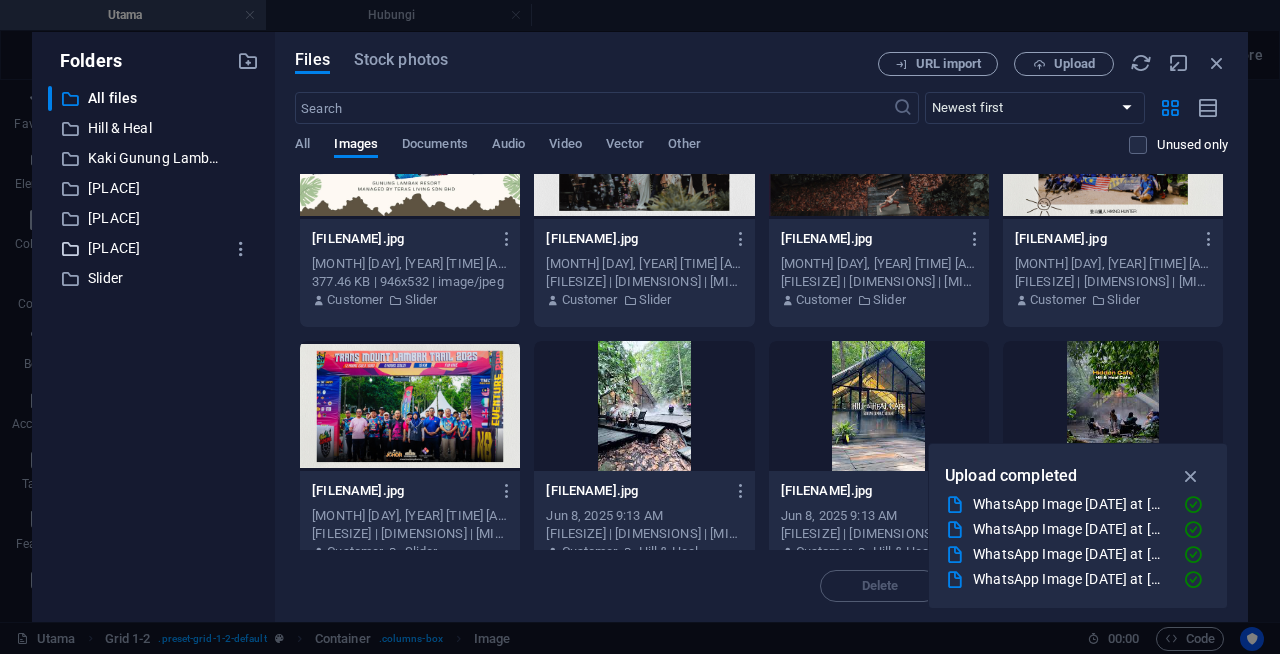 click on "Gunung Lambak Resort" at bounding box center (155, 248) 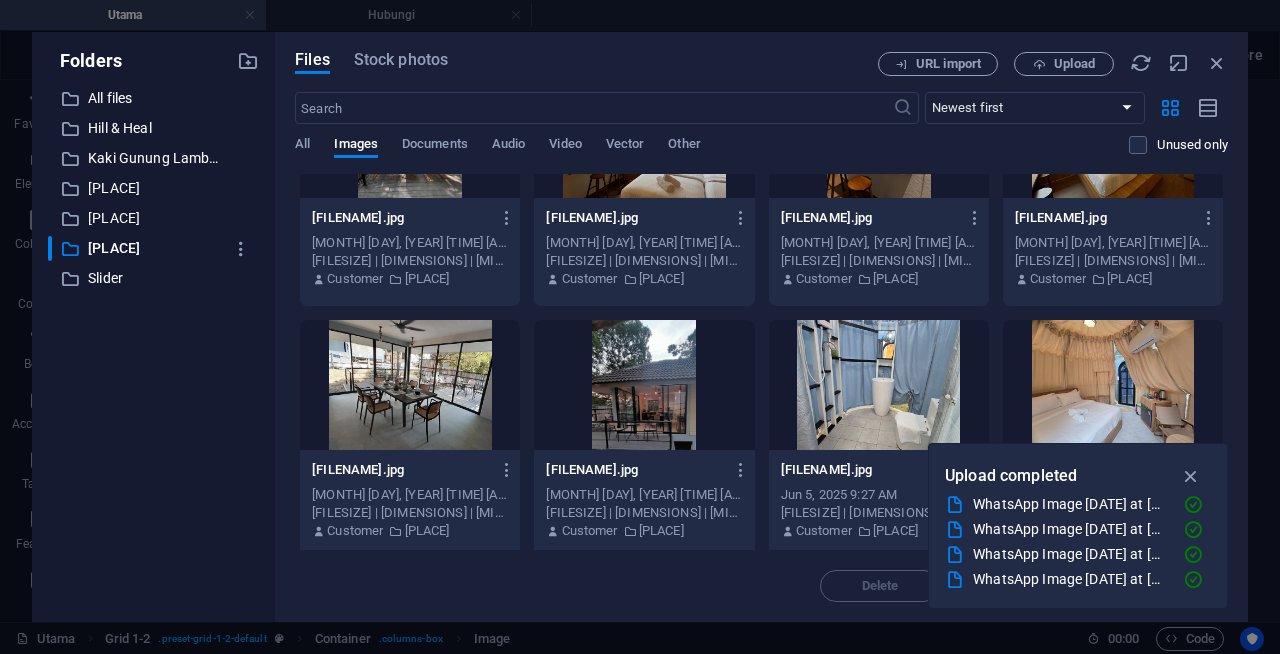 scroll, scrollTop: 0, scrollLeft: 0, axis: both 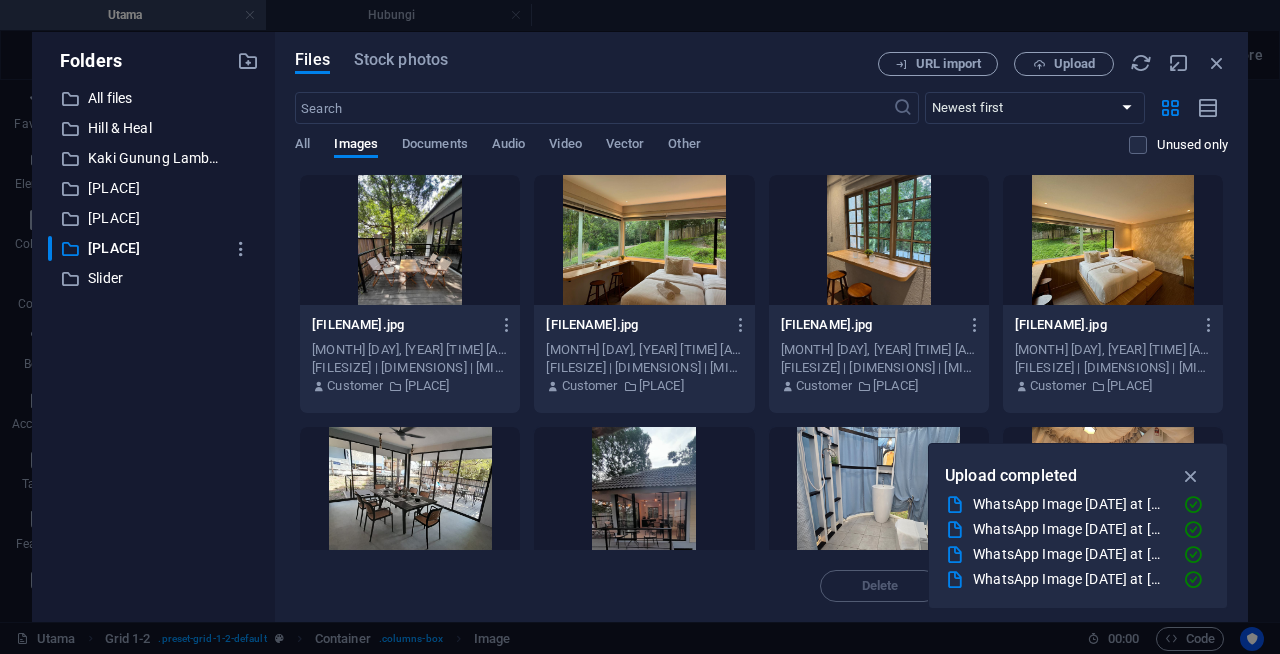 click at bounding box center (1113, 240) 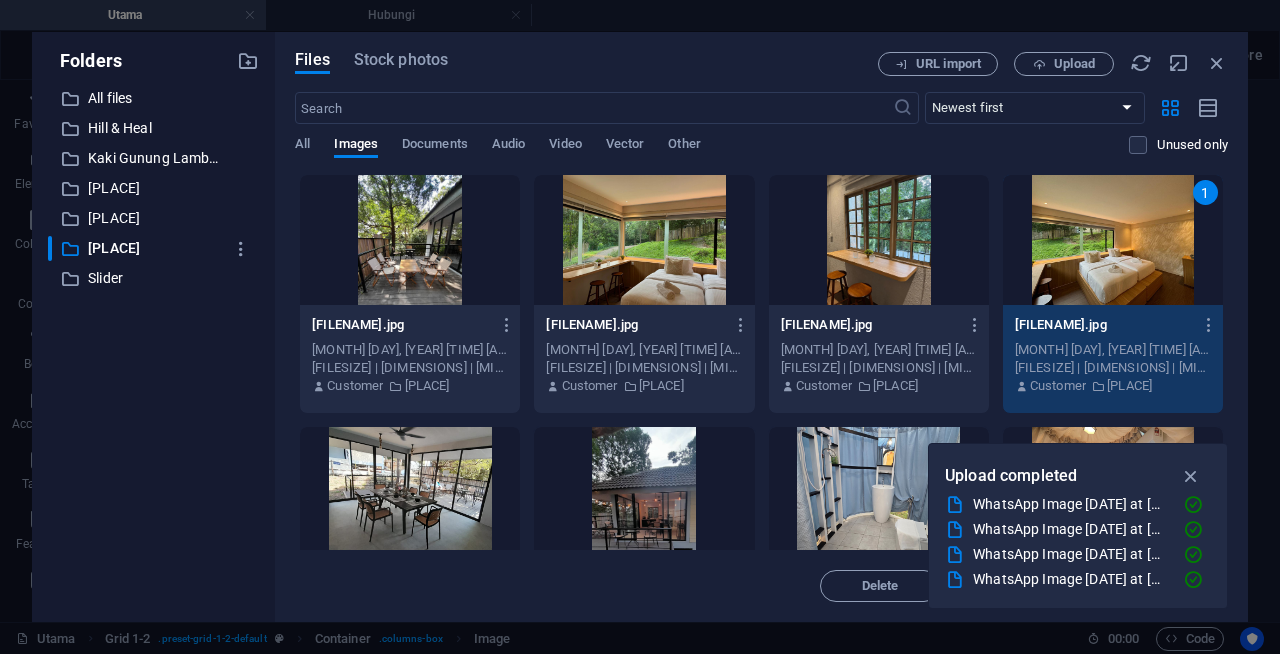 click on "1" at bounding box center (1113, 240) 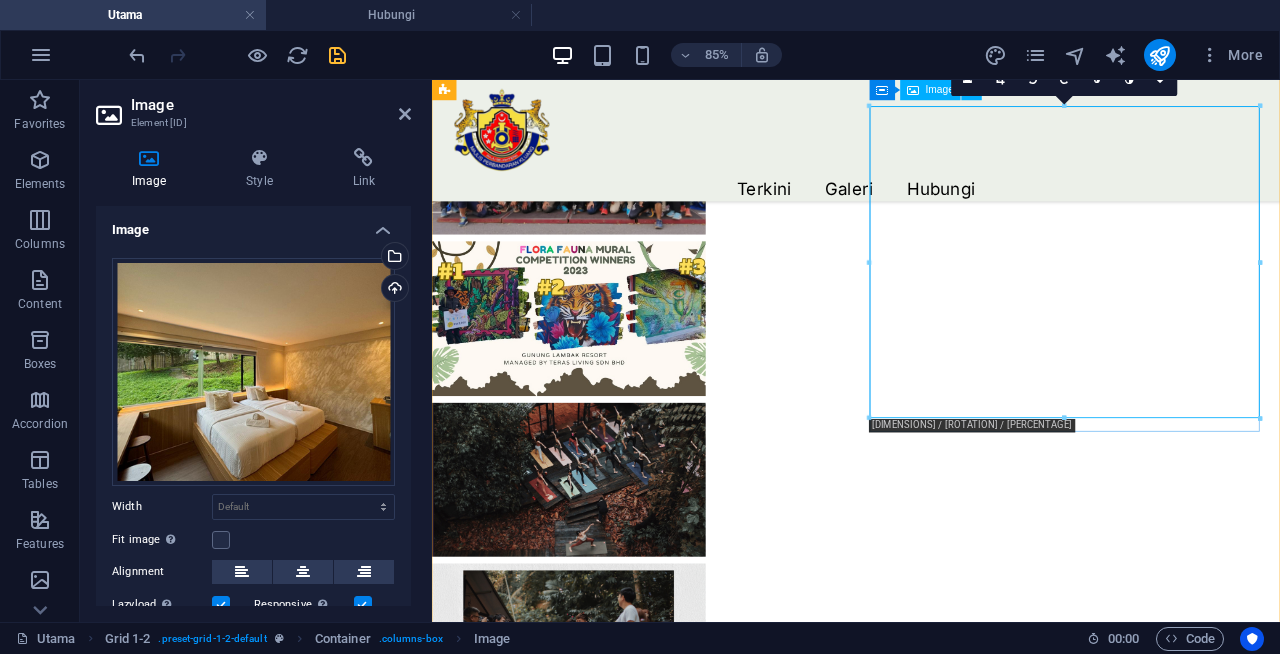 scroll, scrollTop: 1538, scrollLeft: 0, axis: vertical 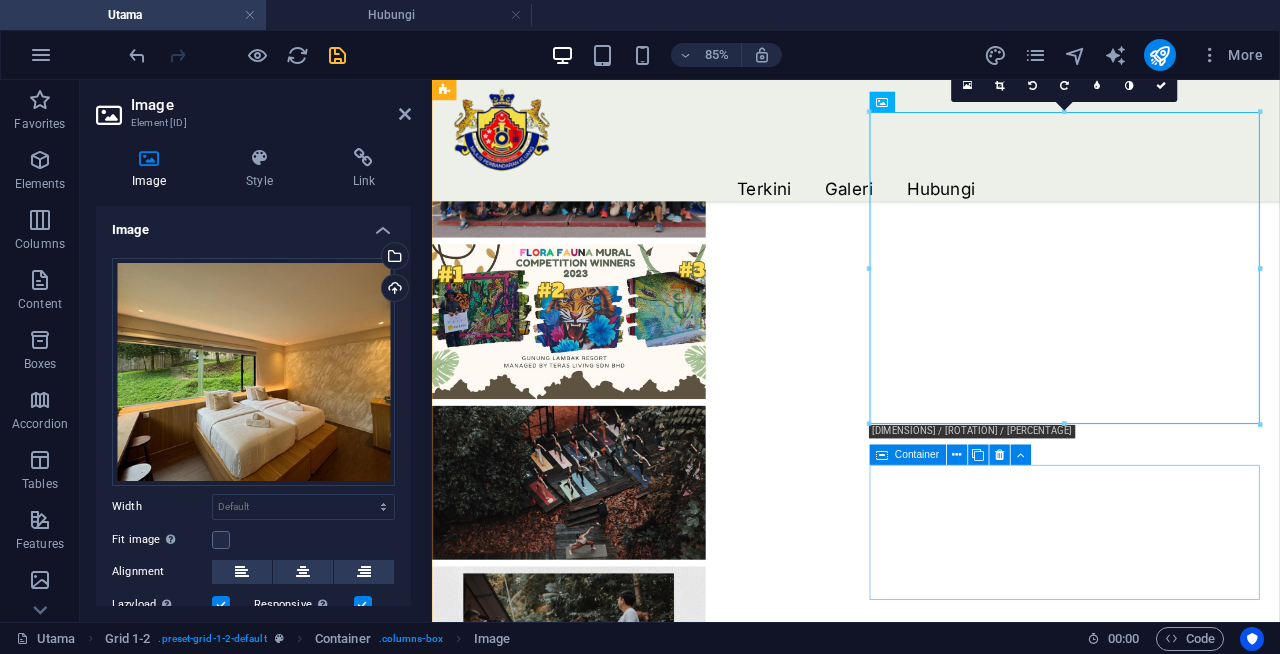 click on "Add elements" at bounding box center (1926, 2184) 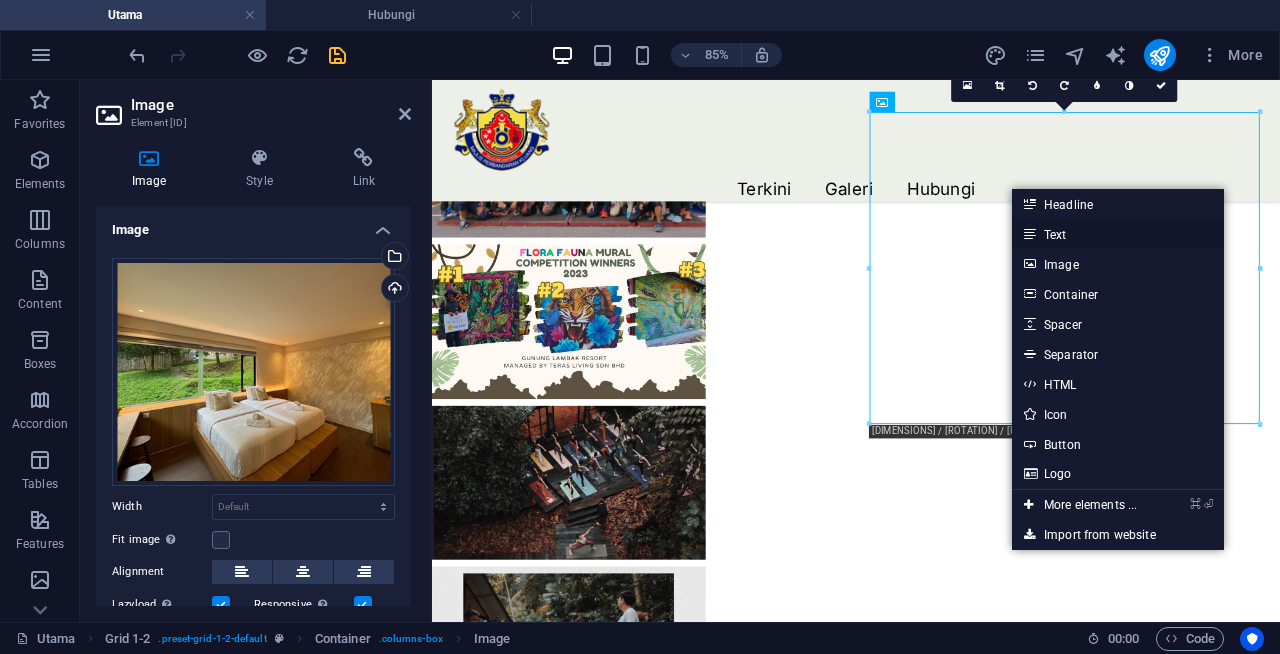 click on "Text" at bounding box center [1118, 234] 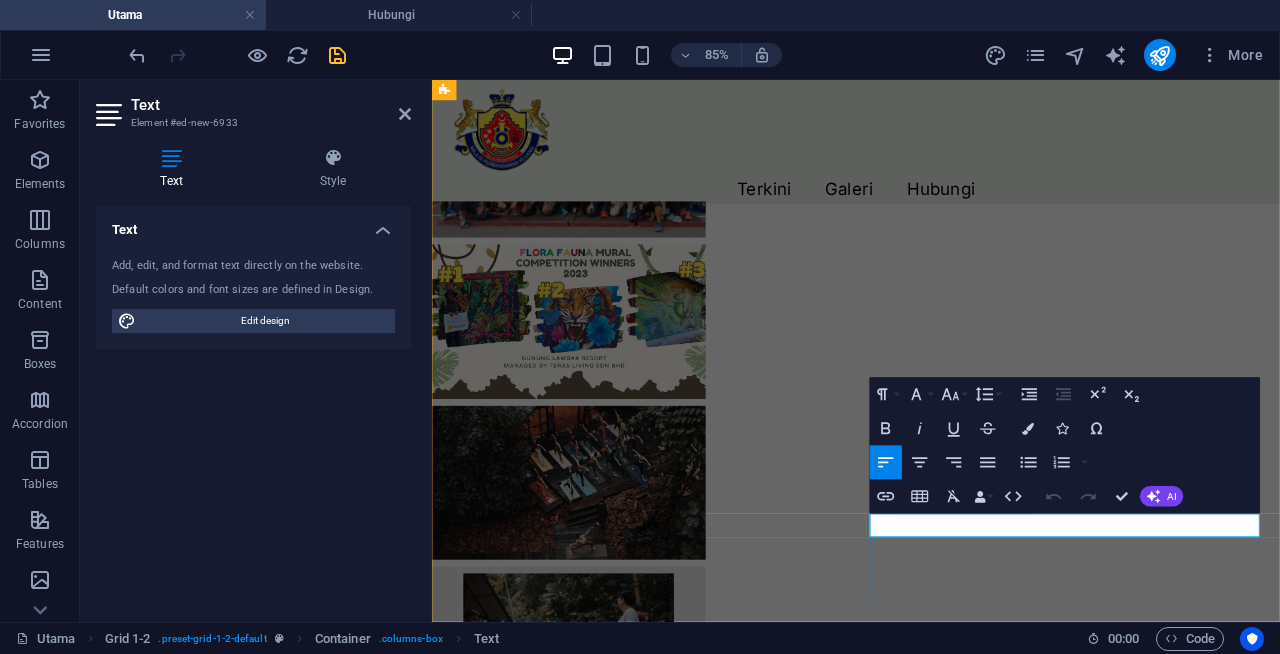 click on "New text element" at bounding box center (1985, 2251) 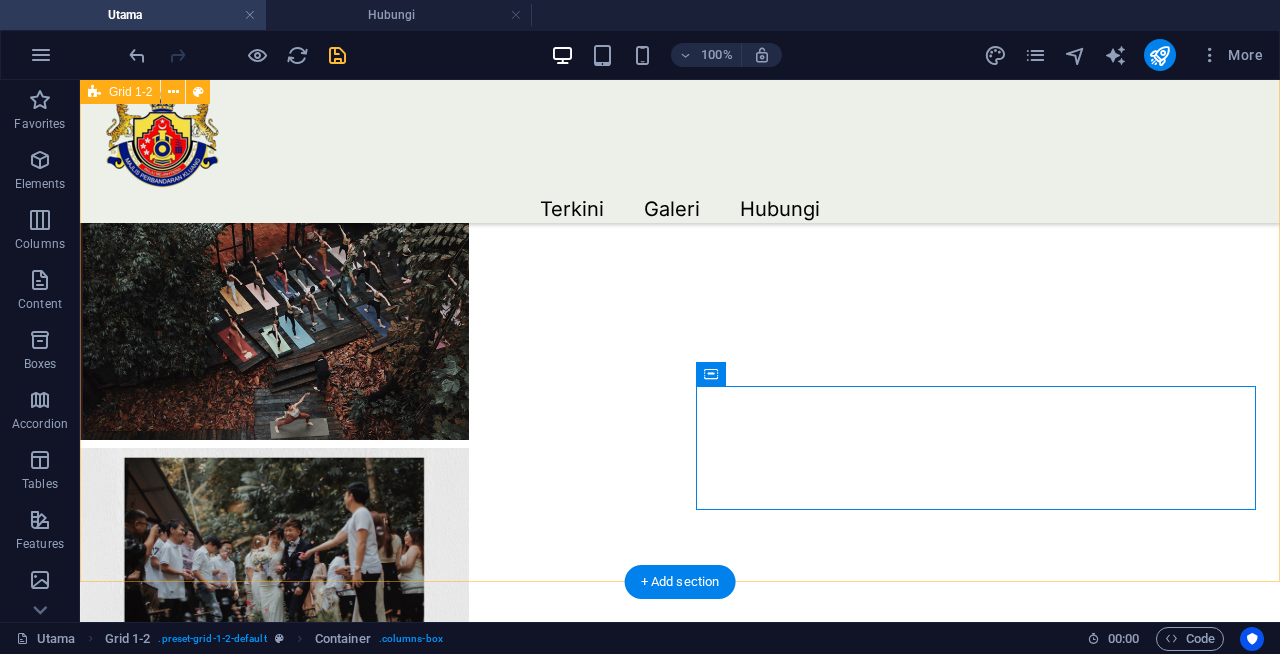 scroll, scrollTop: 1941, scrollLeft: 0, axis: vertical 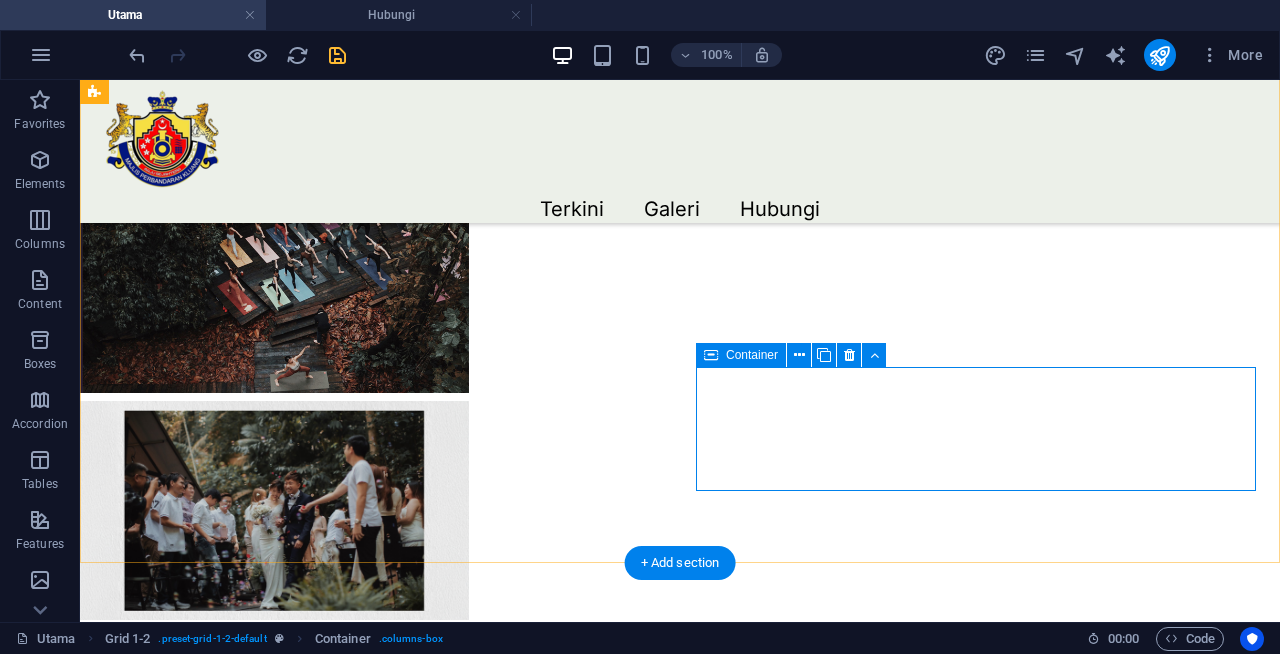 click on "New text element" at bounding box center (1936, 2306) 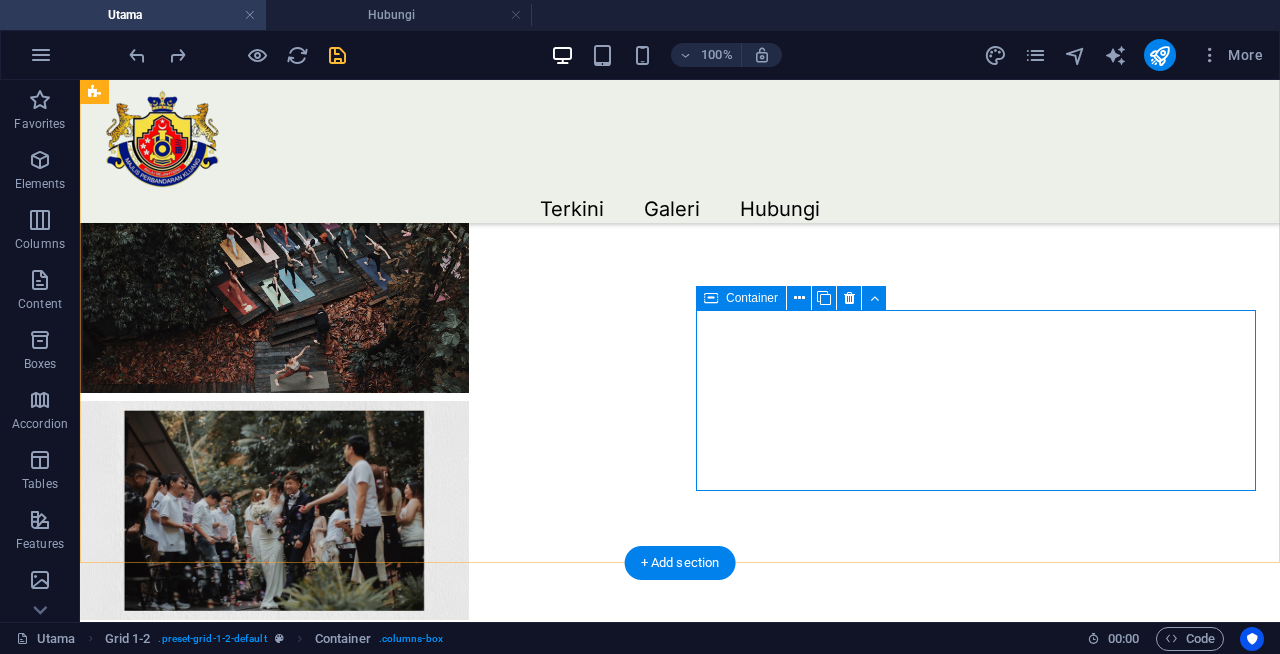 click on "Add elements" at bounding box center [1877, 2216] 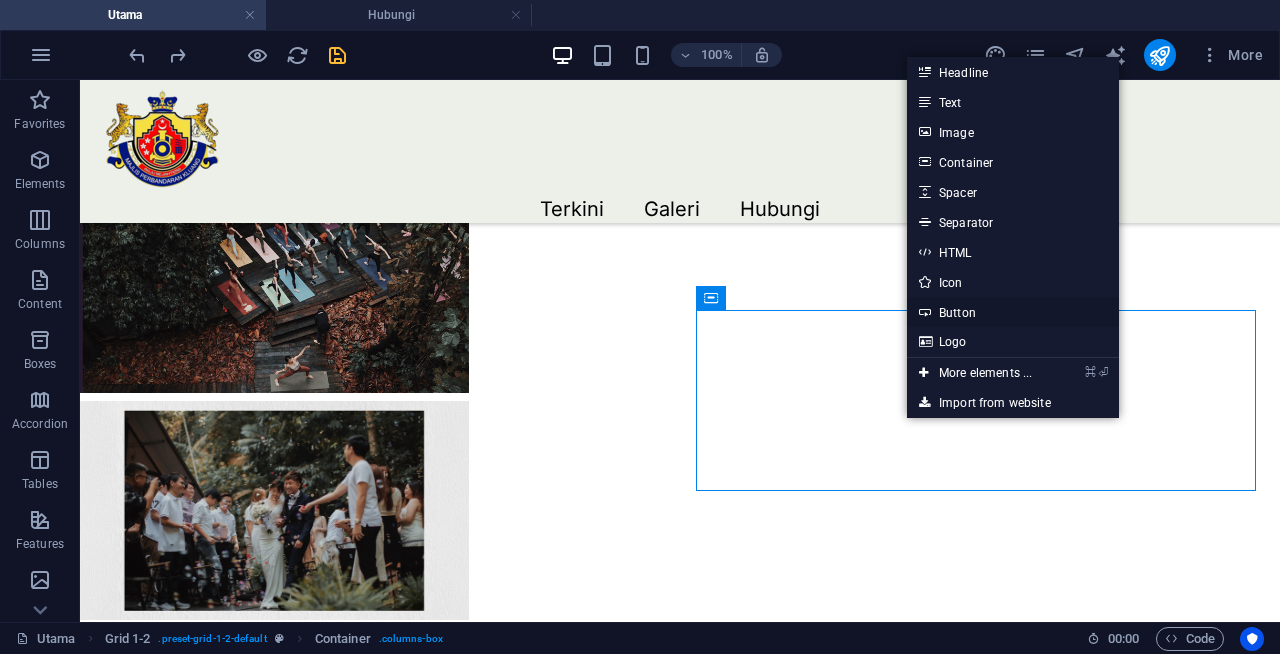 click on "Button" at bounding box center [1013, 312] 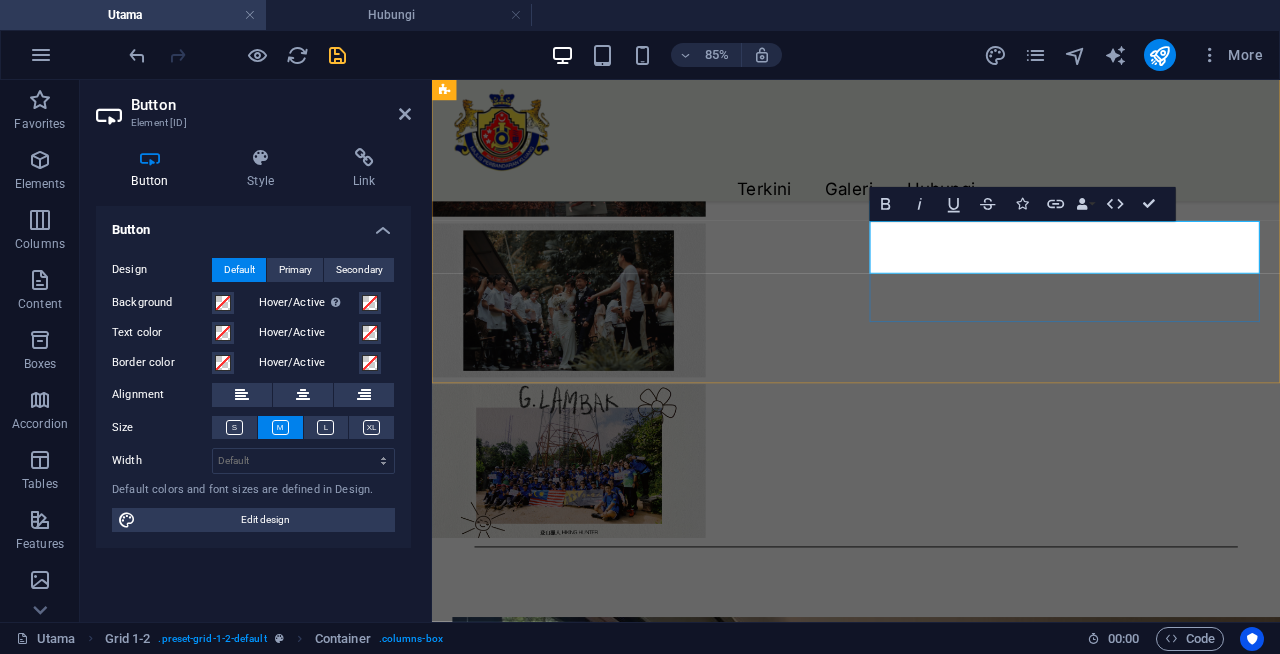 scroll, scrollTop: 1865, scrollLeft: 0, axis: vertical 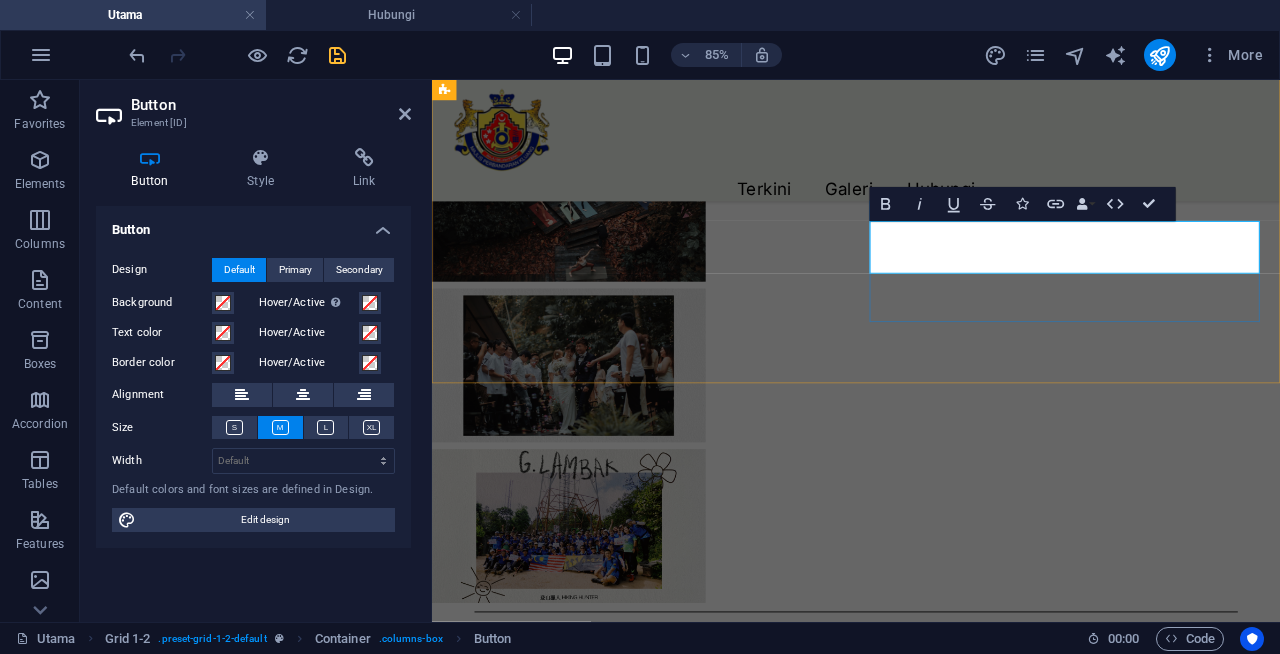 click on "Button label" at bounding box center (1586, 1827) 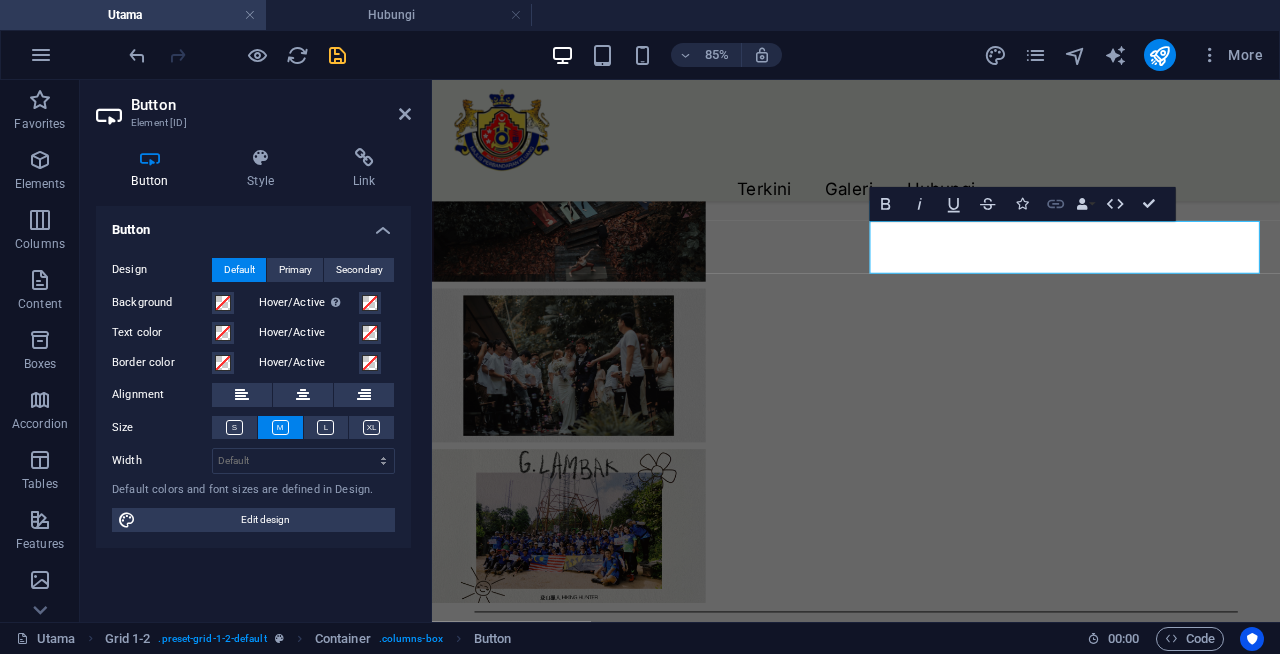 click 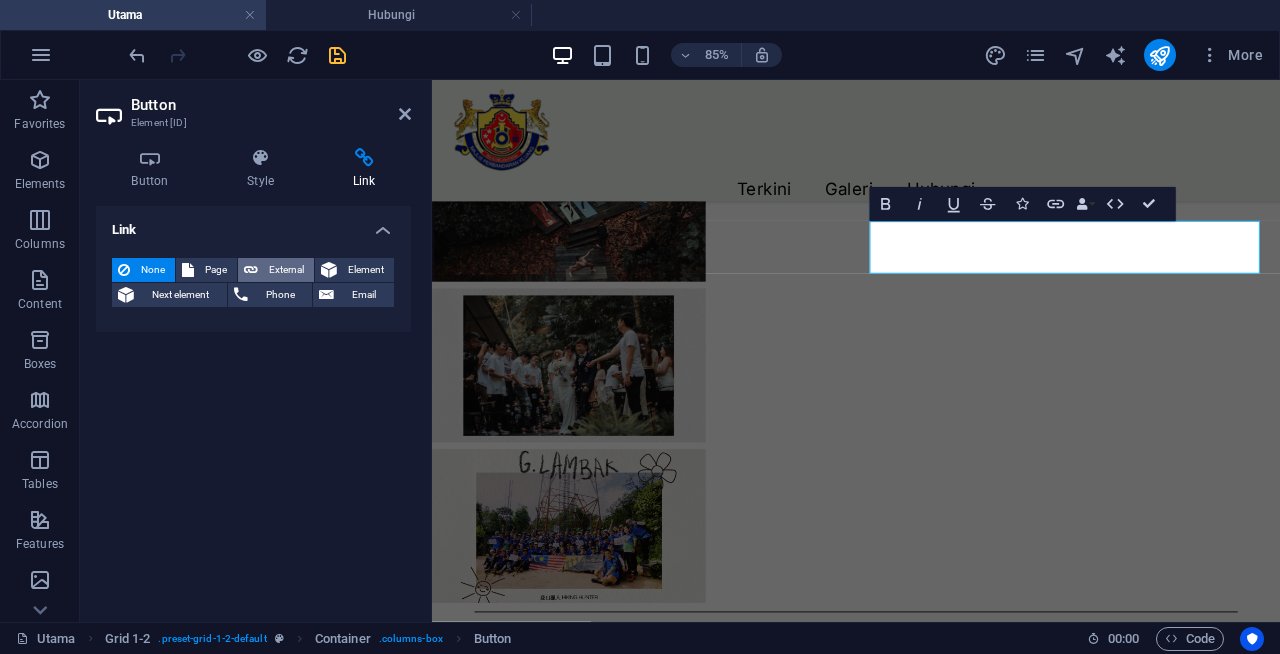 click on "External" at bounding box center [276, 270] 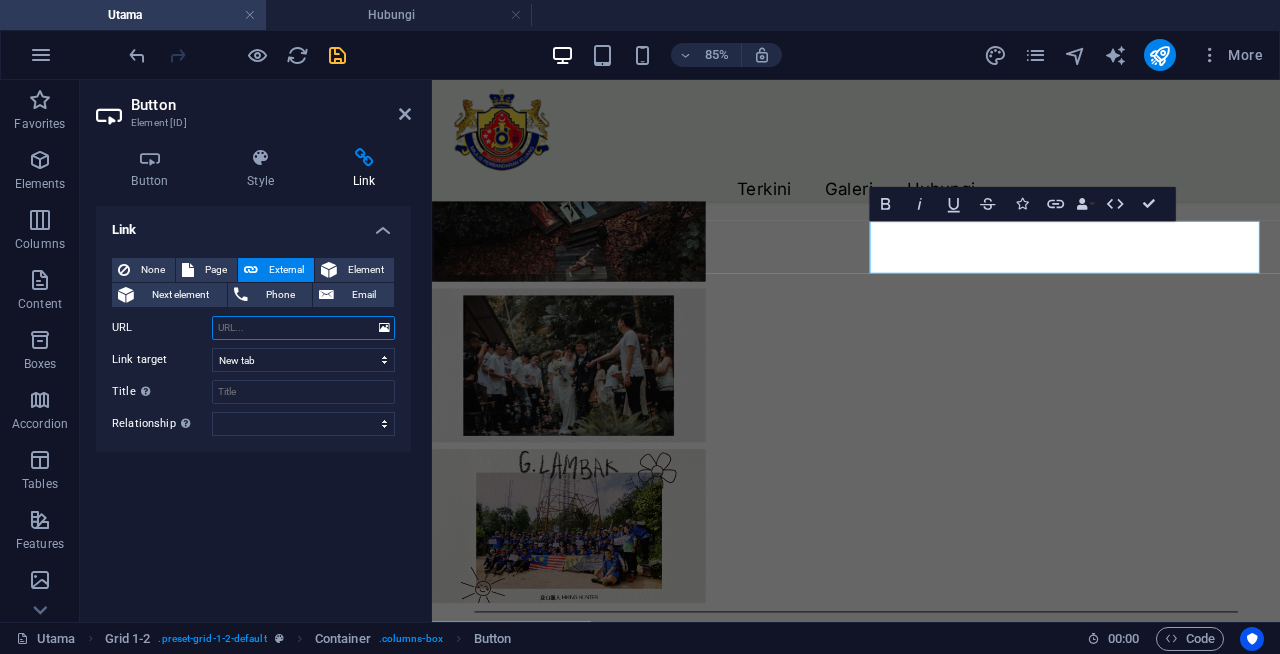 paste on "https://live.ipms247.com/booking/book-rooms-013942" 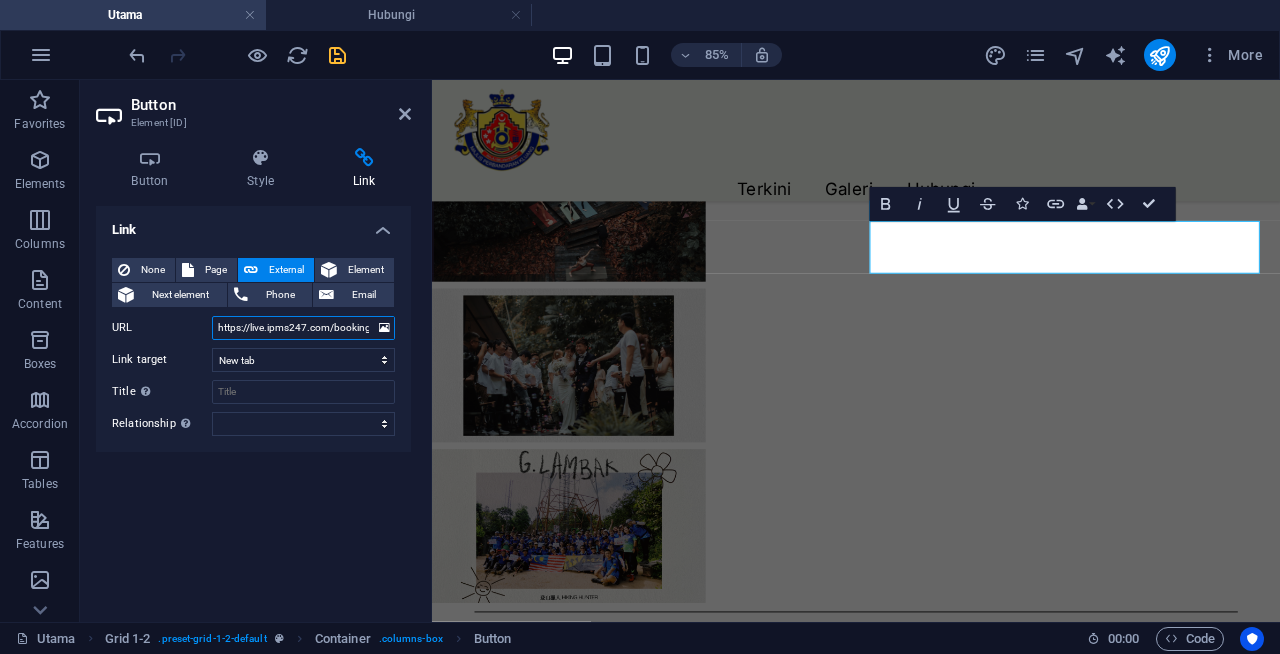 scroll, scrollTop: 0, scrollLeft: 94, axis: horizontal 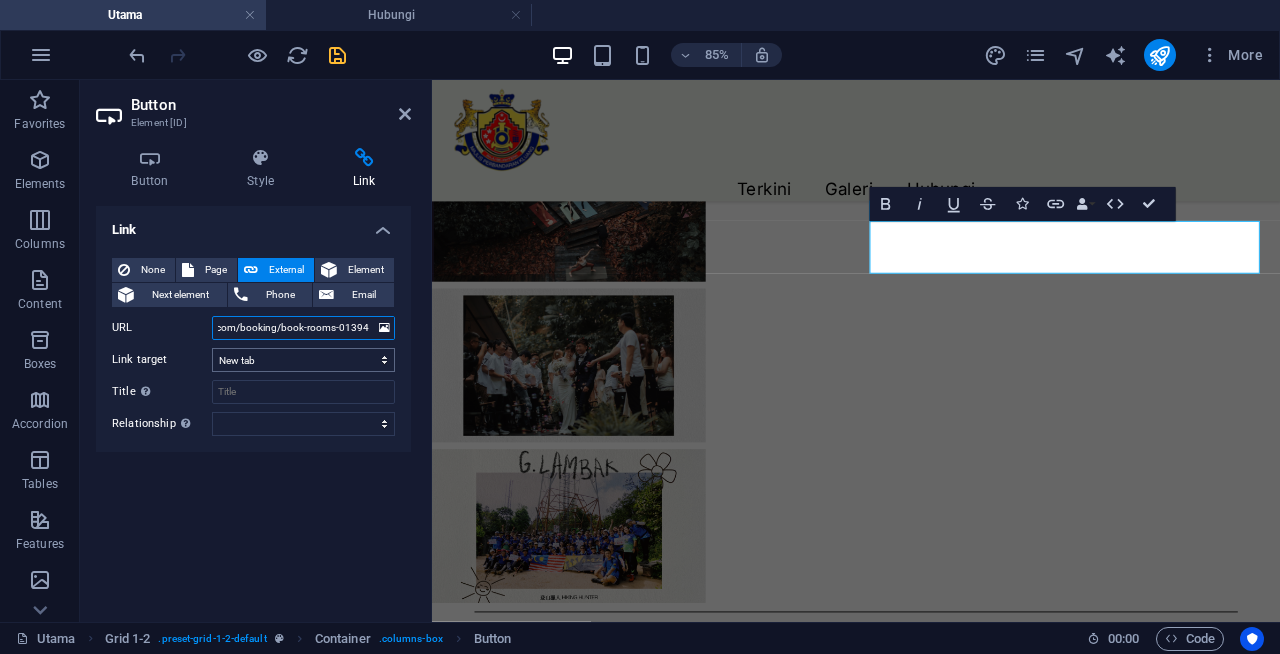 type on "https://live.ipms247.com/booking/book-rooms-013942" 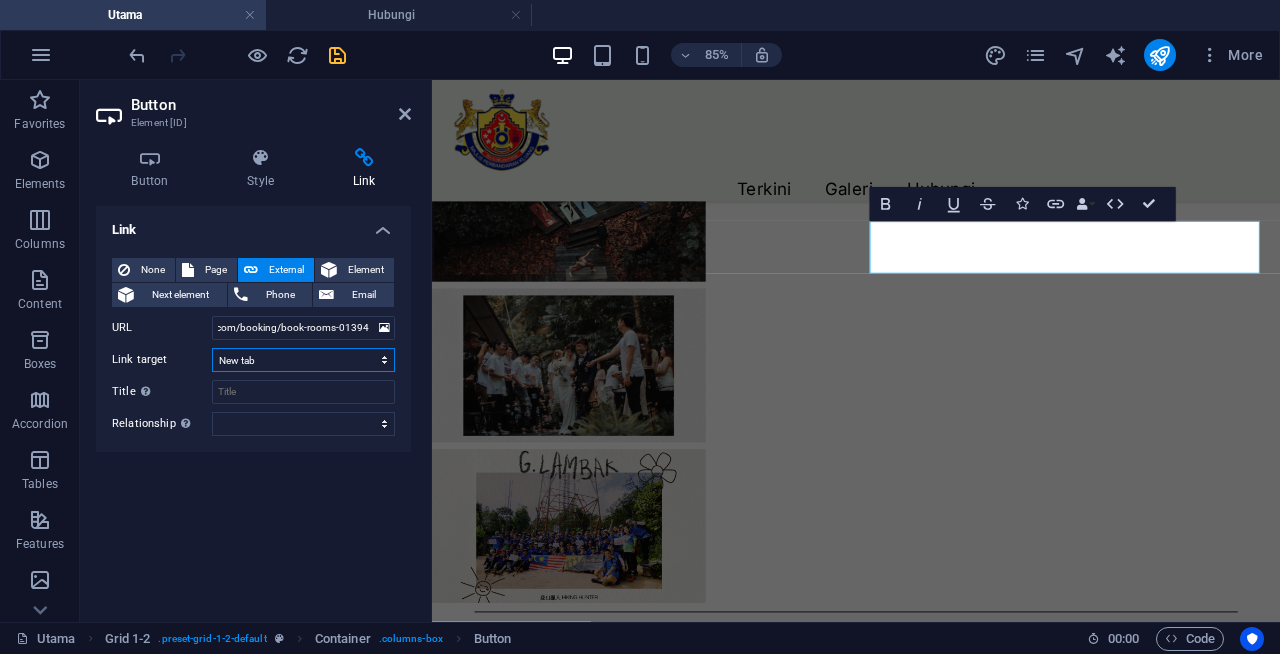 click on "New tab Same tab Overlay" at bounding box center (303, 360) 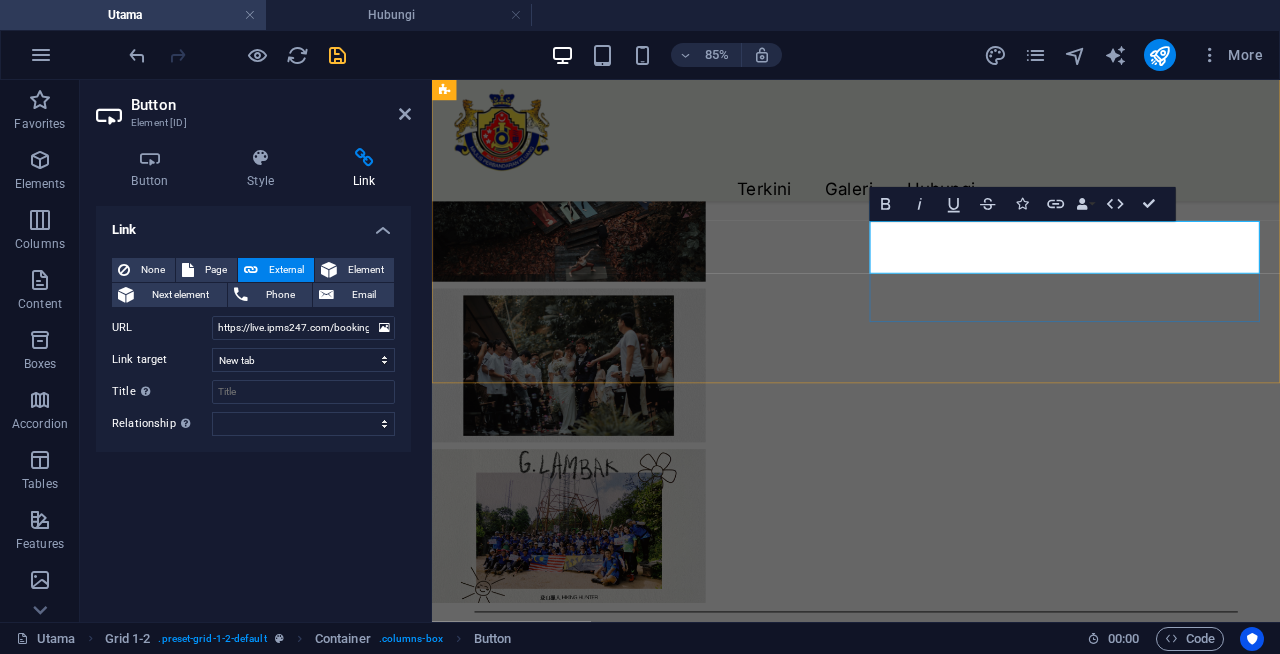 click on "Button label" at bounding box center (1586, 1827) 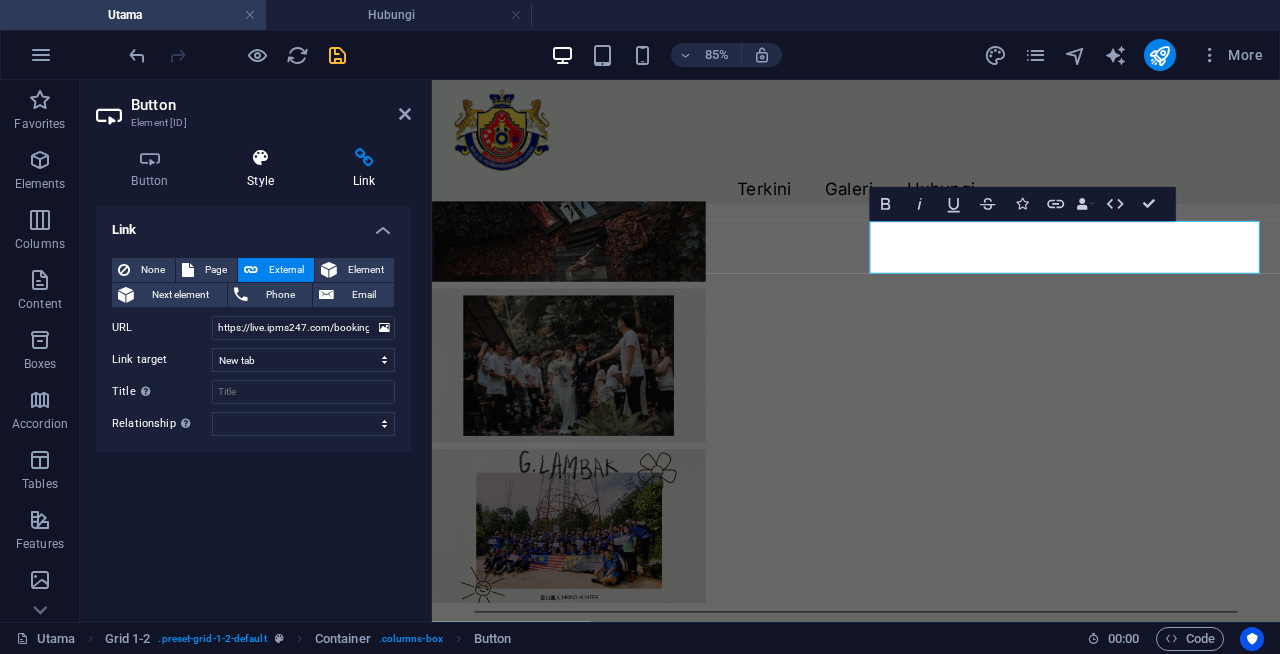 click at bounding box center (261, 158) 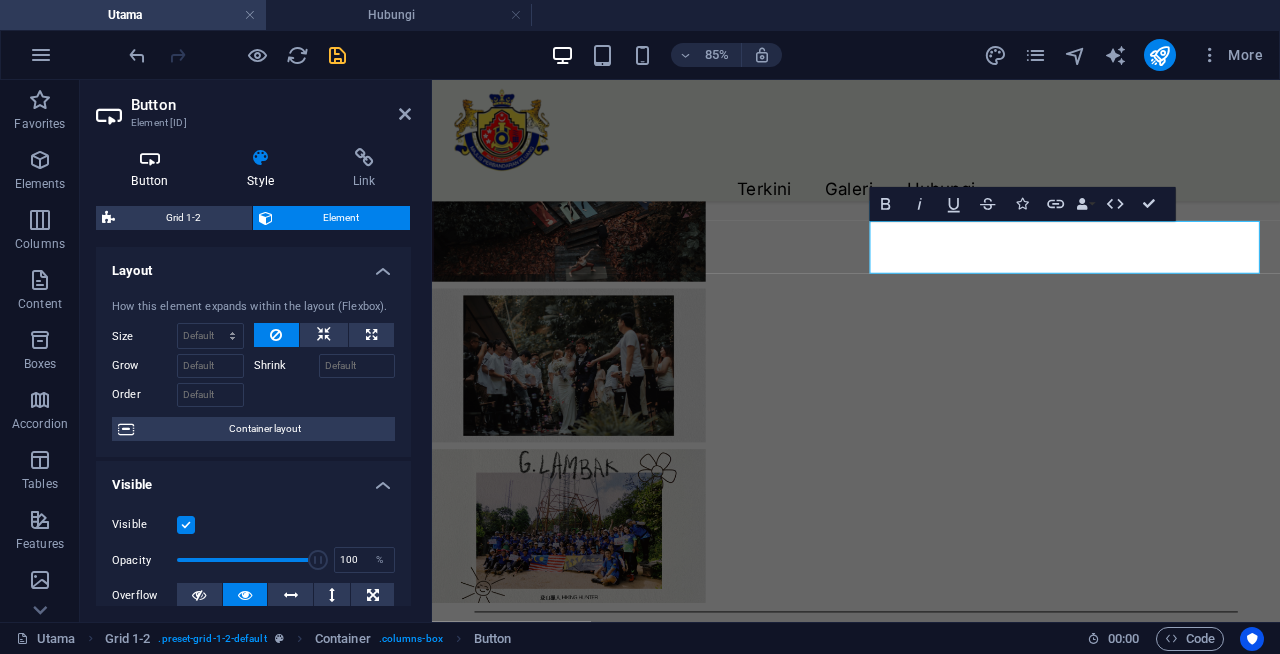 click on "Button" at bounding box center (154, 169) 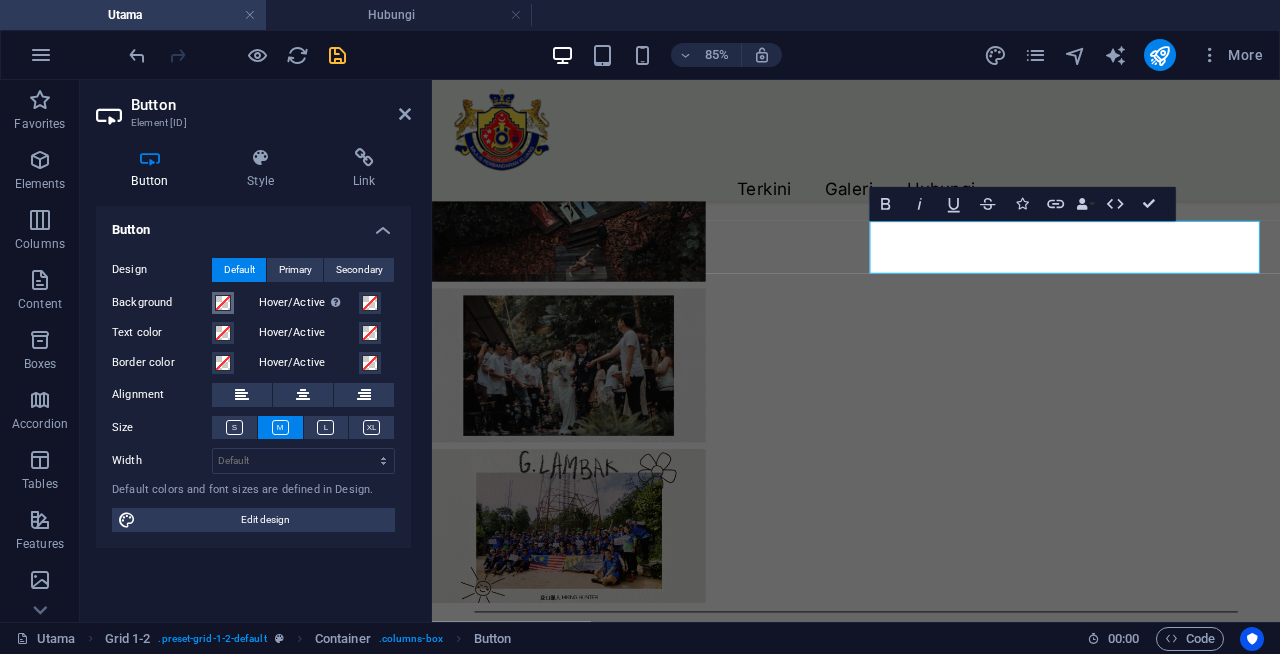 click at bounding box center [223, 303] 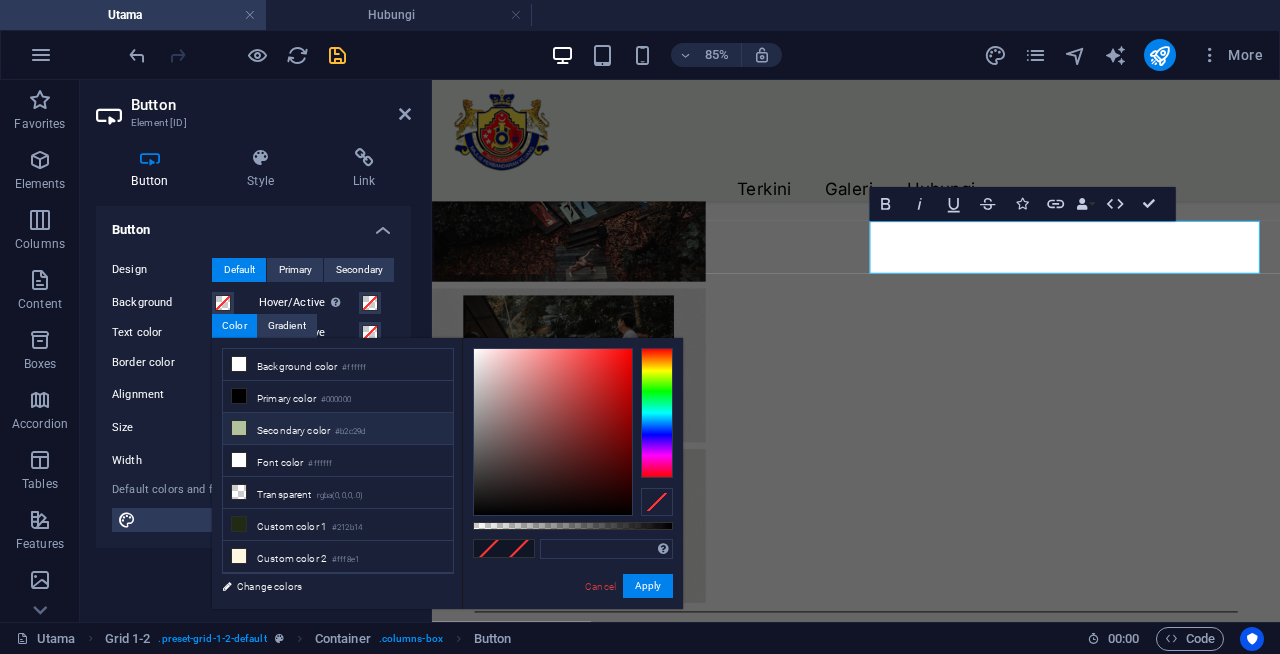 click on "Secondary color
#b2c29d" at bounding box center [338, 429] 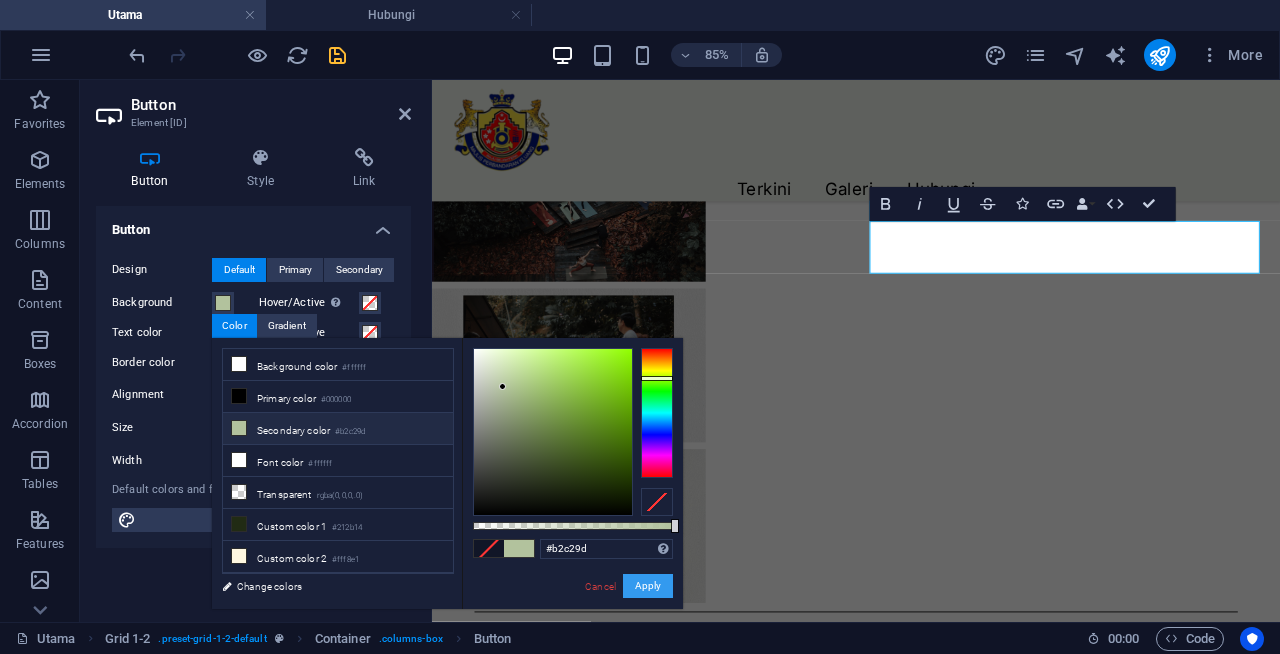 click on "Apply" at bounding box center [648, 586] 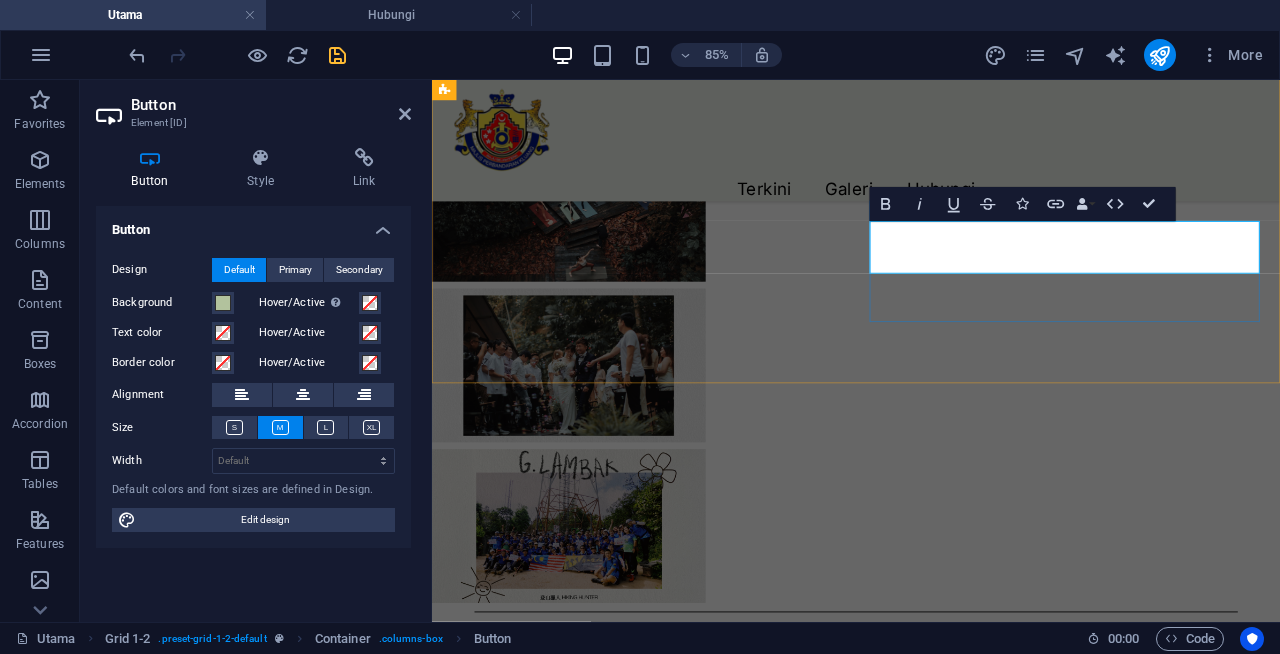 click on "Button label" at bounding box center [1586, 1827] 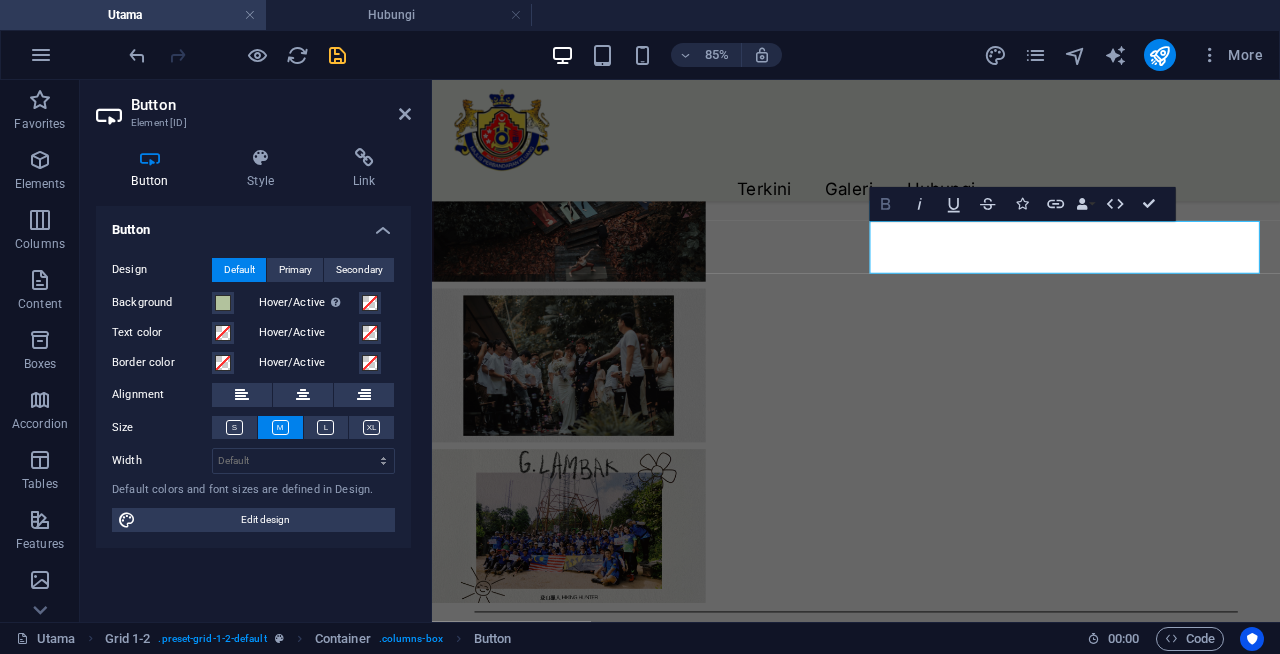 click 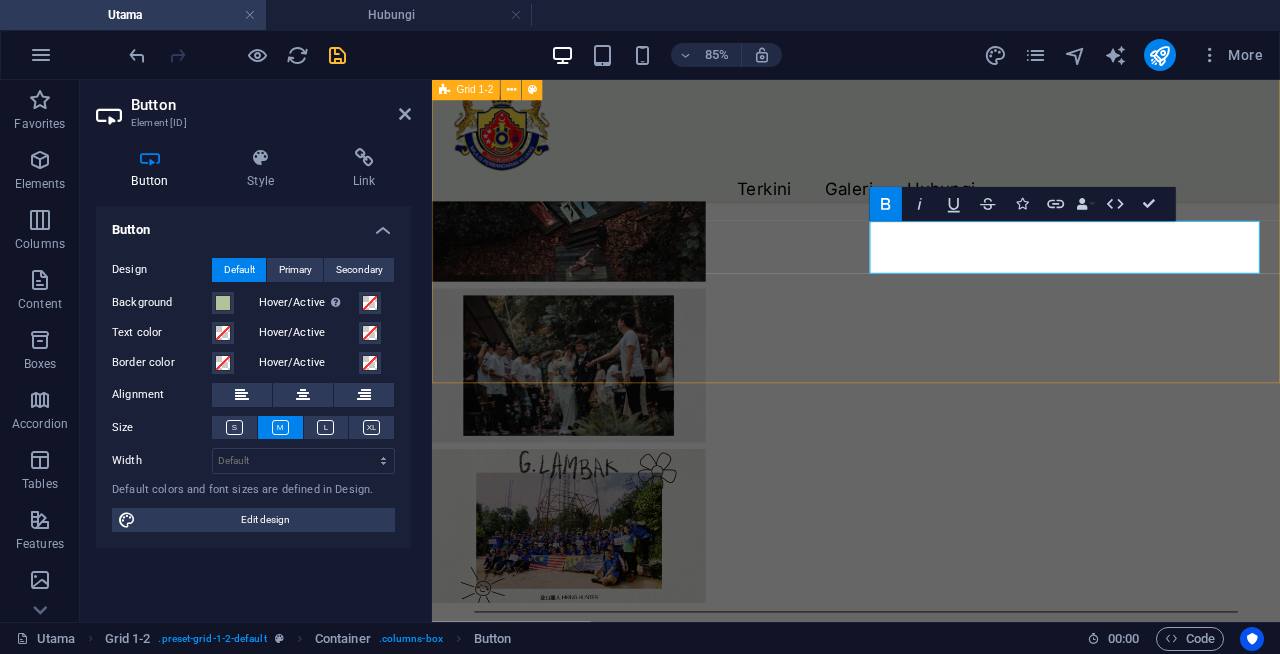 click on "Booking Now" at bounding box center (931, 1412) 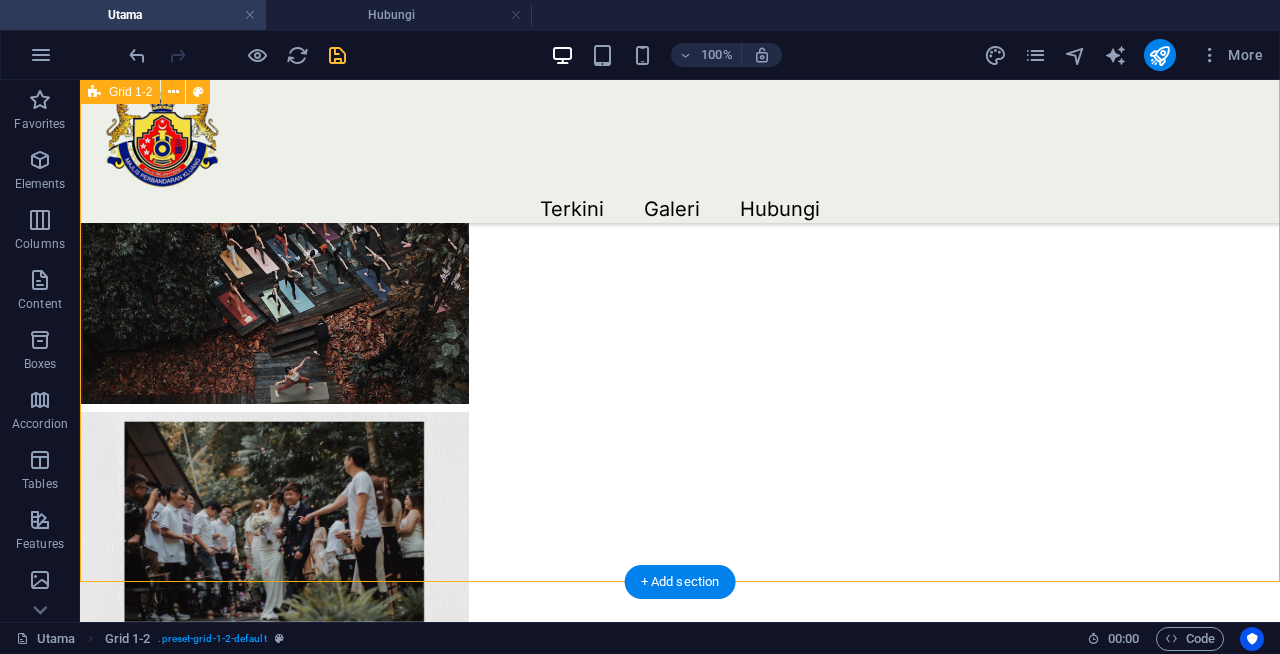 scroll, scrollTop: 1922, scrollLeft: 0, axis: vertical 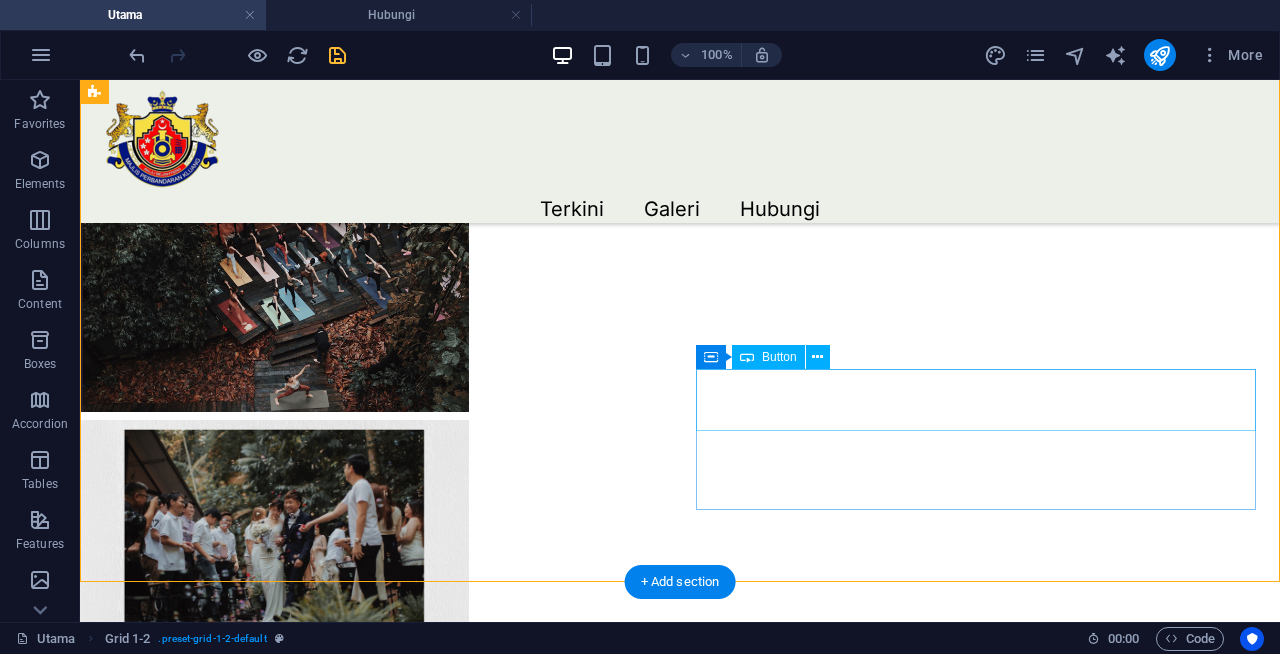 click on "Booking Now" at bounding box center [1936, 2205] 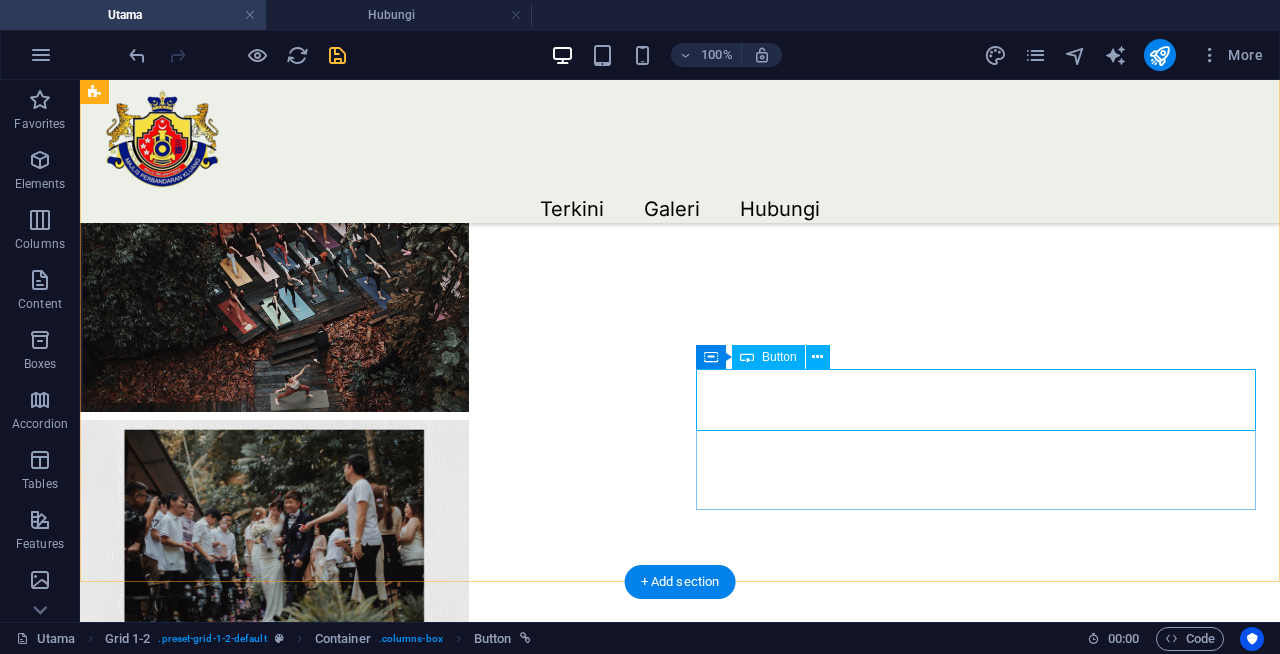click on "Booking Now" at bounding box center (1936, 2205) 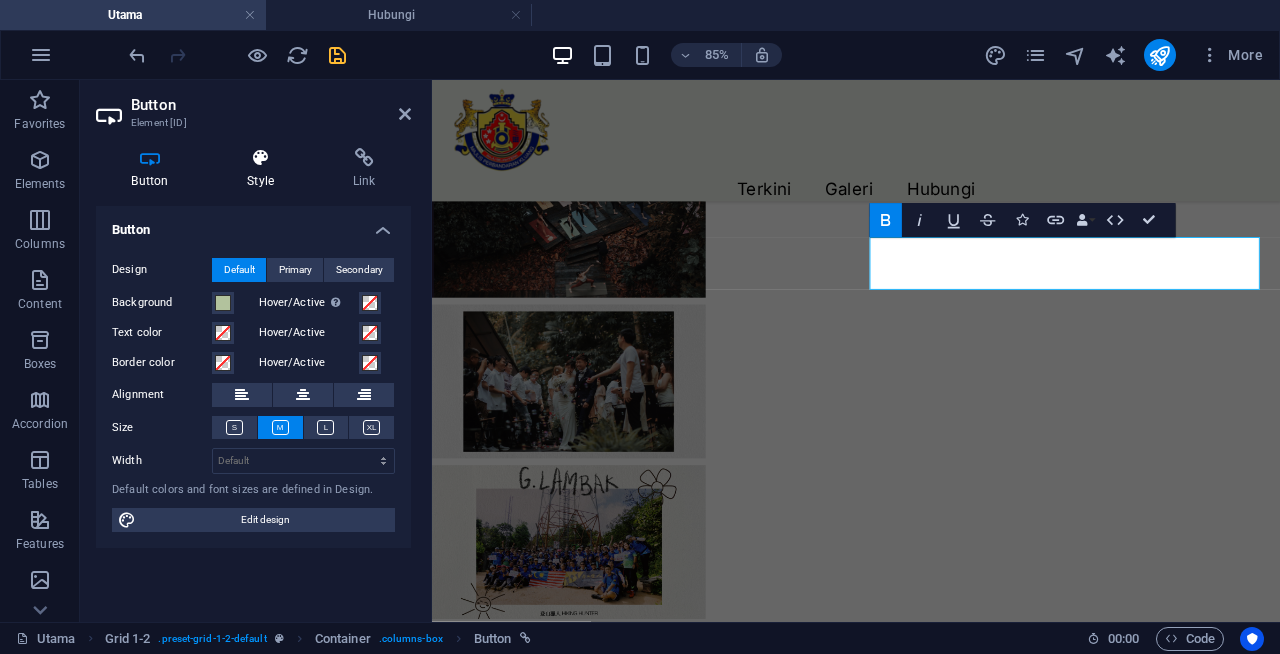 click at bounding box center (261, 158) 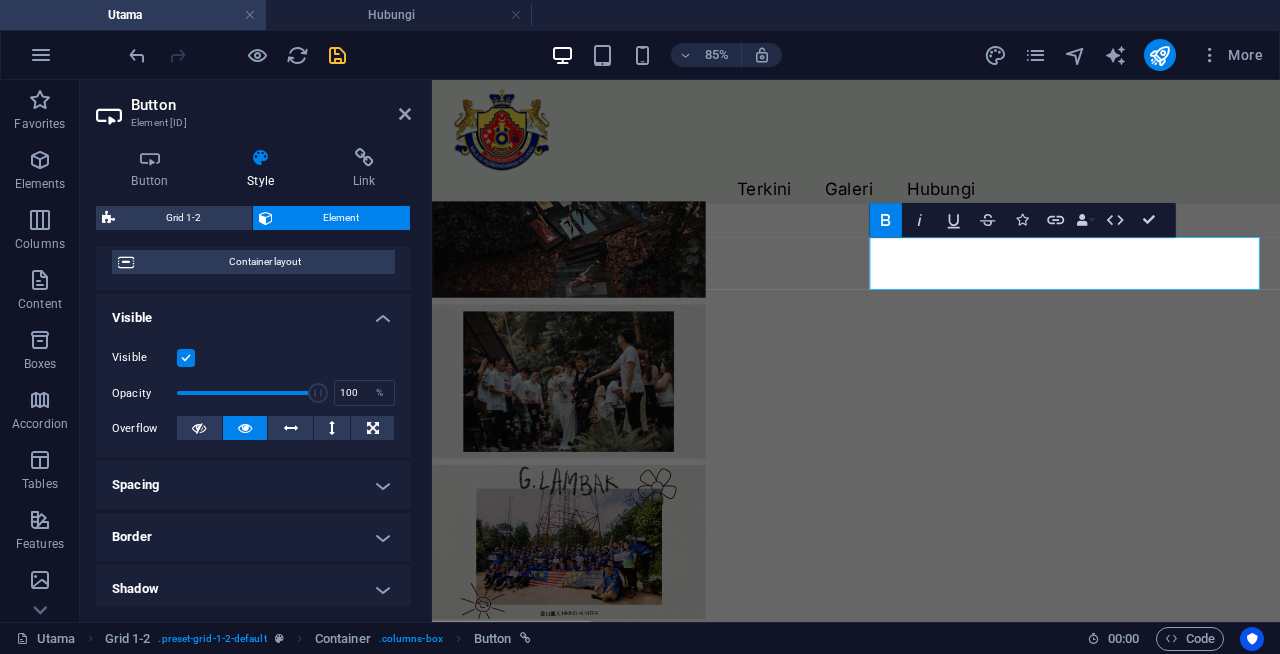 scroll, scrollTop: 182, scrollLeft: 0, axis: vertical 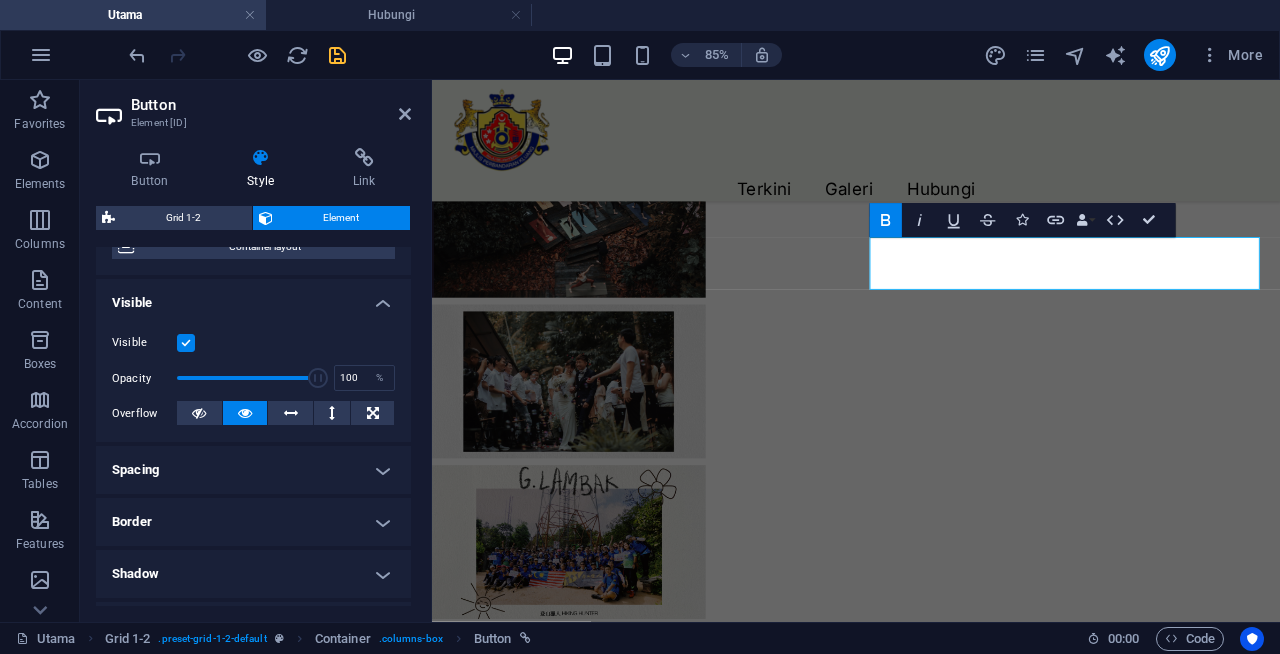 click on "Border" at bounding box center [253, 522] 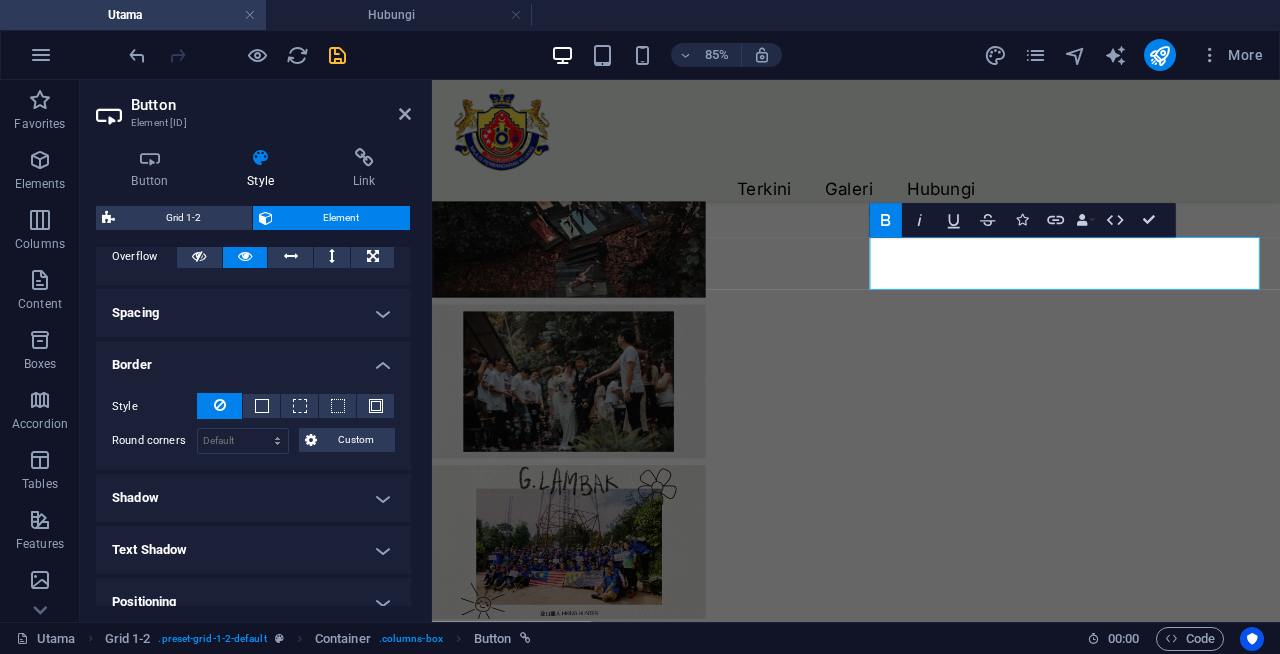 scroll, scrollTop: 373, scrollLeft: 0, axis: vertical 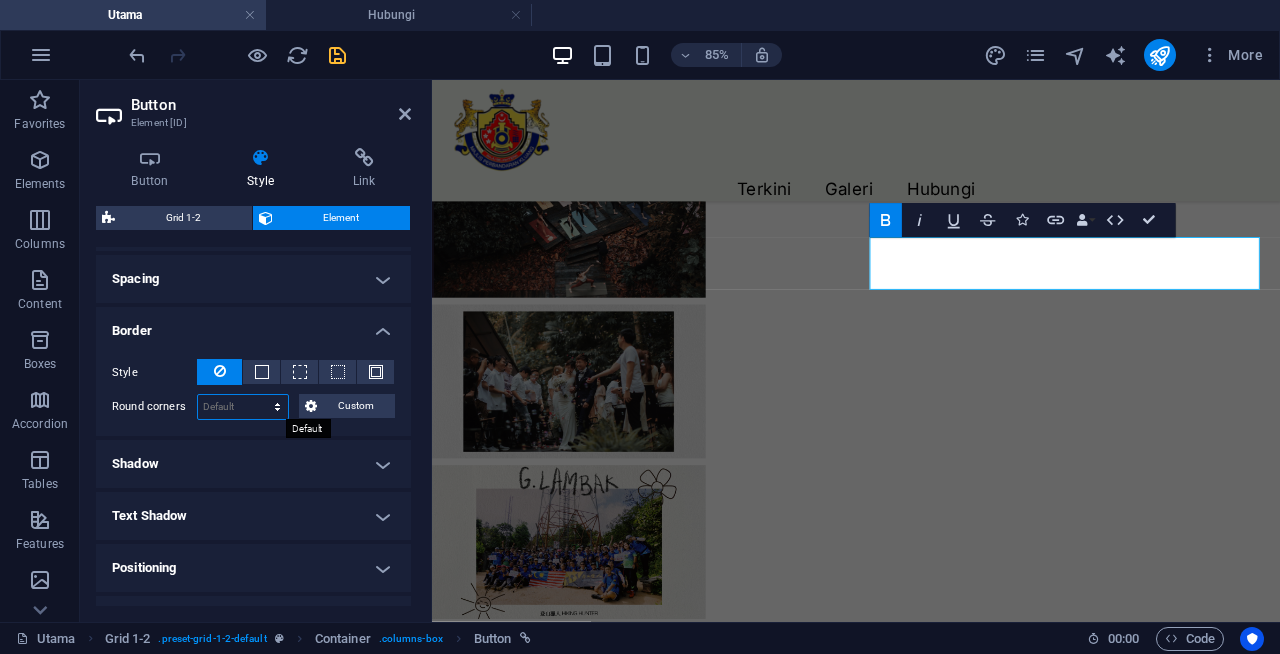 click on "Default px rem % vh vw Custom" at bounding box center [243, 407] 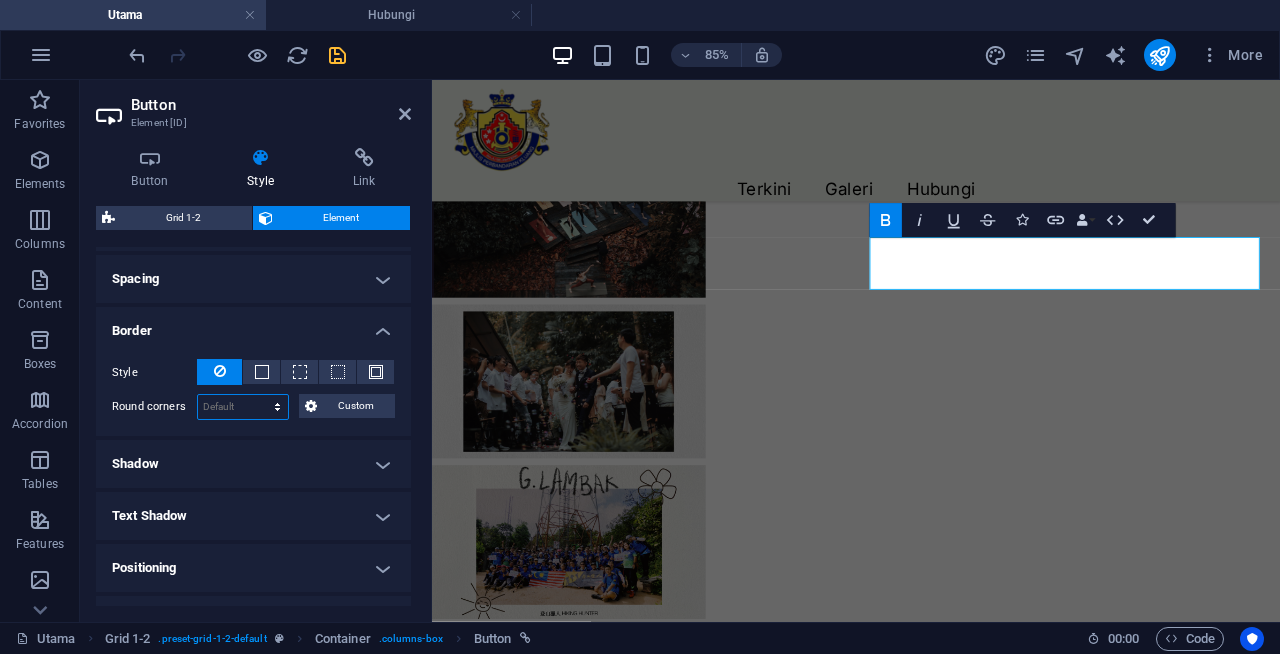 select on "px" 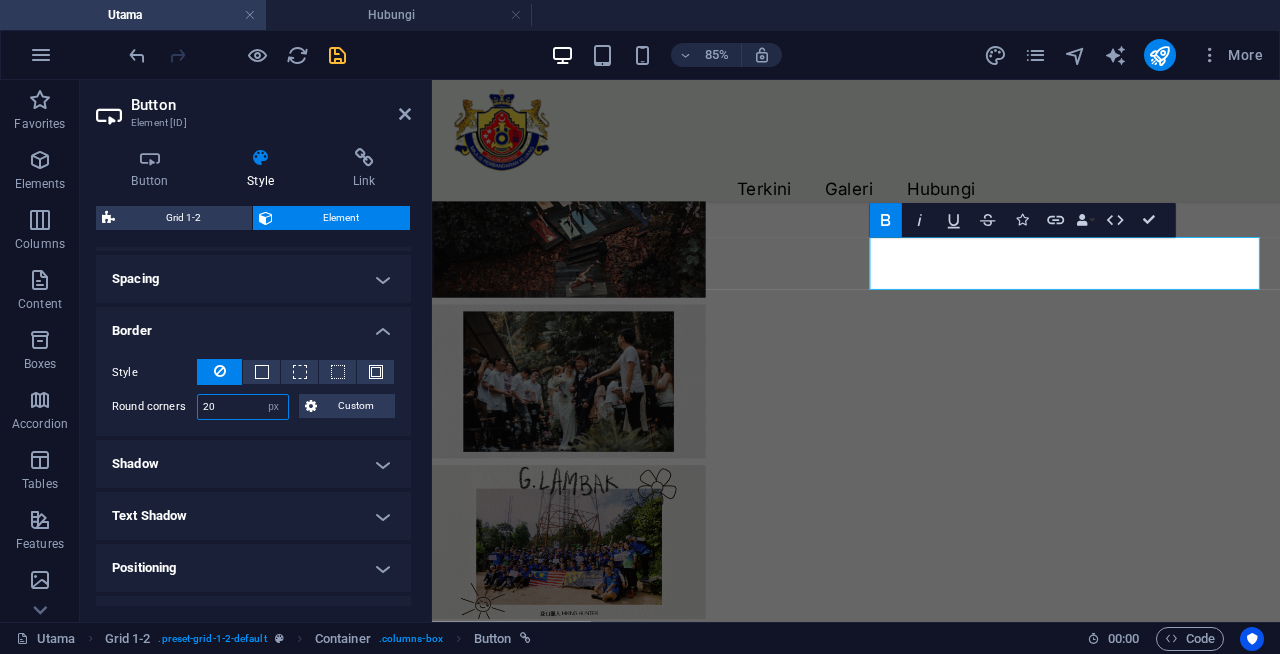 type on "20" 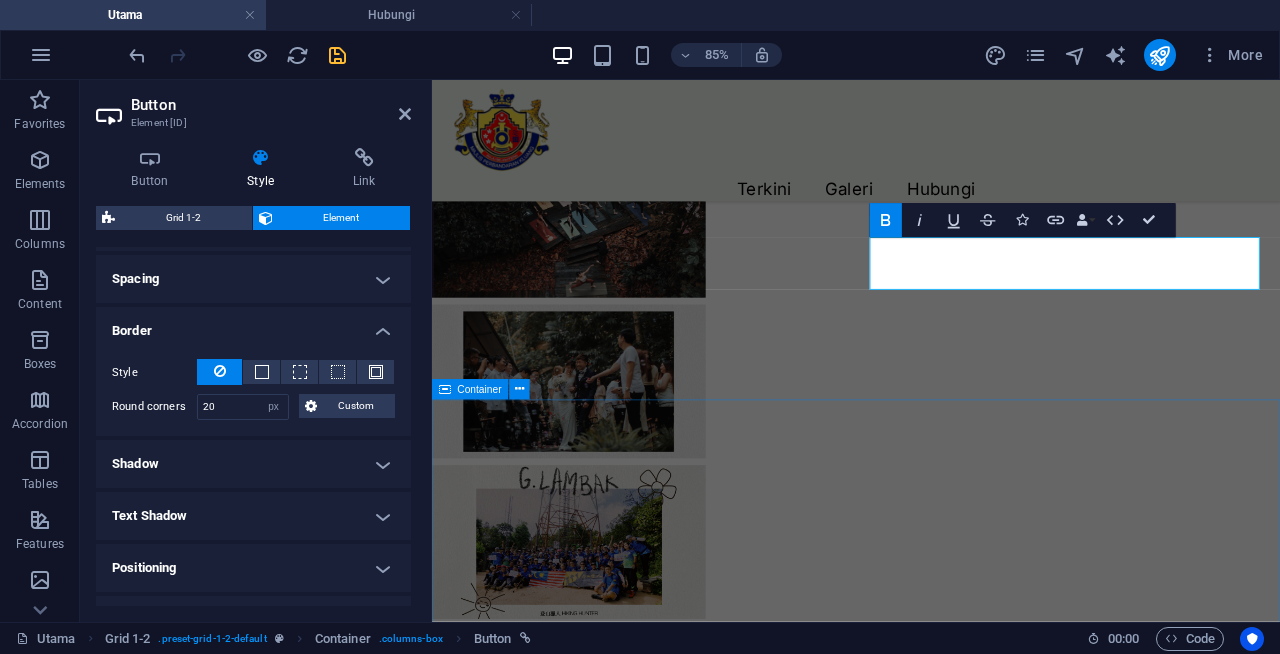 click on "Apa yang menarik tentang kita Kaki Gunung Lambak Gunung Lambak Resort The Lush Hill & Heal RMZ Petting Zoo The Monkey Coffee" at bounding box center (931, 3323) 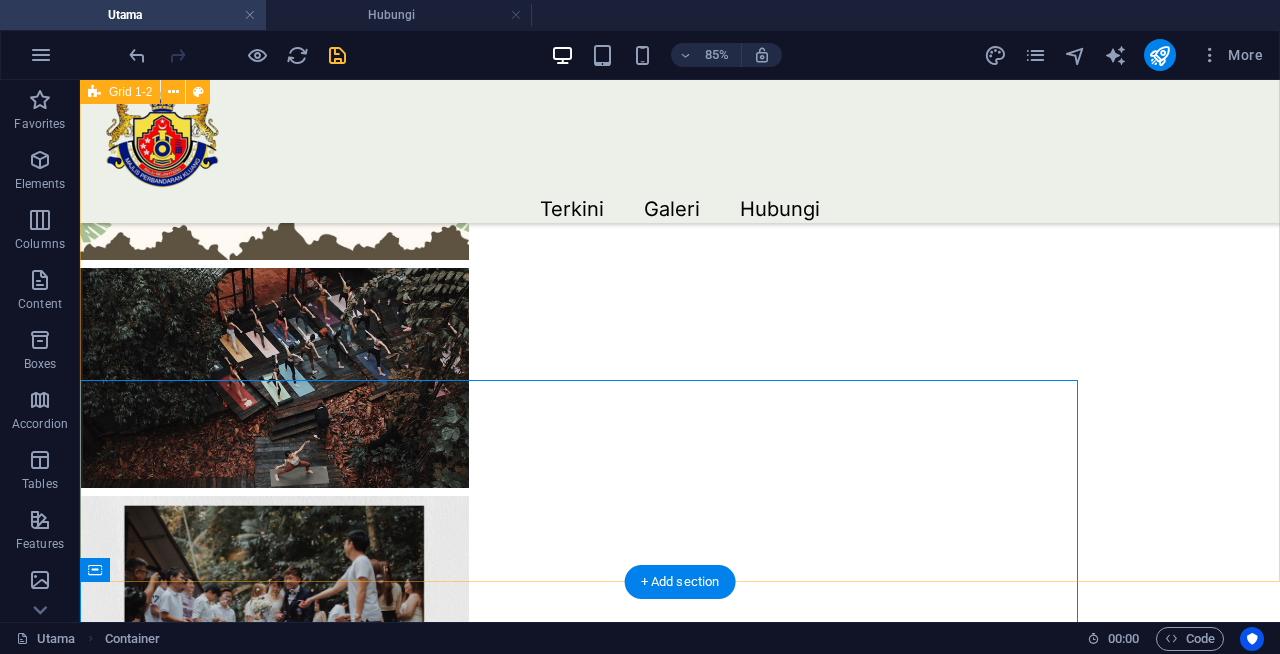 scroll, scrollTop: 1922, scrollLeft: 0, axis: vertical 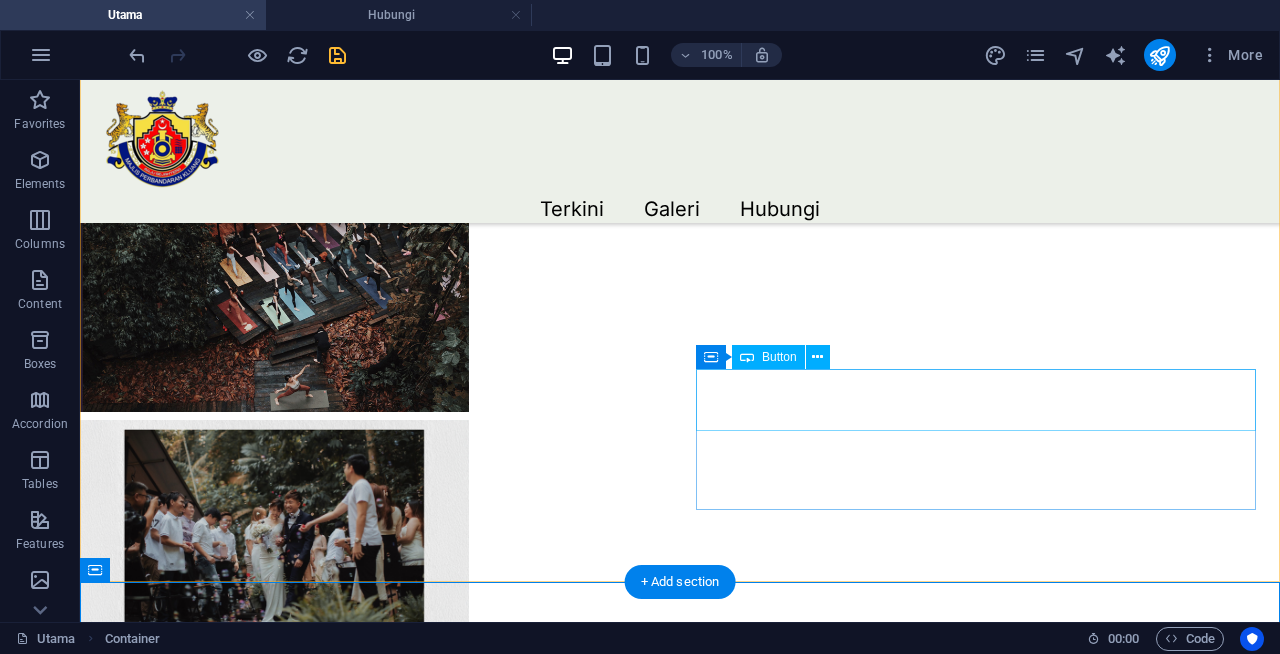 click on "Booking Now" at bounding box center (1936, 2205) 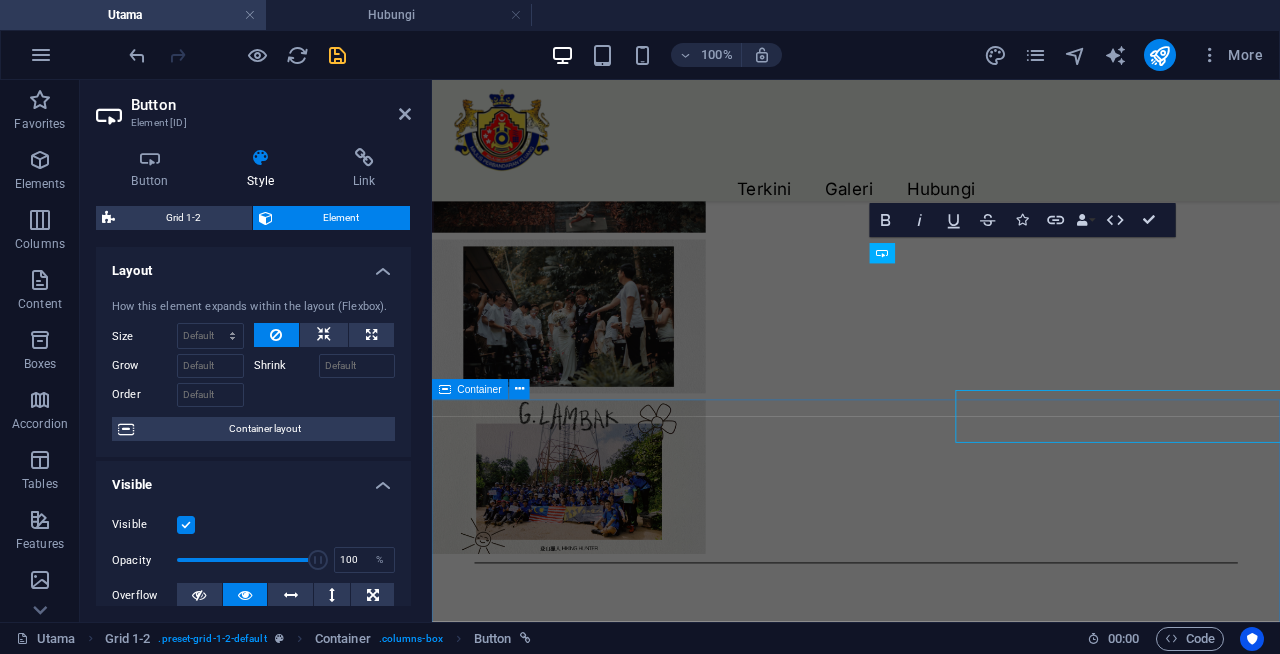 scroll, scrollTop: 1846, scrollLeft: 0, axis: vertical 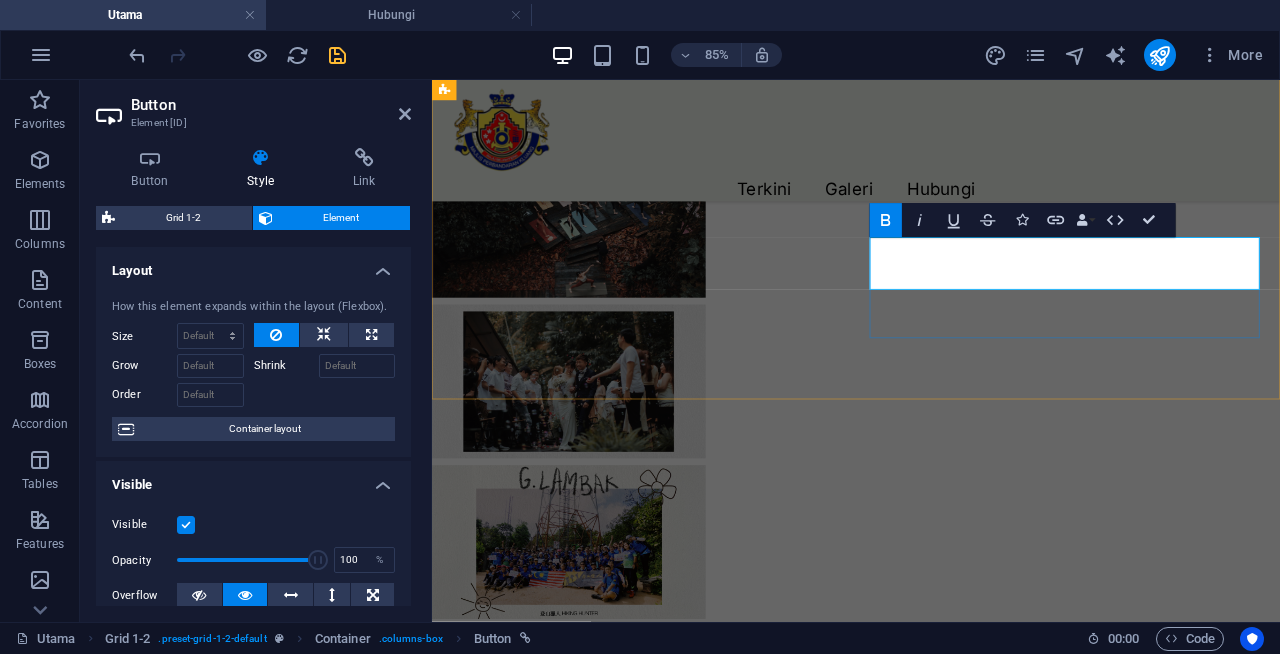 click on "Booking Now" at bounding box center (1595, 1846) 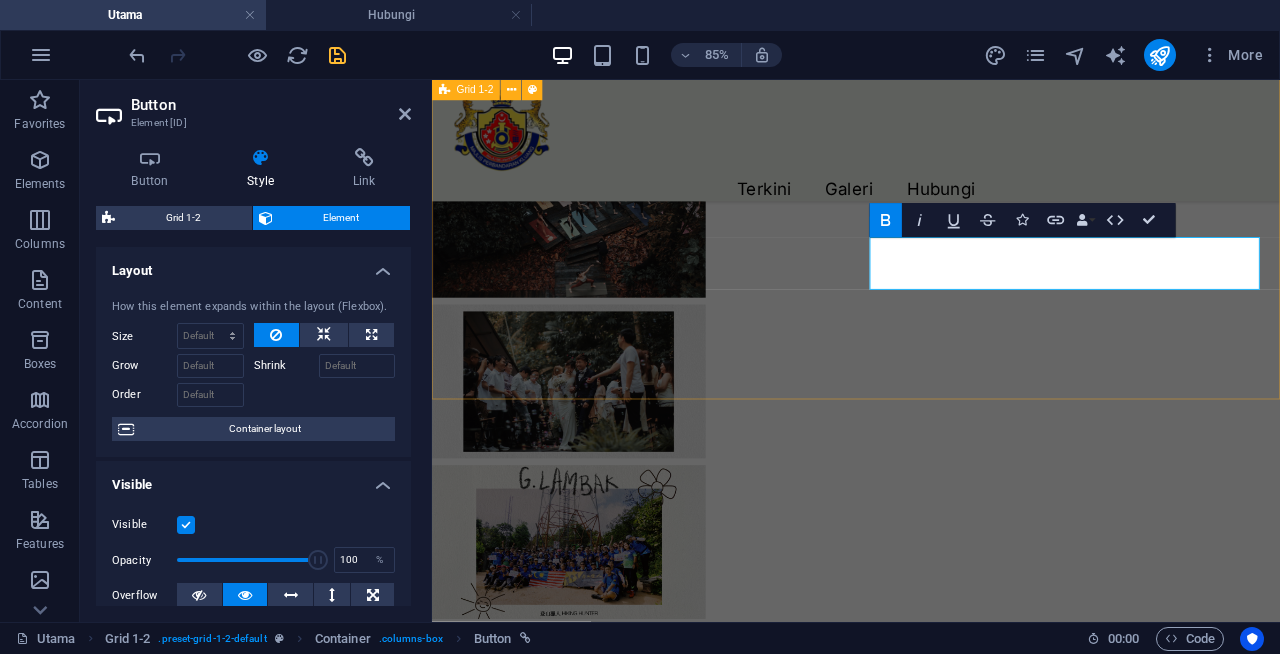 click on "Book Now" at bounding box center [931, 1431] 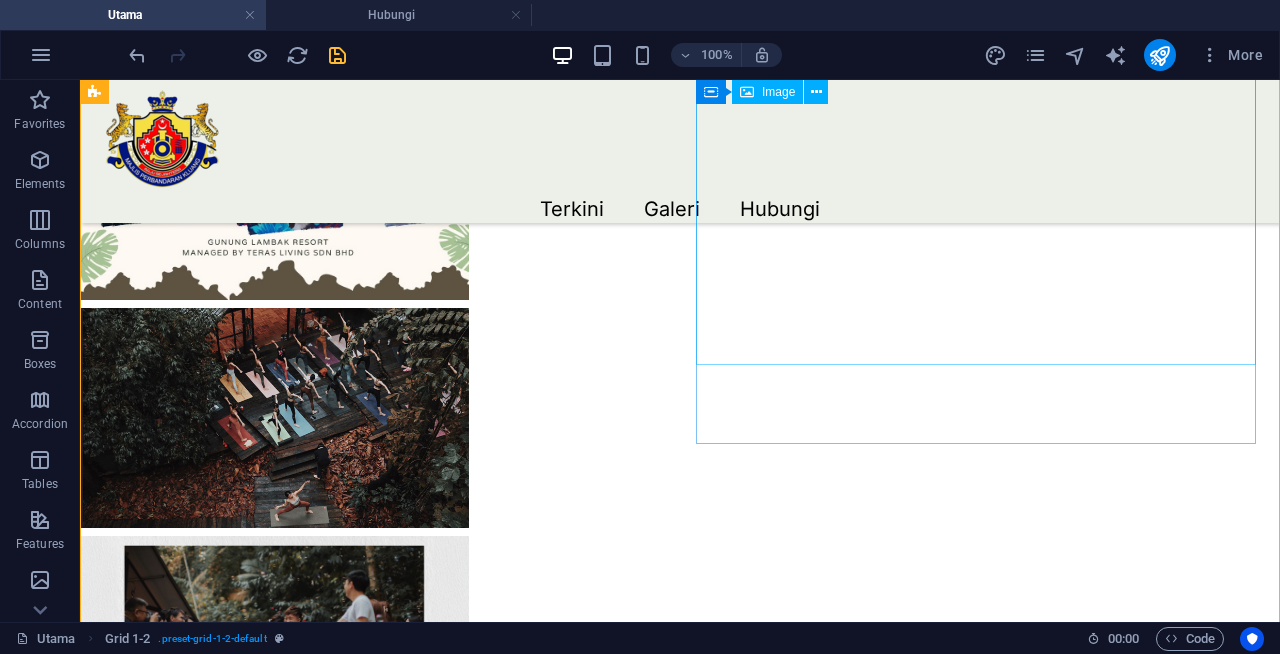scroll, scrollTop: 1802, scrollLeft: 0, axis: vertical 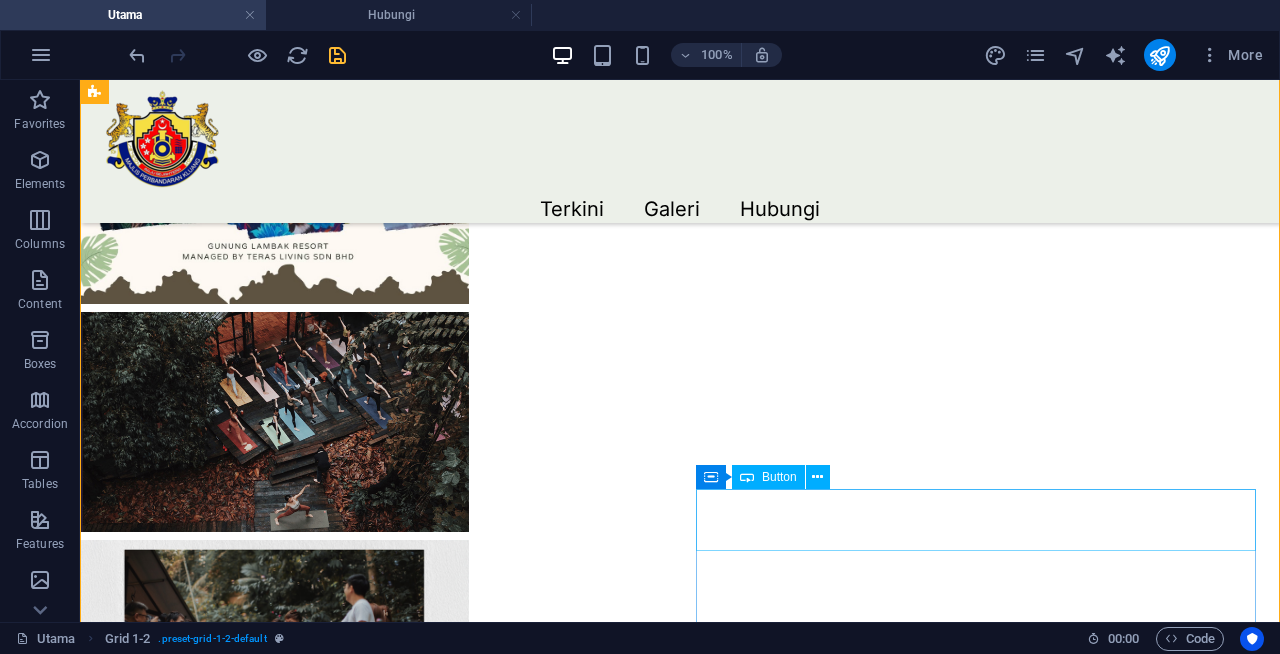 click on "Book Now" at bounding box center (1936, 2325) 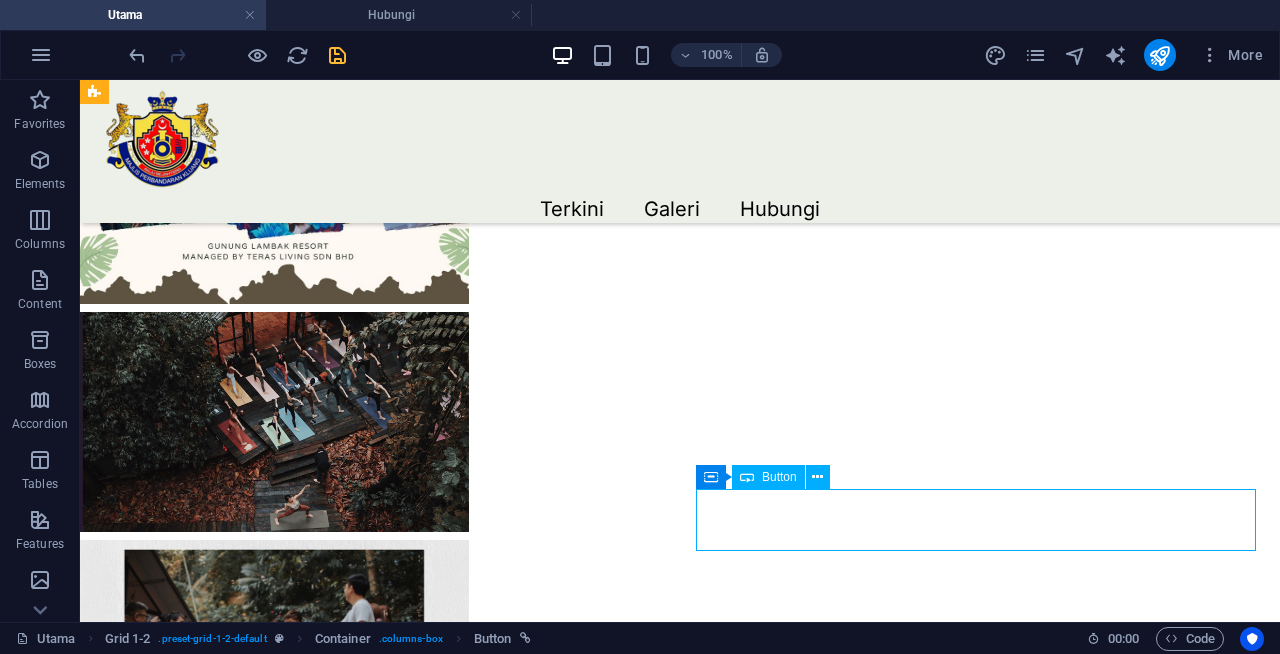 click on "Book Now" at bounding box center (1936, 2325) 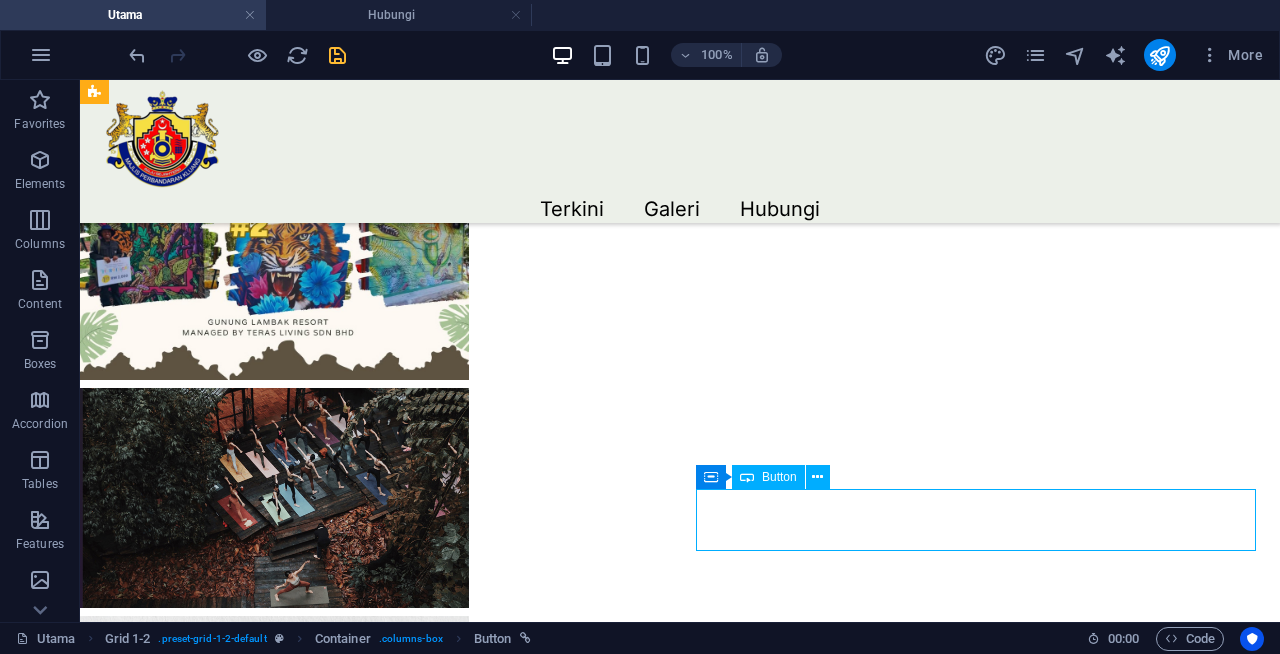 select on "px" 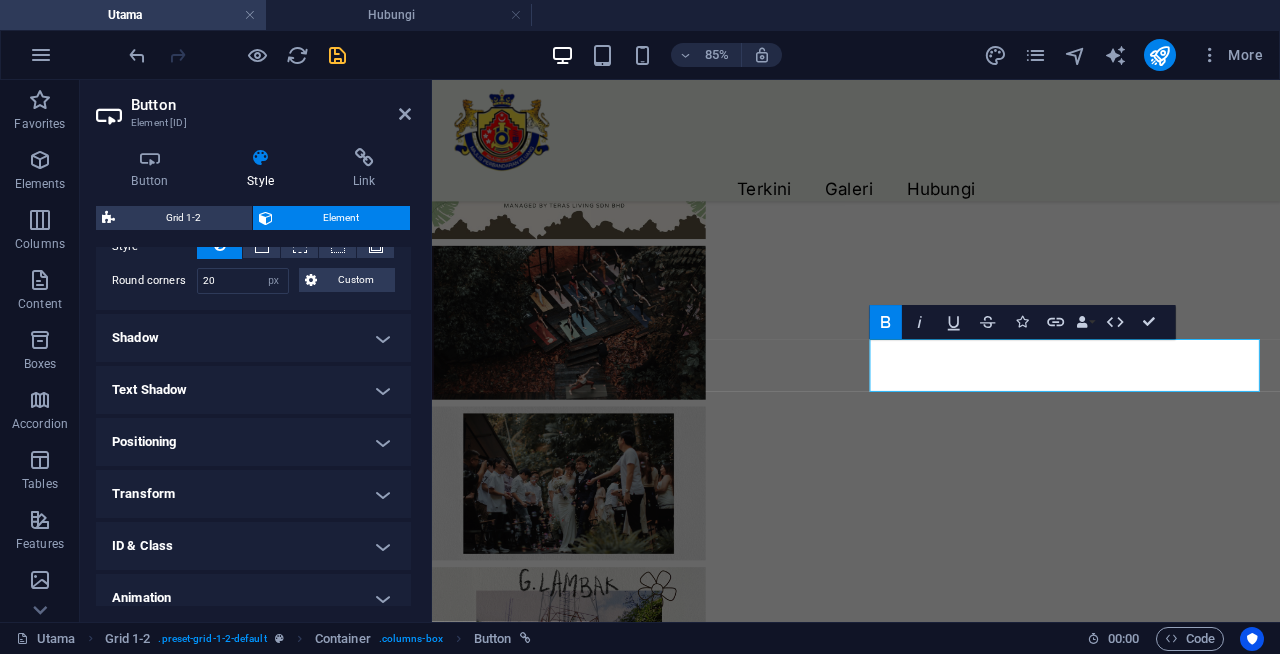 scroll, scrollTop: 566, scrollLeft: 0, axis: vertical 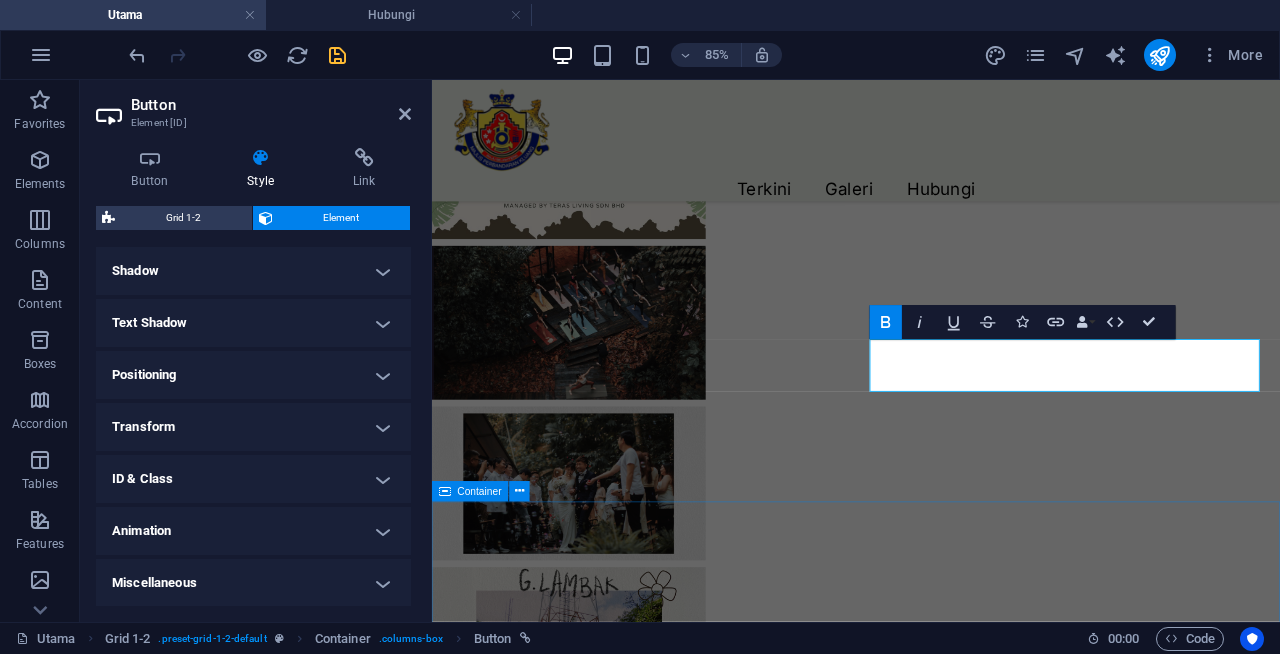 click on "Apa yang menarik tentang kita Kaki Gunung Lambak Gunung Lambak Resort The Lush Hill & Heal RMZ Petting Zoo The Monkey Coffee" at bounding box center [931, 3443] 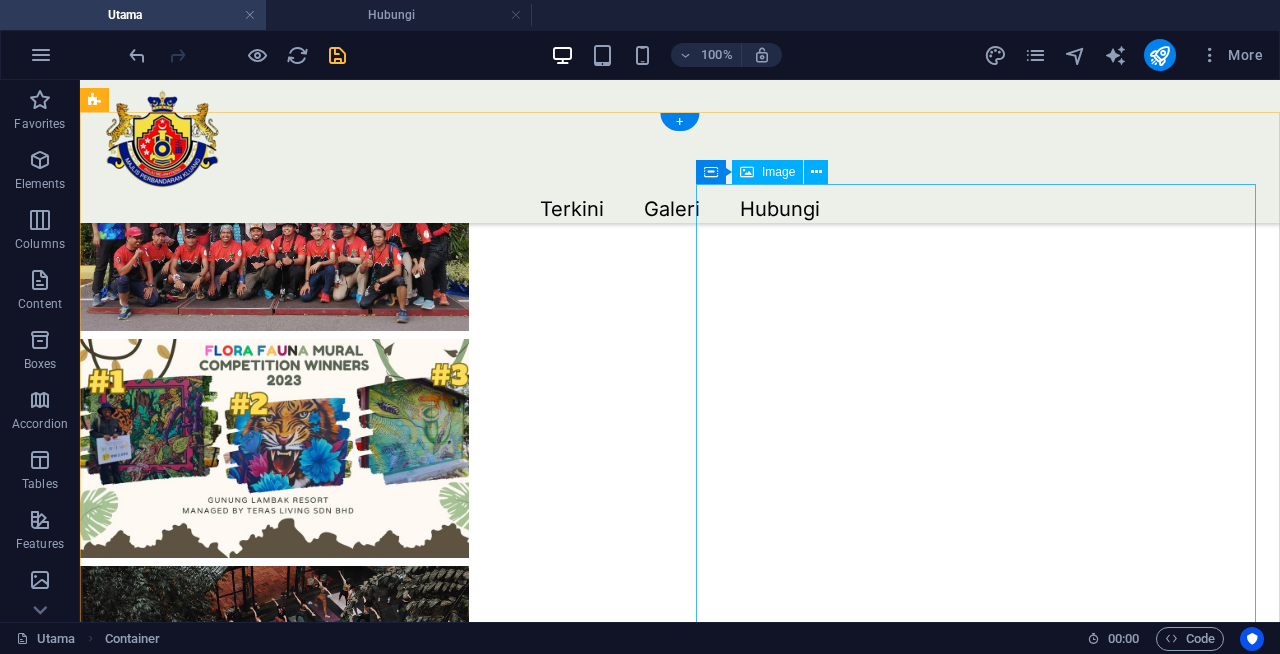 scroll, scrollTop: 1550, scrollLeft: 0, axis: vertical 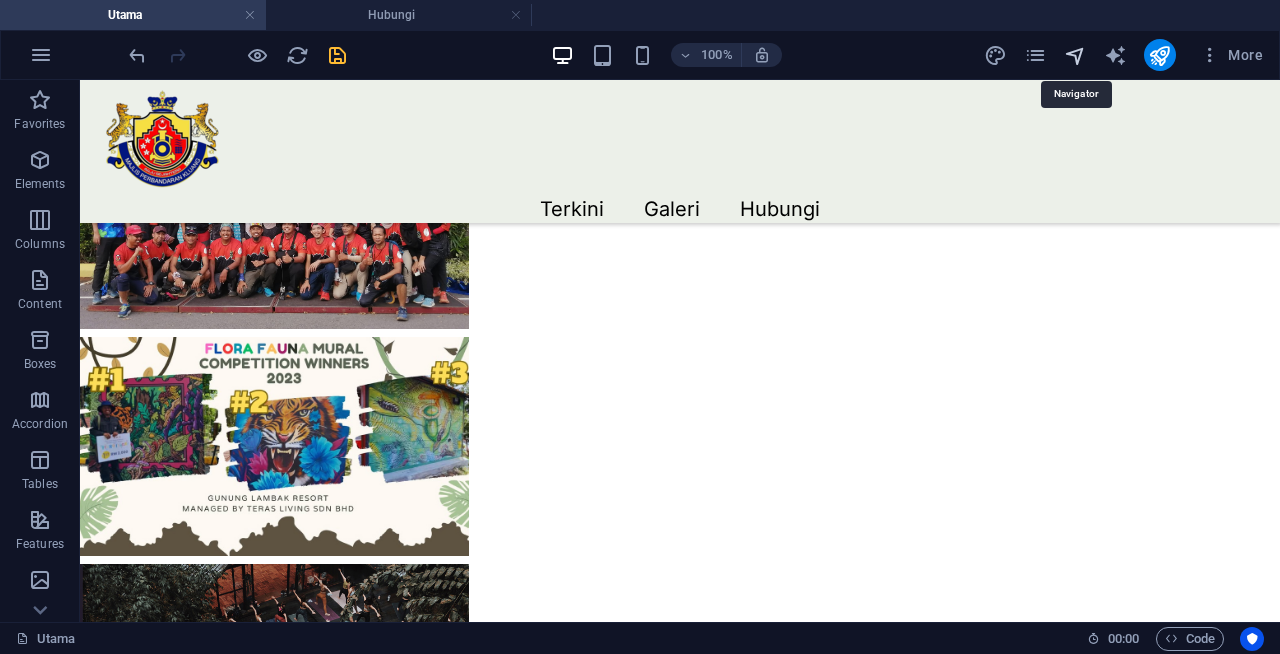 click at bounding box center [1075, 55] 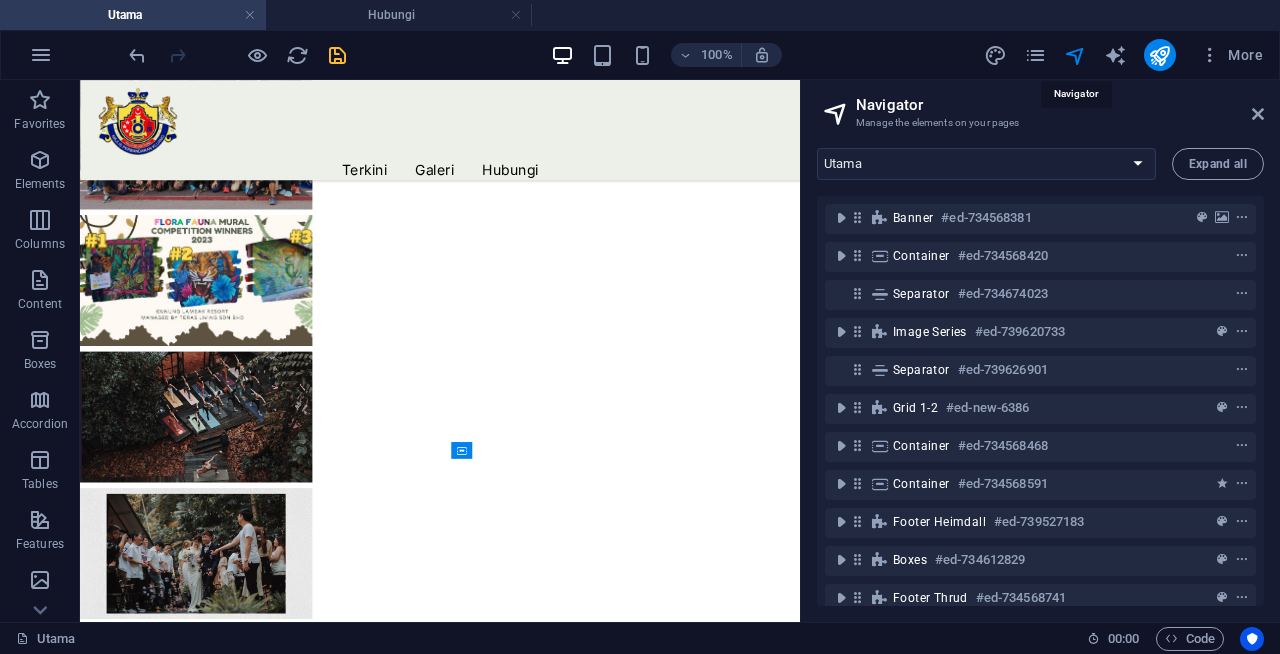 scroll, scrollTop: 1518, scrollLeft: 0, axis: vertical 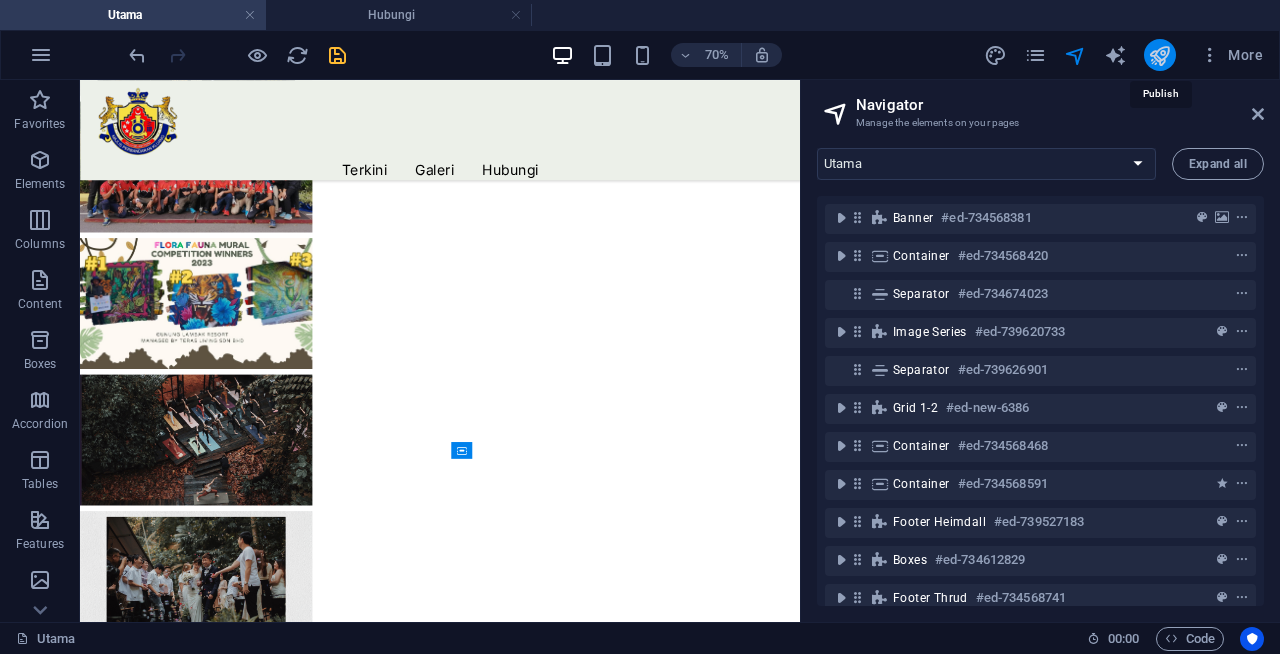 click at bounding box center [1159, 55] 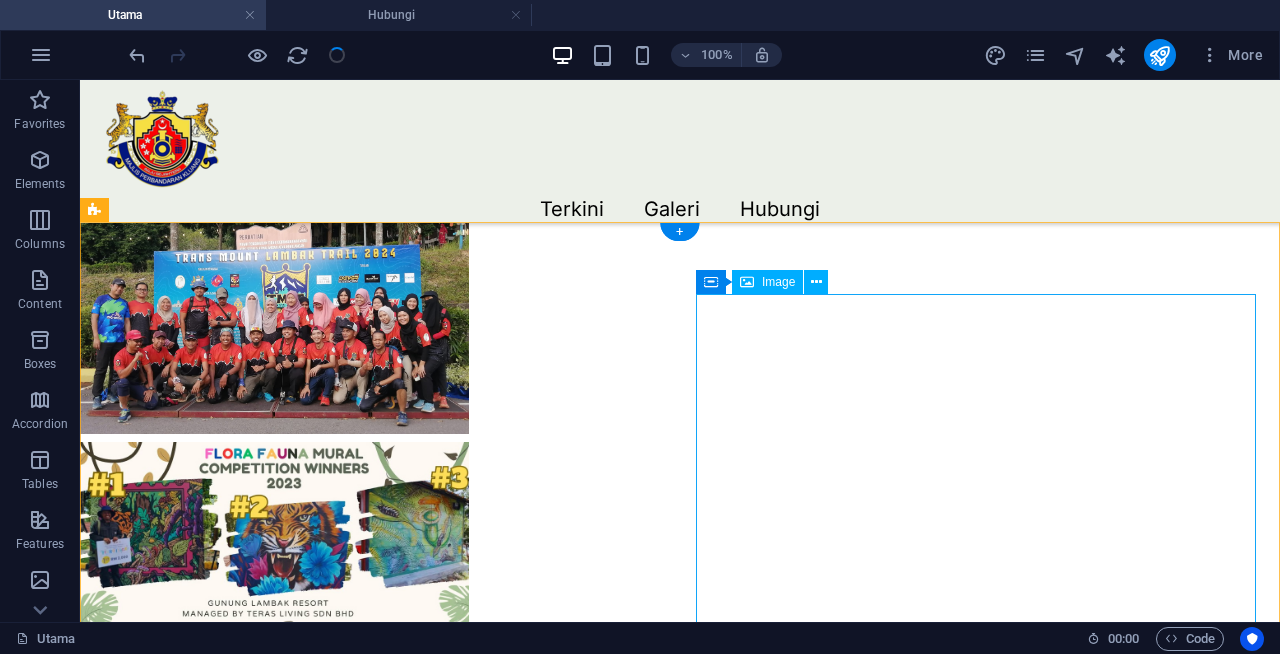 scroll, scrollTop: 1438, scrollLeft: 0, axis: vertical 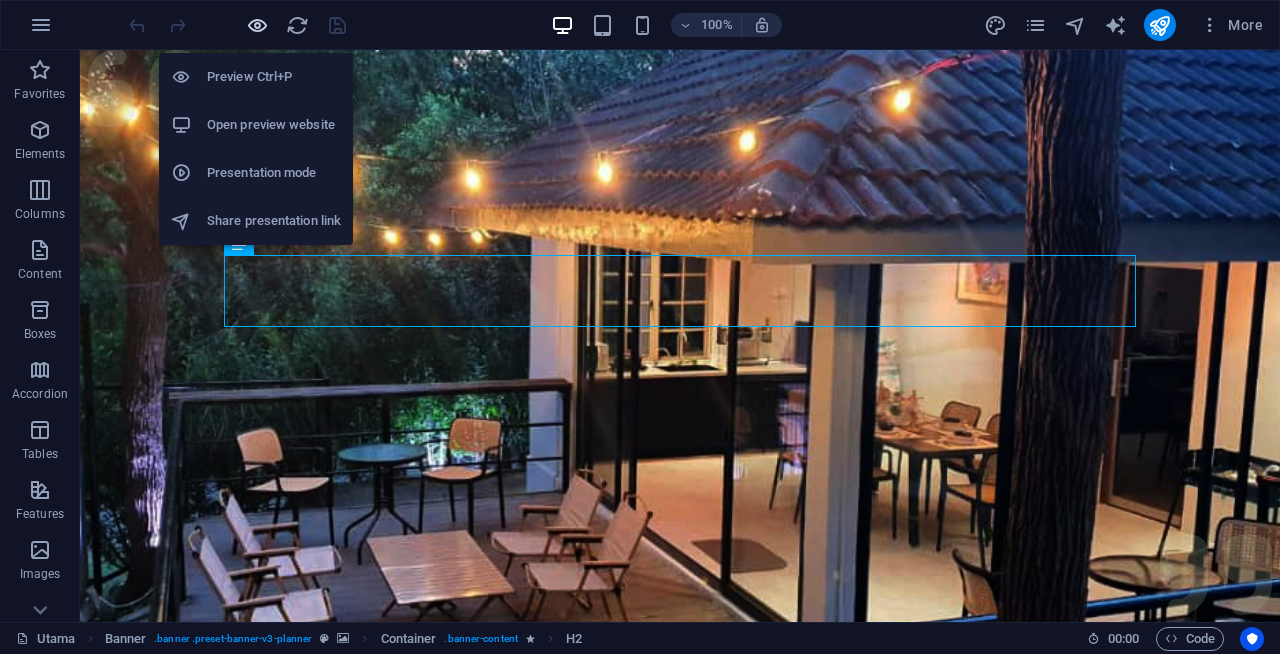 click at bounding box center [257, 25] 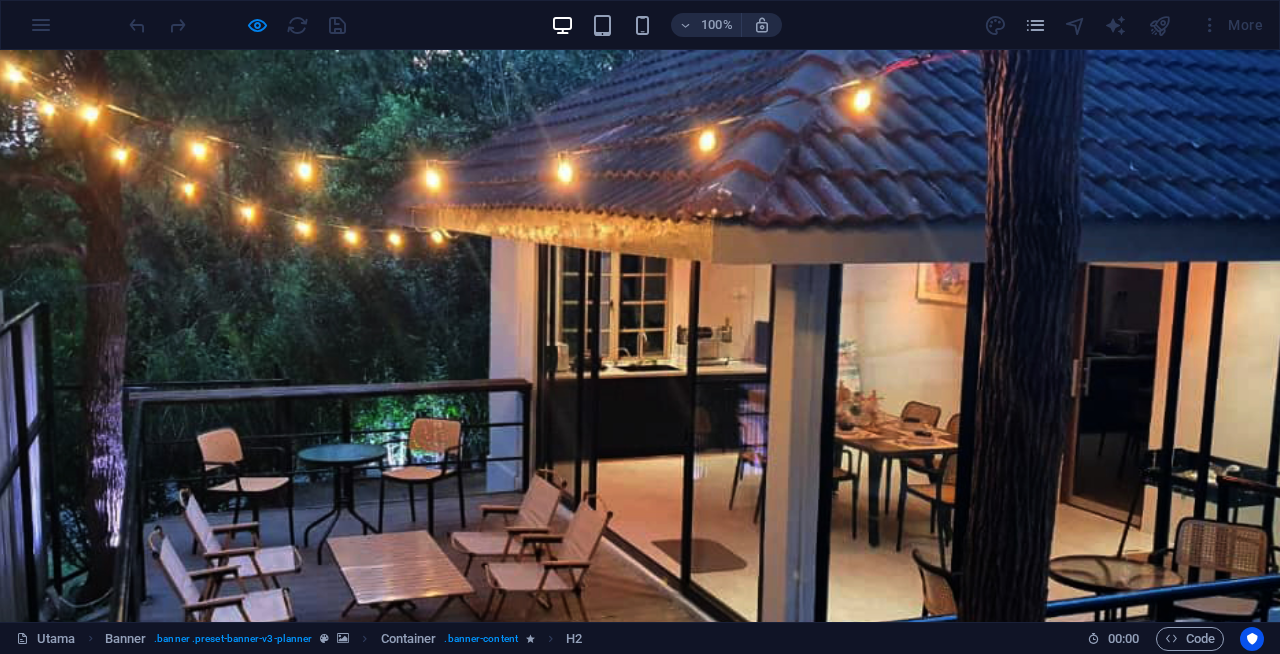 click on "Galeri" at bounding box center [632, 879] 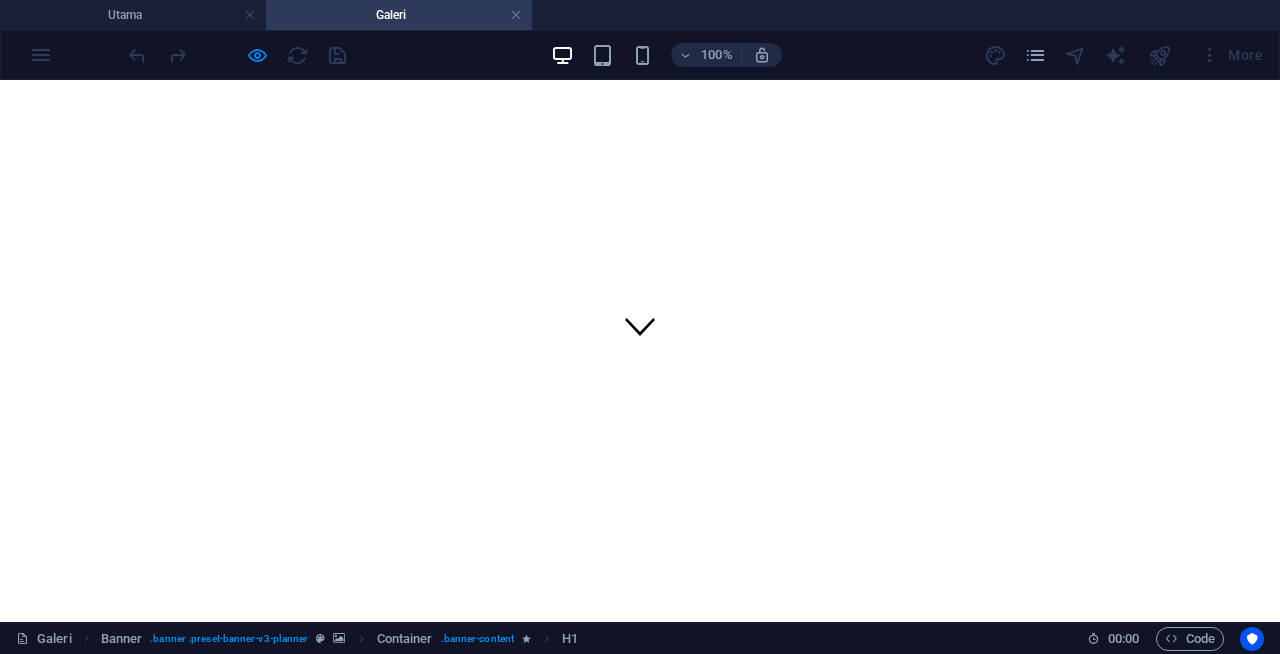 scroll, scrollTop: 243, scrollLeft: 0, axis: vertical 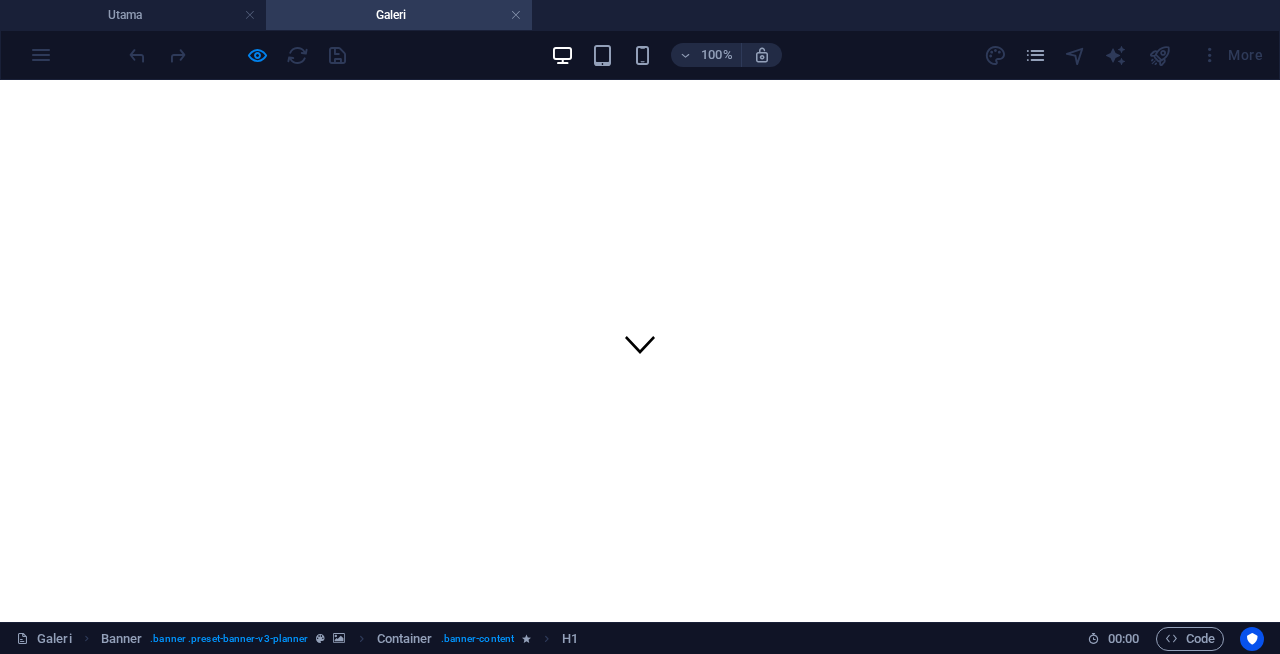 click at bounding box center [640, 346] 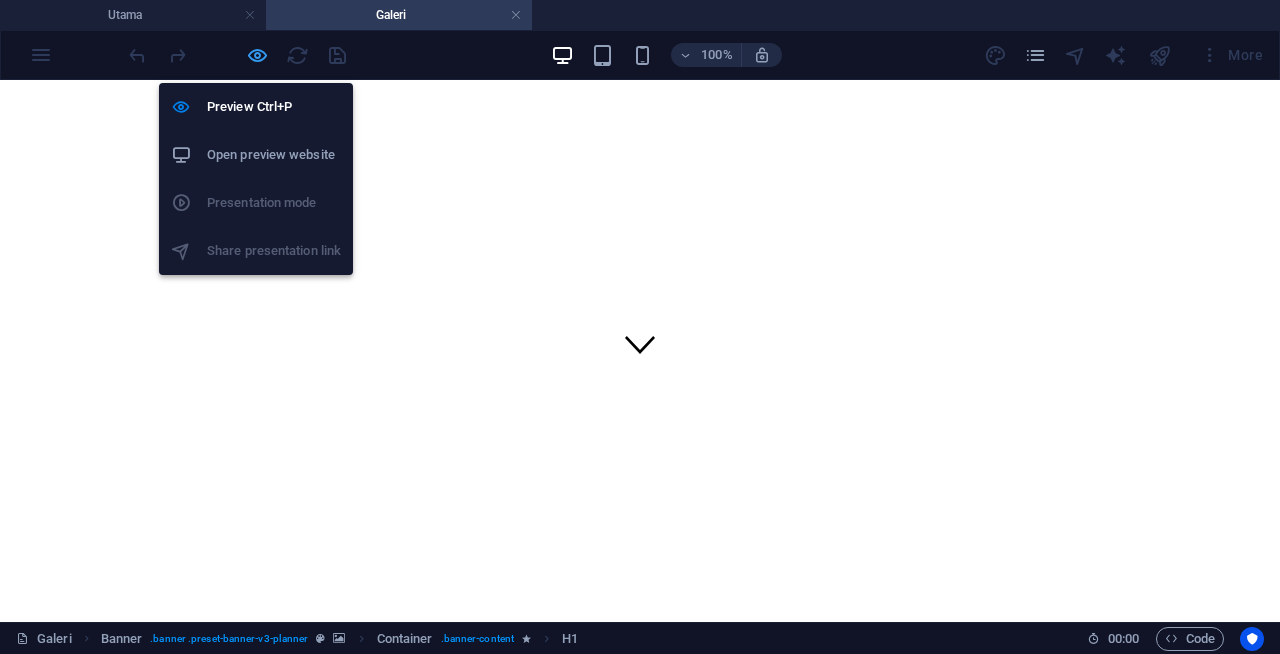 click at bounding box center [257, 55] 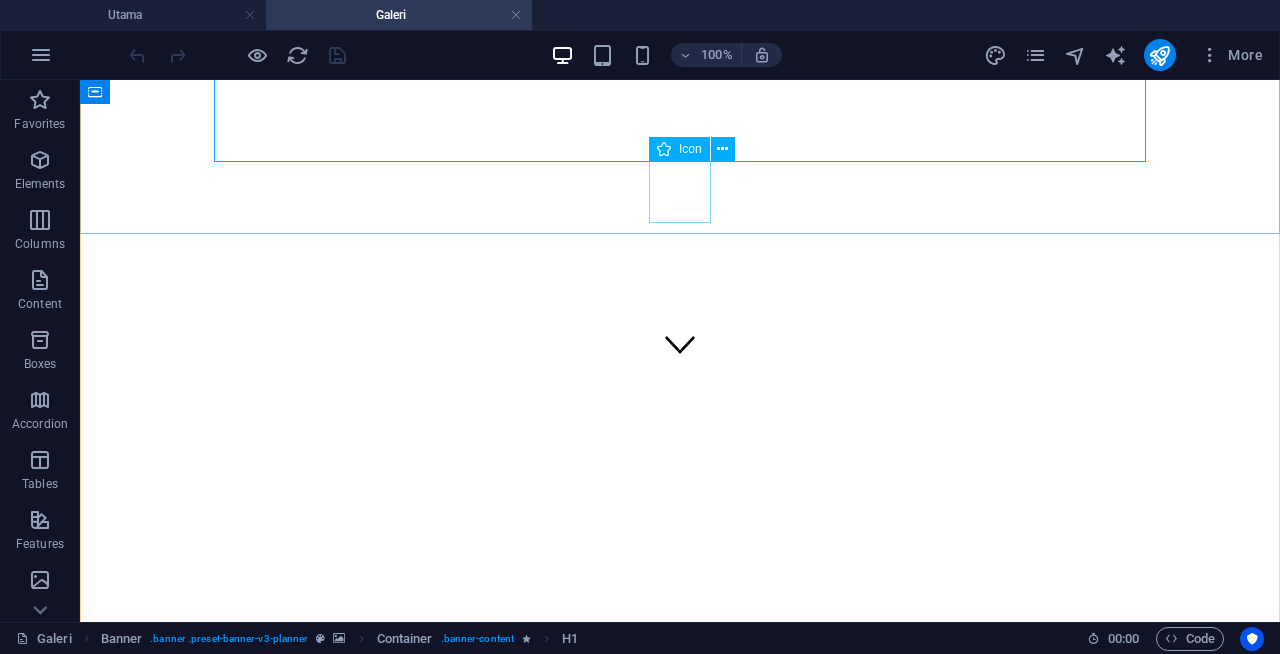 click at bounding box center [680, 346] 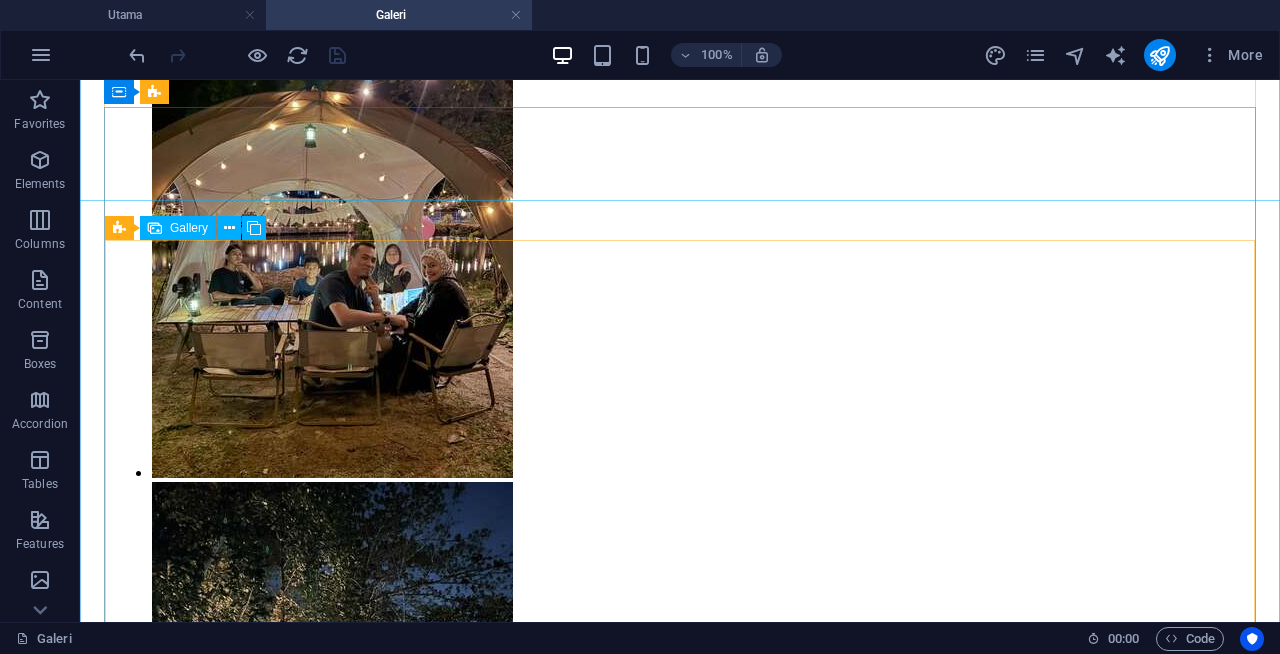 scroll, scrollTop: 3978, scrollLeft: 0, axis: vertical 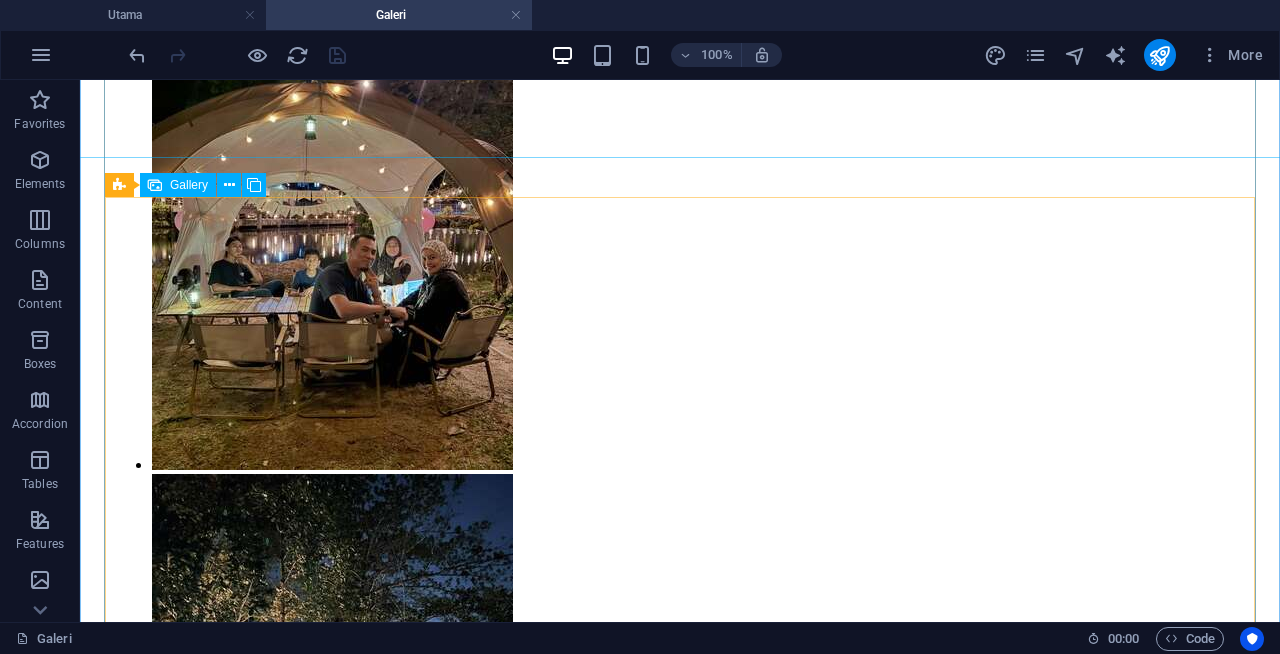 click at bounding box center [332, 3471] 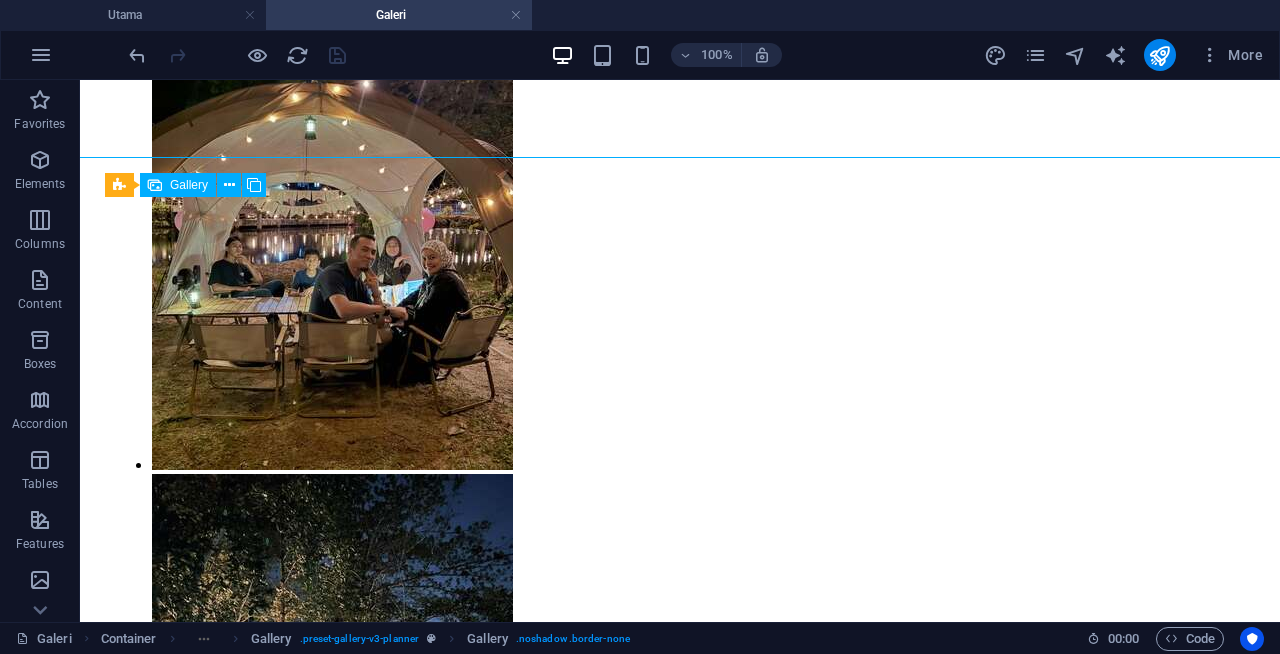 click at bounding box center [332, 3471] 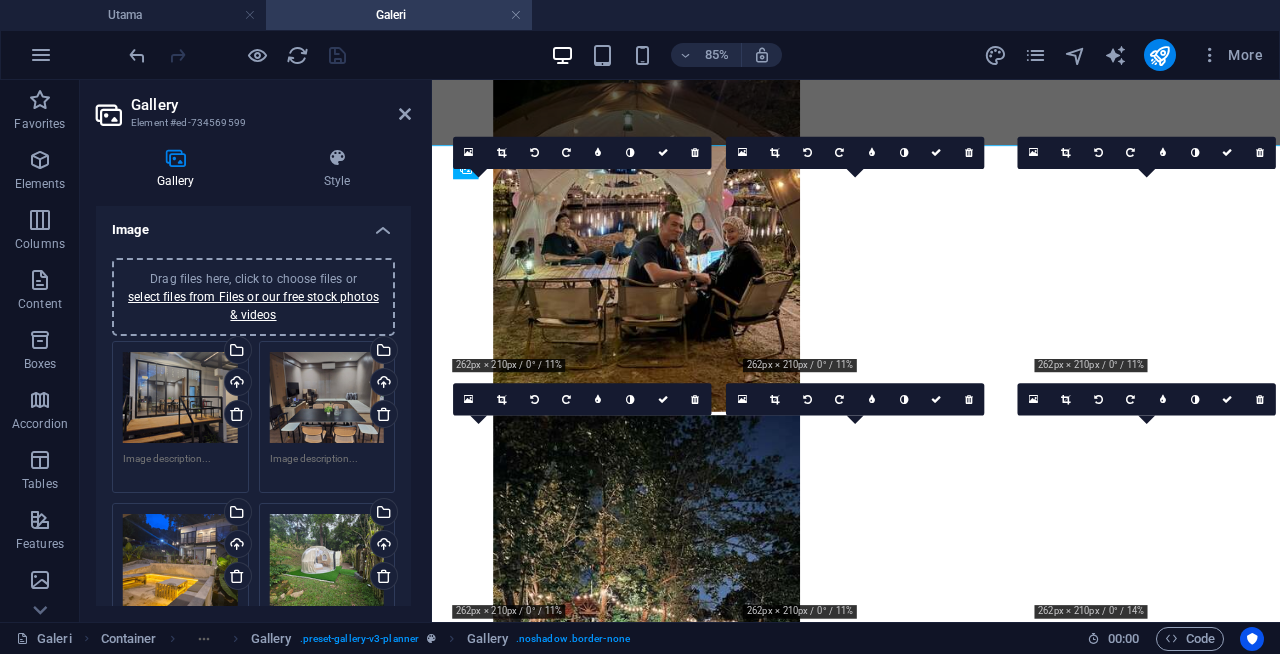 scroll, scrollTop: 3659, scrollLeft: 0, axis: vertical 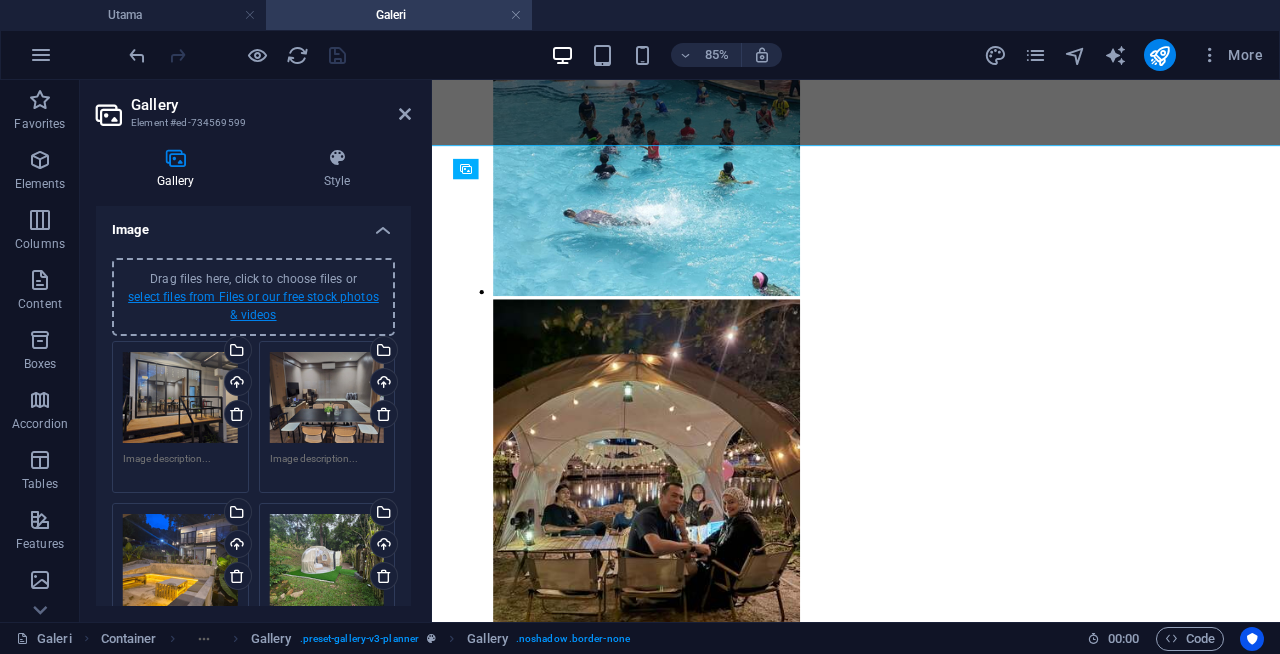 click on "select files from Files or our free stock photos & videos" at bounding box center [253, 306] 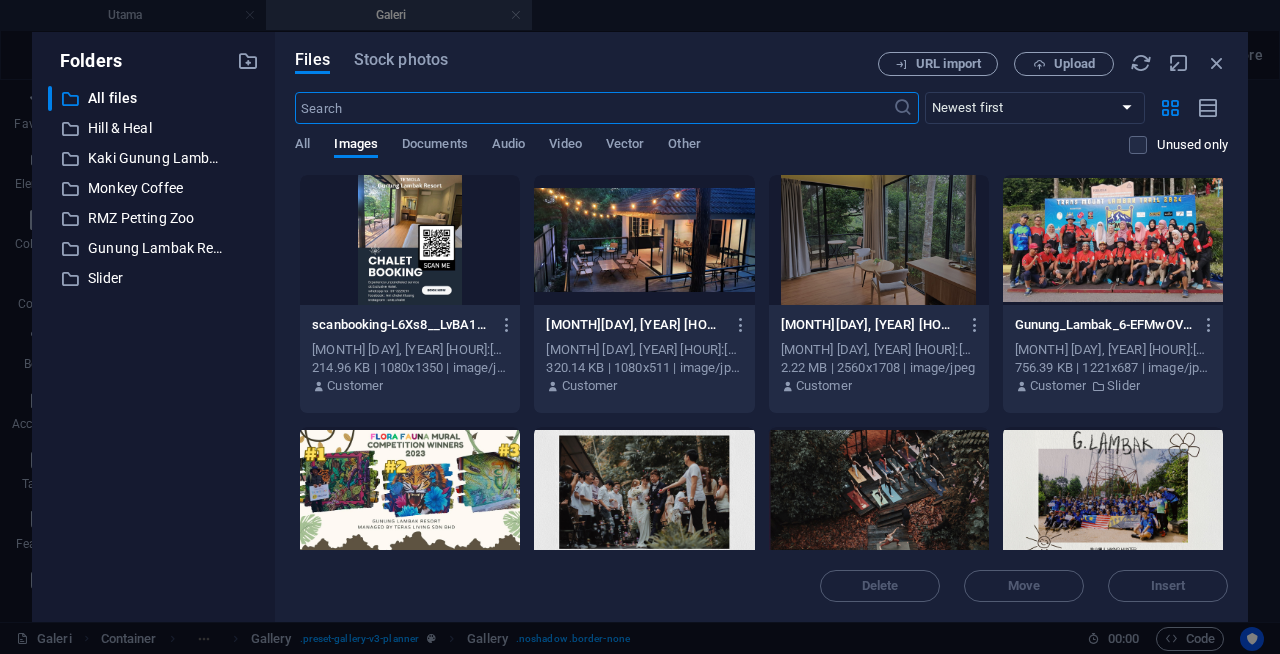 scroll, scrollTop: 3699, scrollLeft: 0, axis: vertical 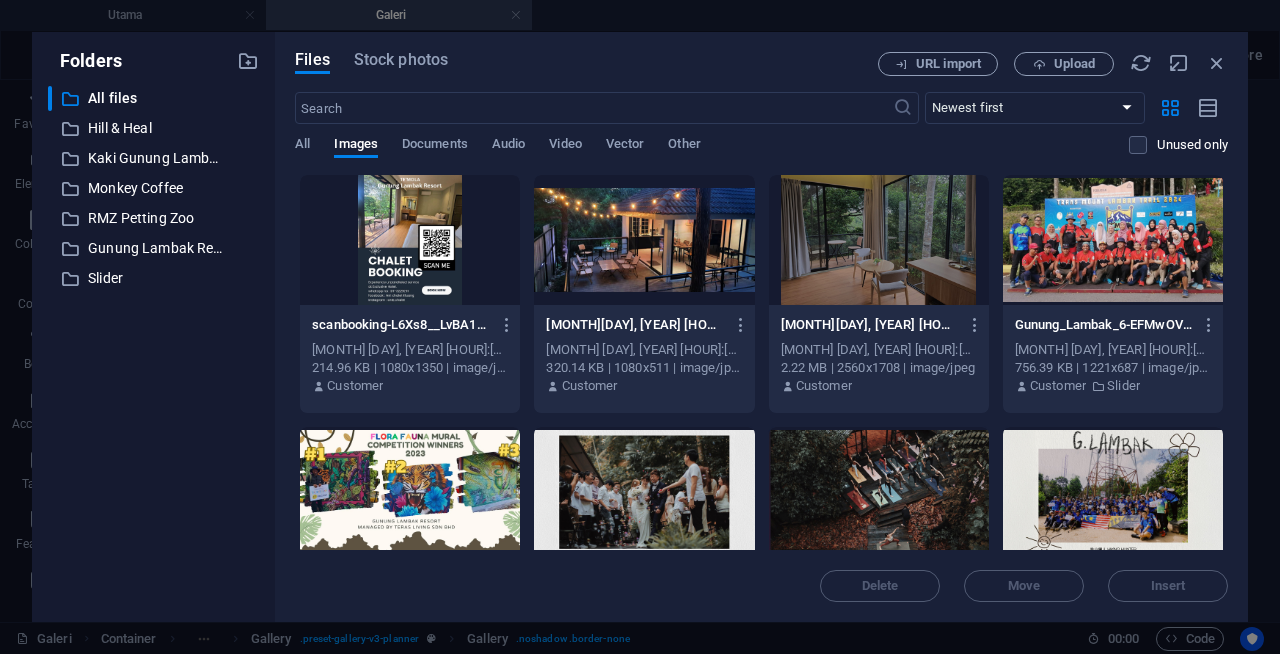 click at bounding box center [410, 240] 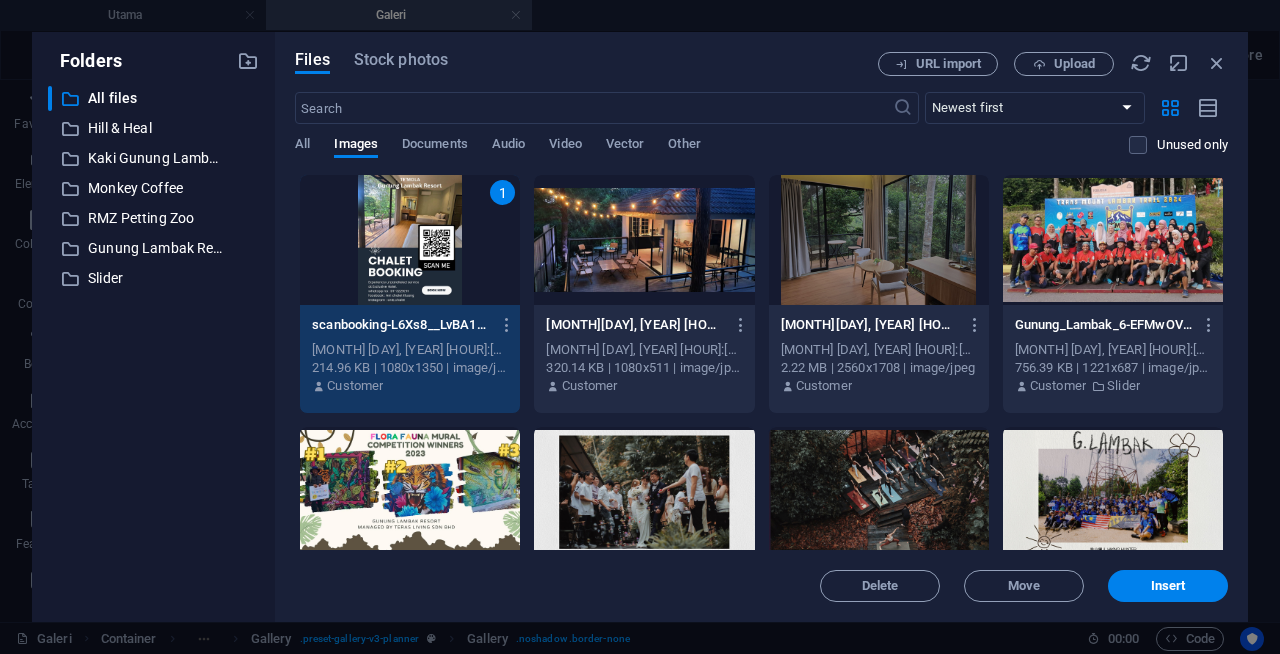 click on "1" at bounding box center [410, 240] 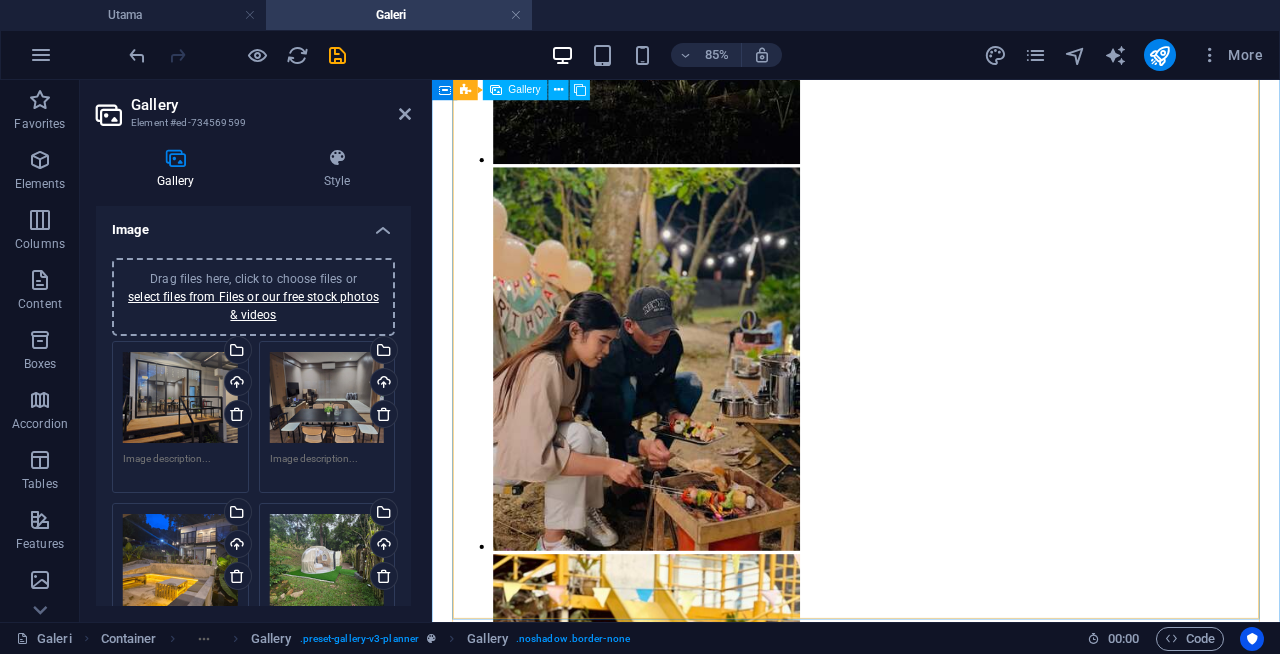 scroll, scrollTop: 4757, scrollLeft: 0, axis: vertical 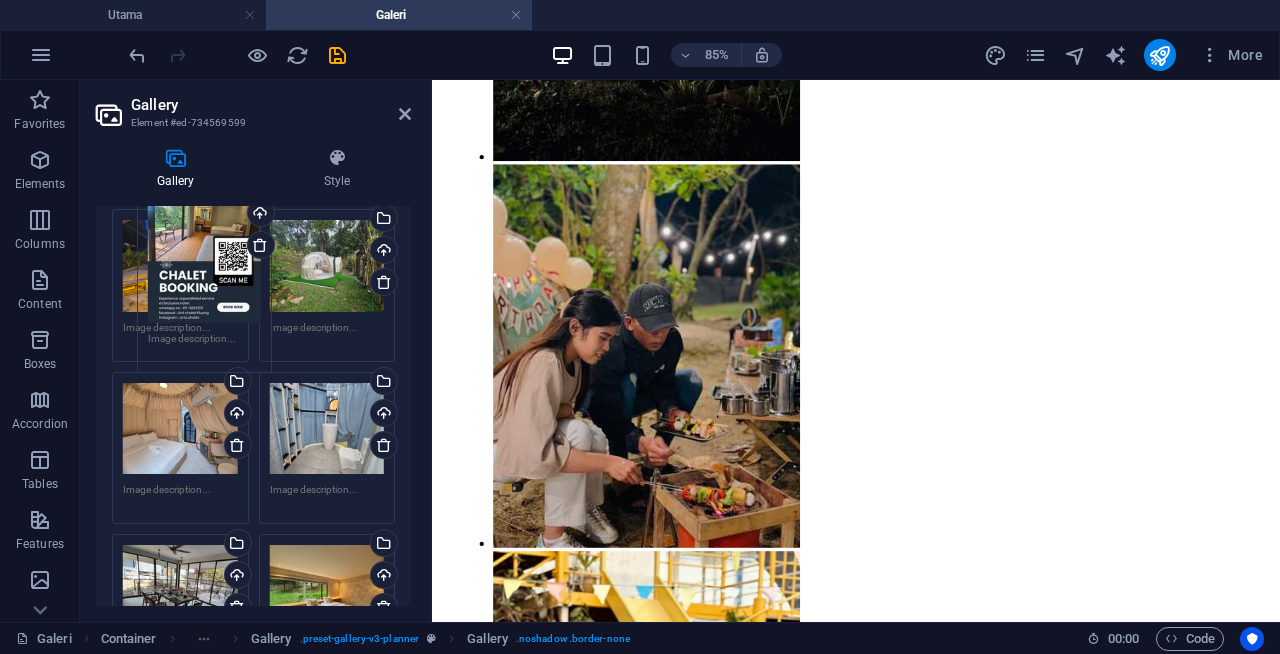 drag, startPoint x: 196, startPoint y: 524, endPoint x: 225, endPoint y: 280, distance: 245.71732 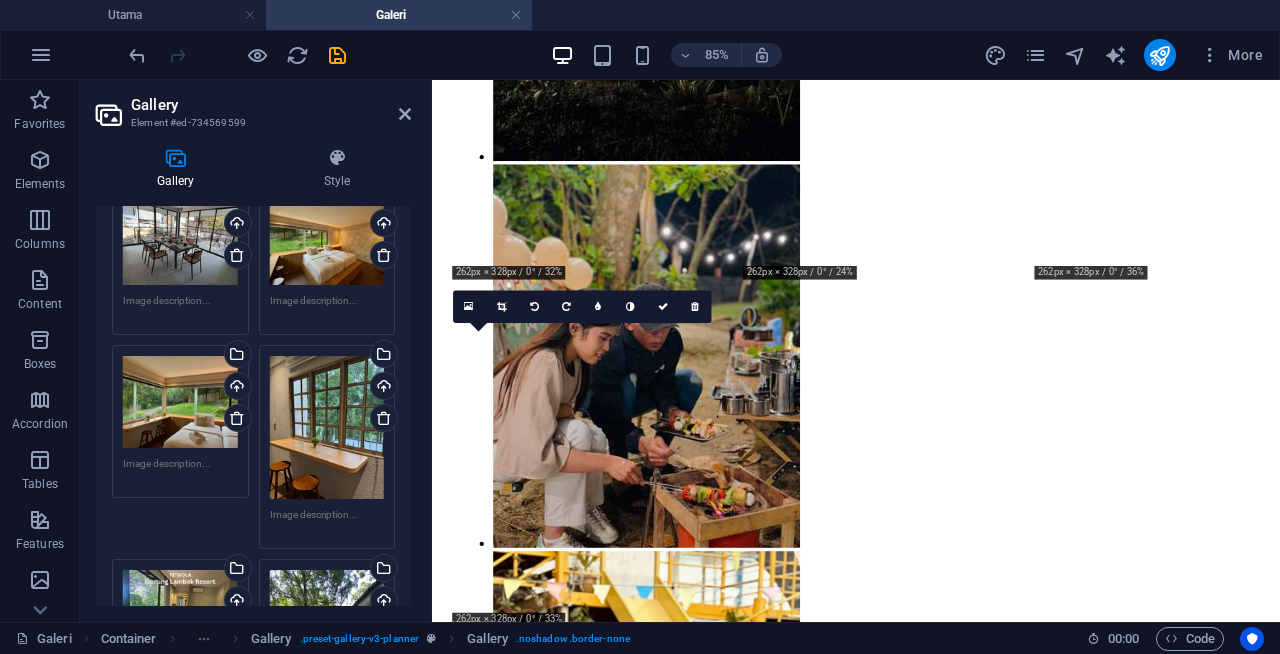 scroll, scrollTop: 707, scrollLeft: 0, axis: vertical 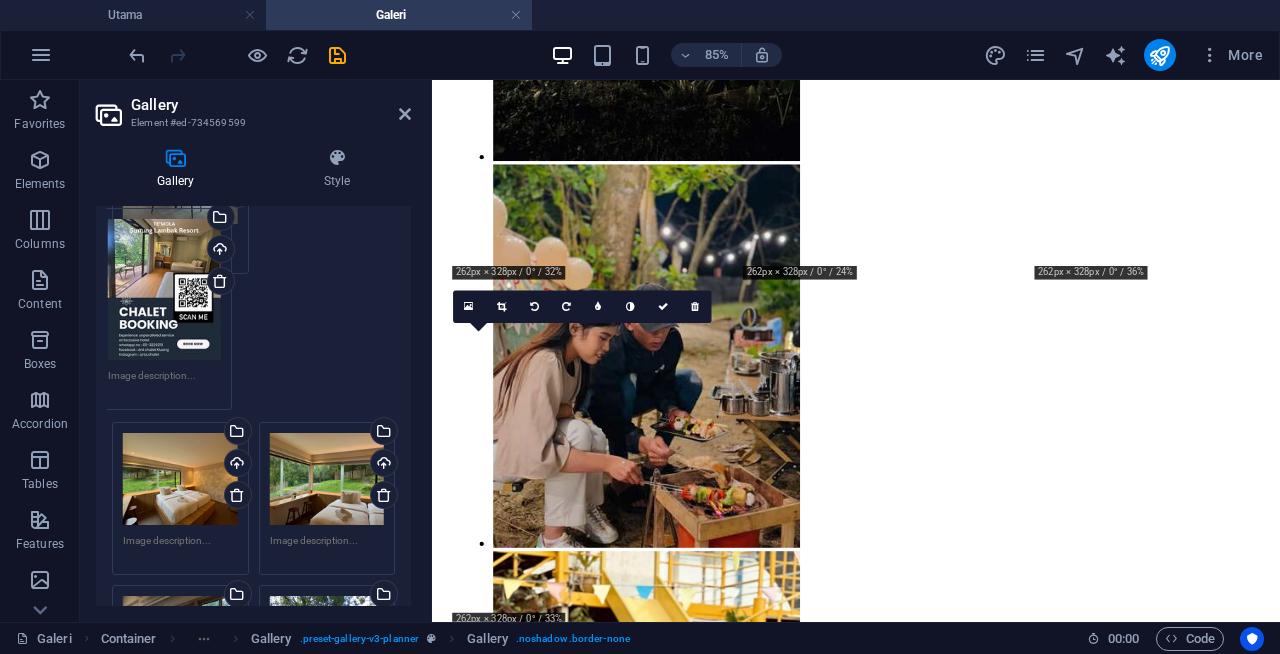 drag, startPoint x: 175, startPoint y: 533, endPoint x: 162, endPoint y: 258, distance: 275.3071 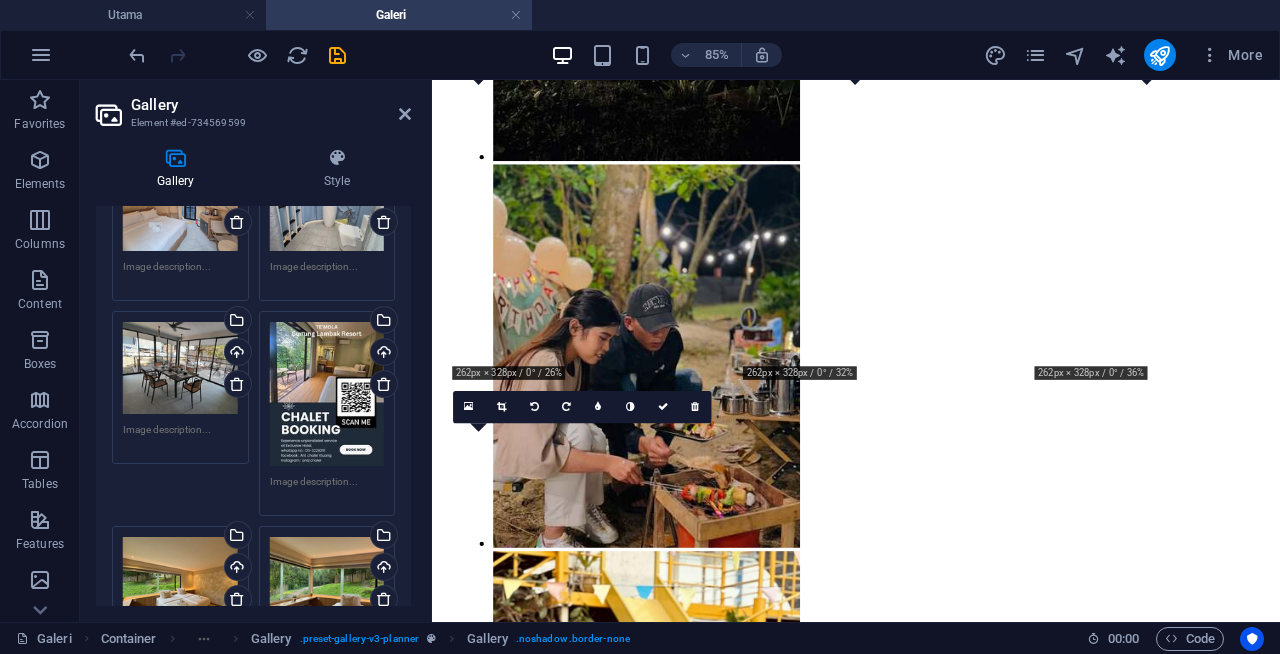 scroll, scrollTop: 487, scrollLeft: 0, axis: vertical 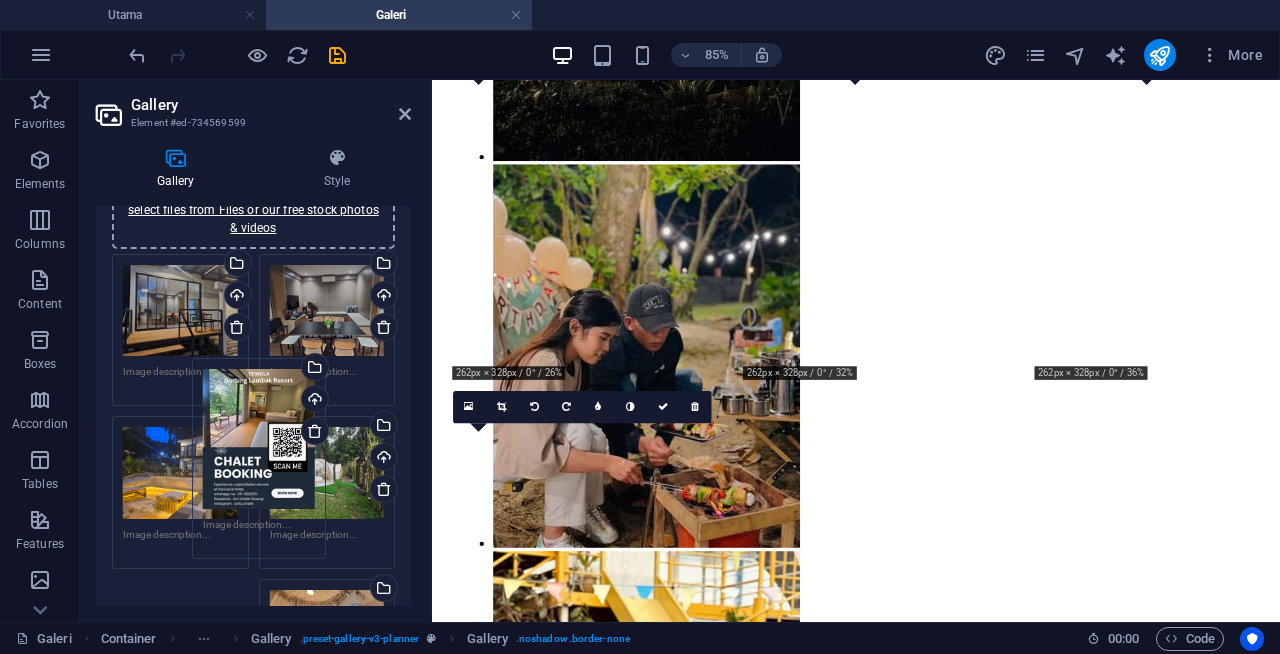 drag, startPoint x: 311, startPoint y: 387, endPoint x: 245, endPoint y: 407, distance: 68.96376 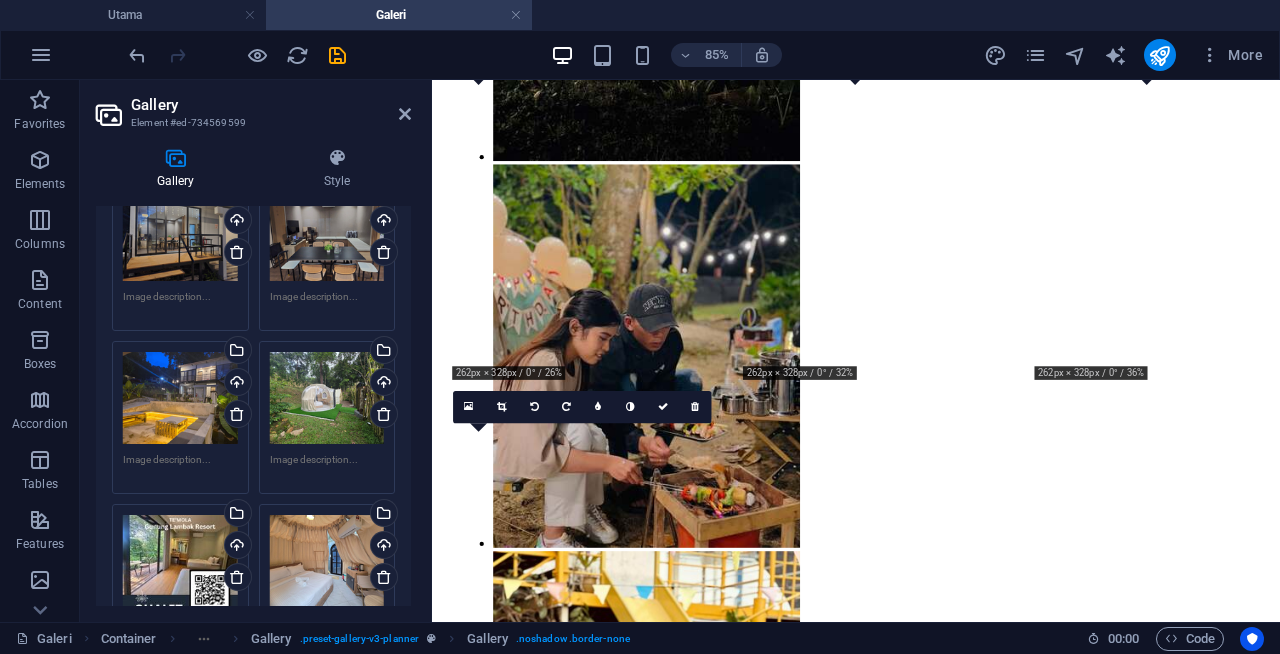 scroll, scrollTop: 264, scrollLeft: 0, axis: vertical 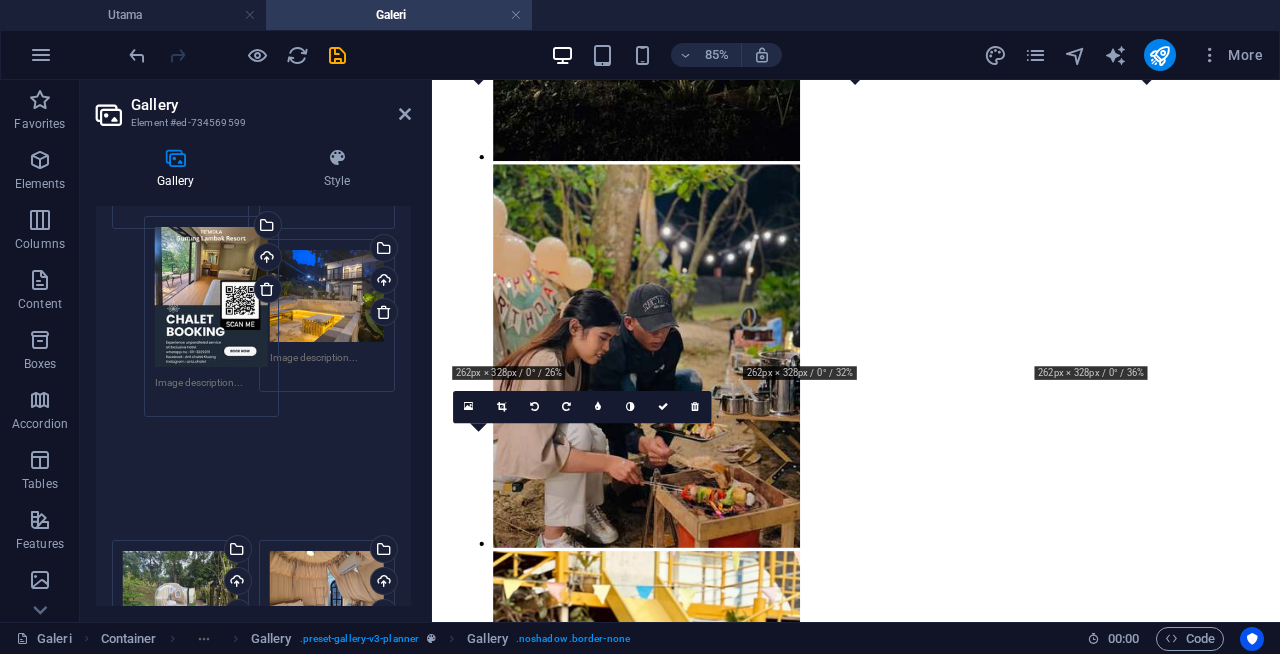 drag, startPoint x: 176, startPoint y: 469, endPoint x: 208, endPoint y: 286, distance: 185.77675 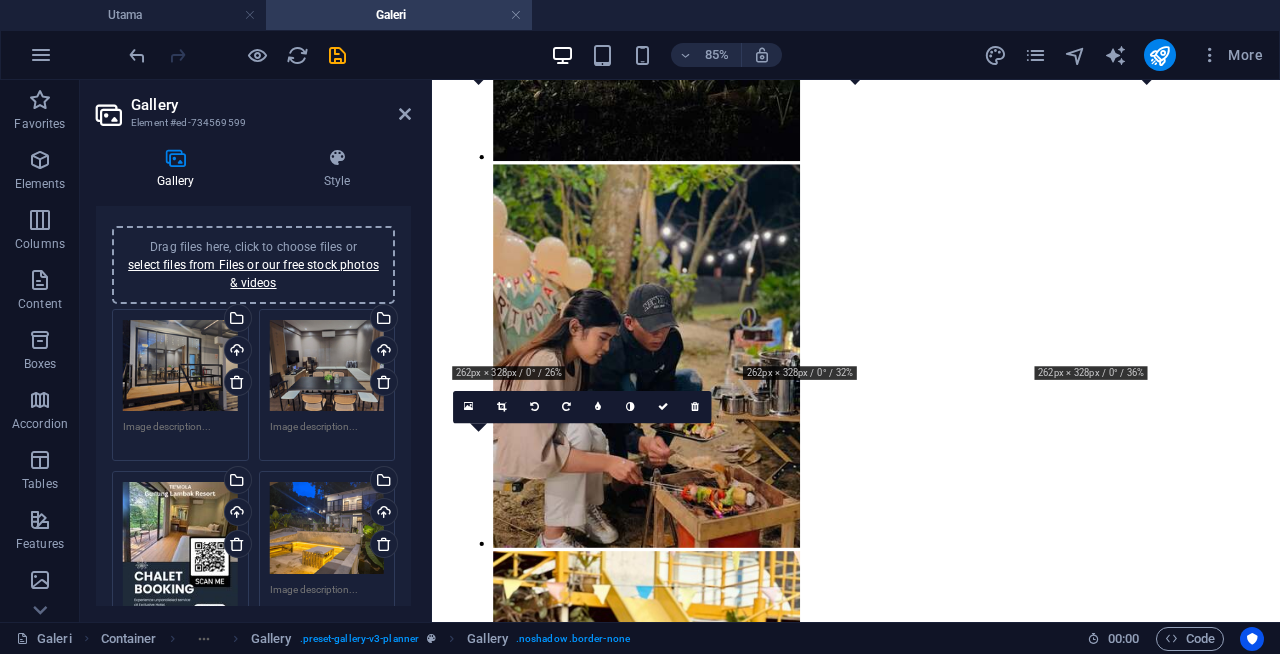 scroll, scrollTop: 28, scrollLeft: 0, axis: vertical 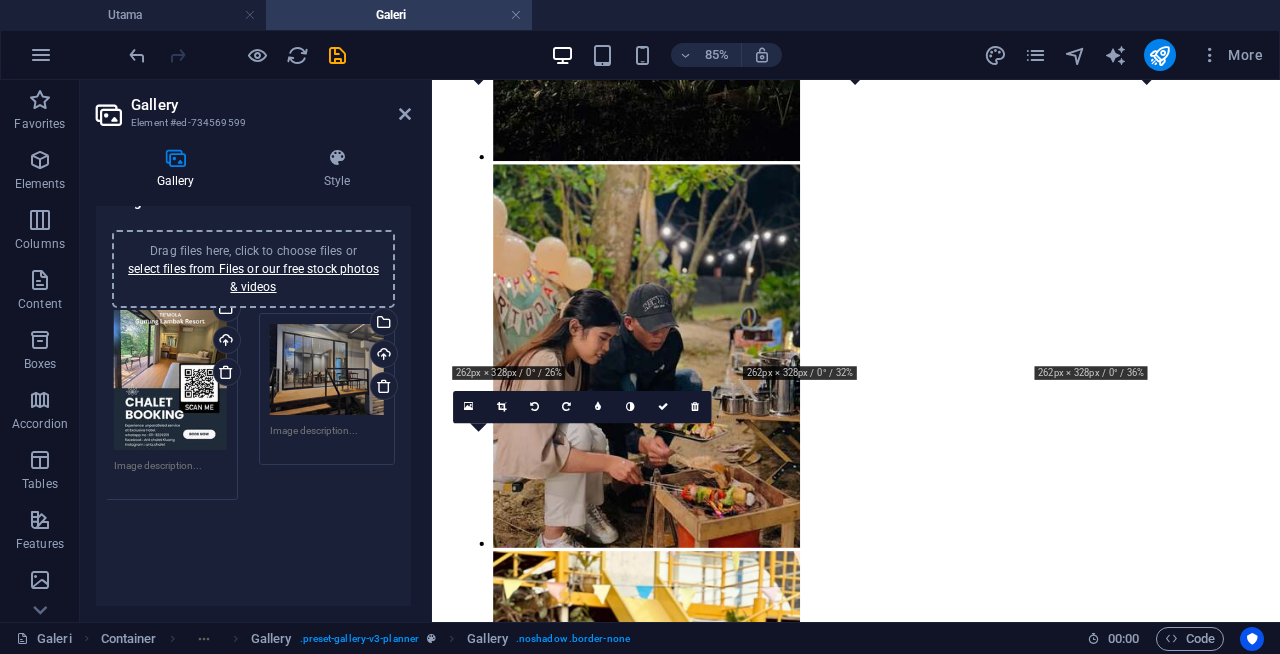 drag, startPoint x: 205, startPoint y: 522, endPoint x: 197, endPoint y: 348, distance: 174.1838 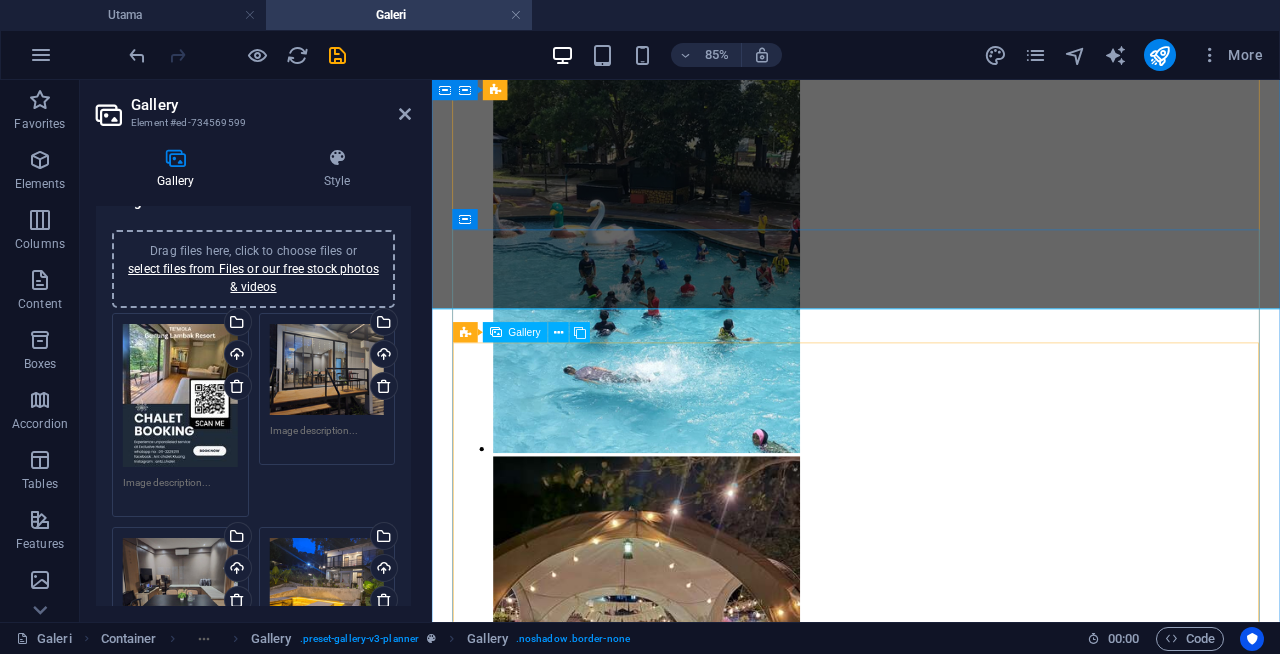 scroll, scrollTop: 3481, scrollLeft: 0, axis: vertical 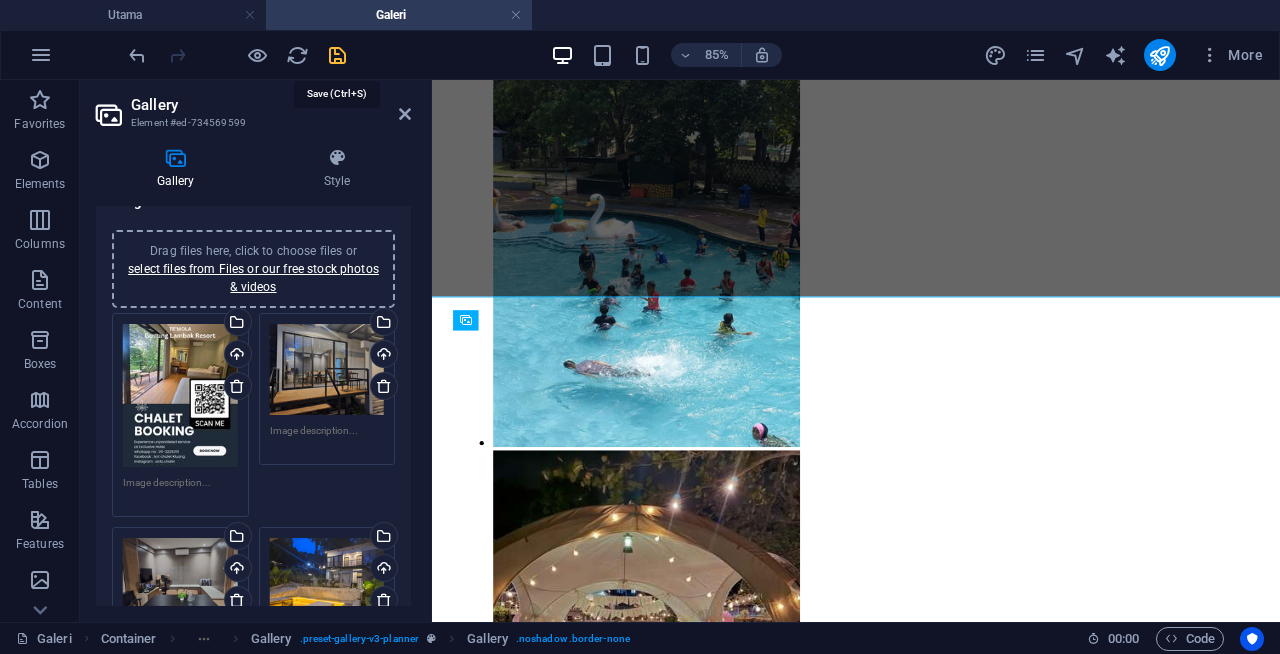 click at bounding box center (337, 55) 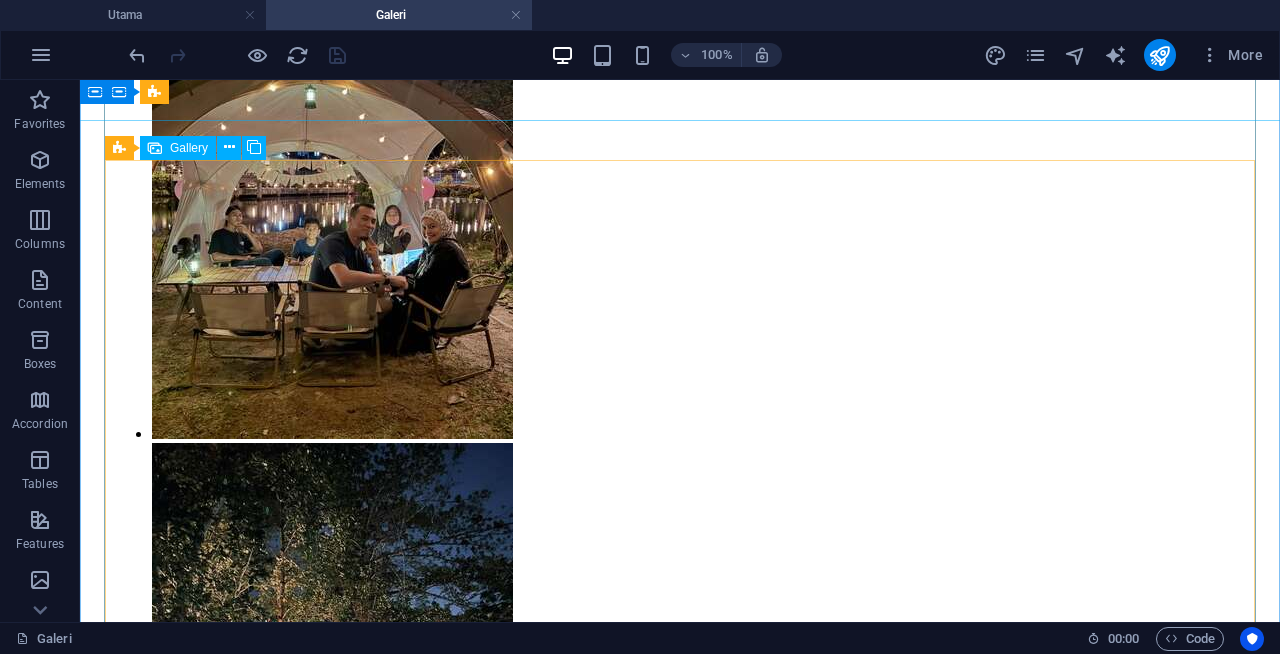 scroll, scrollTop: 4015, scrollLeft: 0, axis: vertical 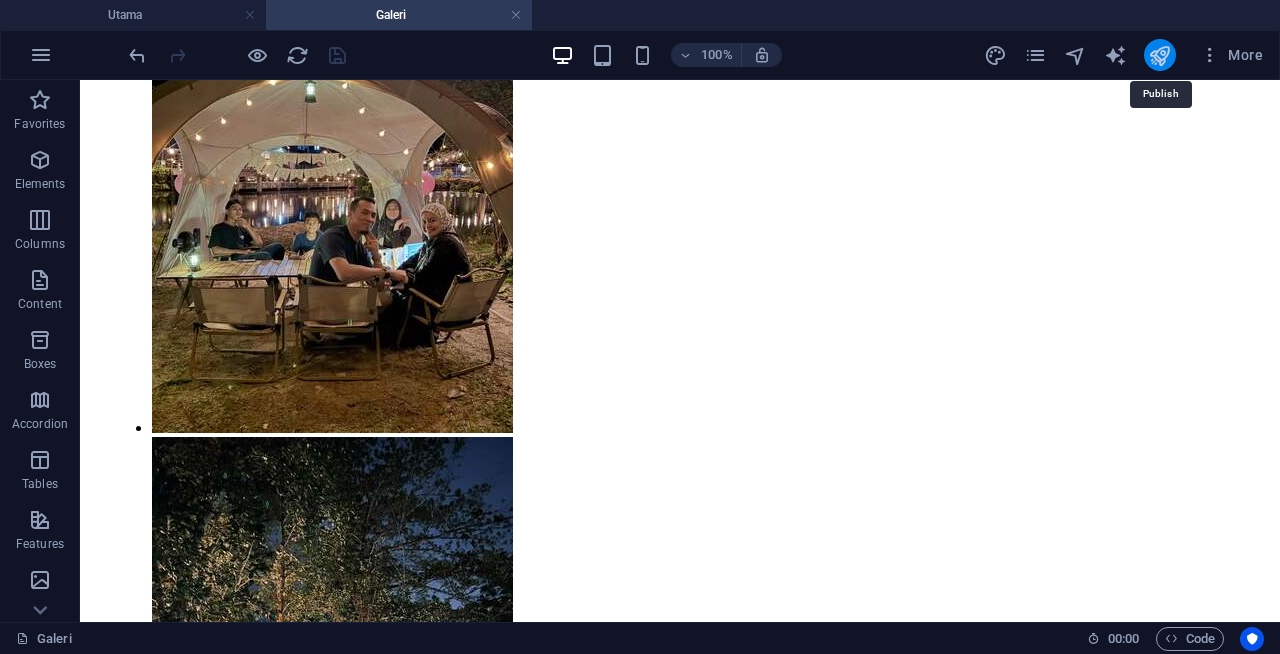click at bounding box center (1159, 55) 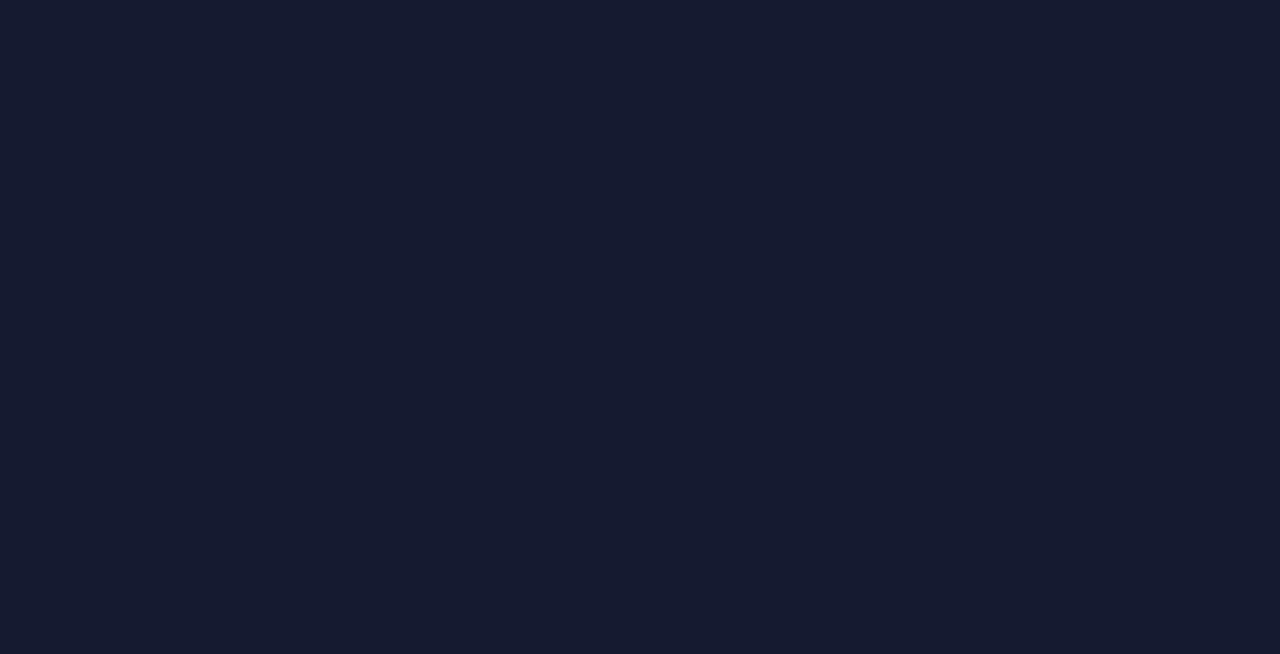 scroll, scrollTop: 0, scrollLeft: 0, axis: both 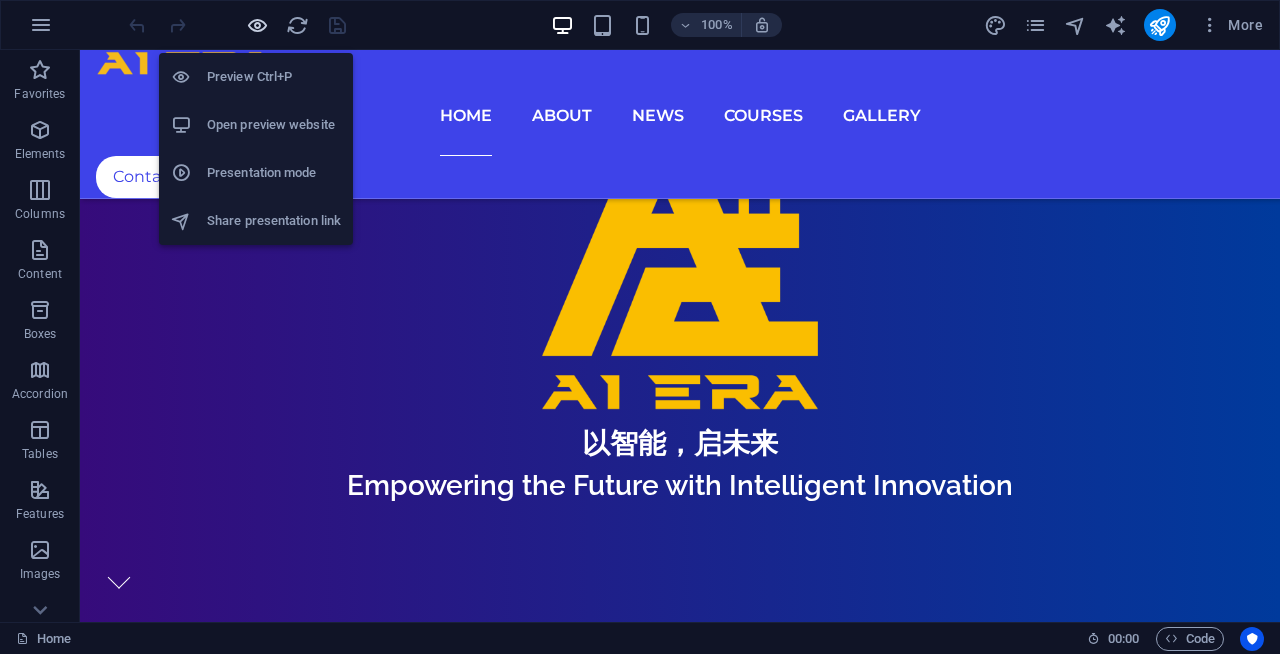 click at bounding box center [257, 25] 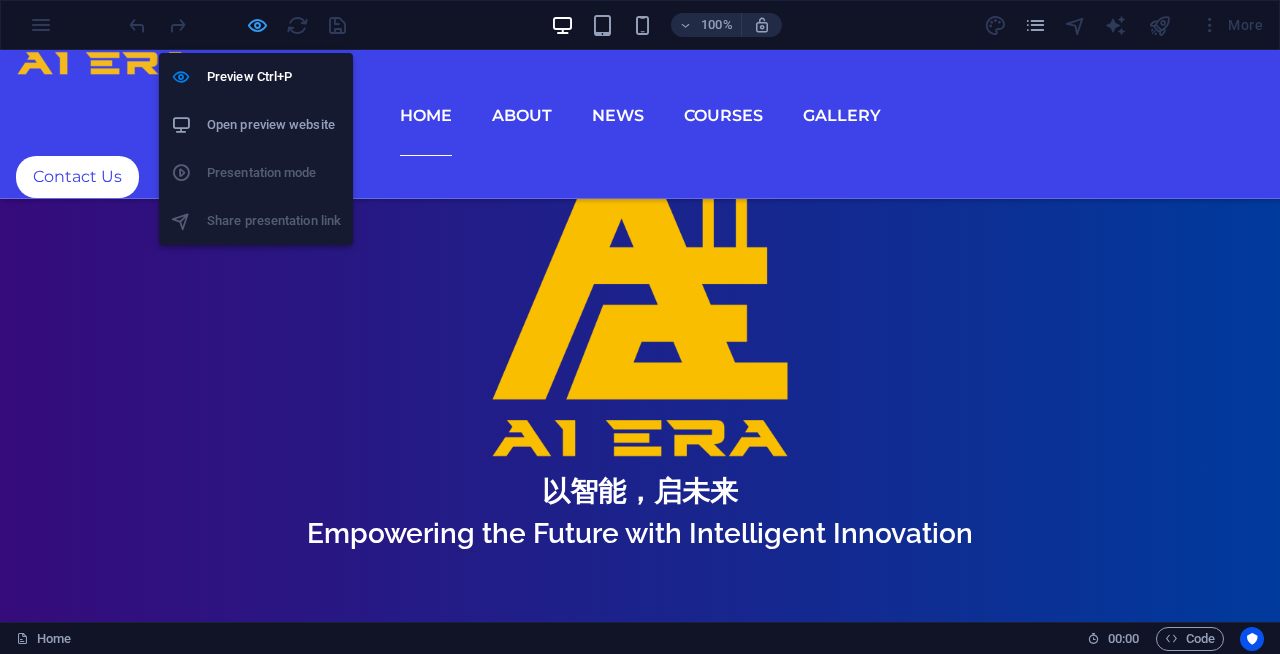 scroll, scrollTop: 1147, scrollLeft: 0, axis: vertical 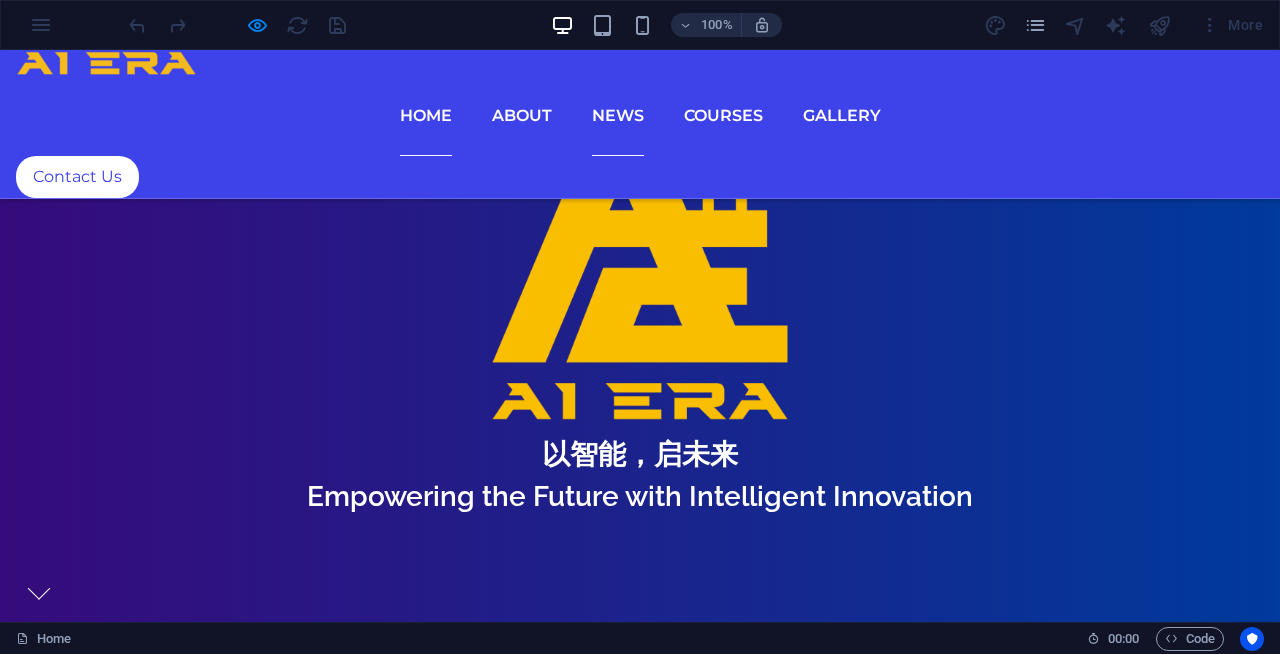 click on "News" at bounding box center (618, 116) 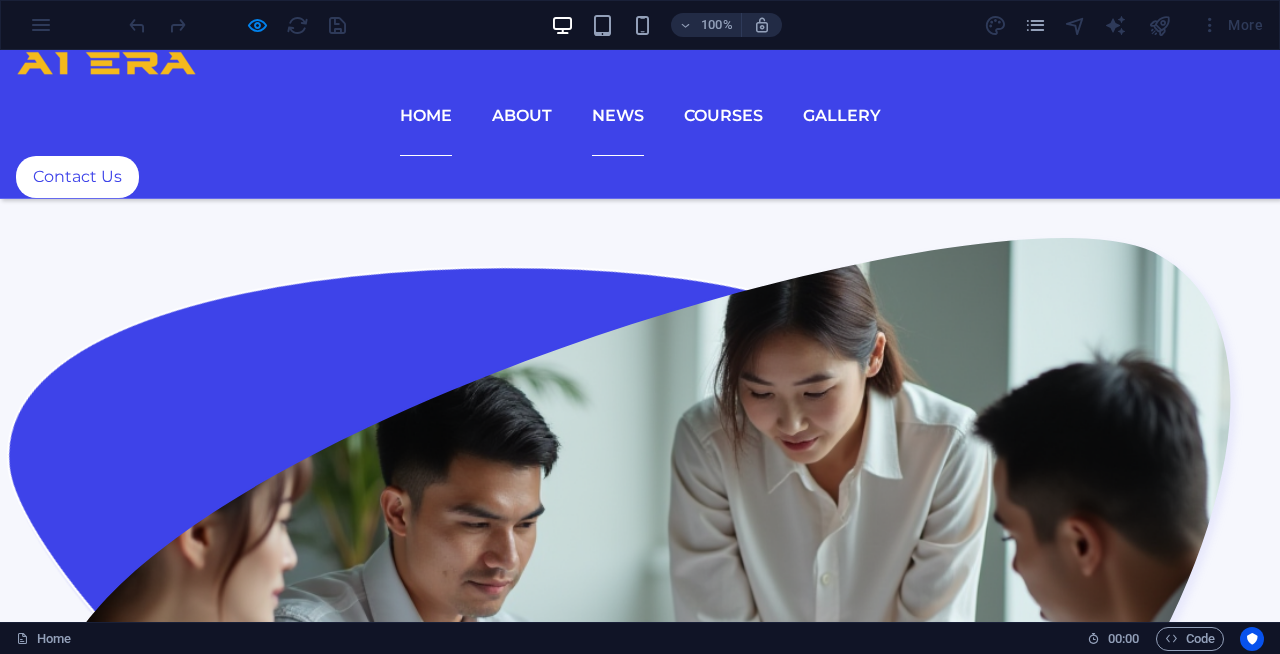 scroll, scrollTop: 0, scrollLeft: 0, axis: both 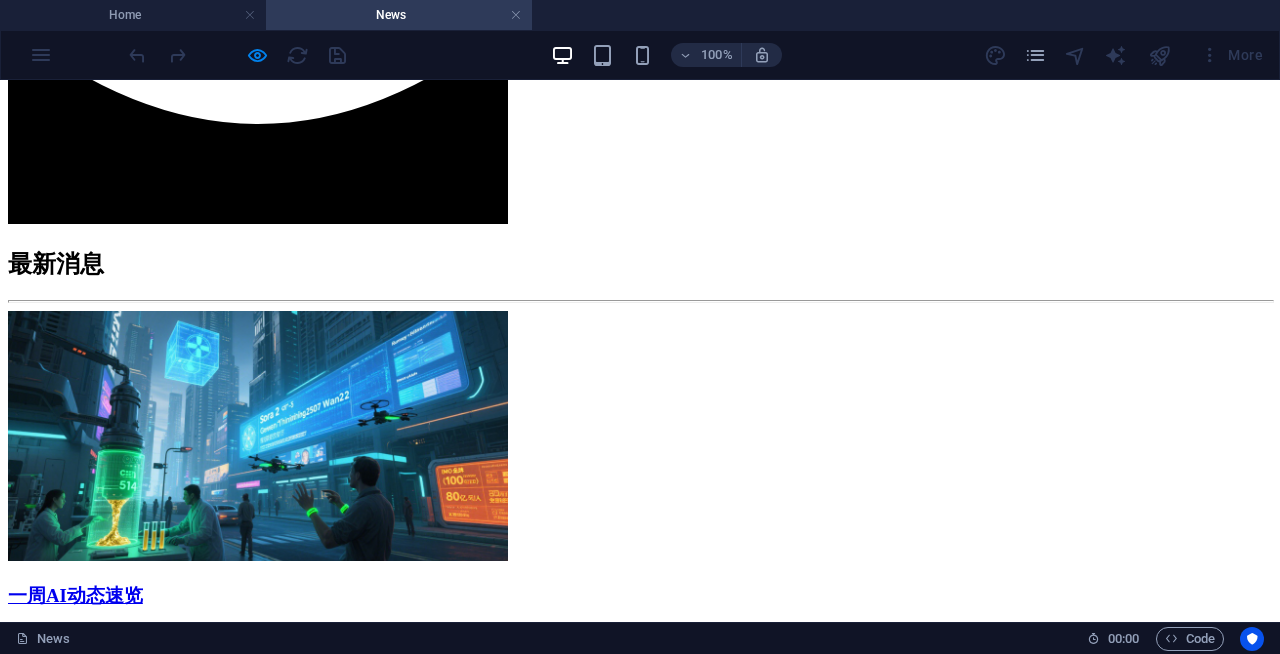 click on "助华商拥抱AI 创造未来" at bounding box center [640, 1130] 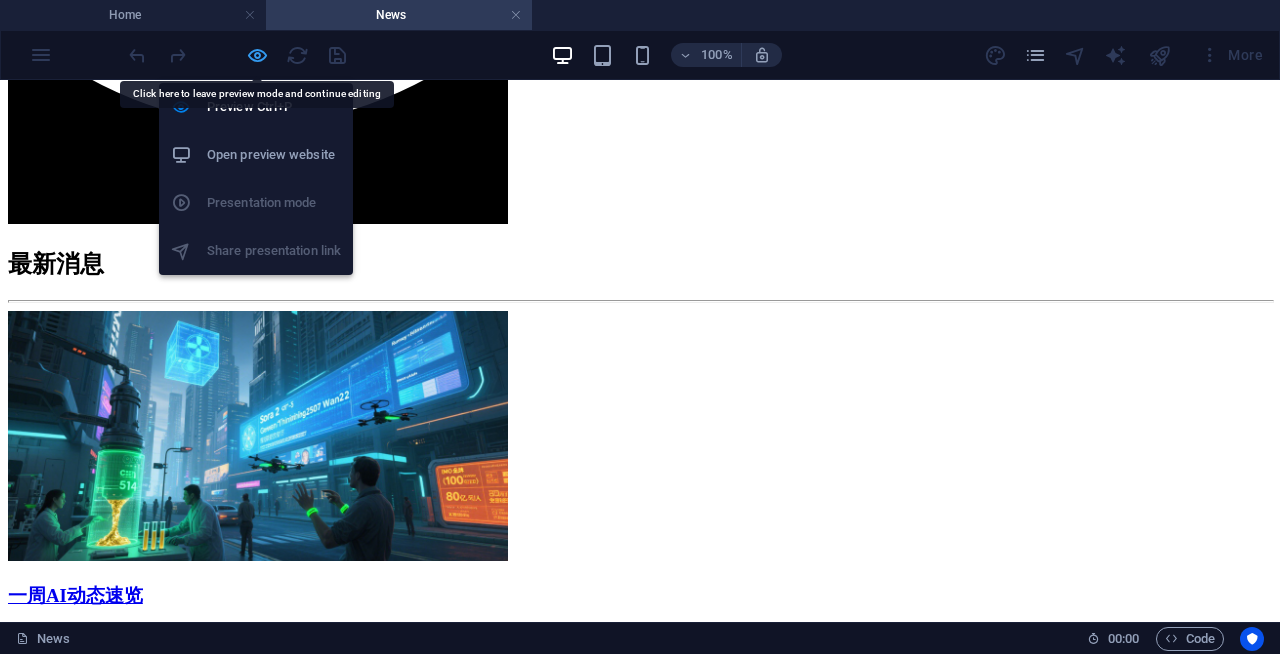 click at bounding box center [257, 55] 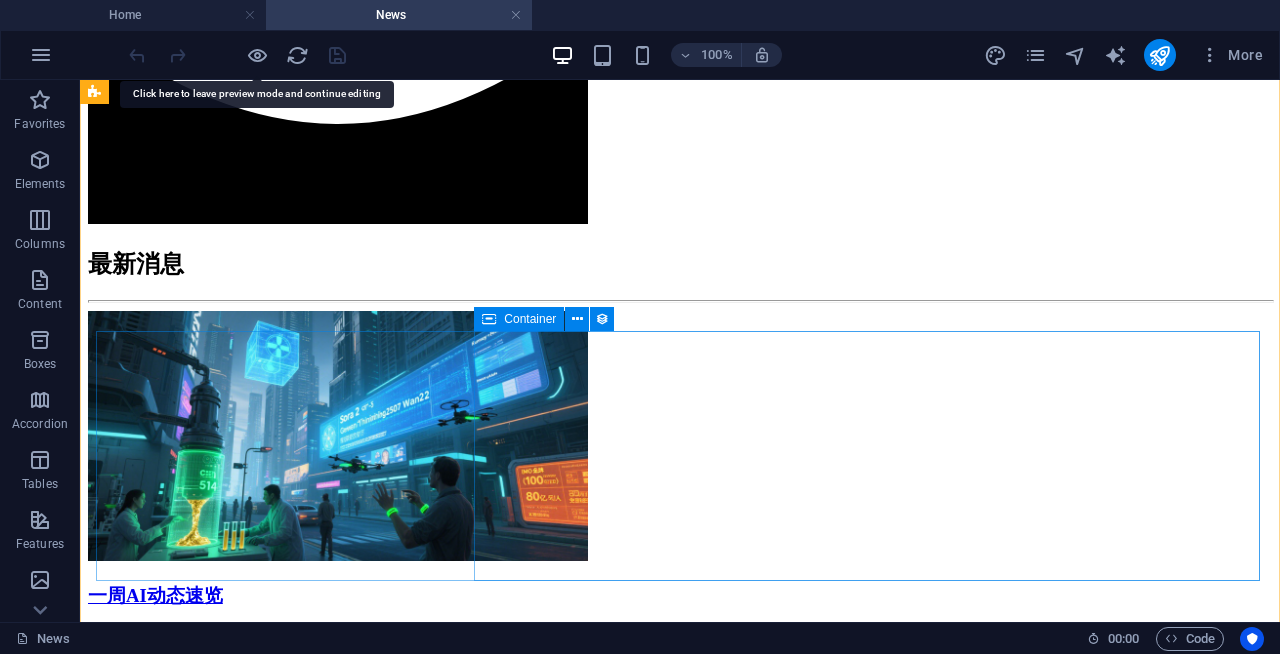 click on "助华商拥抱AI 创造未来 [DATE] AI Era私人有限公司日前举办“让AI帮忙解放你的无限可能”人工智能讲座，向逾千名与会者分析AI发展，并协助华裔中小企业了解未来该如何拥抱AI，为企业打造品牌，降本增效，创造未来。 Read more" at bounding box center [680, 1229] 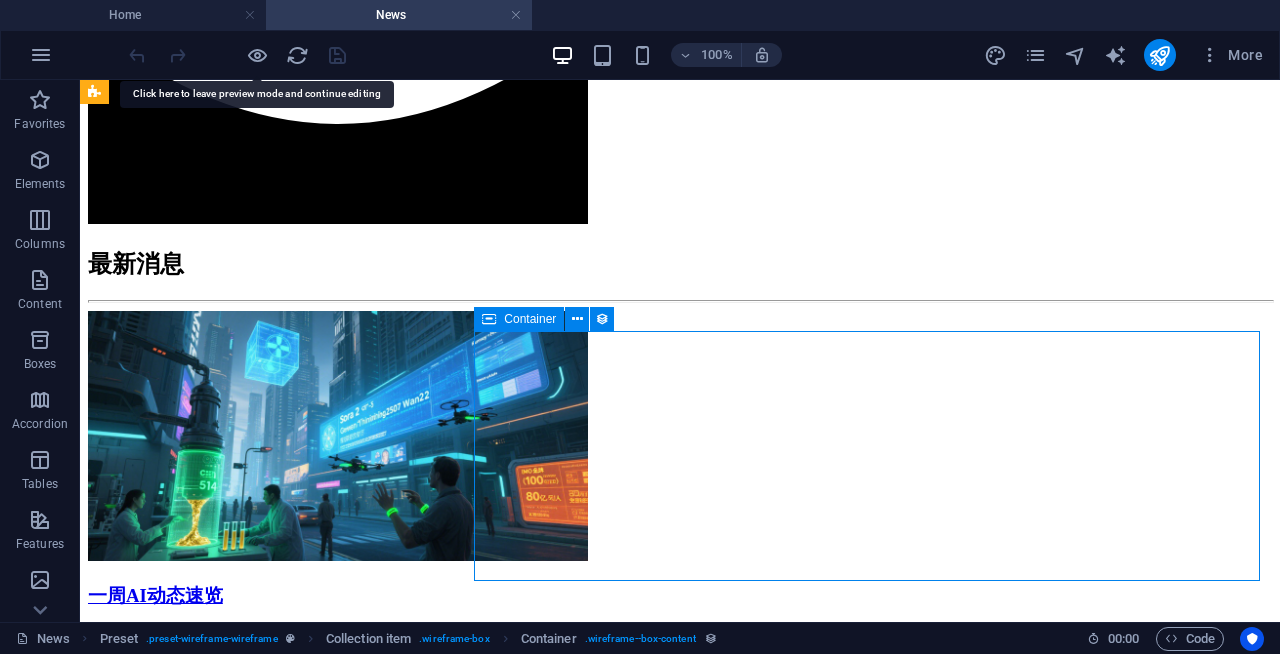 click on "助华商拥抱AI 创造未来 [DATE] AI Era私人有限公司日前举办“让AI帮忙解放你的无限可能”人工智能讲座，向逾千名与会者分析AI发展，并协助华裔中小企业了解未来该如何拥抱AI，为企业打造品牌，降本增效，创造未来。 Read more" at bounding box center [680, 1229] 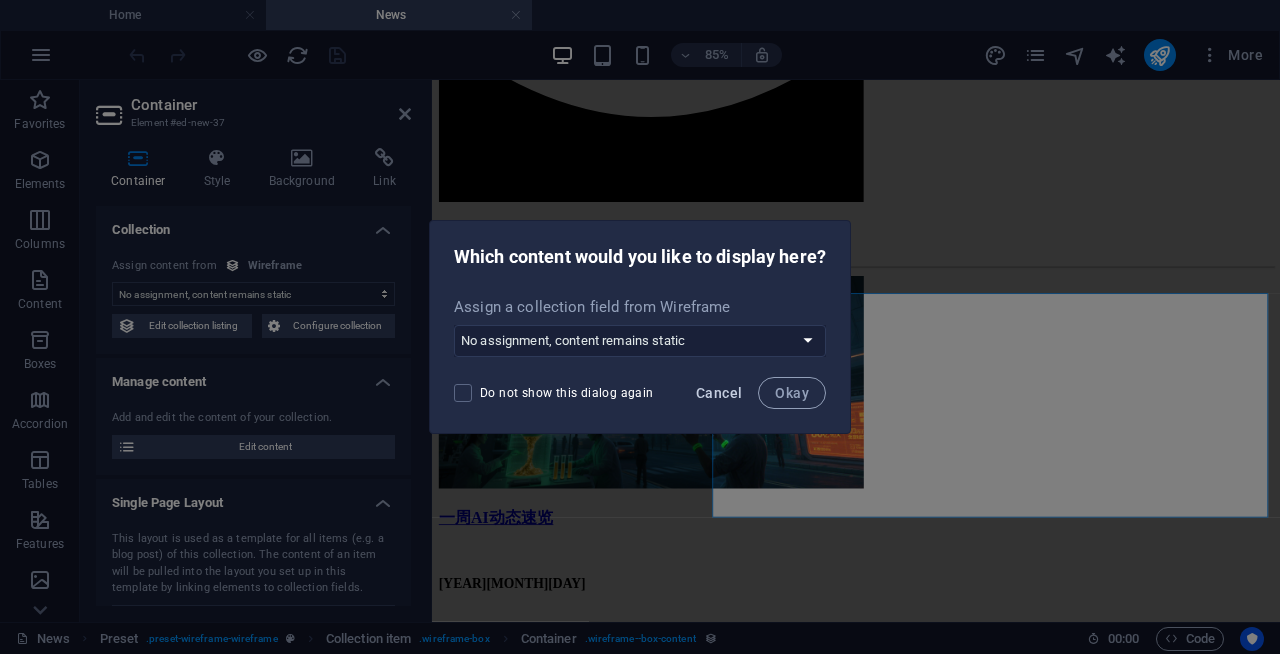 click on "Cancel" at bounding box center [719, 393] 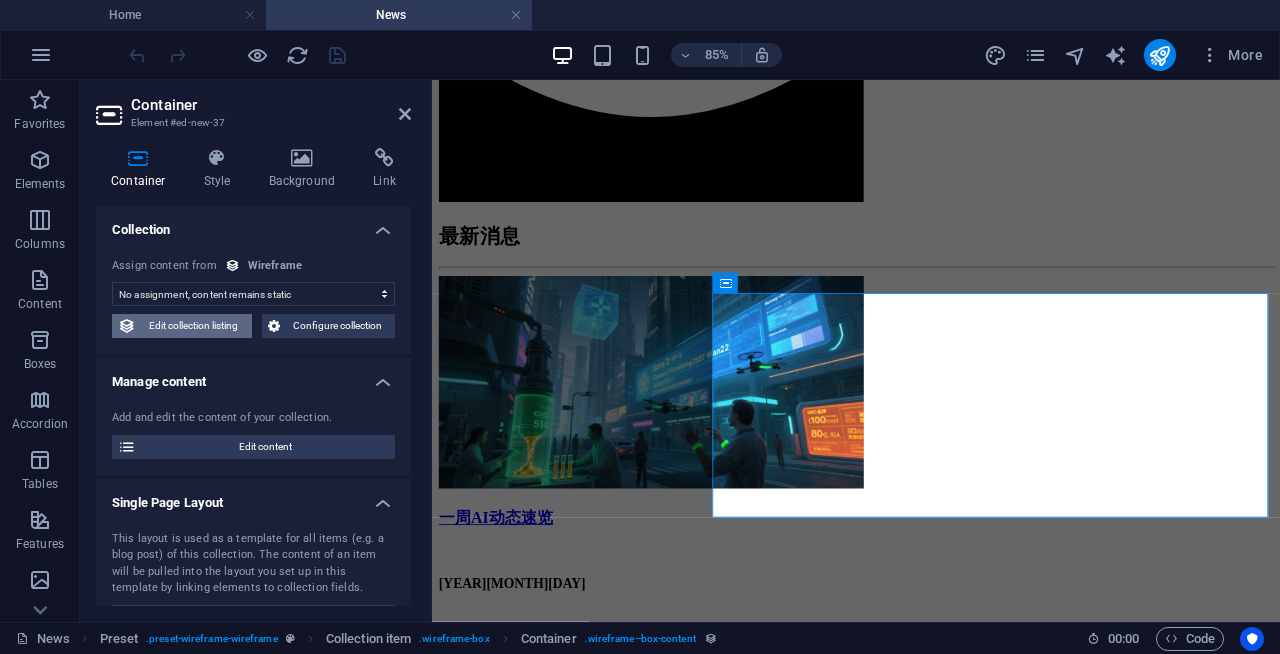 click on "Edit collection listing" at bounding box center [194, 326] 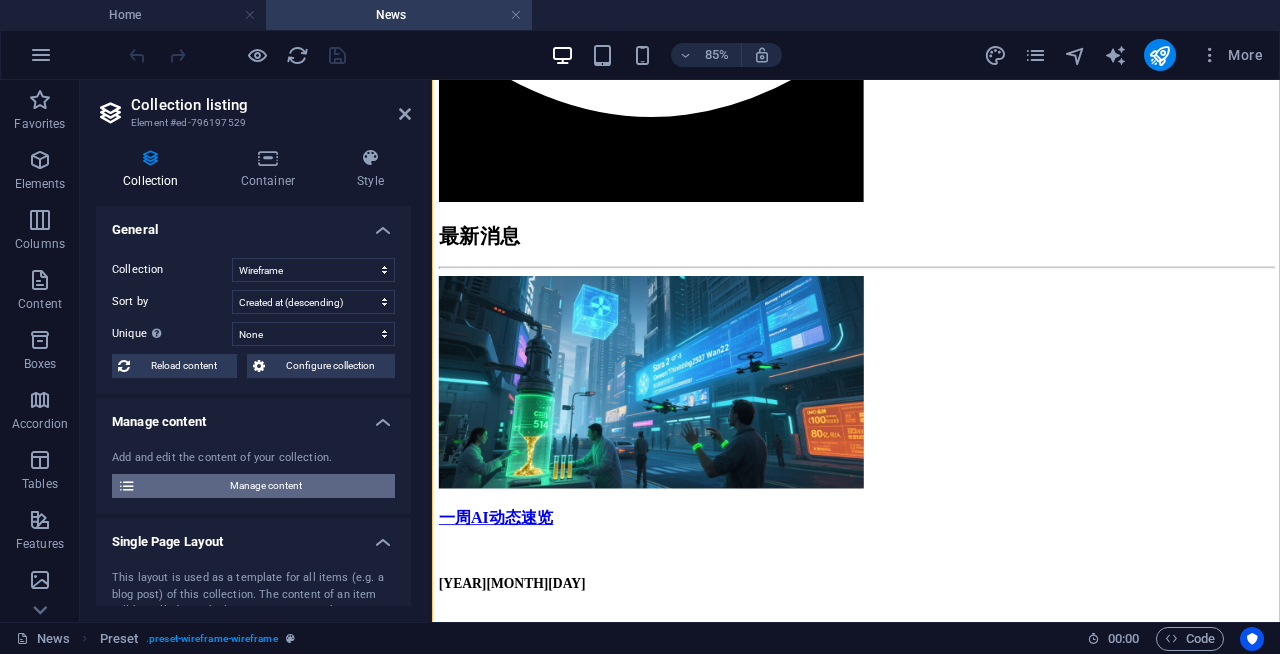click on "Manage content" at bounding box center [265, 486] 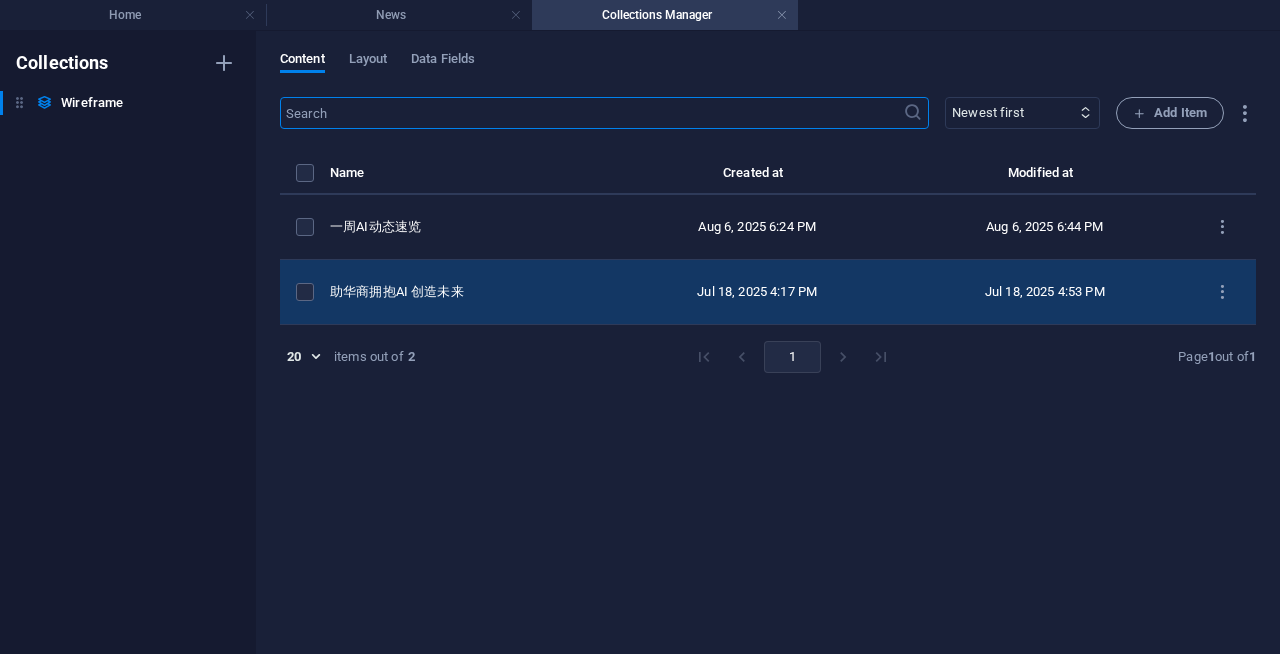 click on "助华商拥抱AI 创造未来" at bounding box center (464, 292) 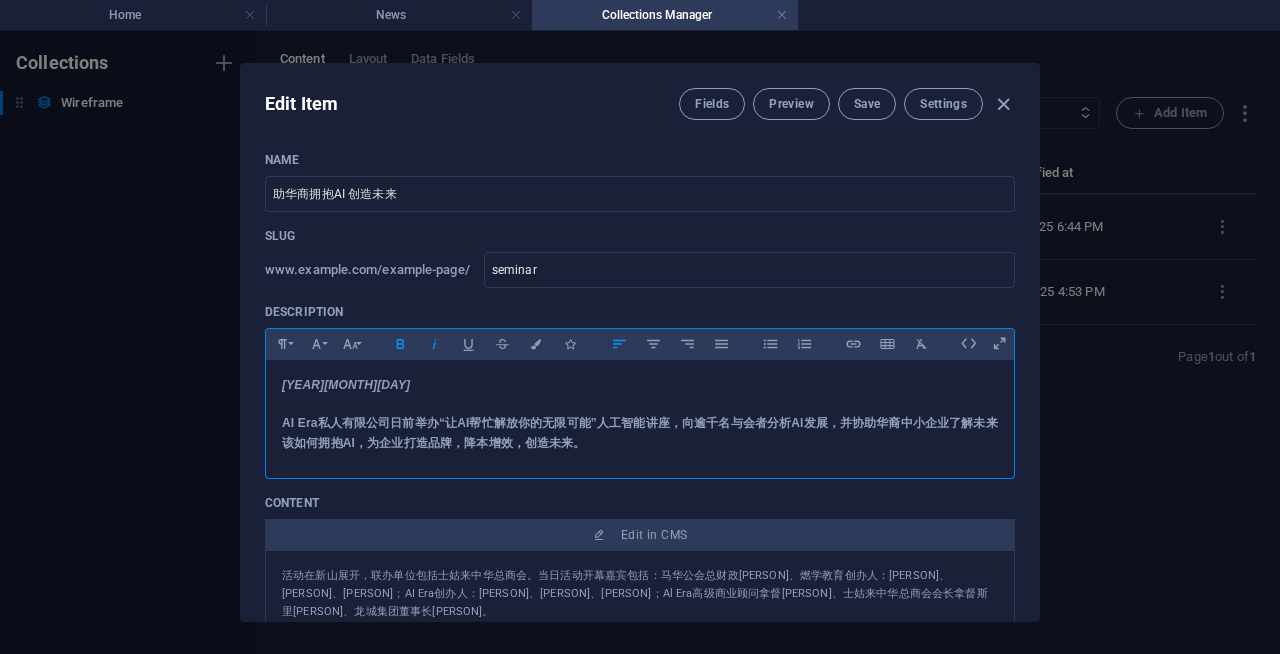 click on "[YEAR][MONTH][DAY]" at bounding box center (346, 385) 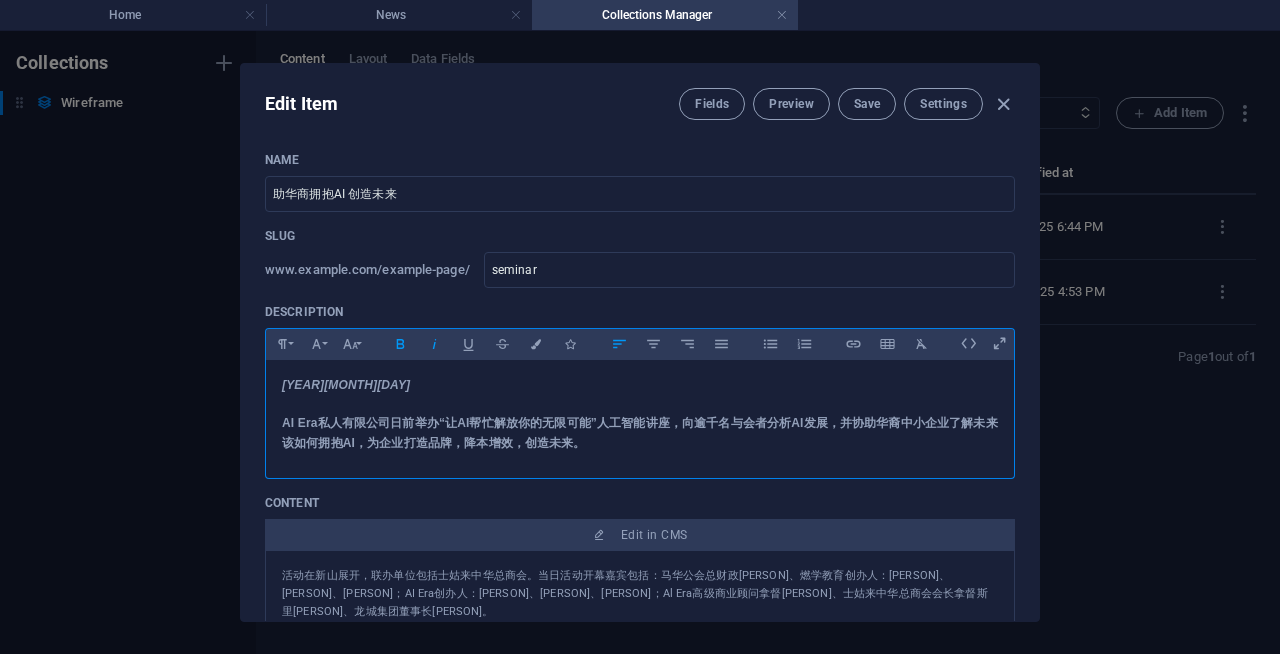 type 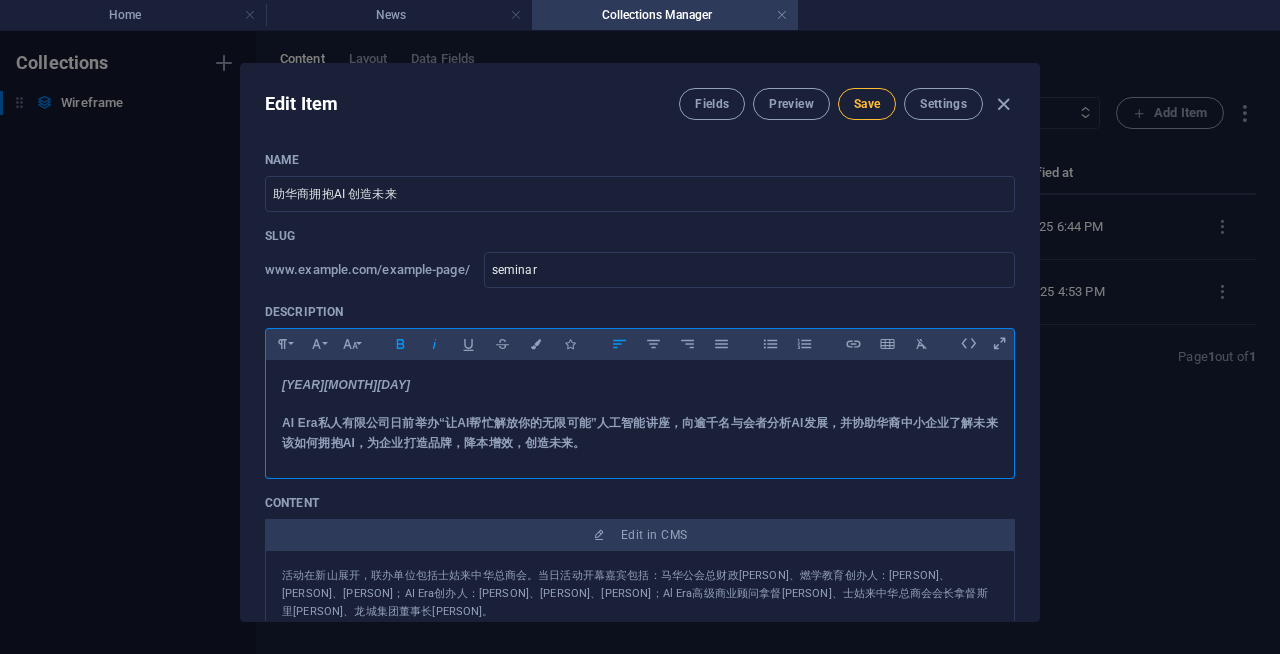 click on "Save" at bounding box center [867, 104] 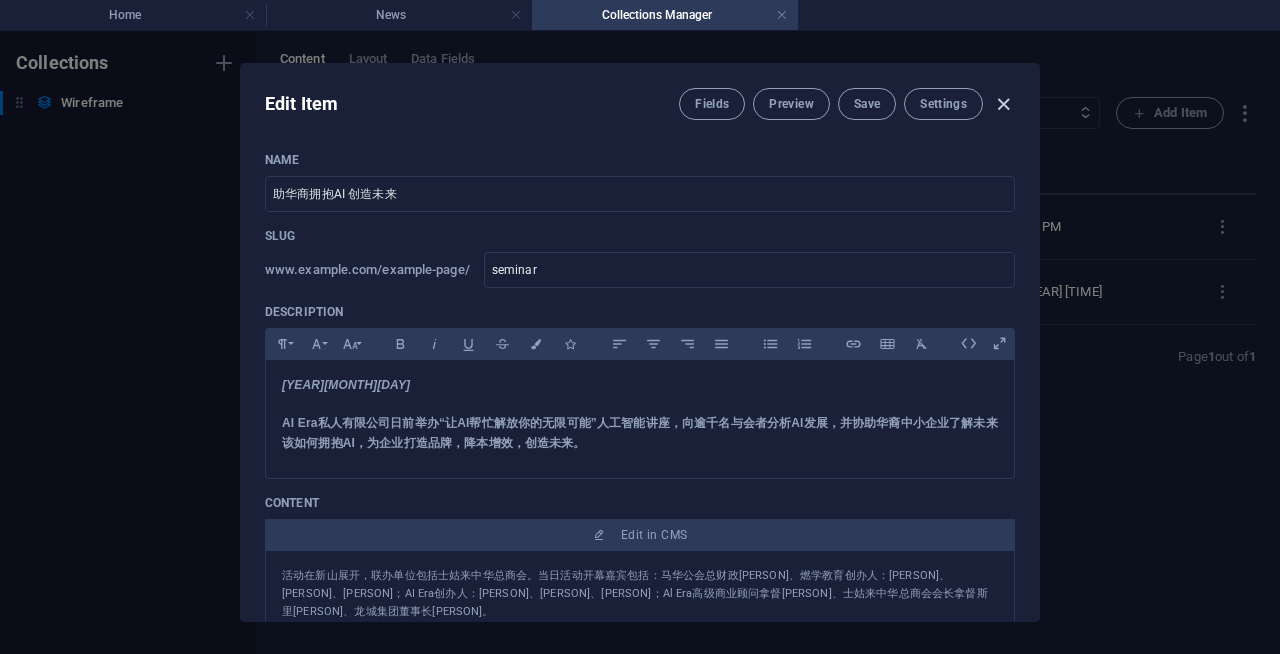 click at bounding box center [1003, 104] 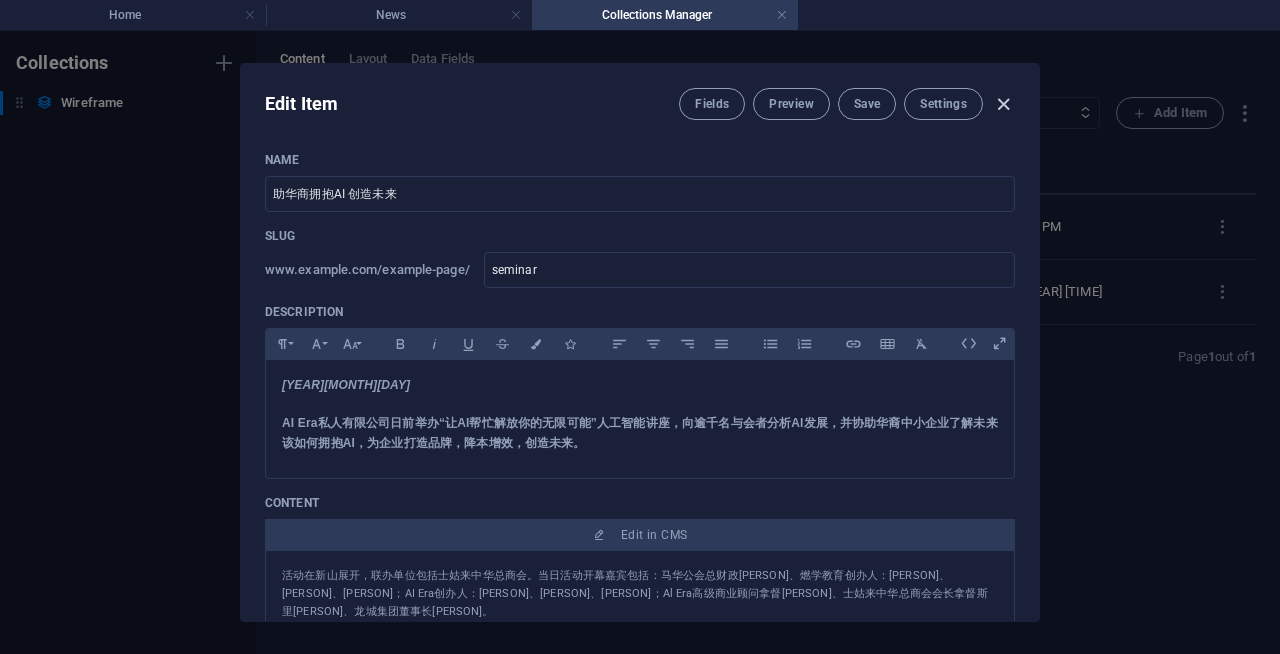 type on "seminar" 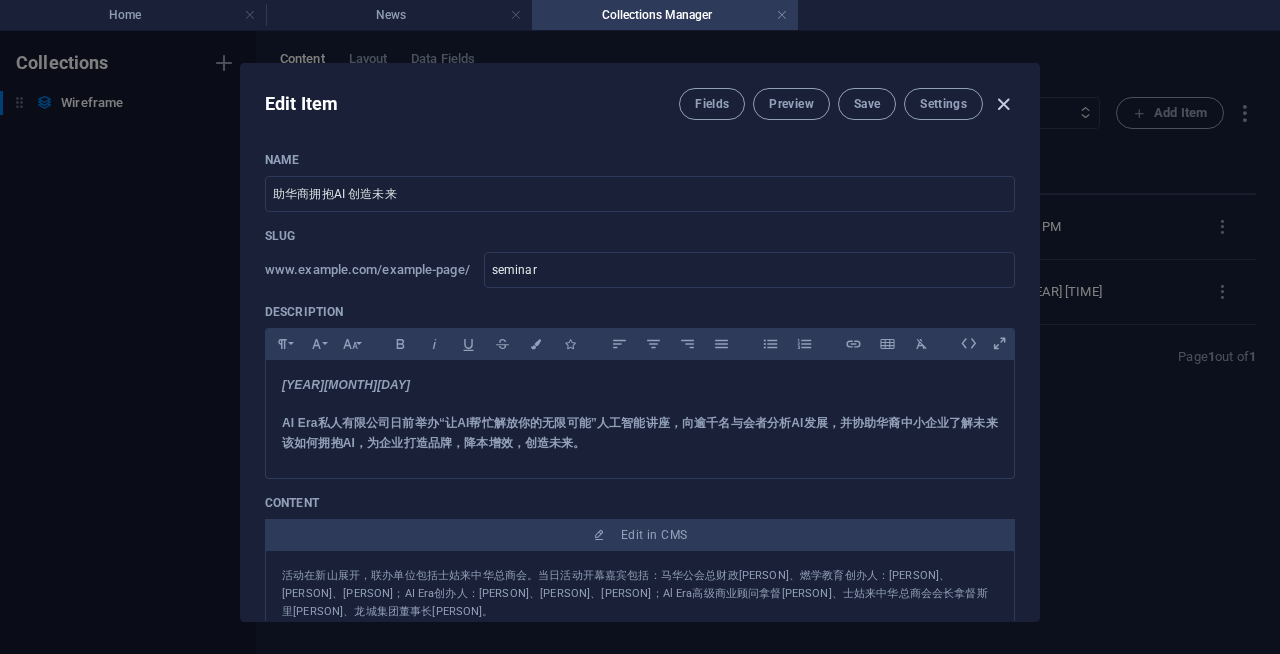 type 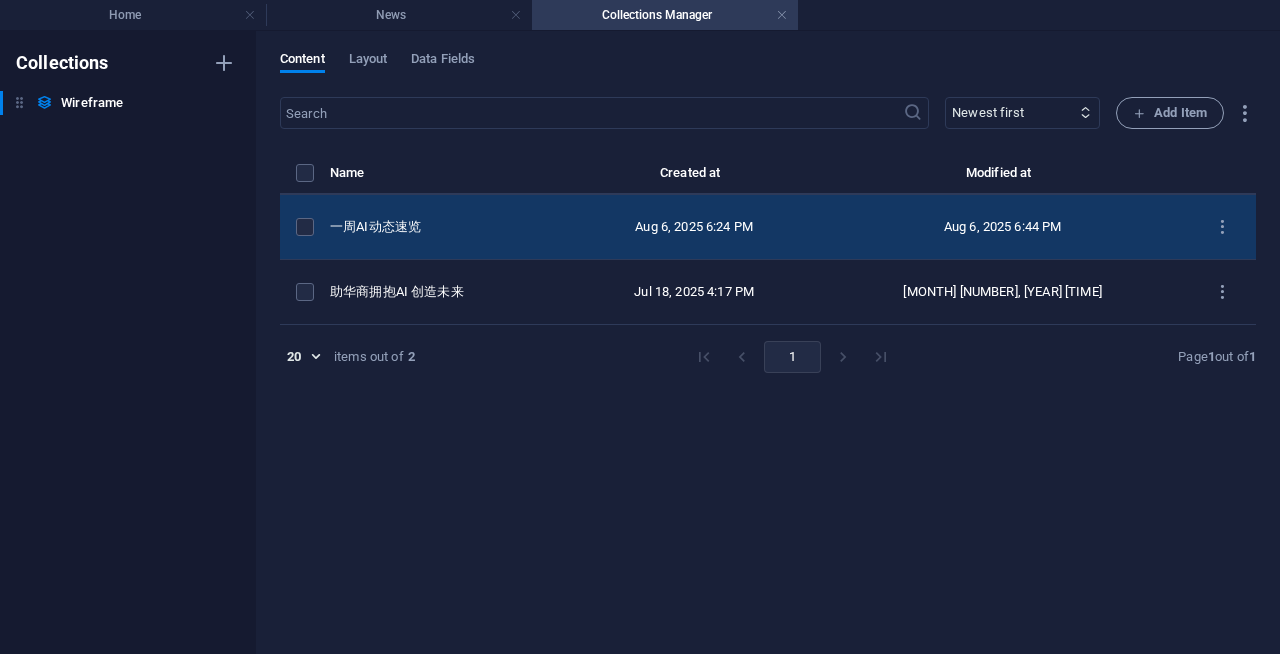 click on "Aug 6, 2025 6:24 PM" at bounding box center [694, 227] 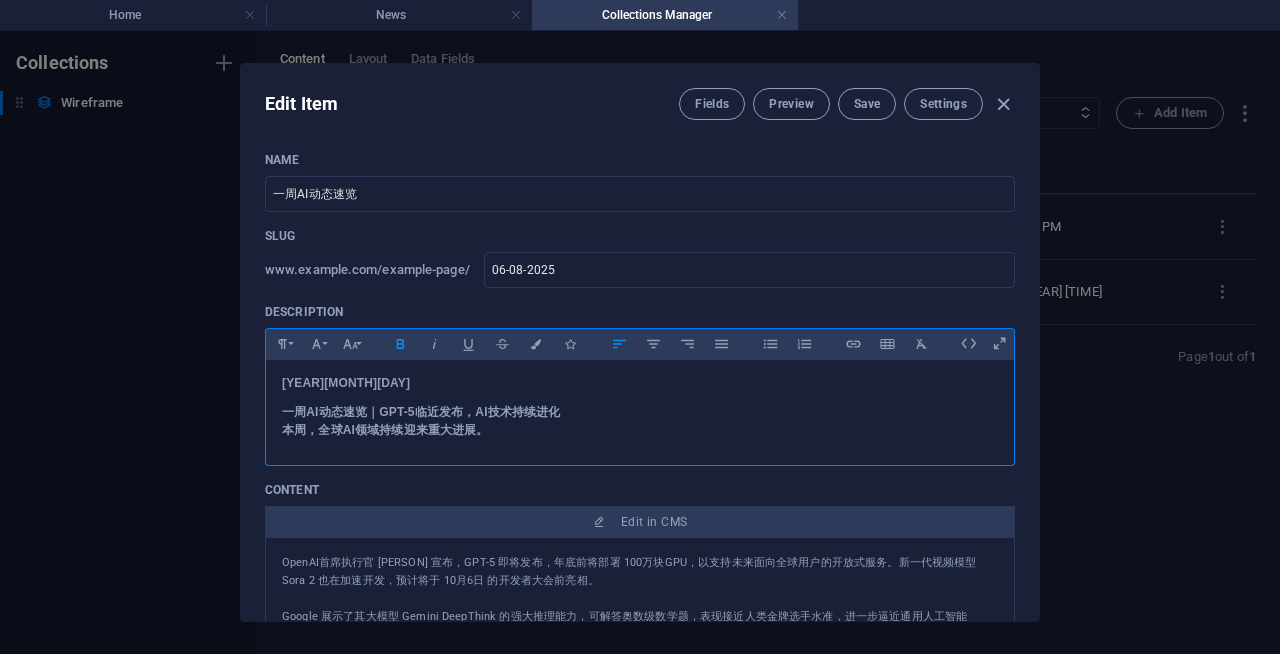 click on "[YEAR][MONTH][DAY]" at bounding box center (346, 383) 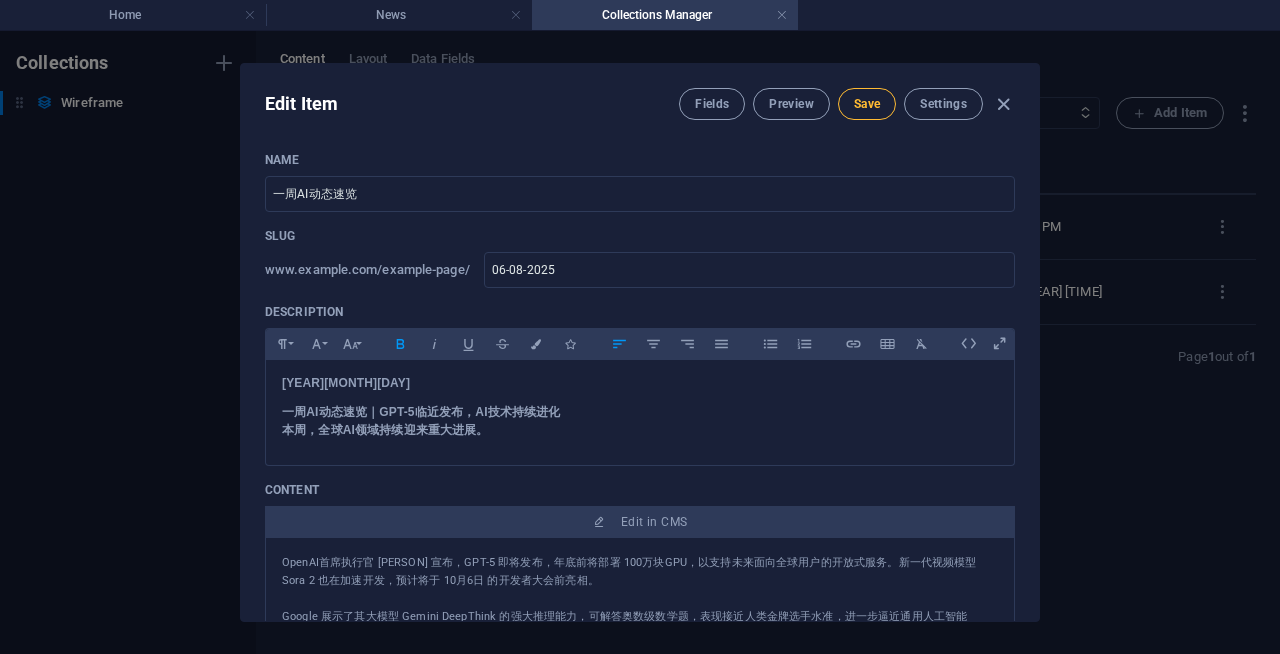 click on "Save" at bounding box center (867, 104) 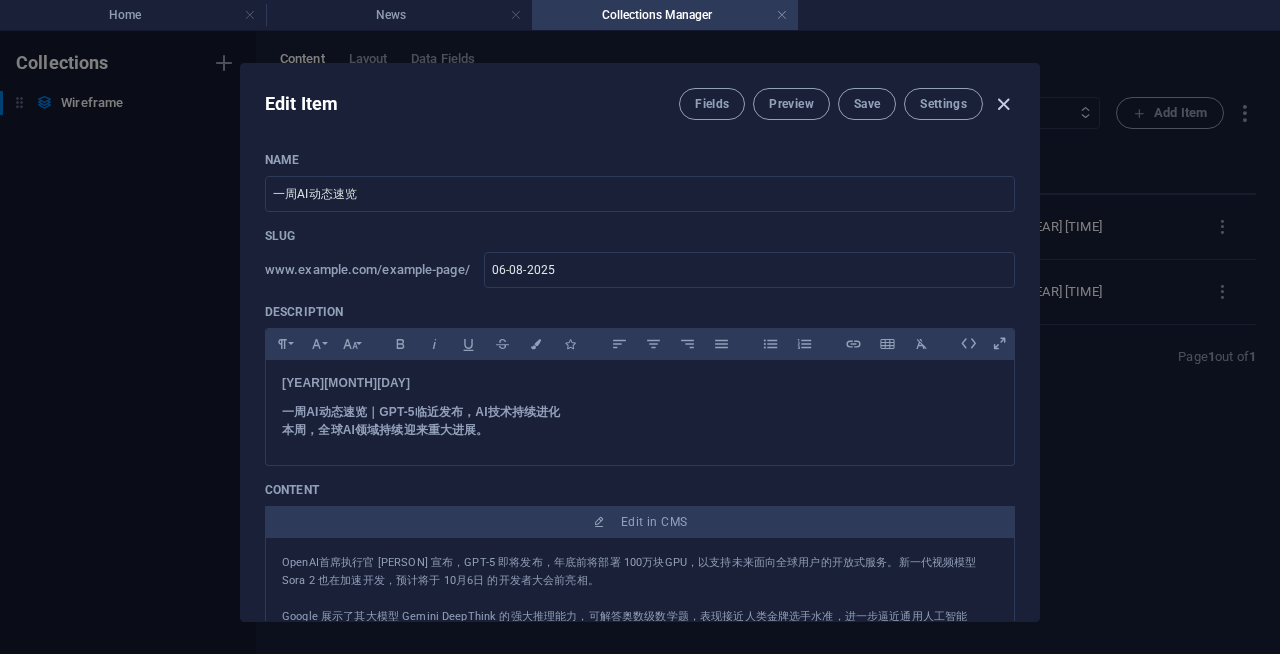 click at bounding box center (1003, 104) 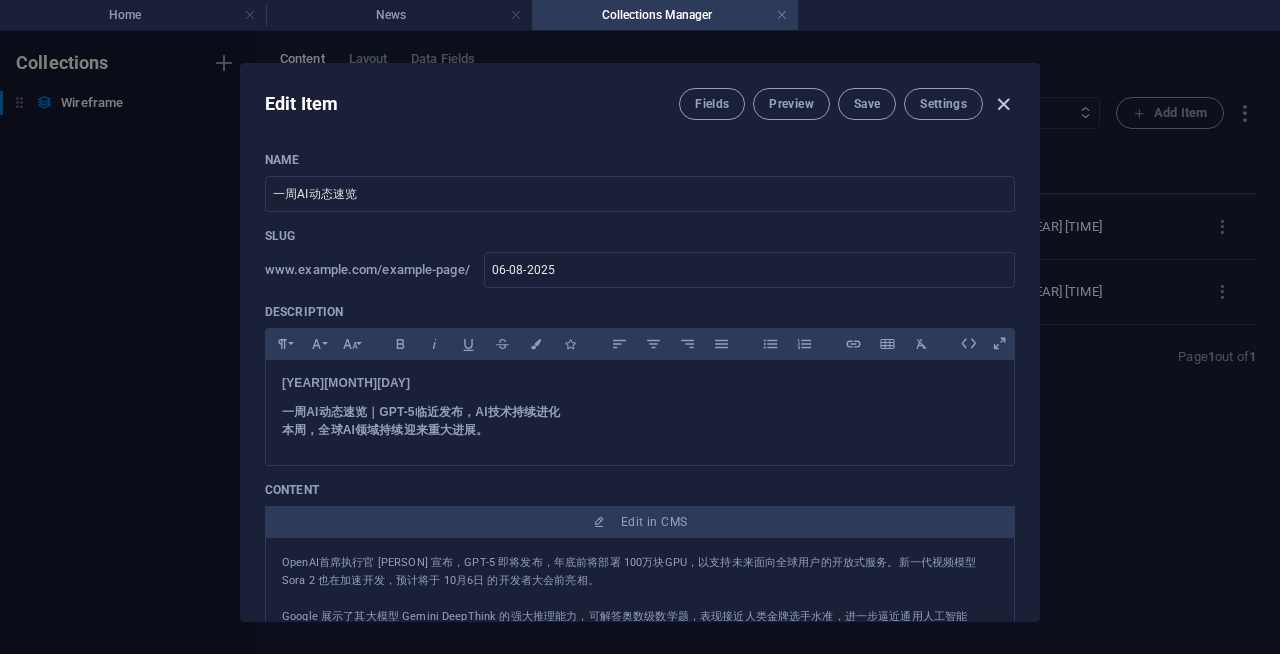 type on "06-08-2025" 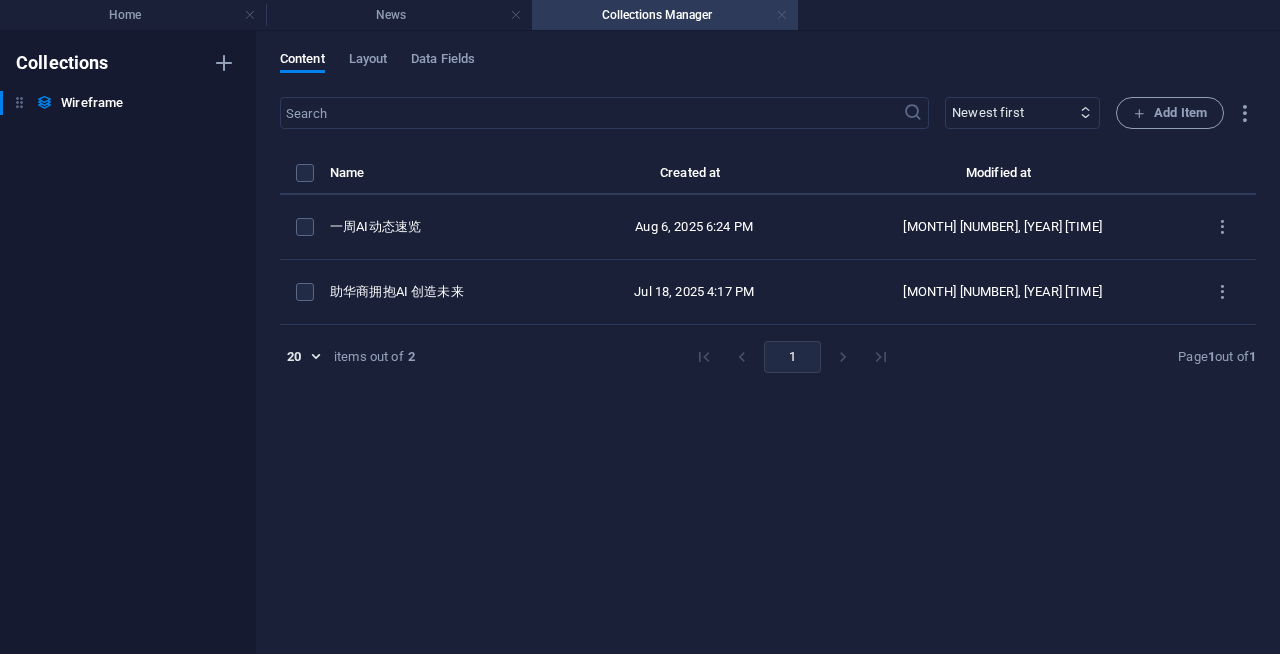 click at bounding box center (782, 15) 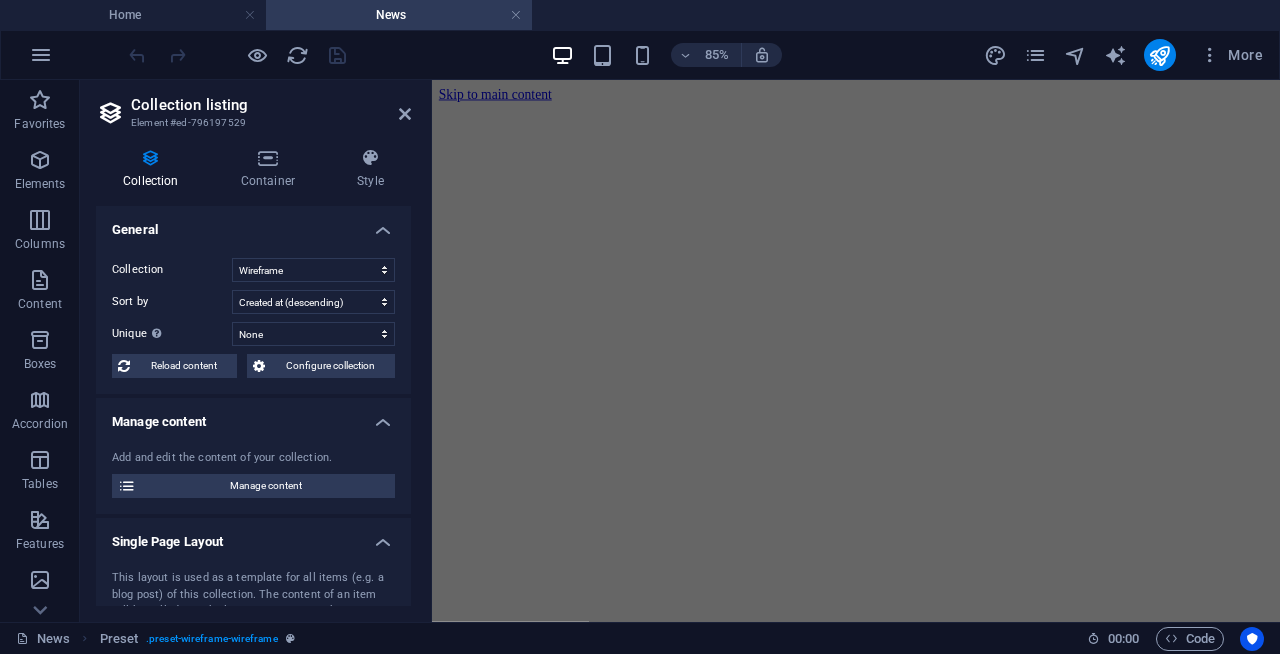 scroll, scrollTop: 1089, scrollLeft: 0, axis: vertical 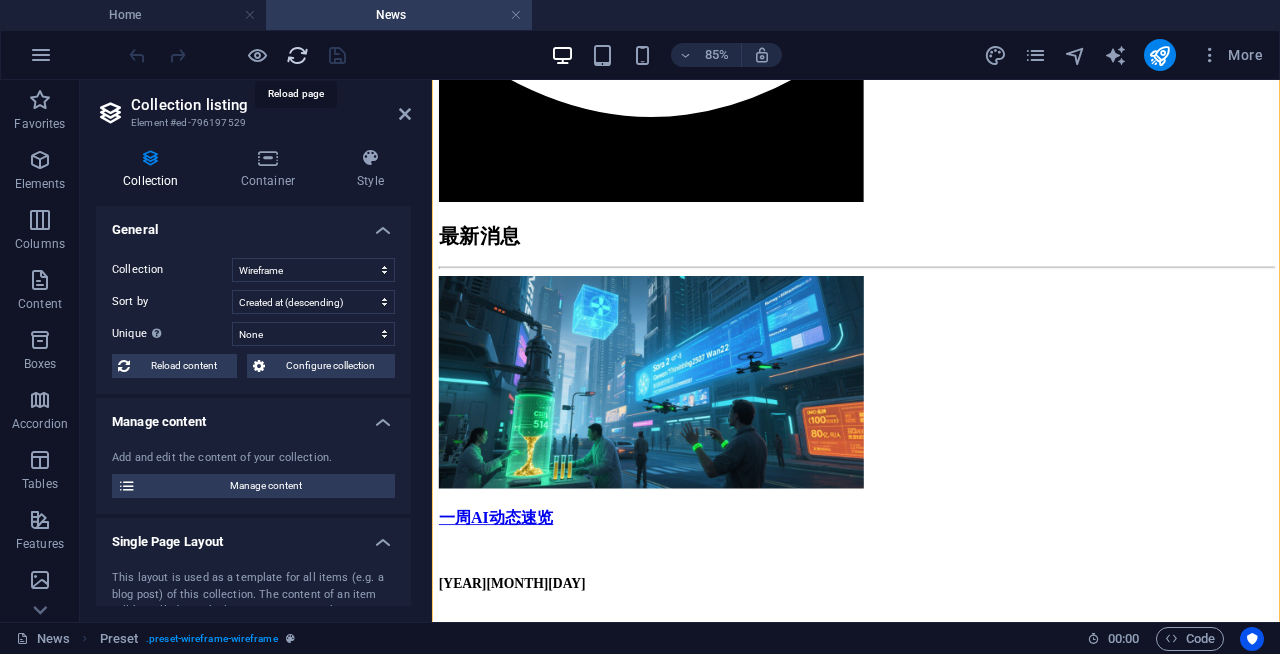 click at bounding box center (297, 55) 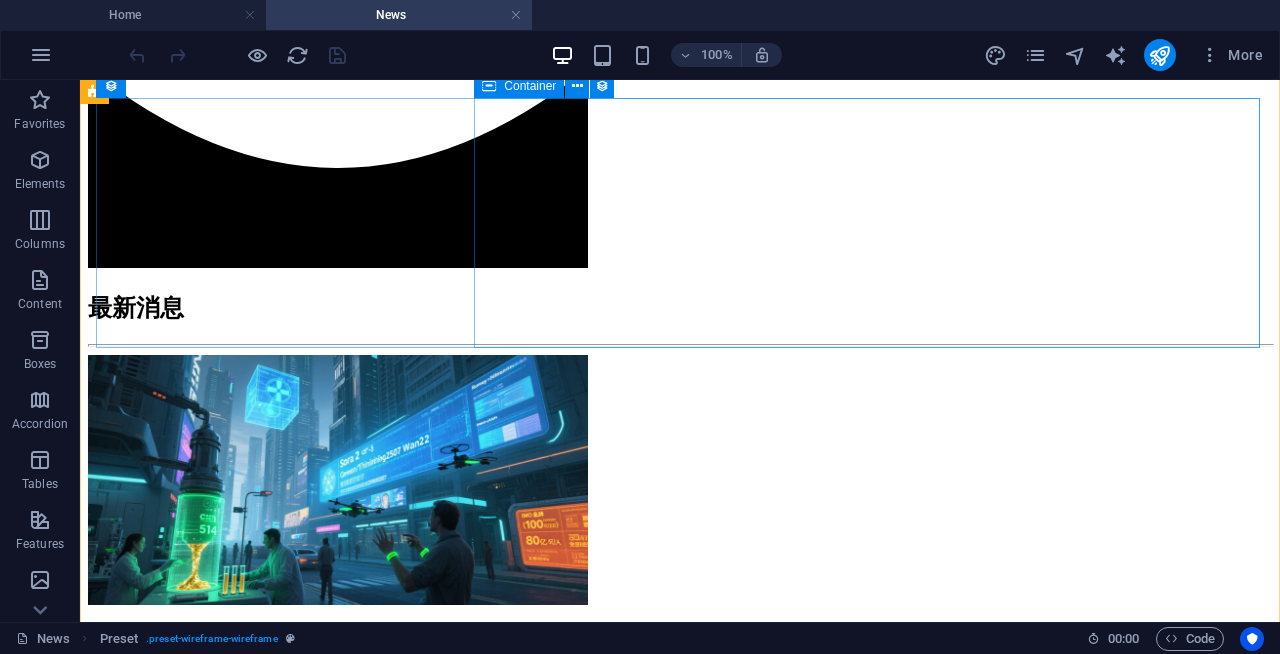scroll, scrollTop: 1052, scrollLeft: 0, axis: vertical 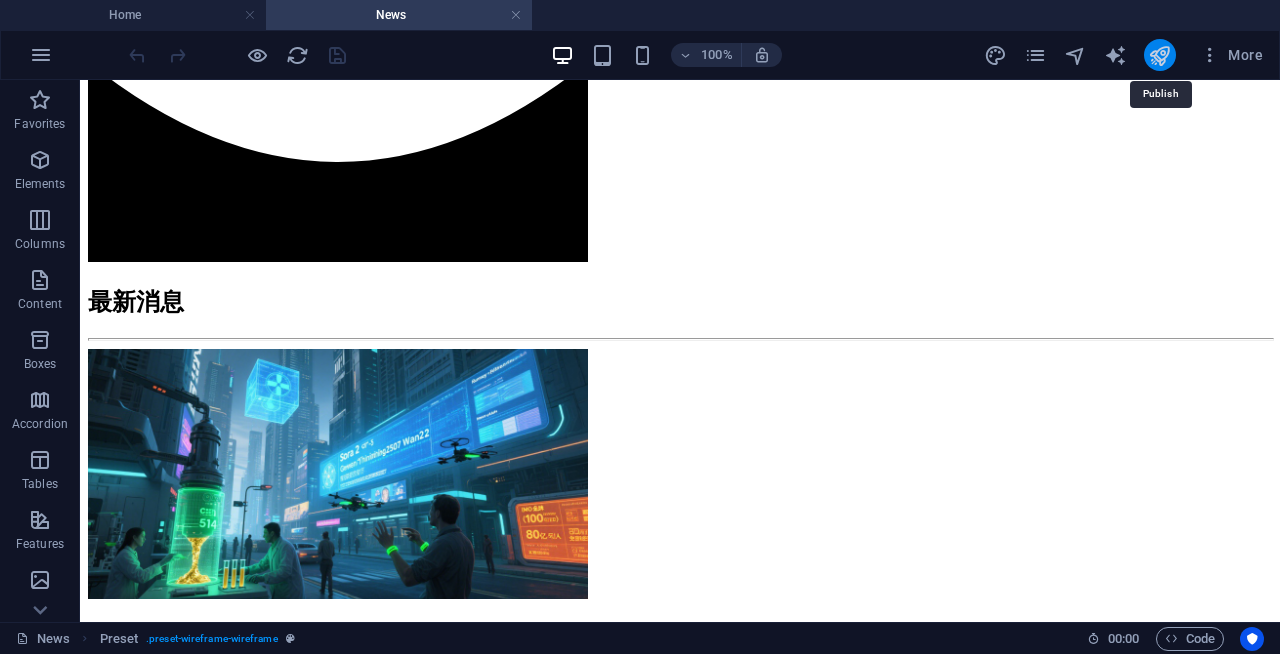 click at bounding box center (1159, 55) 